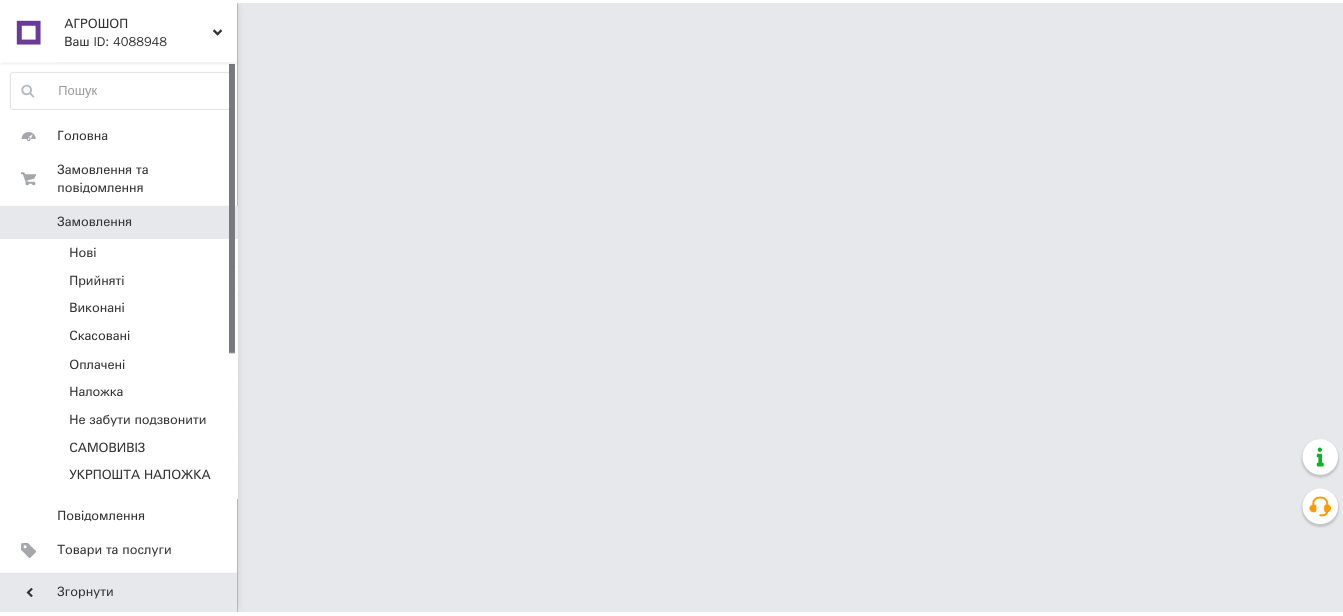 scroll, scrollTop: 0, scrollLeft: 0, axis: both 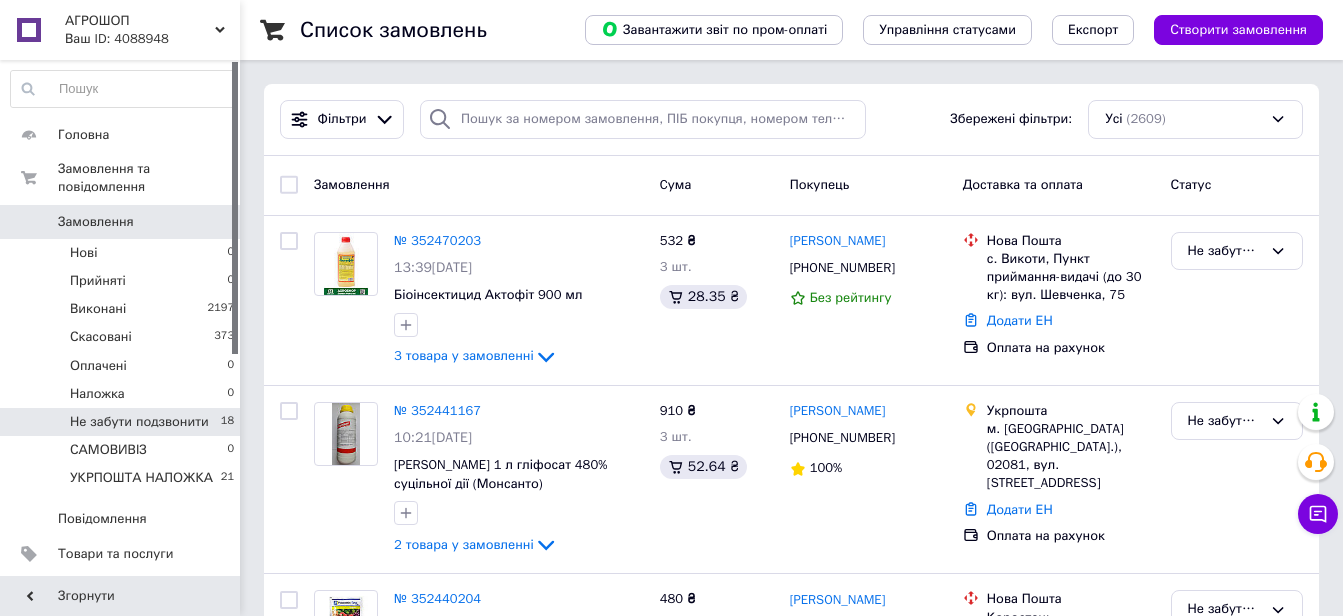 click on "Не забути подзвонити" at bounding box center [139, 422] 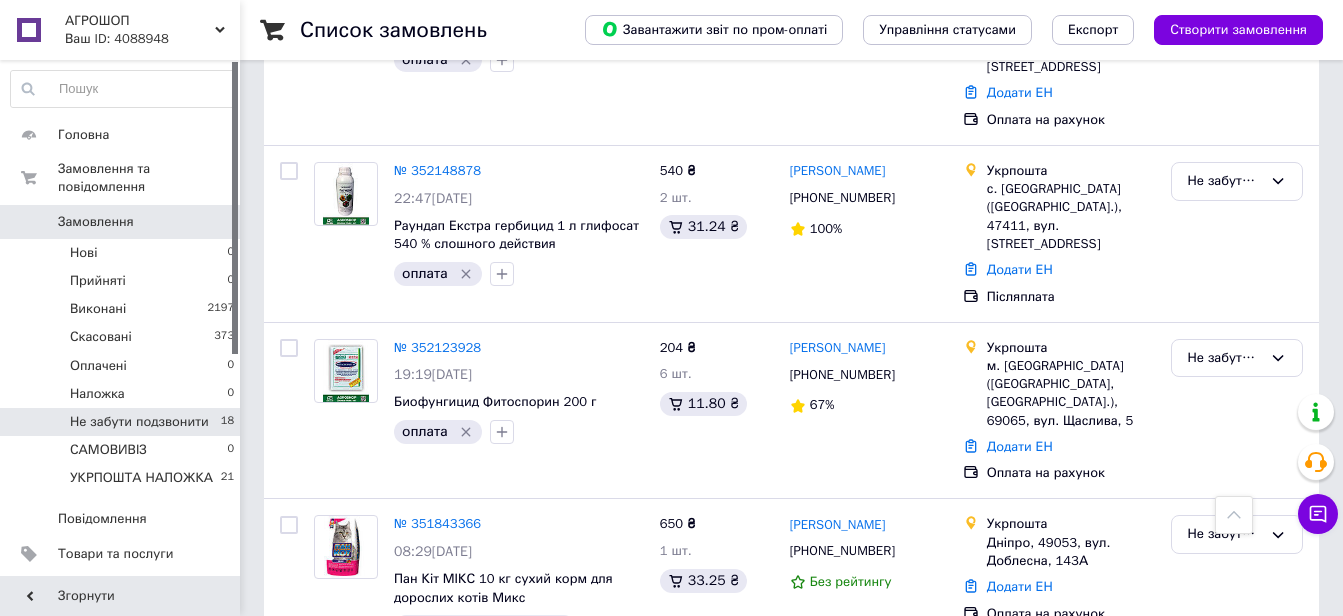 scroll, scrollTop: 2726, scrollLeft: 0, axis: vertical 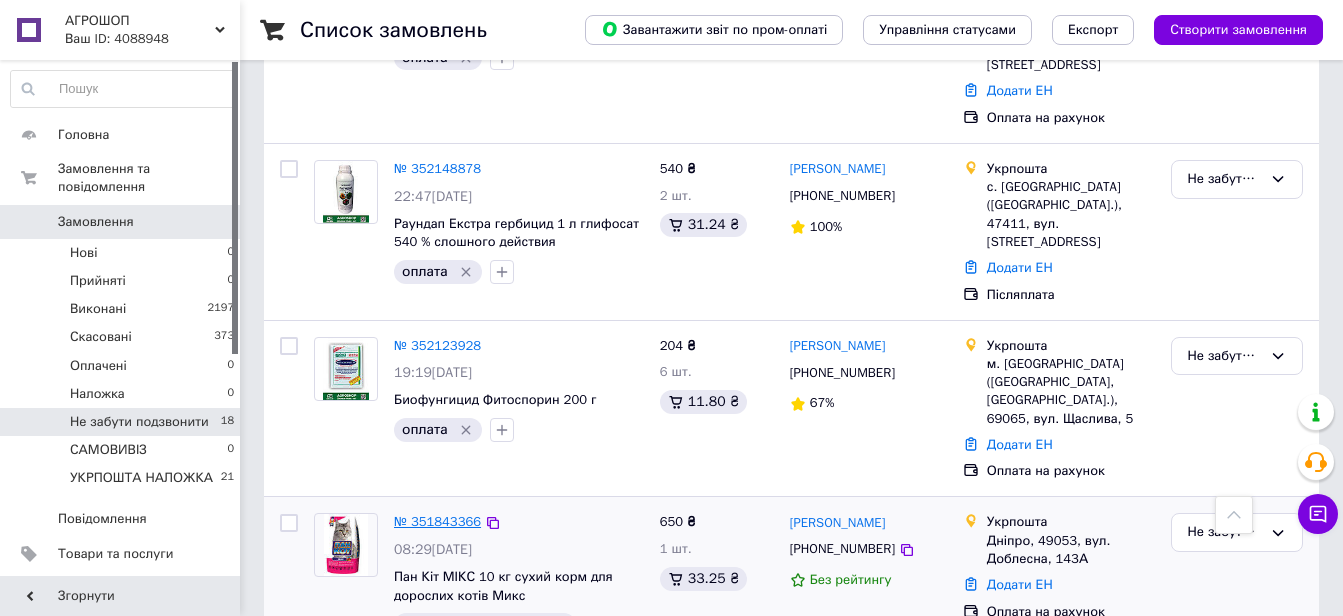 click on "№ 351843366" at bounding box center [437, 521] 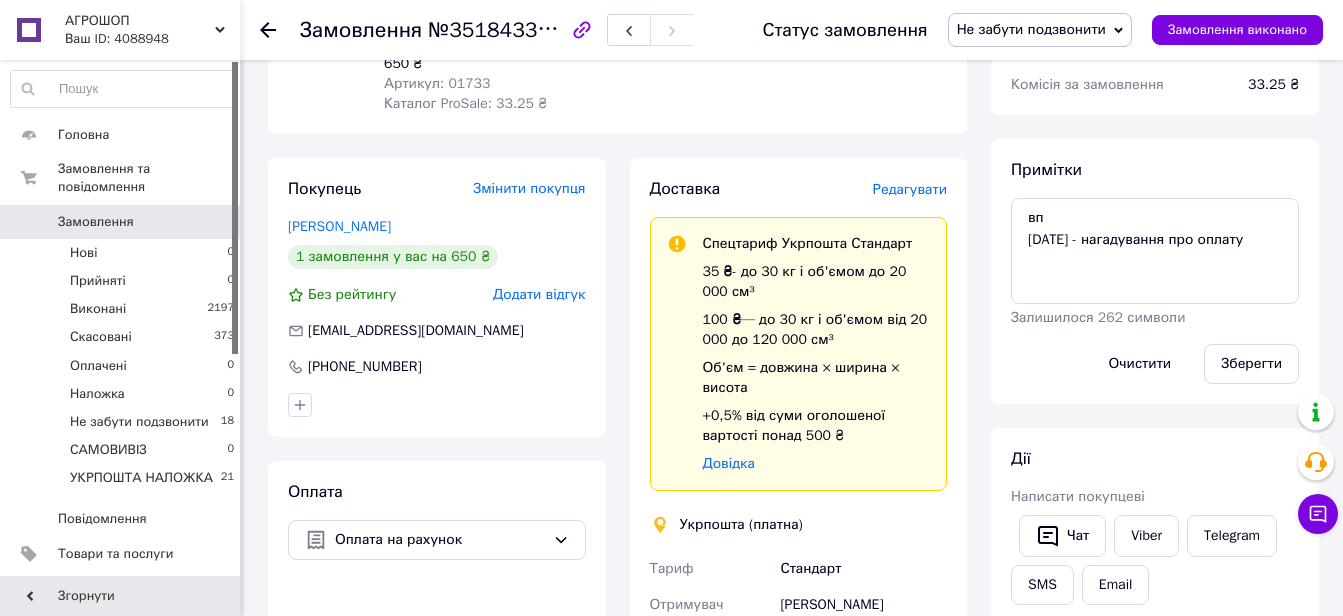 scroll, scrollTop: 500, scrollLeft: 0, axis: vertical 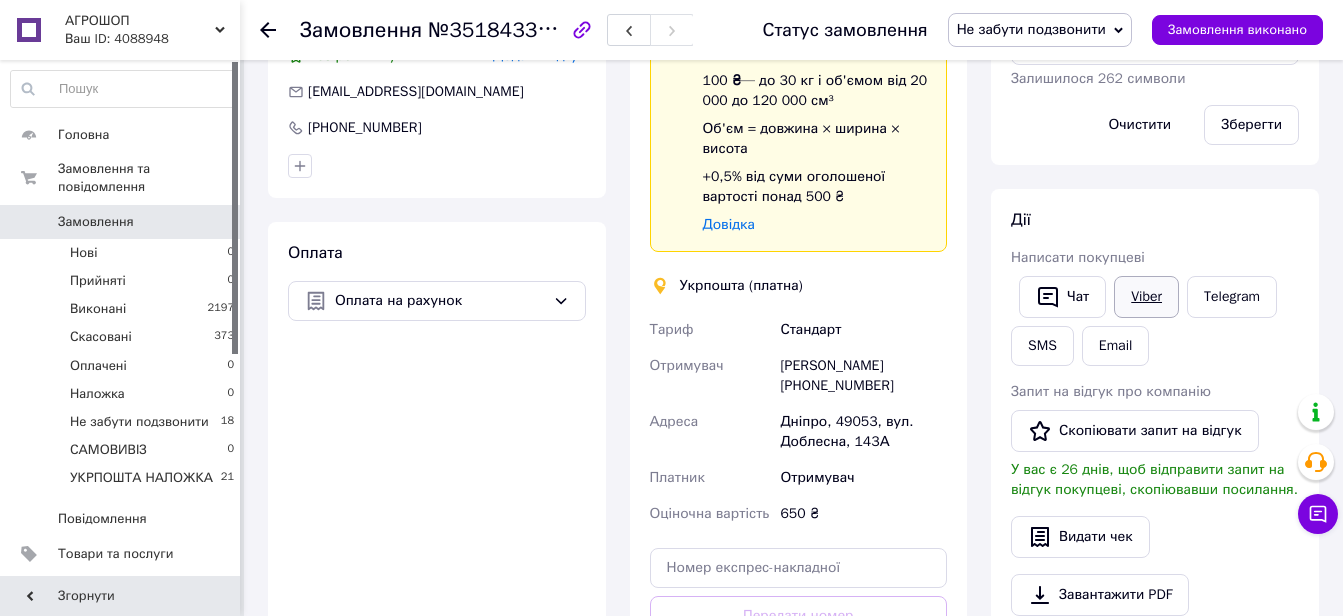 click on "Viber" at bounding box center (1146, 297) 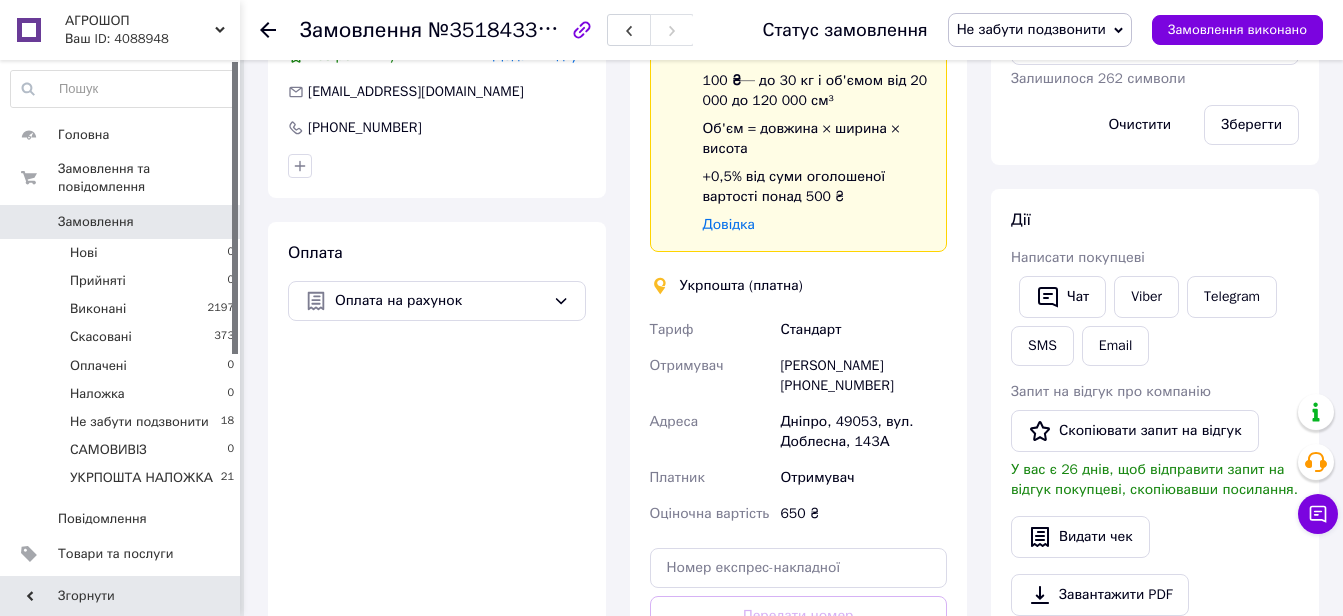 click on "Не забути подзвонити" at bounding box center [1031, 29] 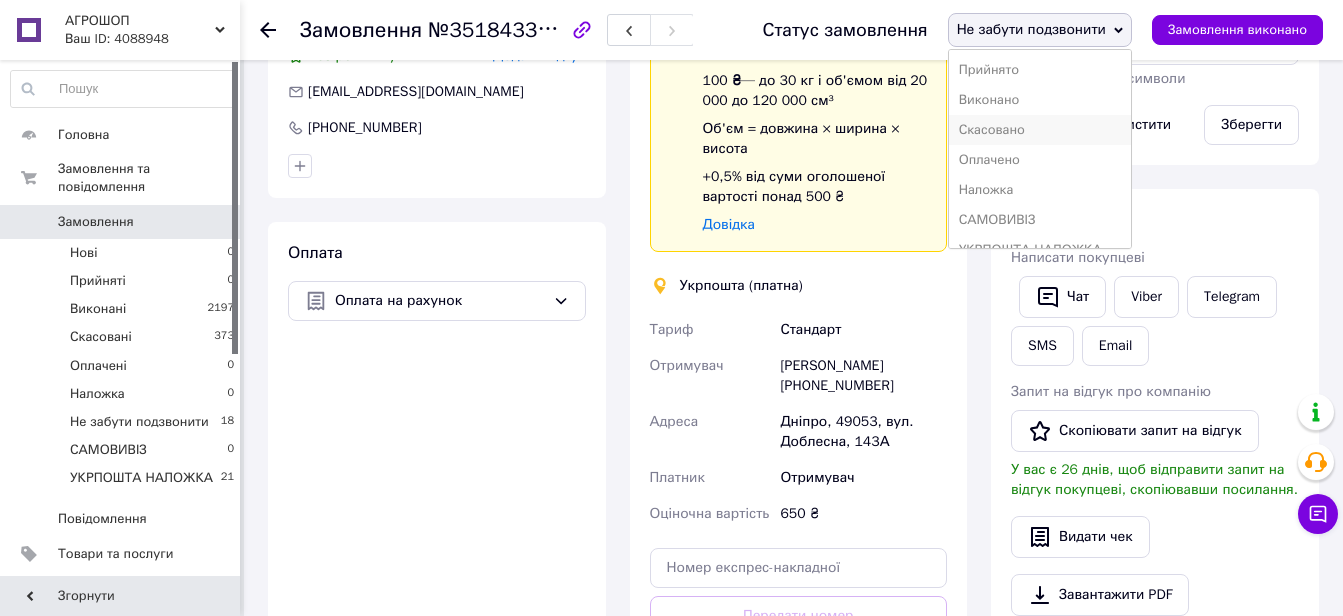 click on "Скасовано" at bounding box center (1040, 130) 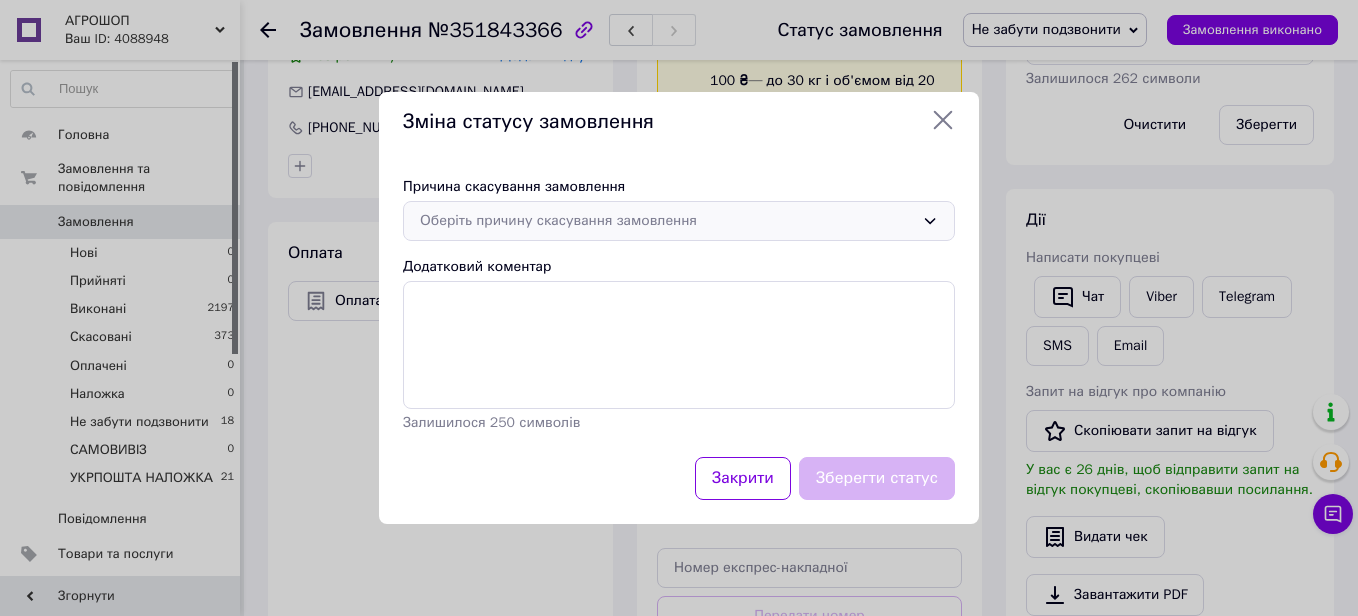 click on "Оберіть причину скасування замовлення" at bounding box center (667, 221) 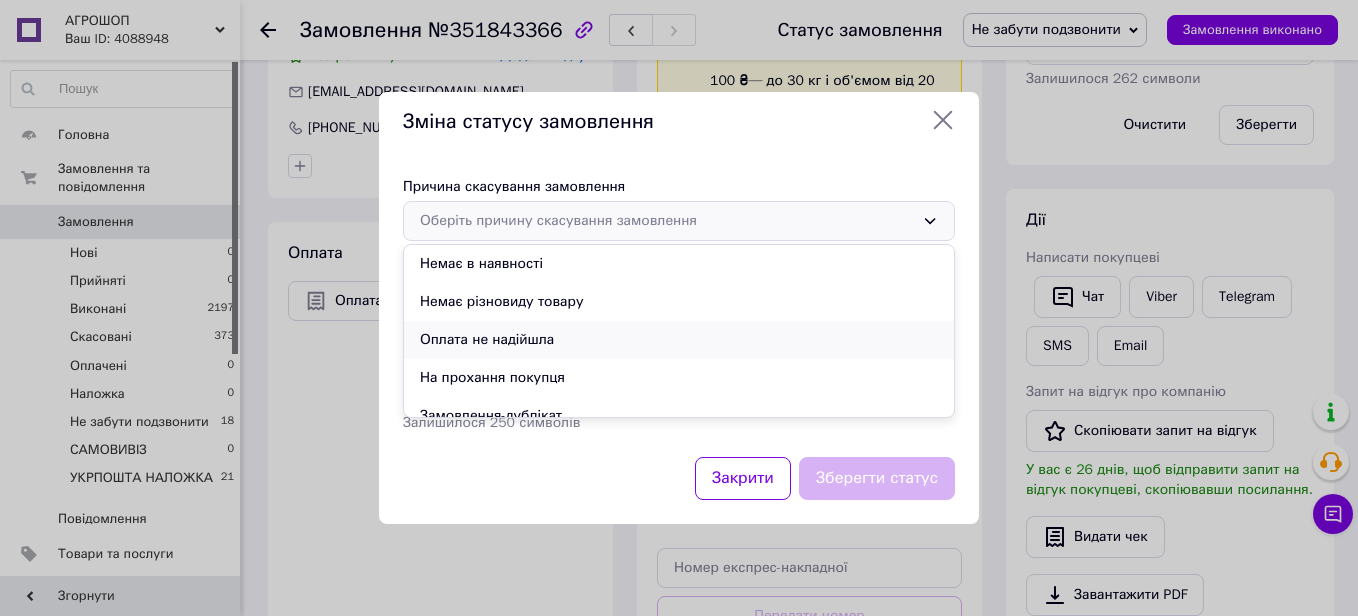 click on "Оплата не надійшла" at bounding box center (679, 340) 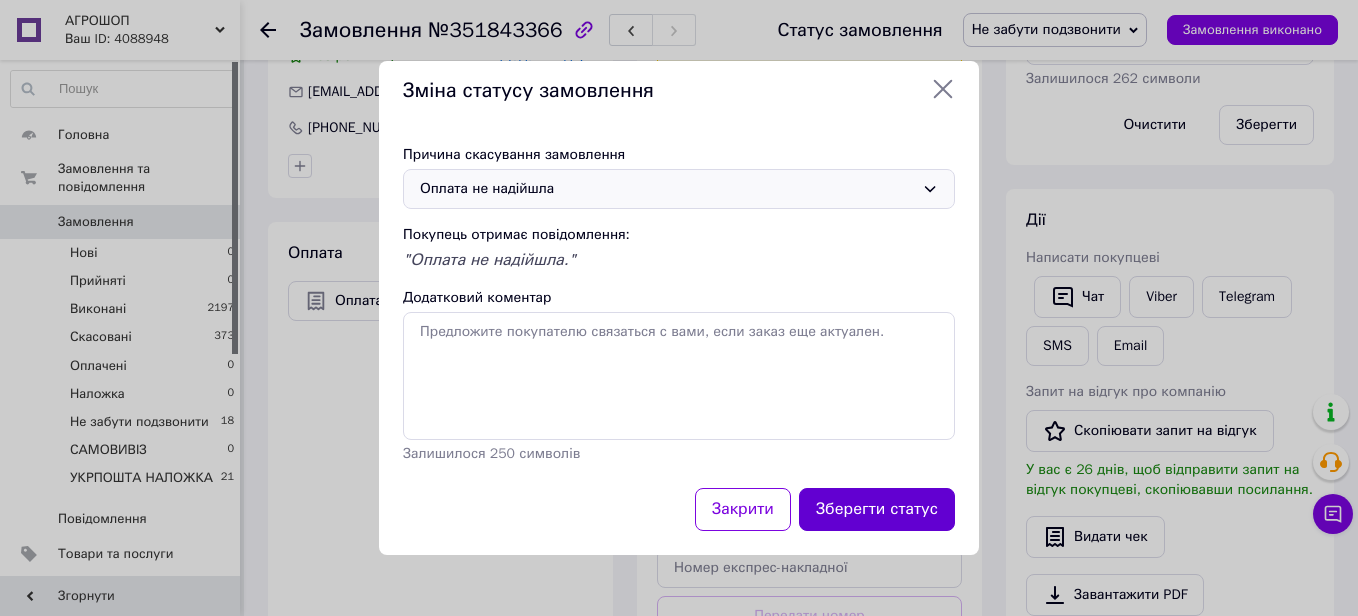 click on "Зберегти статус" at bounding box center [877, 509] 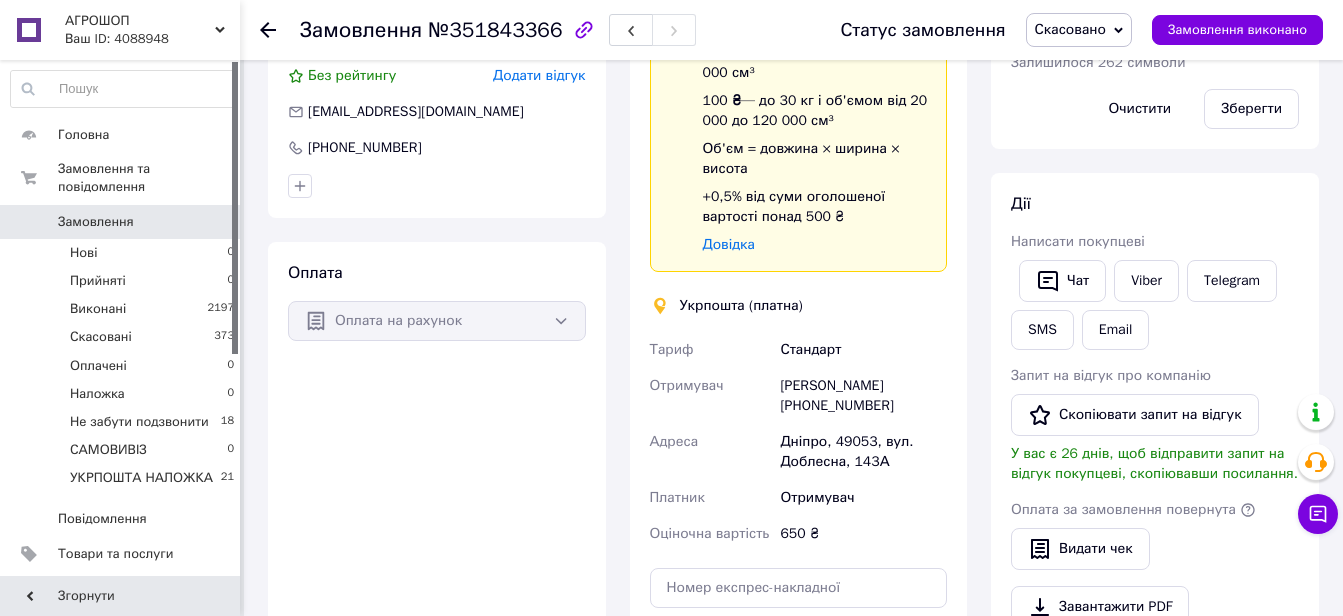 scroll, scrollTop: 520, scrollLeft: 0, axis: vertical 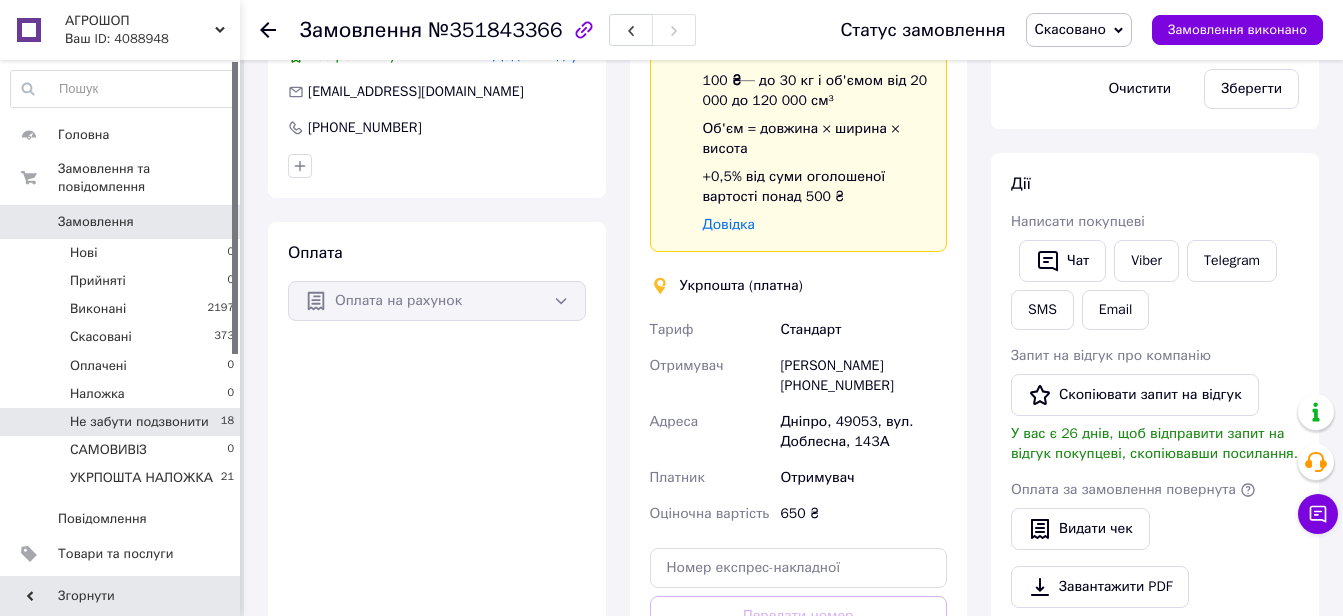 click on "Не забути подзвонити" at bounding box center [139, 422] 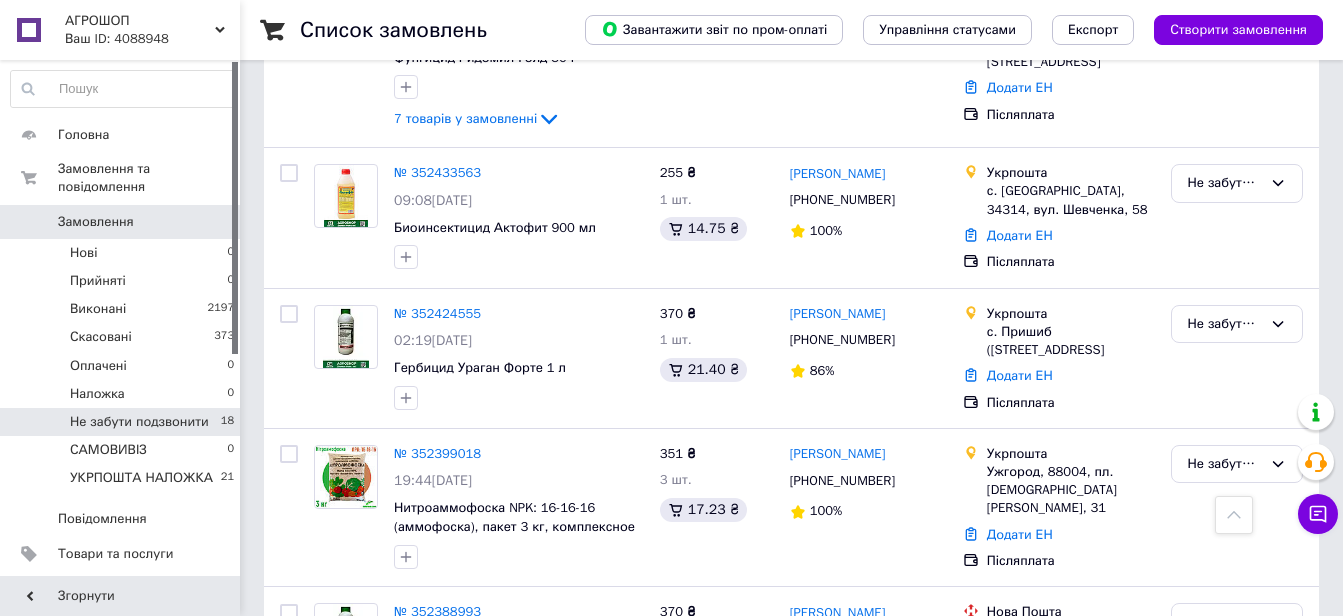 scroll, scrollTop: 2538, scrollLeft: 0, axis: vertical 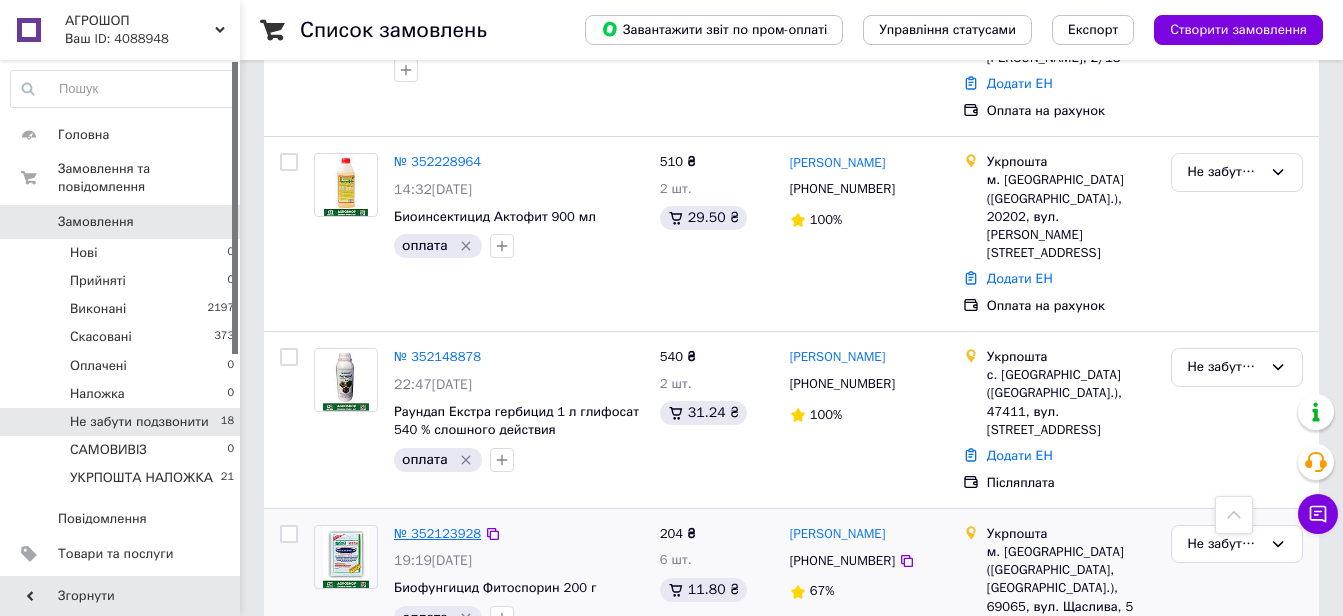 click on "№ 352123928" at bounding box center [437, 533] 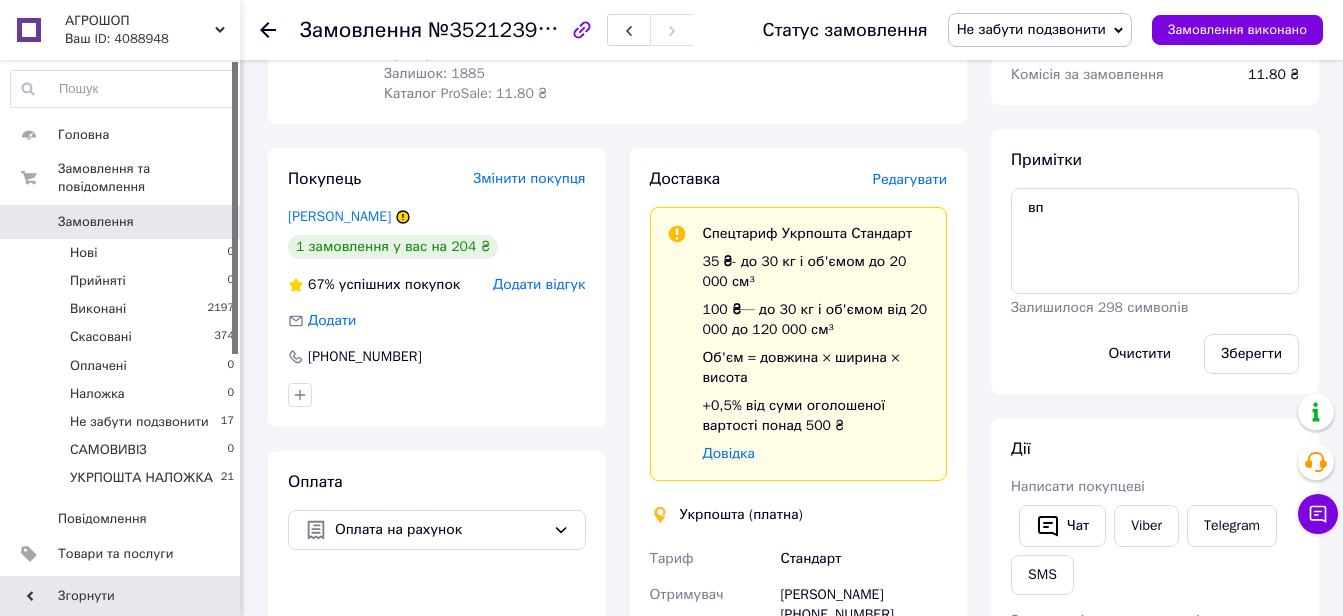 scroll, scrollTop: 300, scrollLeft: 0, axis: vertical 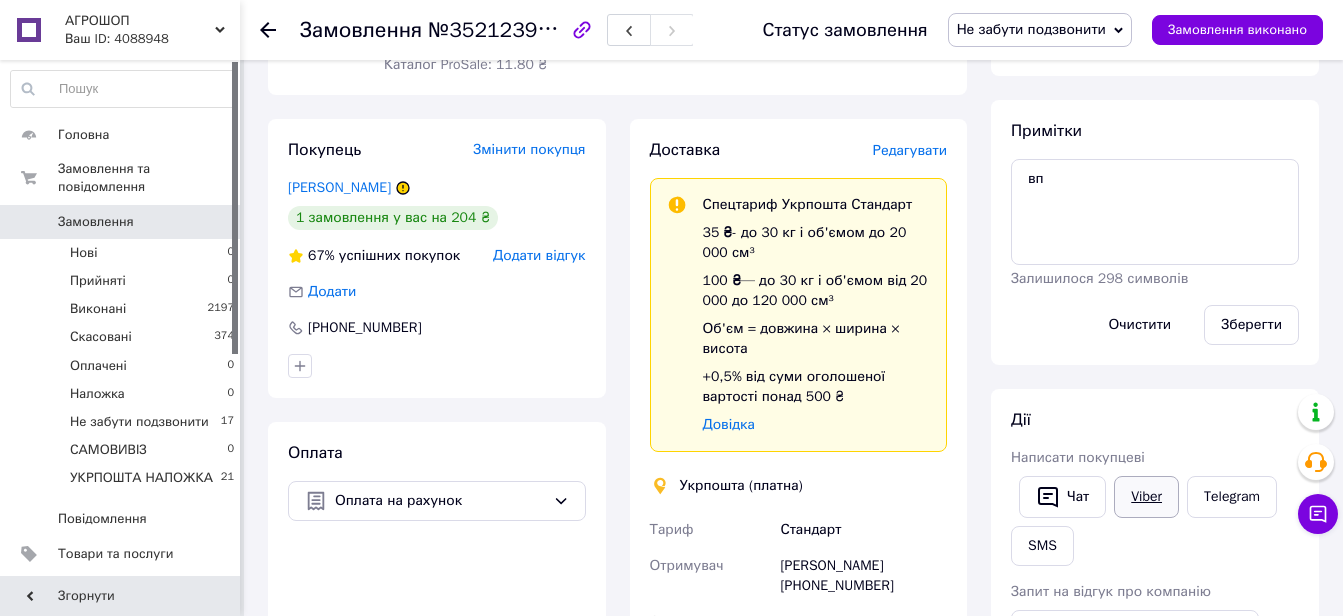 click on "Viber" at bounding box center [1146, 497] 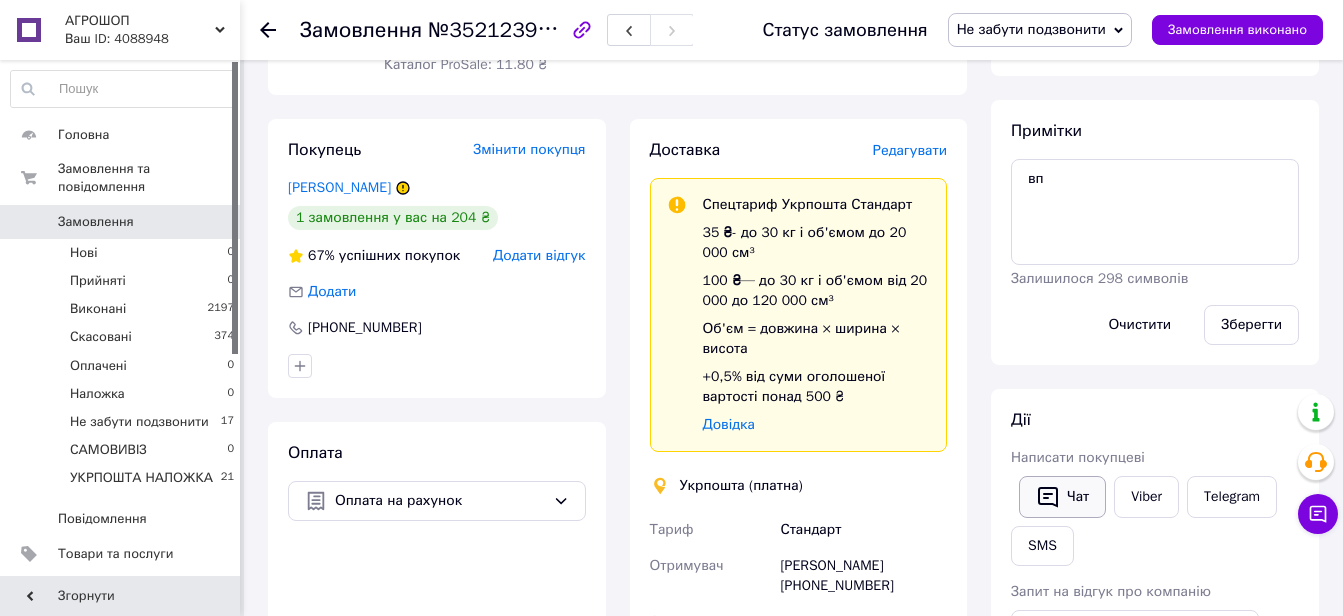 click on "Чат" at bounding box center [1062, 497] 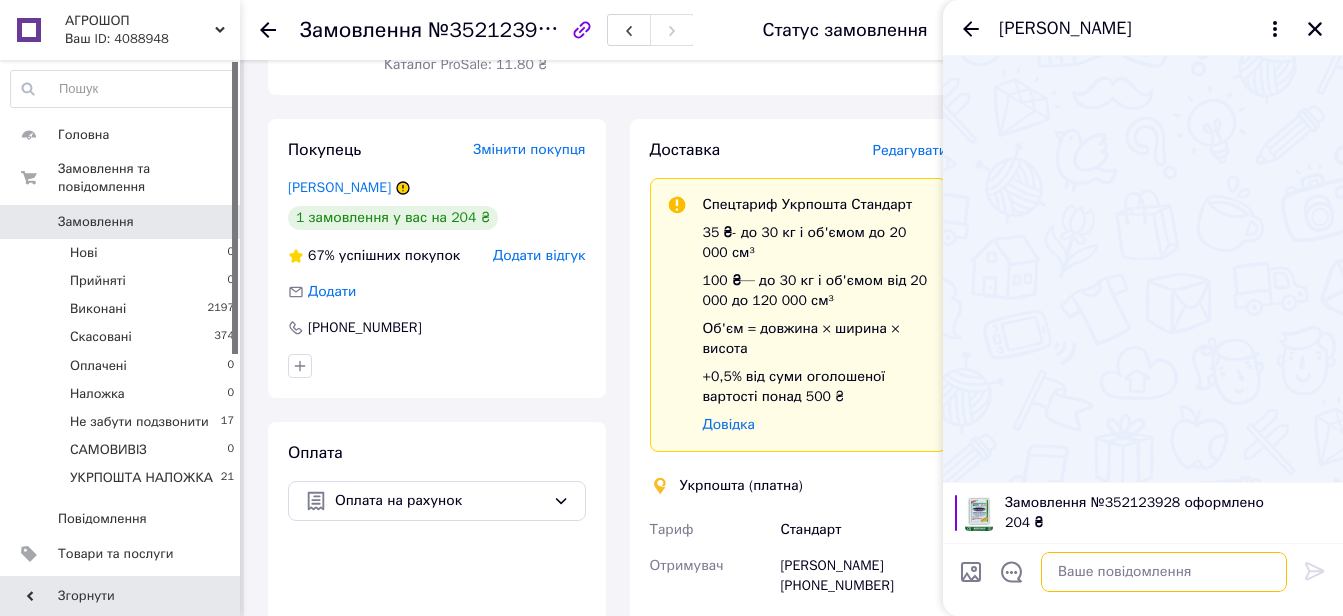 click at bounding box center [1164, 572] 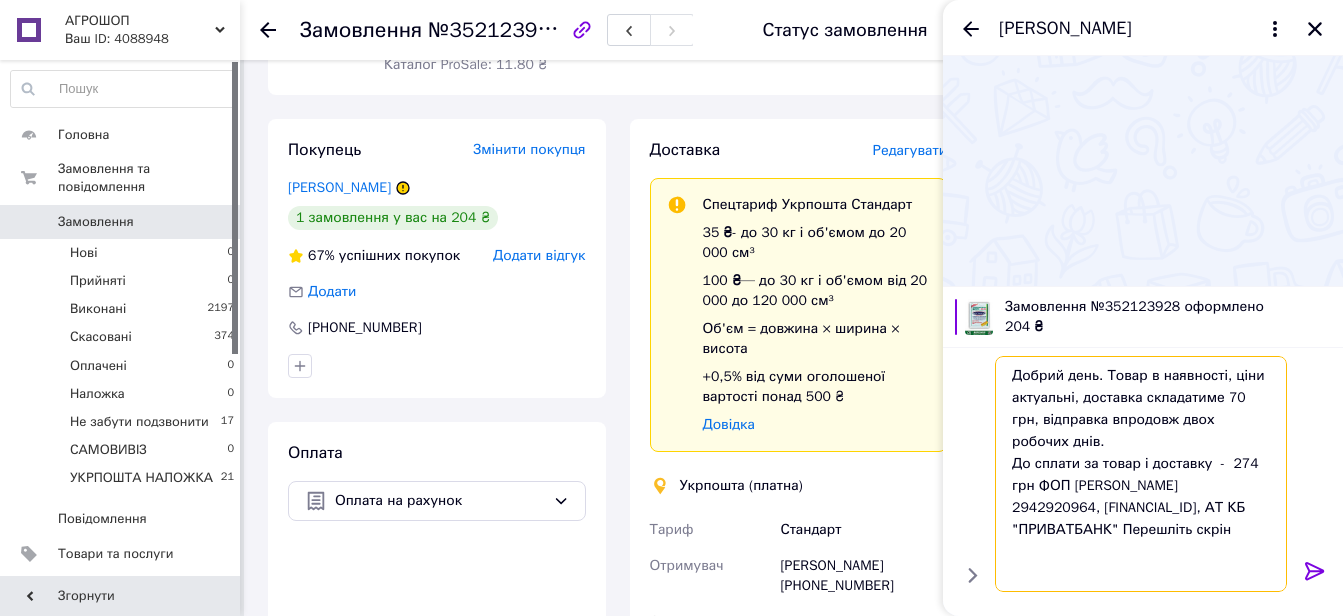 scroll, scrollTop: 0, scrollLeft: 0, axis: both 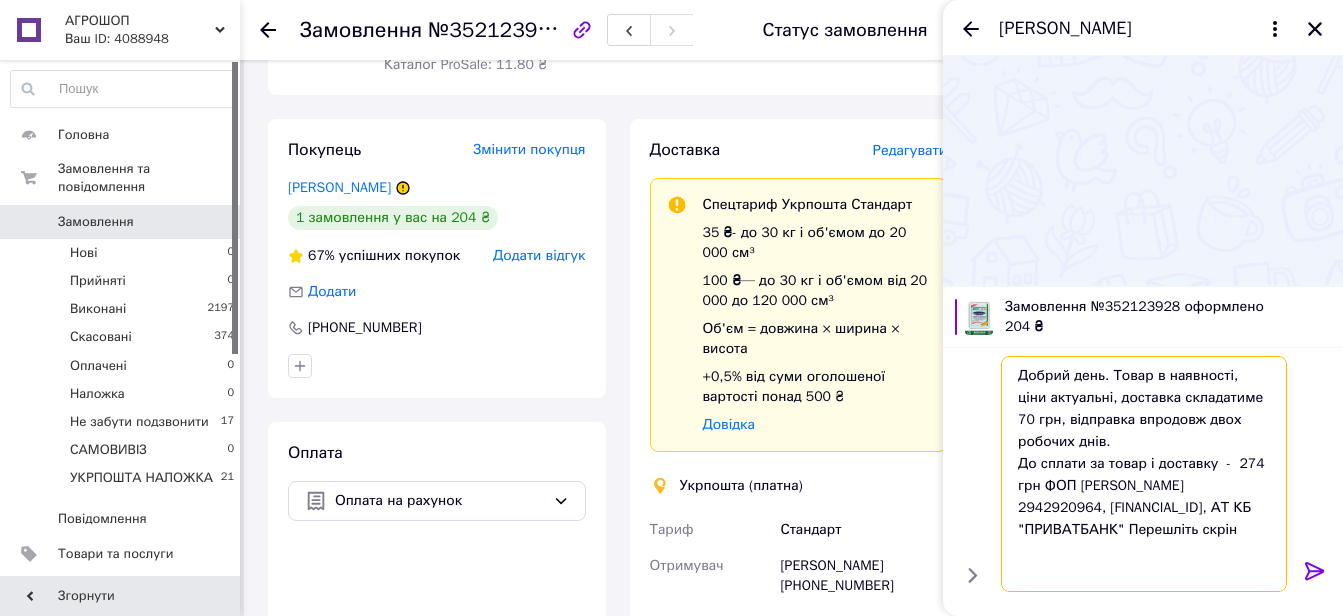 type on "Добрий день. Товар в наявності, ціни актуальні, доставка складатиме 70 грн, відправка впродовж двох робочих днів.
До сплати за товар і доставку  -  274 грн ФОП [PERSON_NAME]  2942920964, [FINANCIAL_ID], АТ КБ "ПРИВАТБАНК" Перешліть скрін" 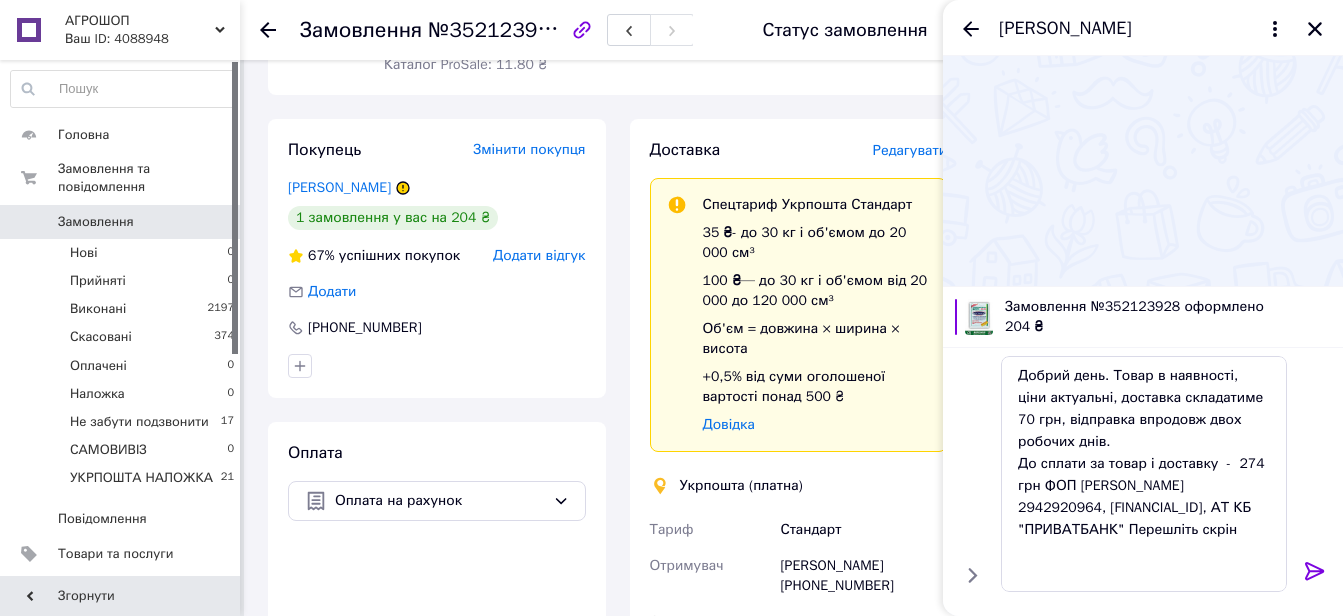 click 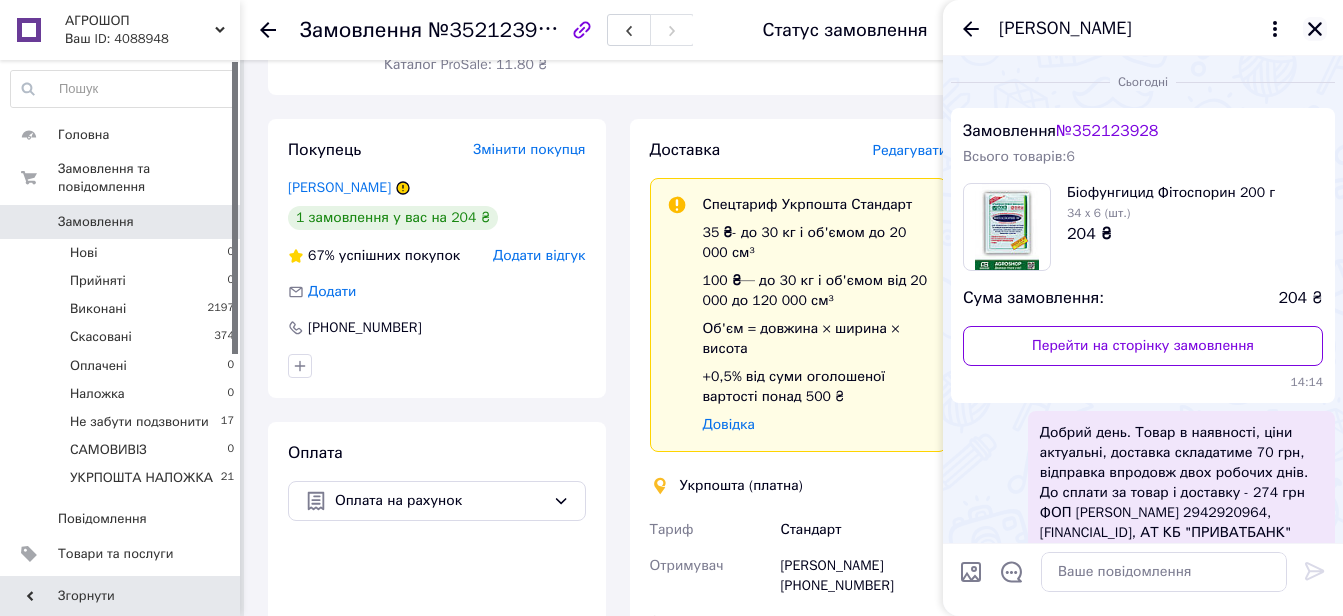 click 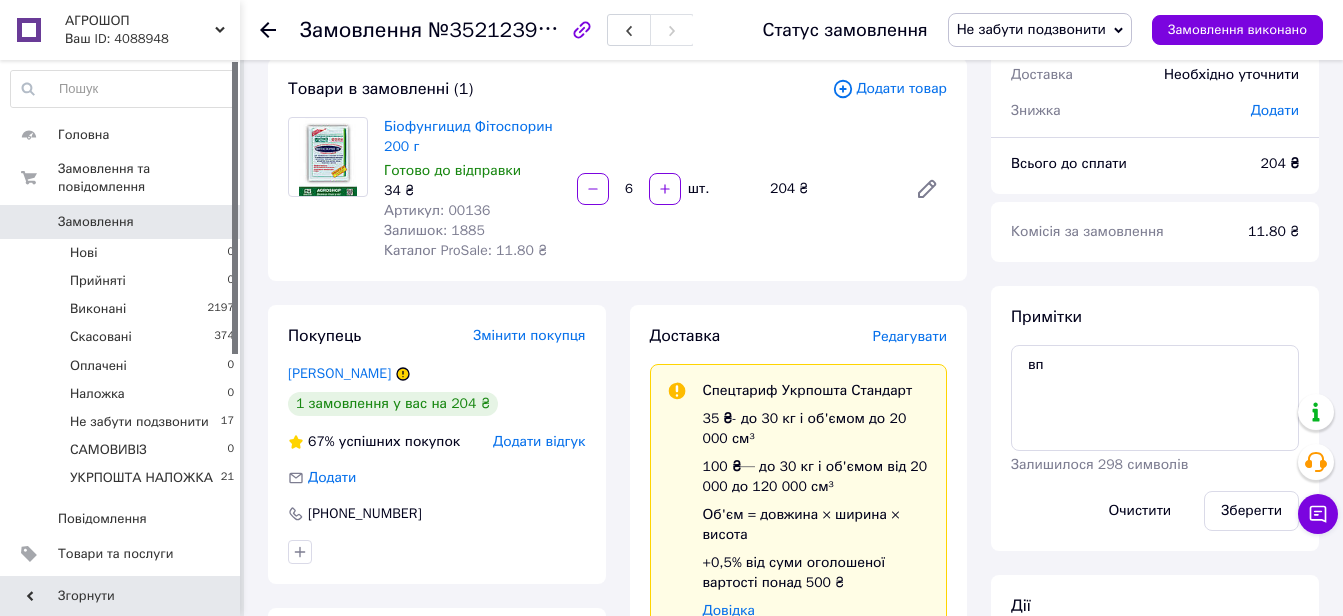 scroll, scrollTop: 300, scrollLeft: 0, axis: vertical 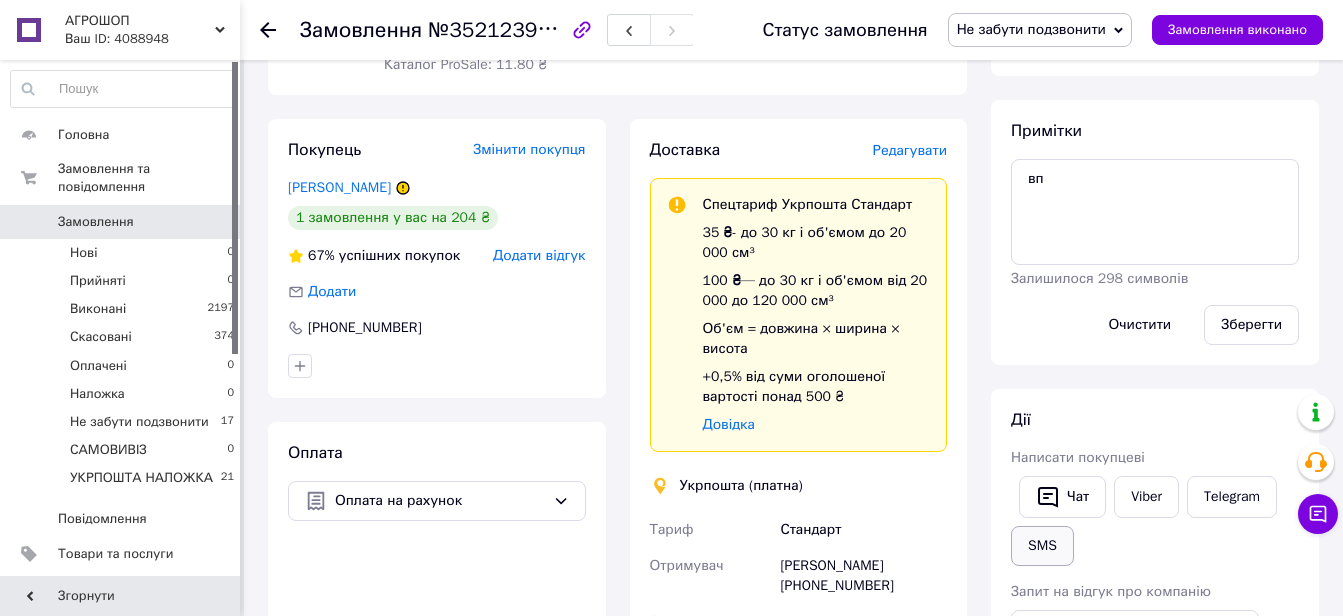 click on "SMS" at bounding box center (1042, 546) 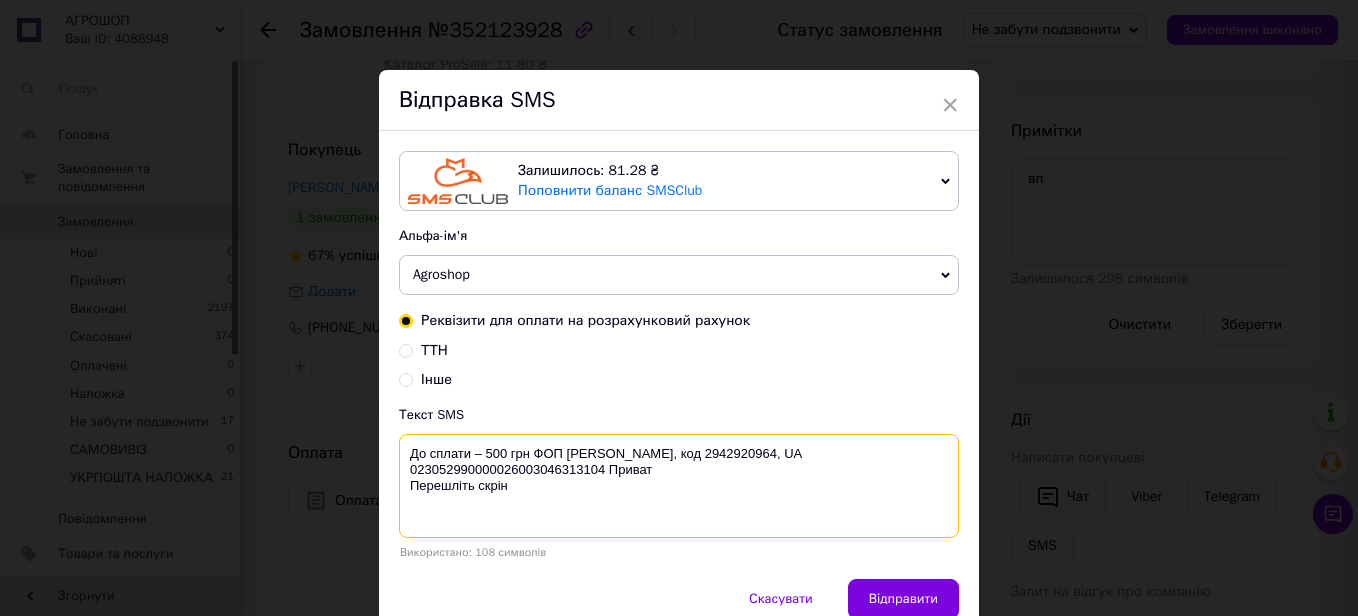 click on "До сплати – 500 грн ФОП [PERSON_NAME], код 2942920964, UA 023052990000026003046313104 Приват
Перешліть скрін" at bounding box center [679, 486] 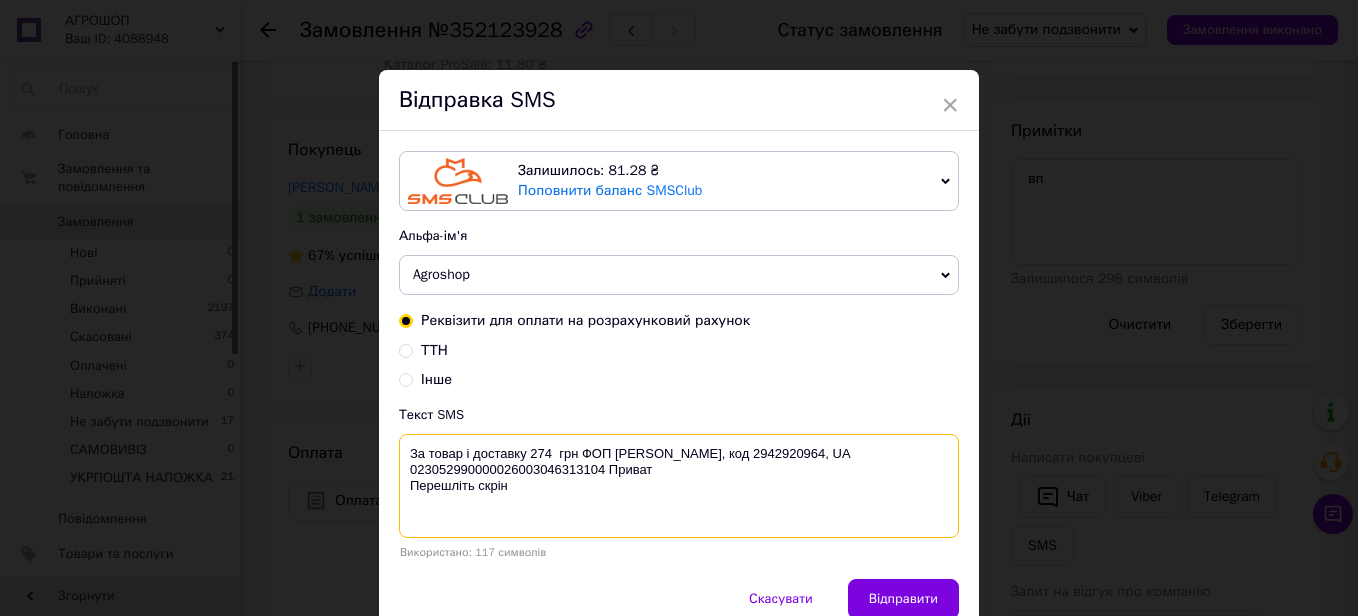 click on "За товар і доставку 274  грн ФОП [PERSON_NAME], код 2942920964, UA 023052990000026003046313104 Приват
Перешліть скрін" at bounding box center [679, 486] 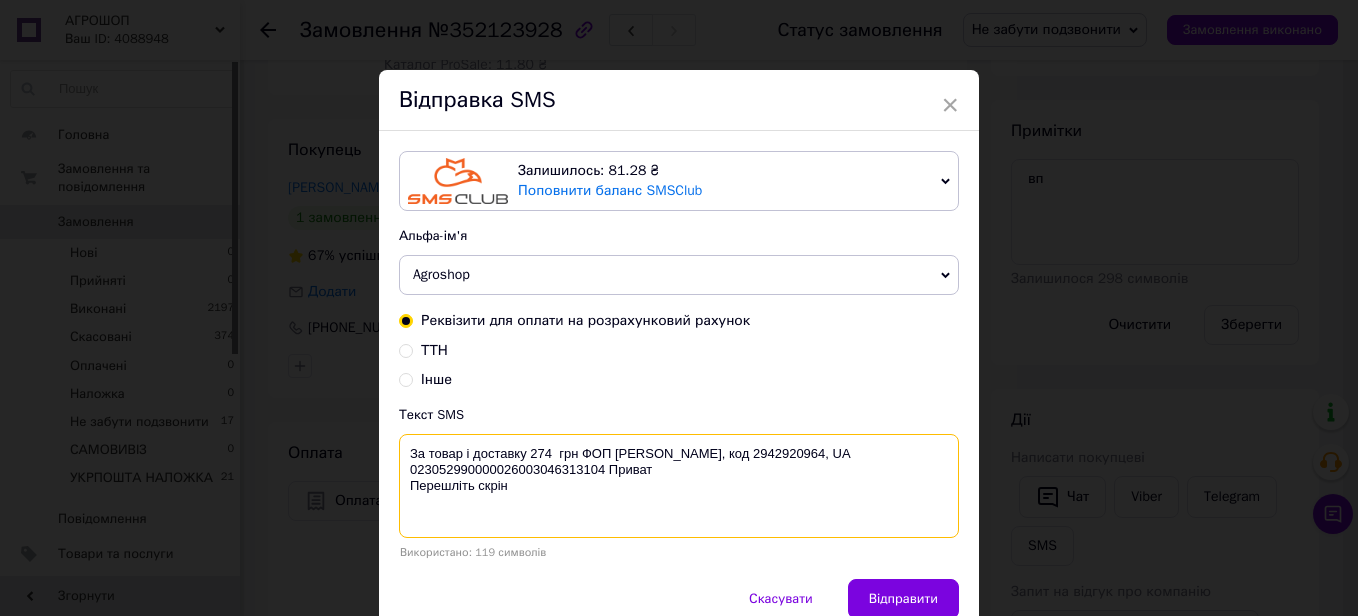 paste on "на [PERSON_NAME] 0669459904" 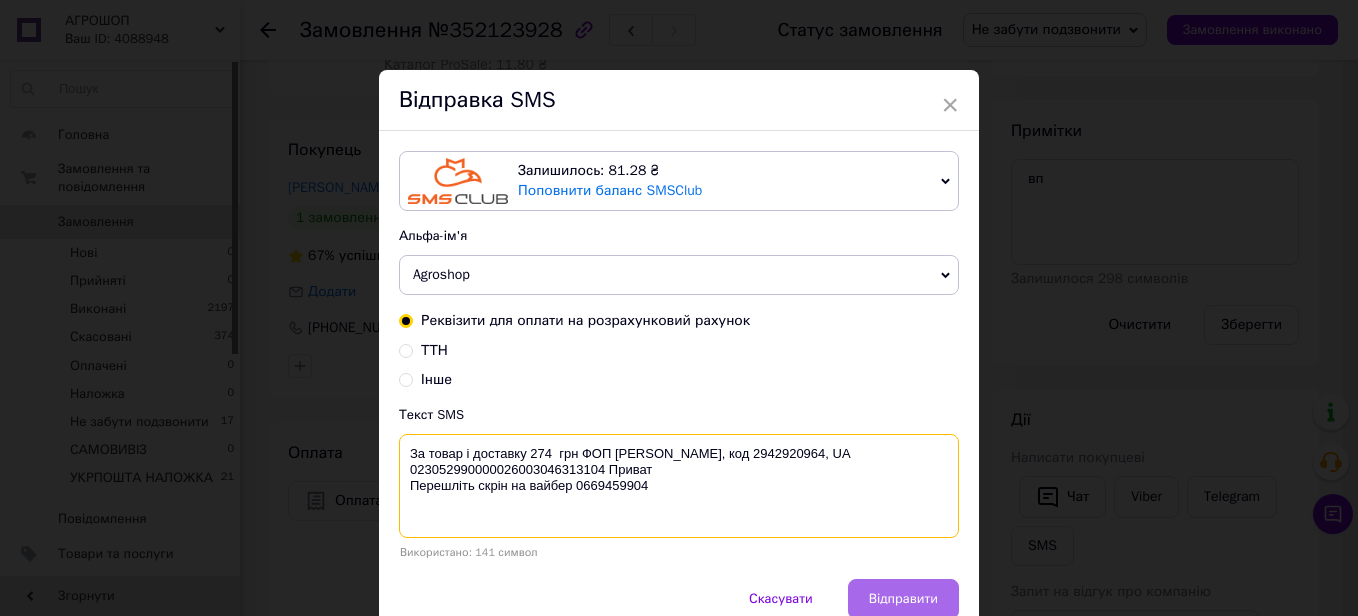 type on "За товар і доставку 274  грн ФОП [PERSON_NAME], код 2942920964, UA 023052990000026003046313104 Приват
Перешліть скрін на вайбер 0669459904" 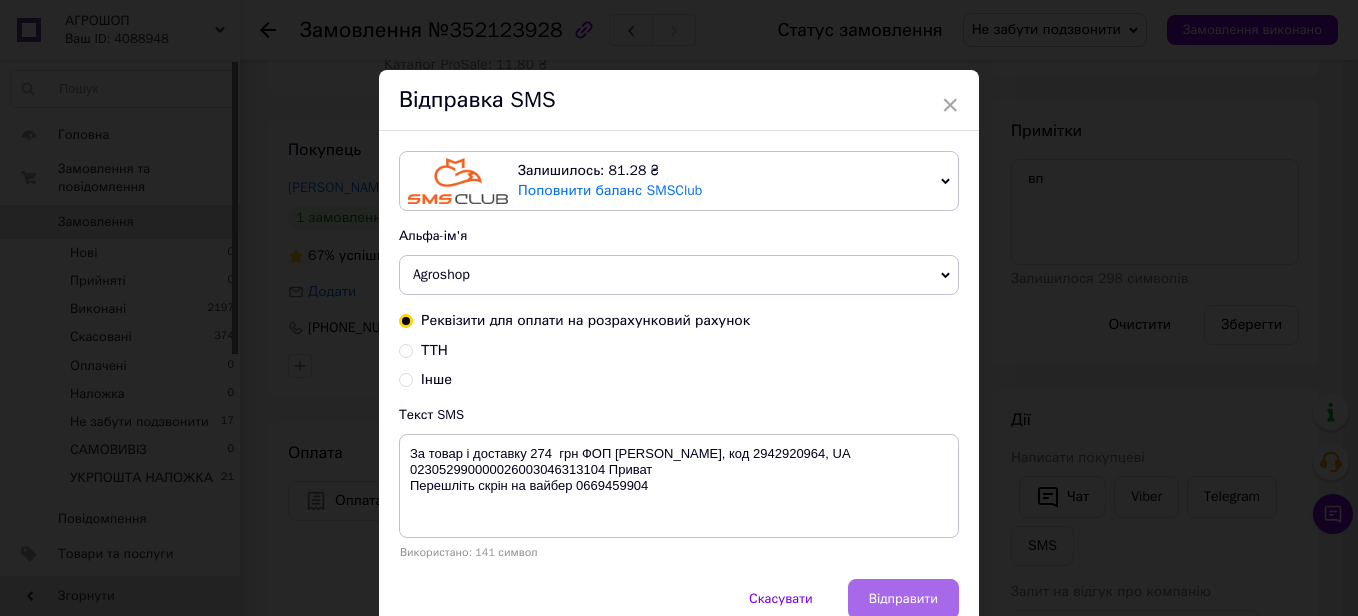 click on "Відправити" at bounding box center [903, 599] 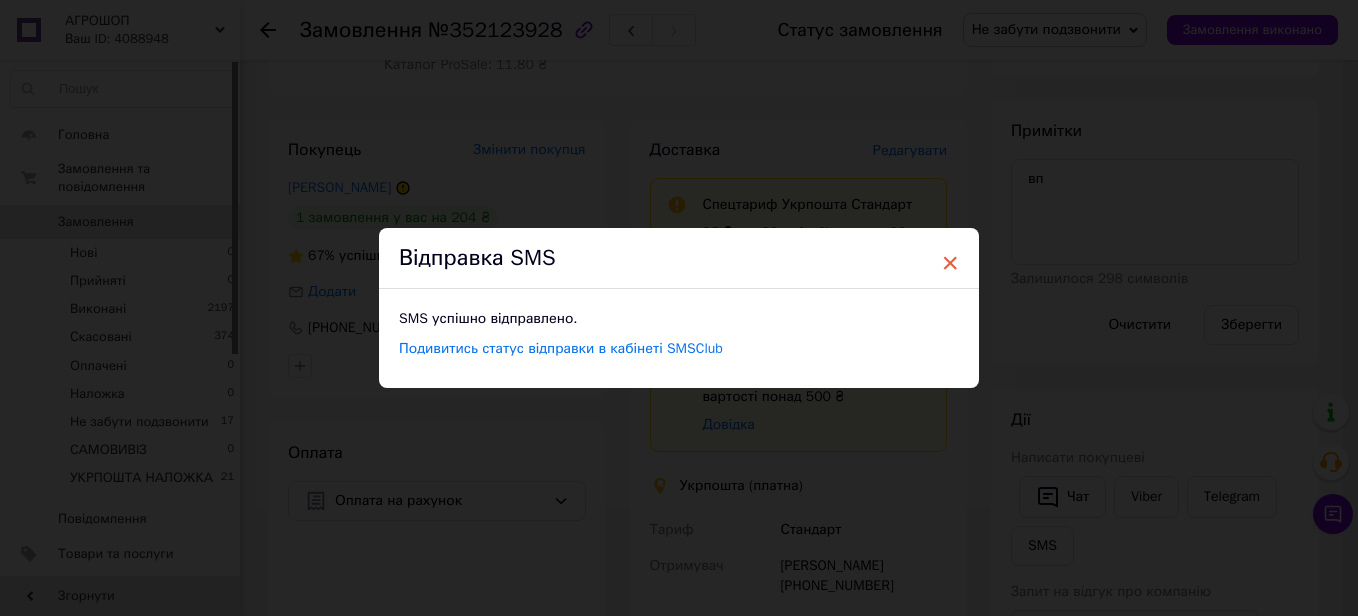 click on "×" at bounding box center (950, 263) 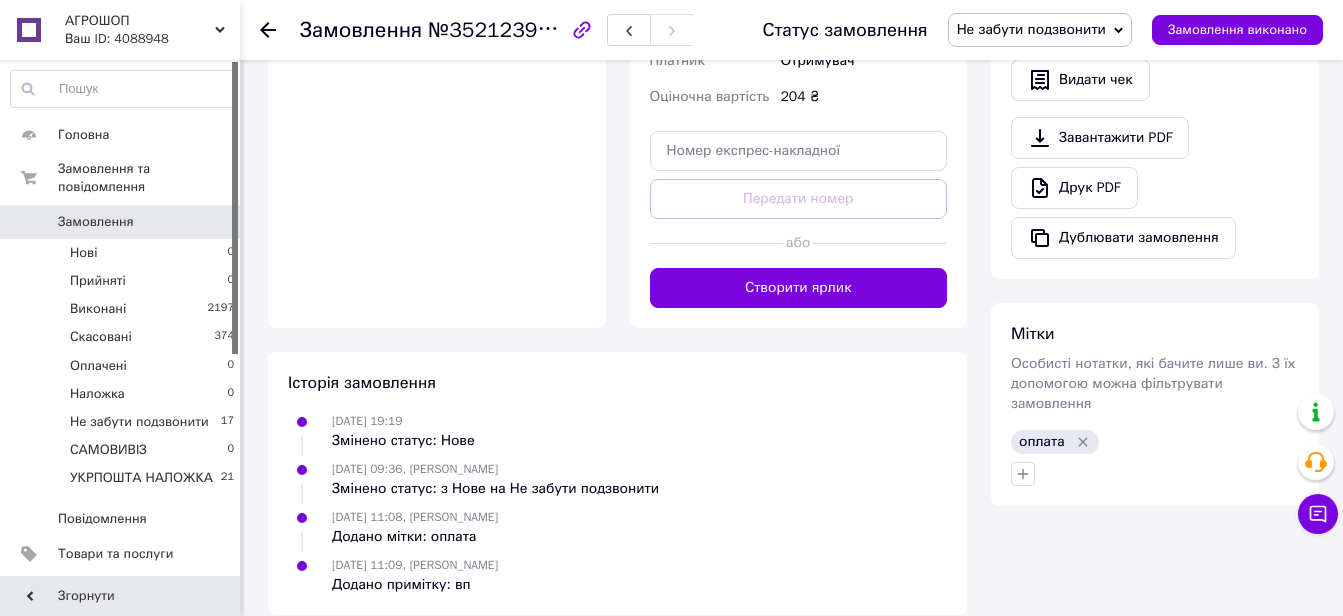 scroll, scrollTop: 960, scrollLeft: 0, axis: vertical 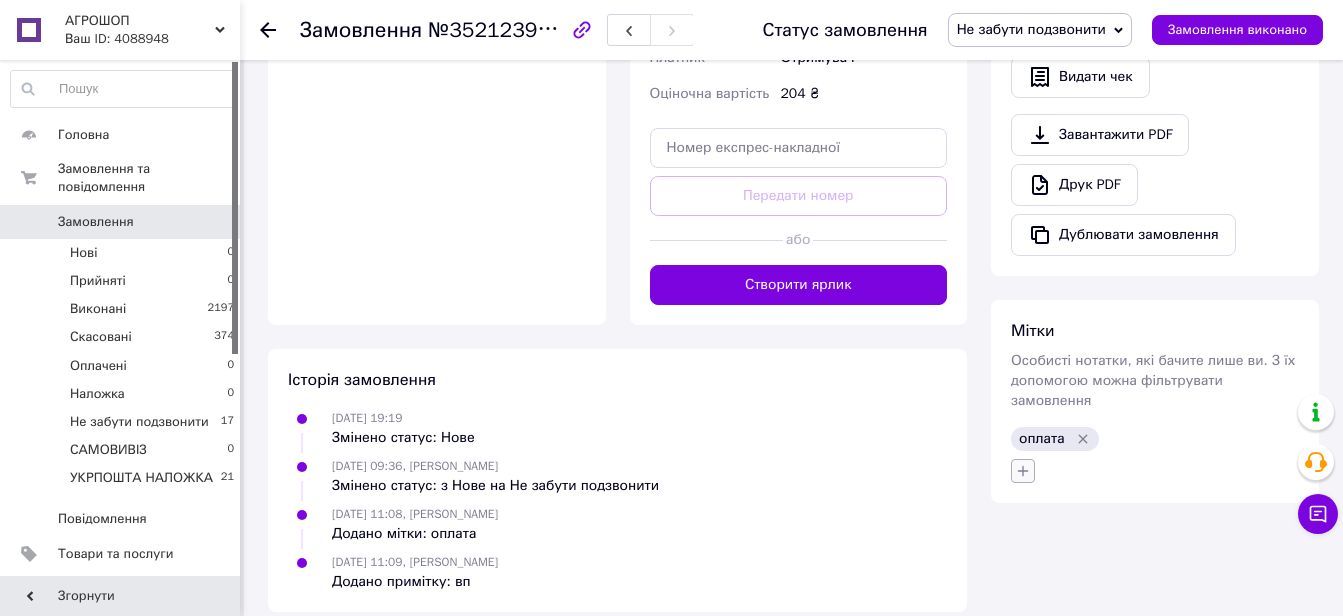 click 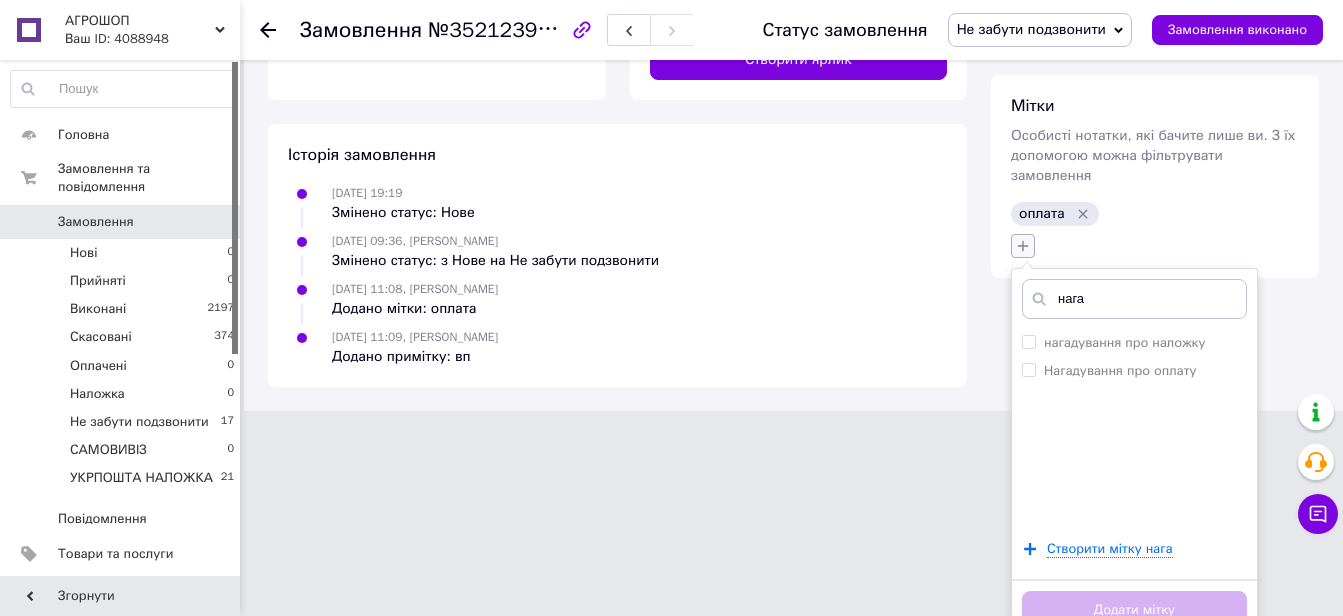 scroll, scrollTop: 1189, scrollLeft: 0, axis: vertical 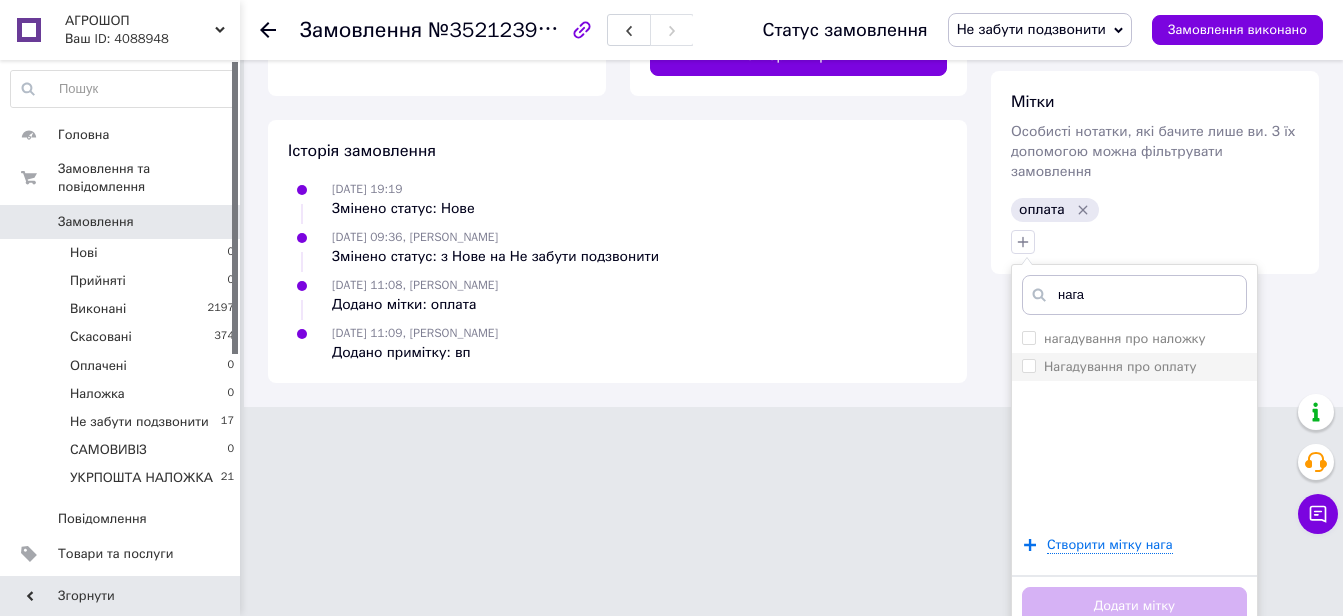 type on "нага" 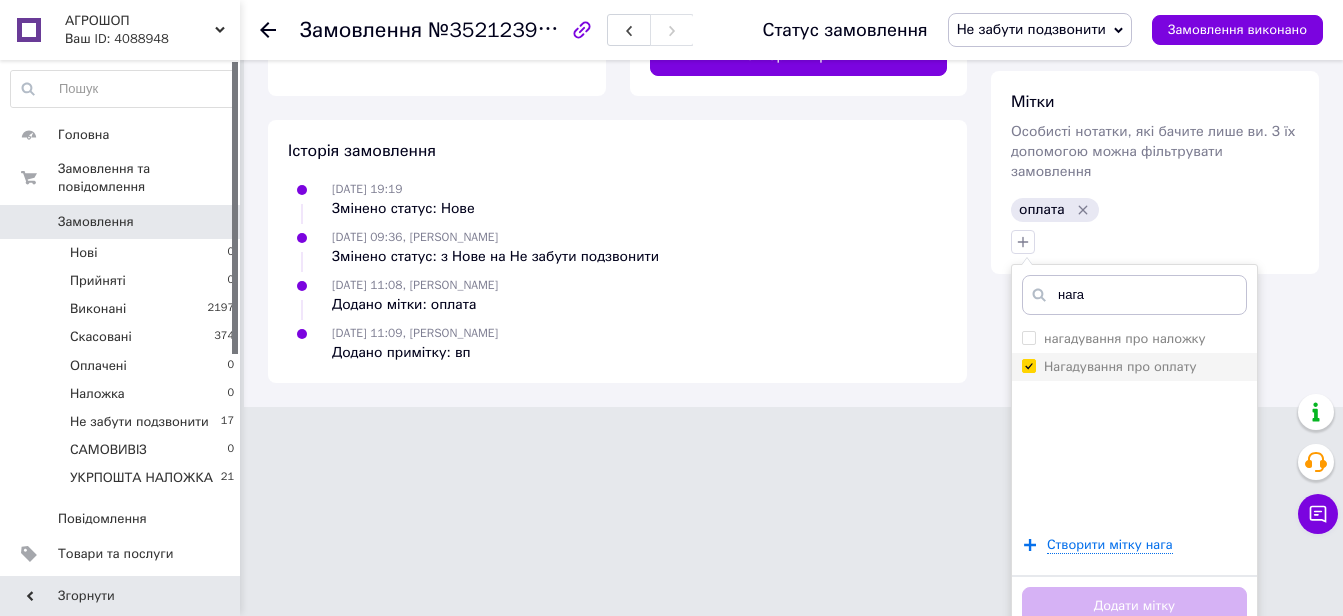 checkbox on "true" 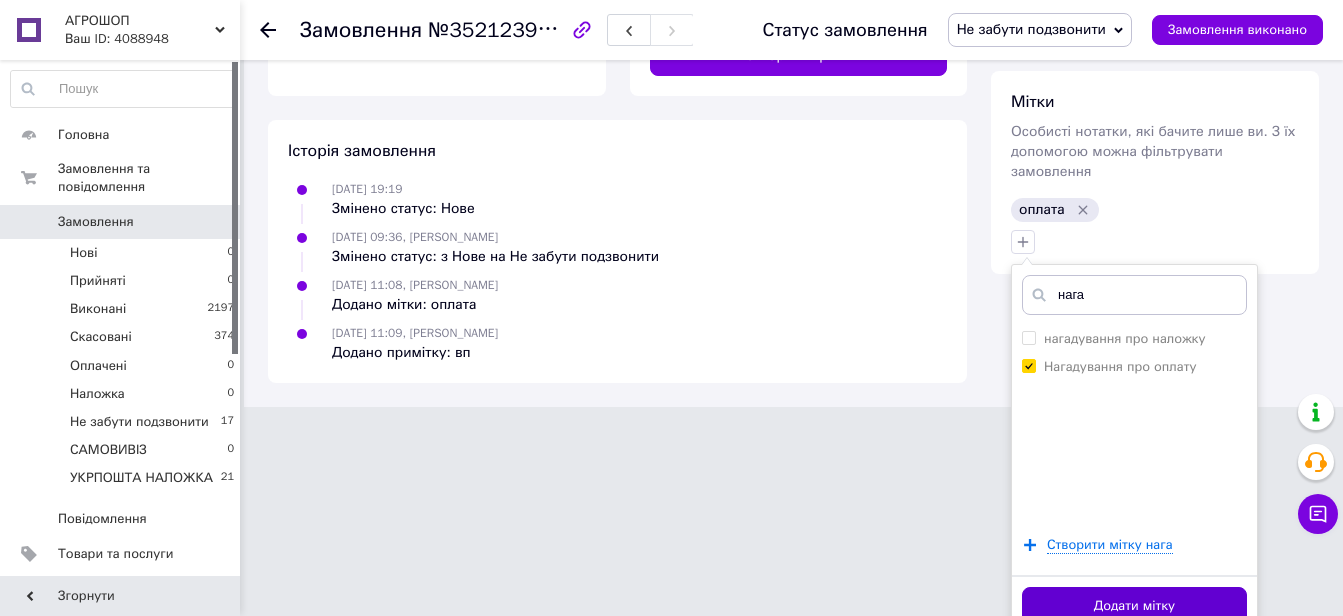 click on "Додати мітку" at bounding box center [1134, 606] 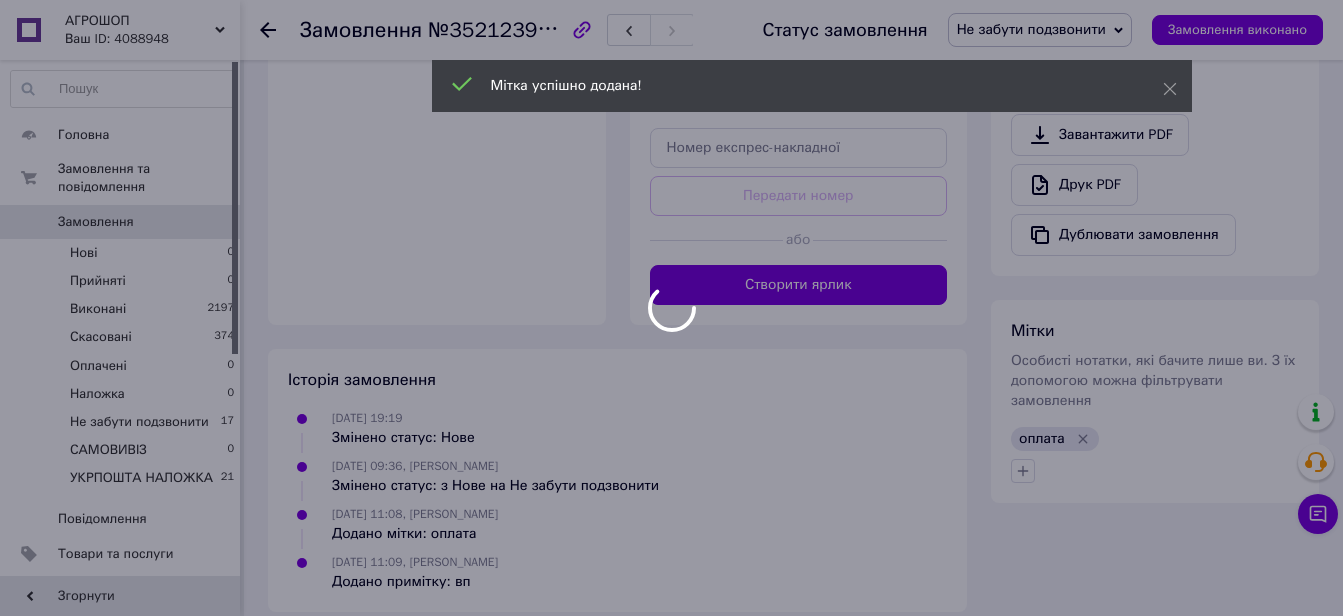 scroll, scrollTop: 1076, scrollLeft: 0, axis: vertical 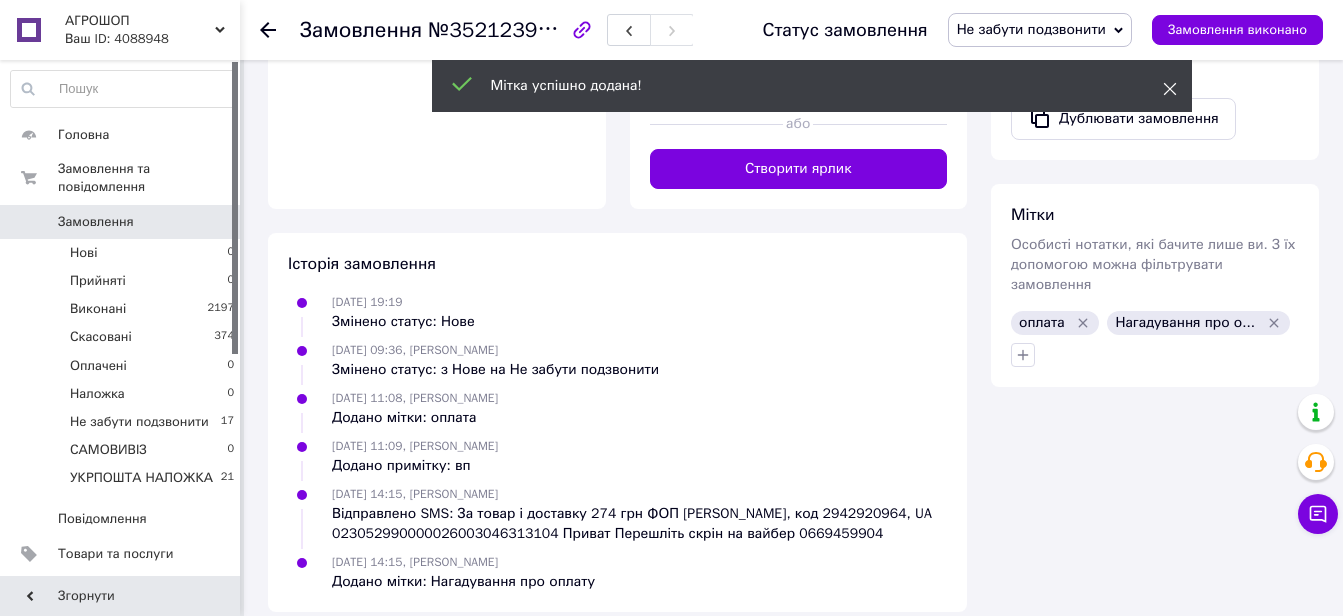 click 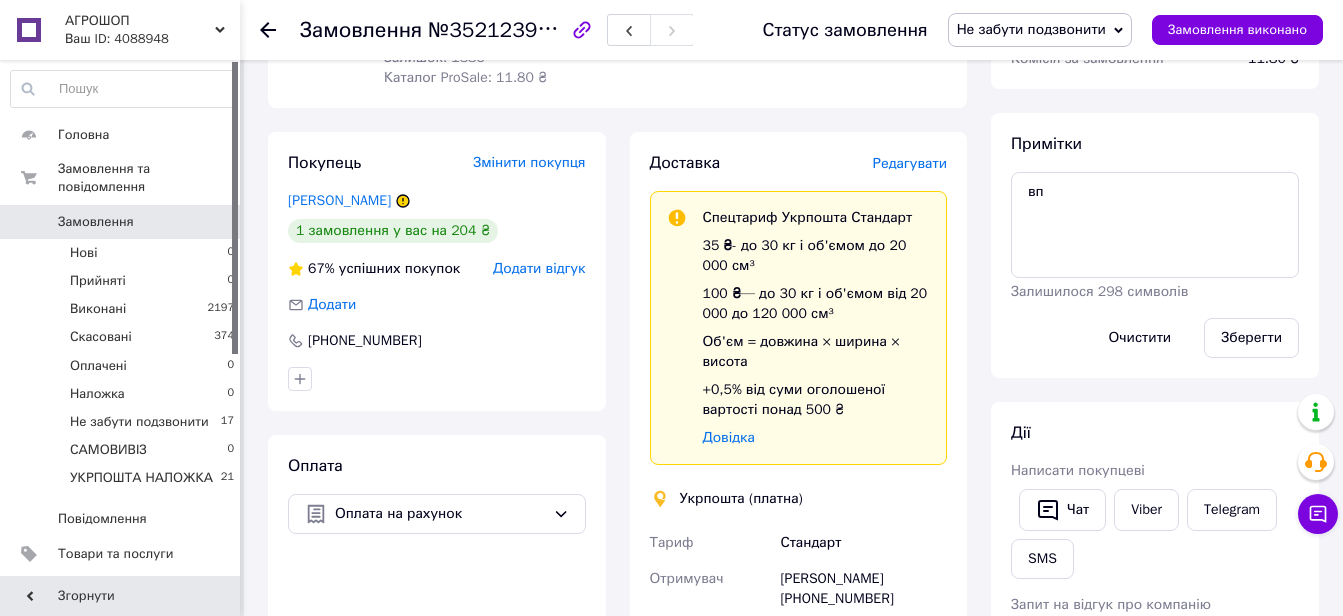 scroll, scrollTop: 276, scrollLeft: 0, axis: vertical 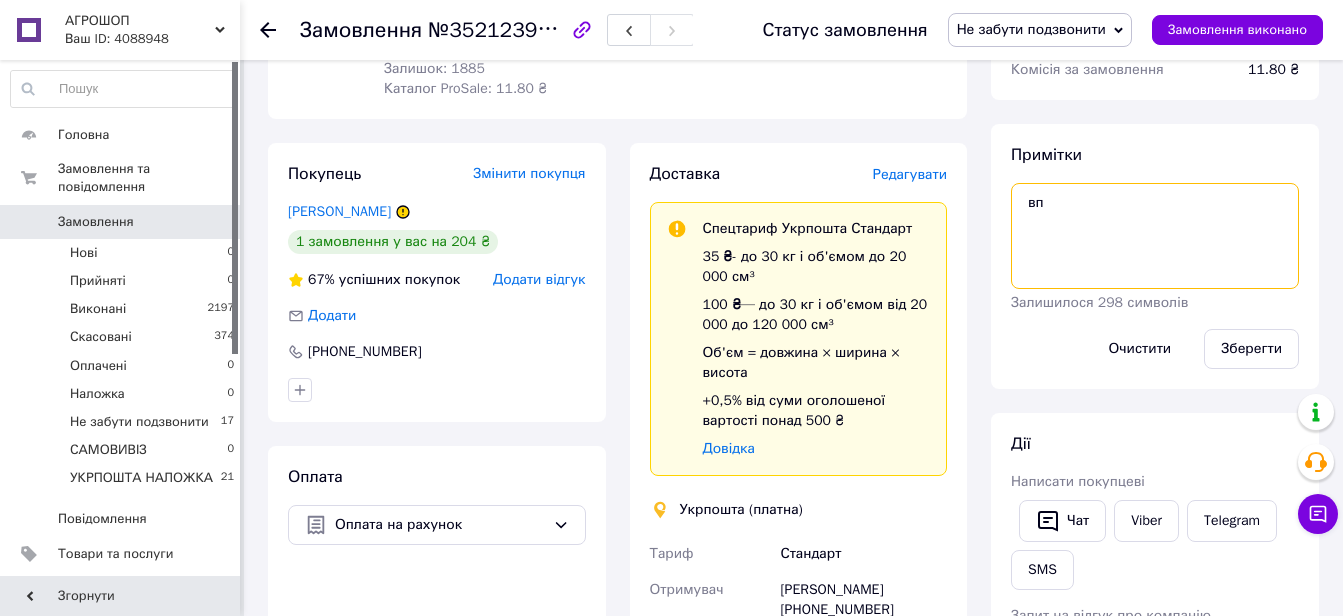 click on "вп" at bounding box center (1155, 236) 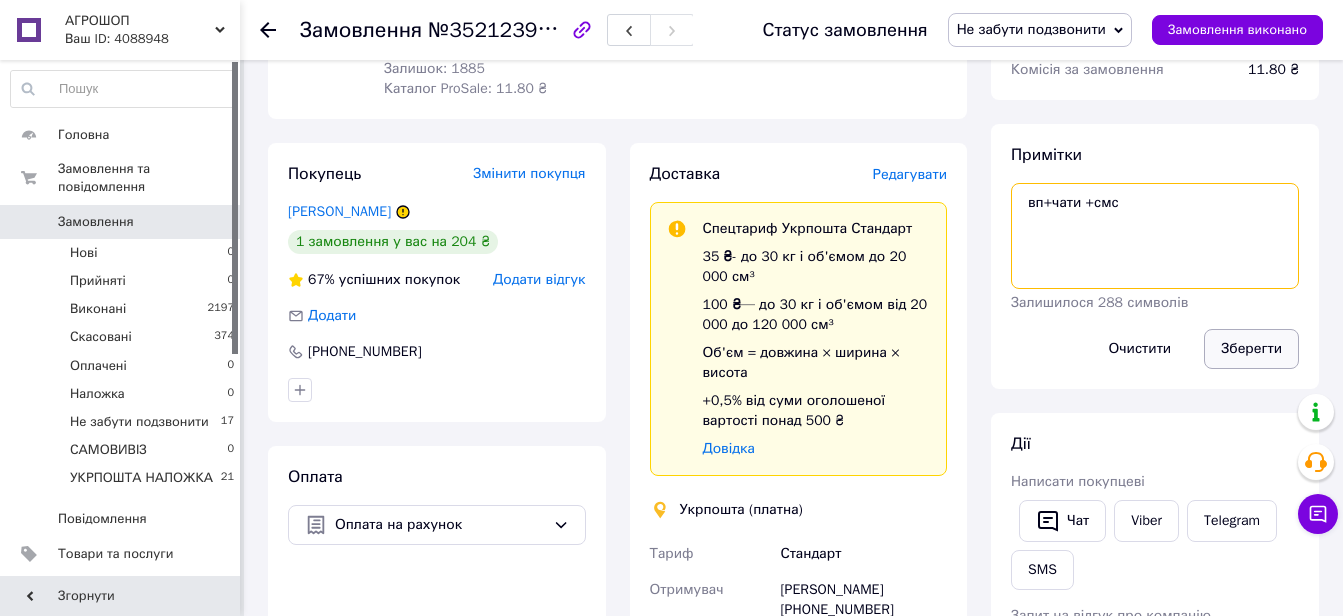 type on "вп+чати +смс" 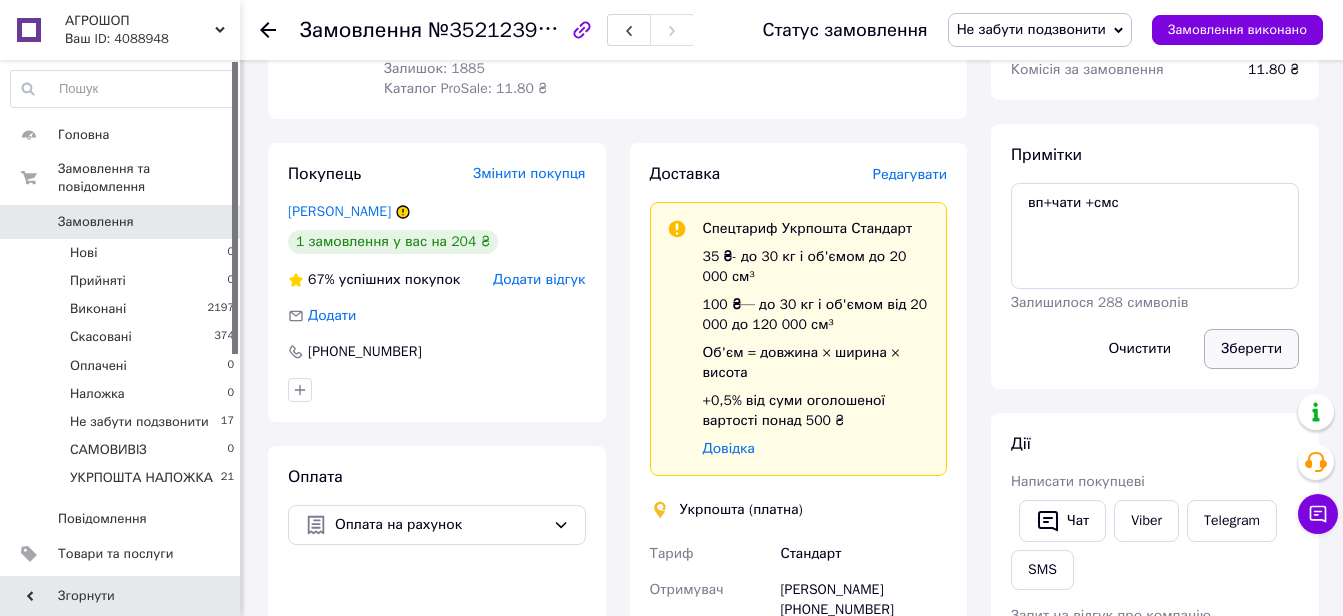 click on "Зберегти" at bounding box center [1251, 349] 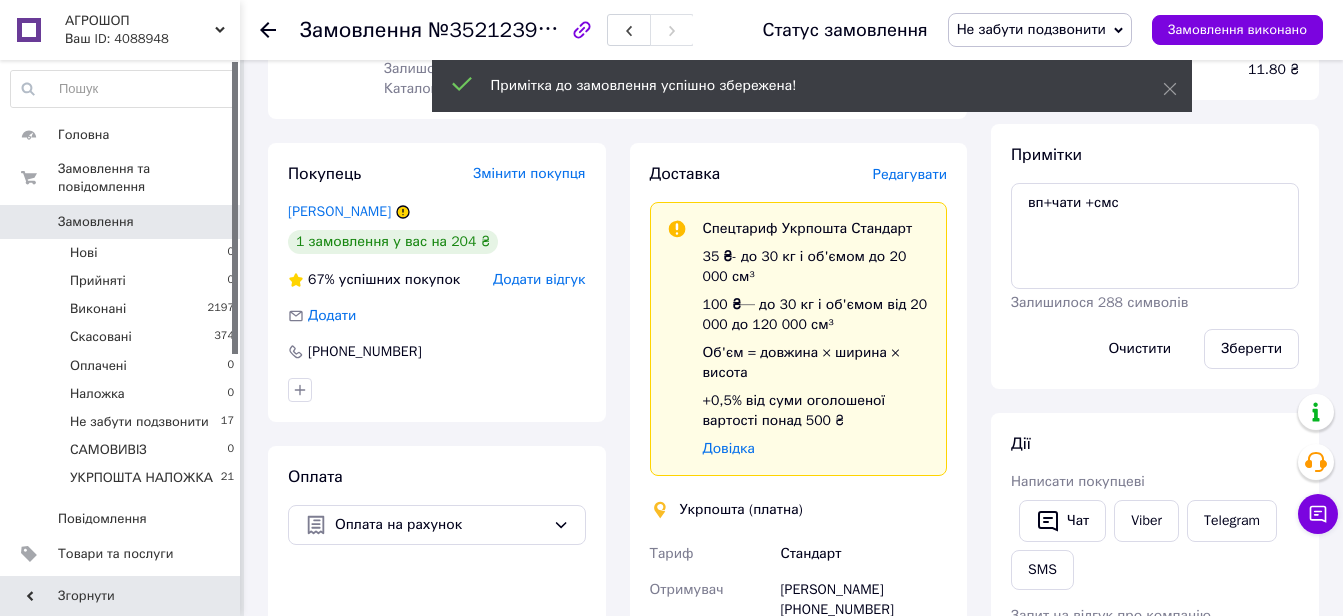 click 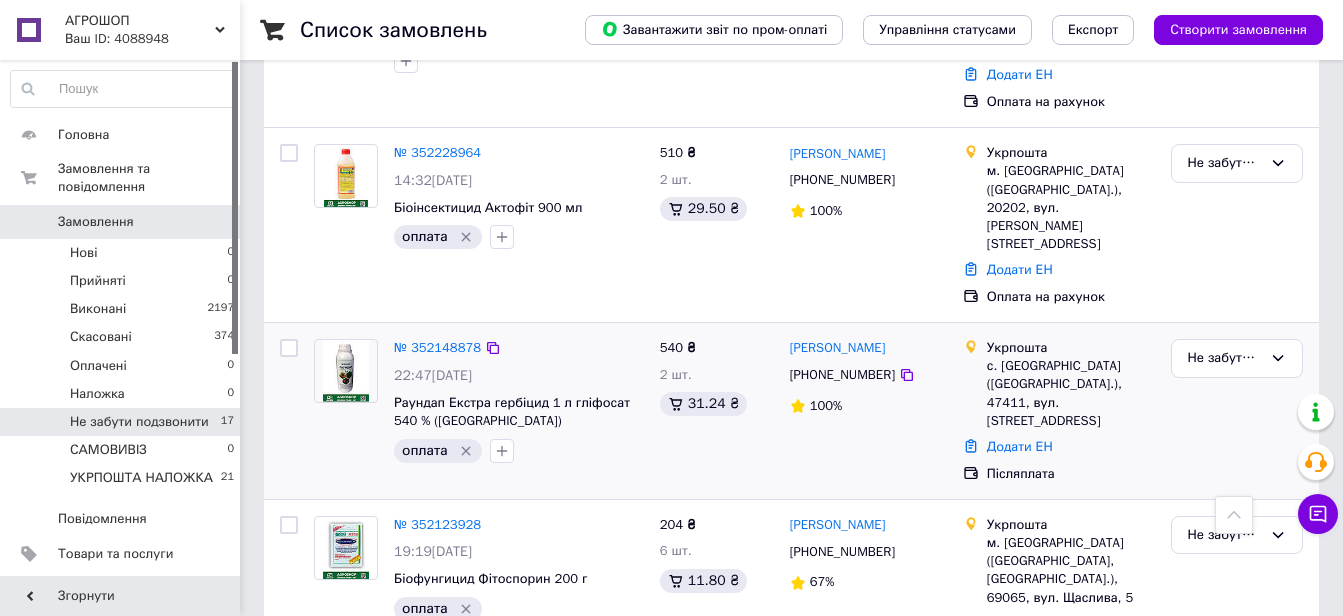 scroll, scrollTop: 2549, scrollLeft: 0, axis: vertical 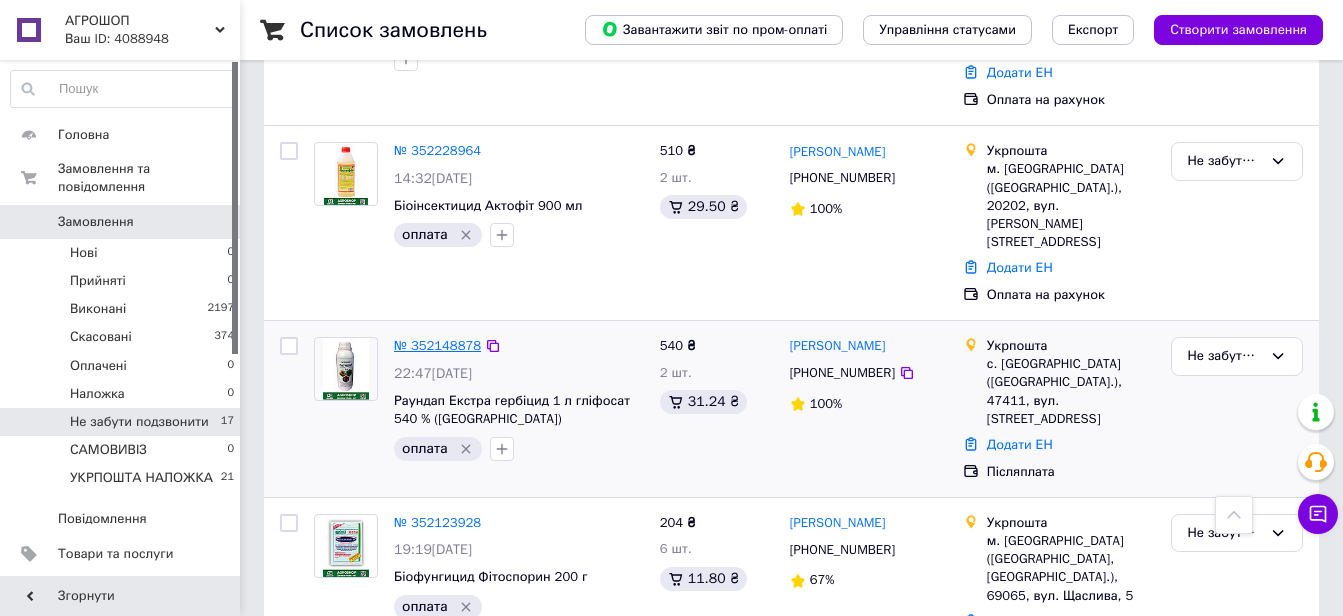 click on "№ 352148878" at bounding box center (437, 345) 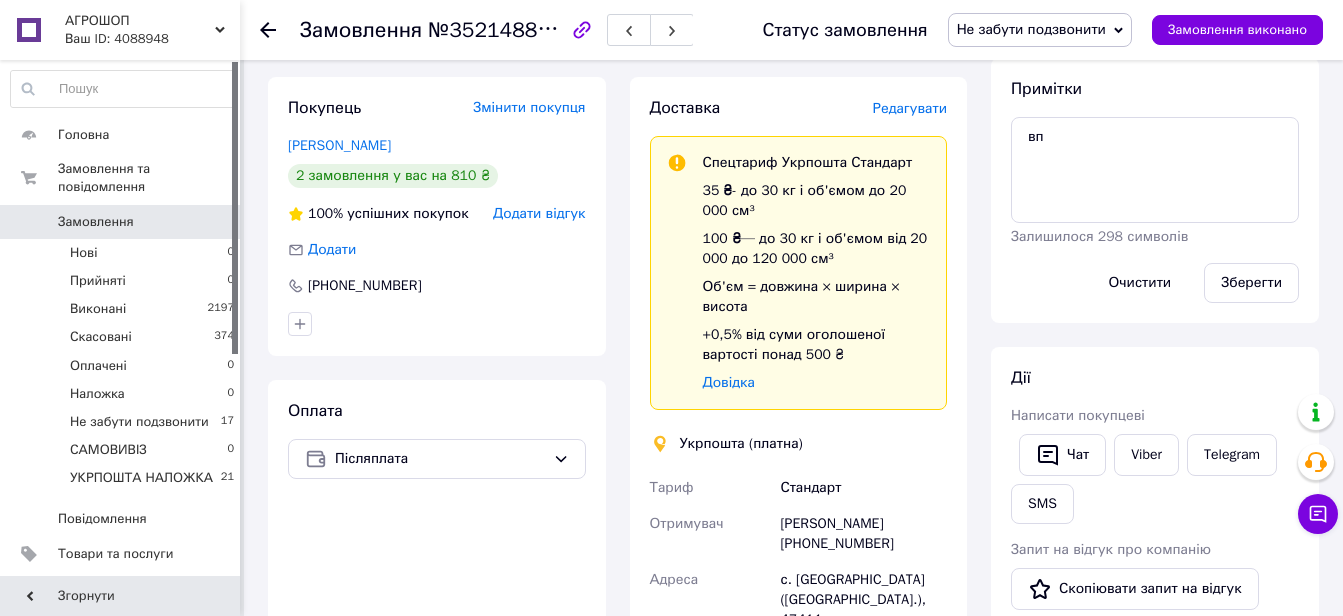 scroll, scrollTop: 424, scrollLeft: 0, axis: vertical 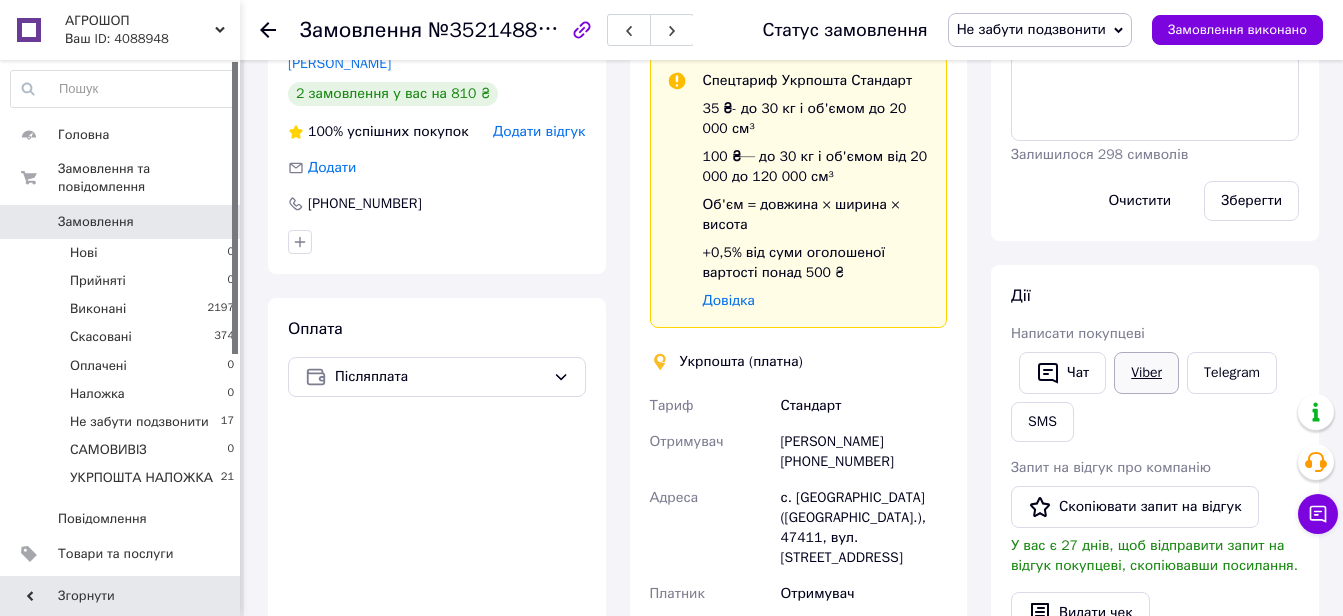 click on "Viber" at bounding box center [1146, 373] 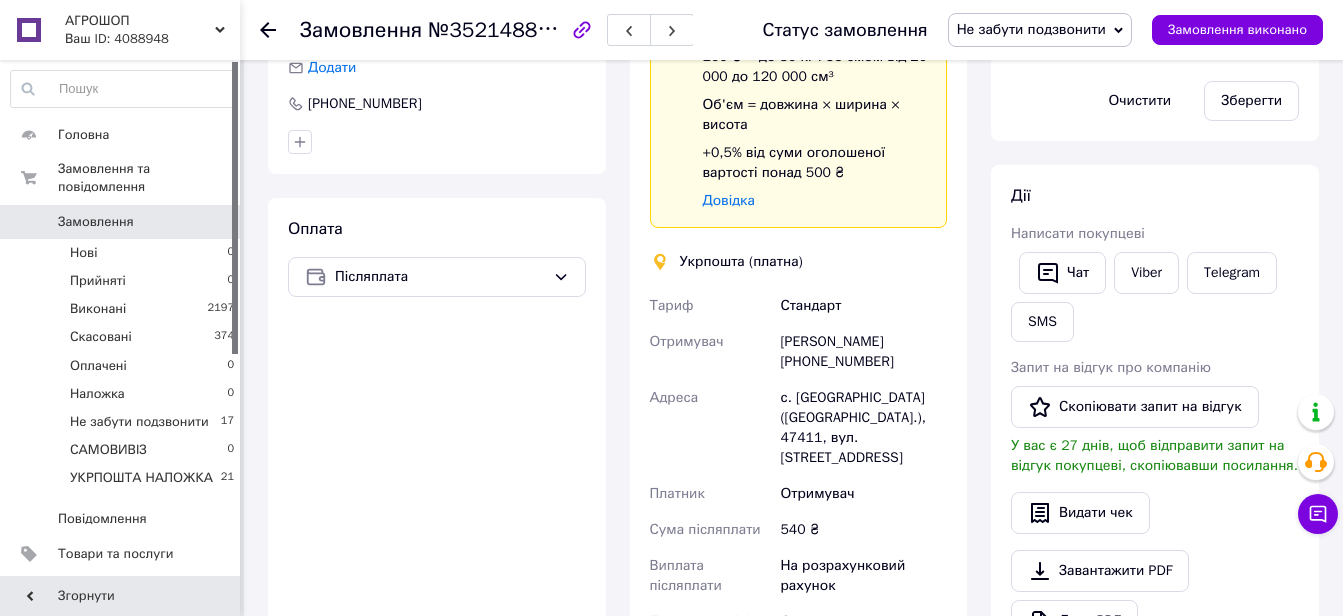 scroll, scrollTop: 1124, scrollLeft: 0, axis: vertical 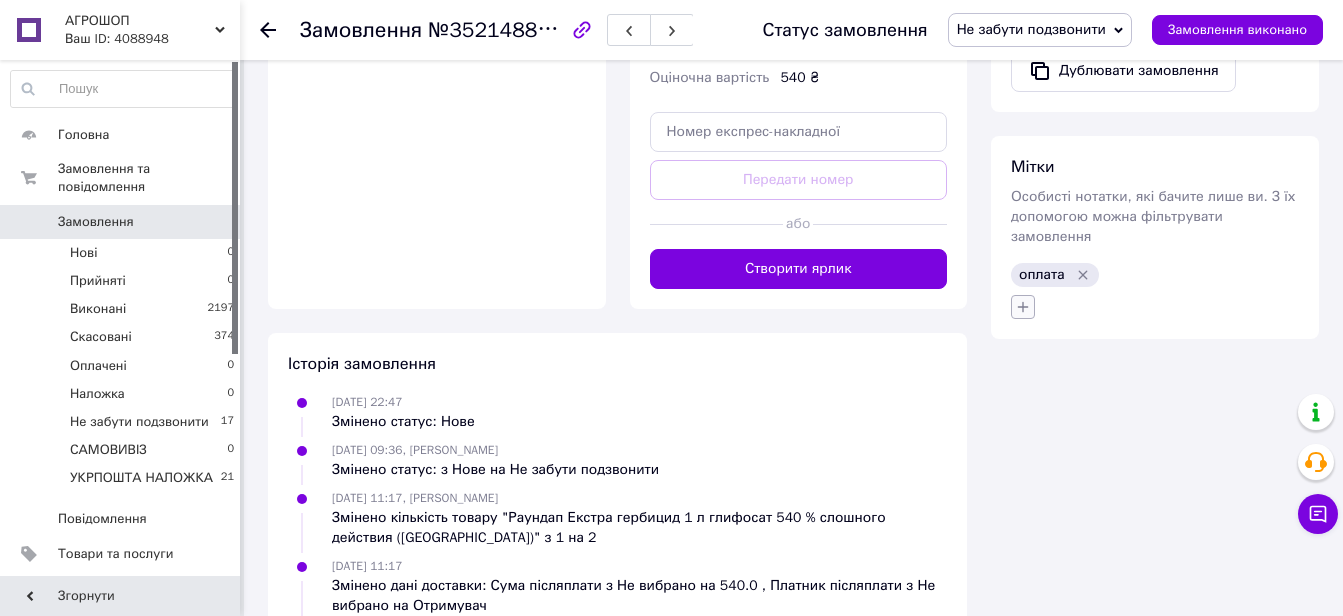 click 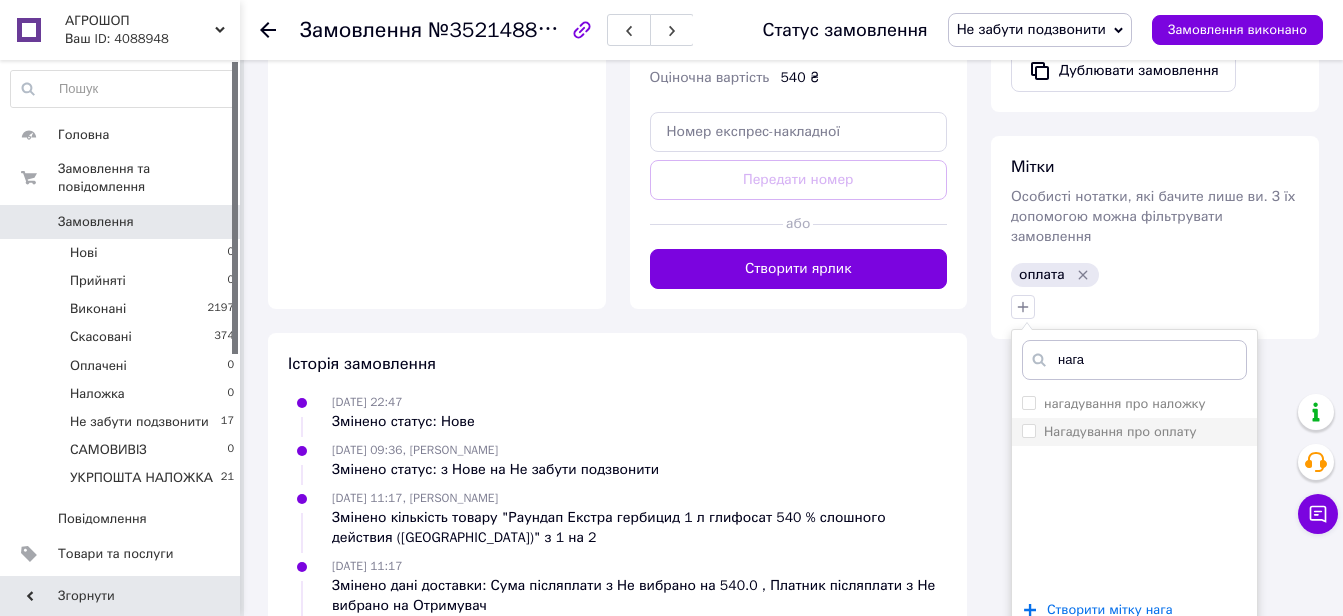 type on "нага" 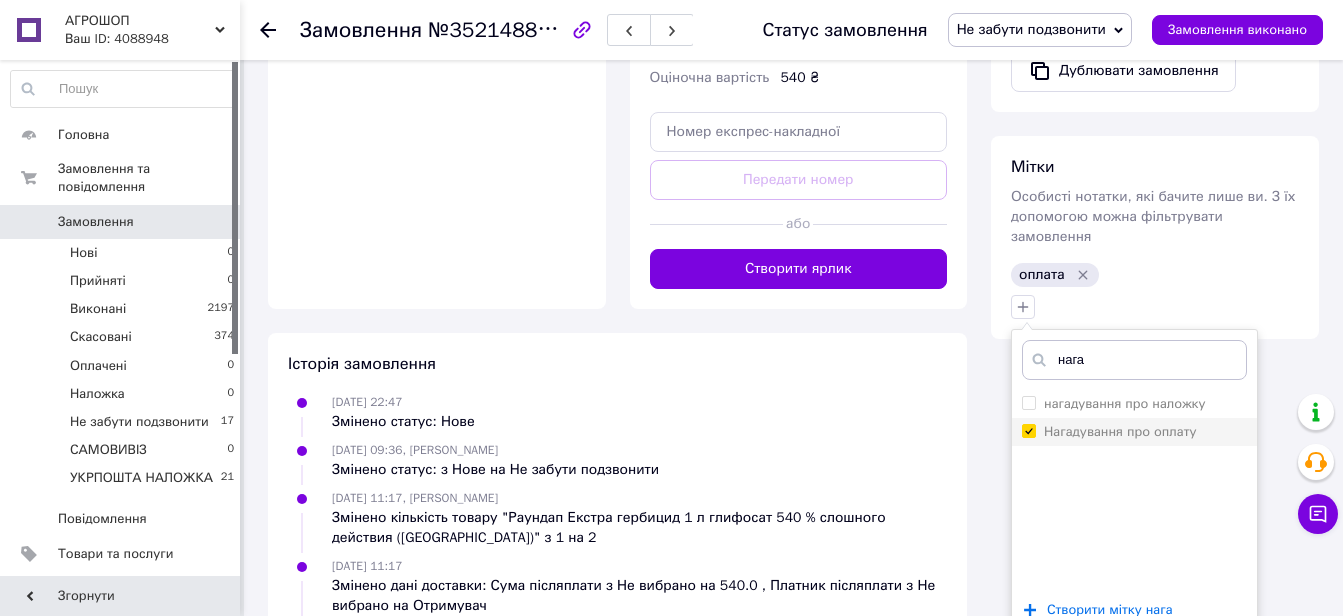 checkbox on "true" 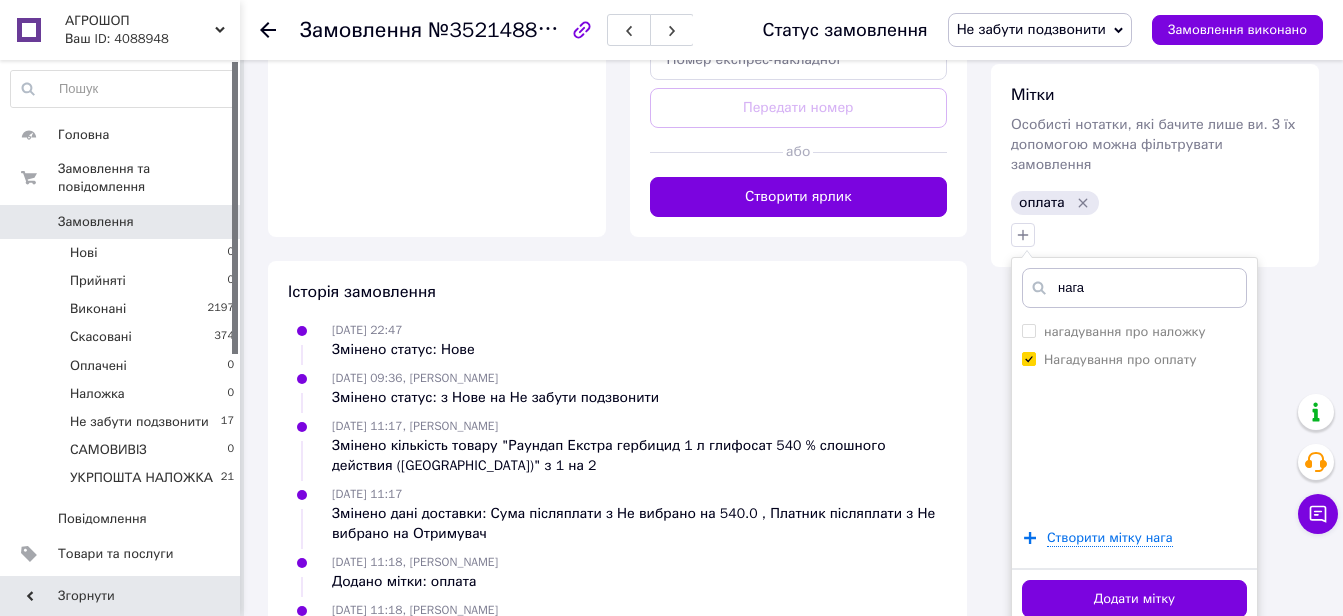 scroll, scrollTop: 1224, scrollLeft: 0, axis: vertical 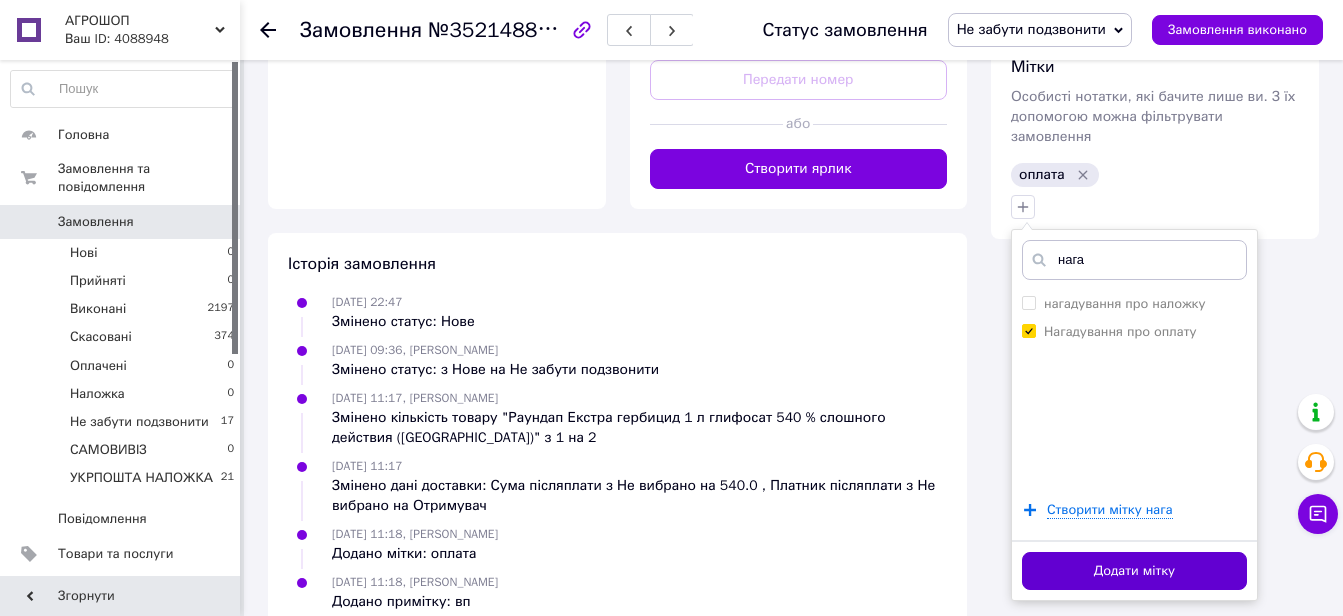 click on "Додати мітку" at bounding box center [1134, 571] 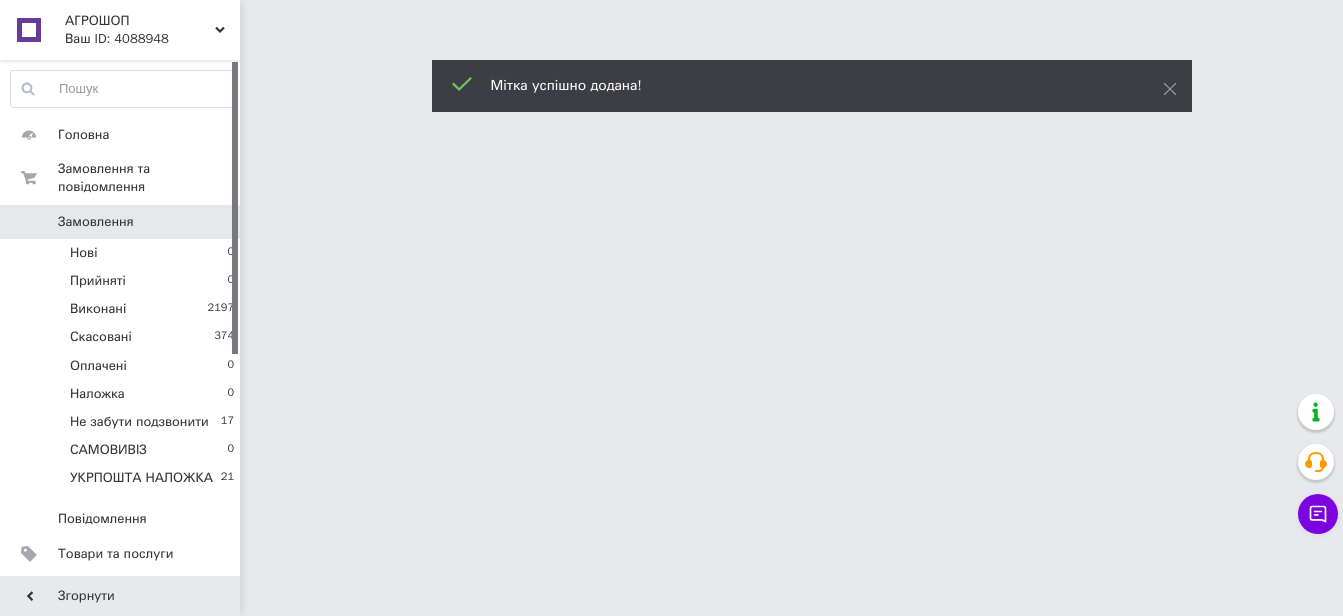 scroll, scrollTop: 0, scrollLeft: 0, axis: both 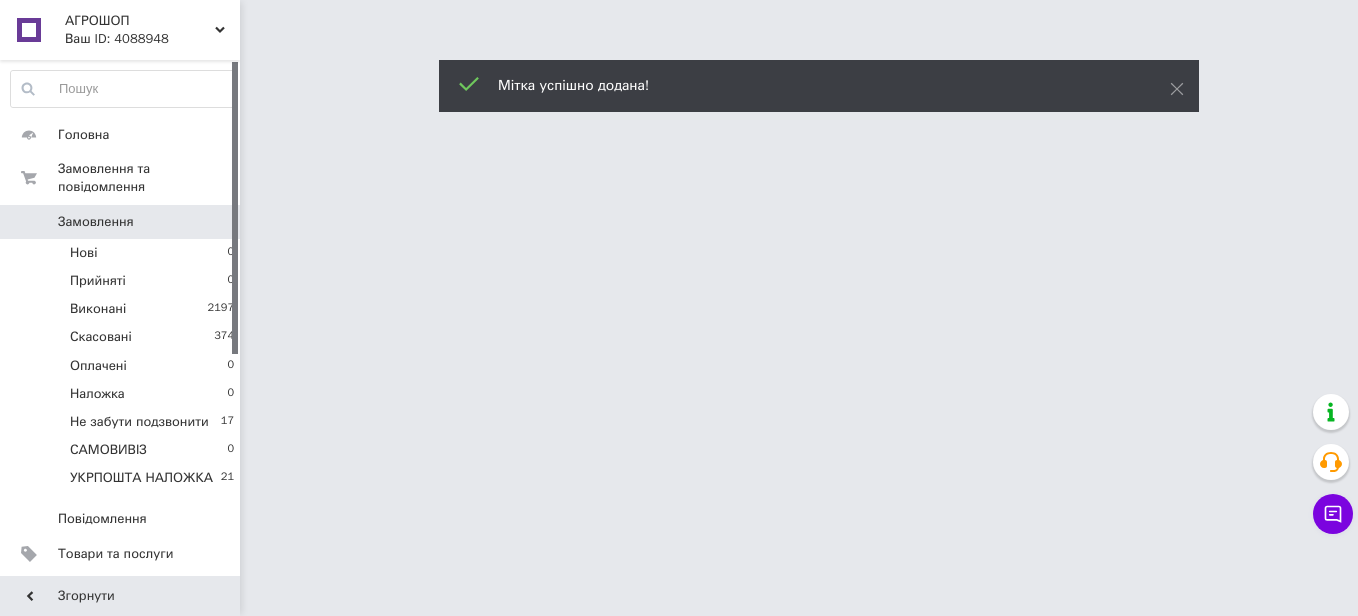 click on "Мітка успішно додана!" at bounding box center [819, 86] 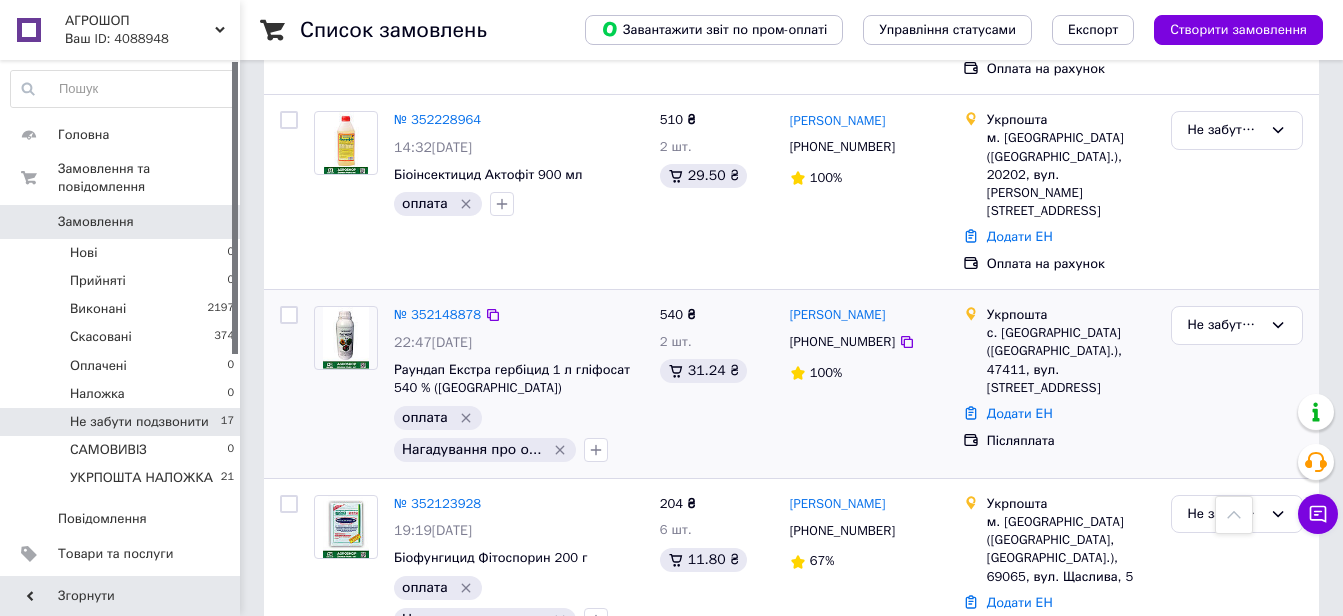 scroll, scrollTop: 2480, scrollLeft: 0, axis: vertical 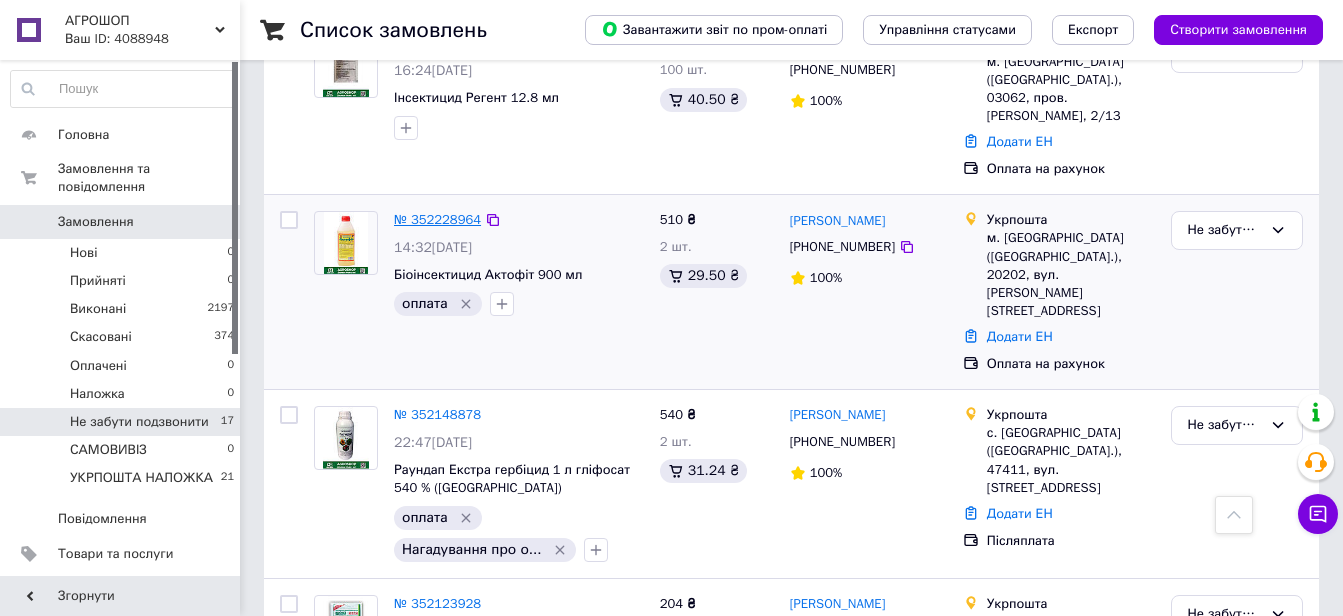 click on "№ 352228964" at bounding box center (437, 219) 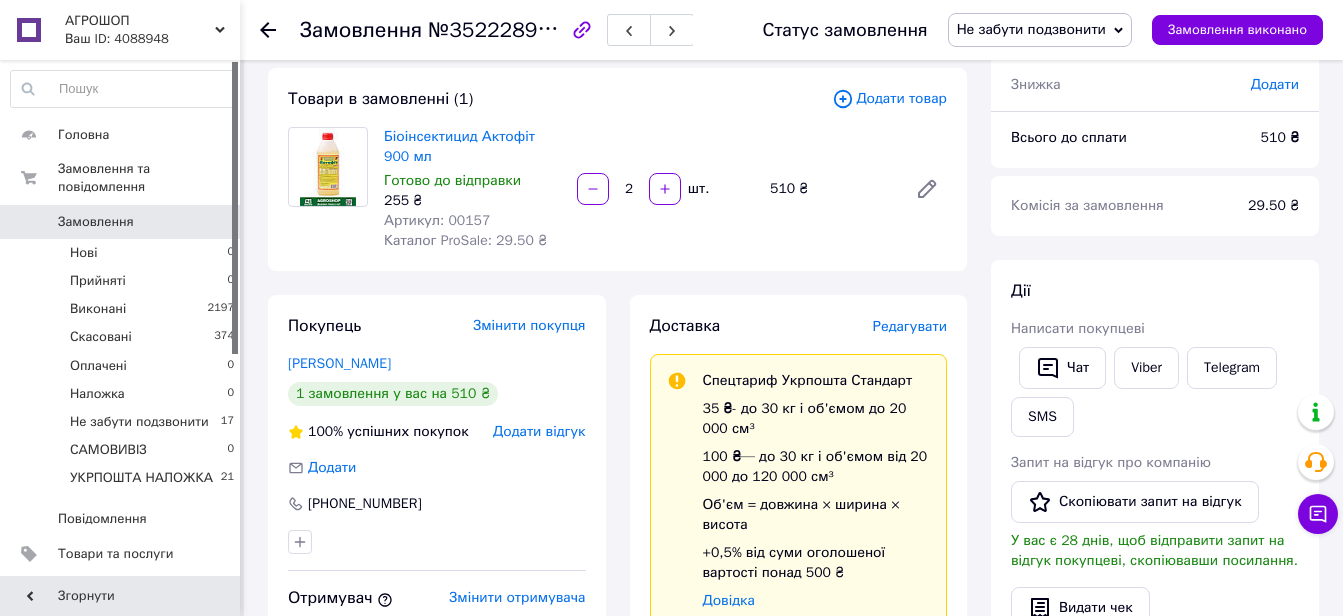 scroll, scrollTop: 100, scrollLeft: 0, axis: vertical 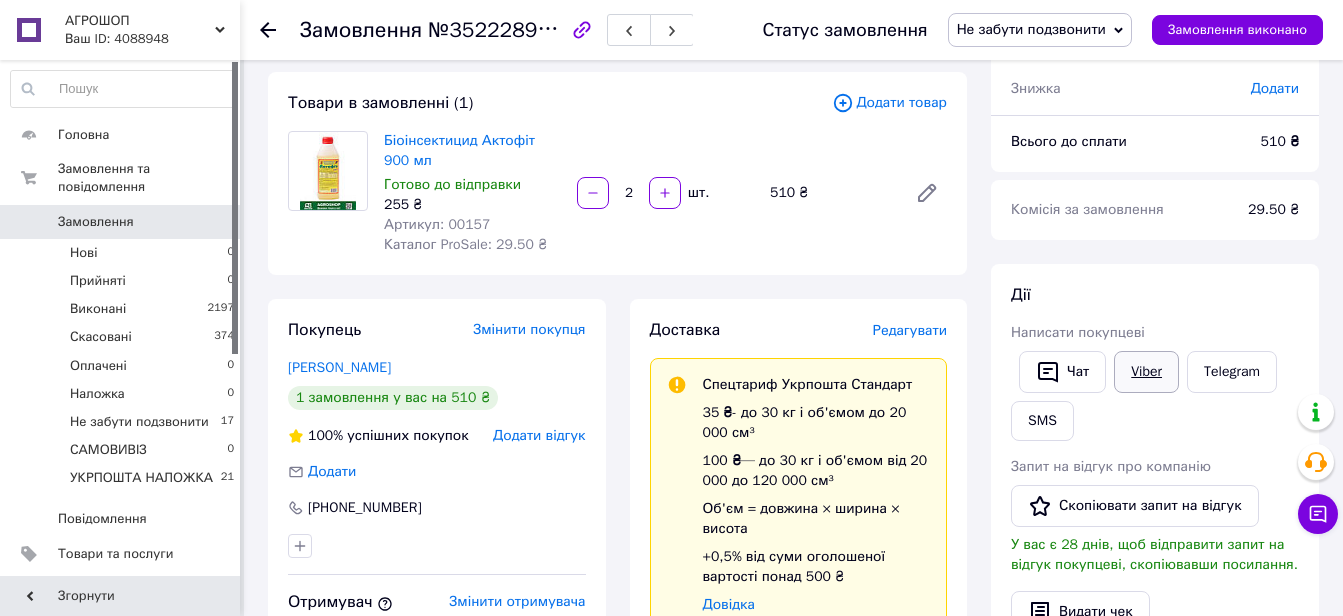 click on "Viber" at bounding box center [1146, 372] 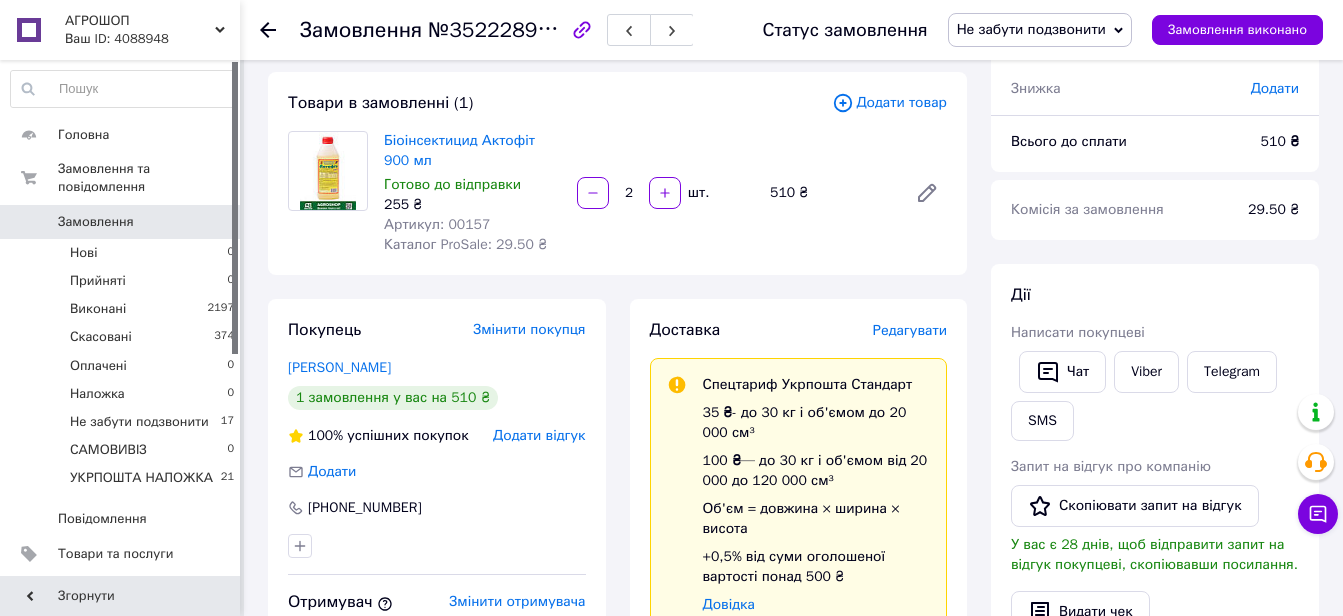 click on "Не забути подзвонити" at bounding box center [1031, 29] 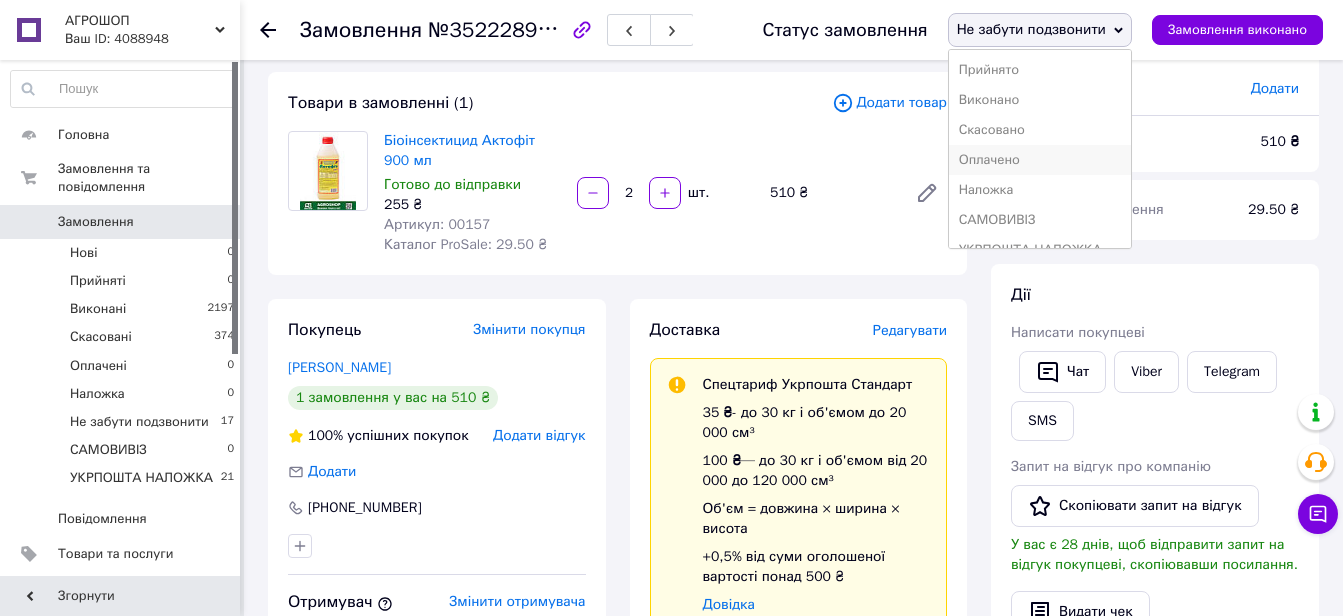click on "Оплачено" at bounding box center (1040, 160) 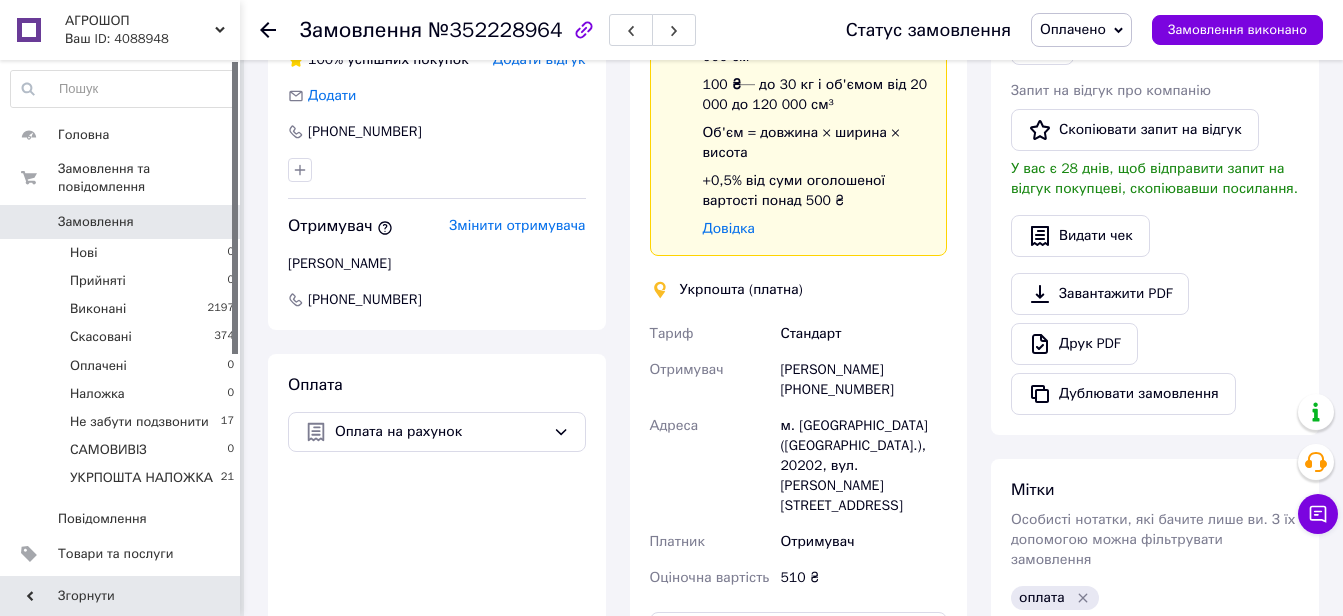 scroll, scrollTop: 500, scrollLeft: 0, axis: vertical 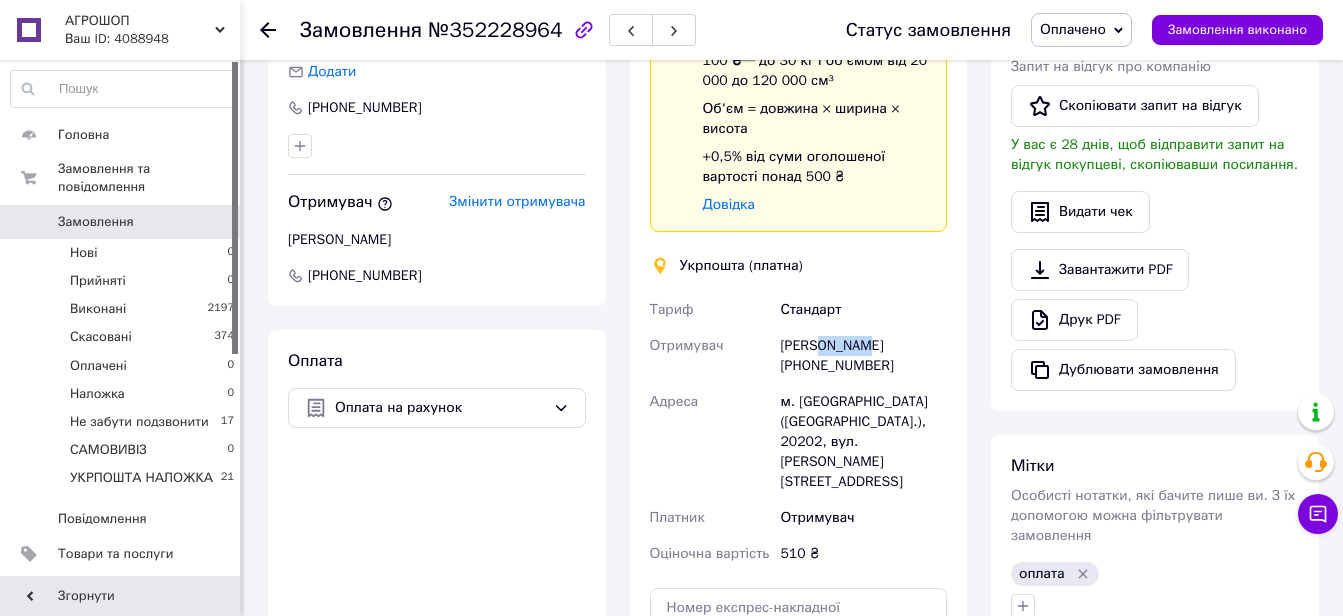 drag, startPoint x: 893, startPoint y: 346, endPoint x: 802, endPoint y: 347, distance: 91.00549 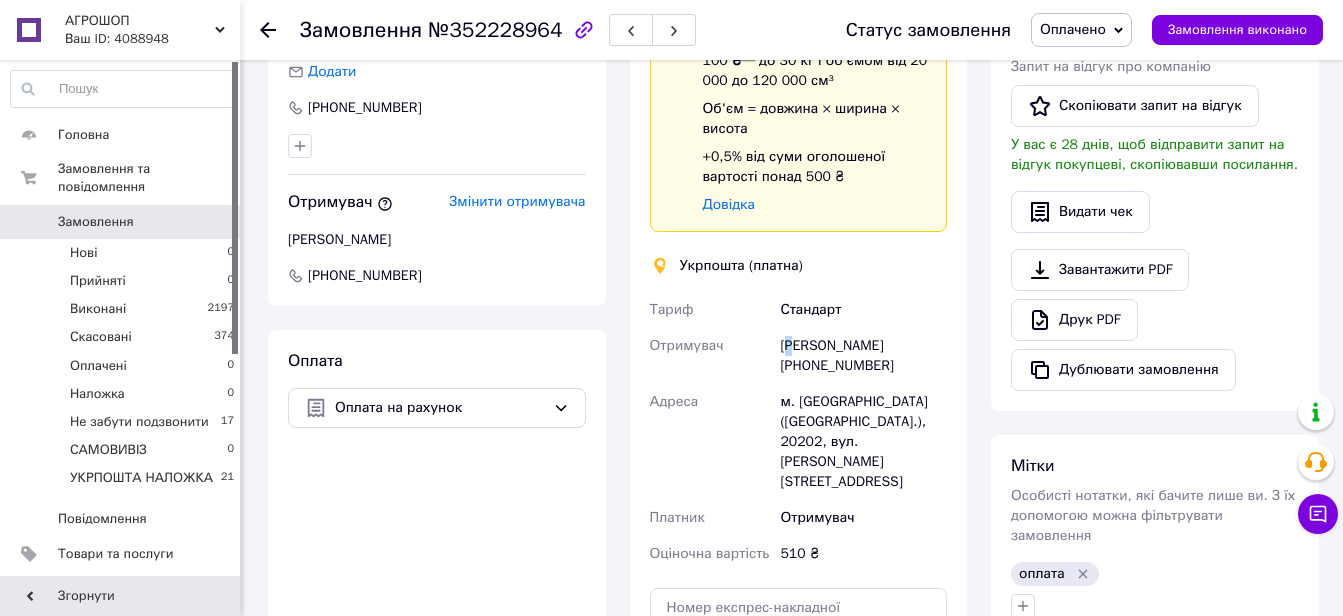 click on "[PERSON_NAME] [PHONE_NUMBER]" at bounding box center (863, 356) 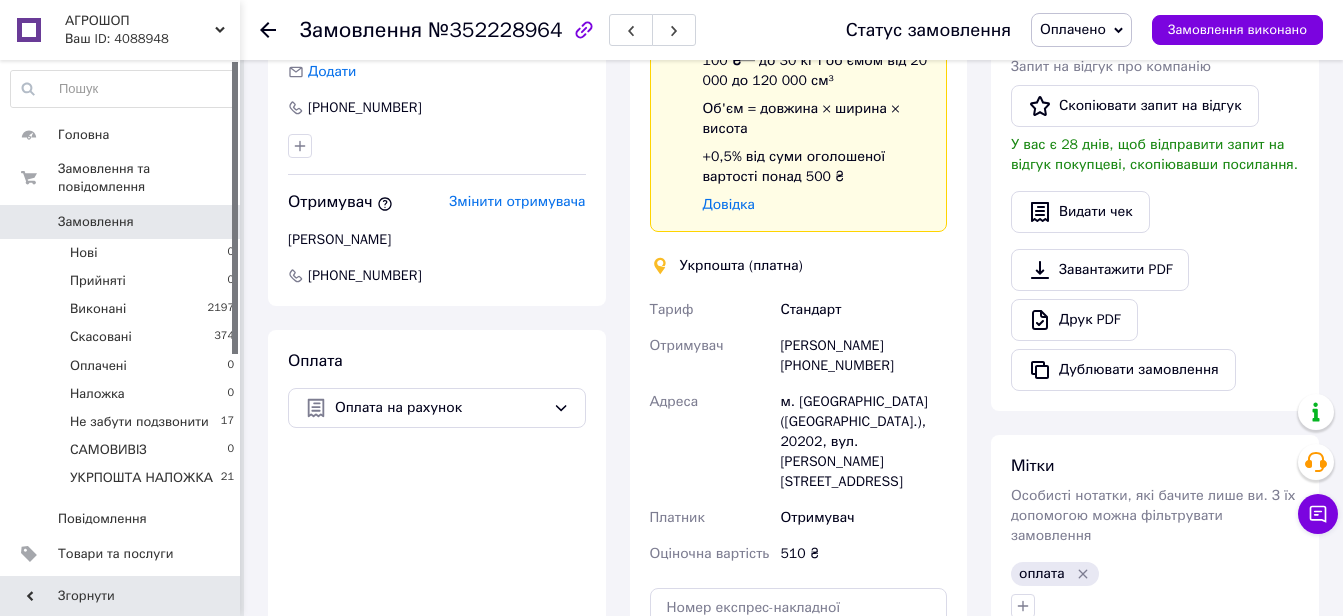 drag, startPoint x: 794, startPoint y: 349, endPoint x: 881, endPoint y: 337, distance: 87.823685 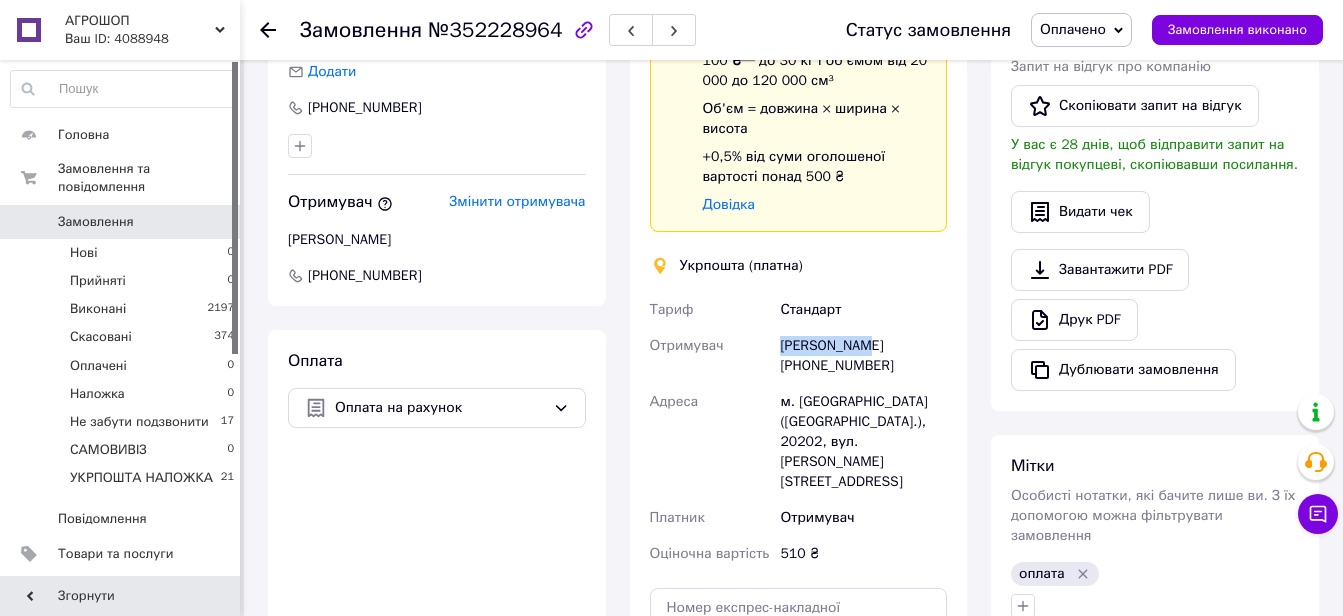 drag, startPoint x: 877, startPoint y: 349, endPoint x: 782, endPoint y: 345, distance: 95.084175 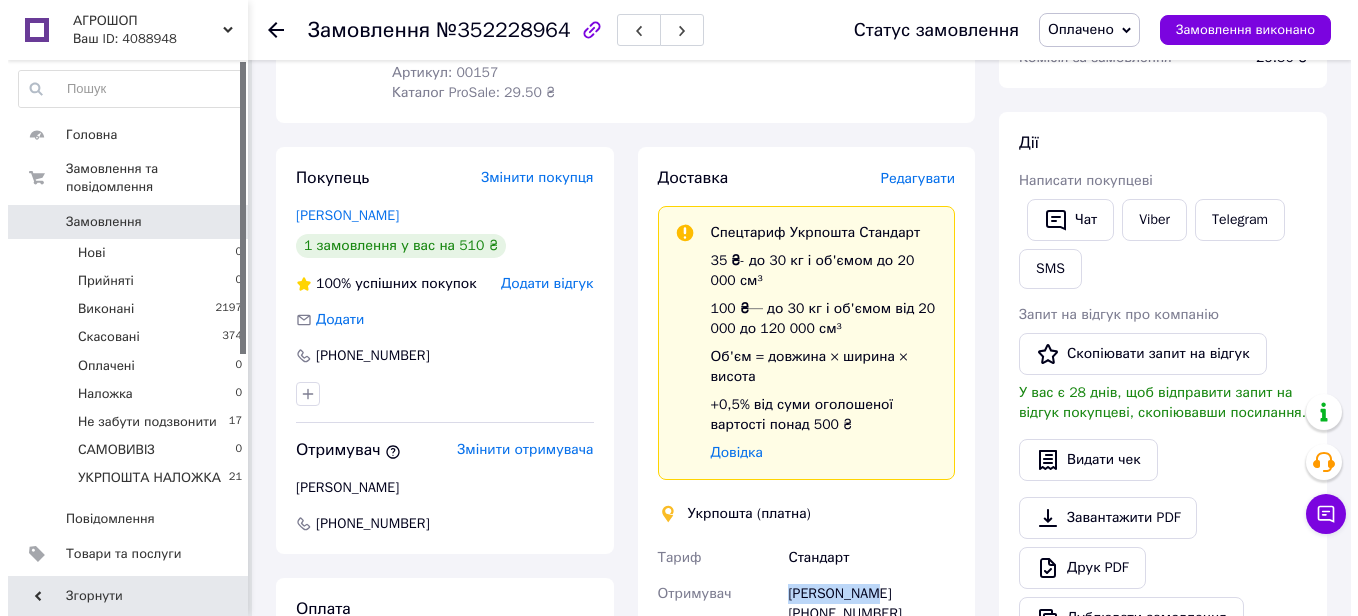 scroll, scrollTop: 100, scrollLeft: 0, axis: vertical 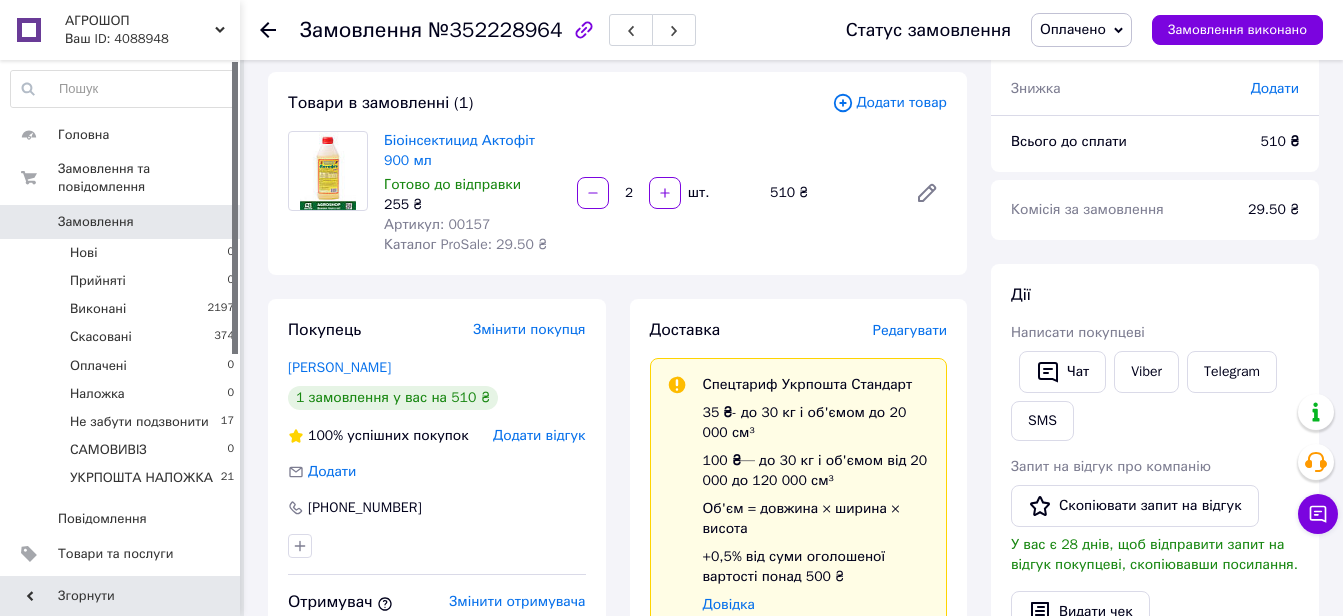 click on "Артикул: 00157" at bounding box center (437, 224) 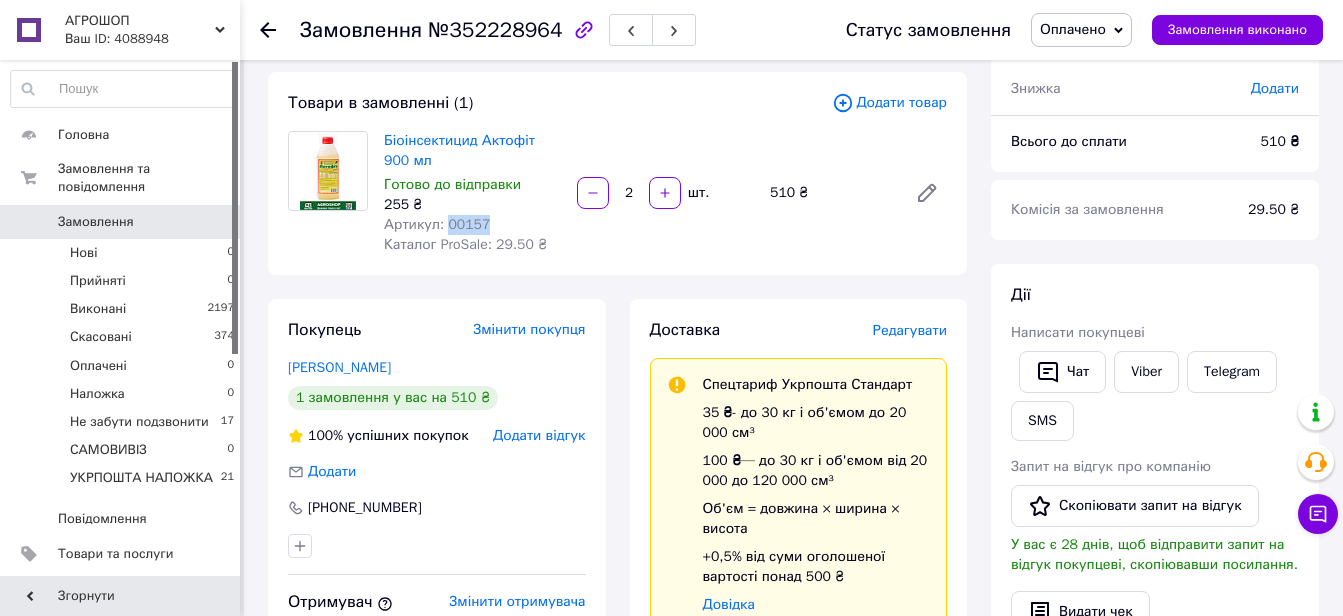 click on "Артикул: 00157" at bounding box center (437, 224) 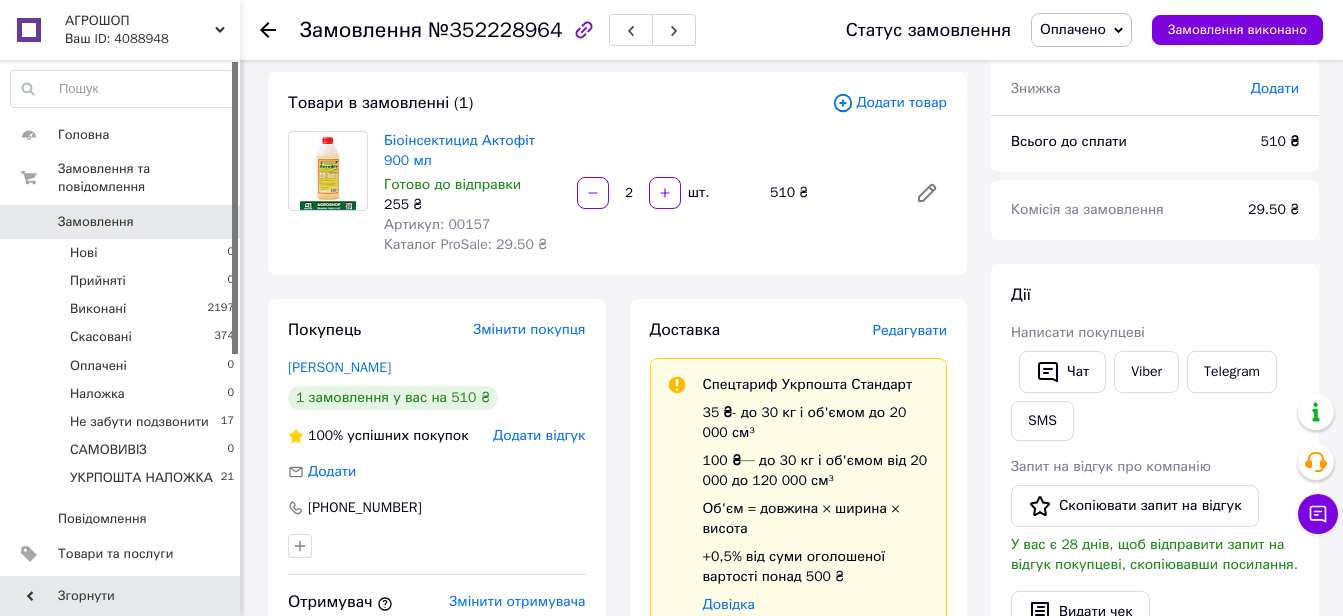 click on "Редагувати" at bounding box center (910, 330) 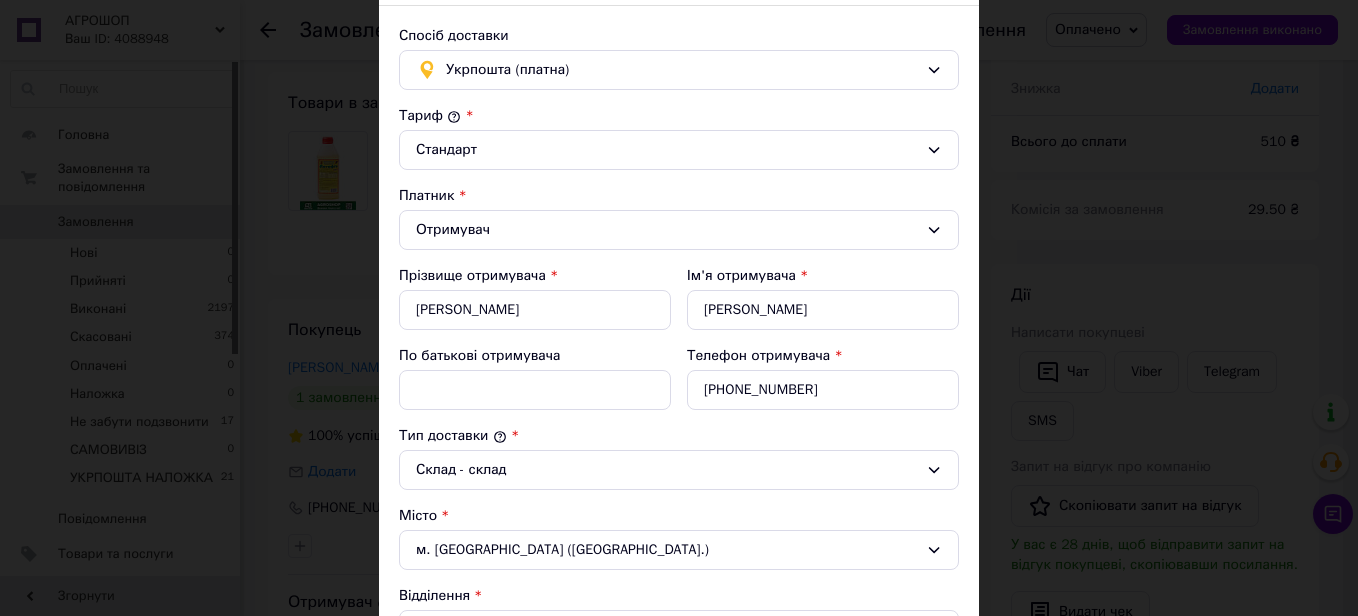 scroll, scrollTop: 200, scrollLeft: 0, axis: vertical 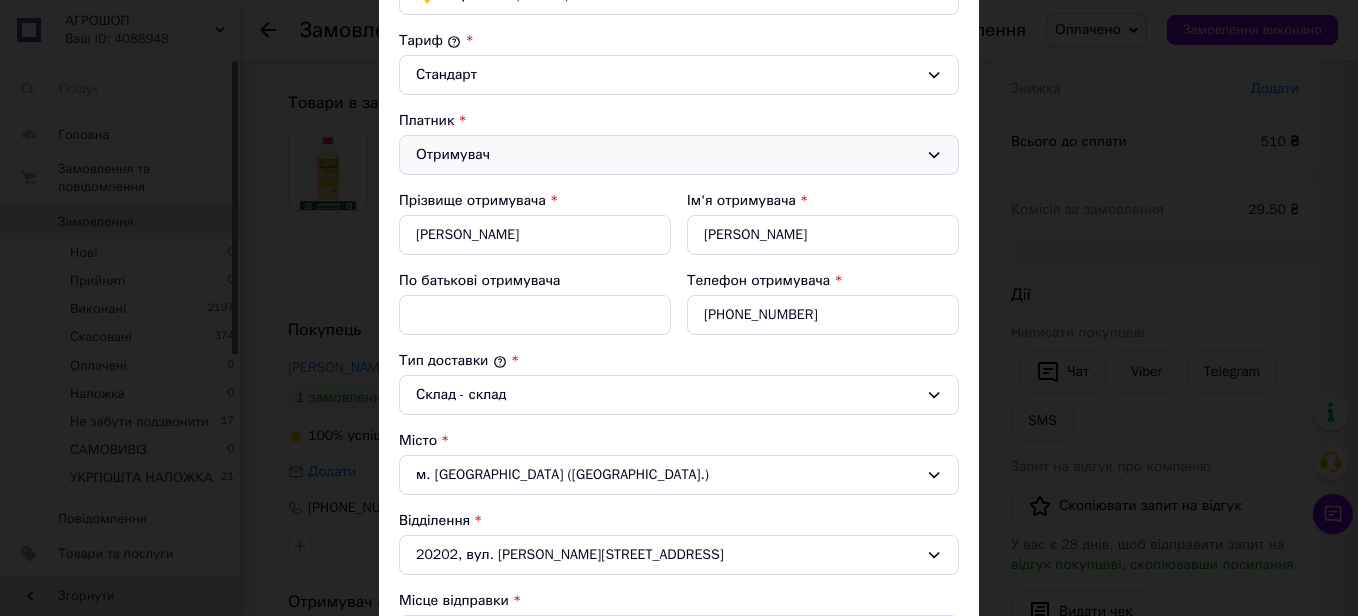 click on "Отримувач" at bounding box center [667, 155] 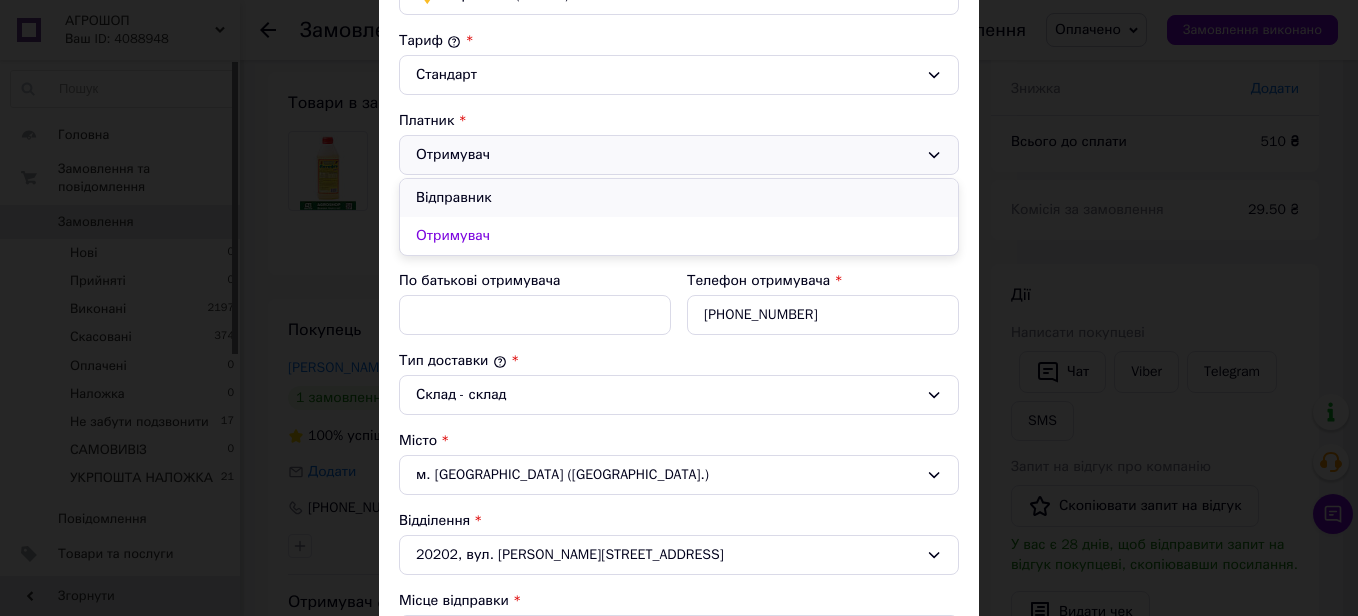 click on "Відправник" at bounding box center [679, 198] 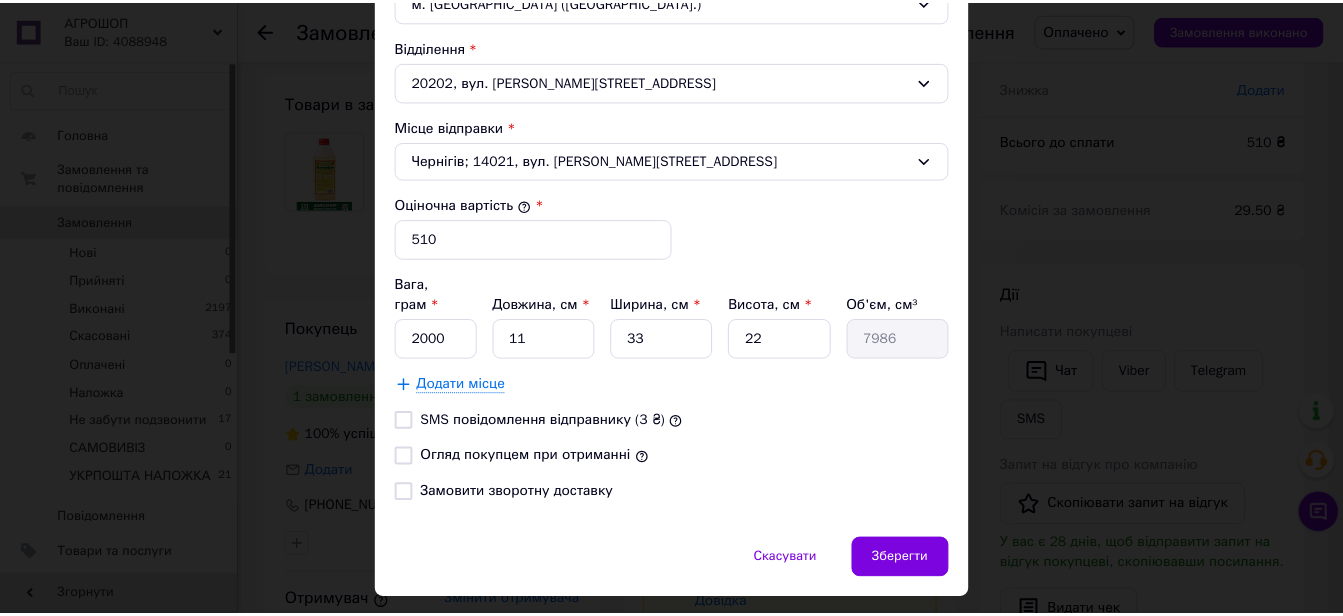 scroll, scrollTop: 700, scrollLeft: 0, axis: vertical 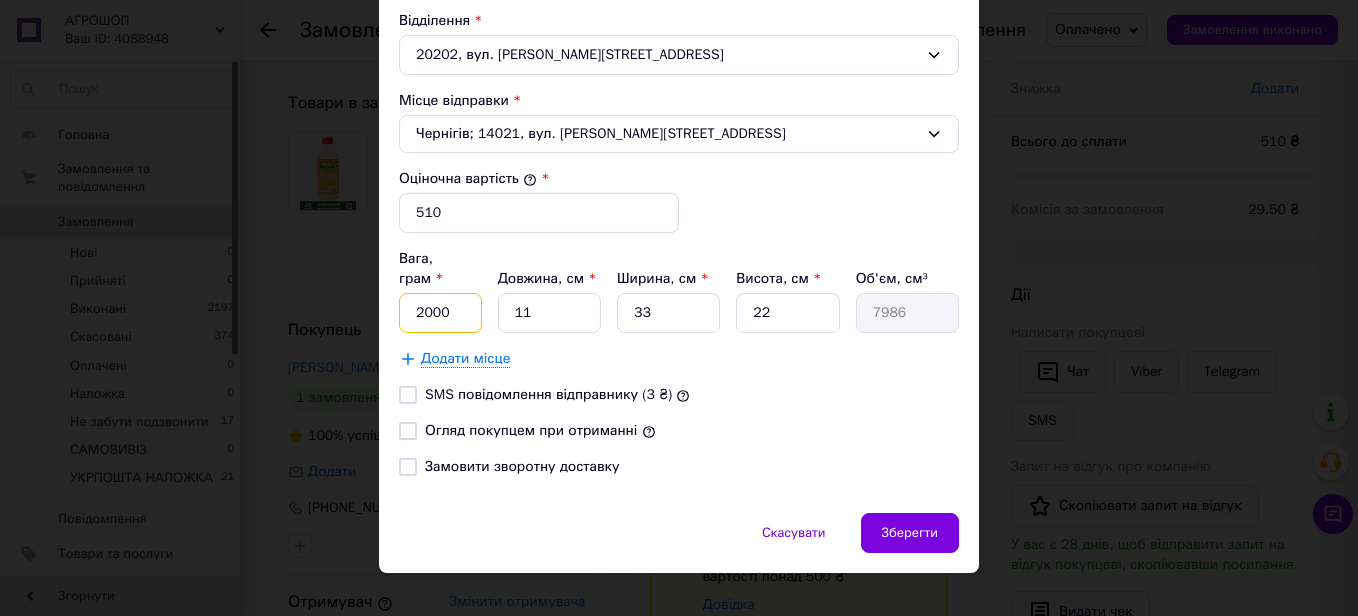 click on "2000" at bounding box center (440, 313) 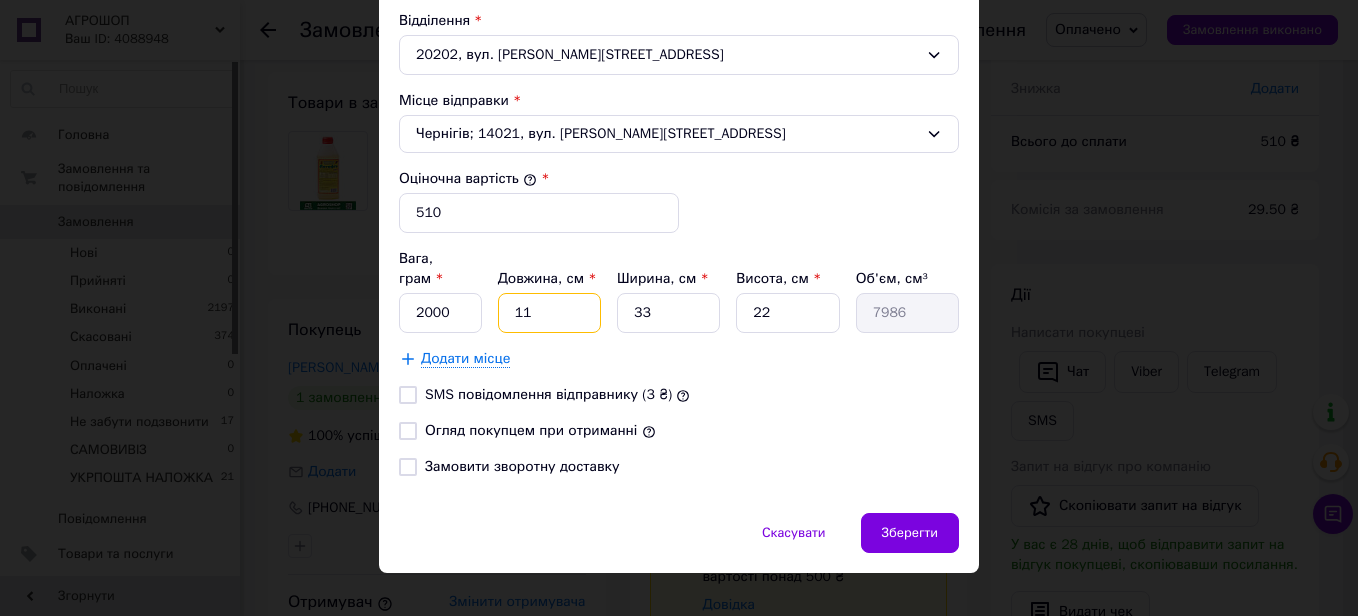 type on "1" 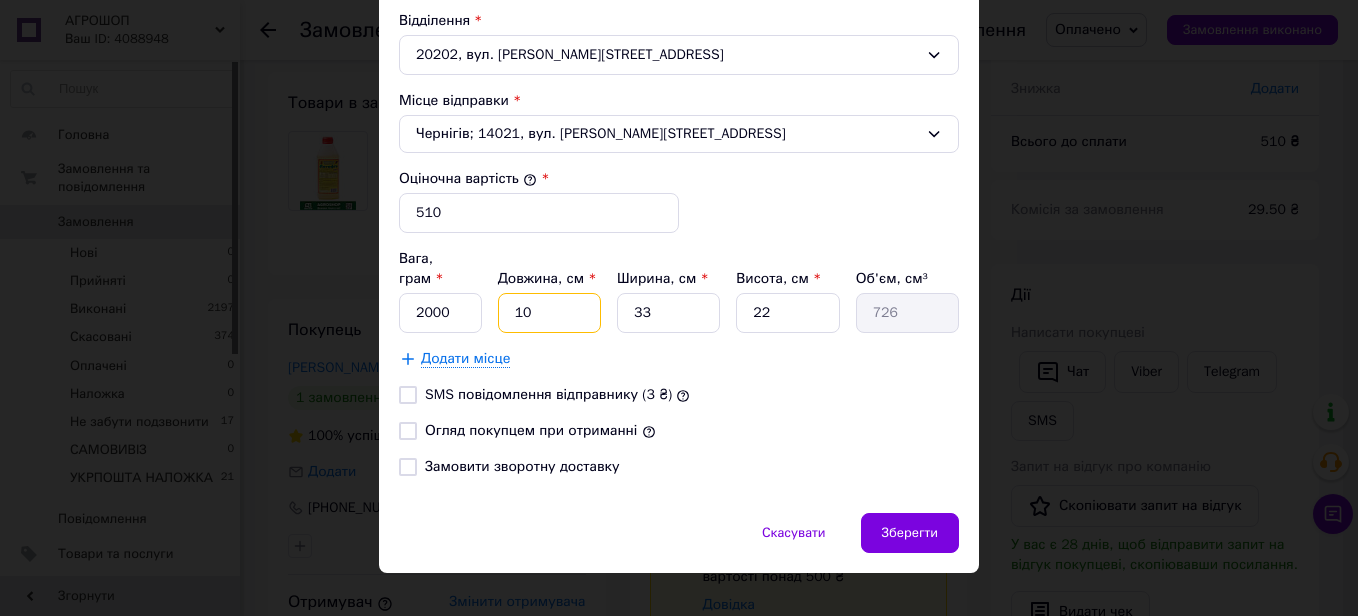 type on "10" 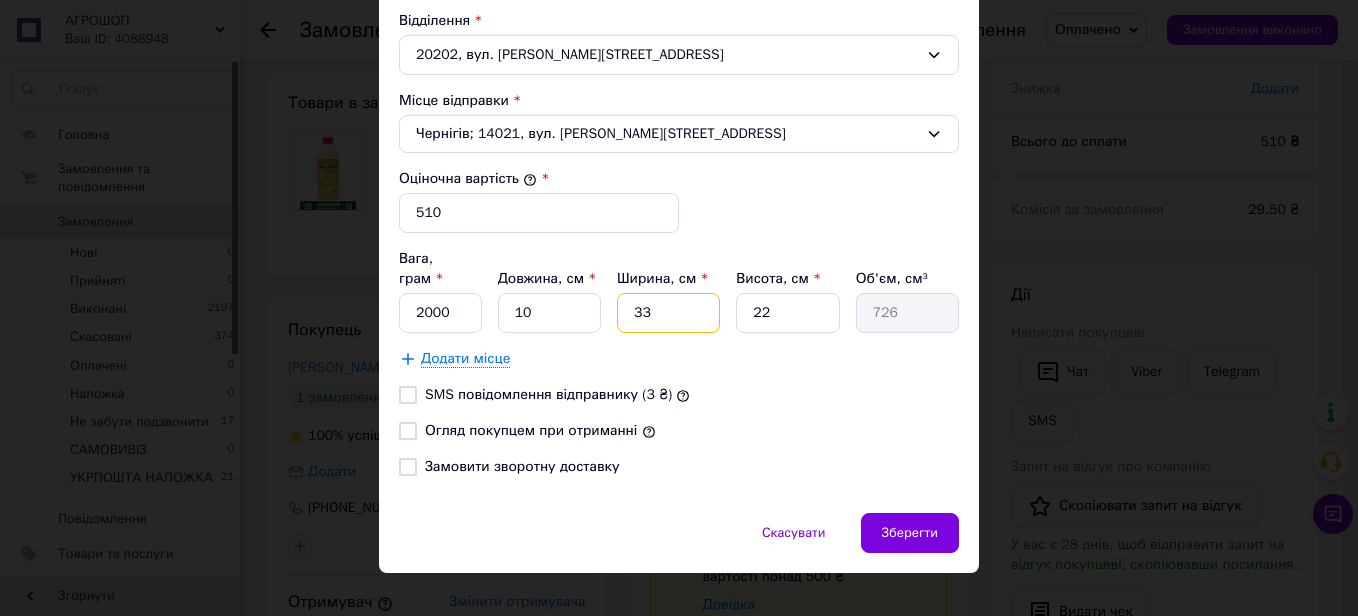 type on "7260" 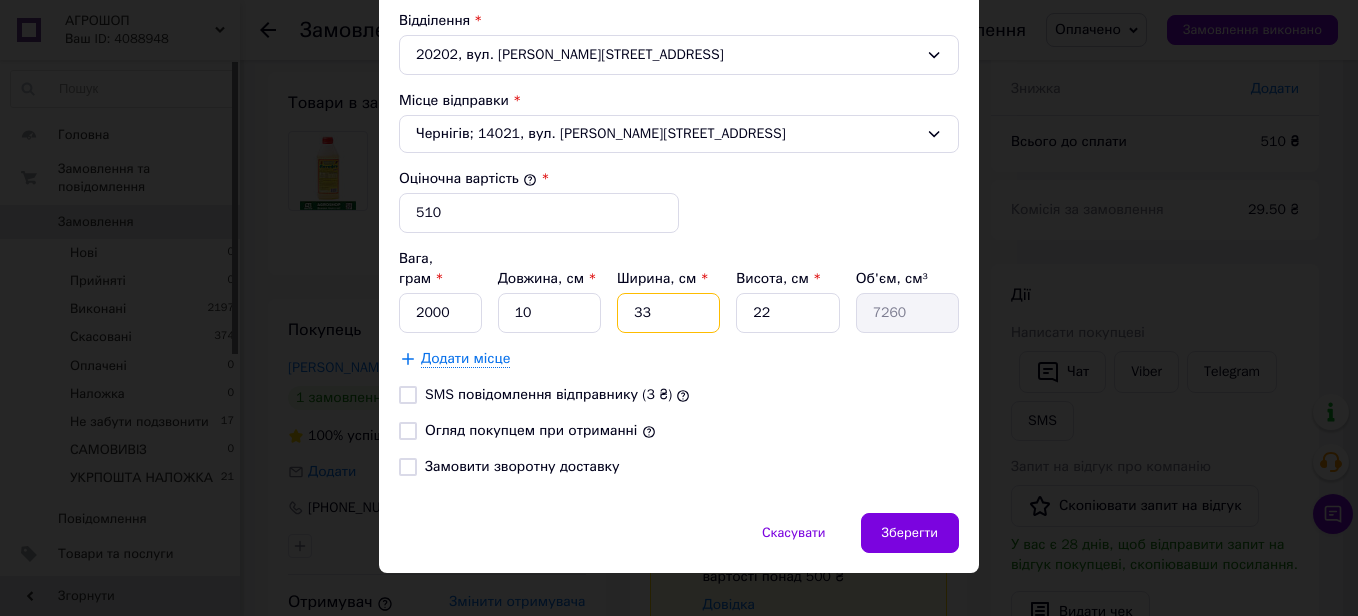 type on "1" 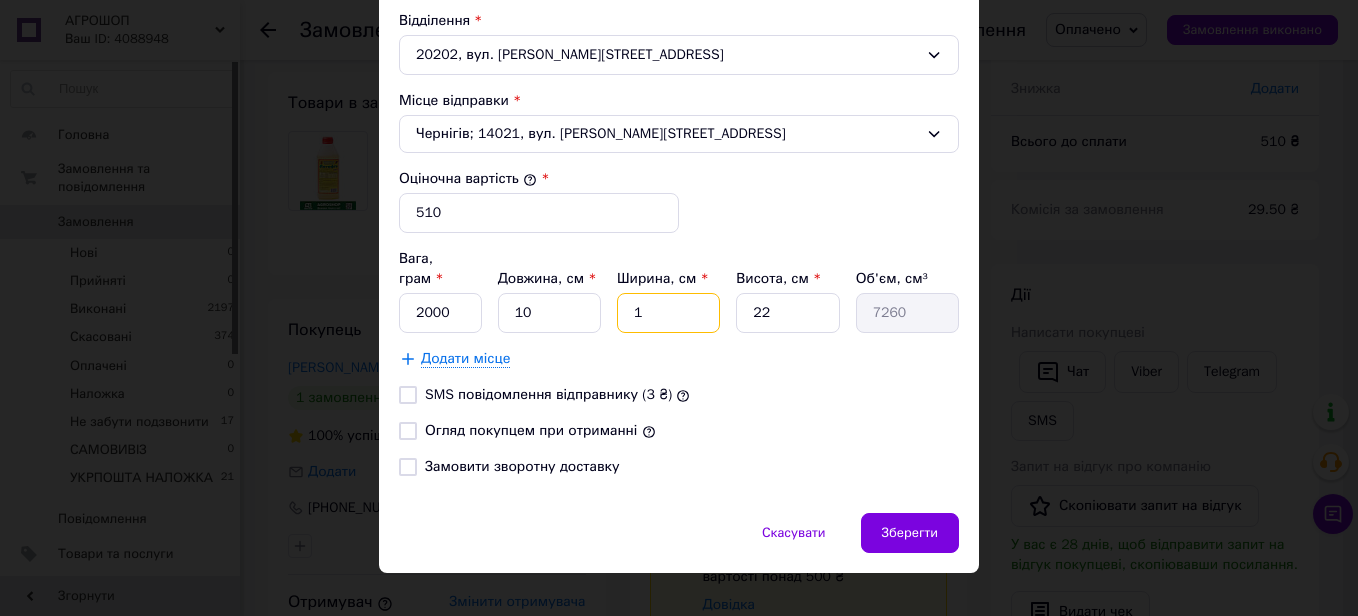 type on "220" 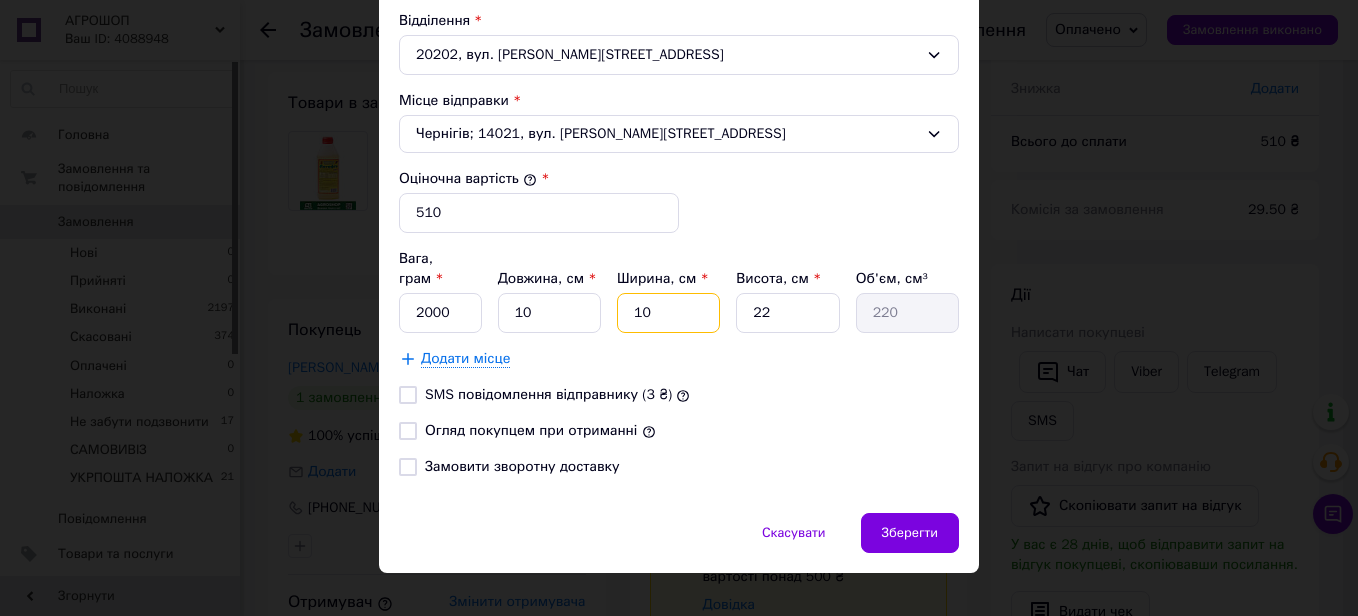 type on "10" 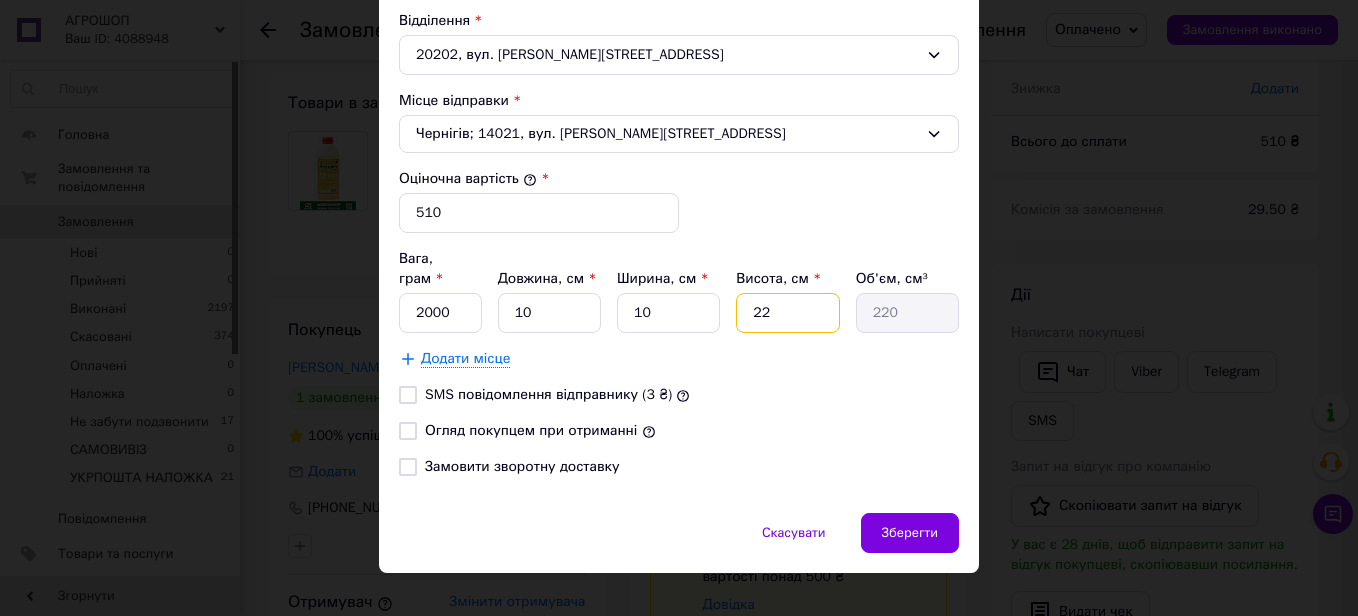 type on "2200" 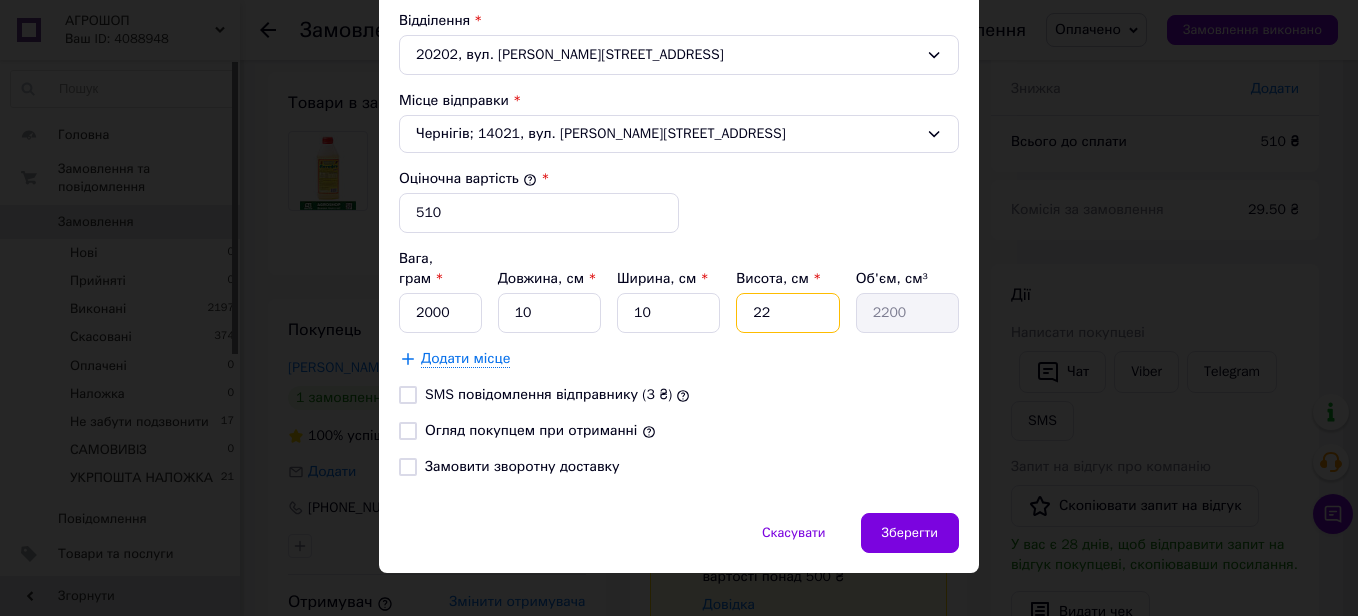 type on "1" 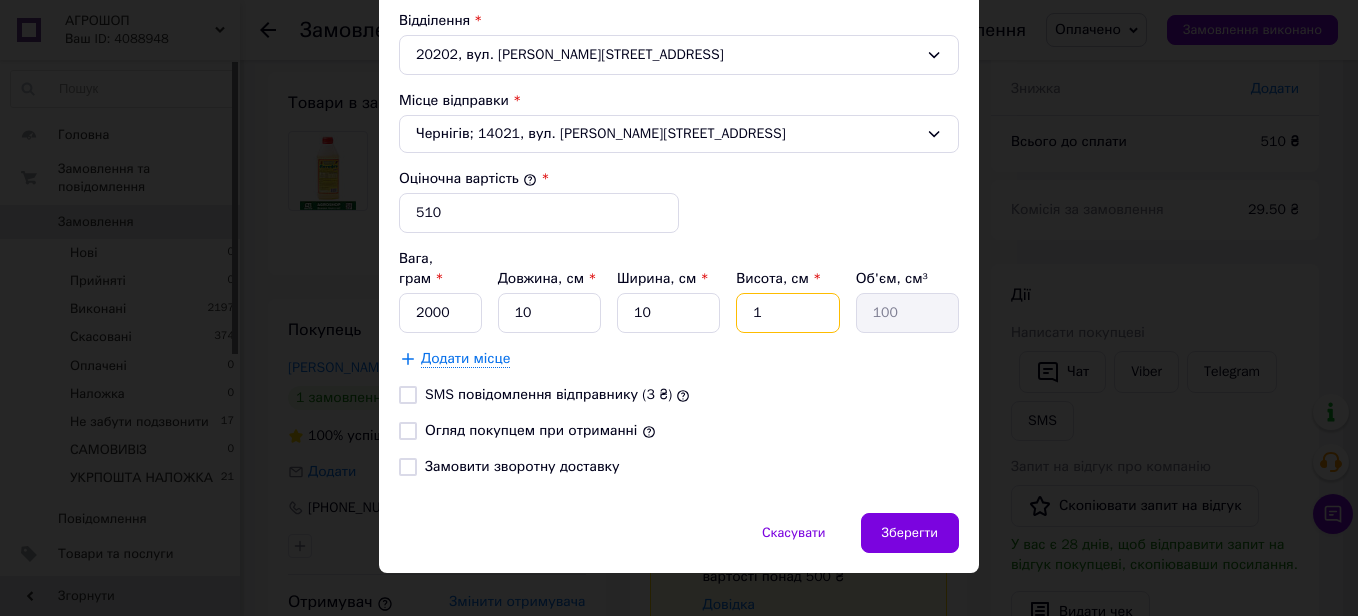 type on "10" 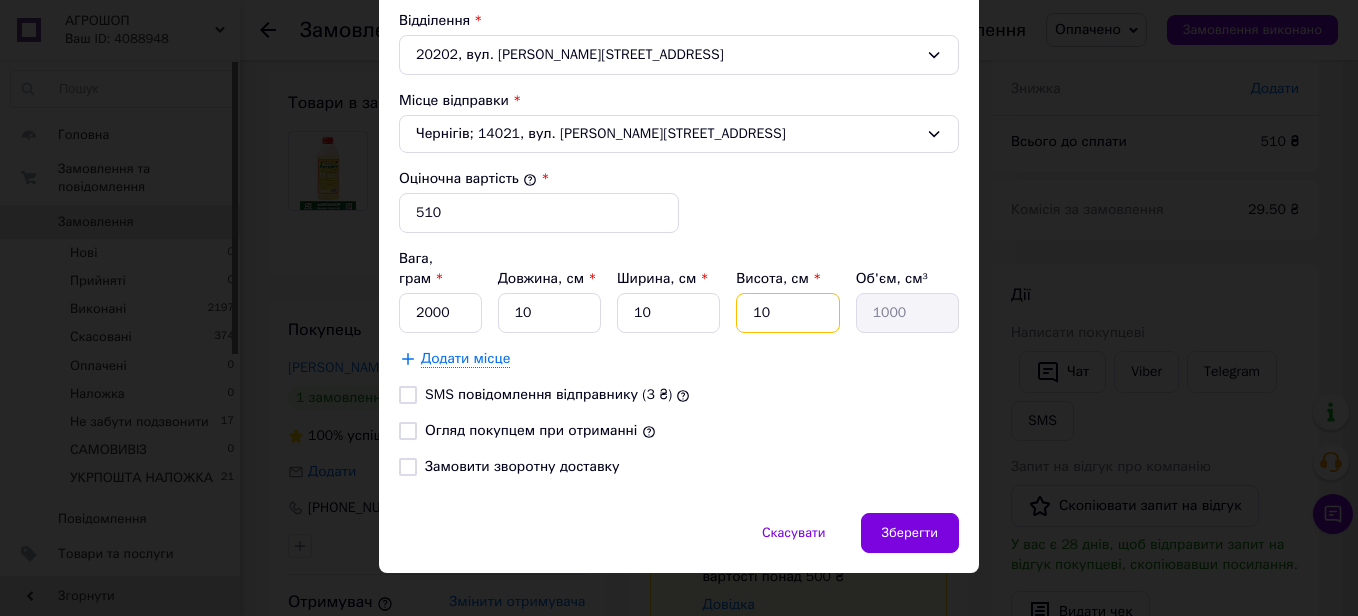 type on "1" 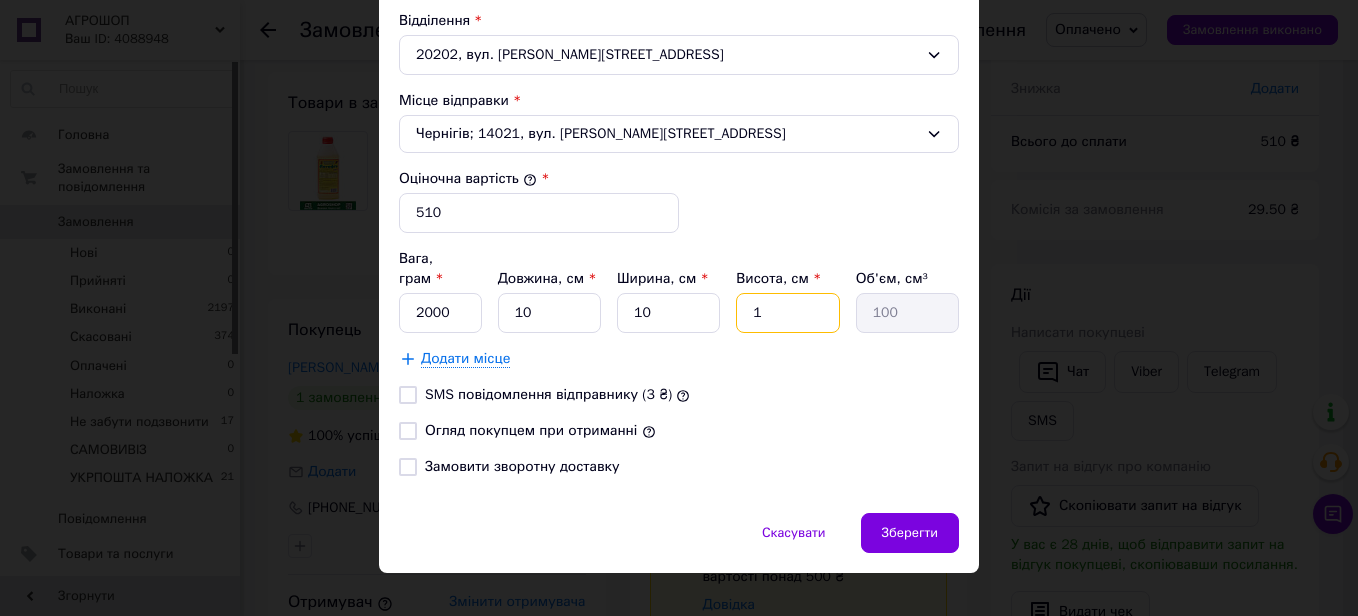 type 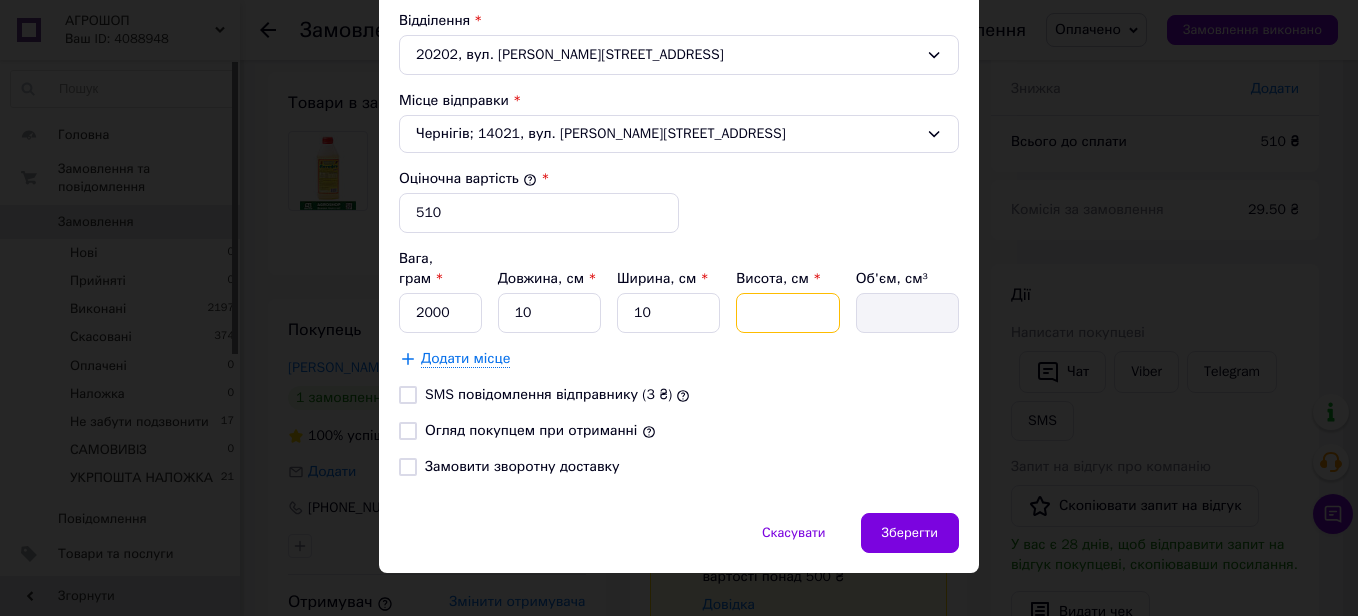 type on "2" 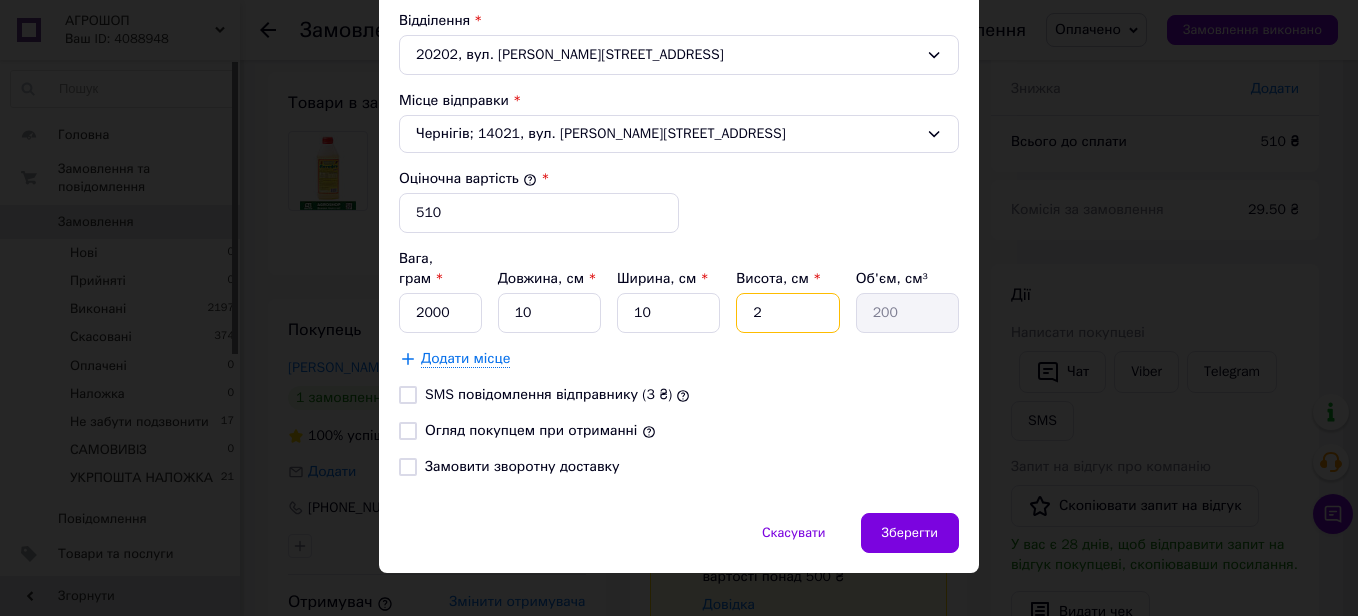 type on "20" 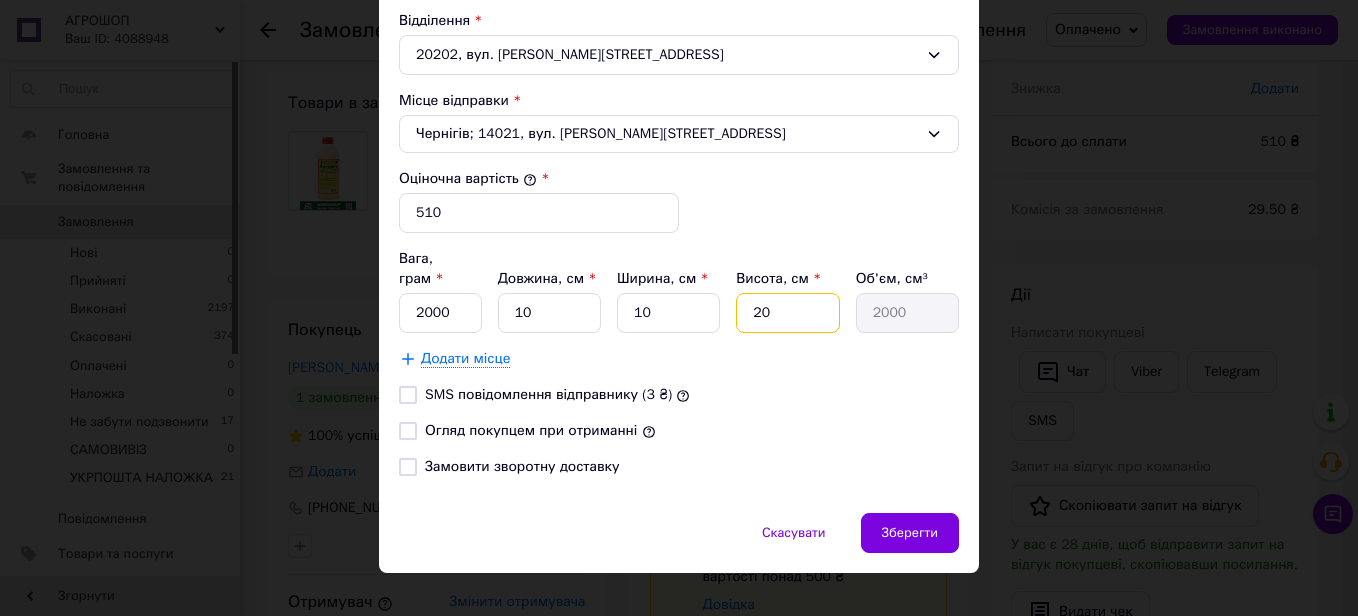 type on "20" 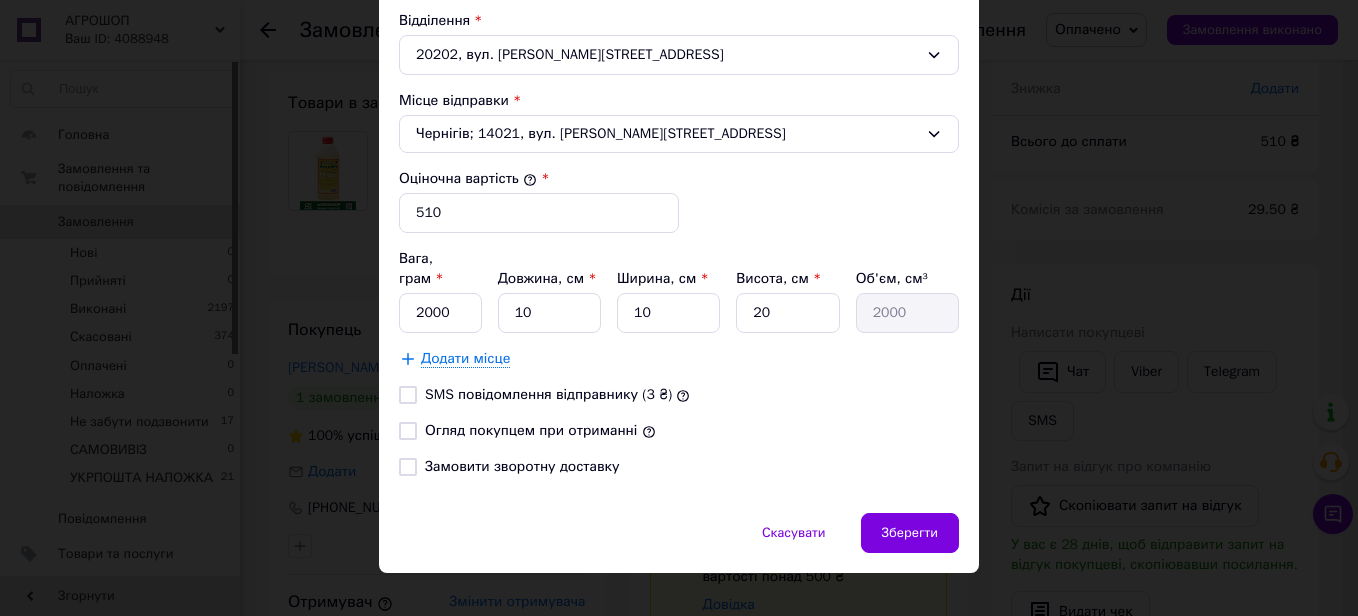click on "Огляд покупцем при отриманні" at bounding box center (408, 431) 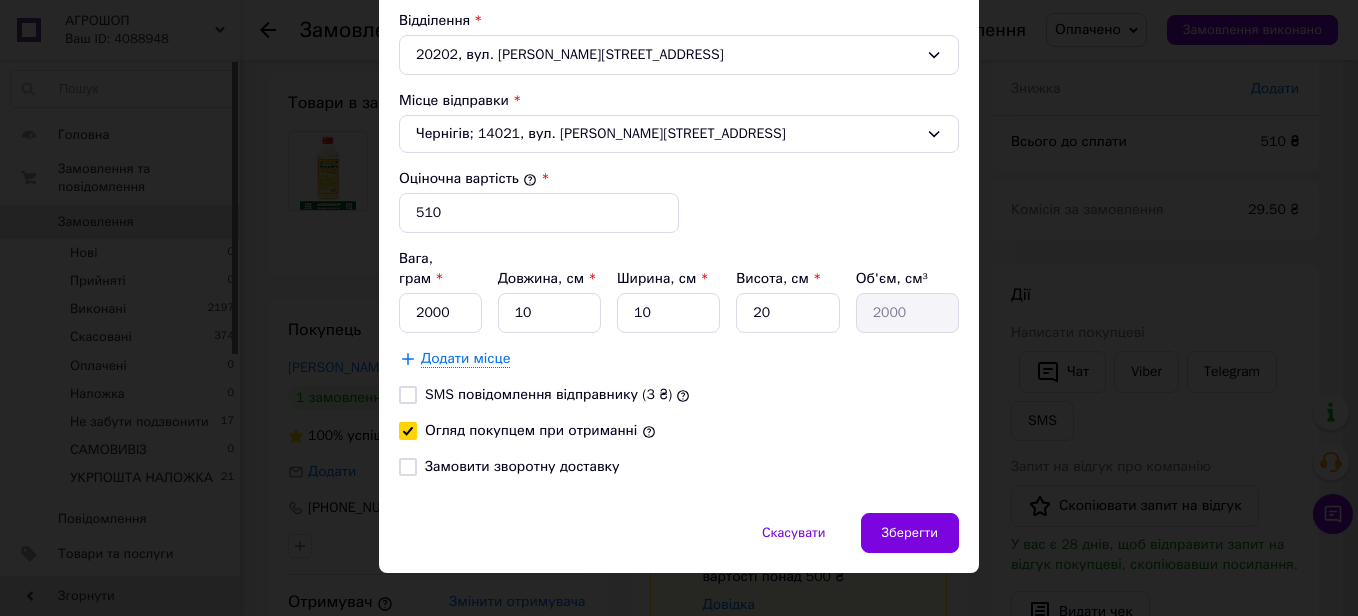 checkbox on "true" 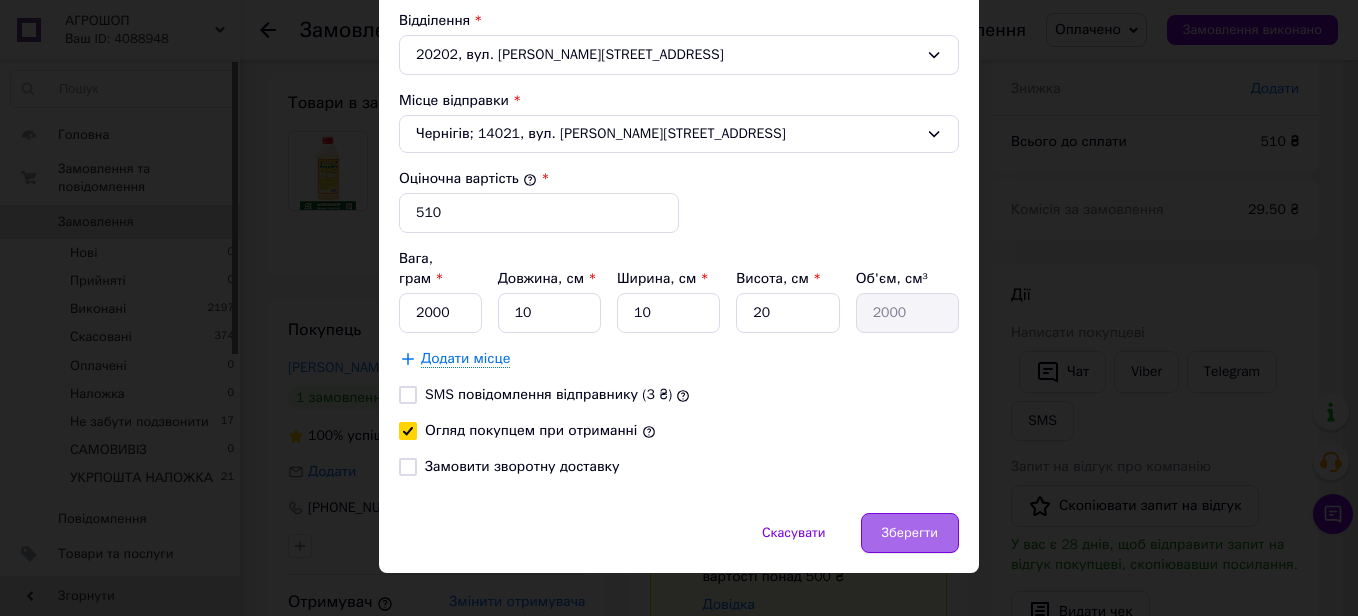 click on "Зберегти" at bounding box center [910, 533] 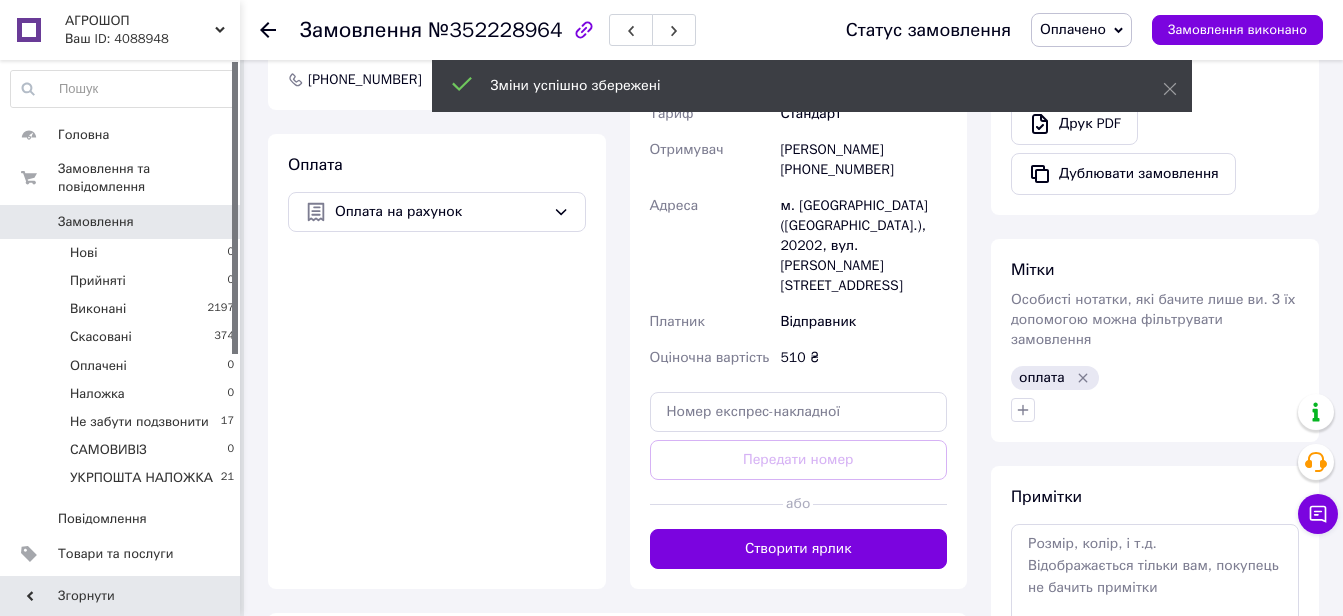 scroll, scrollTop: 700, scrollLeft: 0, axis: vertical 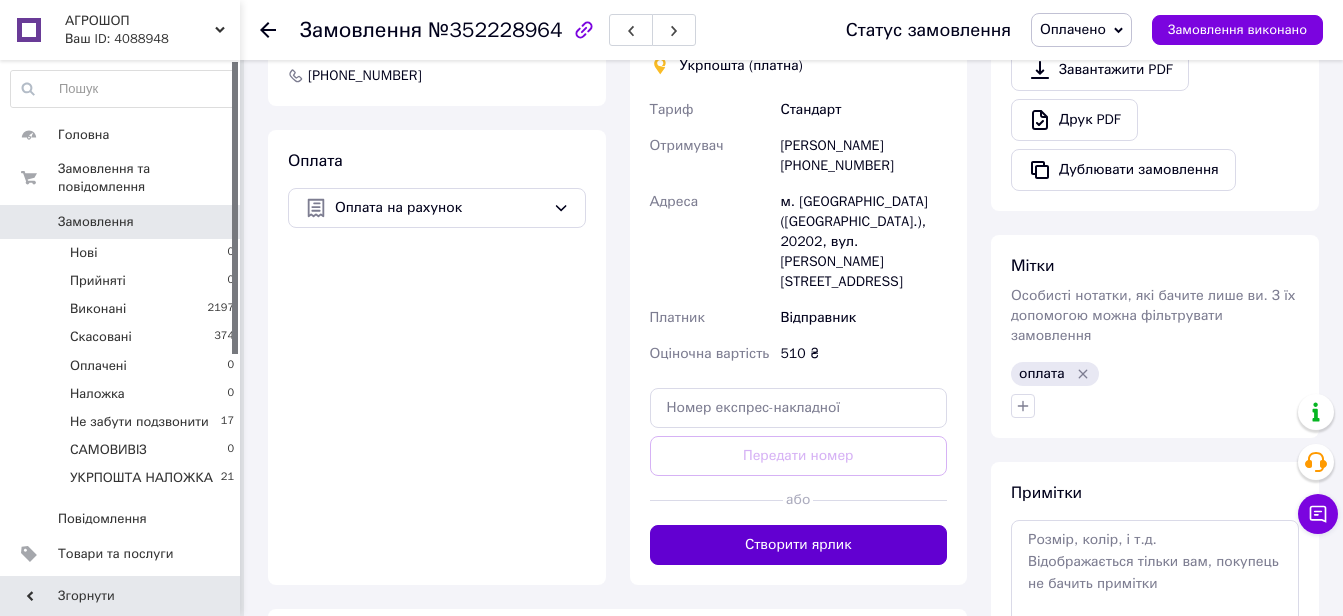 click on "Створити ярлик" at bounding box center (799, 545) 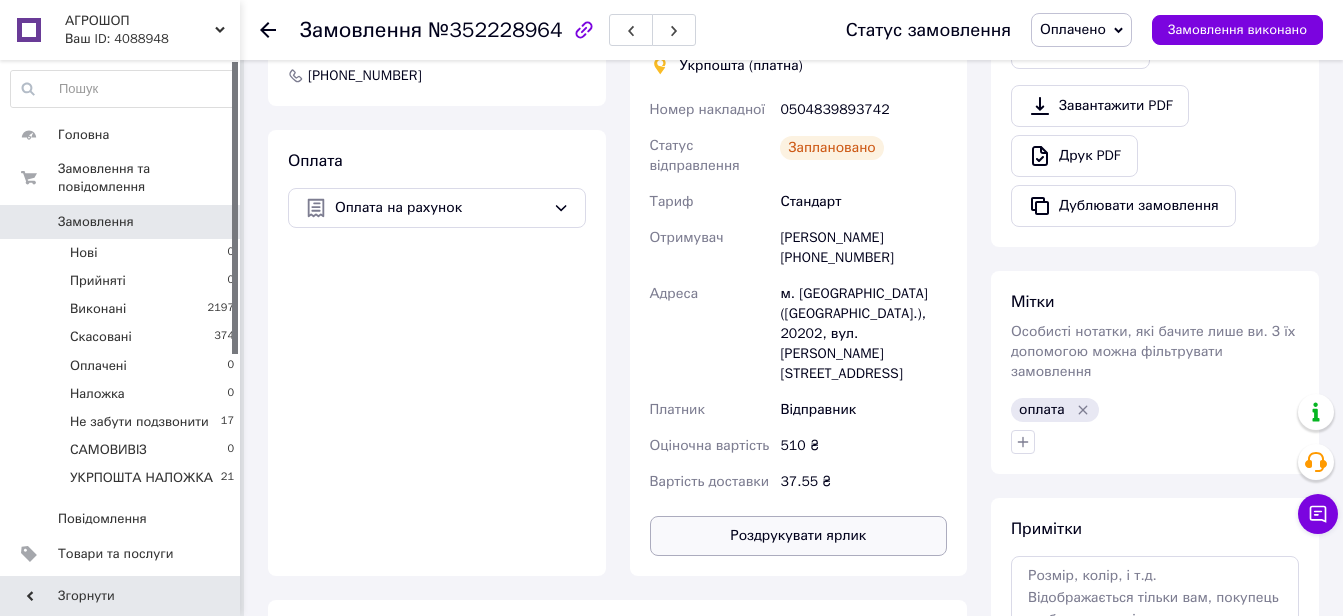 click on "Роздрукувати ярлик" at bounding box center [799, 536] 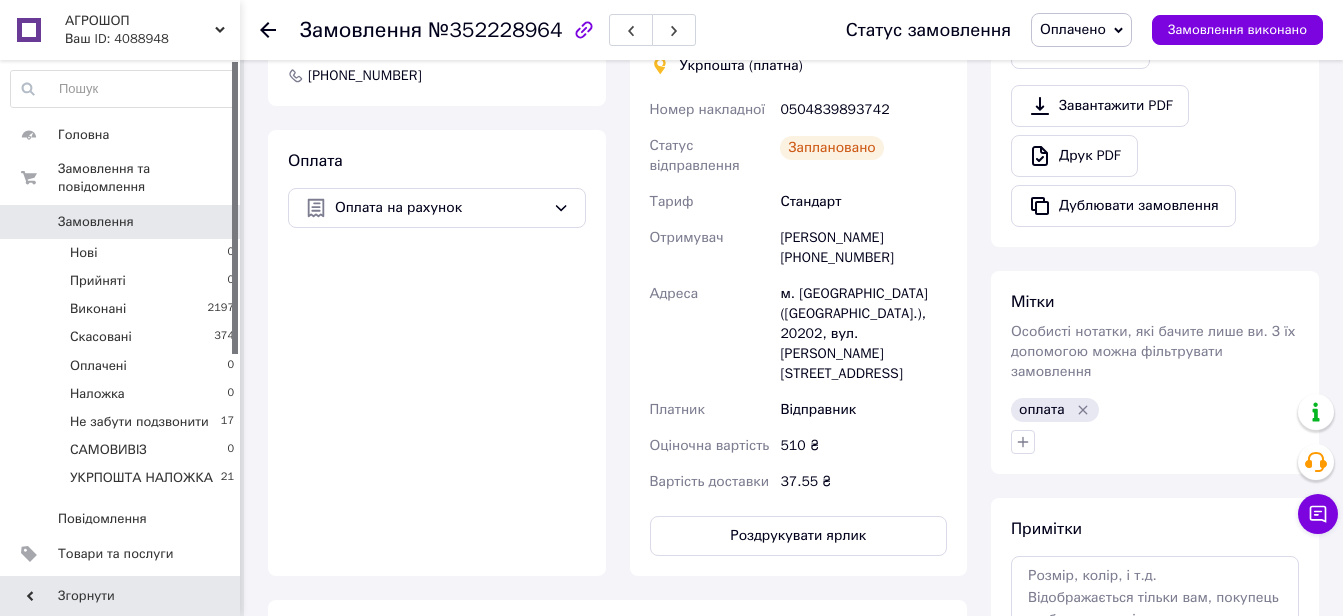 click on "0504839893742" at bounding box center [863, 110] 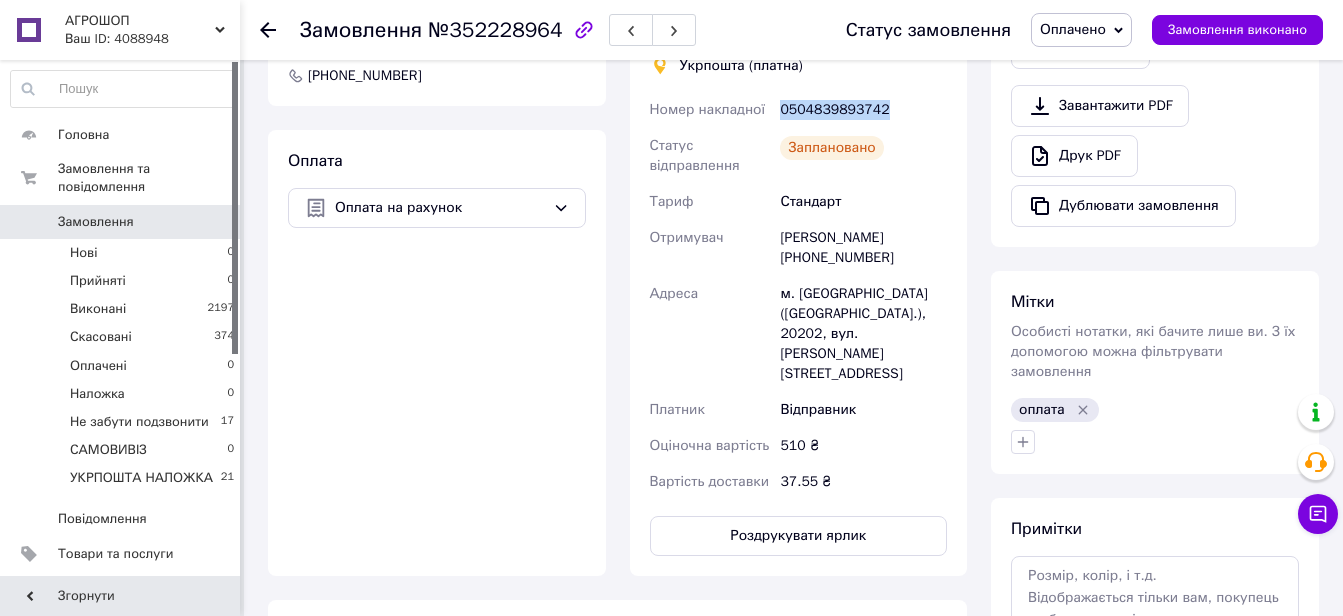 click on "0504839893742" at bounding box center (863, 110) 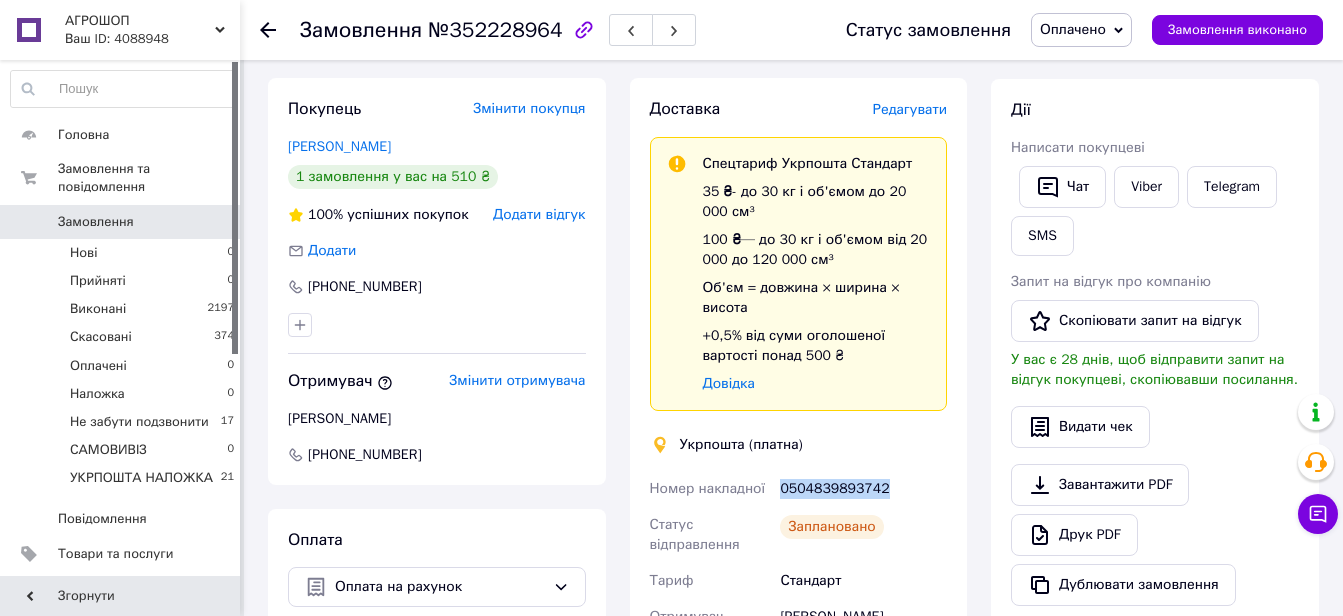 scroll, scrollTop: 300, scrollLeft: 0, axis: vertical 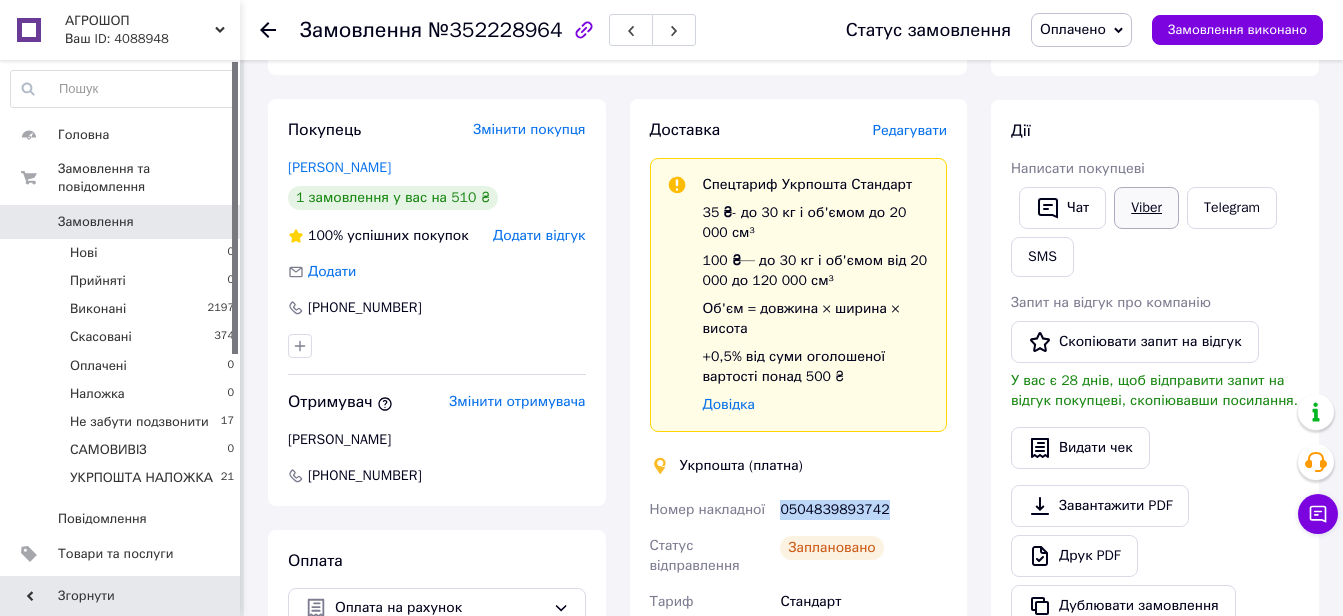 click on "Viber" at bounding box center [1146, 208] 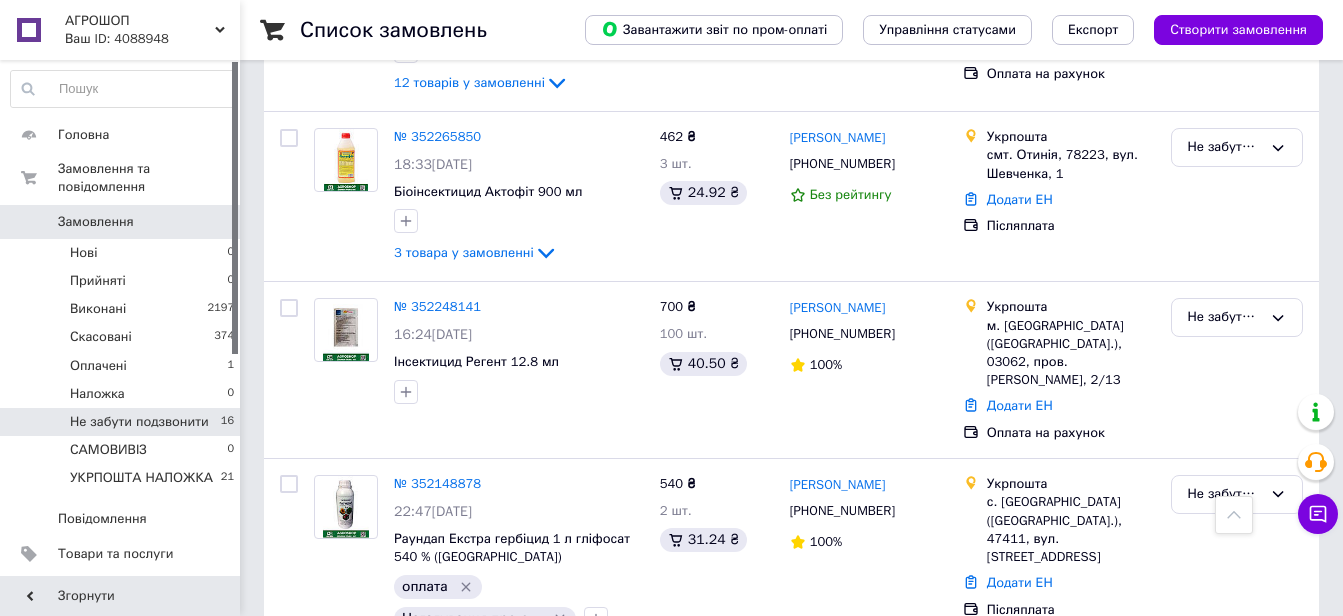 scroll, scrollTop: 2203, scrollLeft: 0, axis: vertical 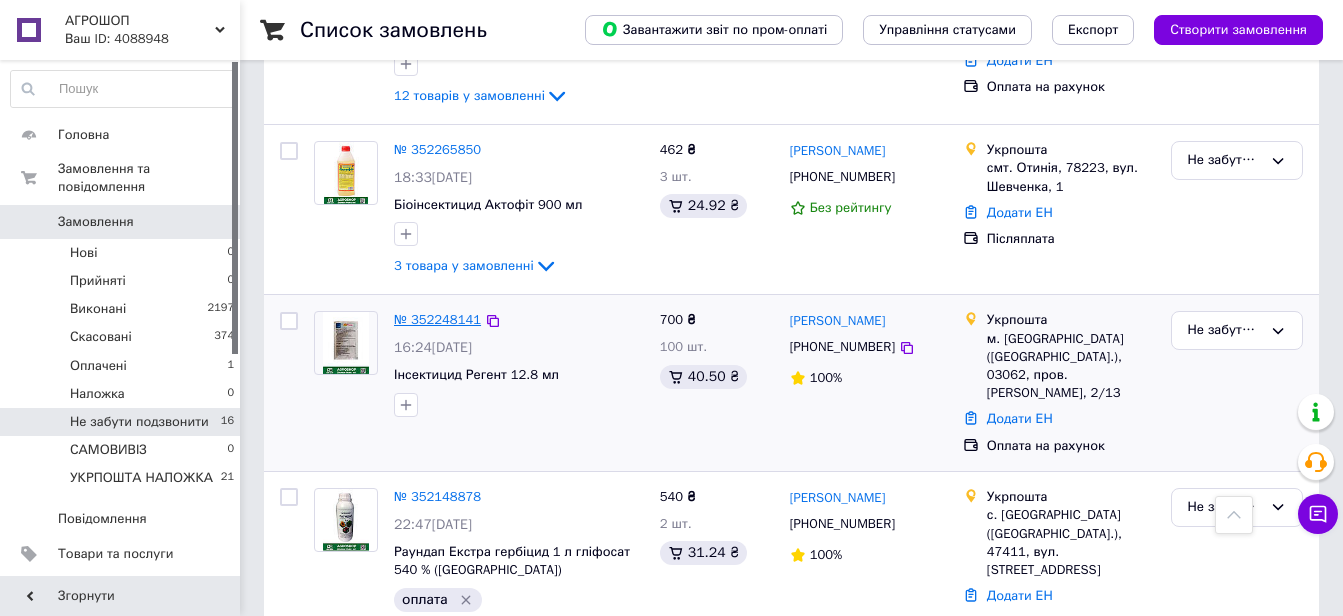 click on "№ 352248141" at bounding box center [437, 319] 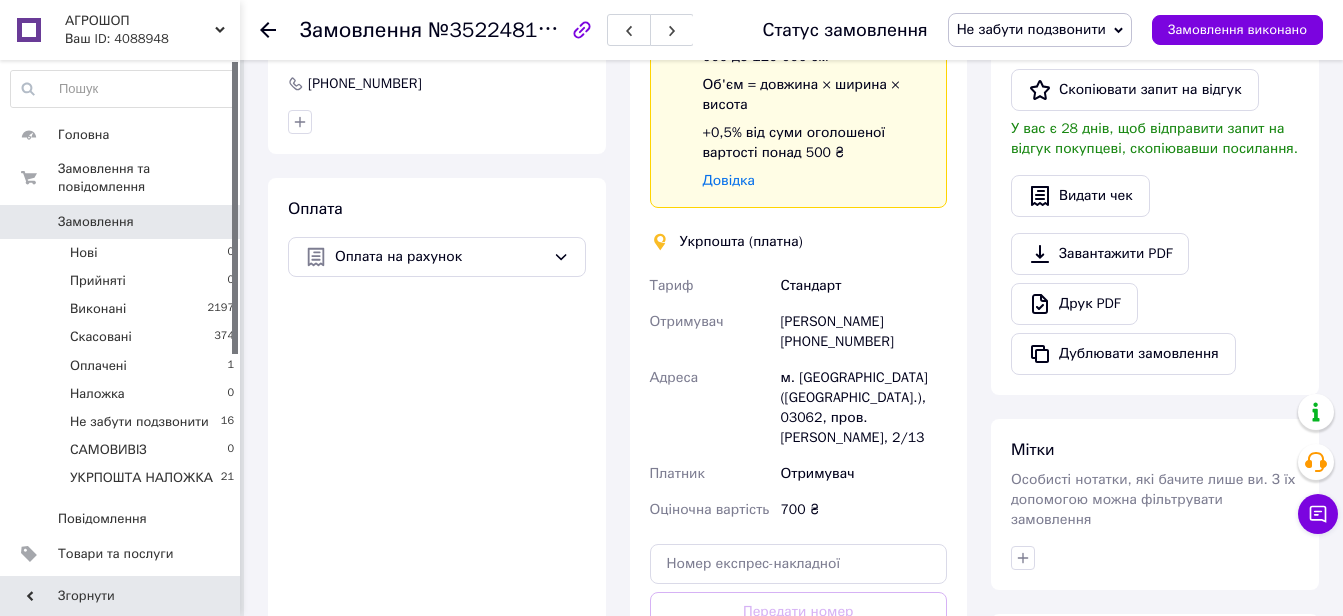 scroll, scrollTop: 52, scrollLeft: 0, axis: vertical 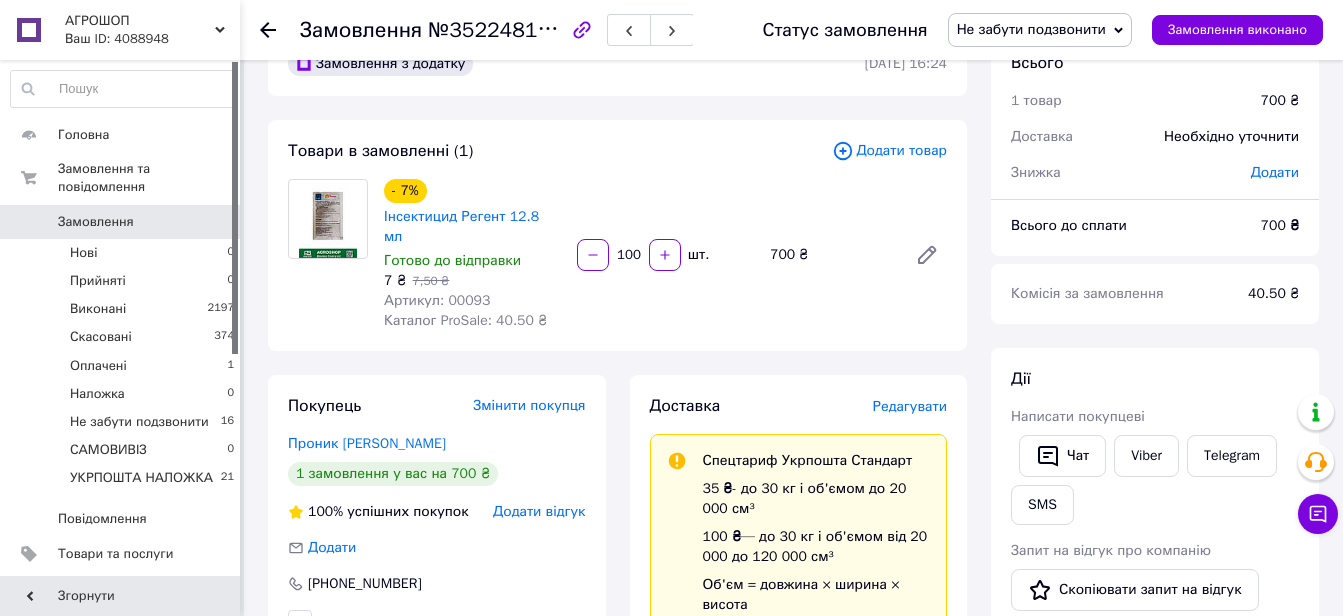click on "Артикул: 00093" at bounding box center [437, 300] 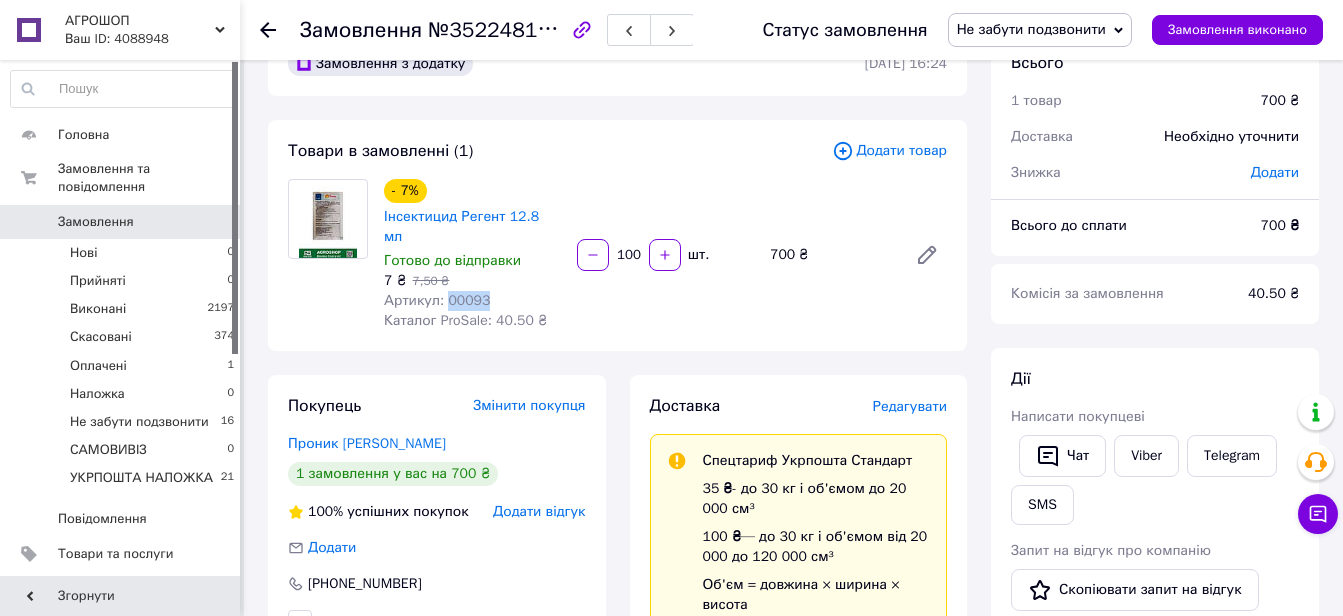 click on "Артикул: 00093" at bounding box center (437, 300) 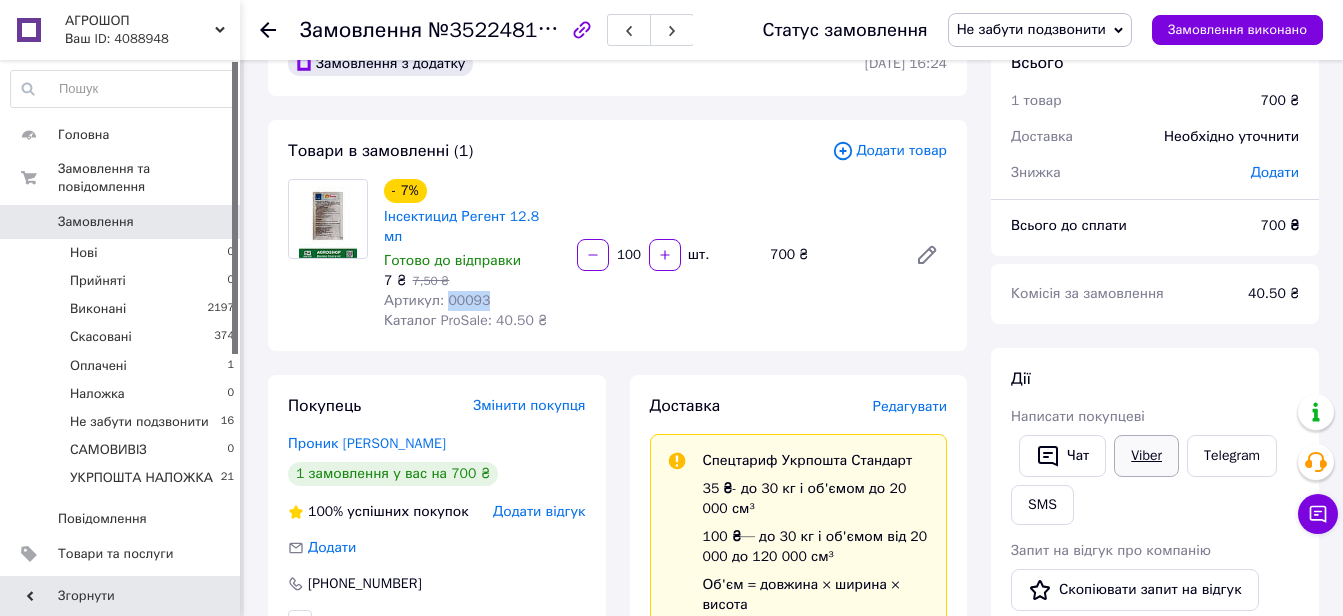 click on "Viber" at bounding box center (1146, 456) 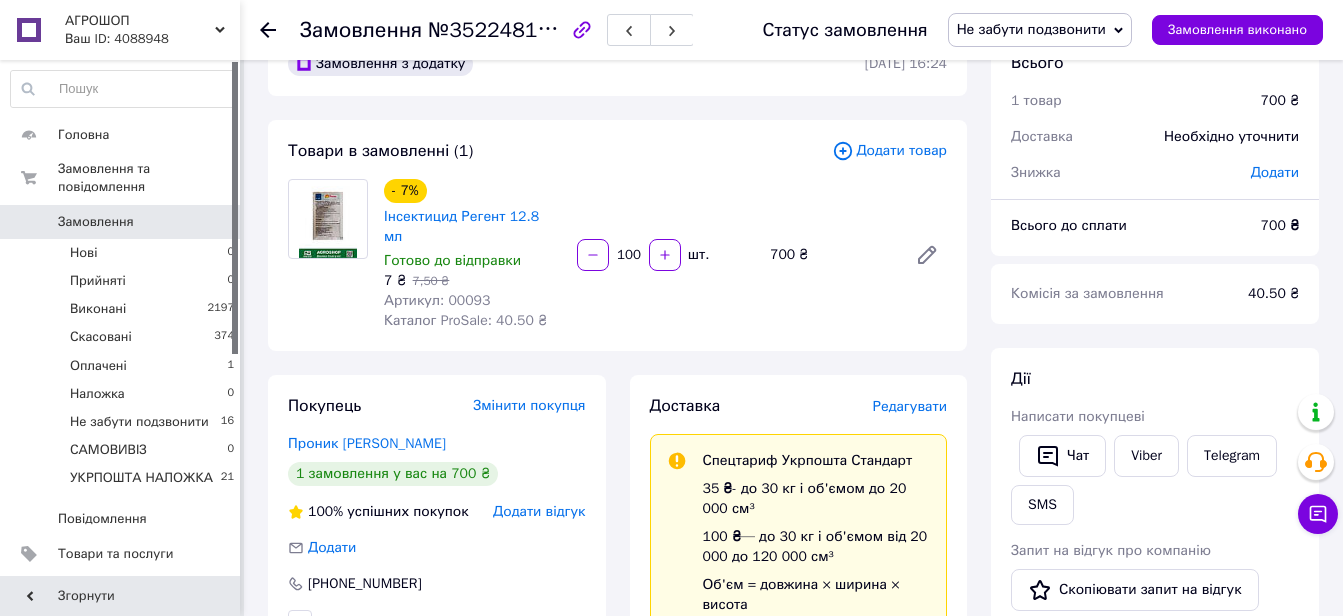 click on "№352248141" at bounding box center [495, 29] 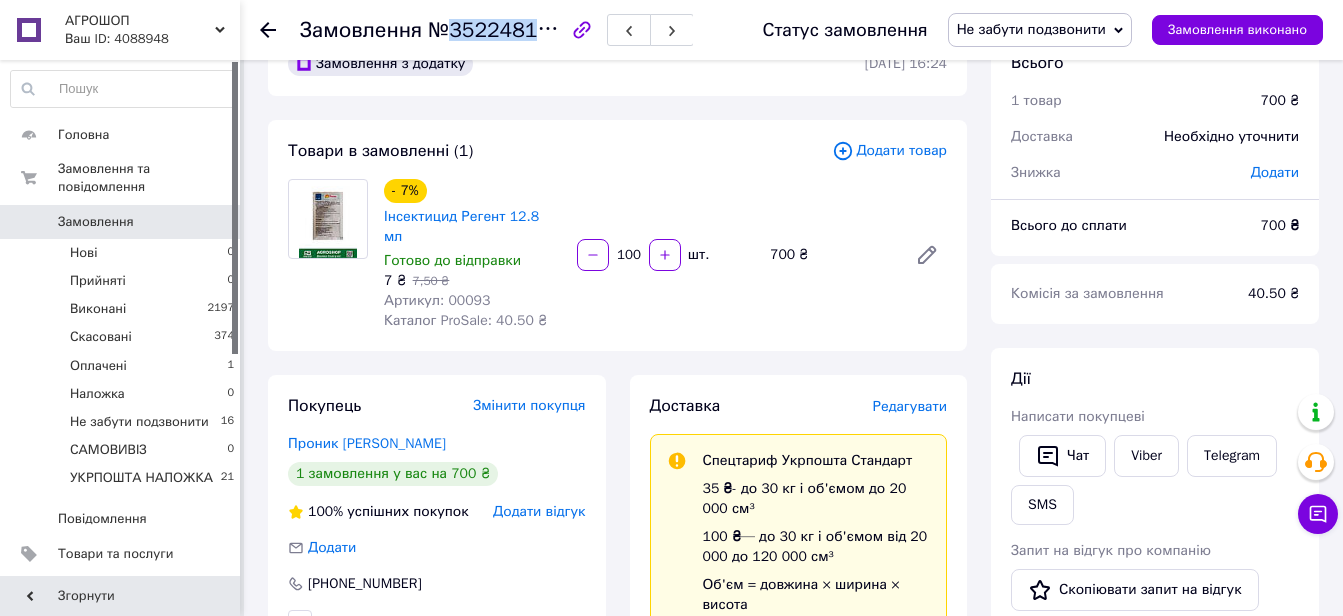 click on "№352248141" at bounding box center [495, 29] 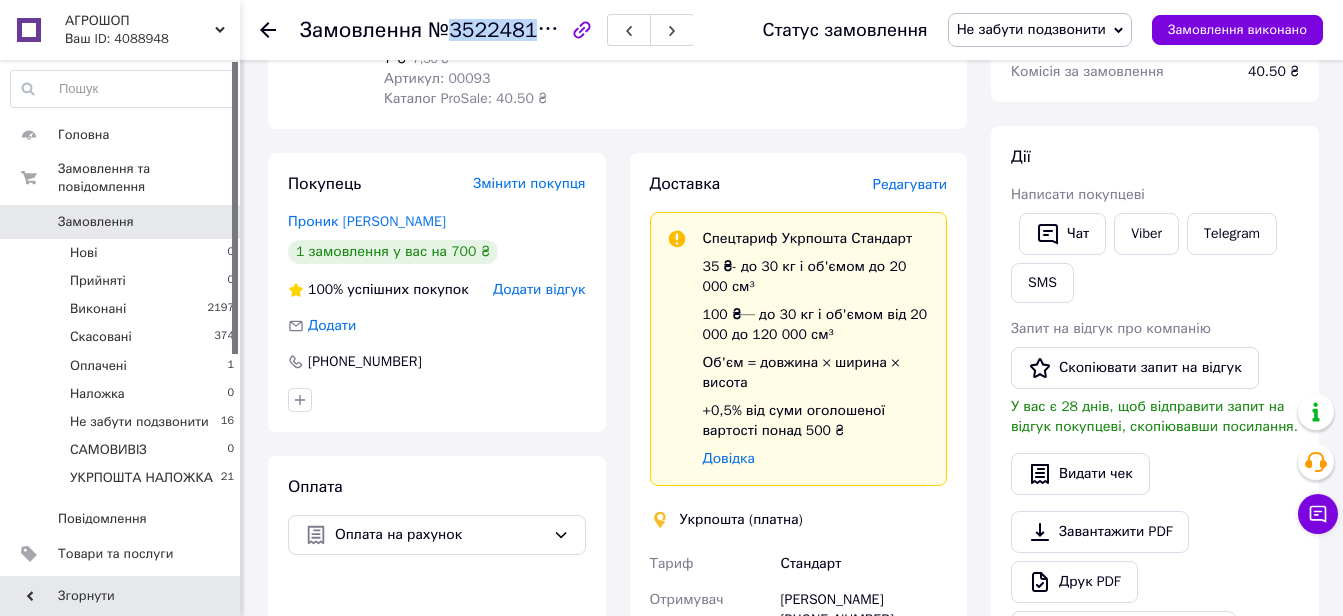 scroll, scrollTop: 652, scrollLeft: 0, axis: vertical 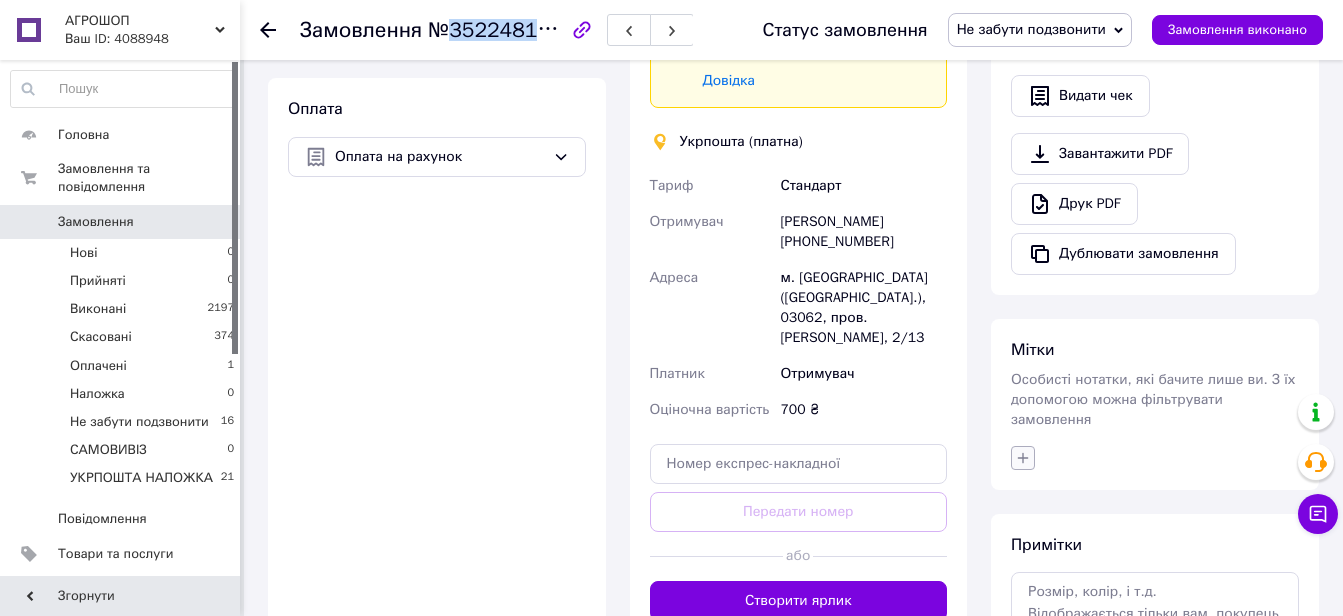 click 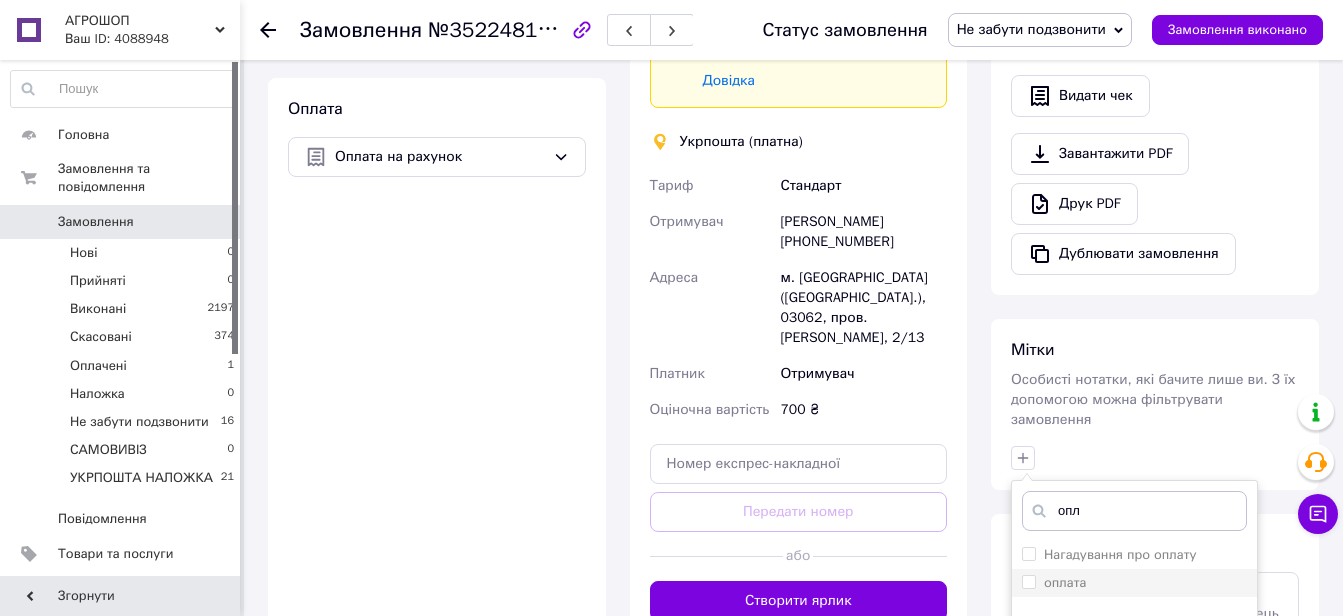 type on "опл" 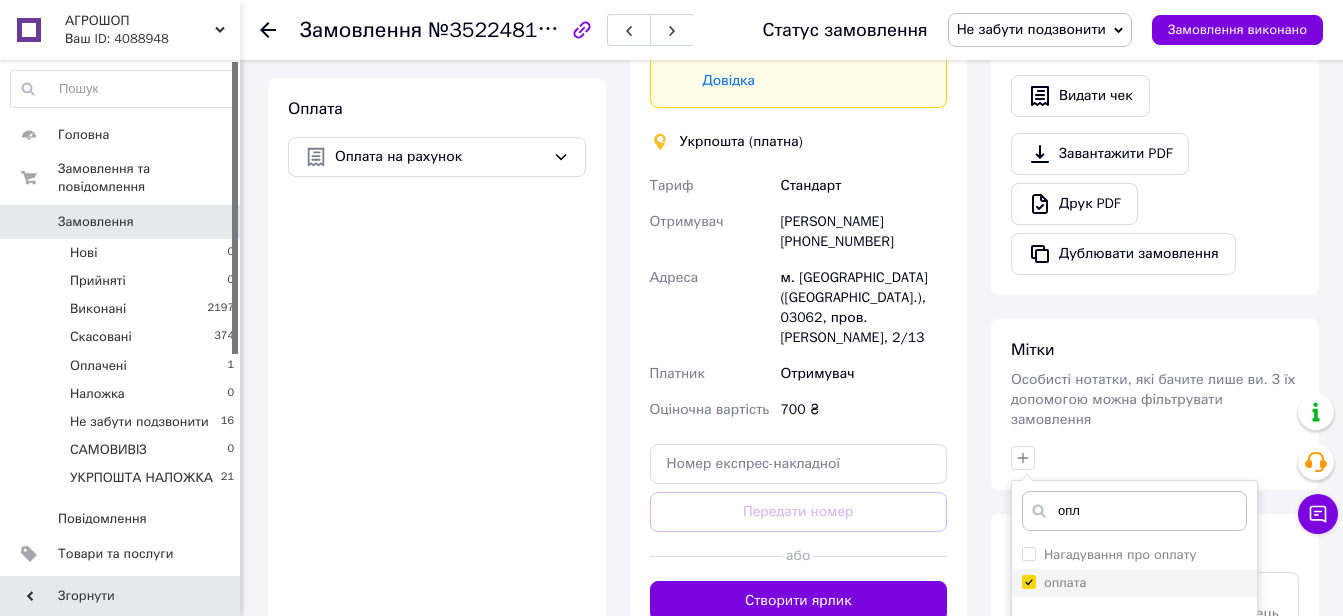 checkbox on "true" 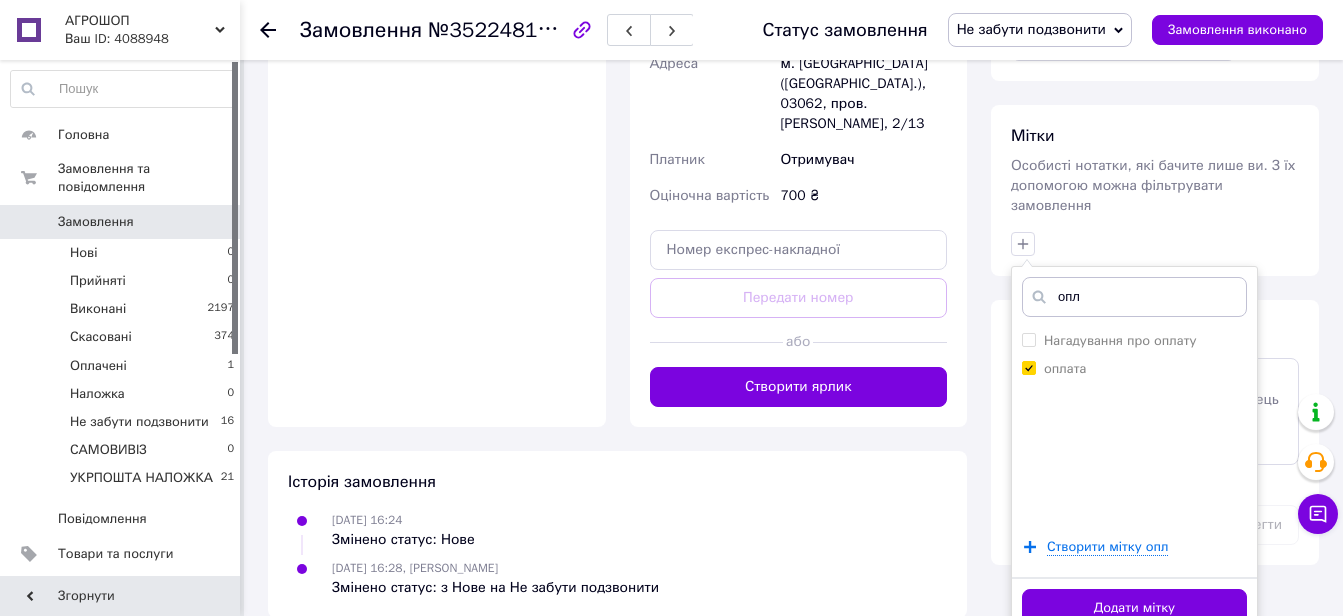 scroll, scrollTop: 868, scrollLeft: 0, axis: vertical 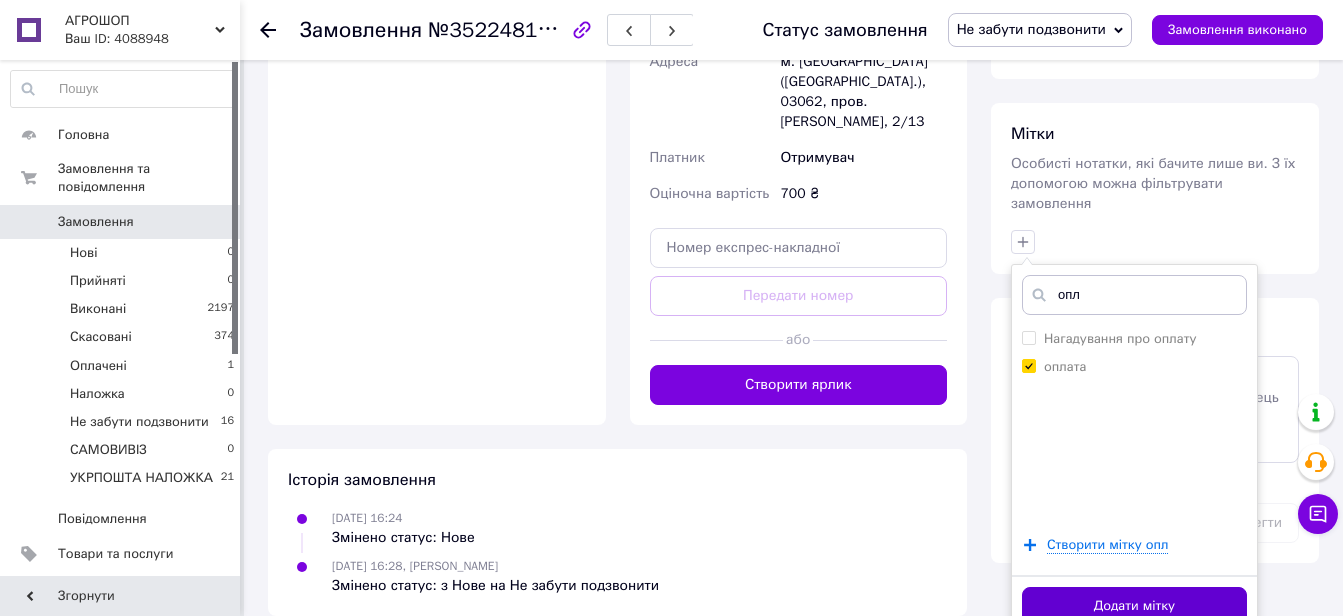 click on "Додати мітку" at bounding box center (1134, 606) 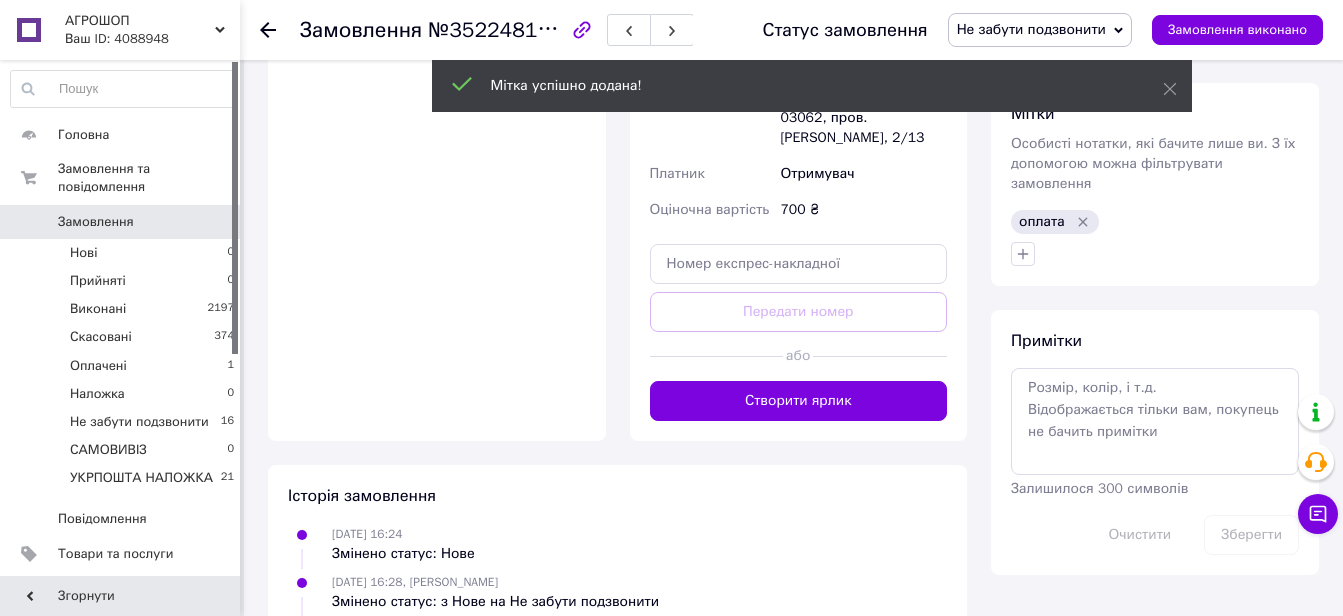 scroll, scrollTop: 868, scrollLeft: 0, axis: vertical 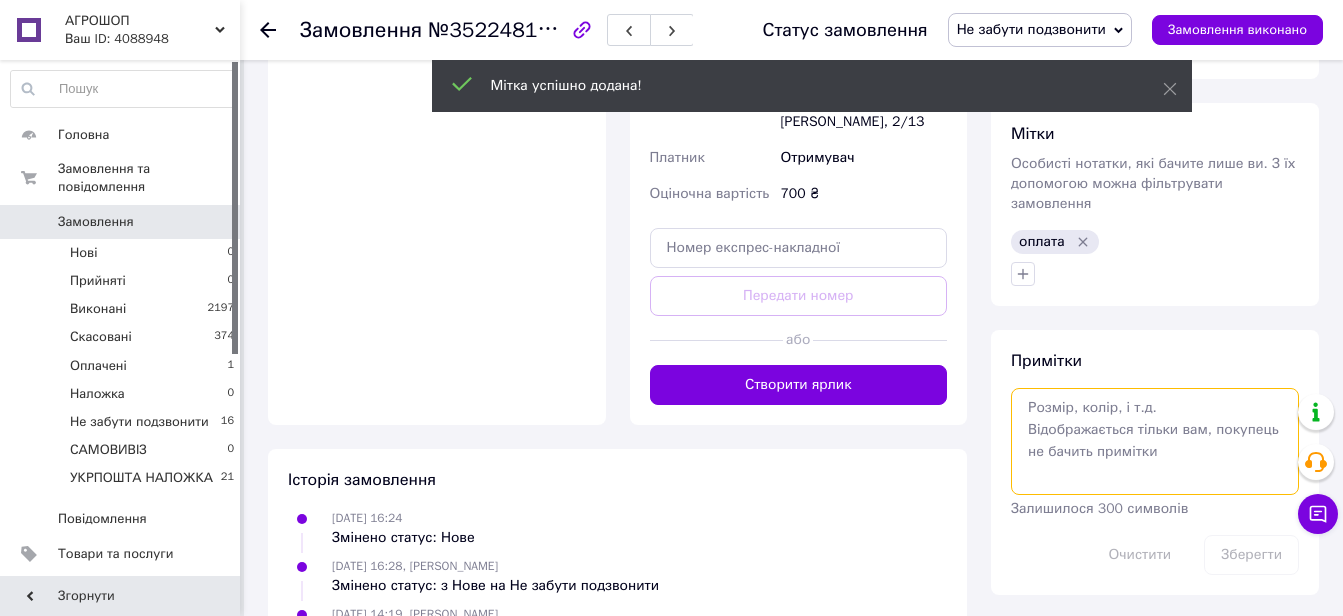 click at bounding box center [1155, 441] 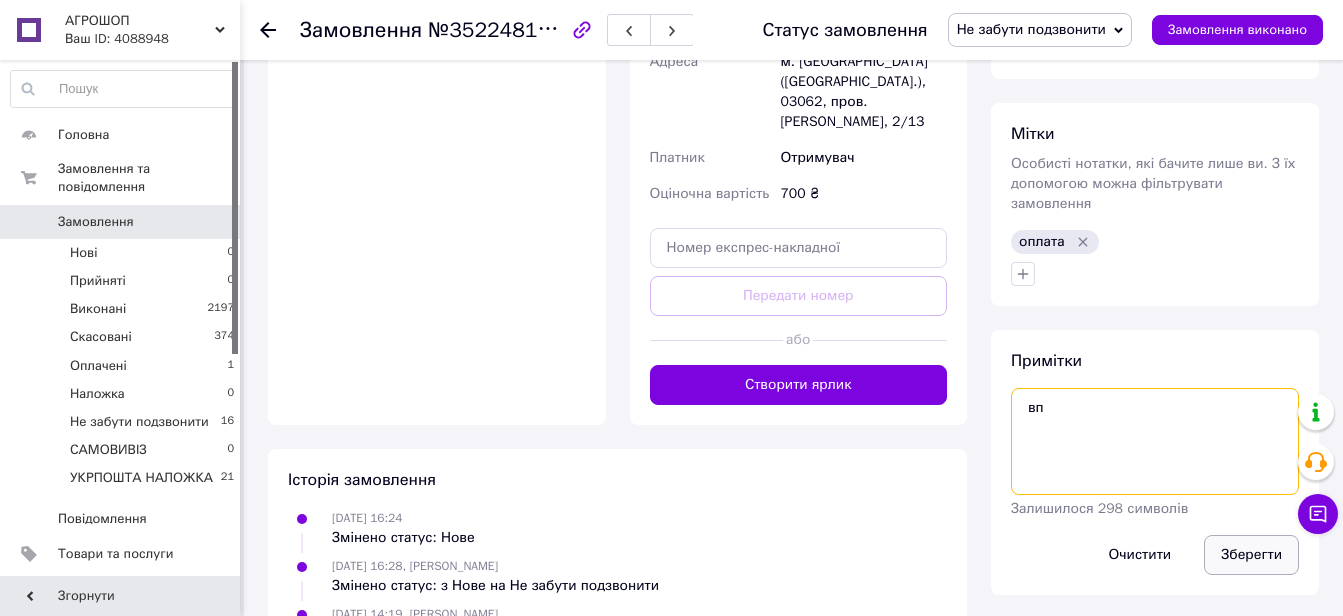 type on "вп" 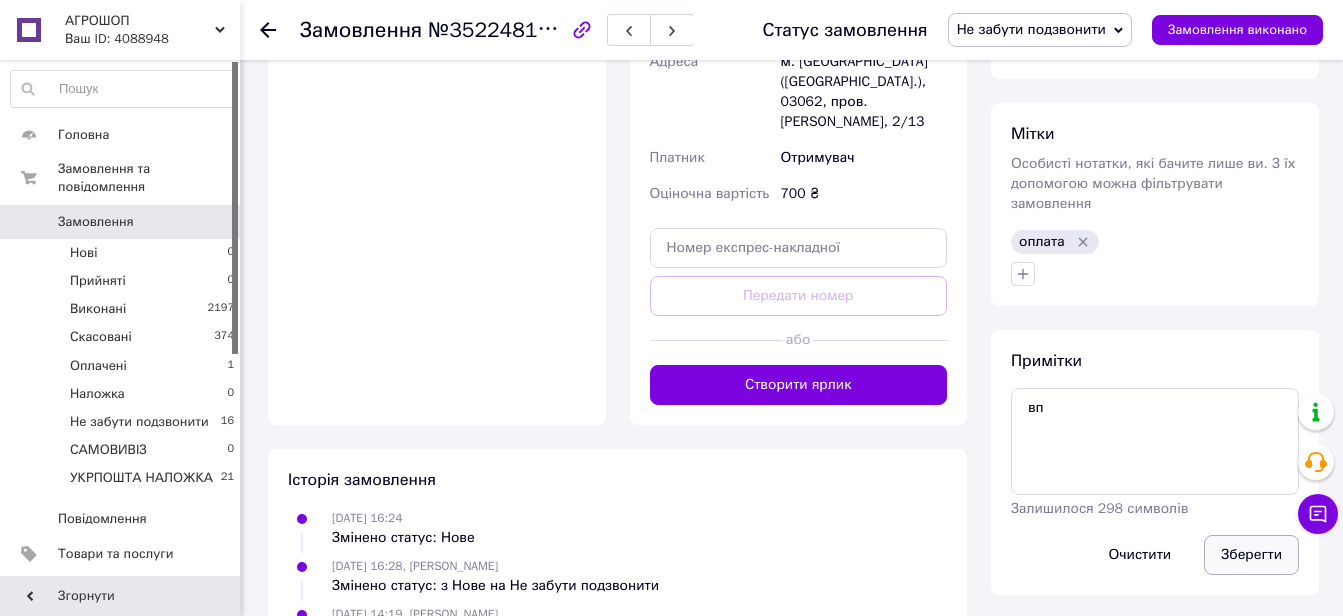 click on "Зберегти" at bounding box center [1251, 555] 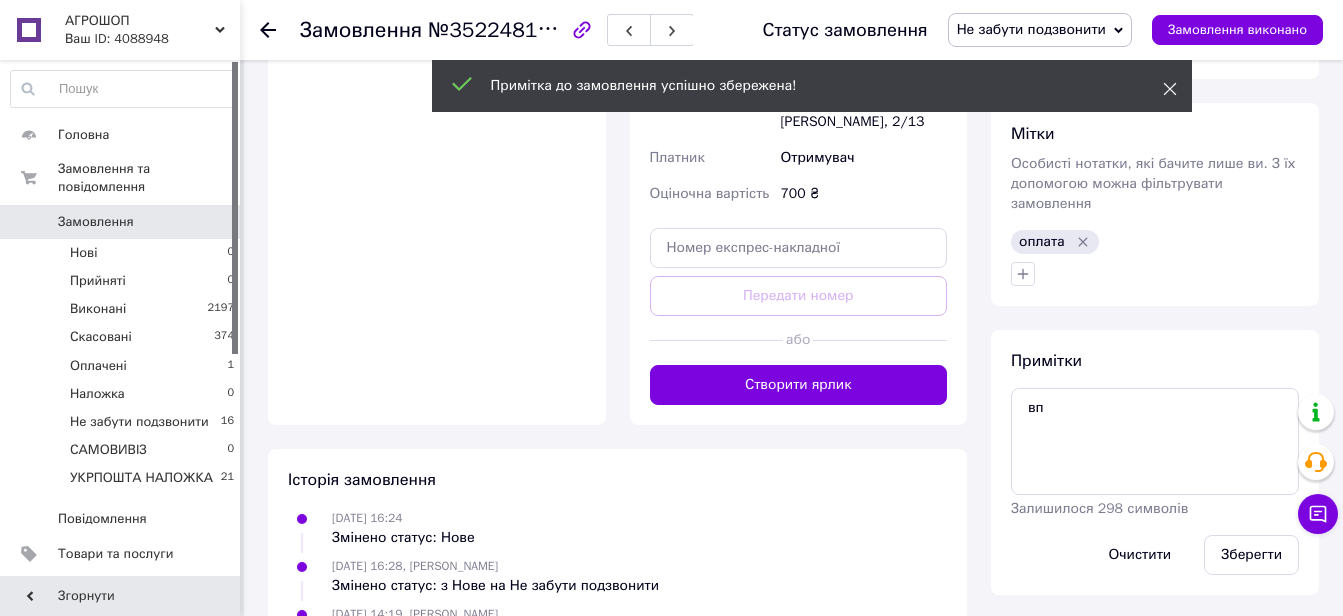 click 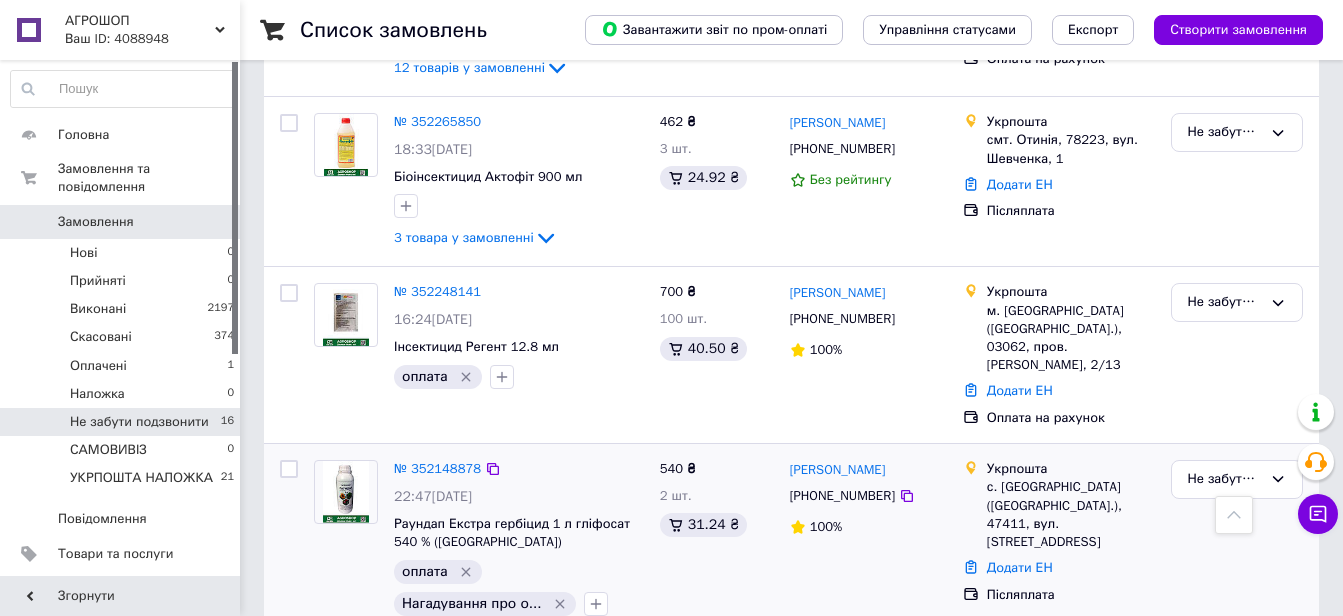 scroll, scrollTop: 2203, scrollLeft: 0, axis: vertical 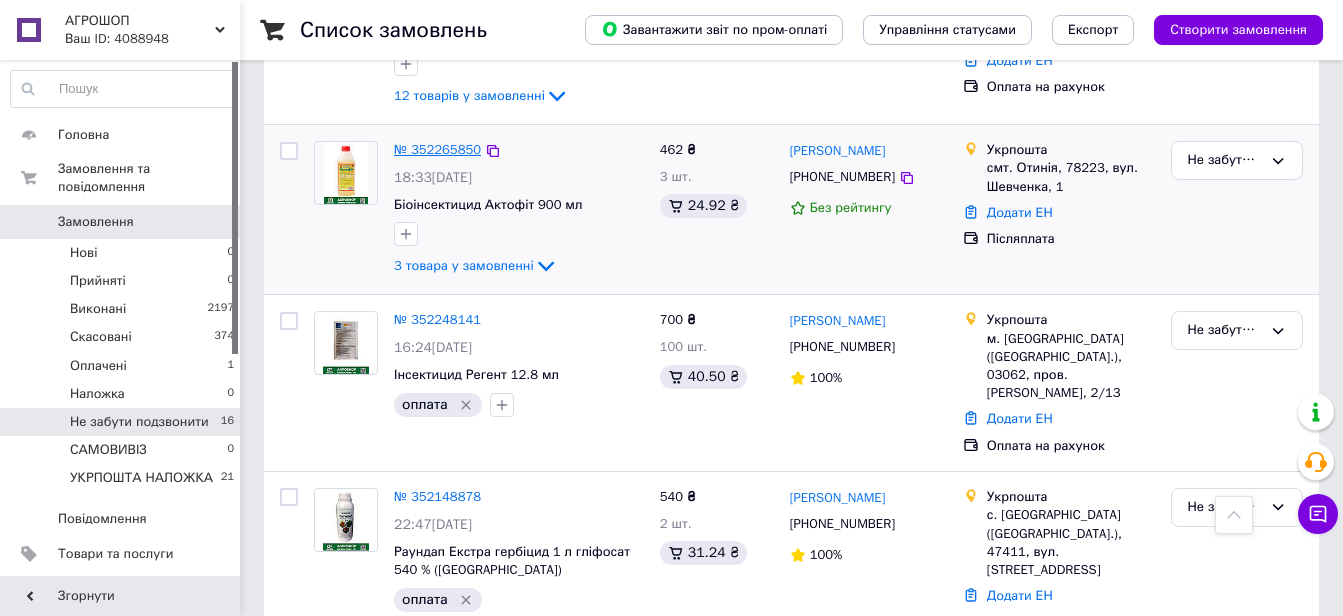 click on "№ 352265850" at bounding box center [437, 149] 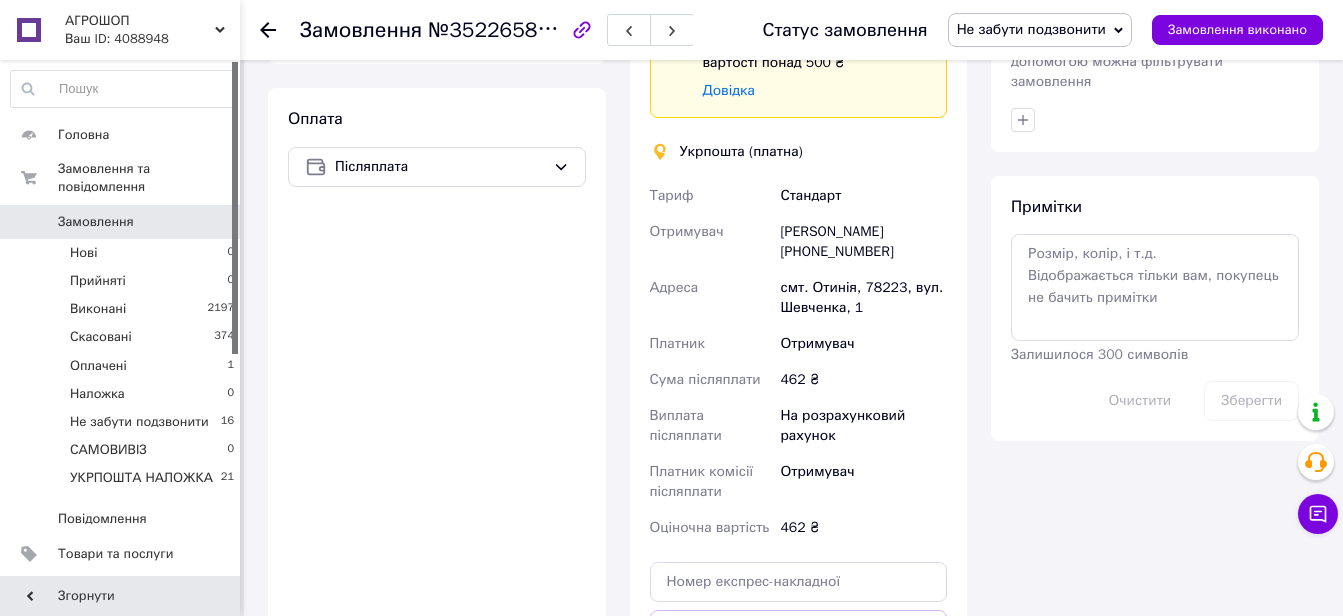 scroll, scrollTop: 1000, scrollLeft: 0, axis: vertical 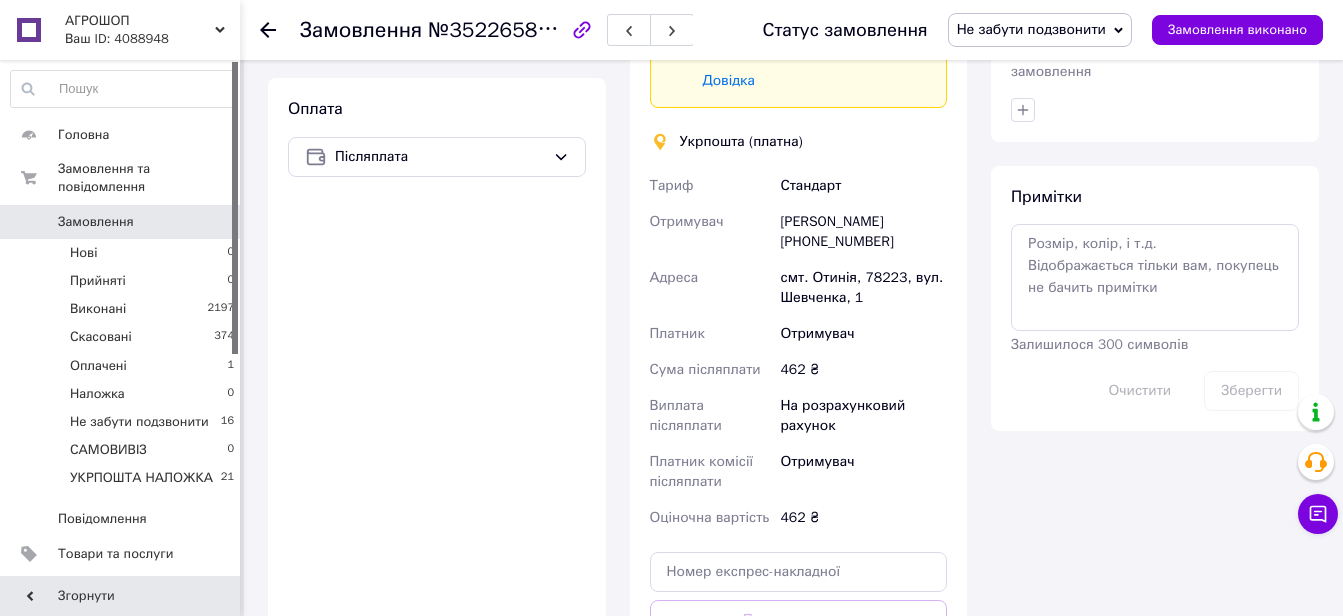 click on "Не забути подзвонити" at bounding box center [1031, 29] 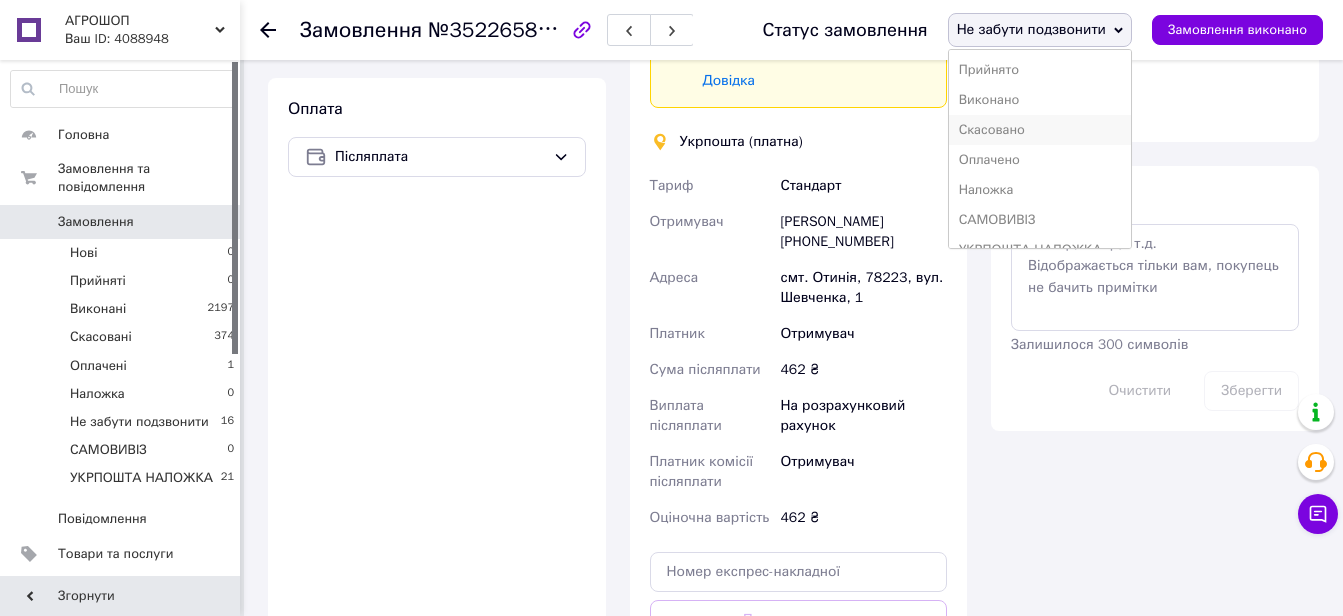 scroll, scrollTop: 22, scrollLeft: 0, axis: vertical 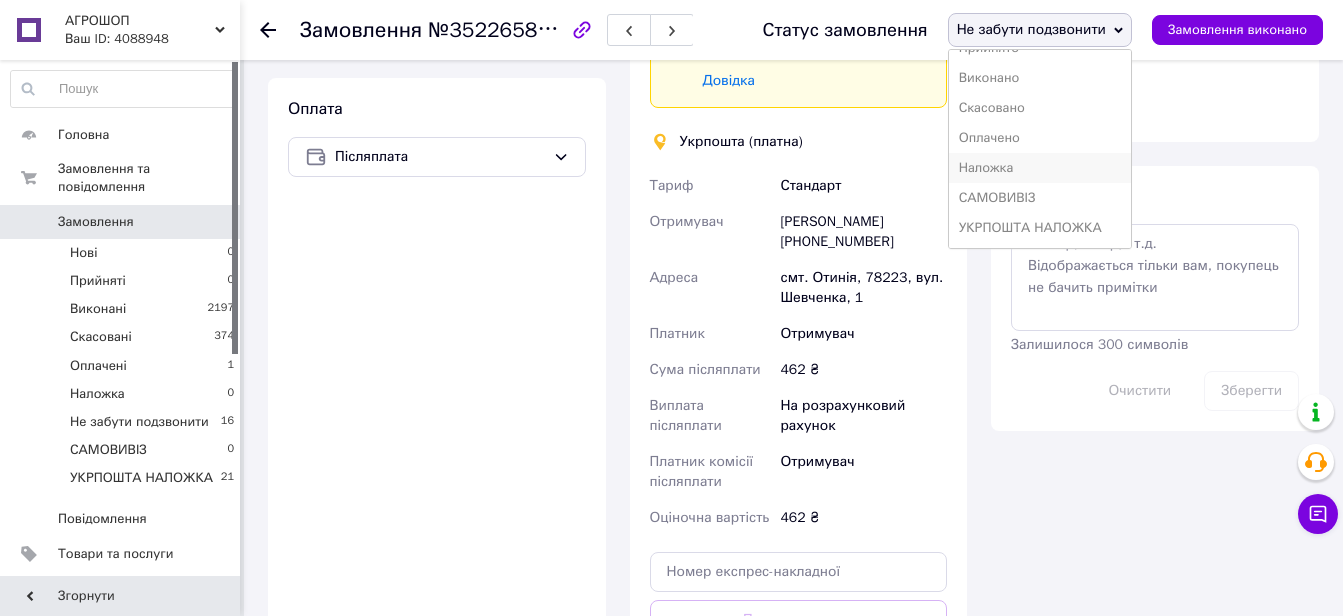 click on "Наложка" at bounding box center [1040, 168] 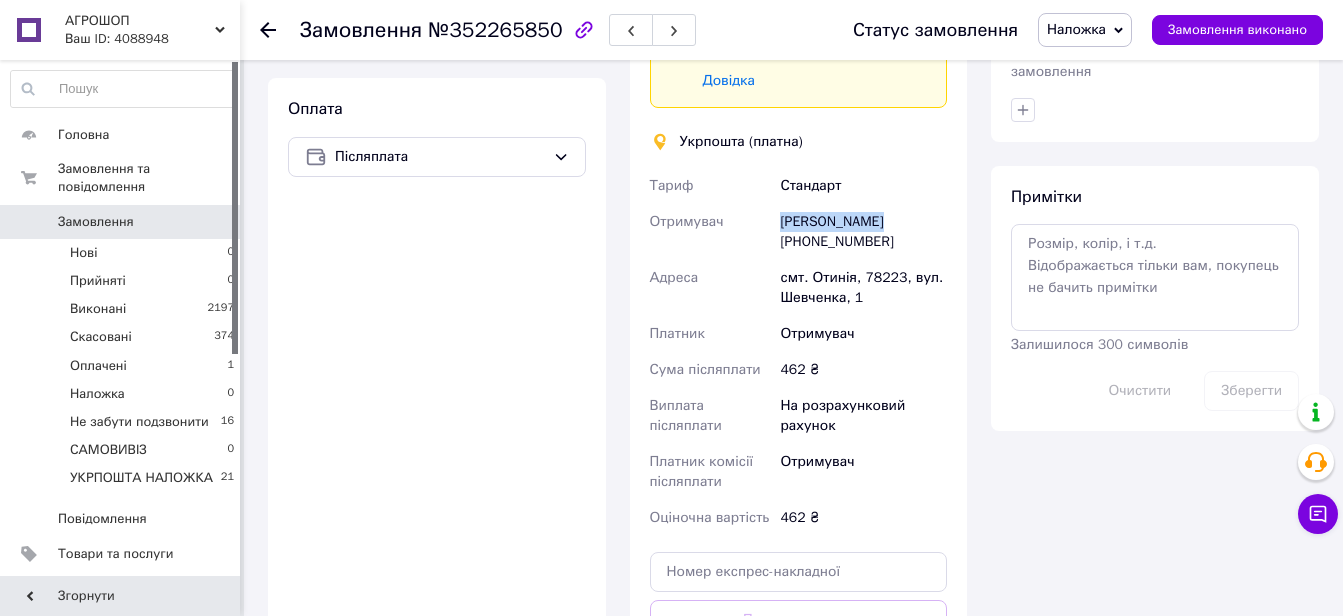 drag, startPoint x: 896, startPoint y: 181, endPoint x: 781, endPoint y: 186, distance: 115.10864 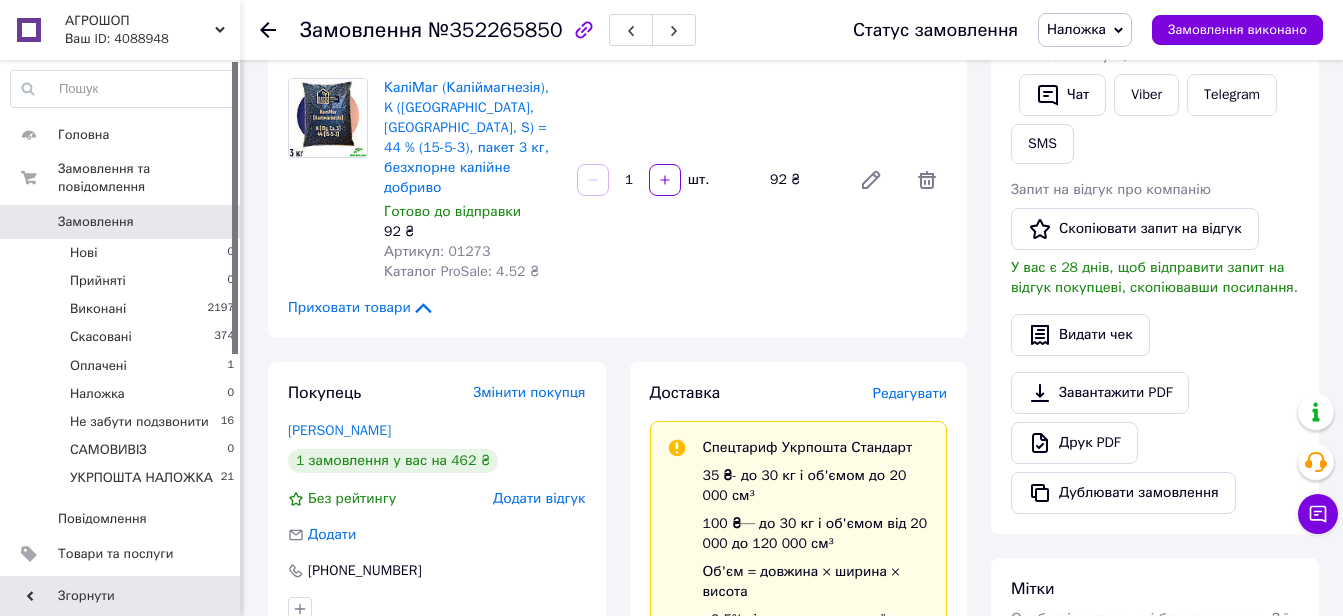 scroll, scrollTop: 100, scrollLeft: 0, axis: vertical 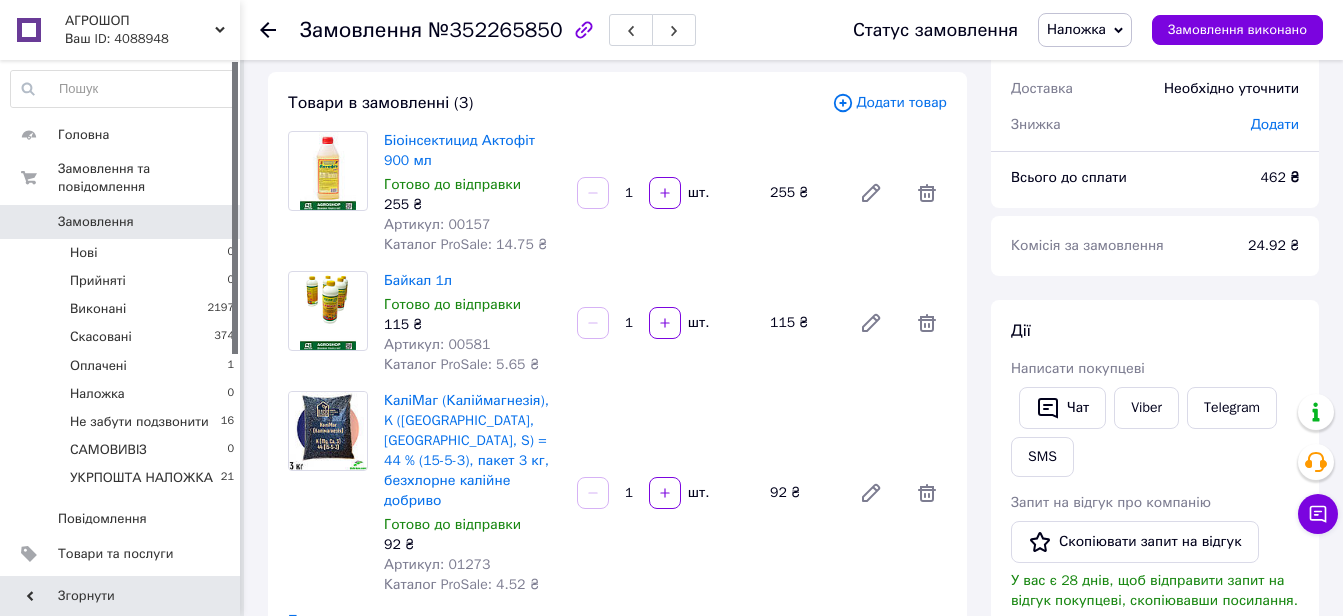 click on "Артикул: 00157" at bounding box center [437, 224] 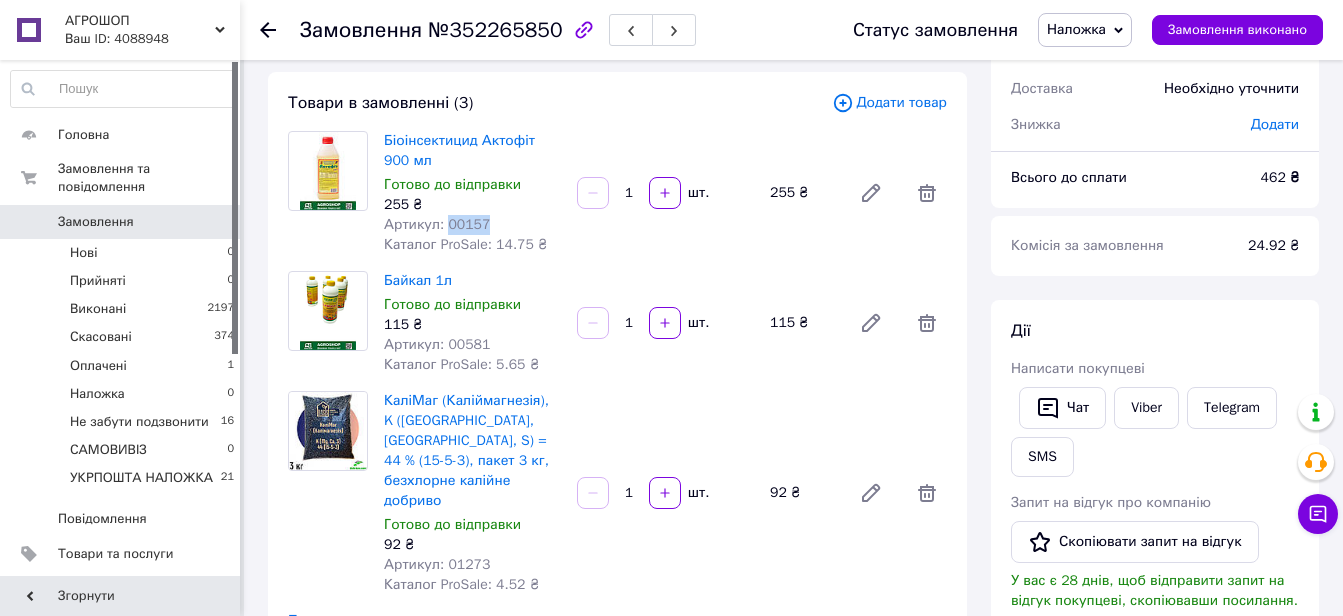 click on "Артикул: 00157" at bounding box center (437, 224) 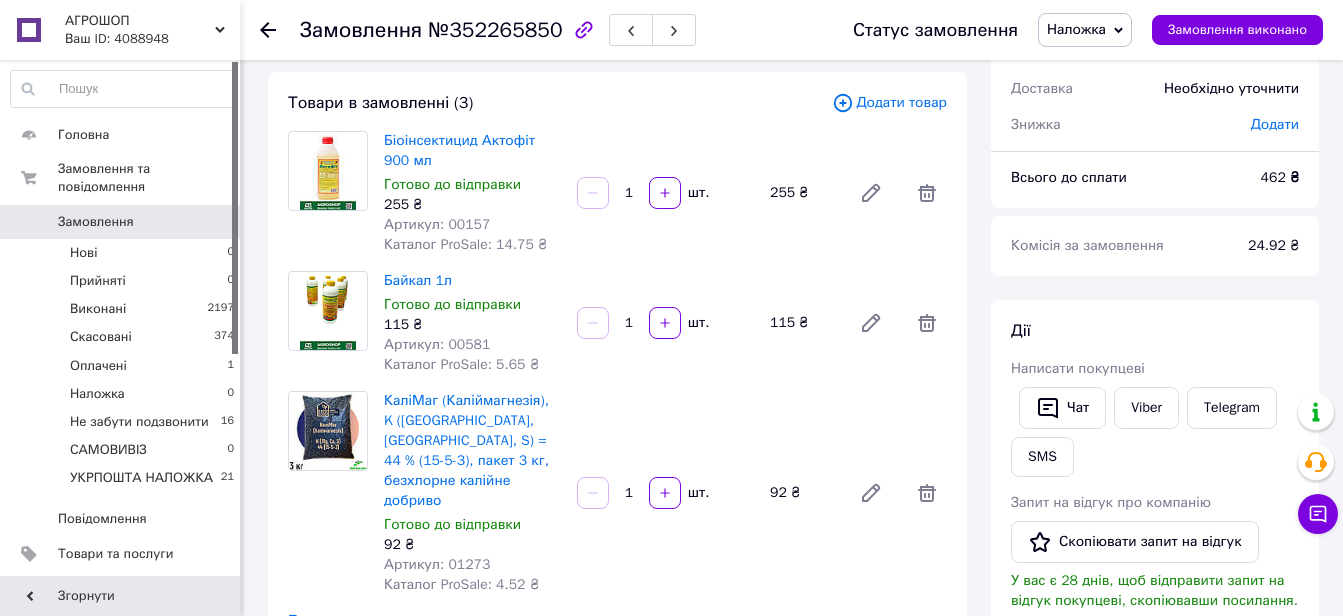 click on "Артикул: 00581" at bounding box center (437, 344) 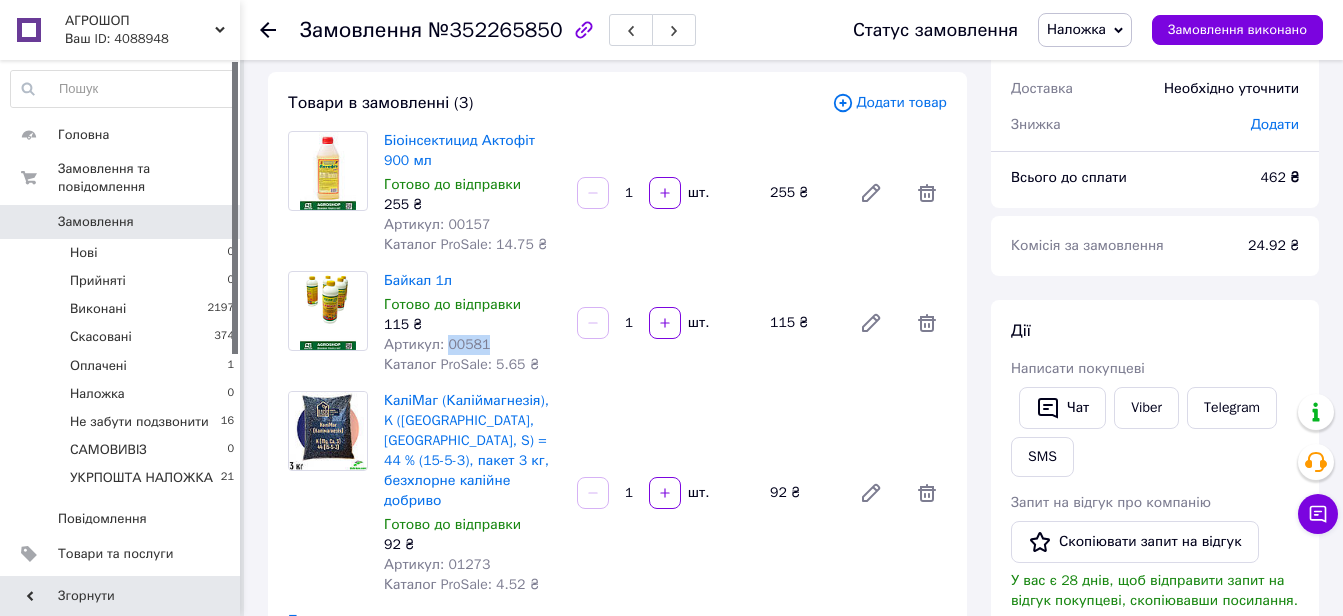 click on "Артикул: 00581" at bounding box center (437, 344) 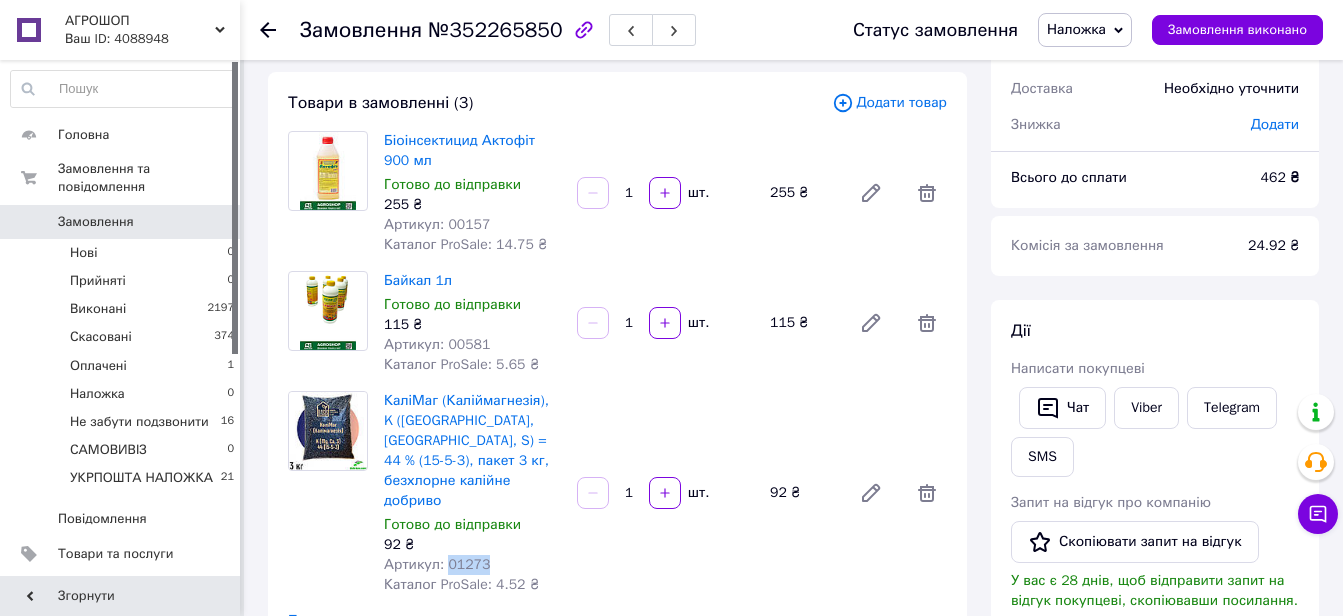 click on "Артикул: 01273" at bounding box center (437, 564) 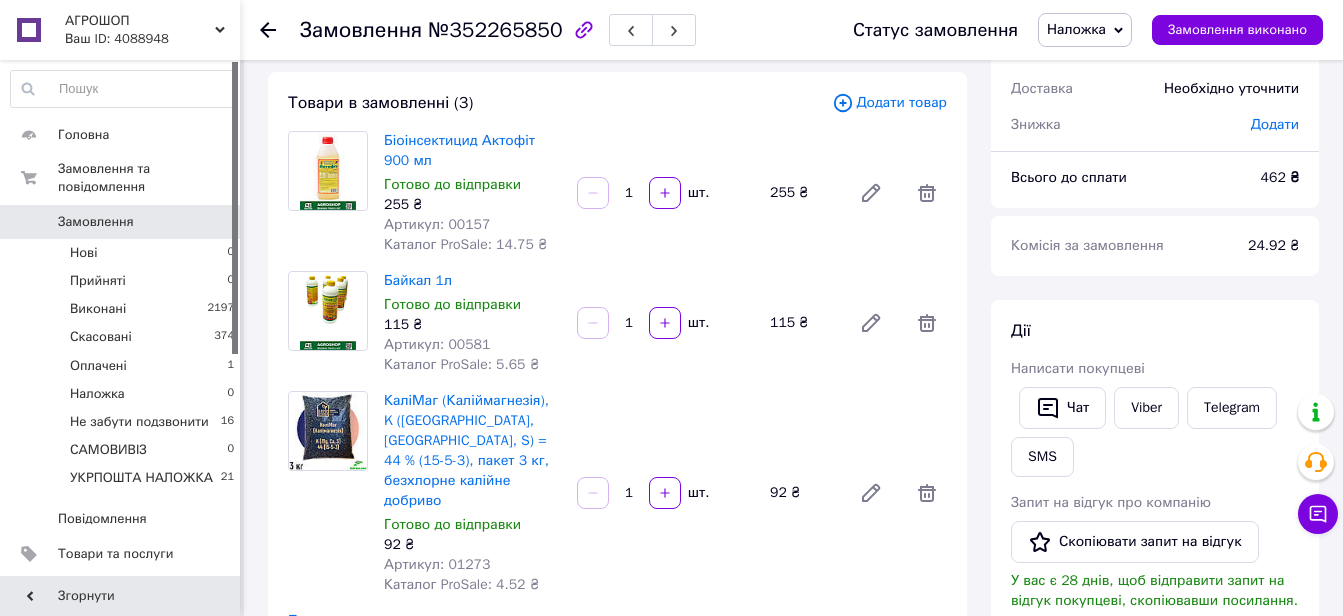 click on "Товари в замовленні (3) Додати товар Біоінсектицид Актофіт 900 мл Готово до відправки 255 ₴ Артикул: 00157 Каталог ProSale: 14.75 ₴  1   шт. 255 ₴ Байкал 1л Готово до відправки 115 ₴ Артикул: 00581 Каталог ProSale: 5.65 ₴  1   шт. 115 ₴ КаліМаг (Каліймагнезія), K ([GEOGRAPHIC_DATA], [GEOGRAPHIC_DATA], S) = 44 % (15-5-3), пакет 3 кг, безхлорне калійне добриво Готово до відправки 92 ₴ Артикул: 01273 Каталог ProSale: 4.52 ₴  1   шт. 92 ₴ Приховати товари" at bounding box center (617, 361) 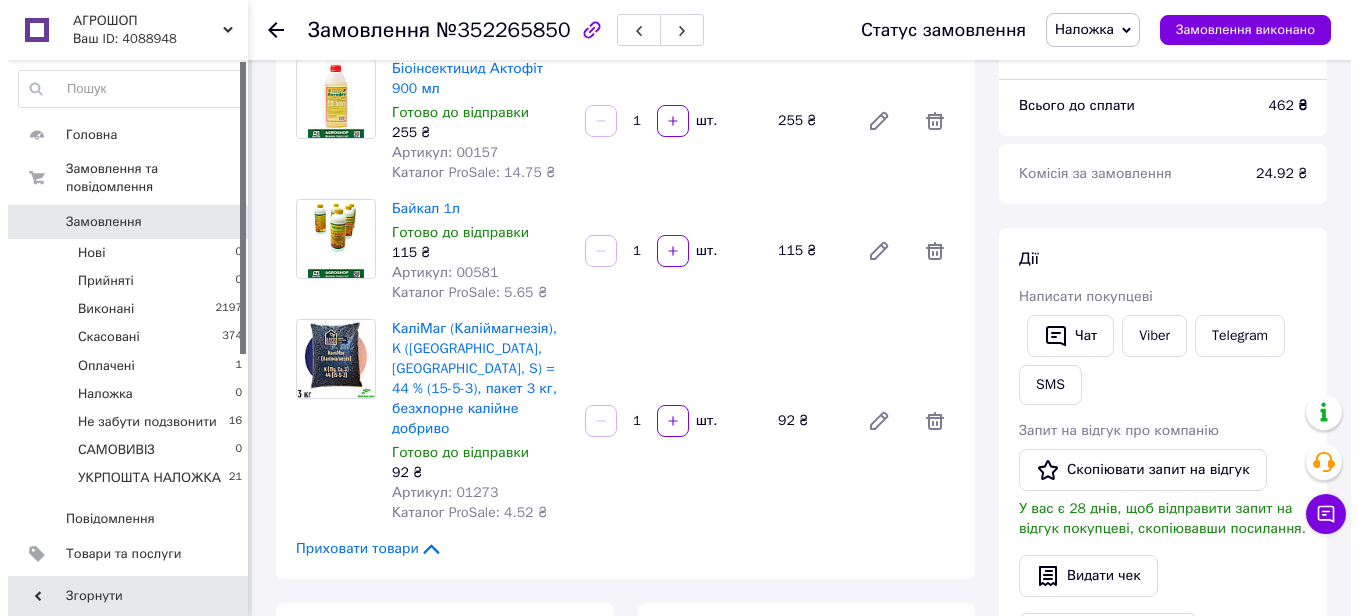 scroll, scrollTop: 600, scrollLeft: 0, axis: vertical 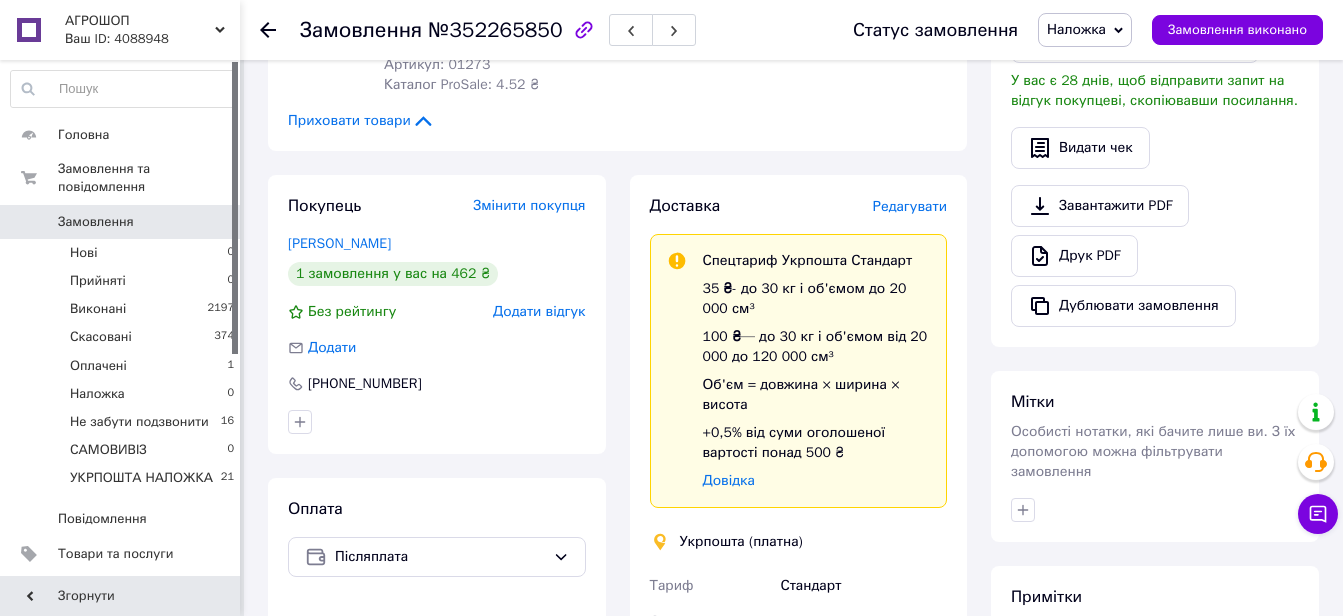 click on "Редагувати" at bounding box center (910, 206) 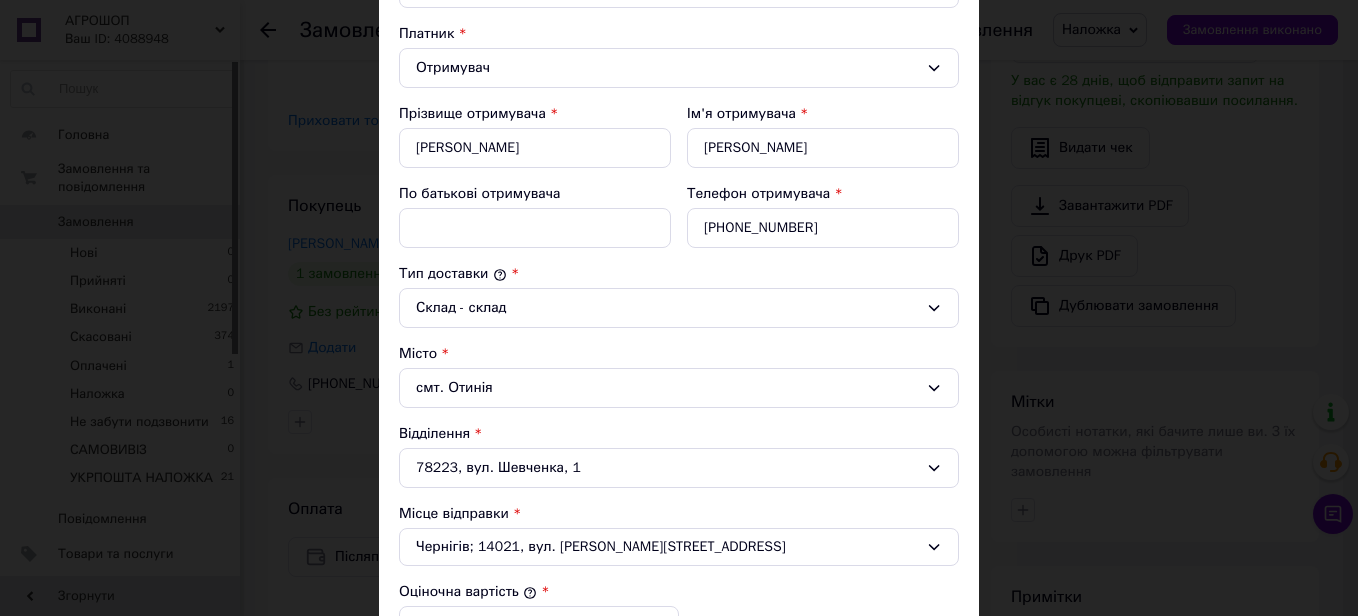 scroll, scrollTop: 300, scrollLeft: 0, axis: vertical 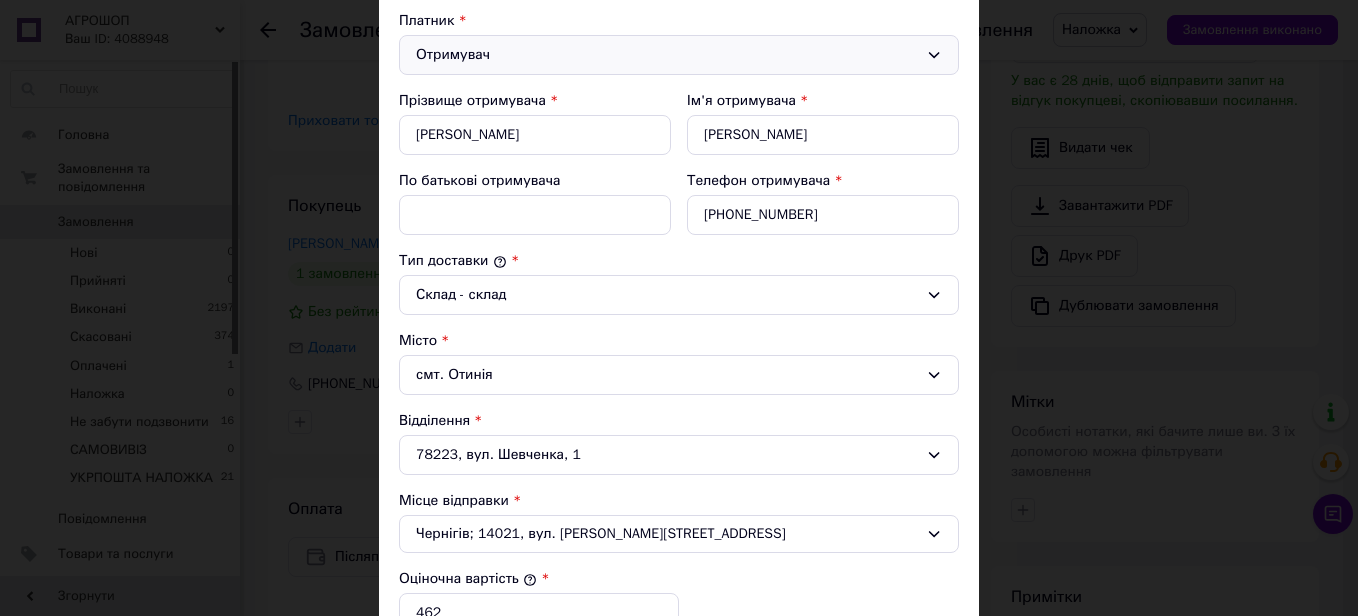 click on "Отримувач" at bounding box center [667, 55] 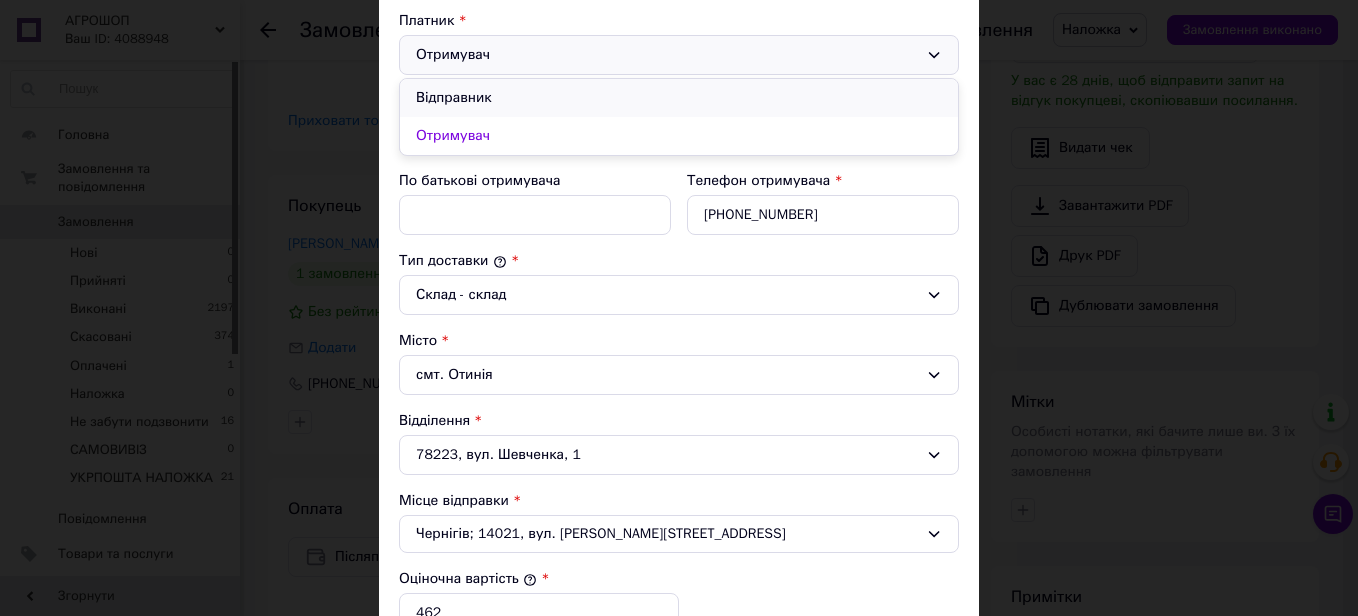 click on "Відправник" at bounding box center (679, 98) 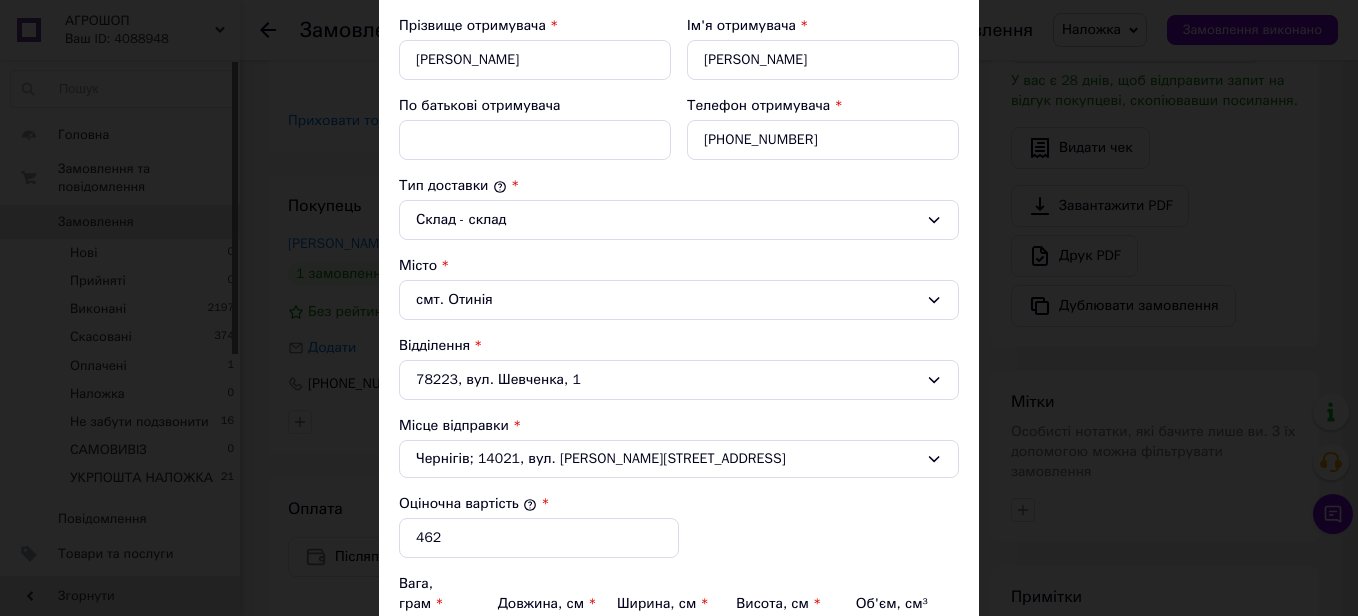 scroll, scrollTop: 600, scrollLeft: 0, axis: vertical 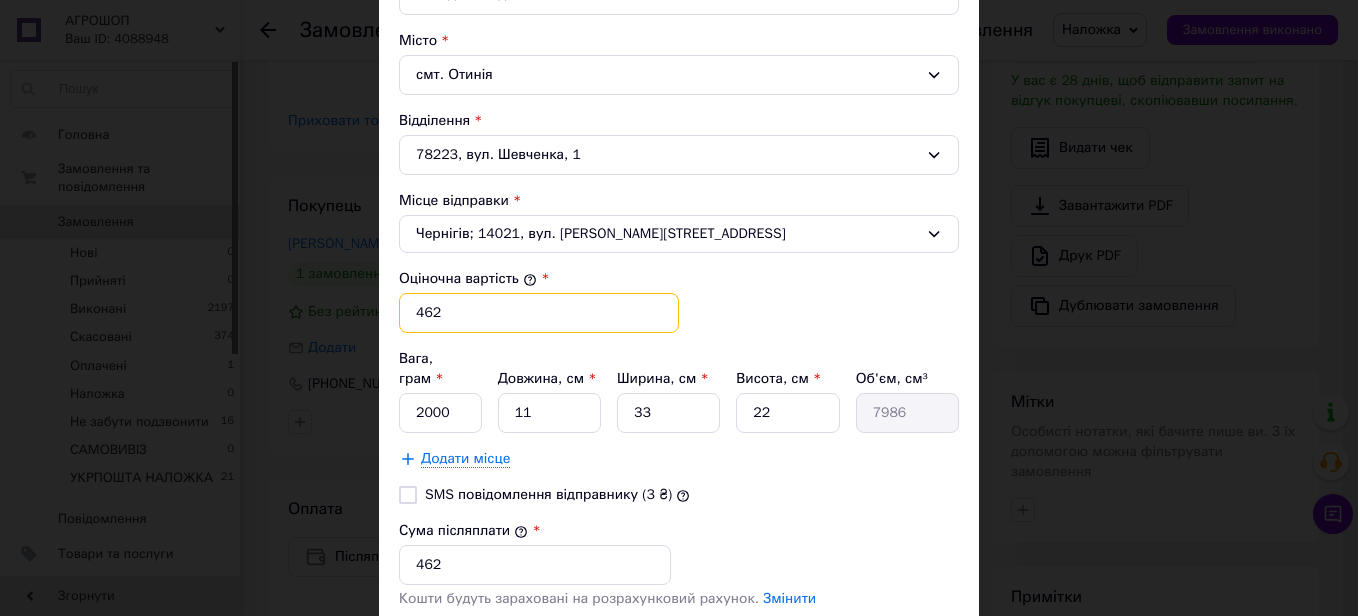 click on "462" at bounding box center (539, 313) 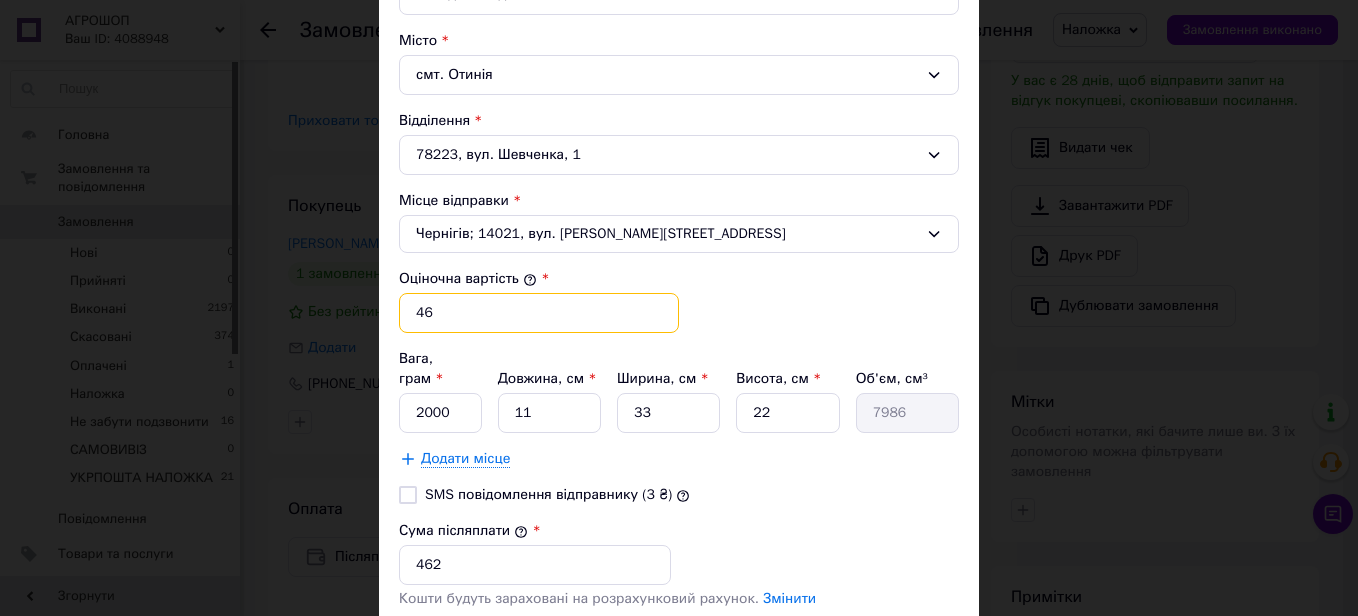 type on "4" 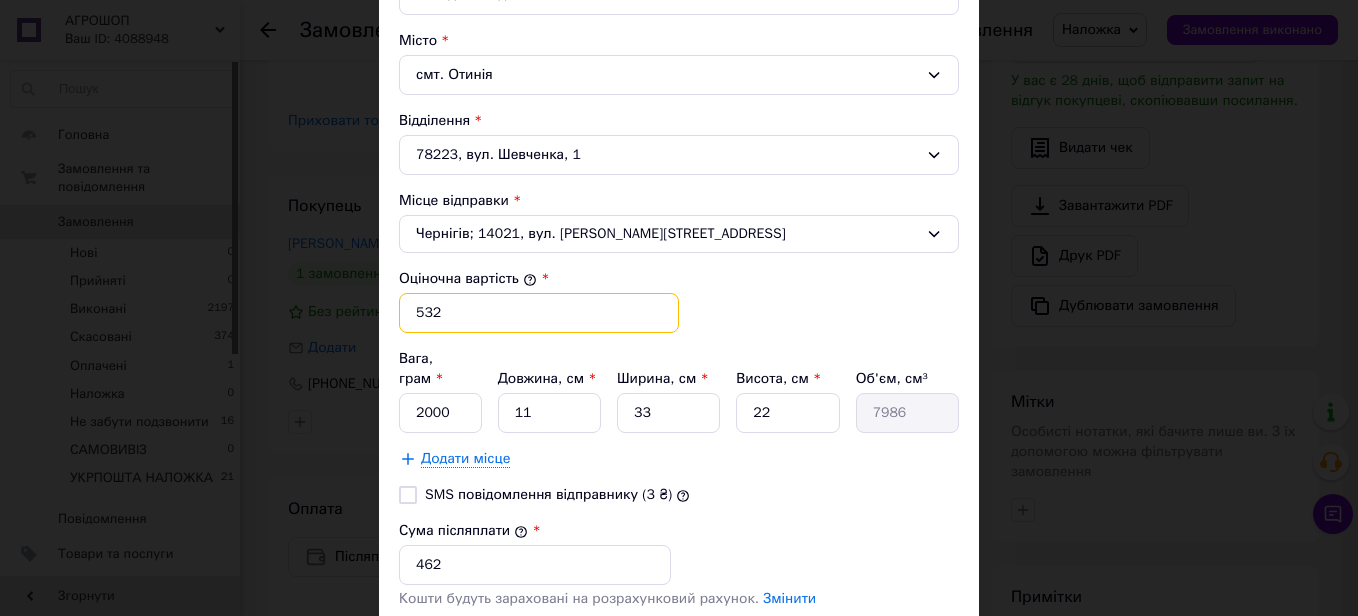 type on "532" 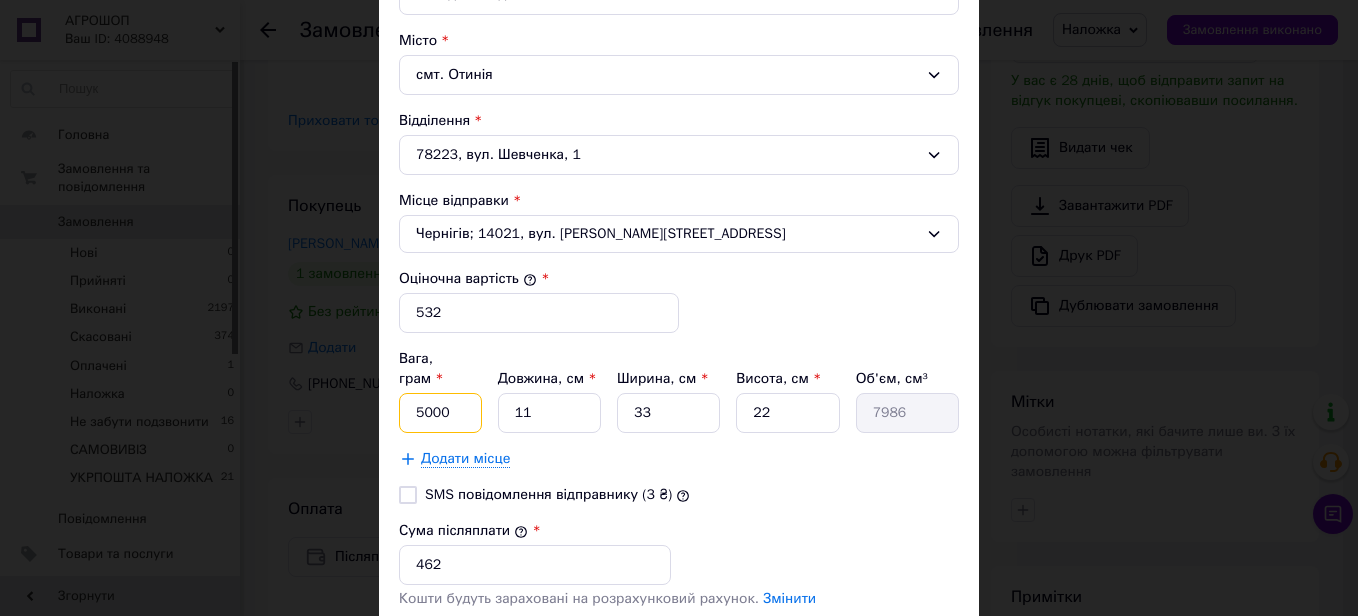 type on "5000" 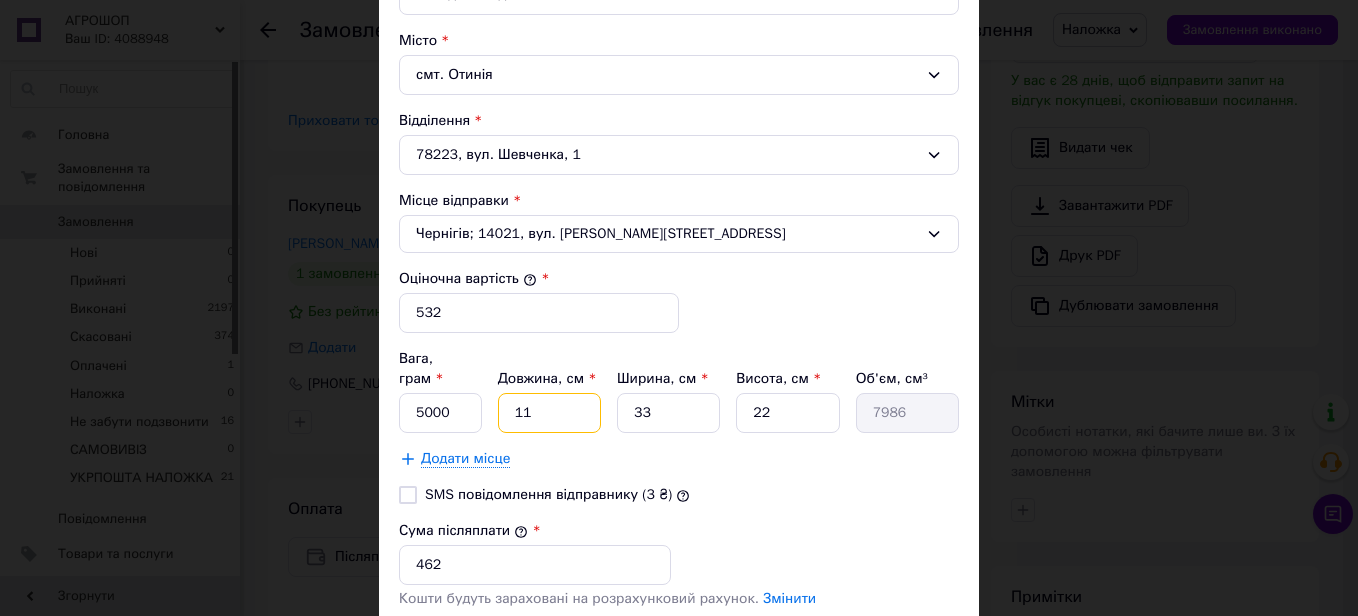 type on "2" 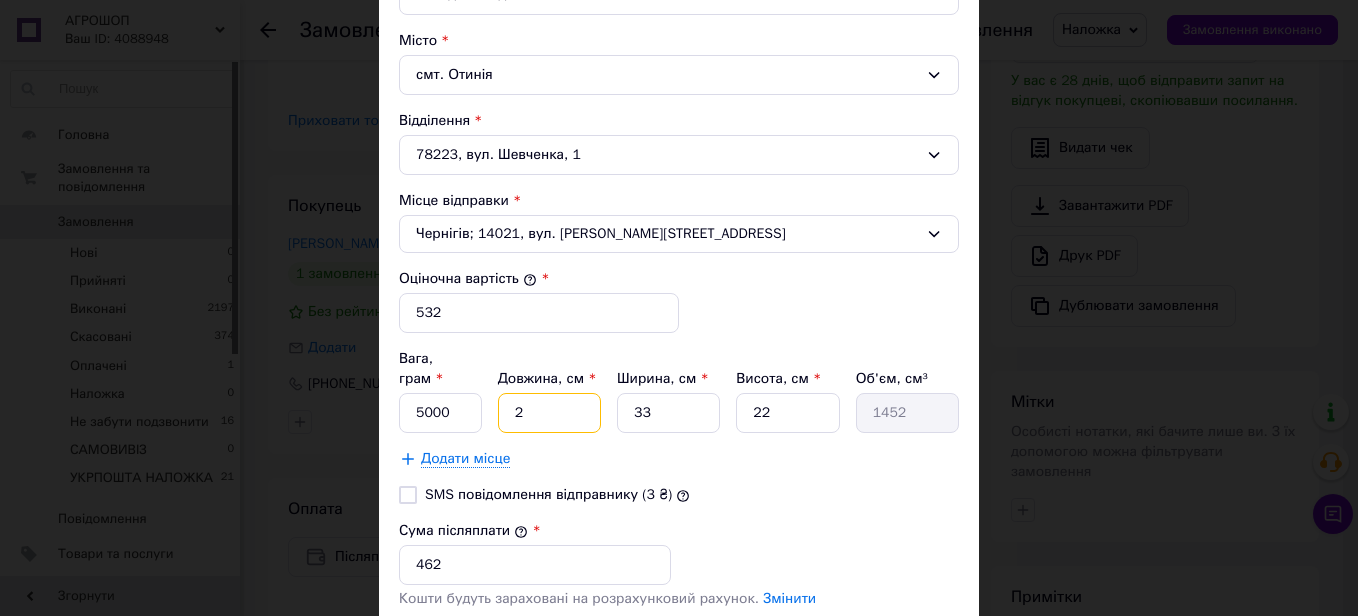 type on "20" 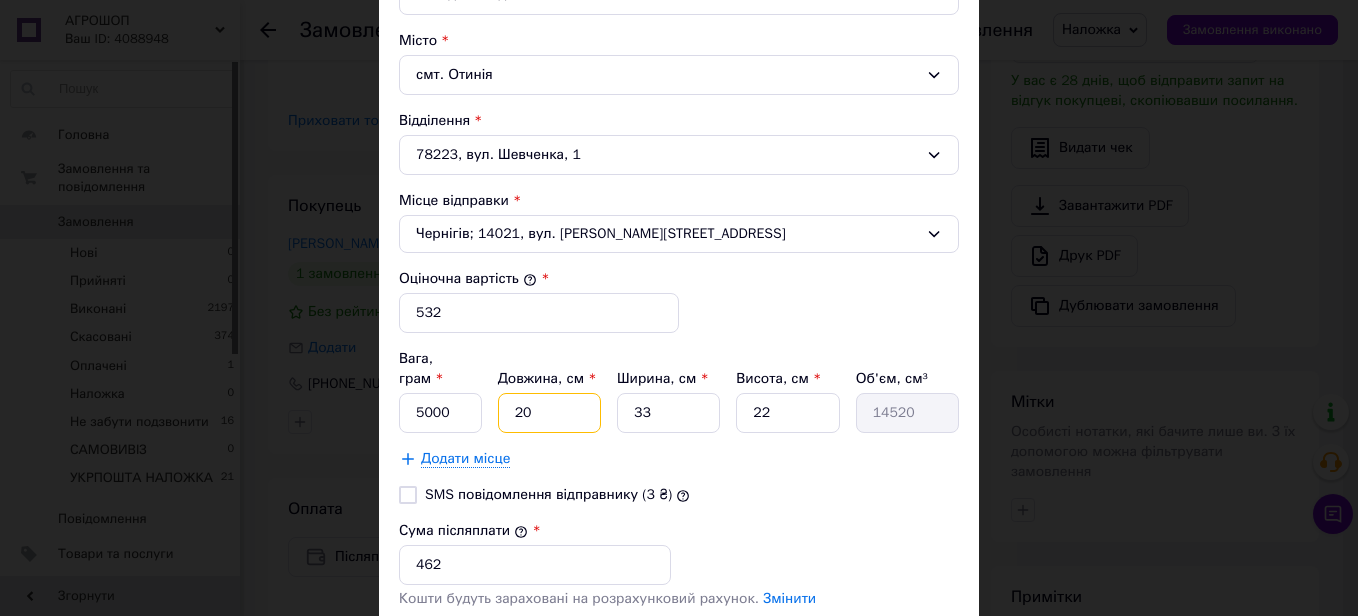 type on "20" 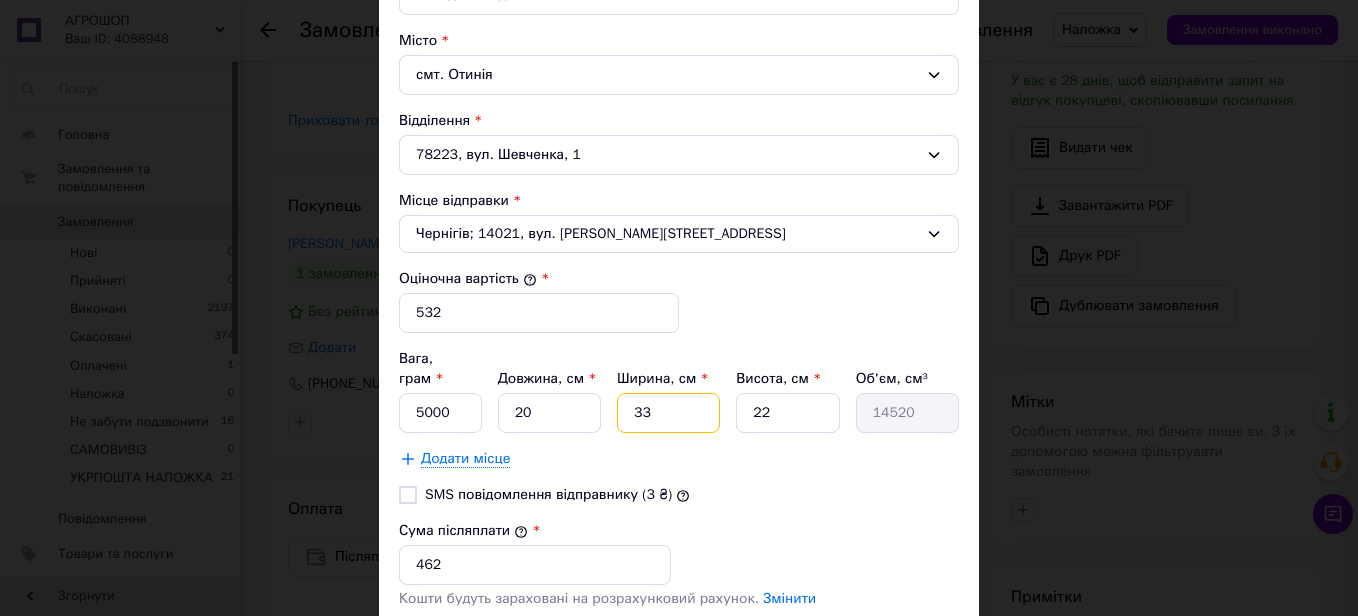 type on "2" 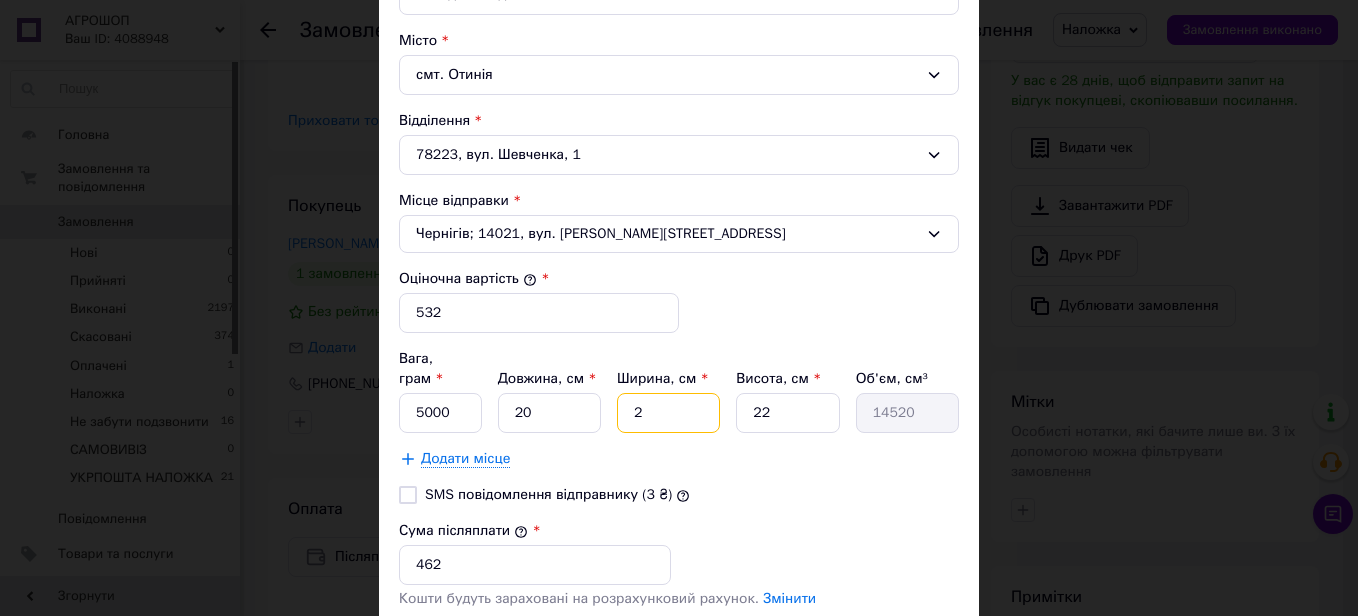 type on "880" 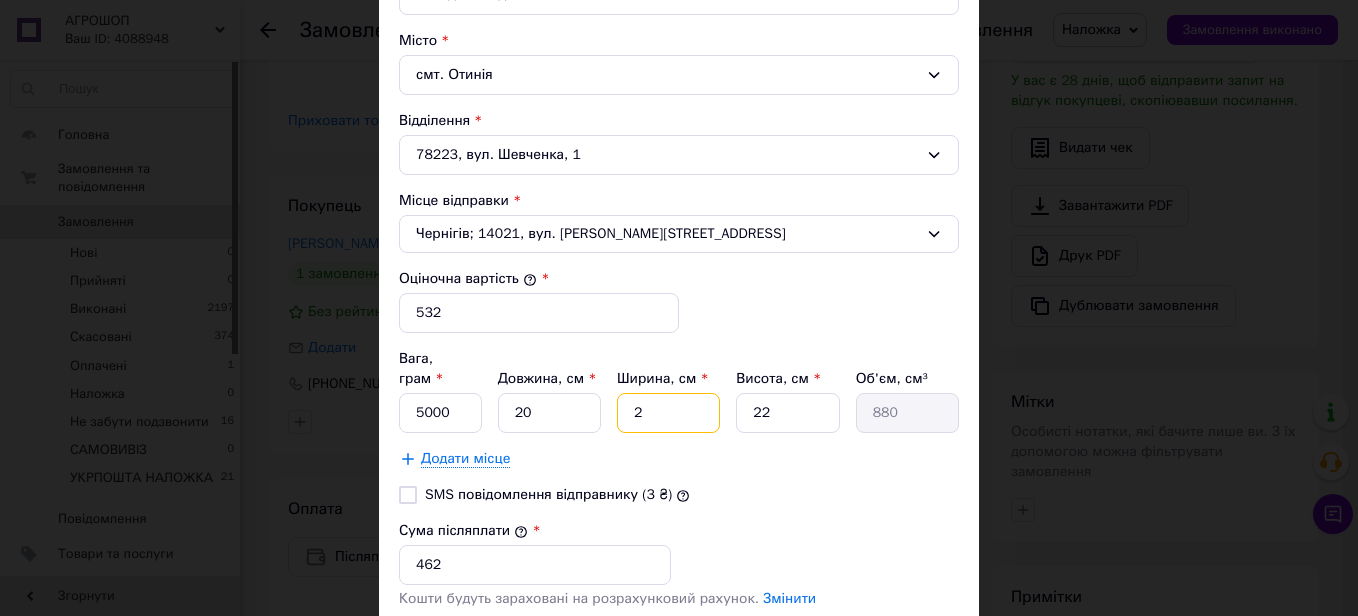 type on "20" 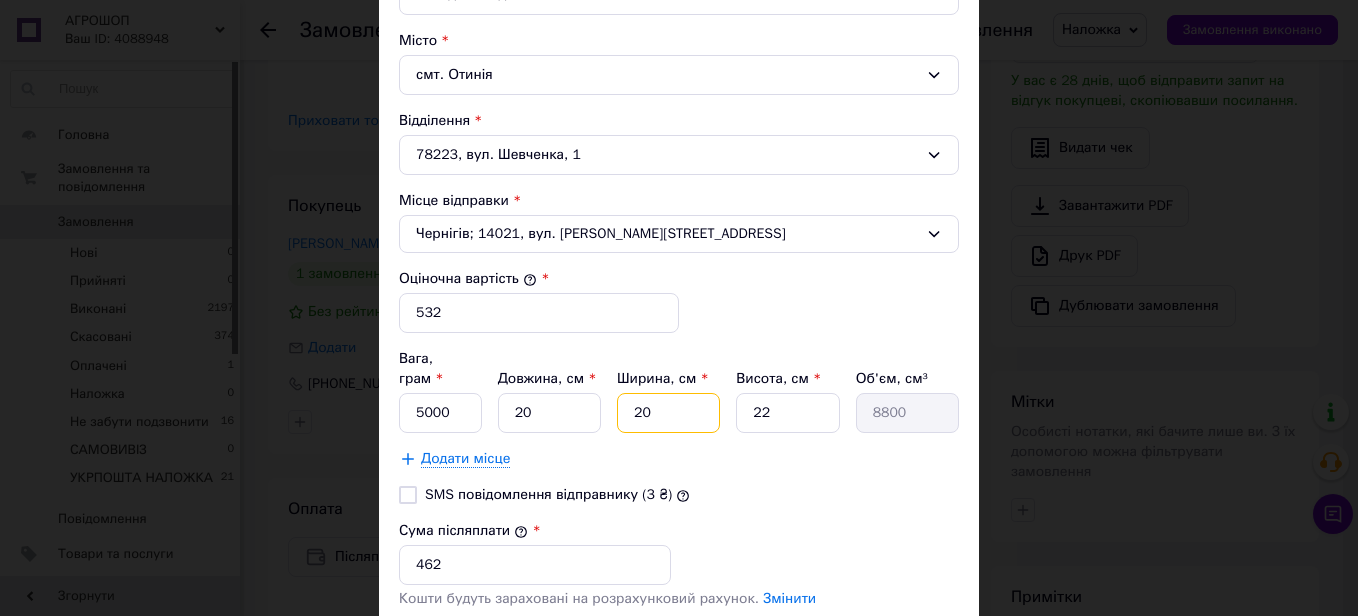 type on "20" 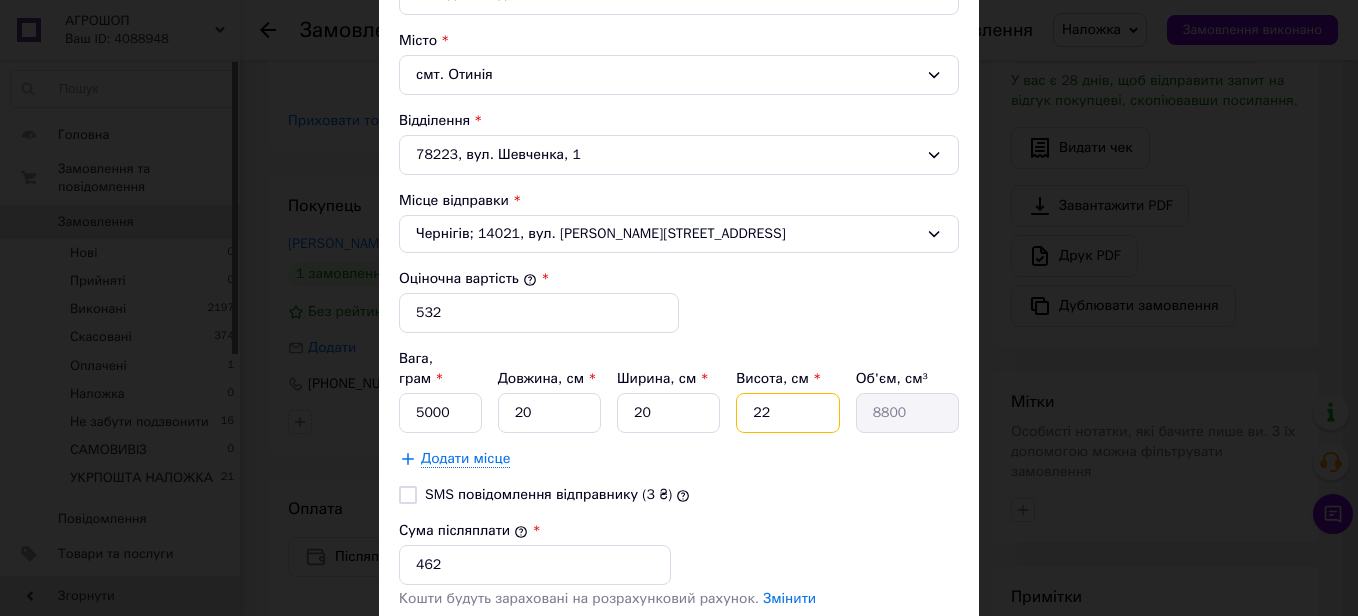 type on "3" 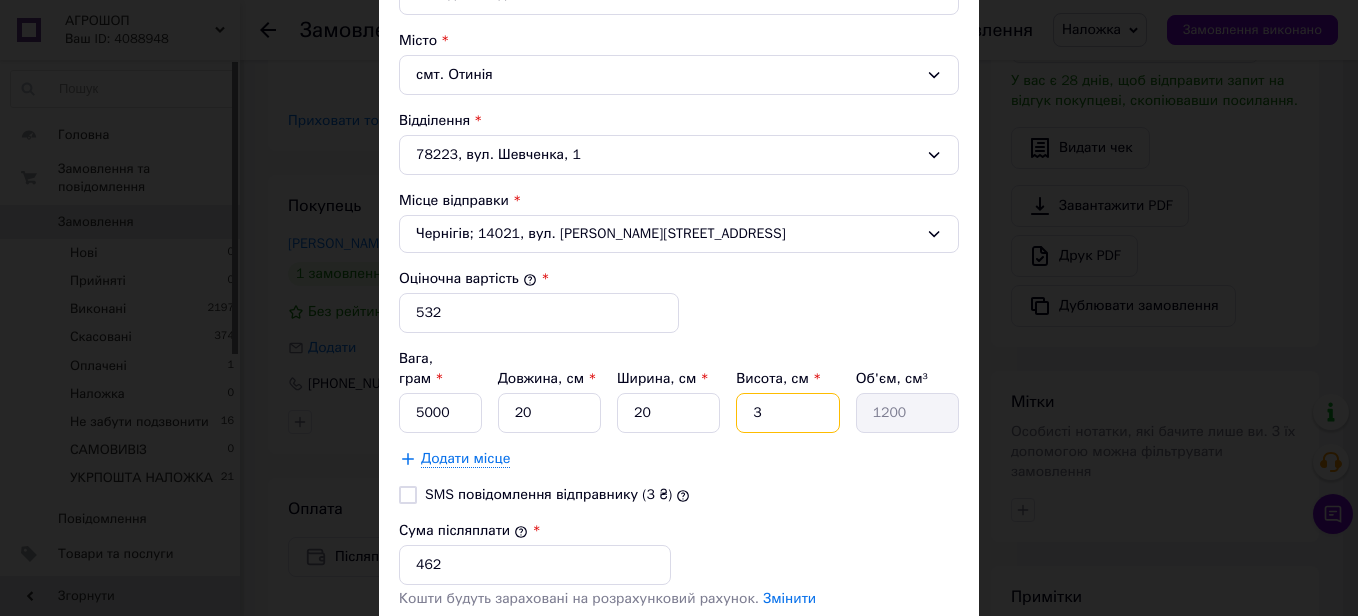 type on "30" 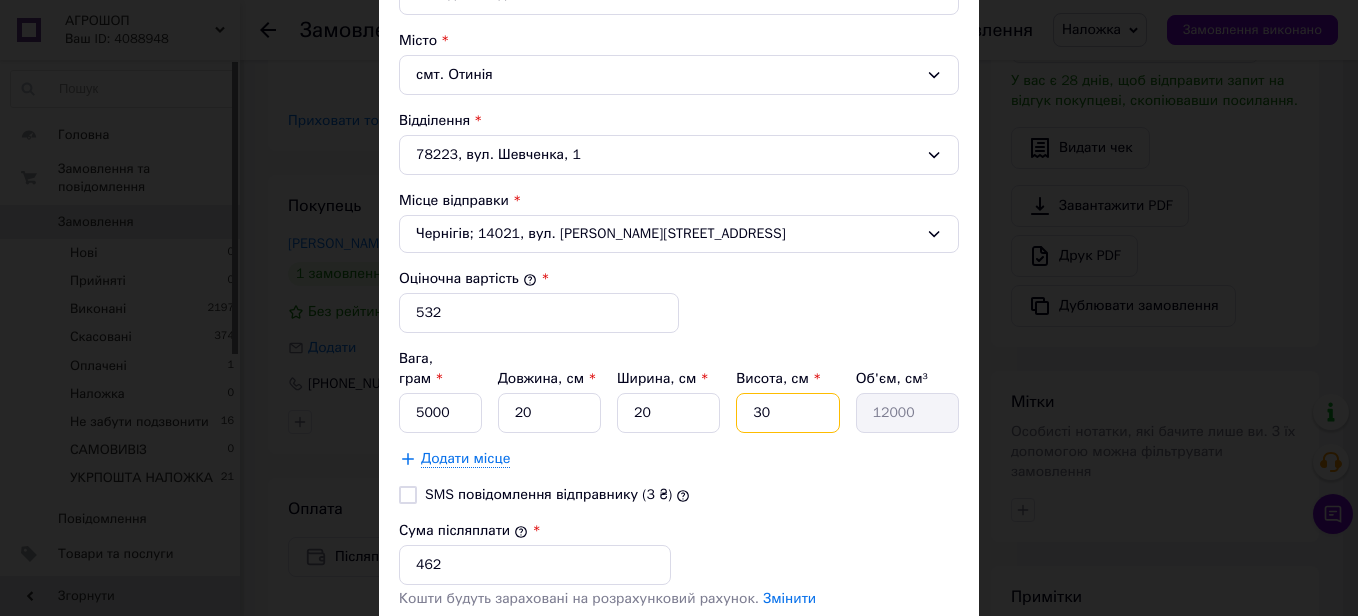 type on "3" 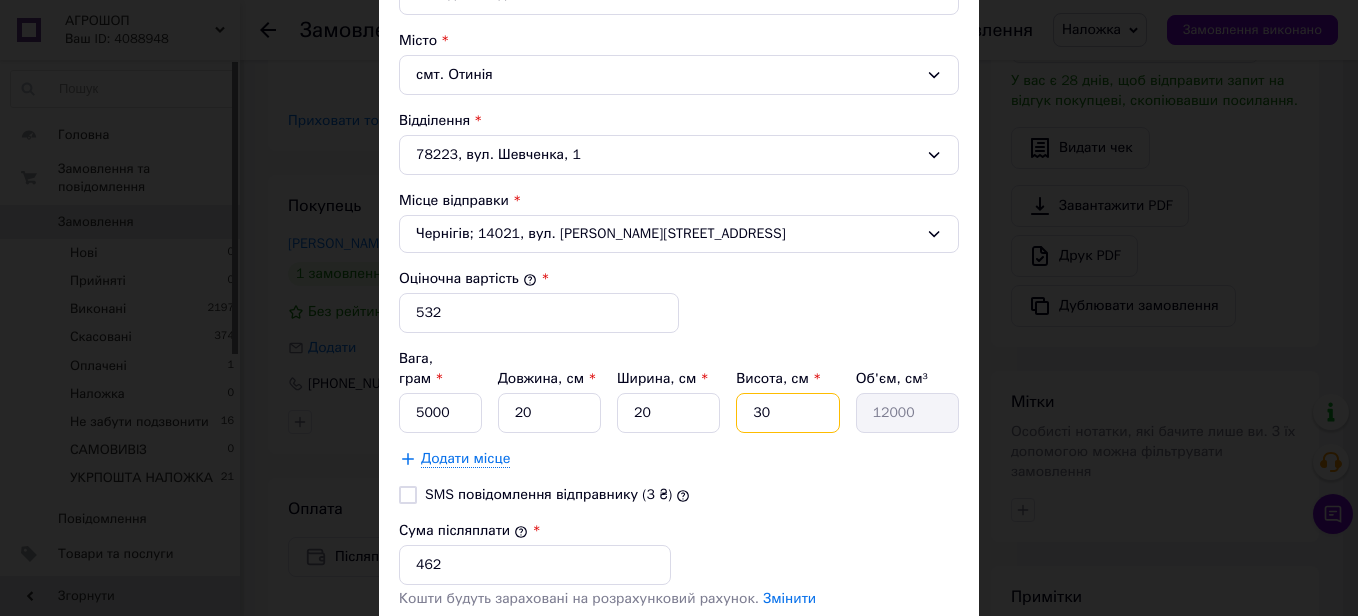 type on "1200" 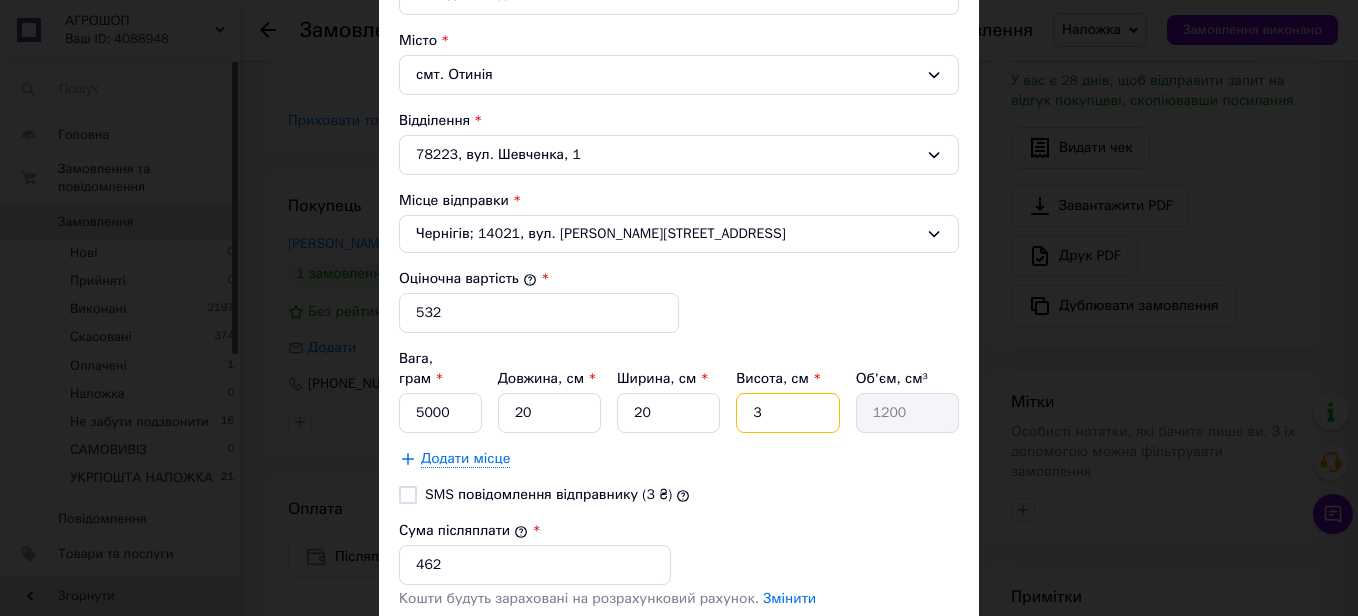 type 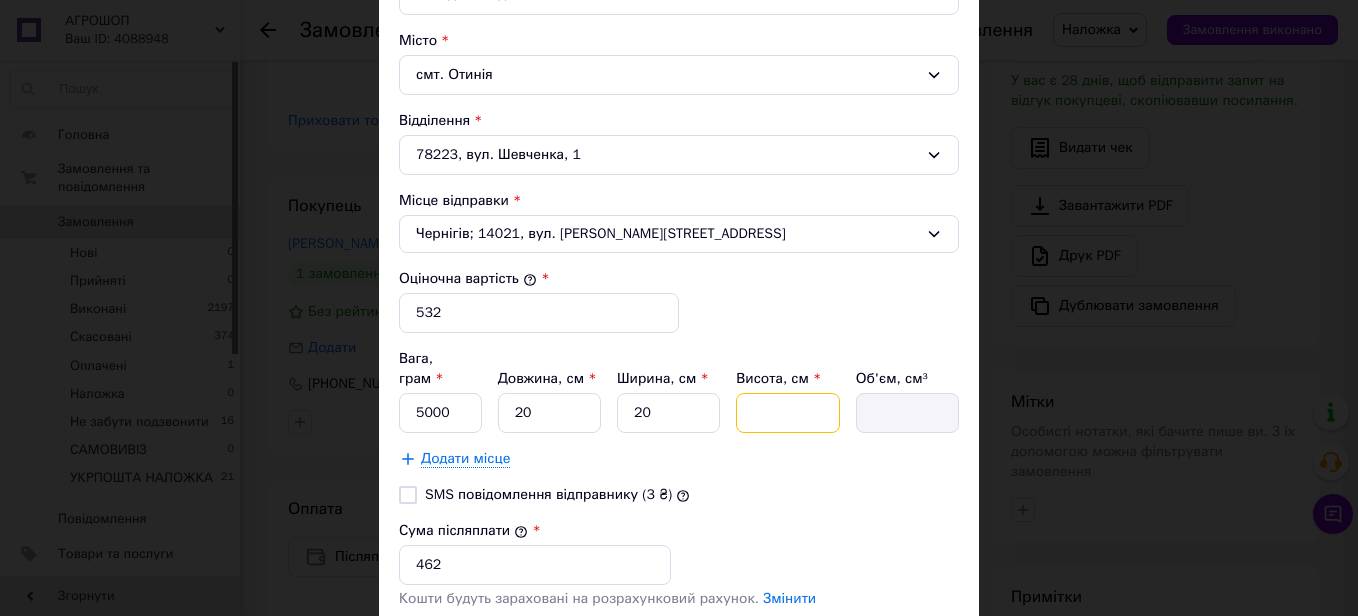 type on "1" 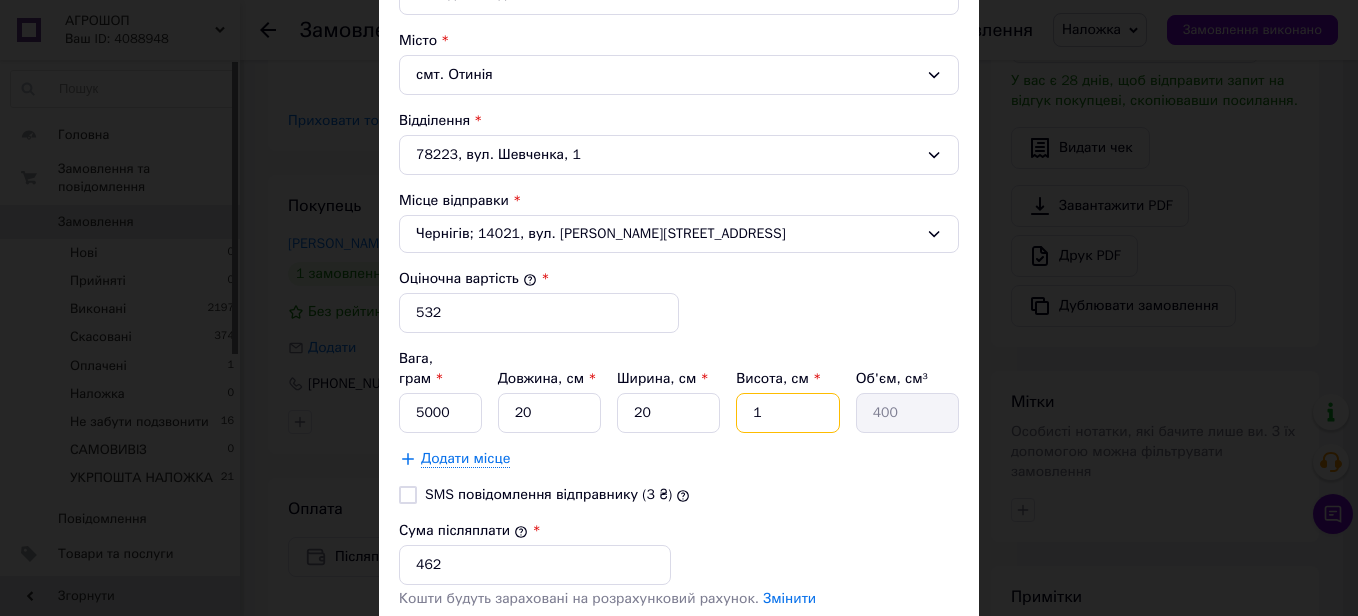 type on "10" 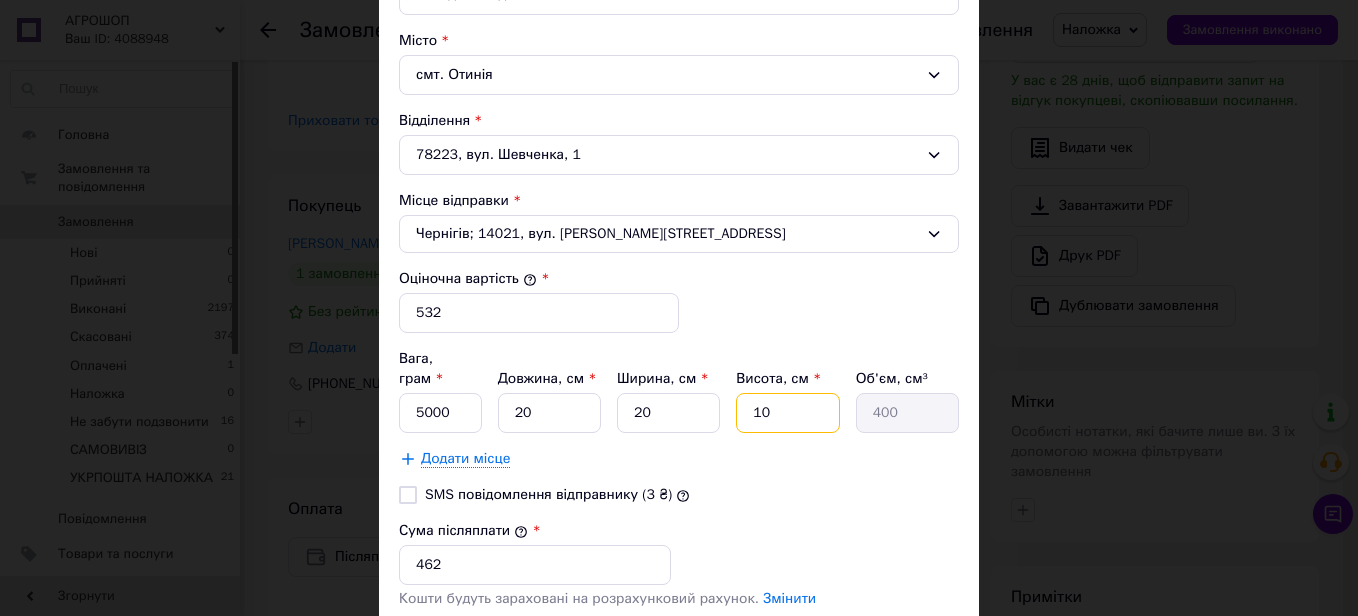 type on "4000" 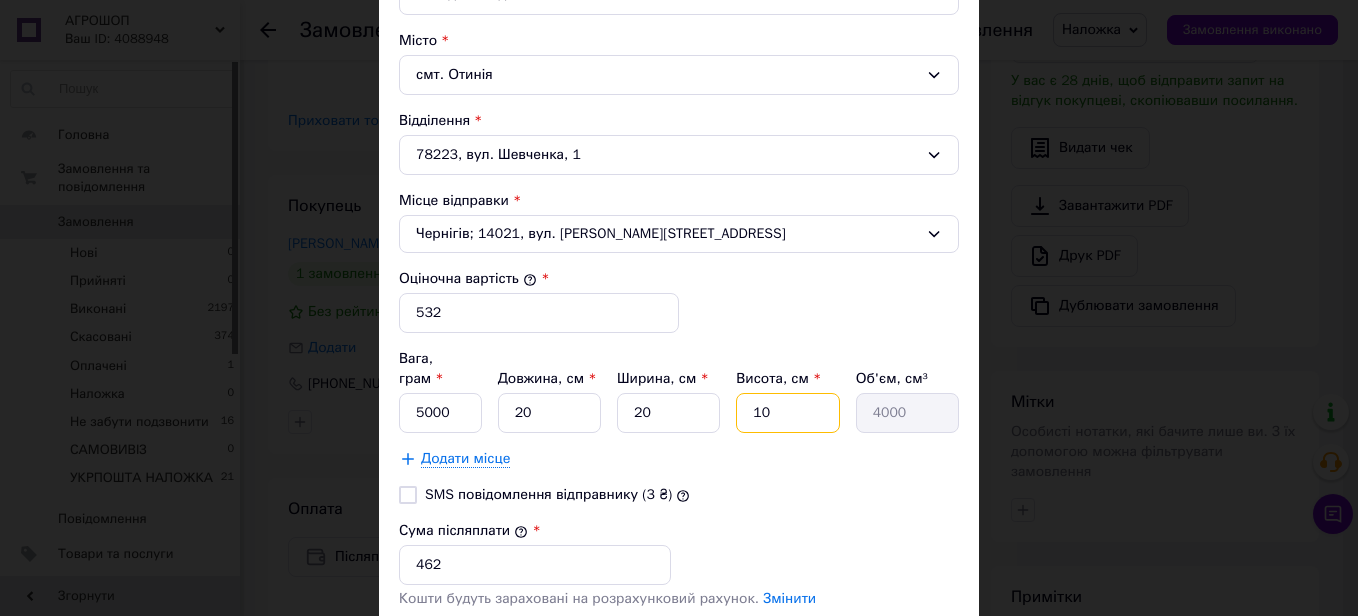 type on "10" 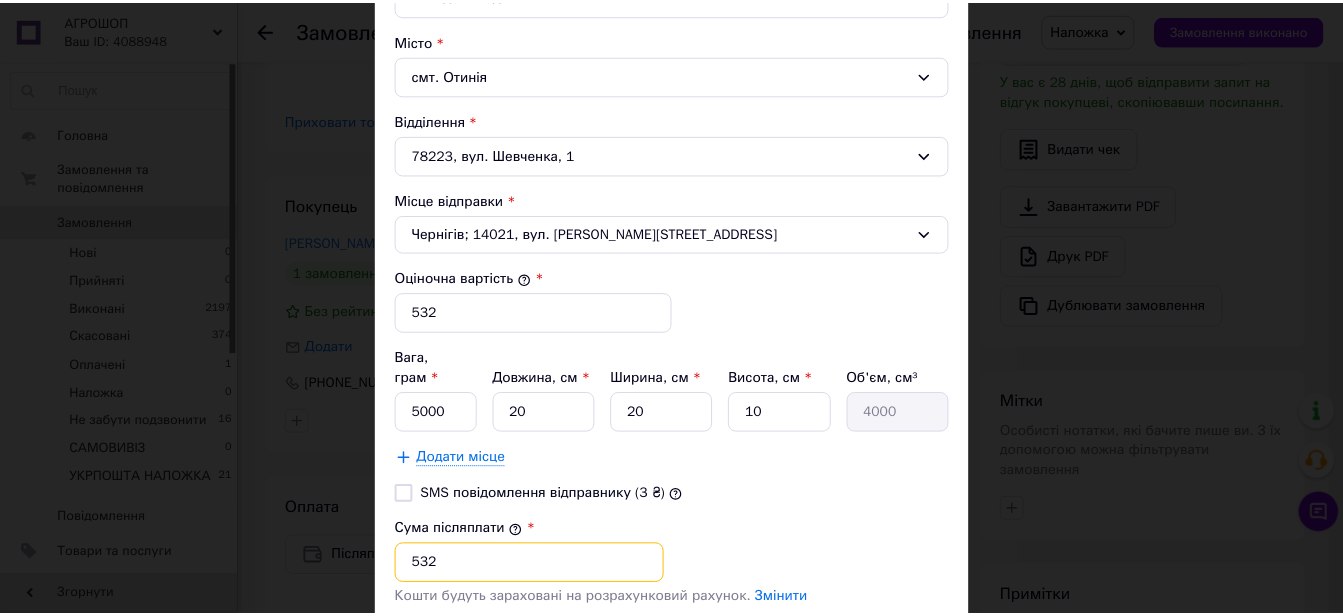 scroll, scrollTop: 821, scrollLeft: 0, axis: vertical 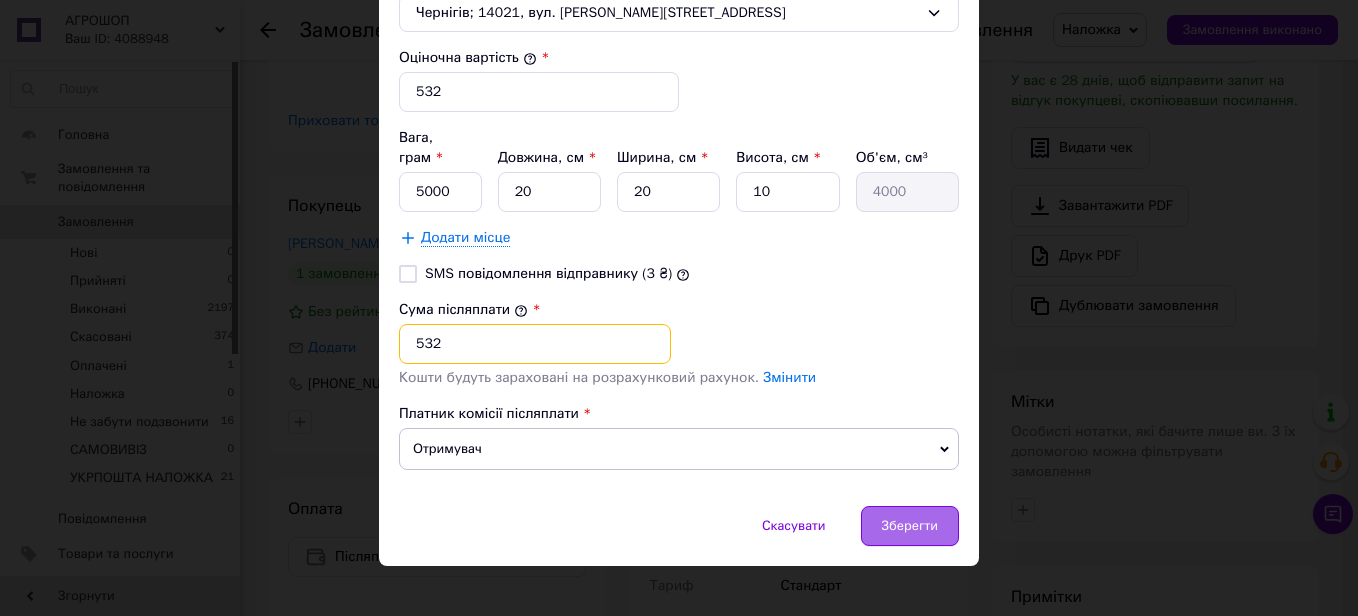 type on "532" 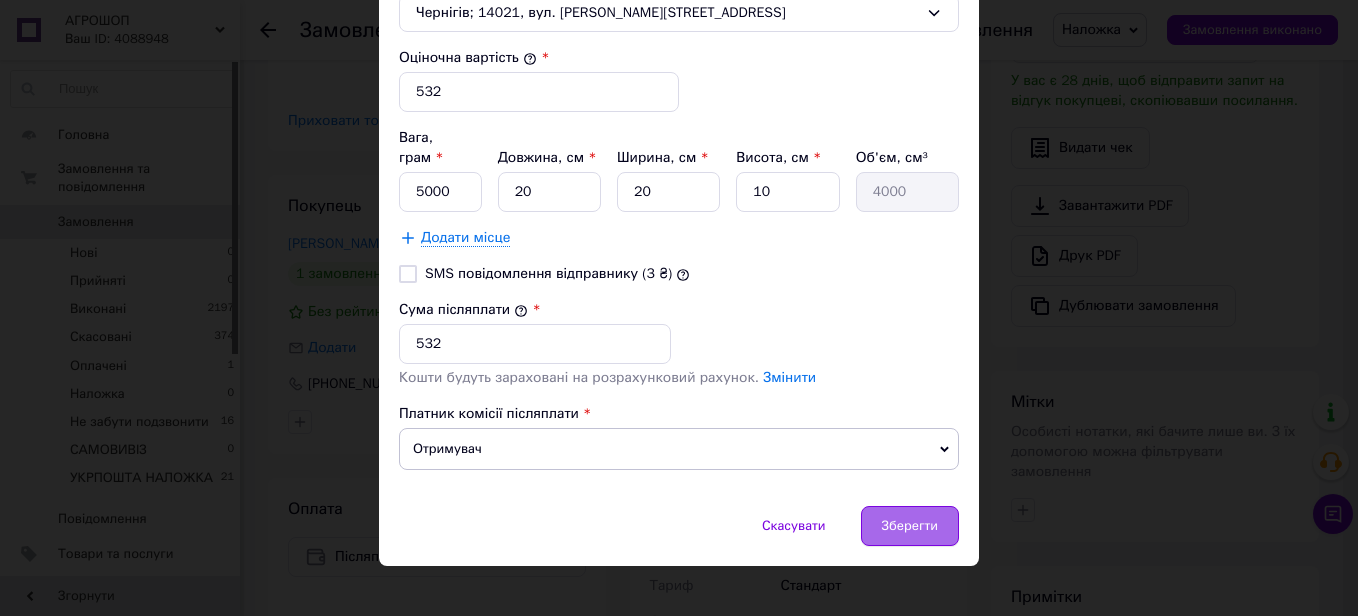 click on "Зберегти" at bounding box center [910, 526] 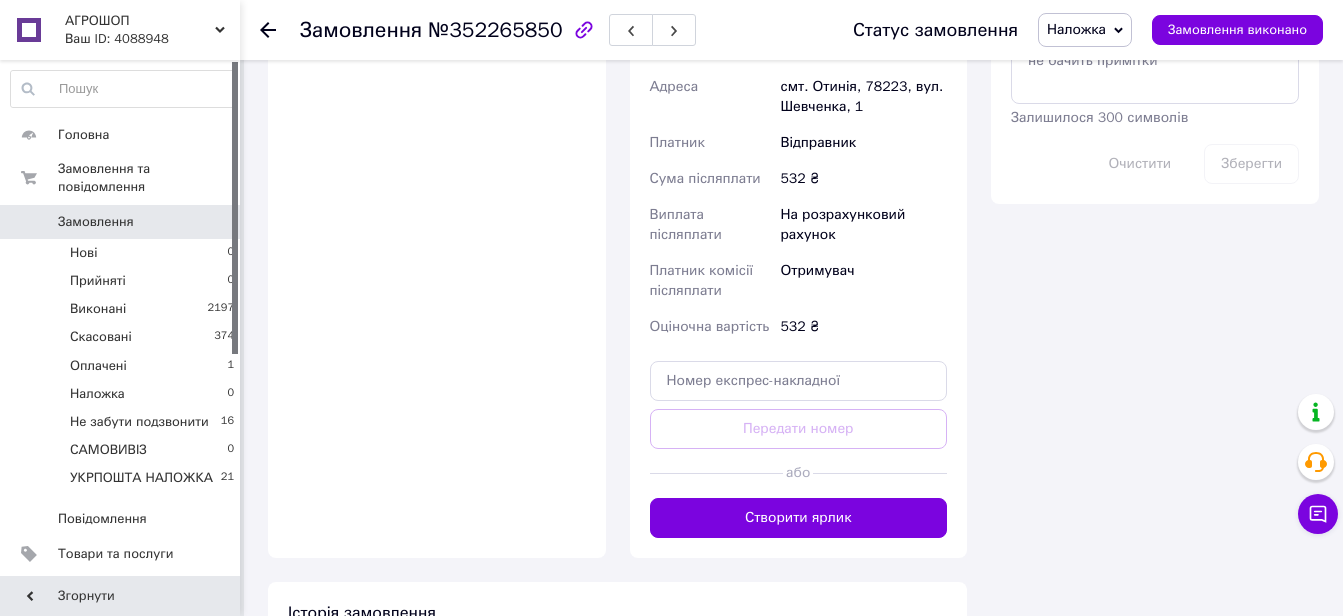 scroll, scrollTop: 1300, scrollLeft: 0, axis: vertical 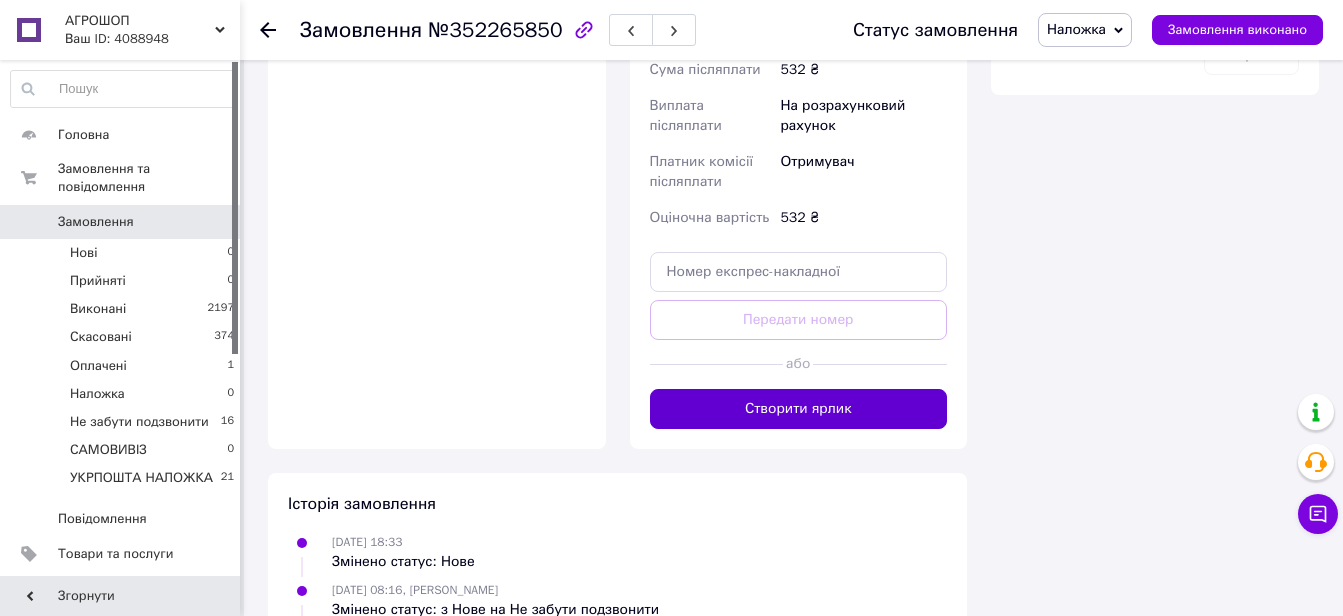 click on "Створити ярлик" at bounding box center [799, 409] 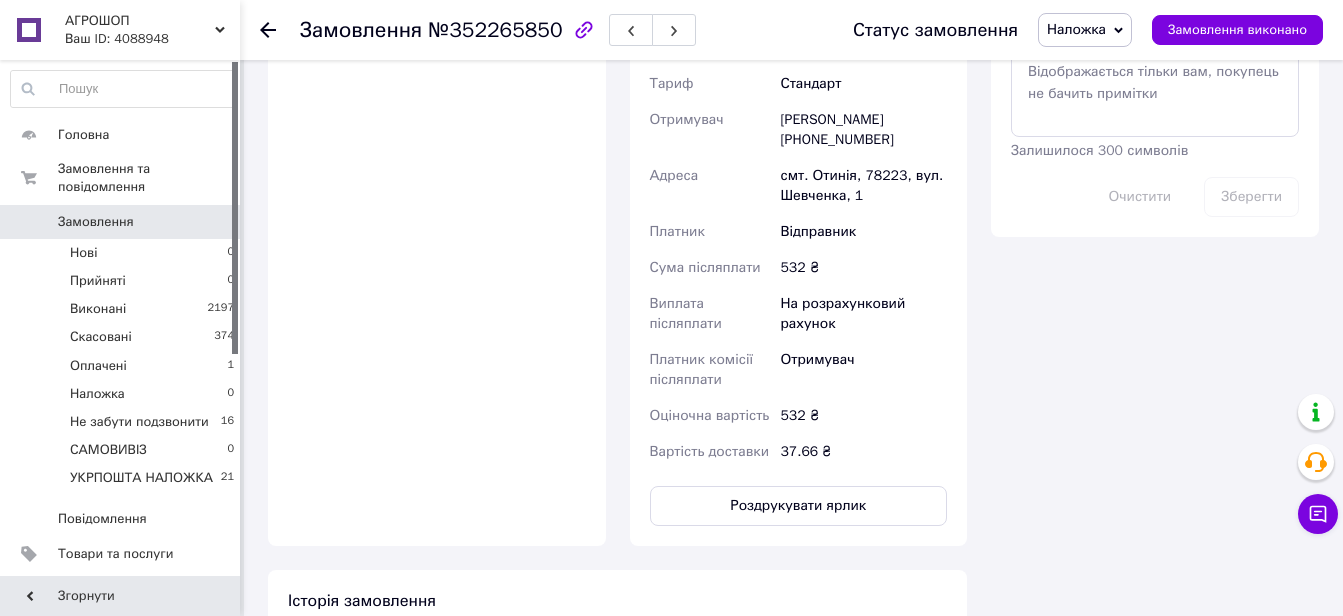 scroll, scrollTop: 1000, scrollLeft: 0, axis: vertical 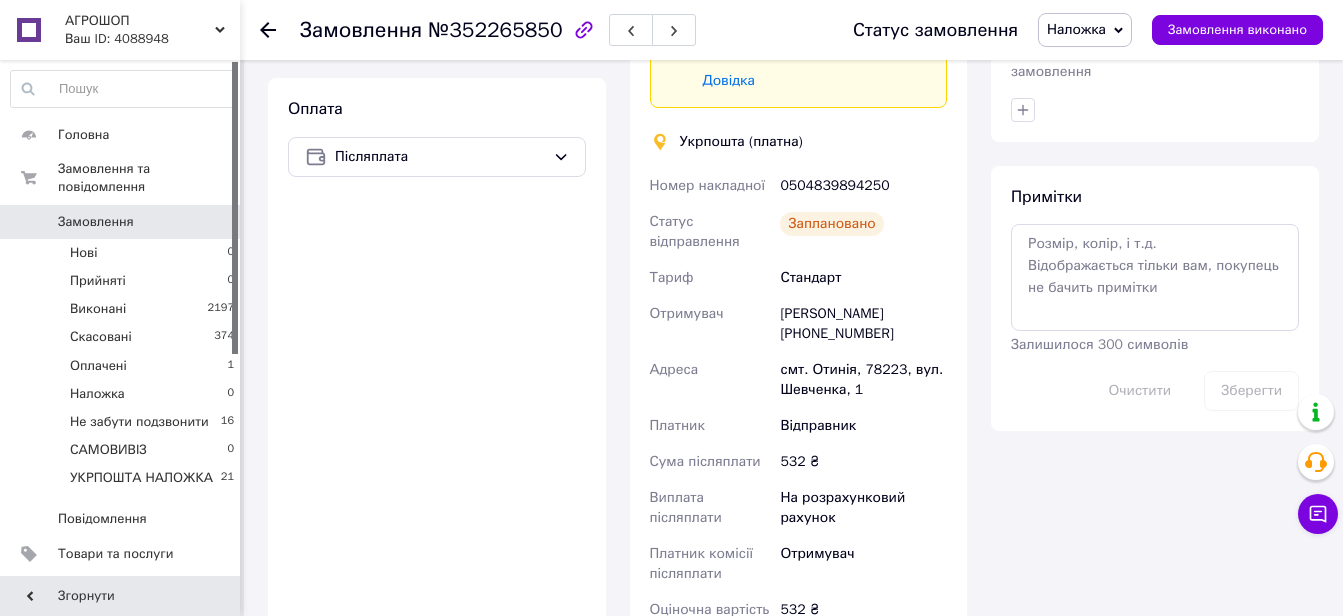 click on "0504839894250" at bounding box center [863, 186] 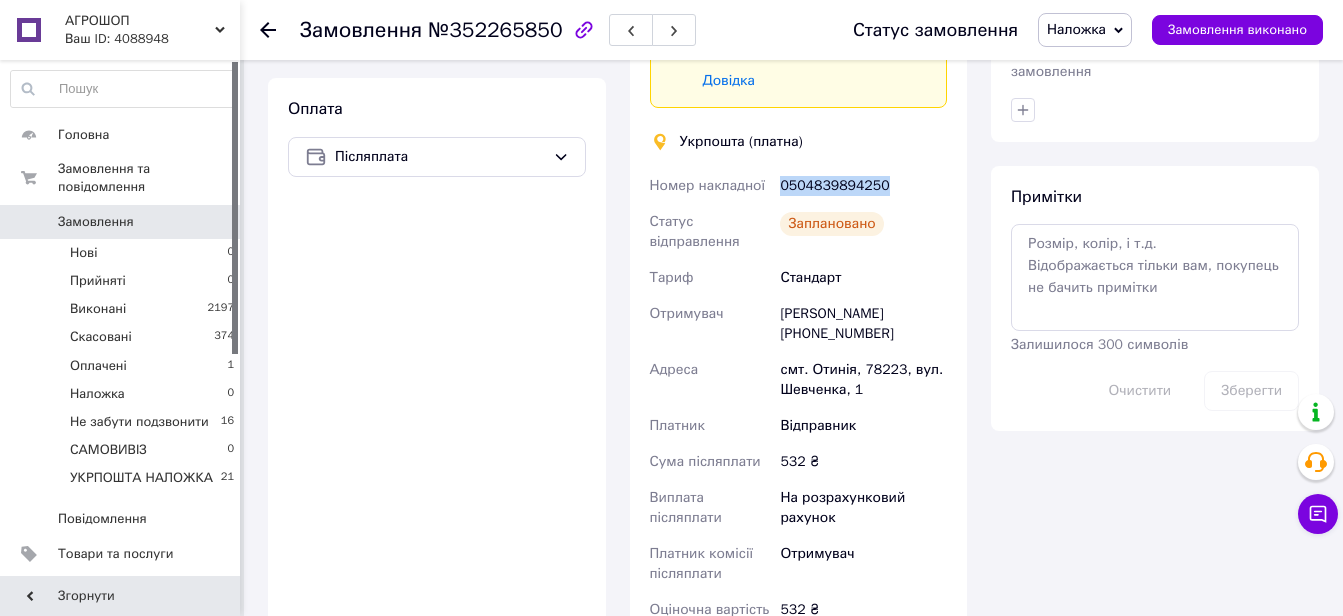 click on "0504839894250" at bounding box center (863, 186) 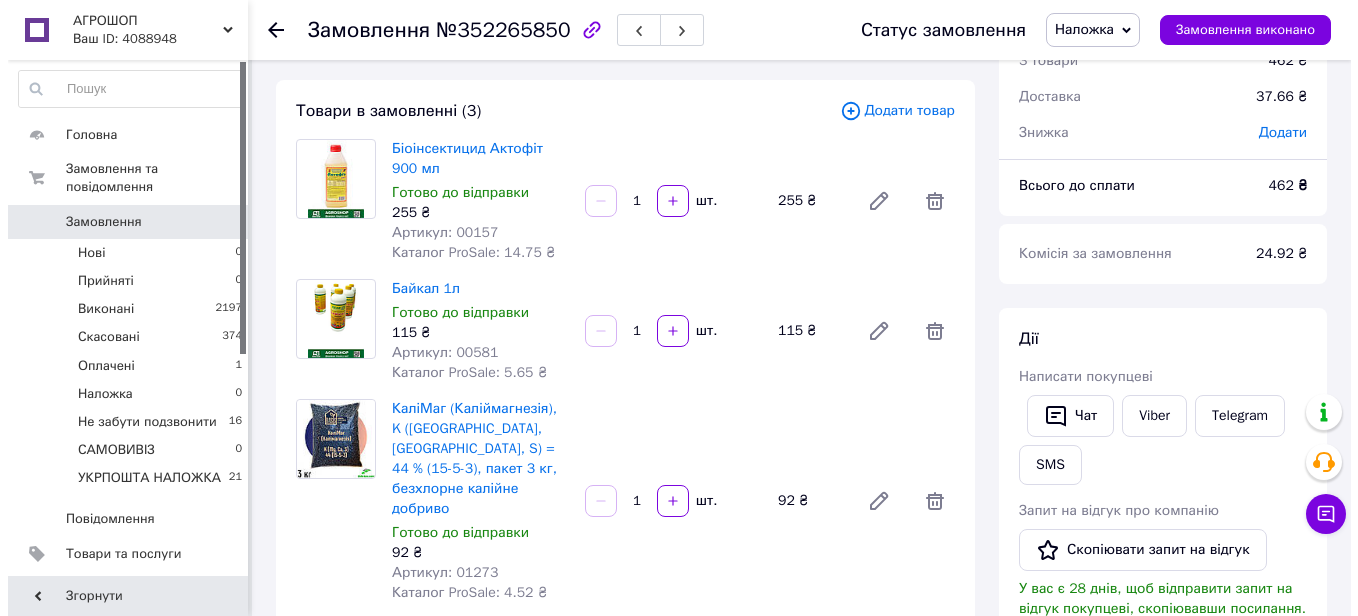 scroll, scrollTop: 0, scrollLeft: 0, axis: both 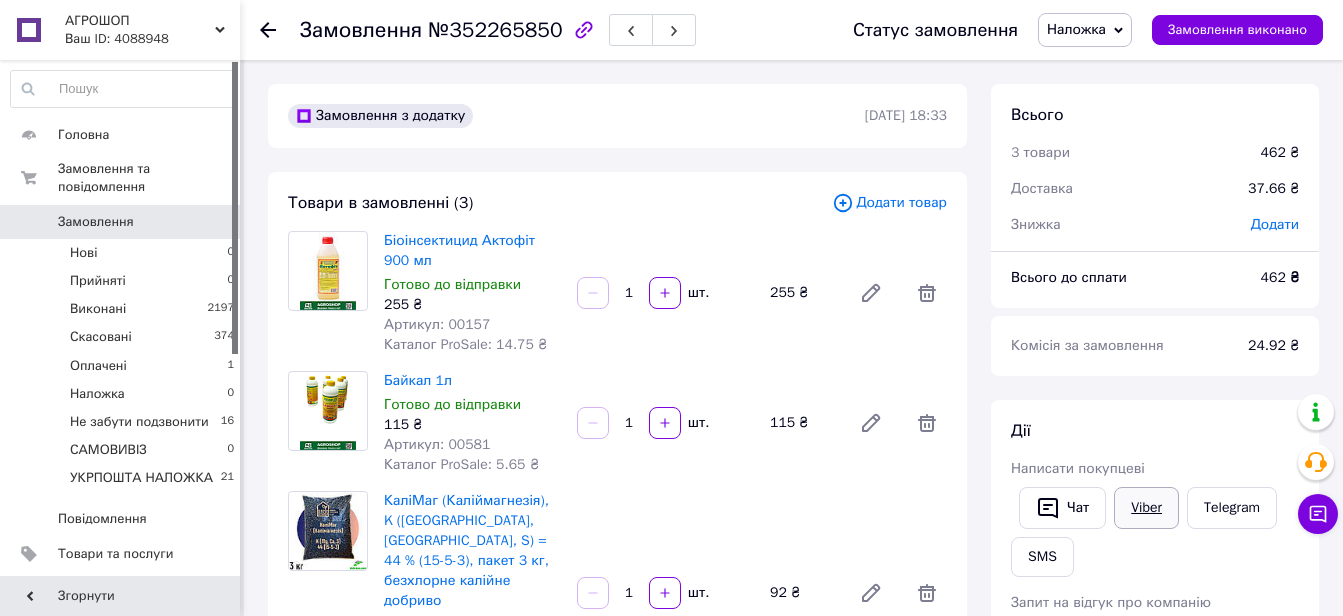 click on "Viber" at bounding box center (1146, 508) 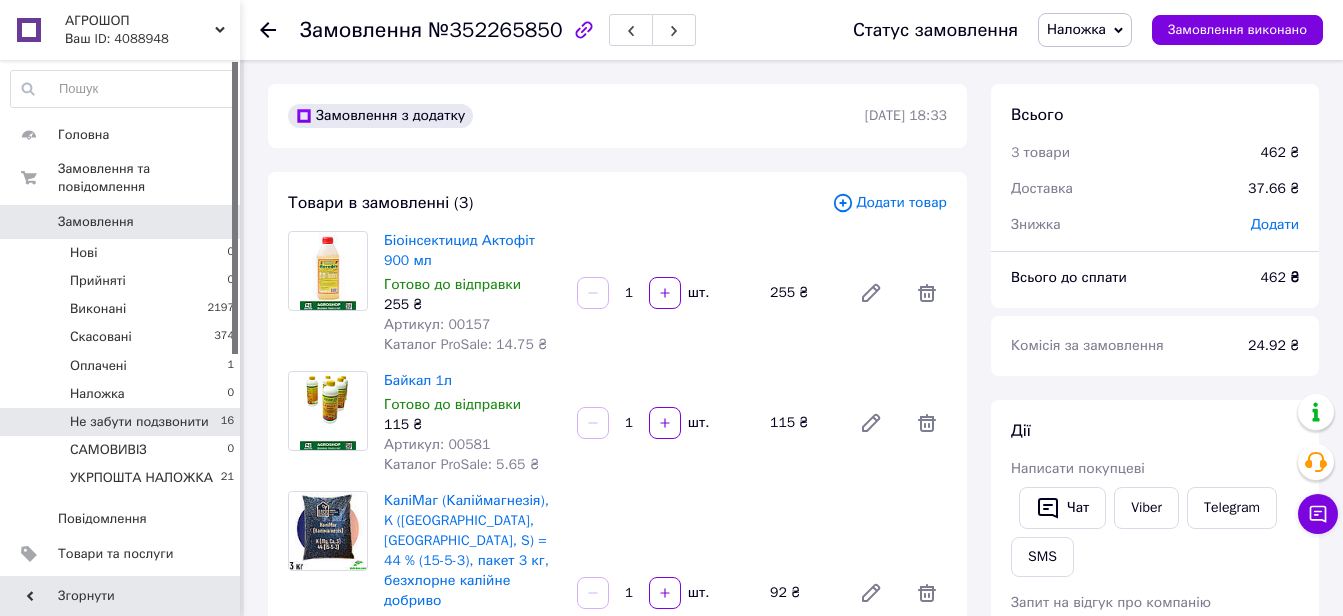 click on "Не забути подзвонити" at bounding box center (139, 422) 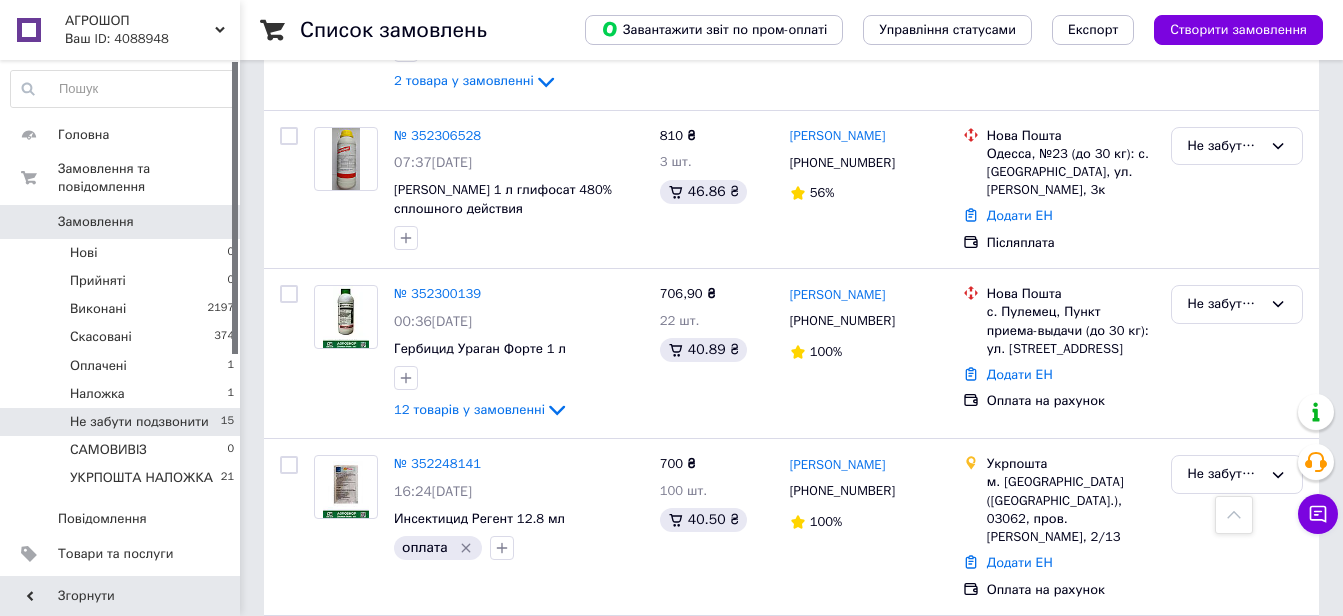 scroll, scrollTop: 1833, scrollLeft: 0, axis: vertical 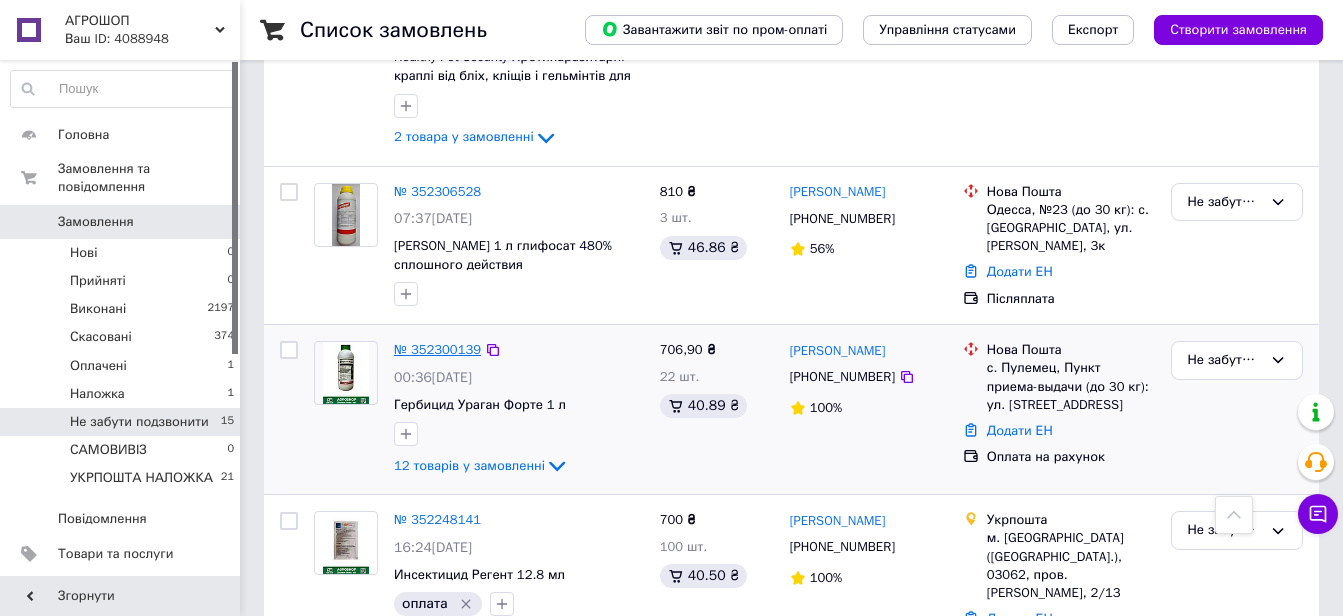 click on "№ 352300139" at bounding box center [437, 349] 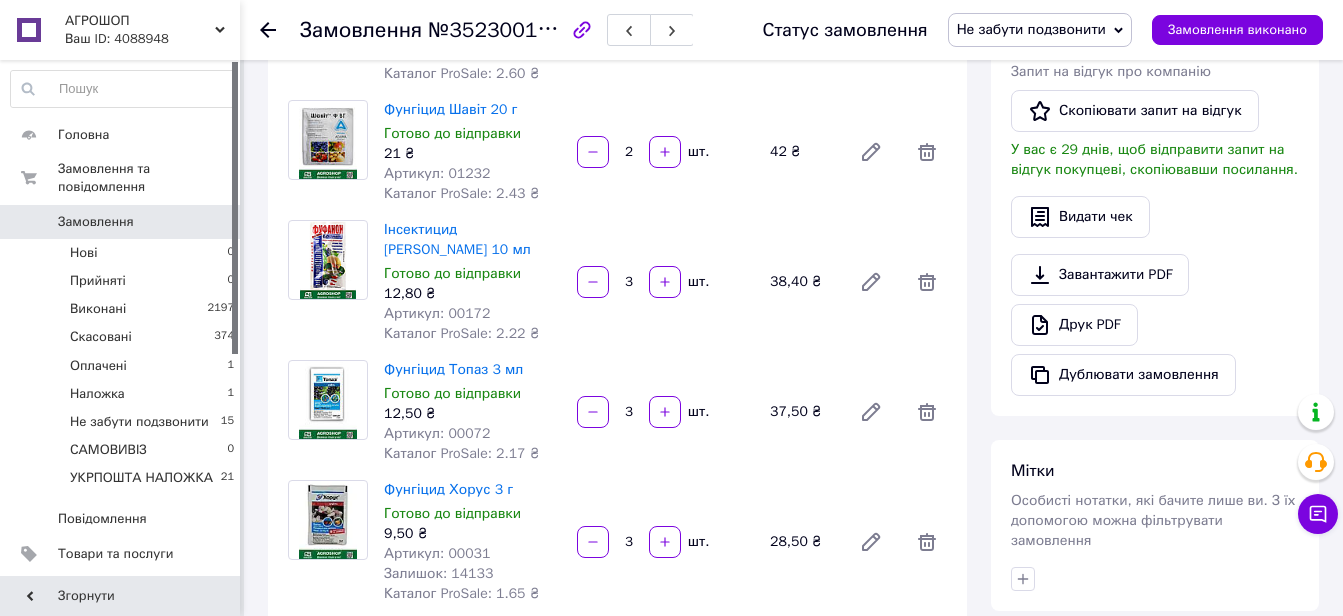 scroll, scrollTop: 800, scrollLeft: 0, axis: vertical 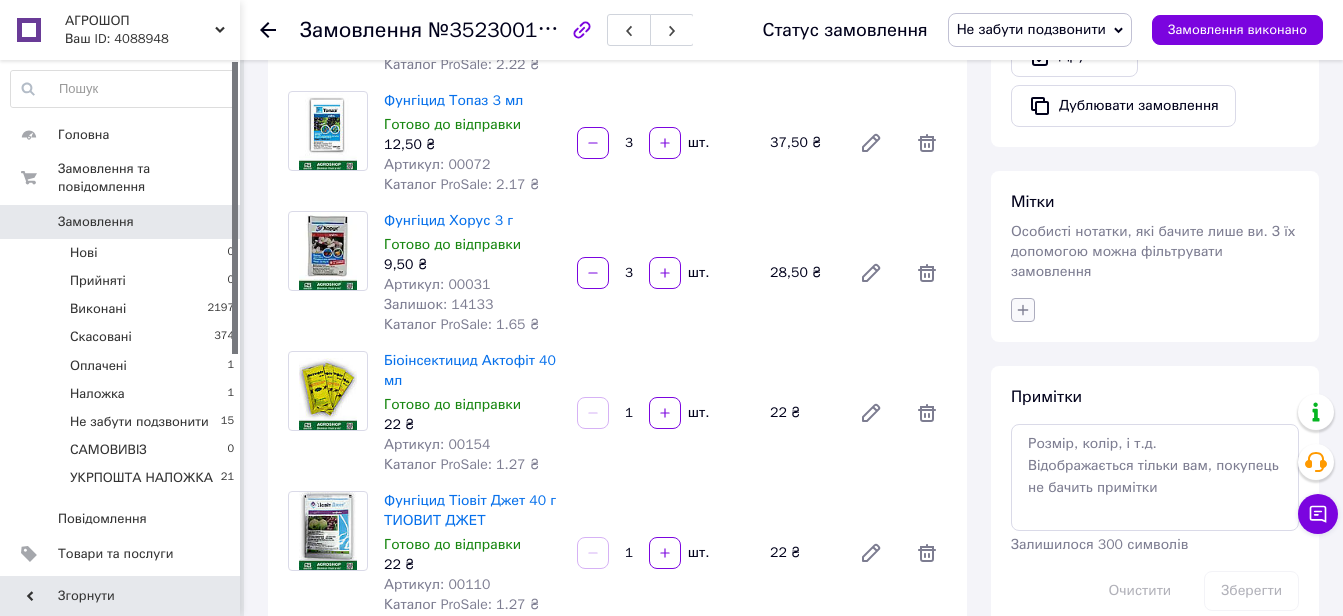 click 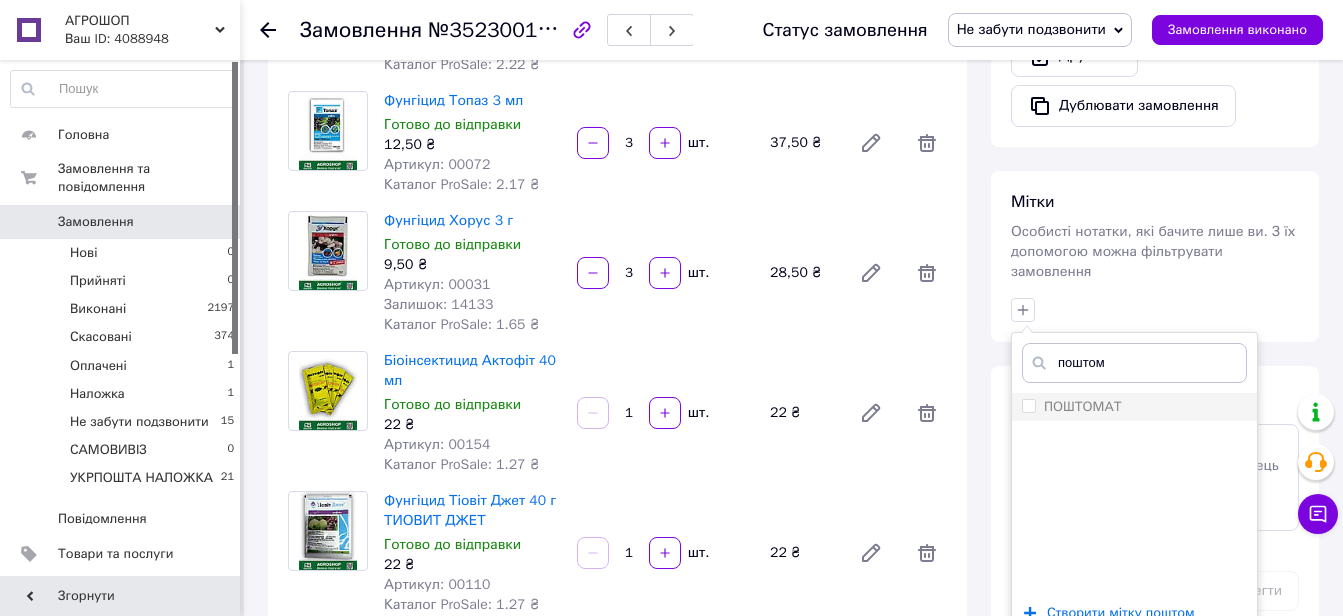 type on "поштом" 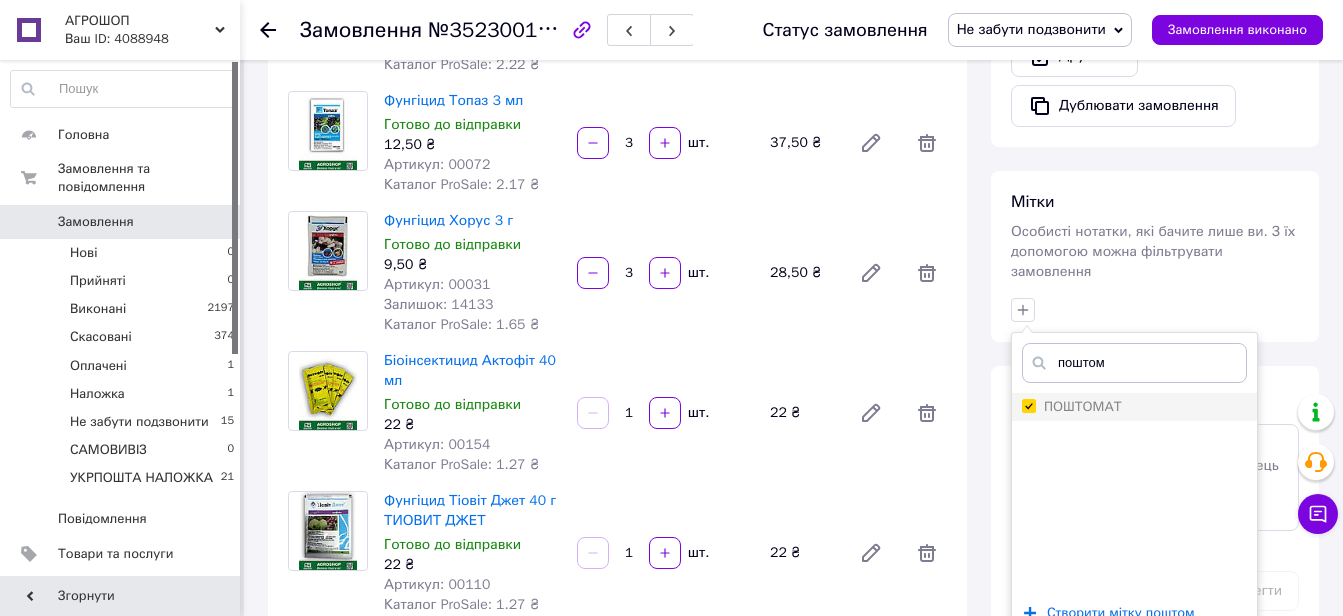 checkbox on "true" 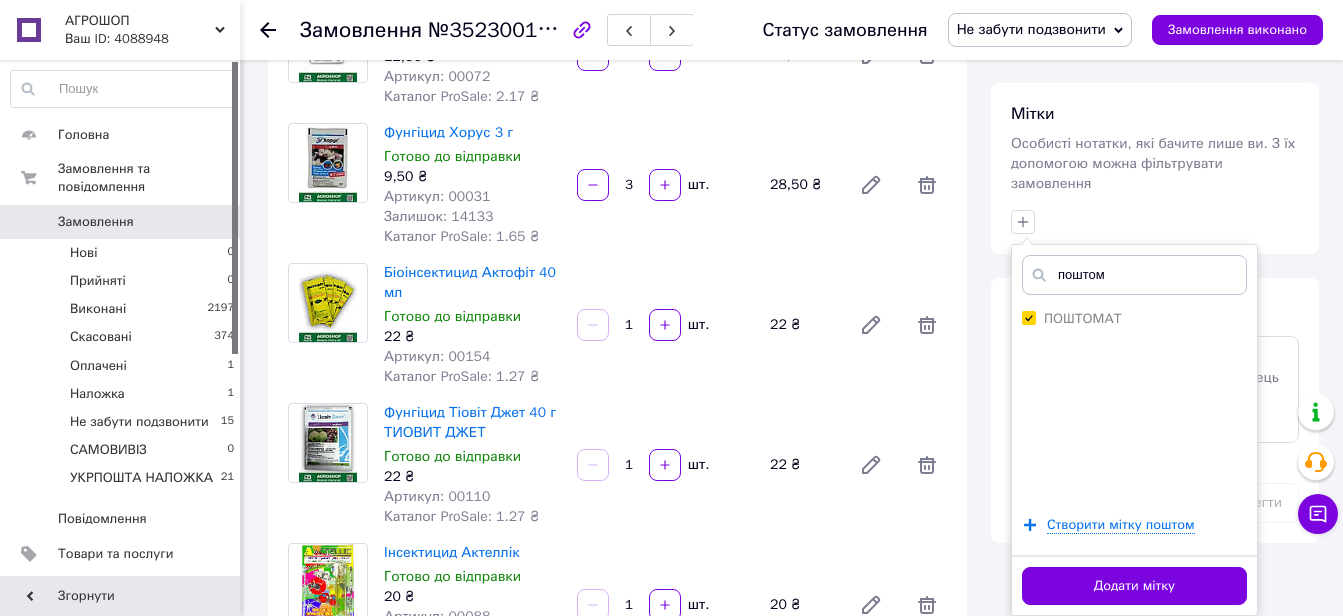 scroll, scrollTop: 1100, scrollLeft: 0, axis: vertical 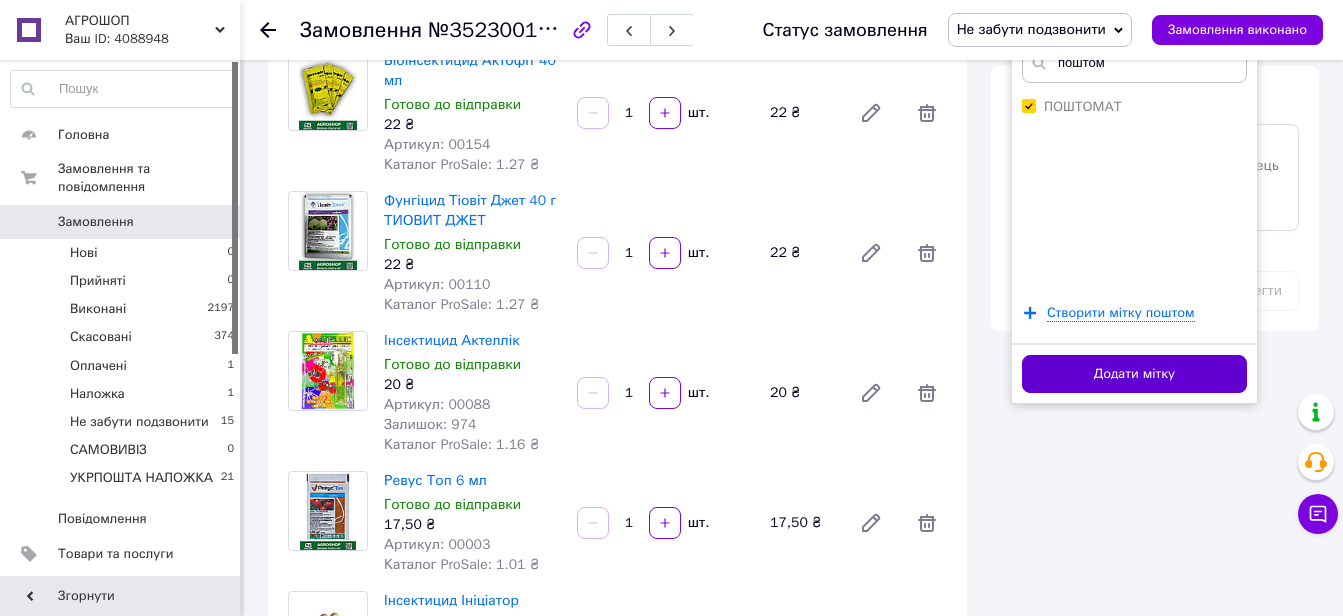 click on "Додати мітку" at bounding box center (1134, 374) 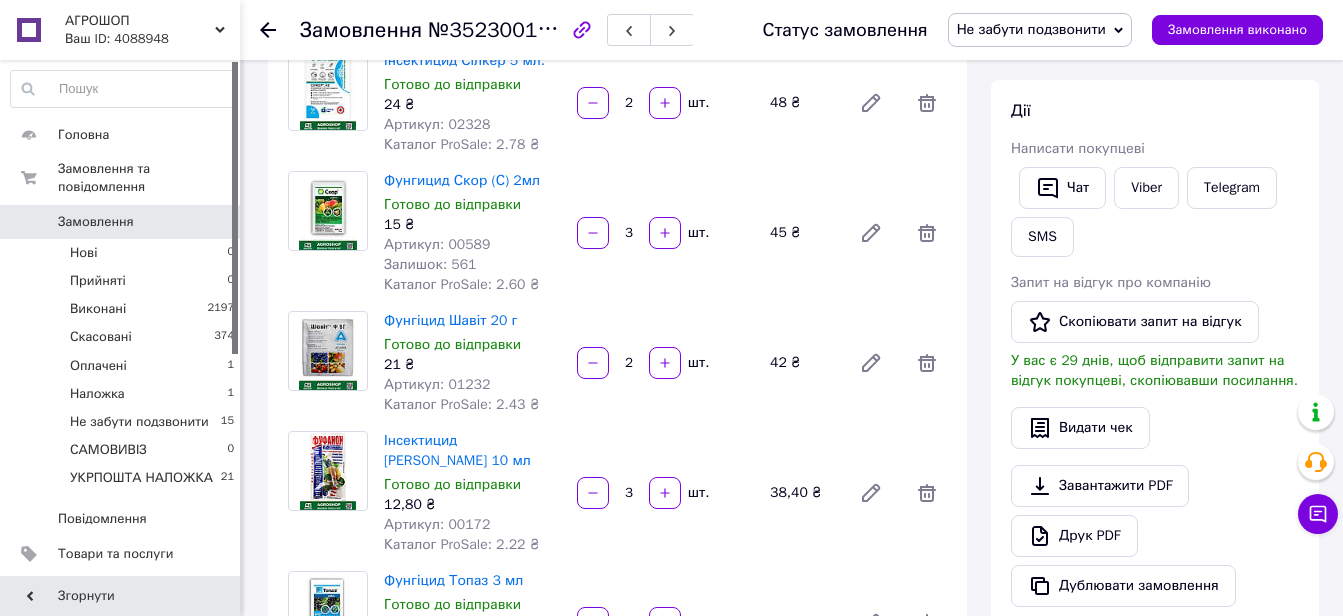 scroll, scrollTop: 300, scrollLeft: 0, axis: vertical 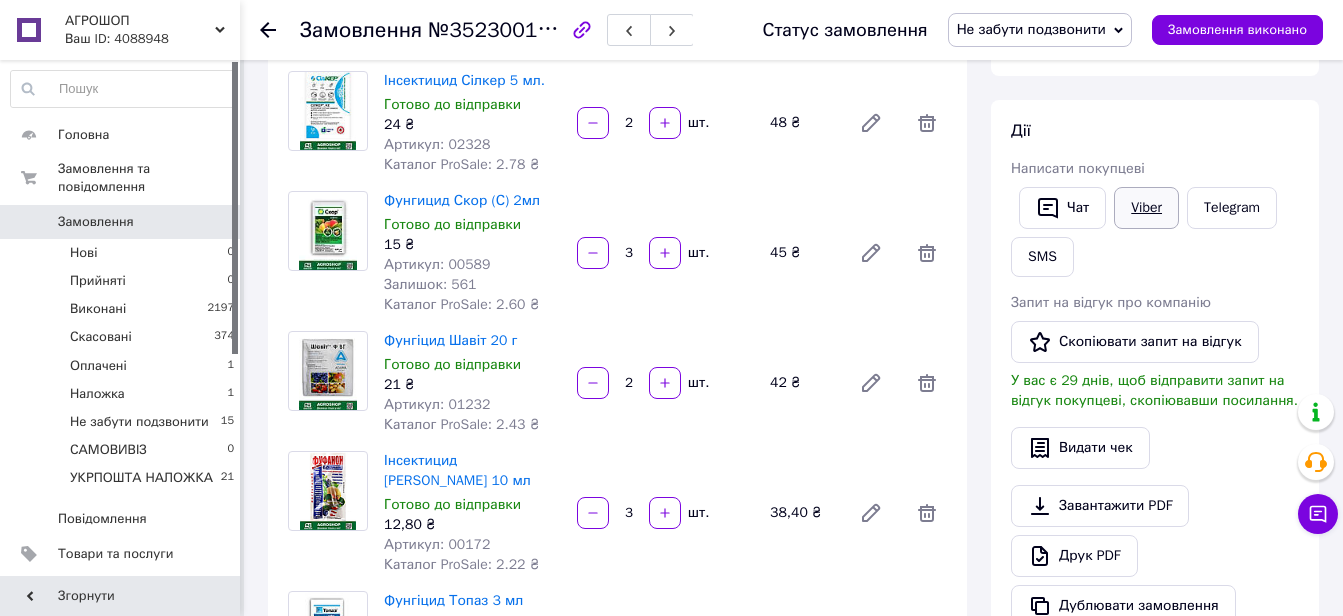 click on "Viber" at bounding box center [1146, 208] 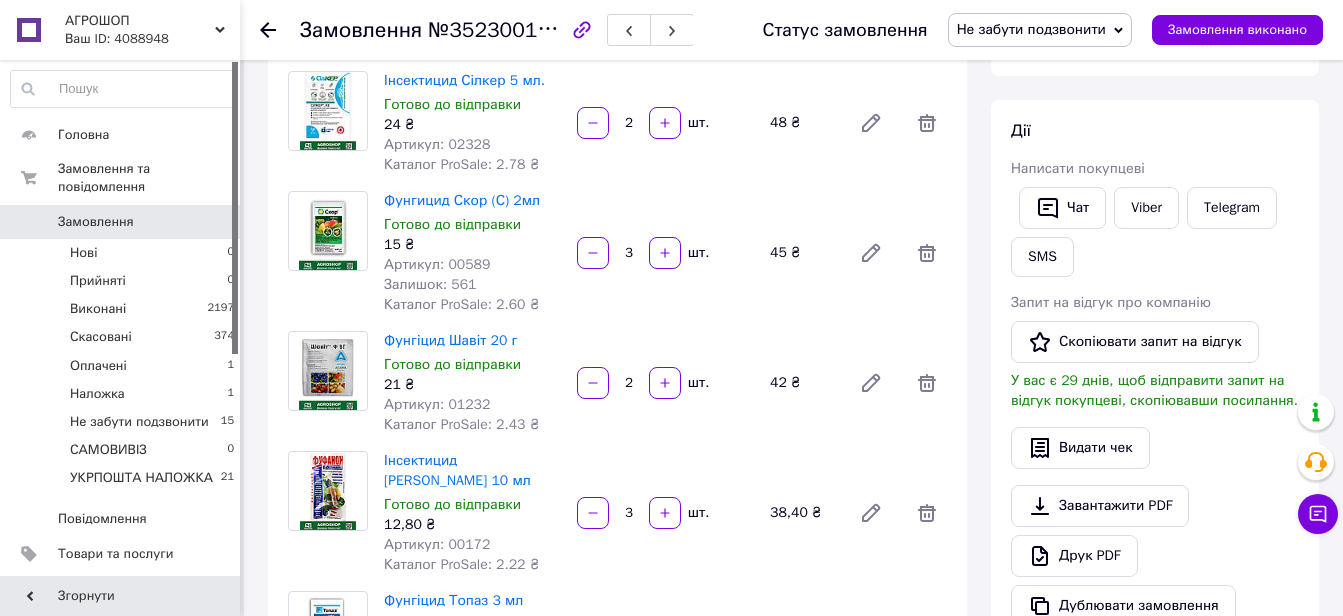 click on "№352300139" at bounding box center [495, 29] 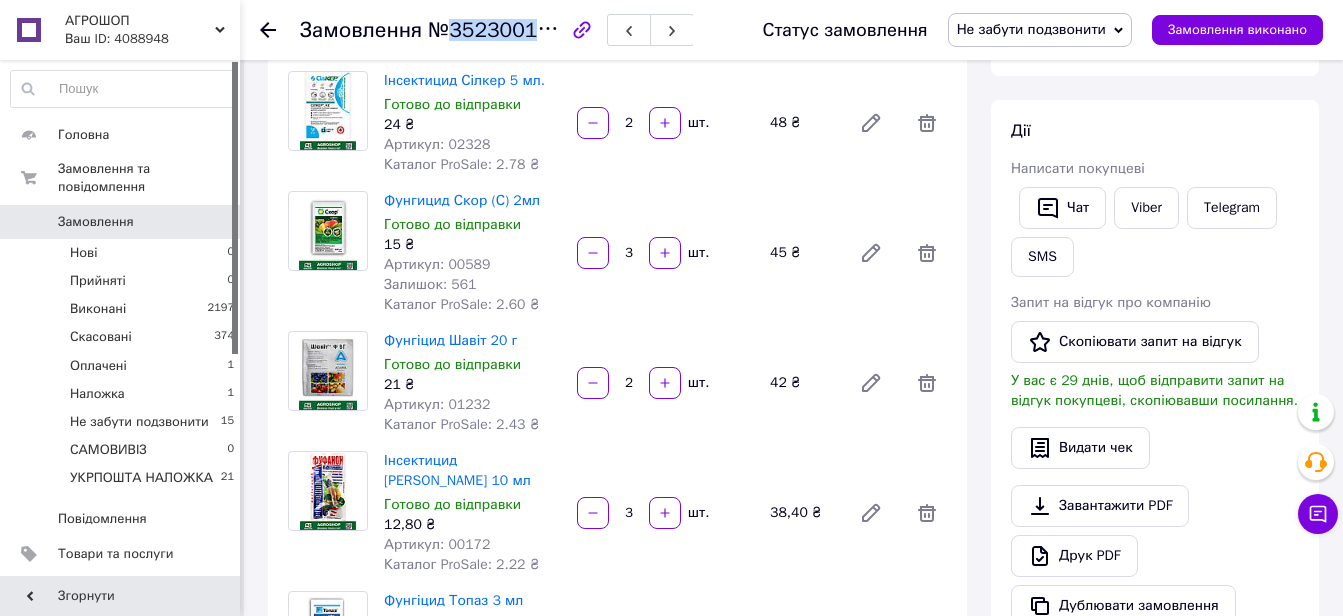 click on "№352300139" at bounding box center [495, 29] 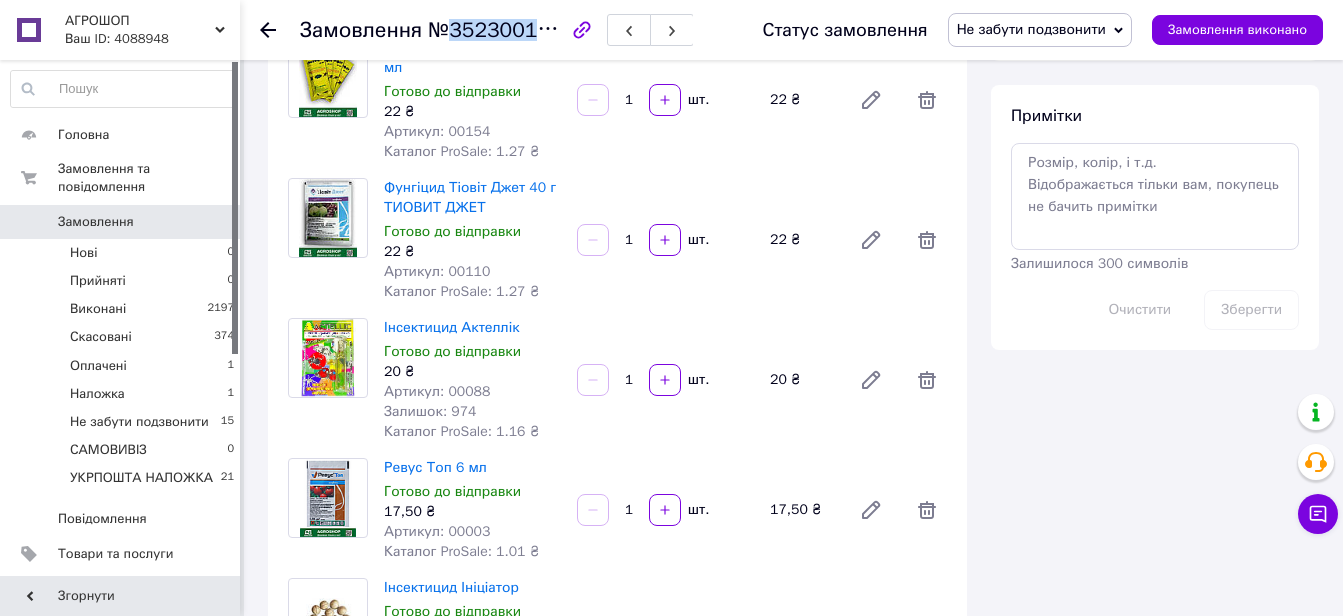 scroll, scrollTop: 1100, scrollLeft: 0, axis: vertical 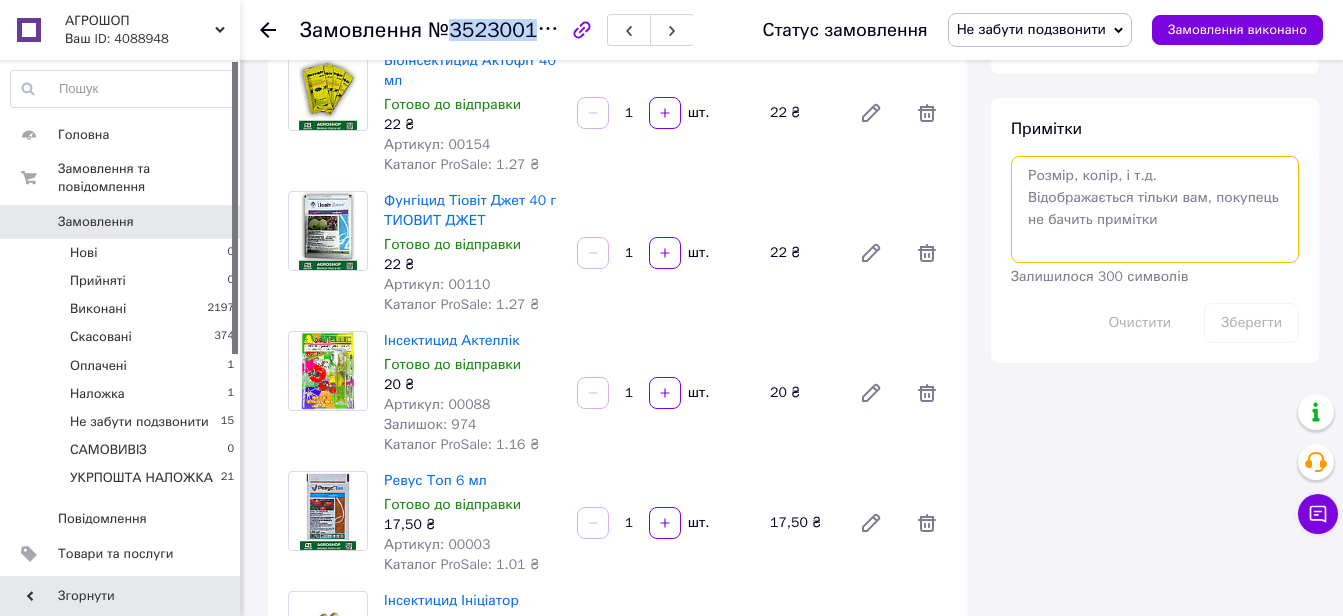 click at bounding box center (1155, 209) 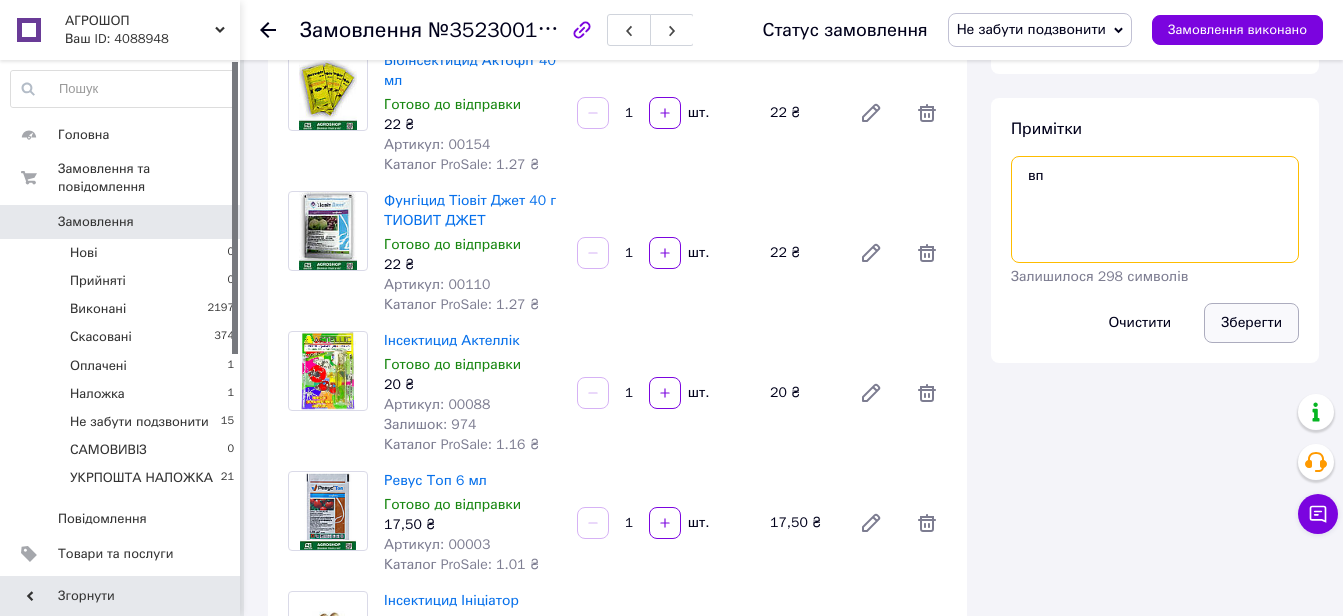 type on "вп" 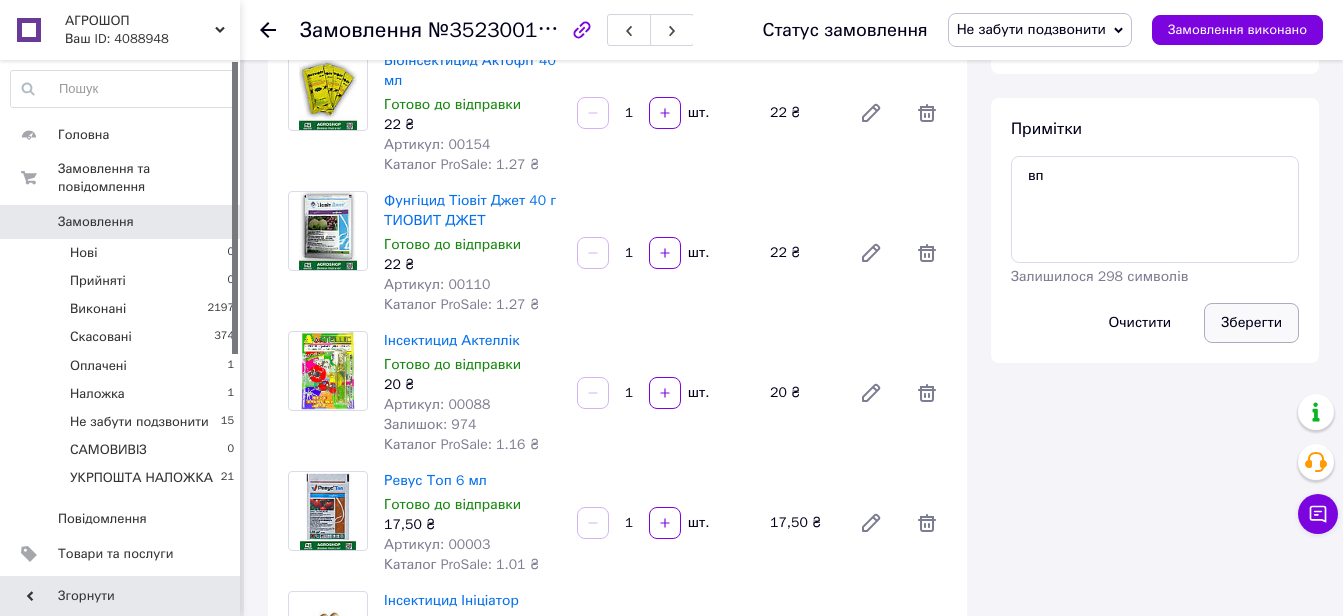 click on "Зберегти" at bounding box center (1251, 323) 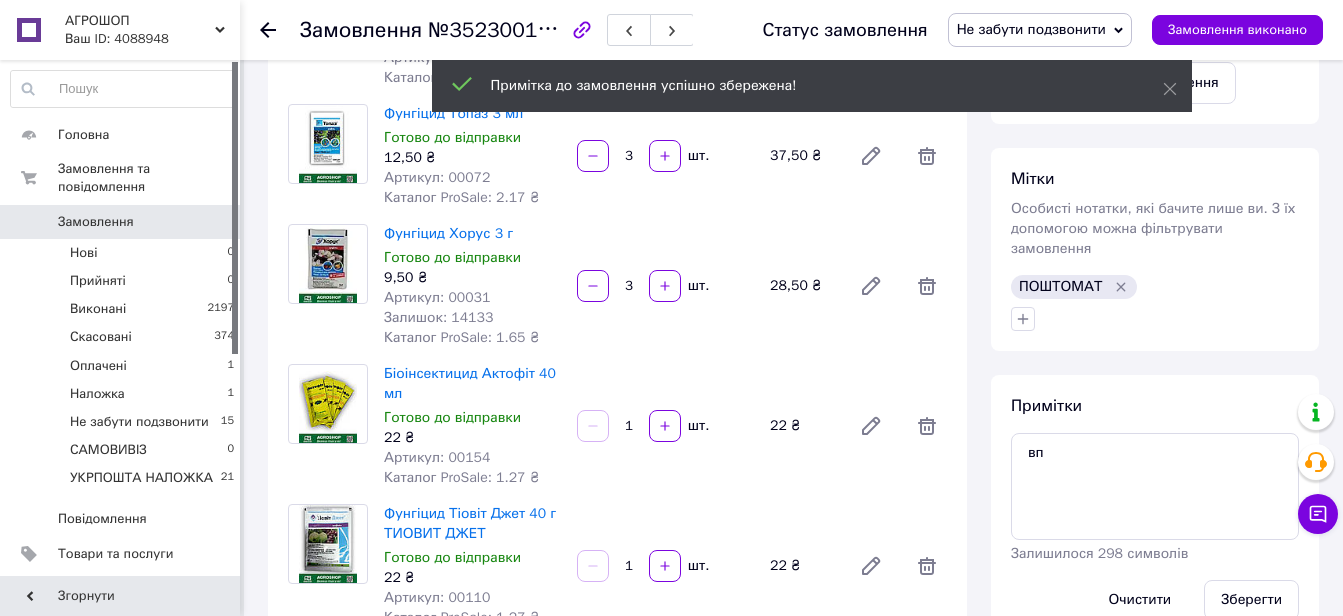 scroll, scrollTop: 900, scrollLeft: 0, axis: vertical 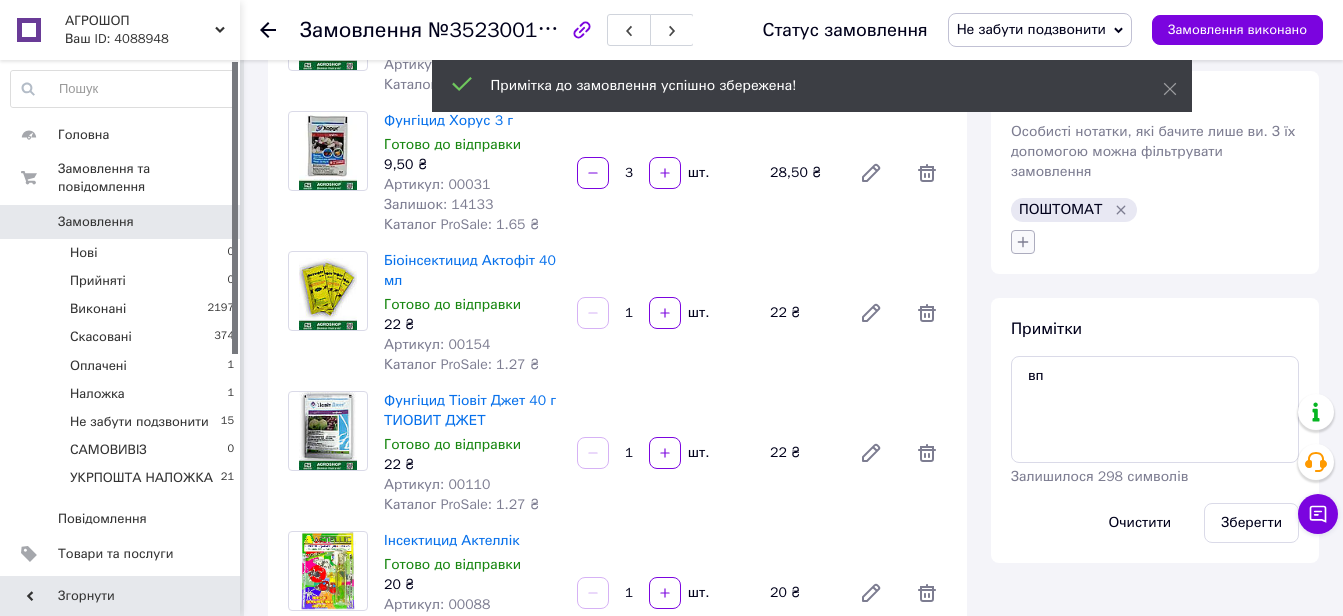 click 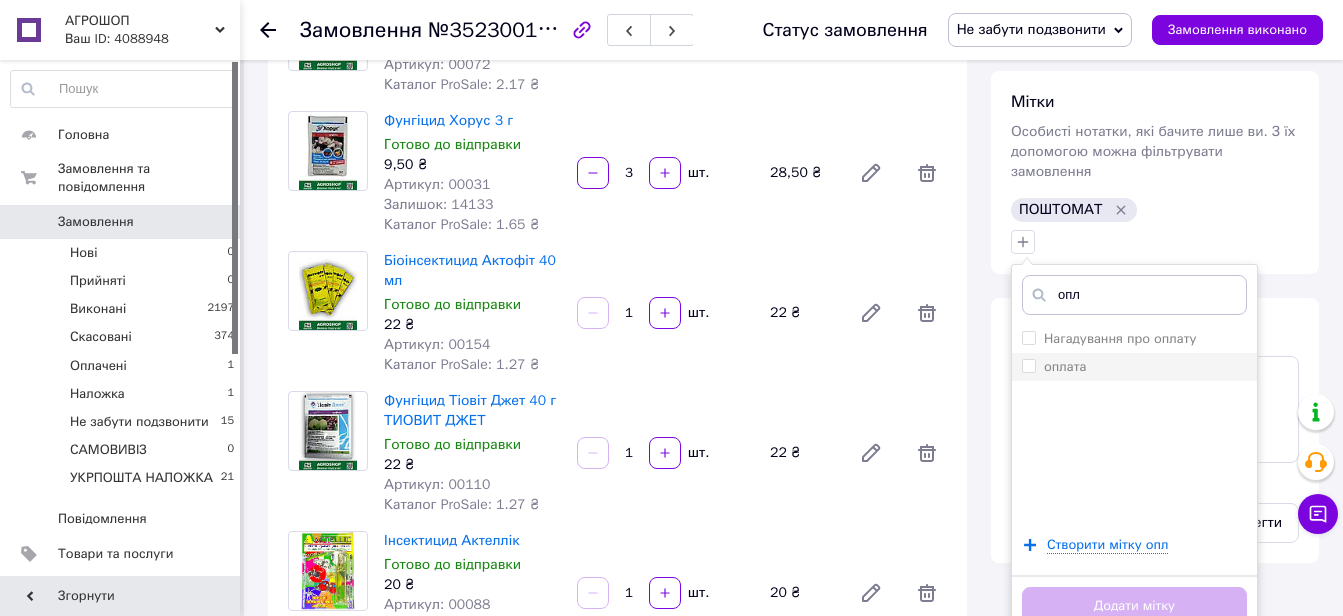 type on "опл" 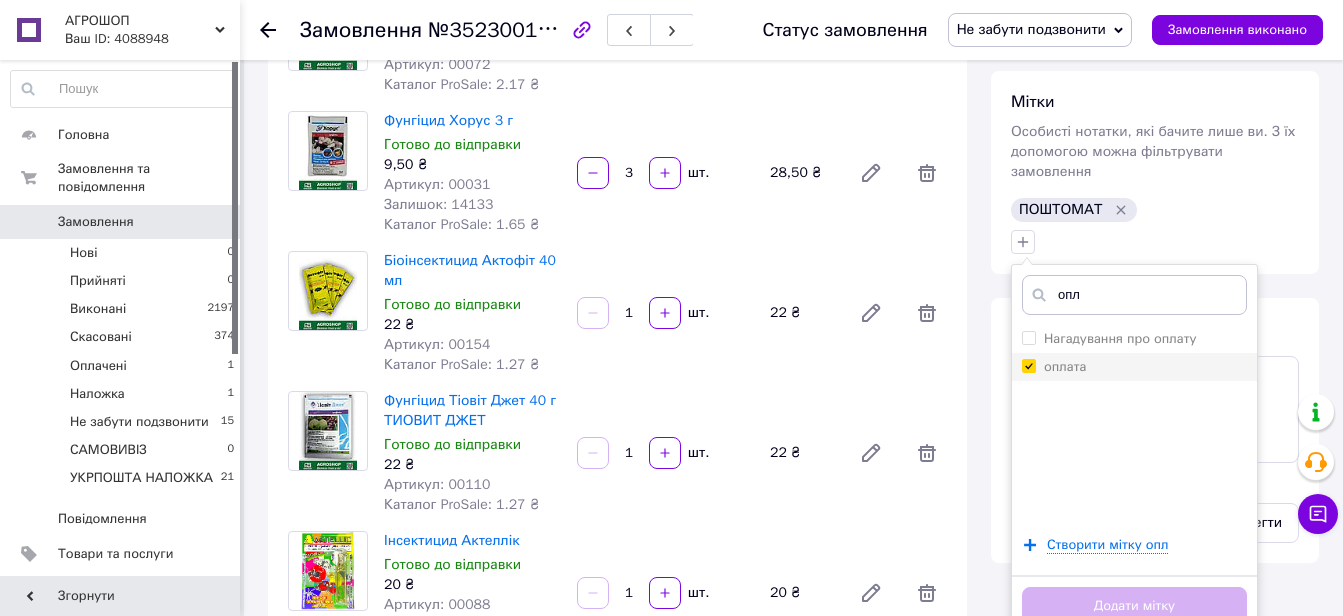 checkbox on "true" 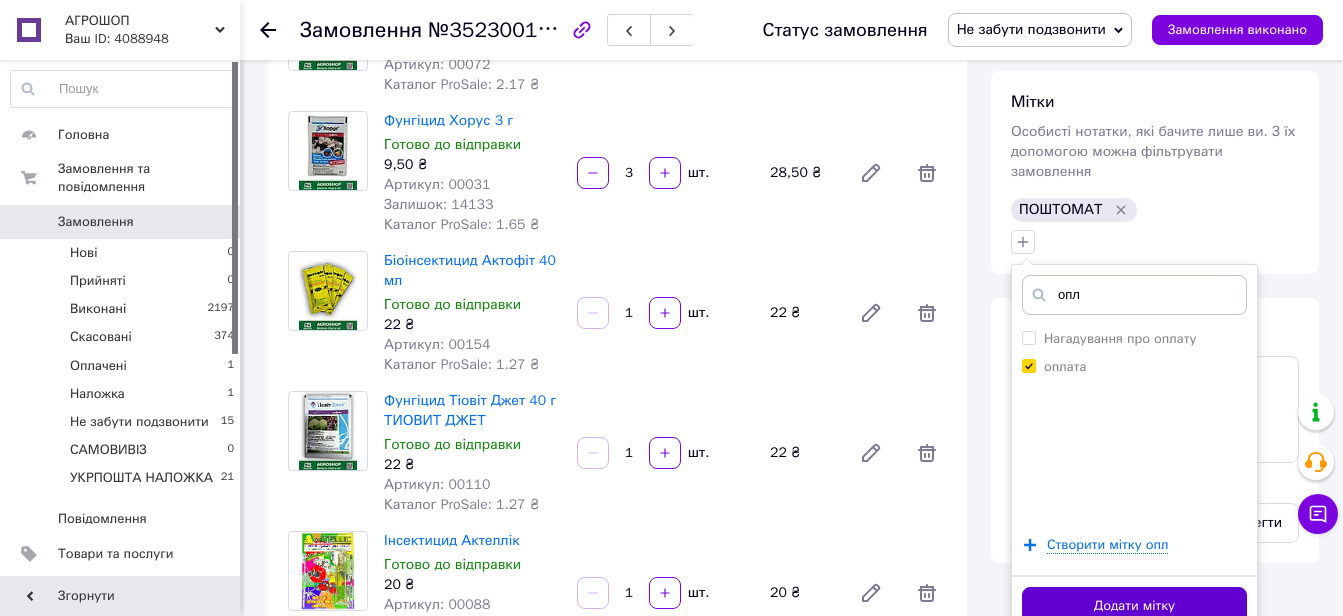 click on "Додати мітку" at bounding box center (1134, 606) 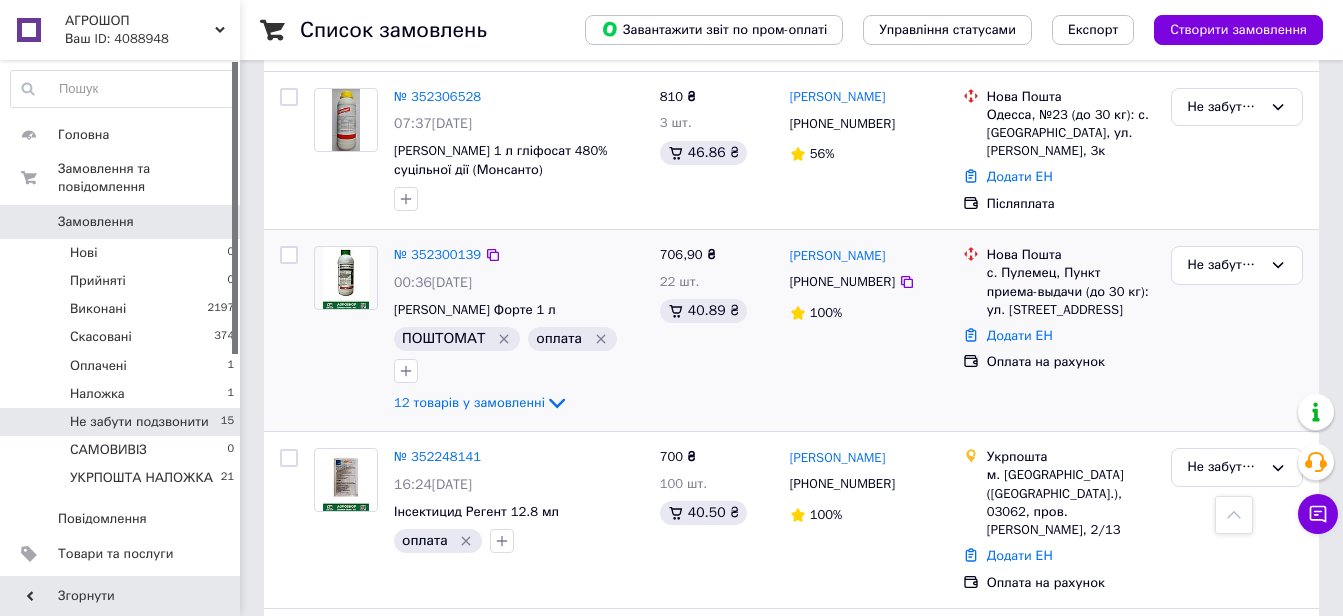 scroll, scrollTop: 1900, scrollLeft: 0, axis: vertical 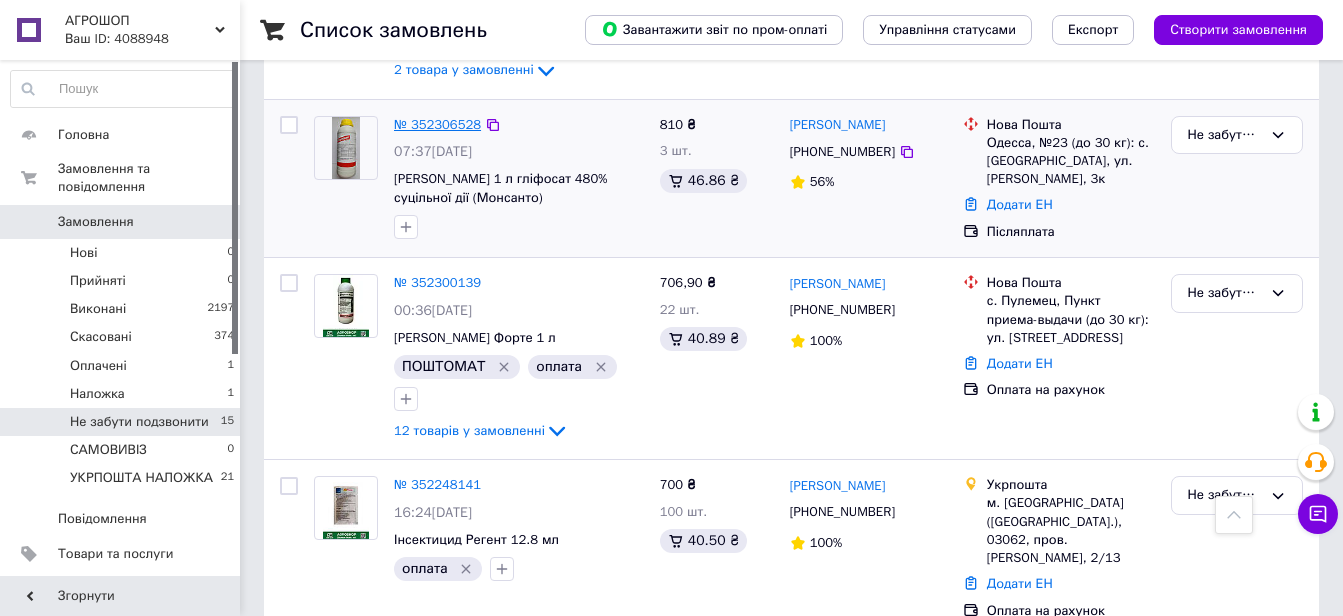 click on "№ 352306528" at bounding box center (437, 124) 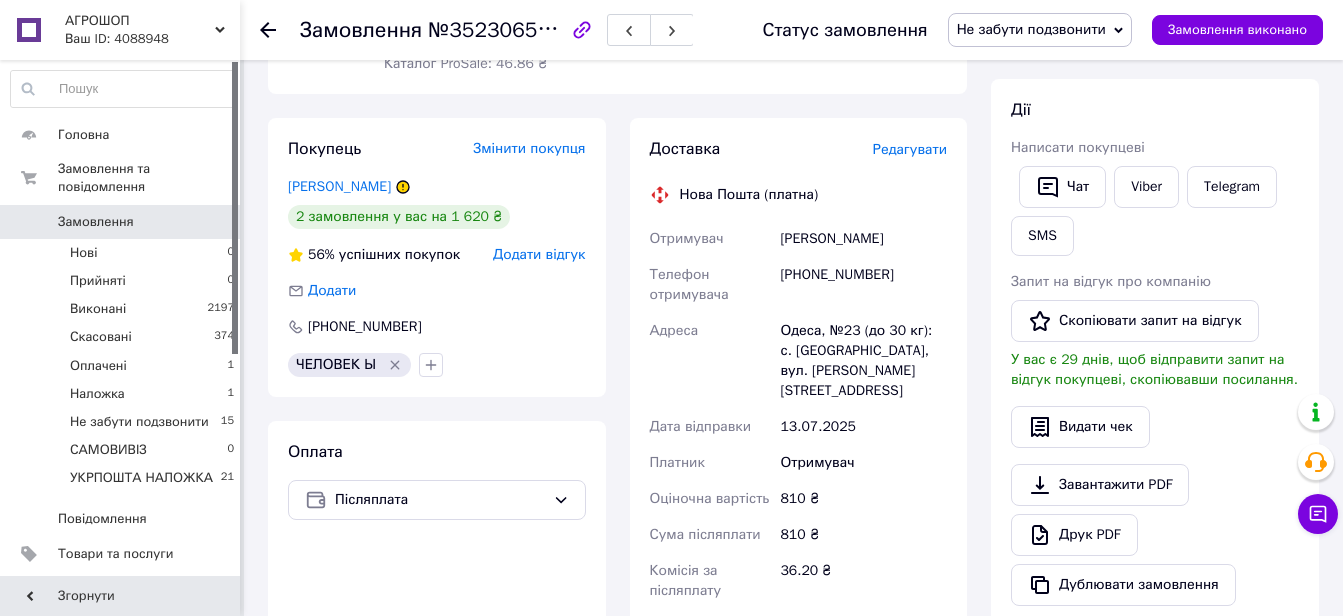 scroll, scrollTop: 319, scrollLeft: 0, axis: vertical 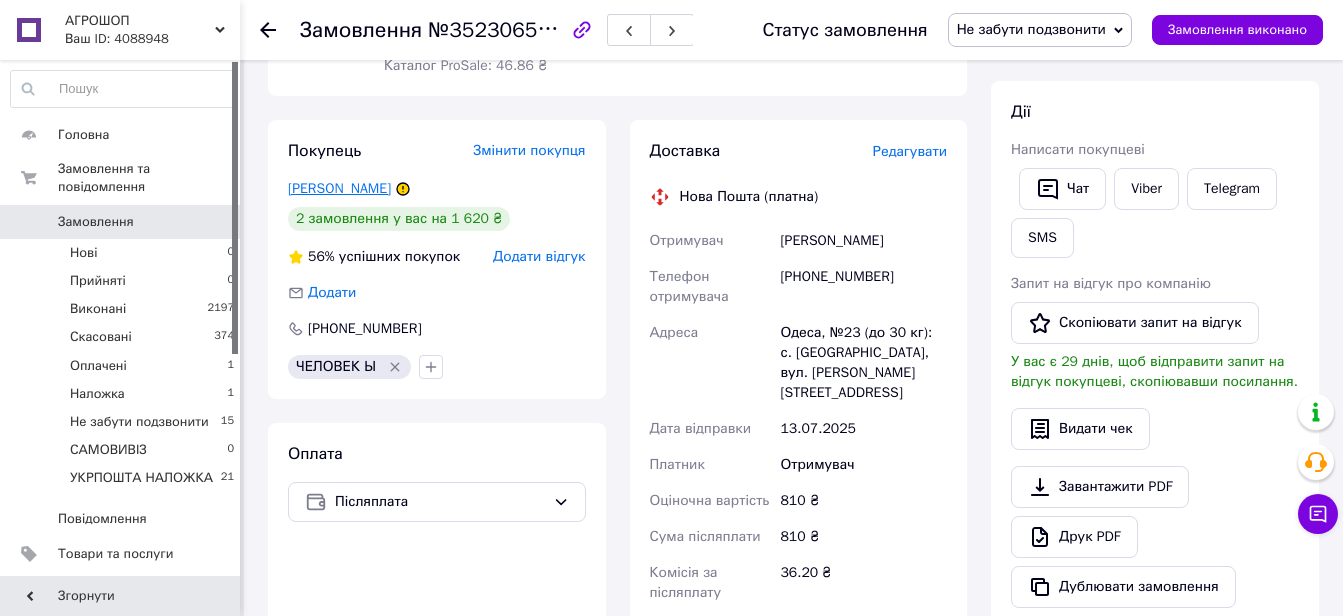 click on "[PERSON_NAME]" at bounding box center [339, 188] 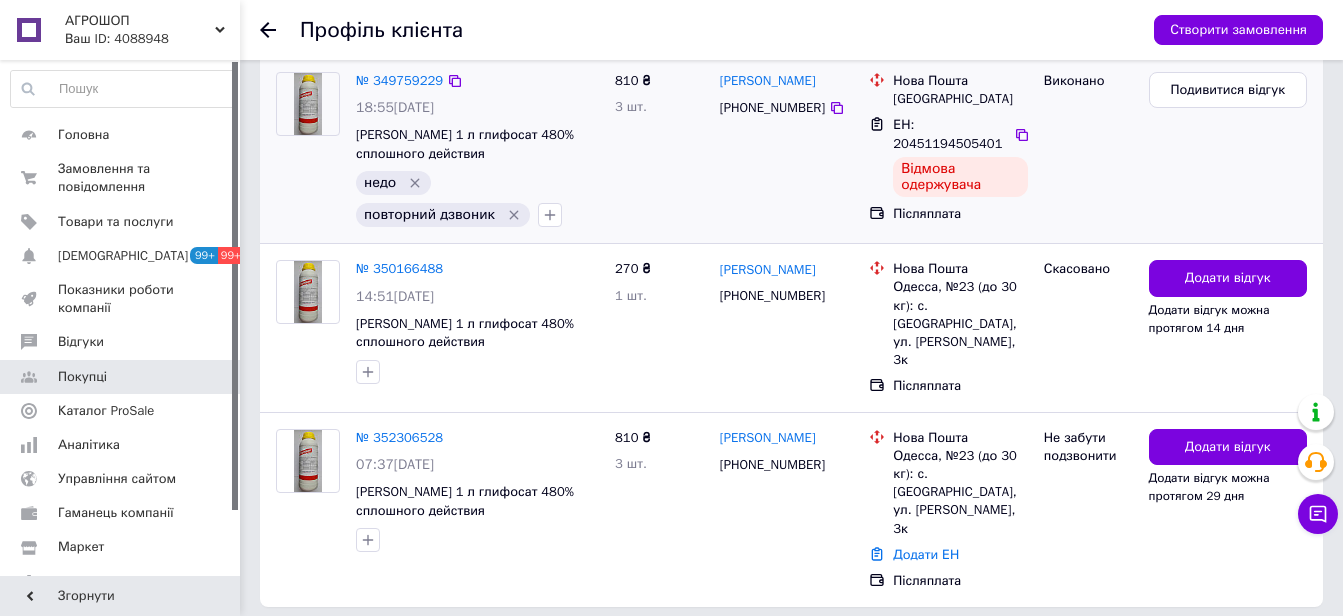 scroll, scrollTop: 618, scrollLeft: 0, axis: vertical 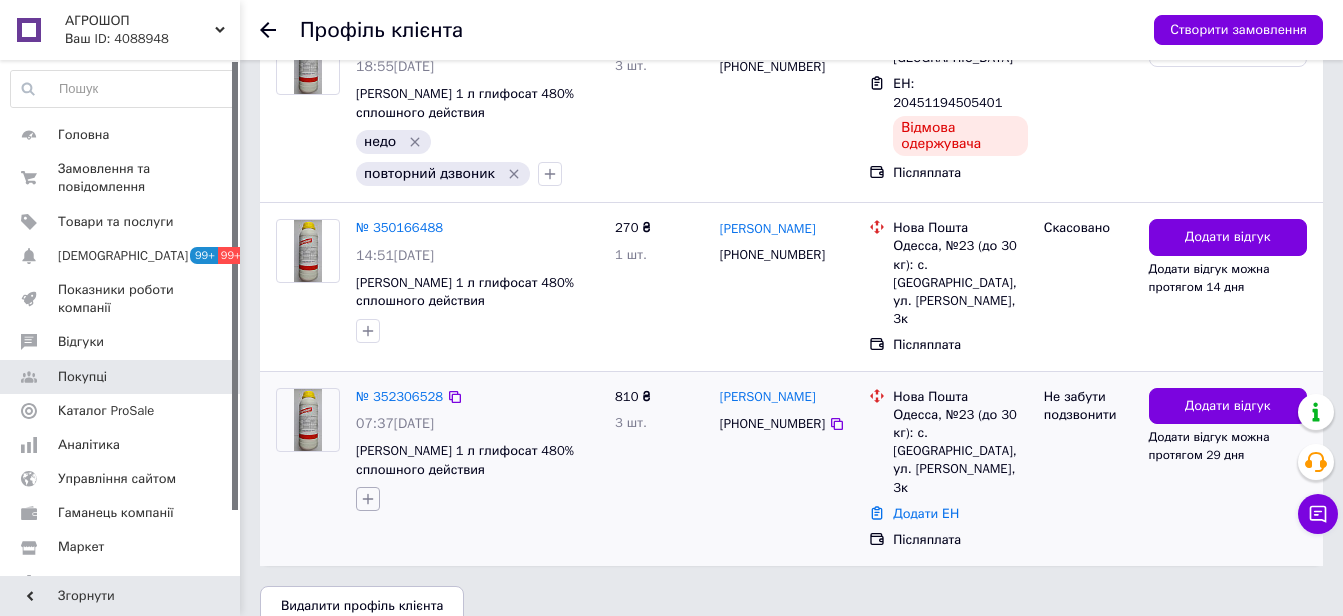 click 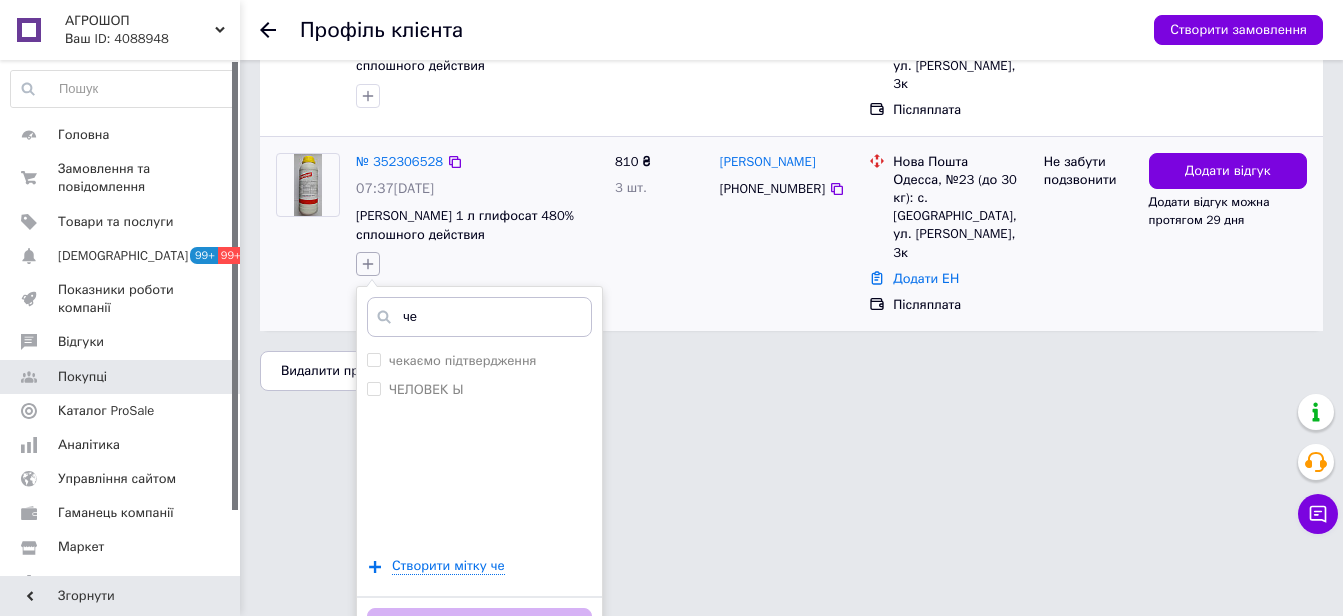 scroll, scrollTop: 883, scrollLeft: 0, axis: vertical 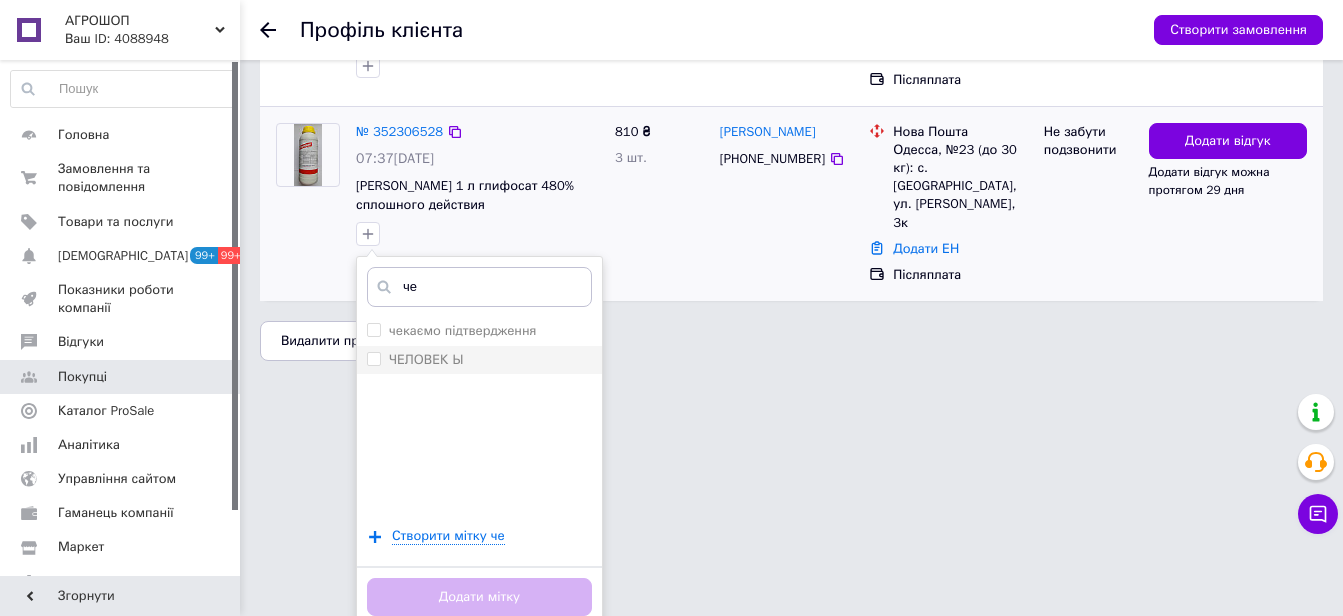type on "че" 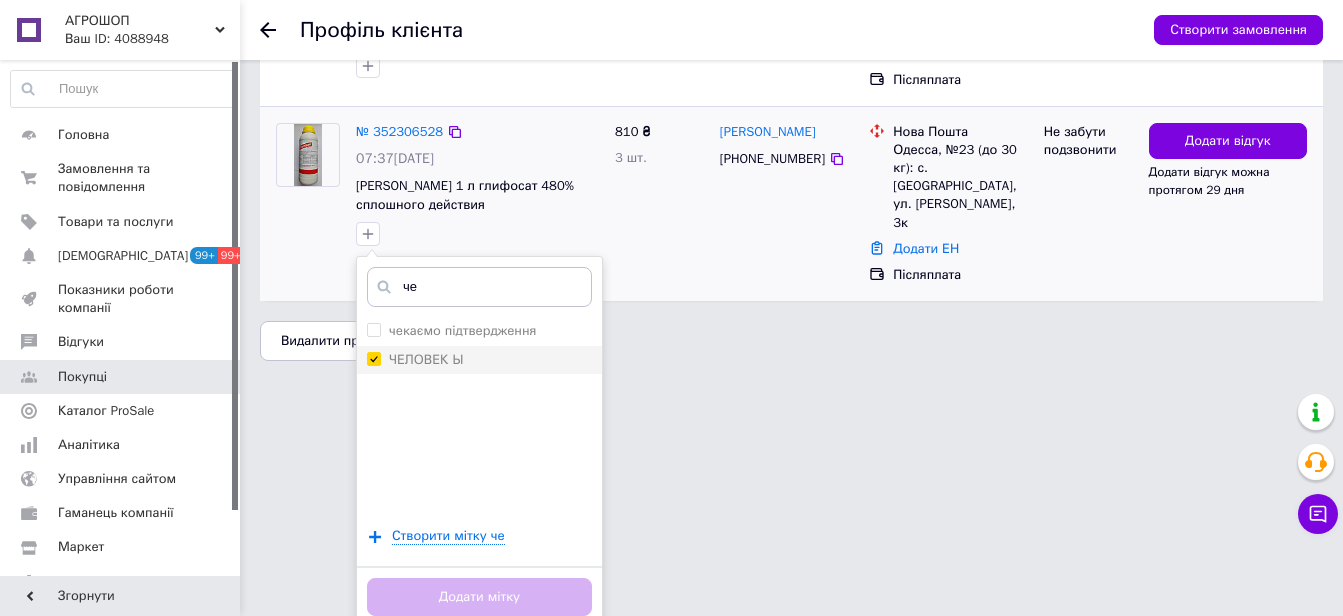 checkbox on "true" 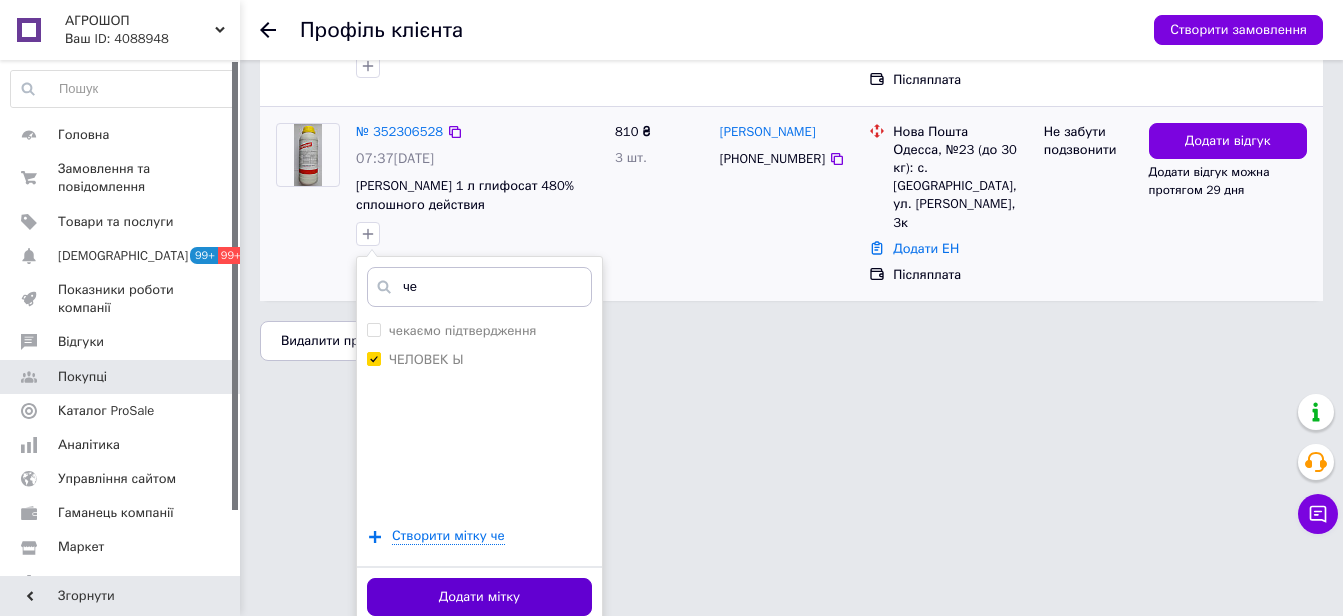 click on "Додати мітку" at bounding box center [479, 597] 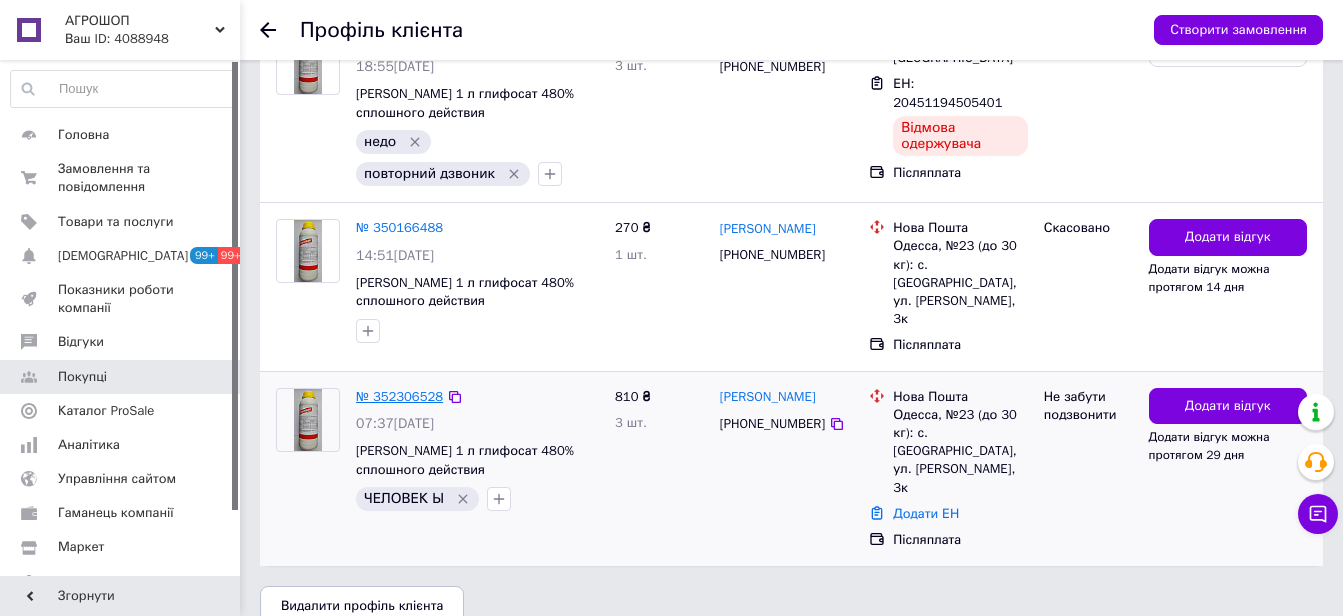 click on "№ 352306528" at bounding box center [399, 396] 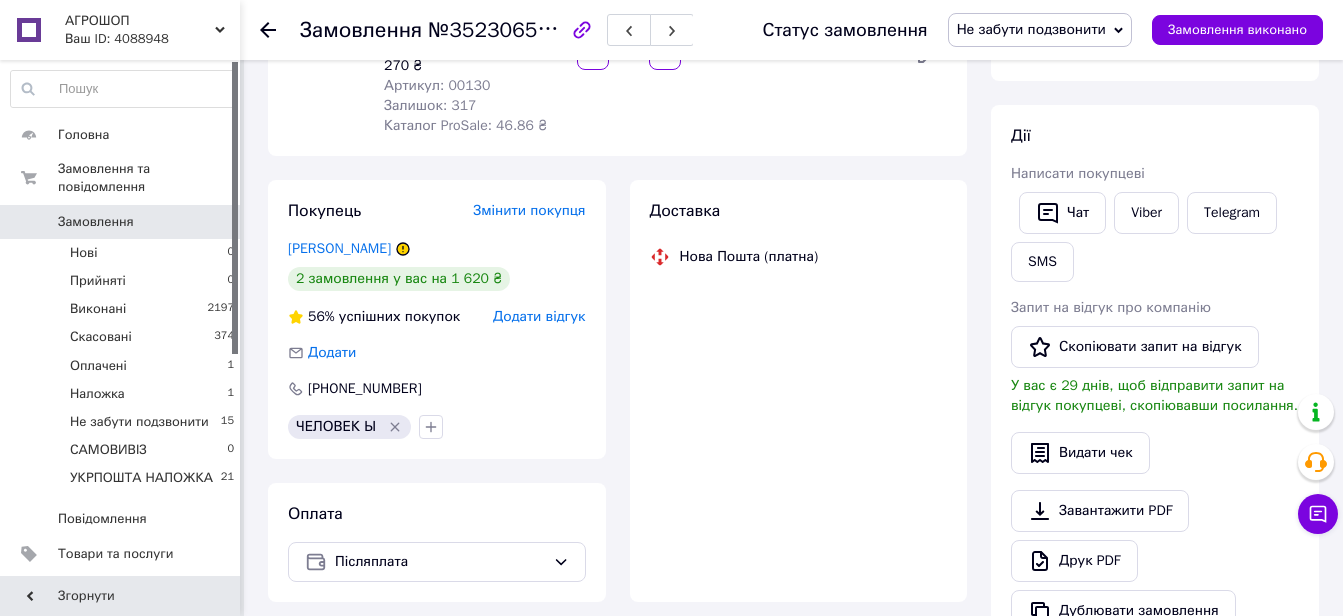 scroll, scrollTop: 300, scrollLeft: 0, axis: vertical 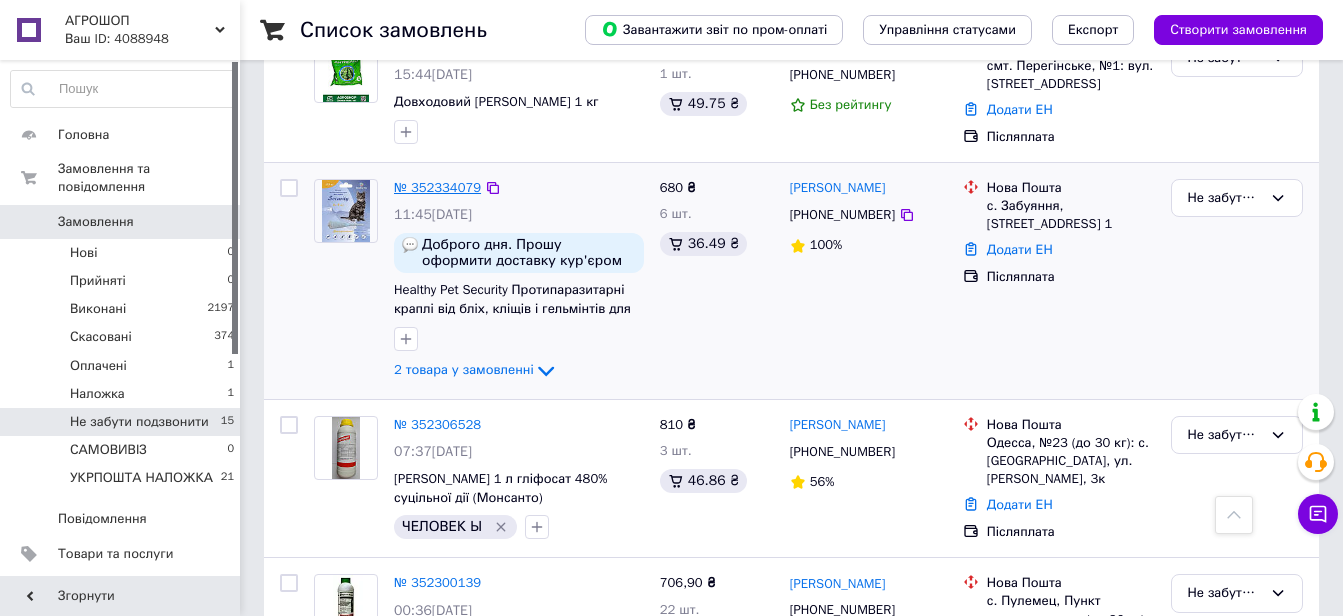 click on "№ 352334079" at bounding box center [437, 187] 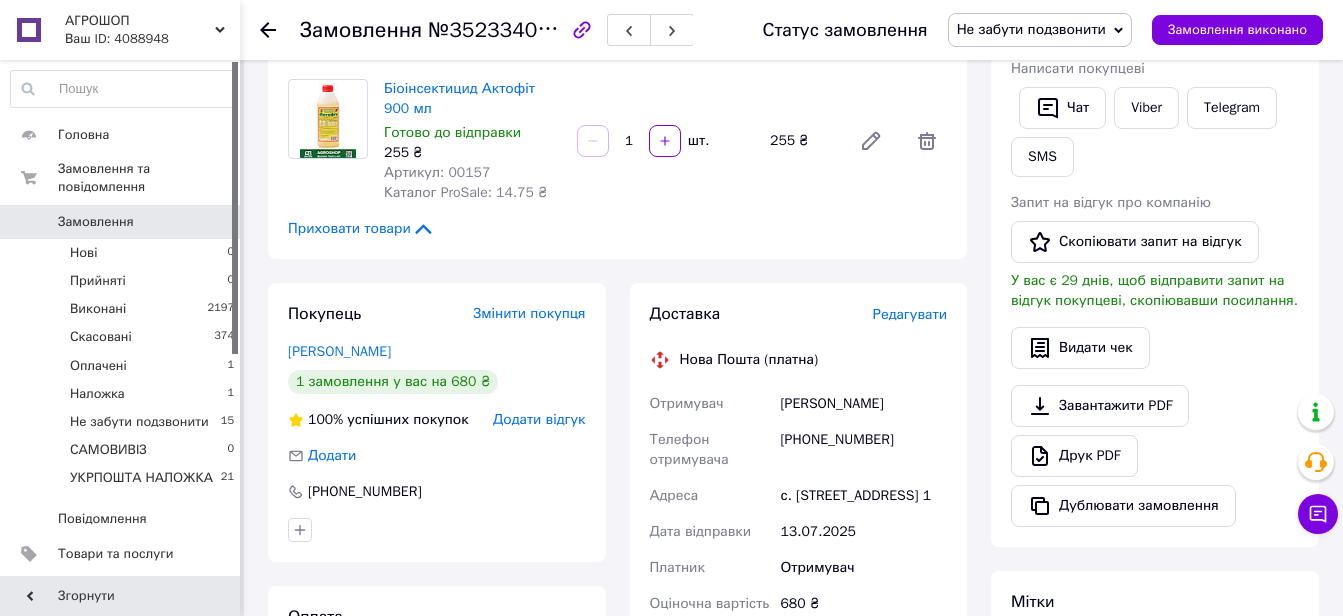 scroll, scrollTop: 0, scrollLeft: 0, axis: both 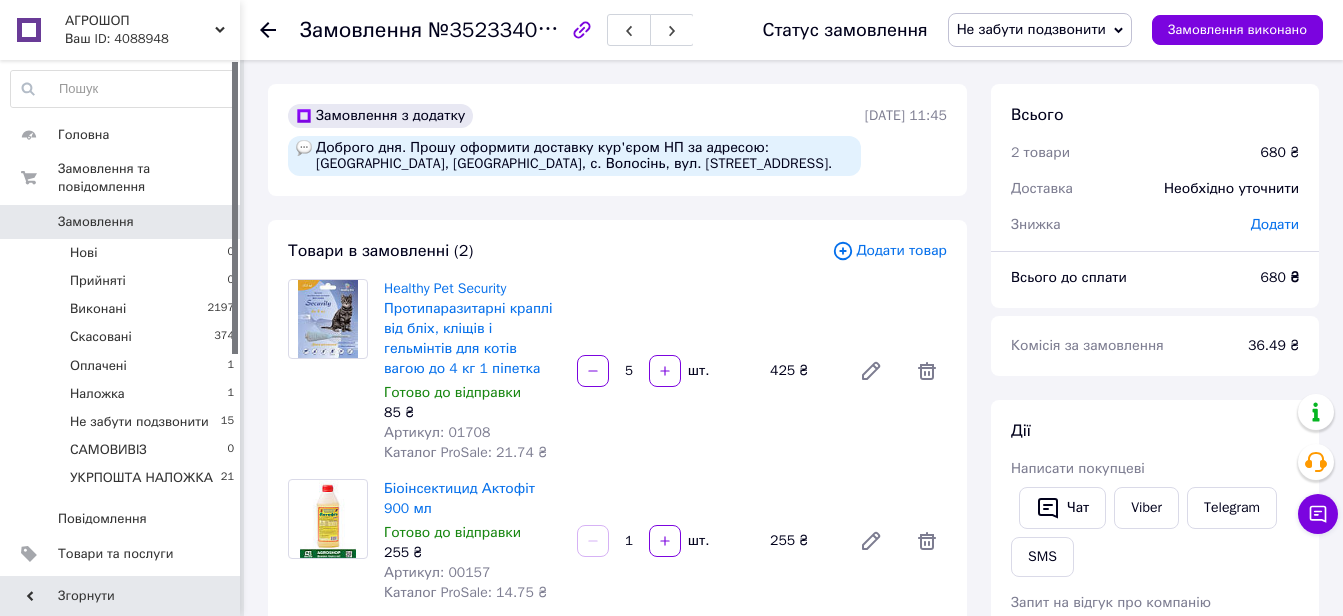 click on "Доброго дня. Прошу оформити доставку кур'єром НП за адресою: [GEOGRAPHIC_DATA], [GEOGRAPHIC_DATA], с. Волосінь, вул. [STREET_ADDRESS]." at bounding box center (574, 156) 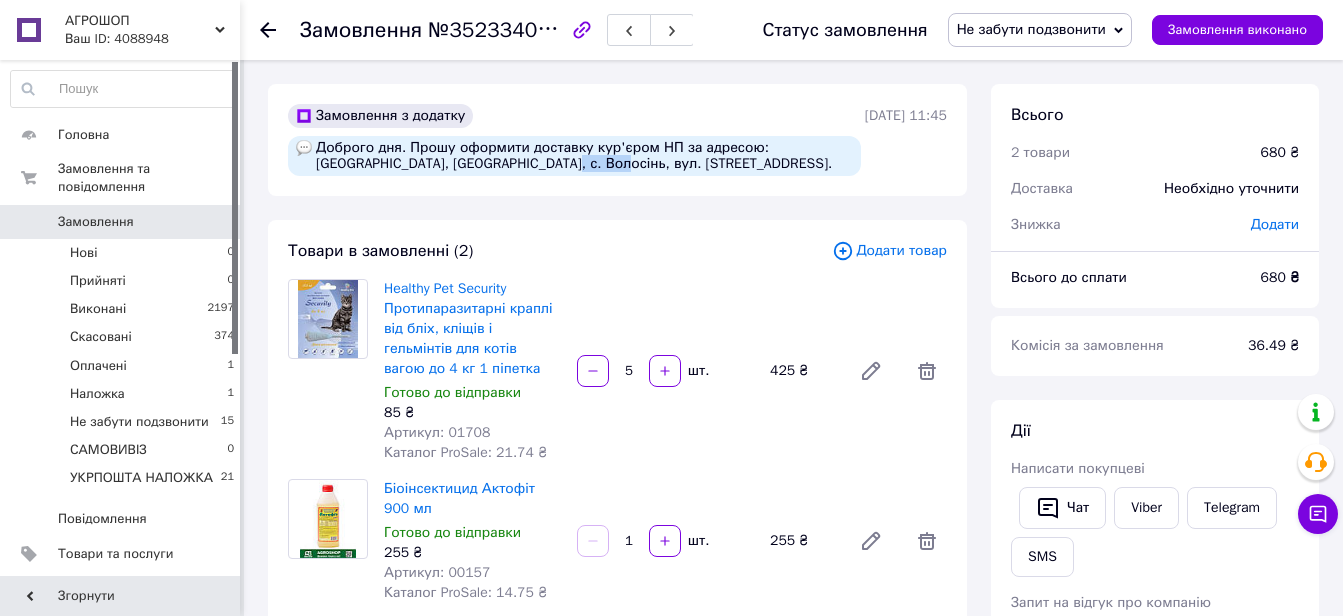 click on "Доброго дня. Прошу оформити доставку кур'єром НП за адресою: [GEOGRAPHIC_DATA], [GEOGRAPHIC_DATA], с. Волосінь, вул. [STREET_ADDRESS]." at bounding box center (574, 156) 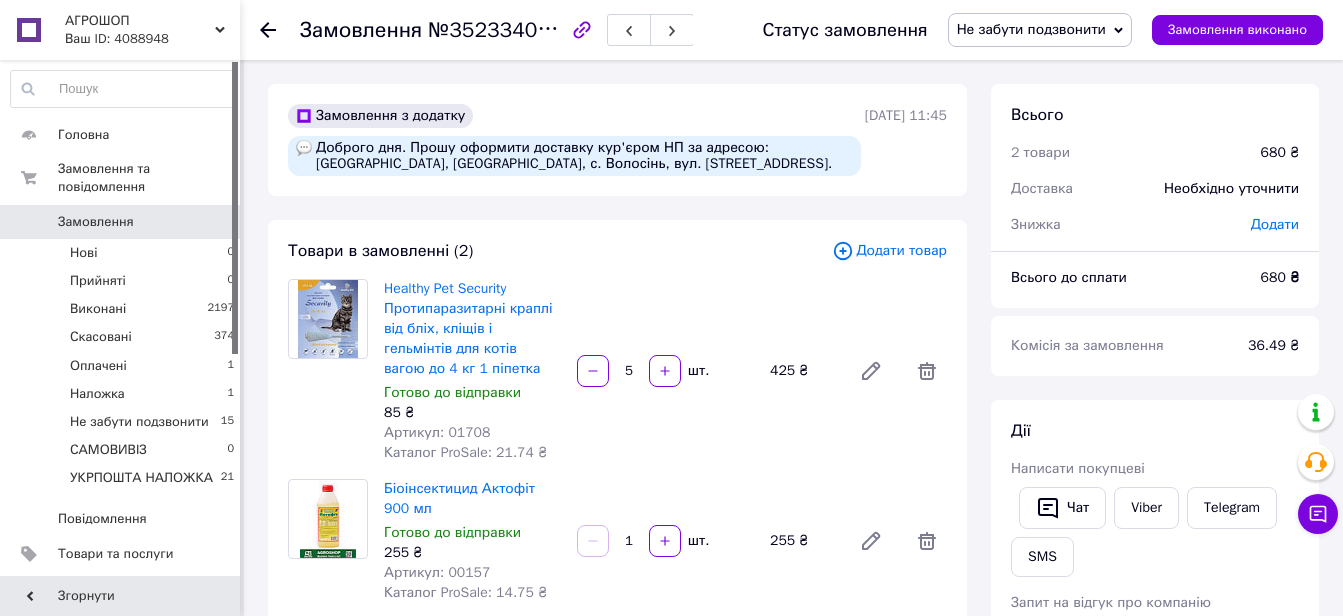 click on "Доброго дня. Прошу оформити доставку кур'єром НП за адресою: [GEOGRAPHIC_DATA], [GEOGRAPHIC_DATA], с. Волосінь, вул. [STREET_ADDRESS]." at bounding box center (574, 156) 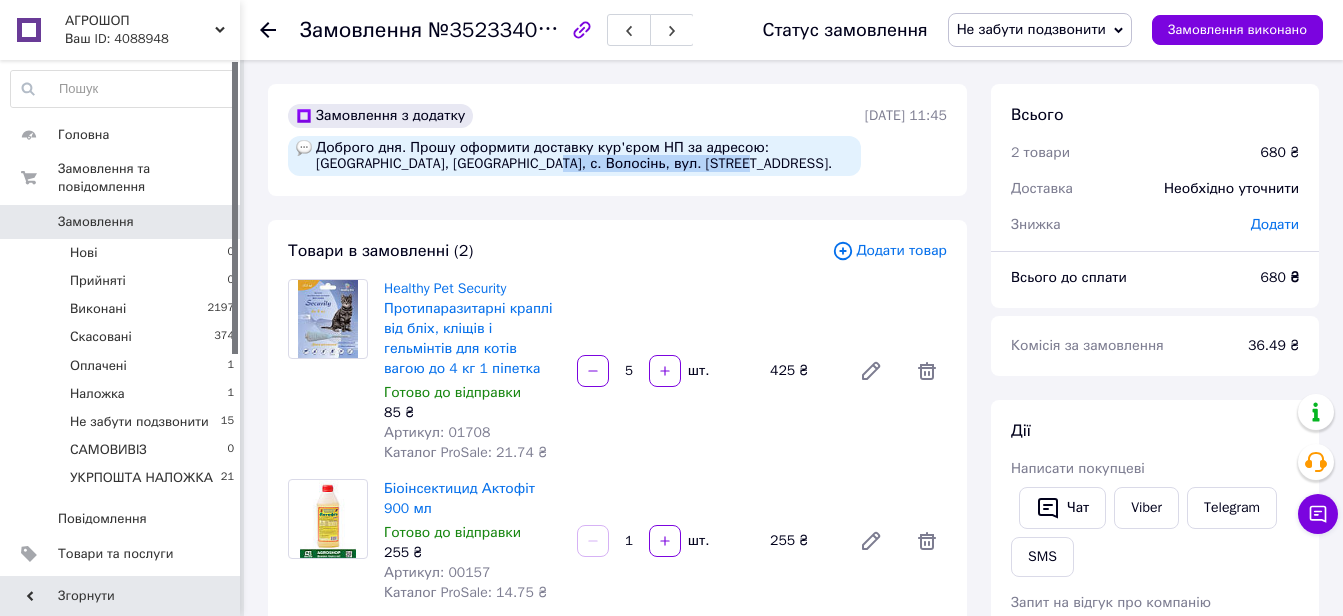 drag, startPoint x: 658, startPoint y: 168, endPoint x: 472, endPoint y: 167, distance: 186.00269 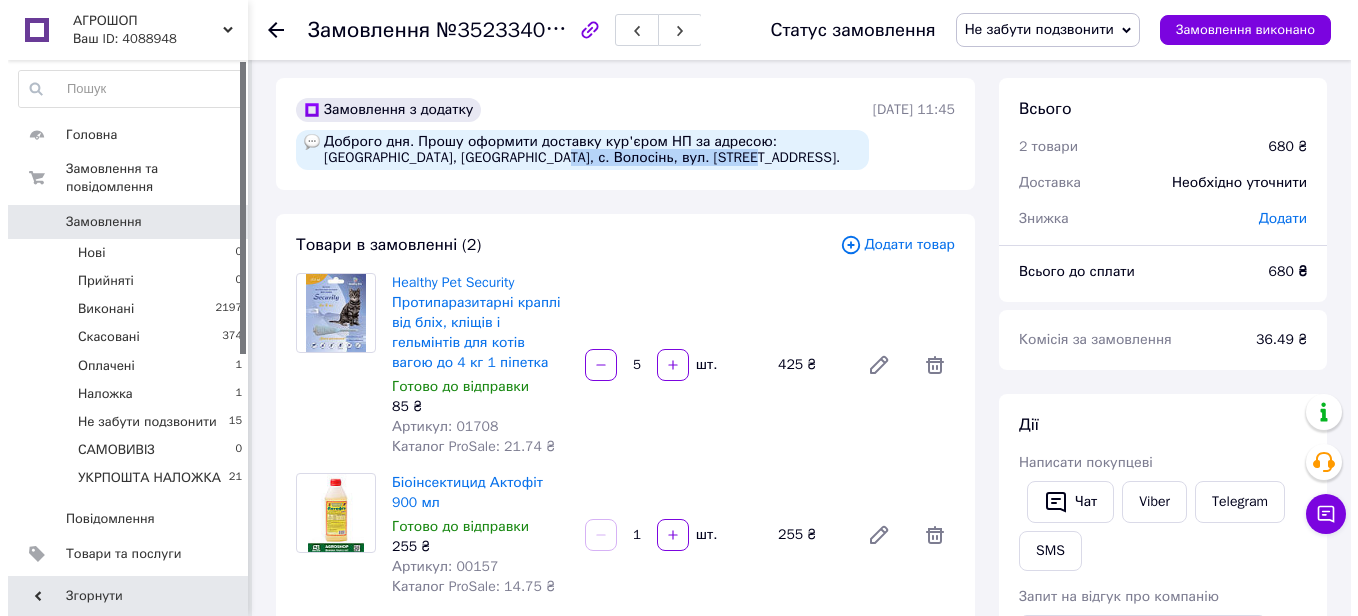 scroll, scrollTop: 600, scrollLeft: 0, axis: vertical 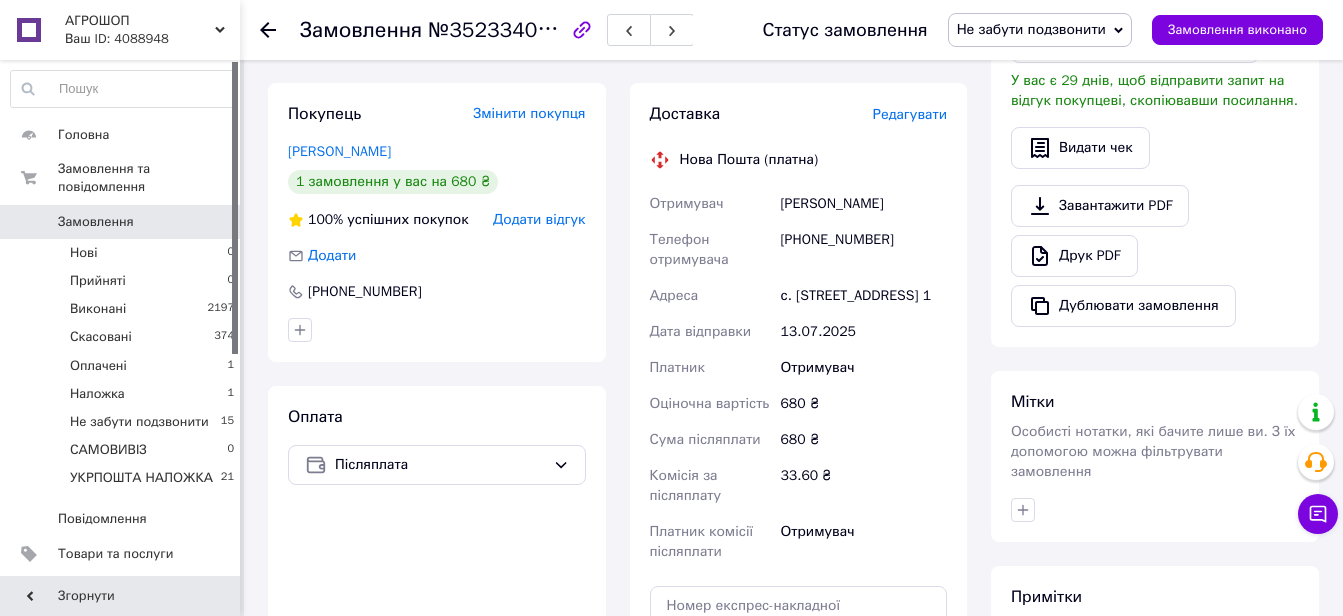 click on "Редагувати" at bounding box center (910, 114) 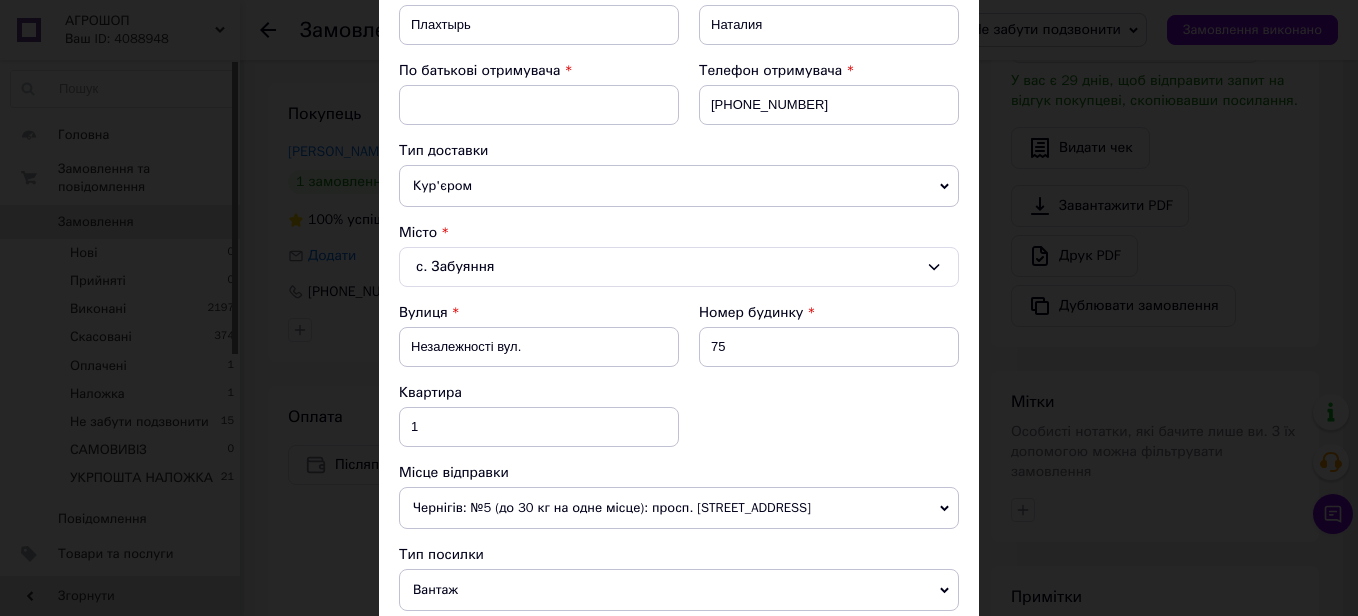 scroll, scrollTop: 400, scrollLeft: 0, axis: vertical 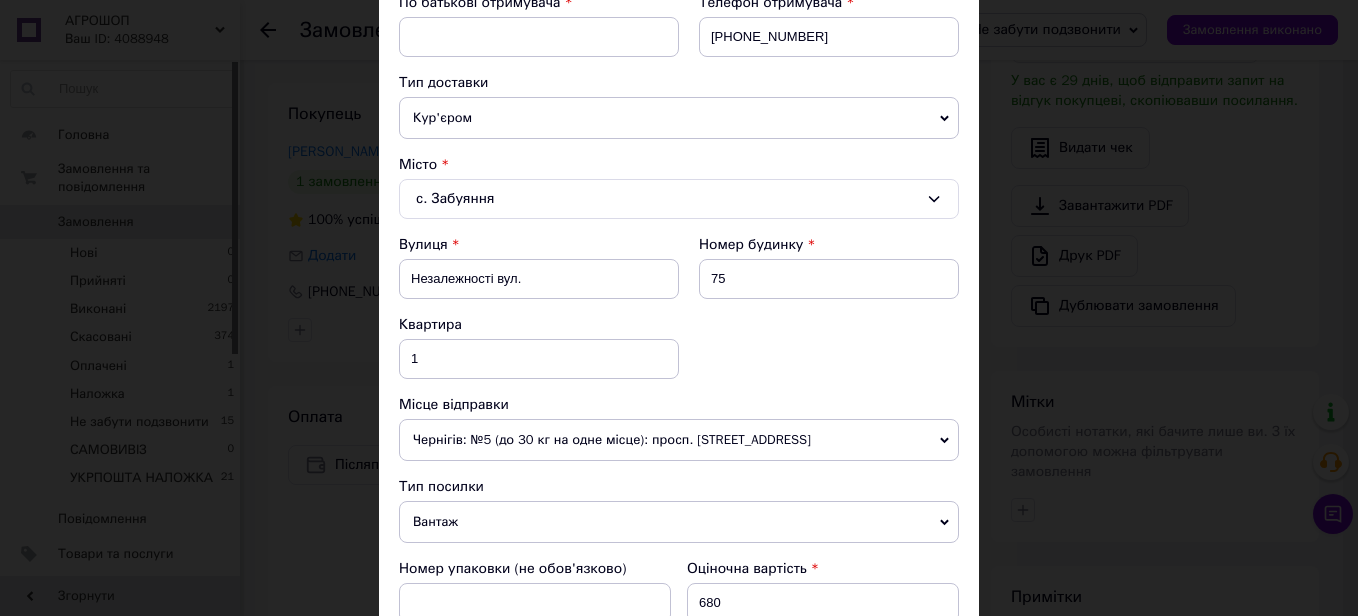 click on "с. Забуяння" at bounding box center (679, 199) 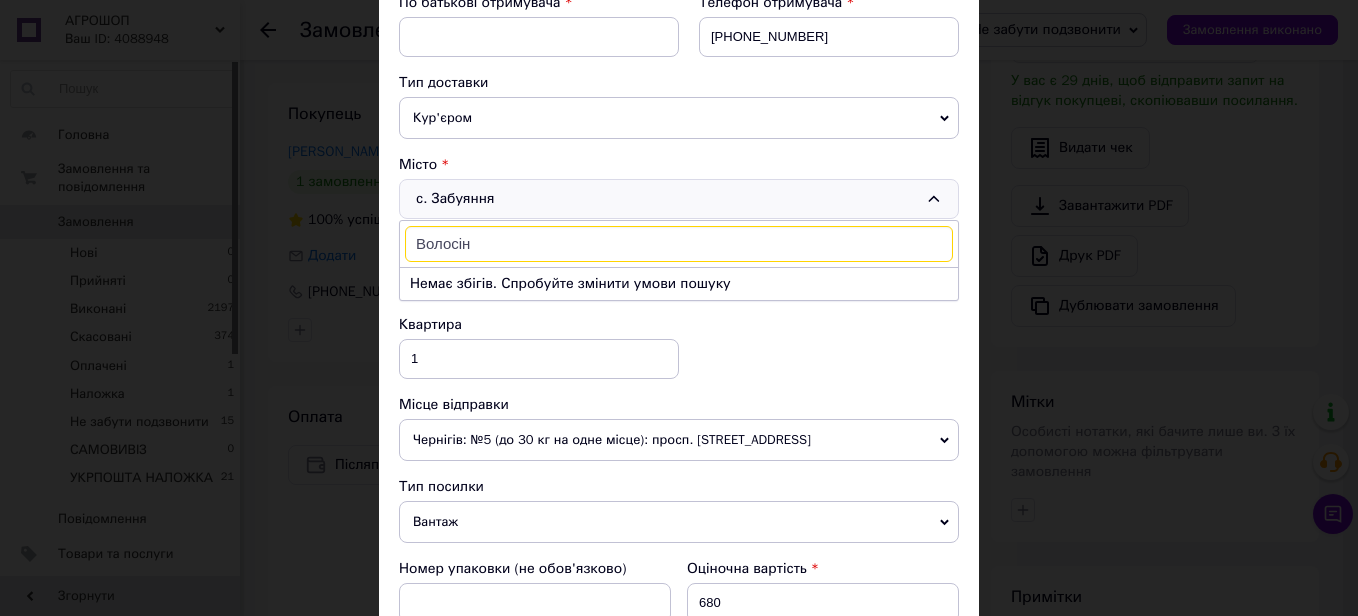 type on "Волосінь" 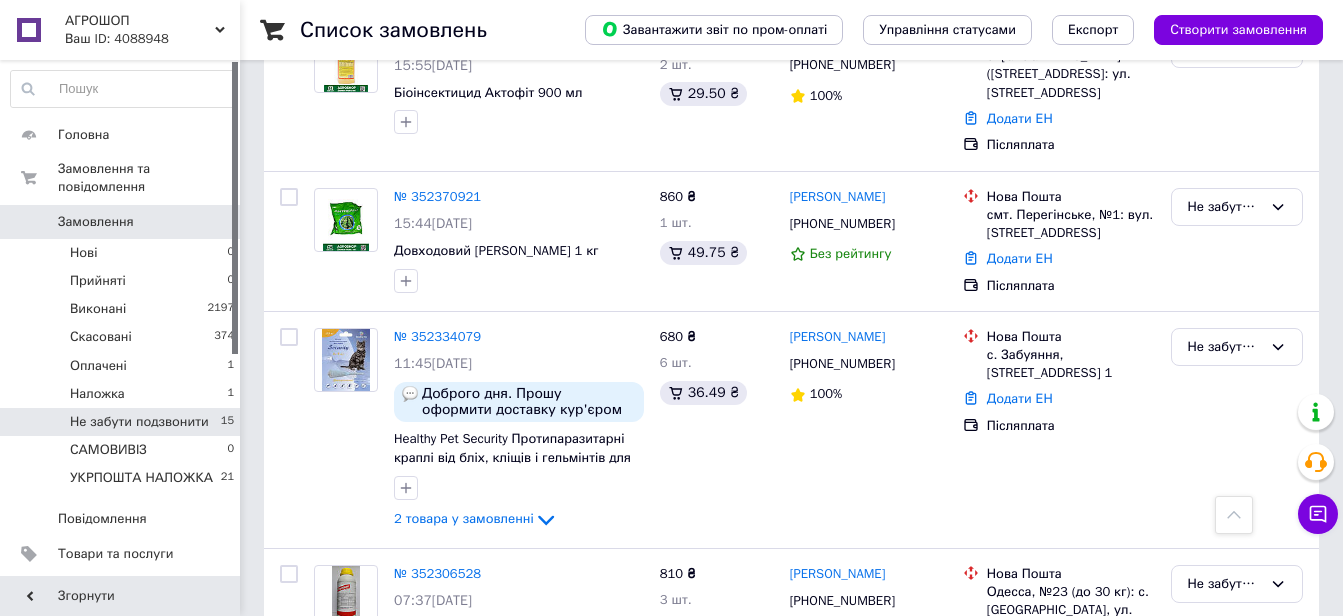 scroll, scrollTop: 1400, scrollLeft: 0, axis: vertical 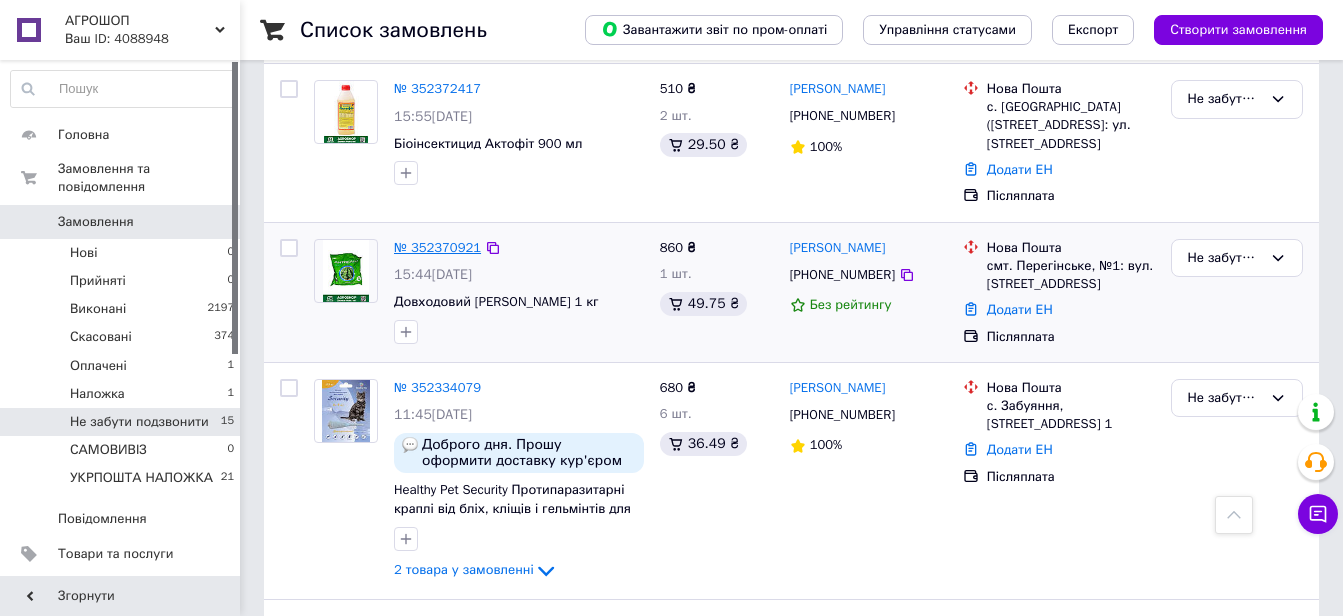 click on "№ 352370921" at bounding box center (437, 247) 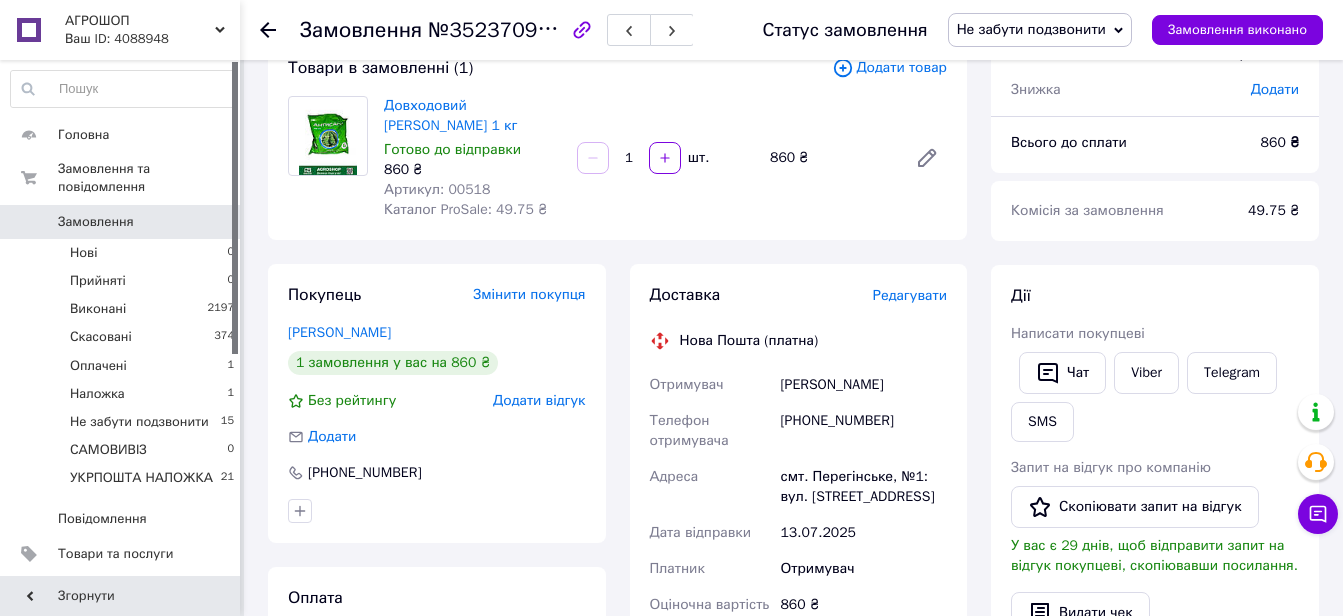 scroll, scrollTop: 100, scrollLeft: 0, axis: vertical 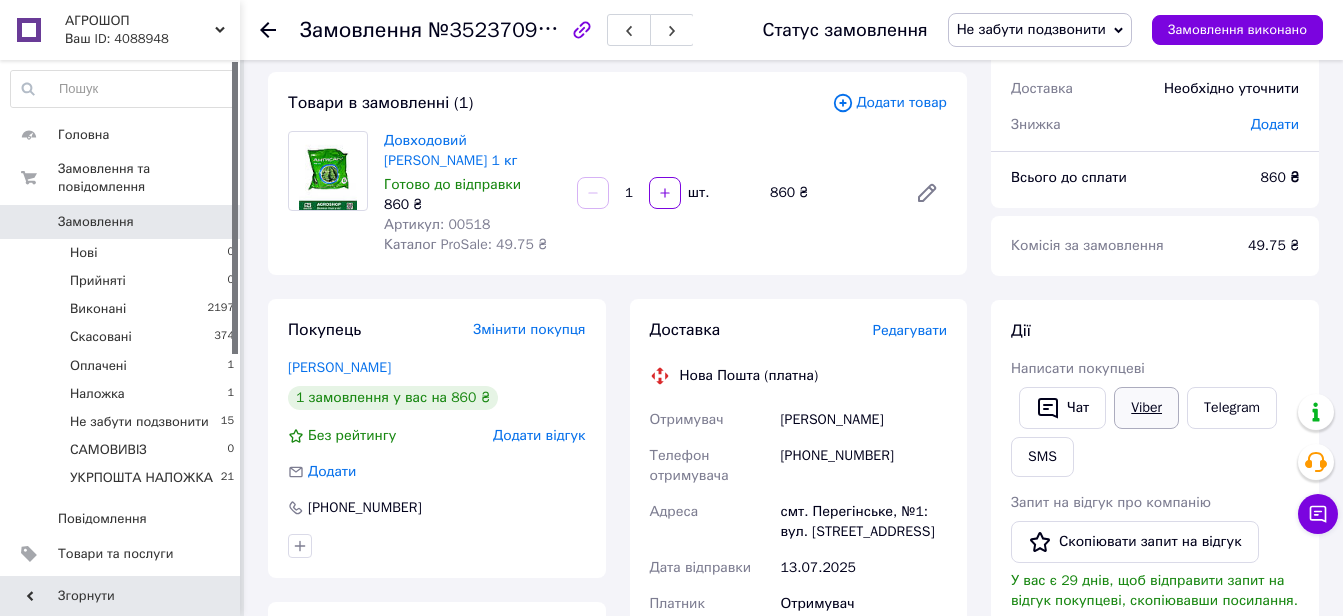click on "Viber" at bounding box center (1146, 408) 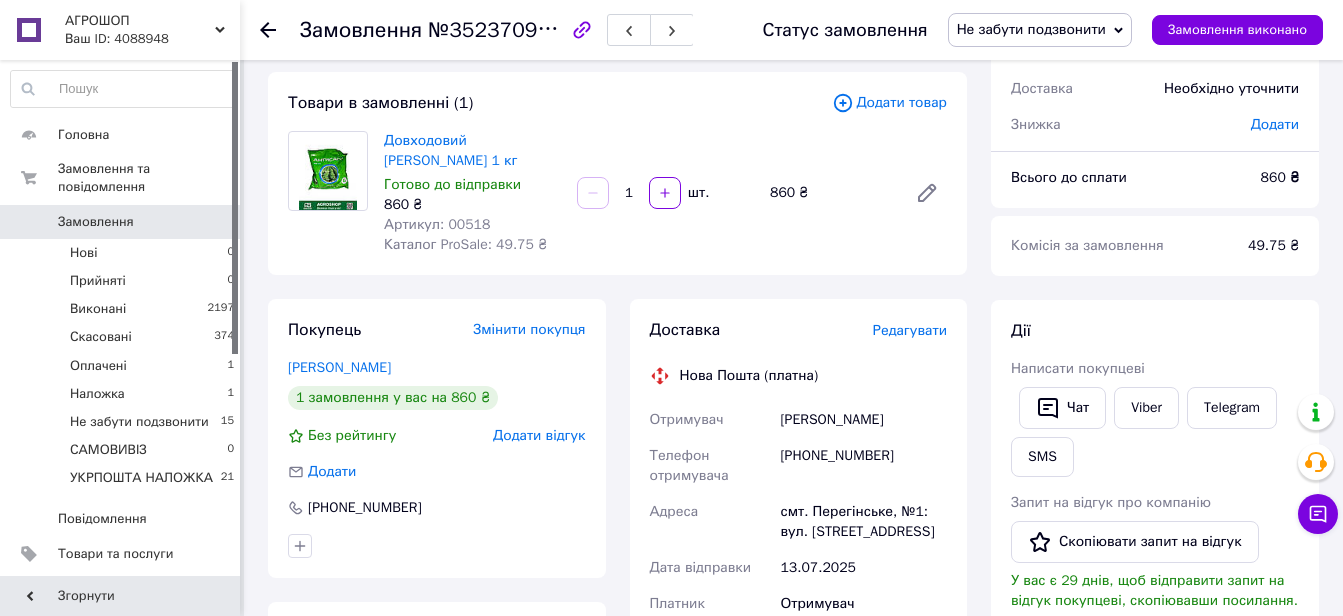 click on "№352370921" at bounding box center [495, 29] 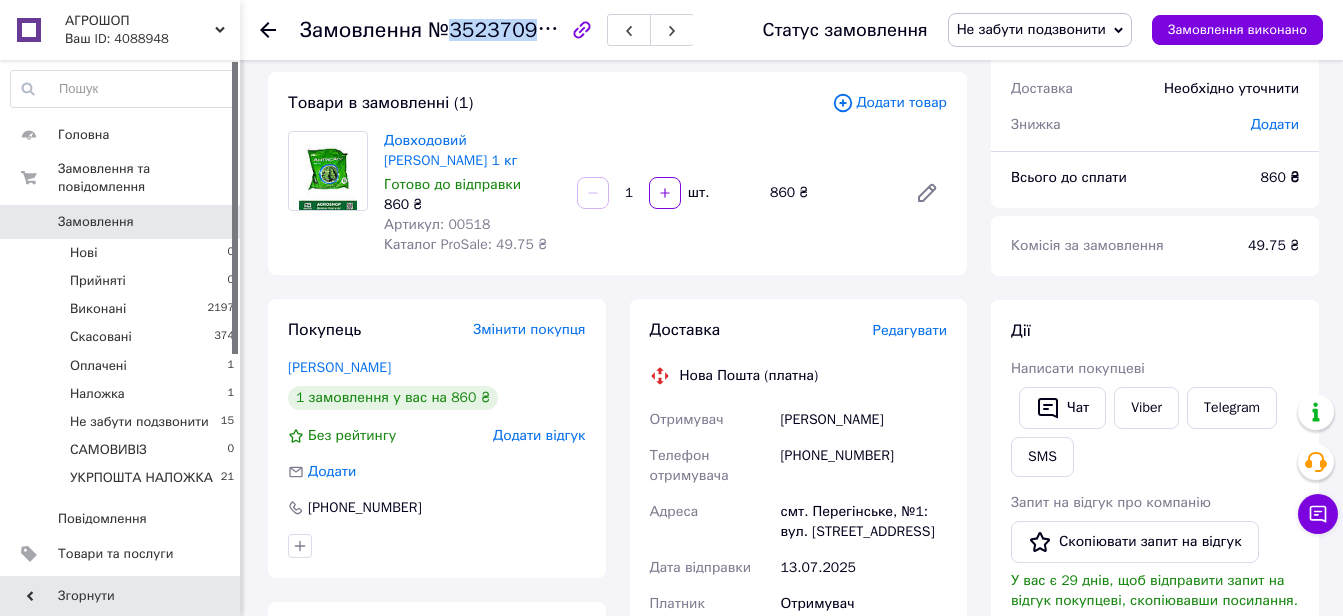 click on "№352370921" at bounding box center [495, 29] 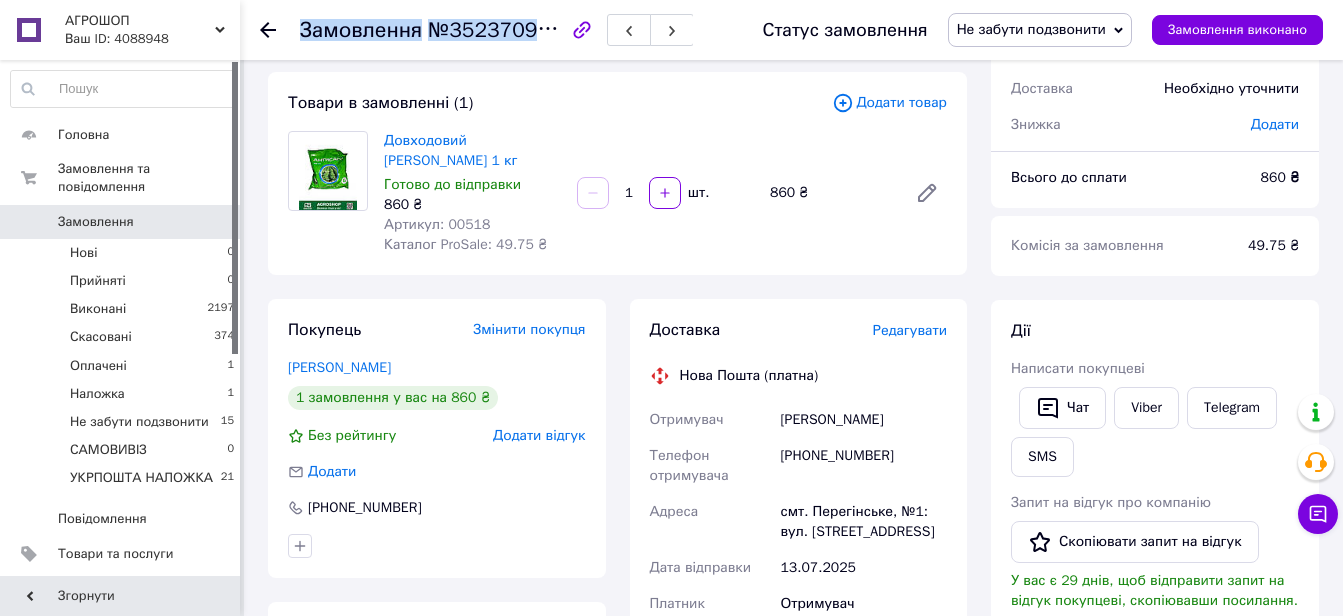 click on "№352370921" at bounding box center [495, 29] 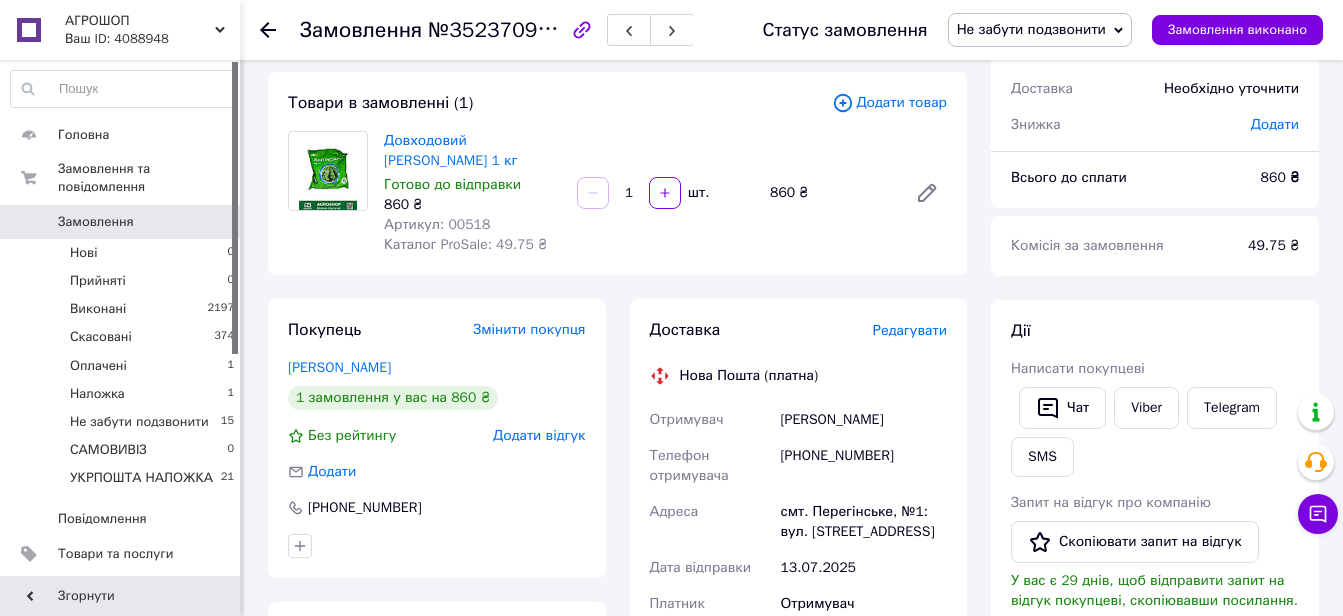 drag, startPoint x: 493, startPoint y: 38, endPoint x: 472, endPoint y: 53, distance: 25.806976 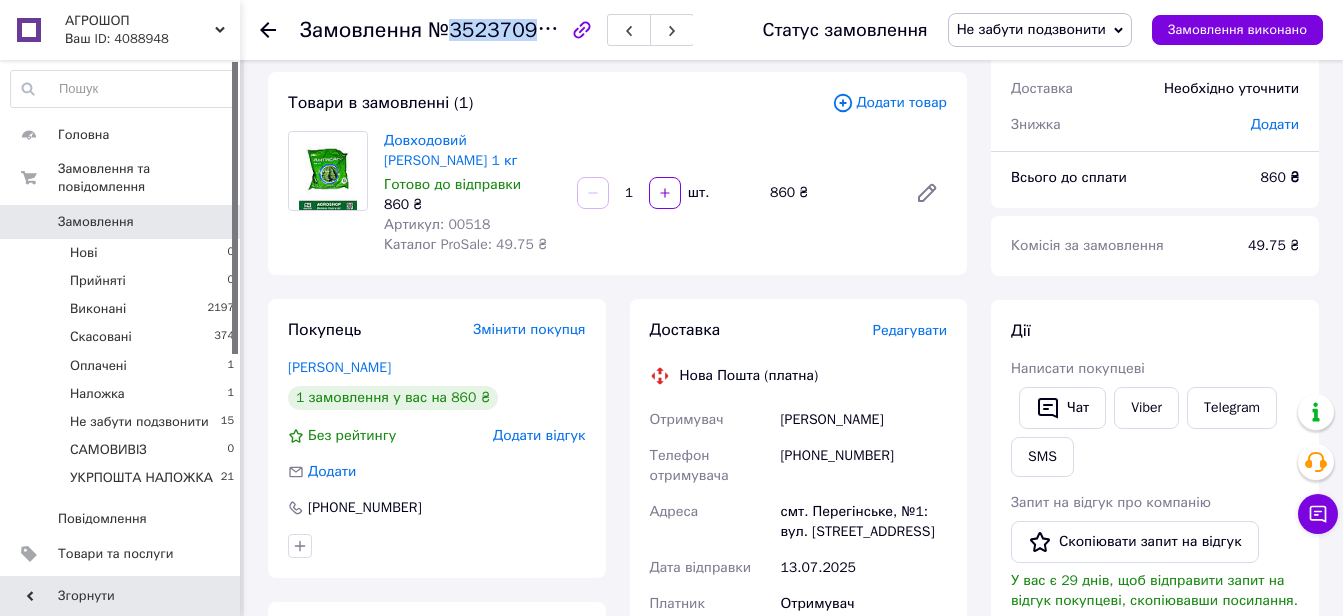 click on "№352370921" at bounding box center (495, 29) 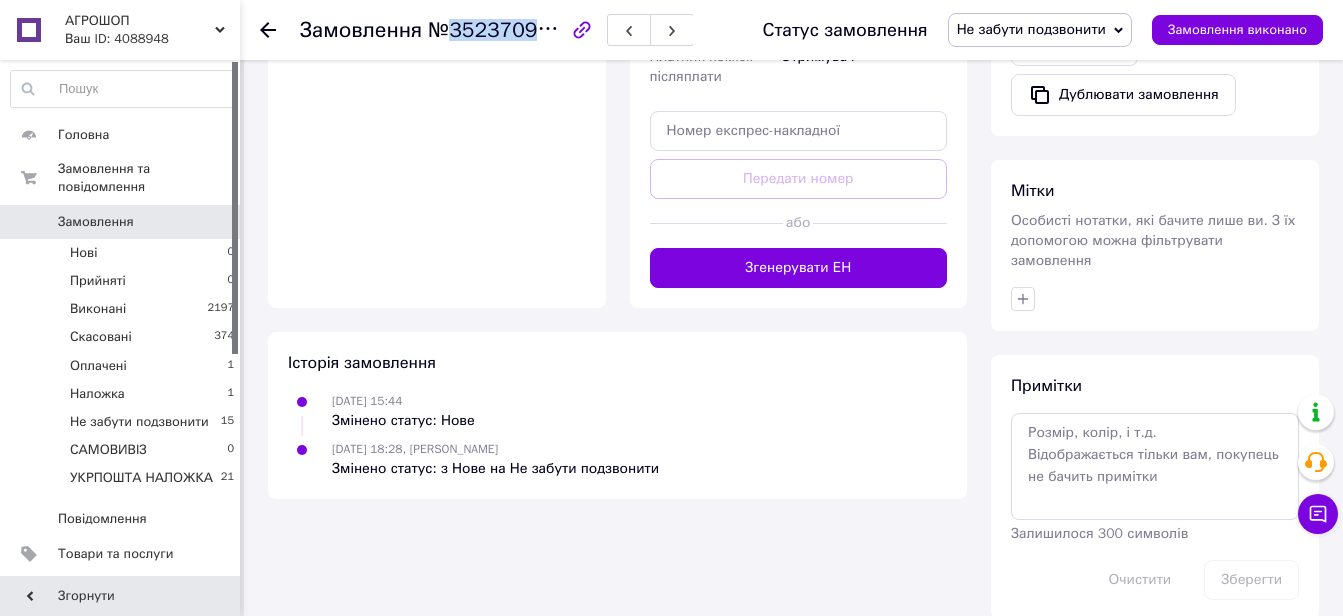 scroll, scrollTop: 819, scrollLeft: 0, axis: vertical 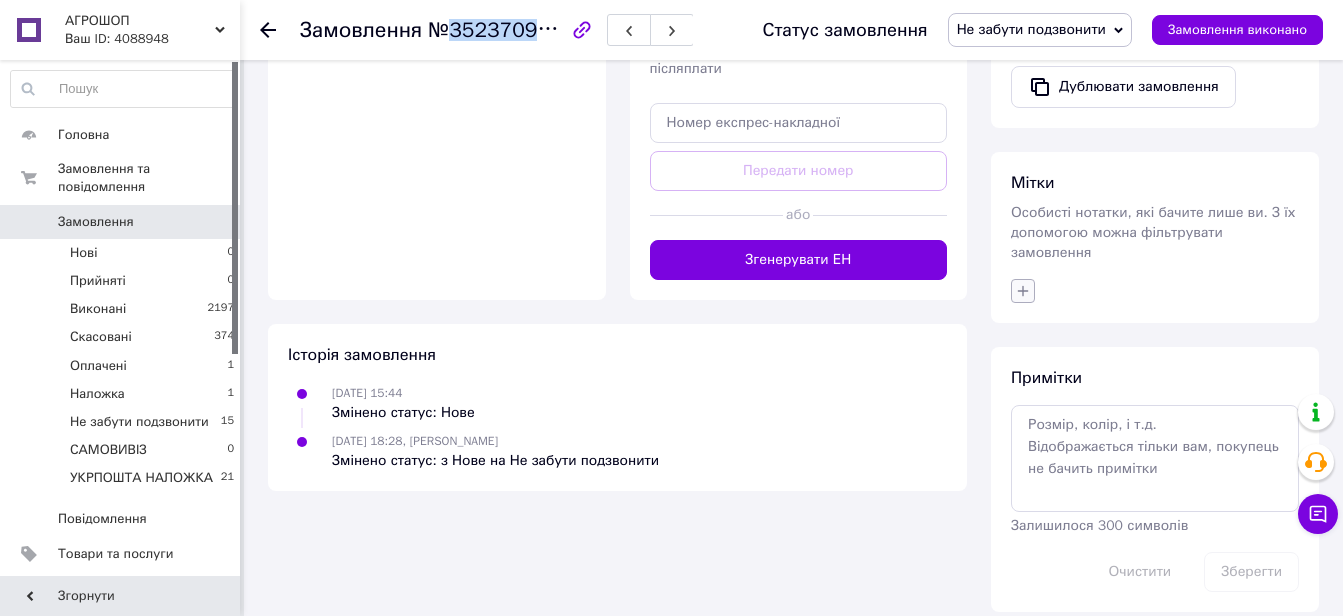 click 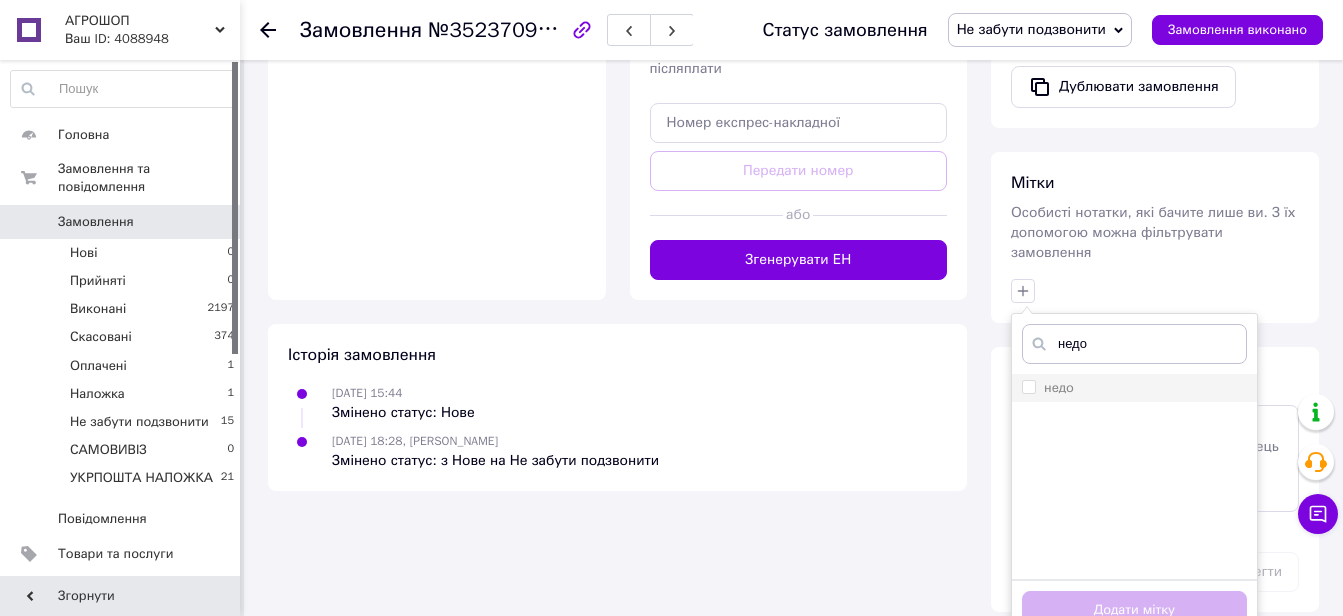 type on "недо" 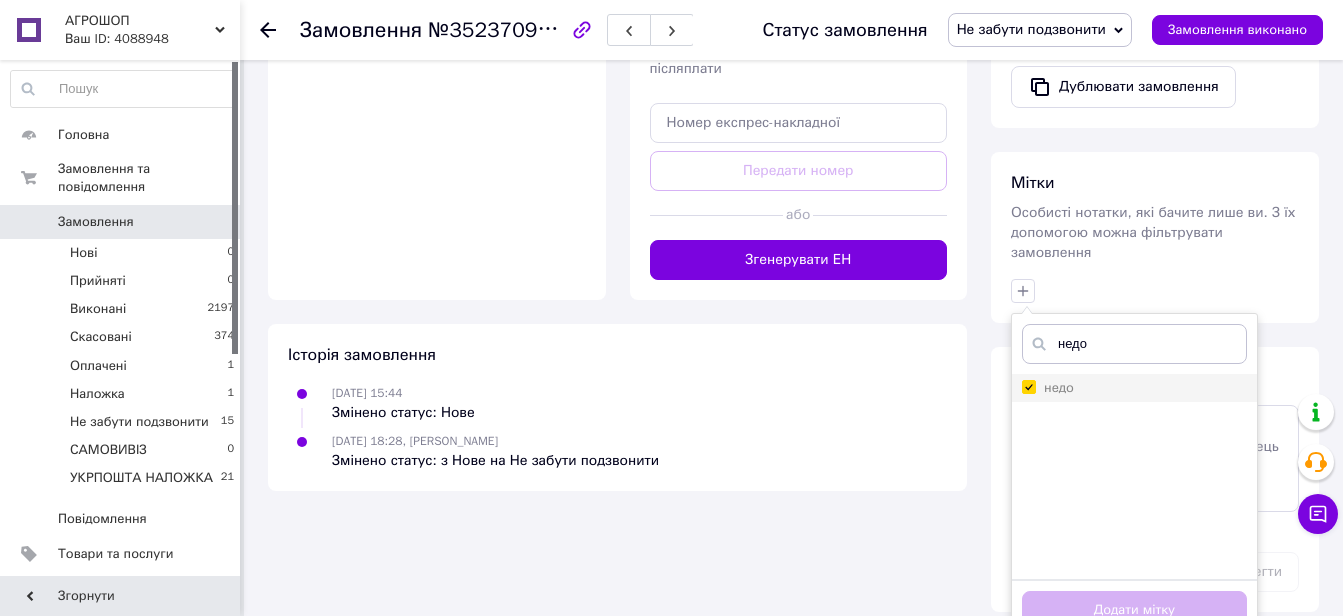 checkbox on "true" 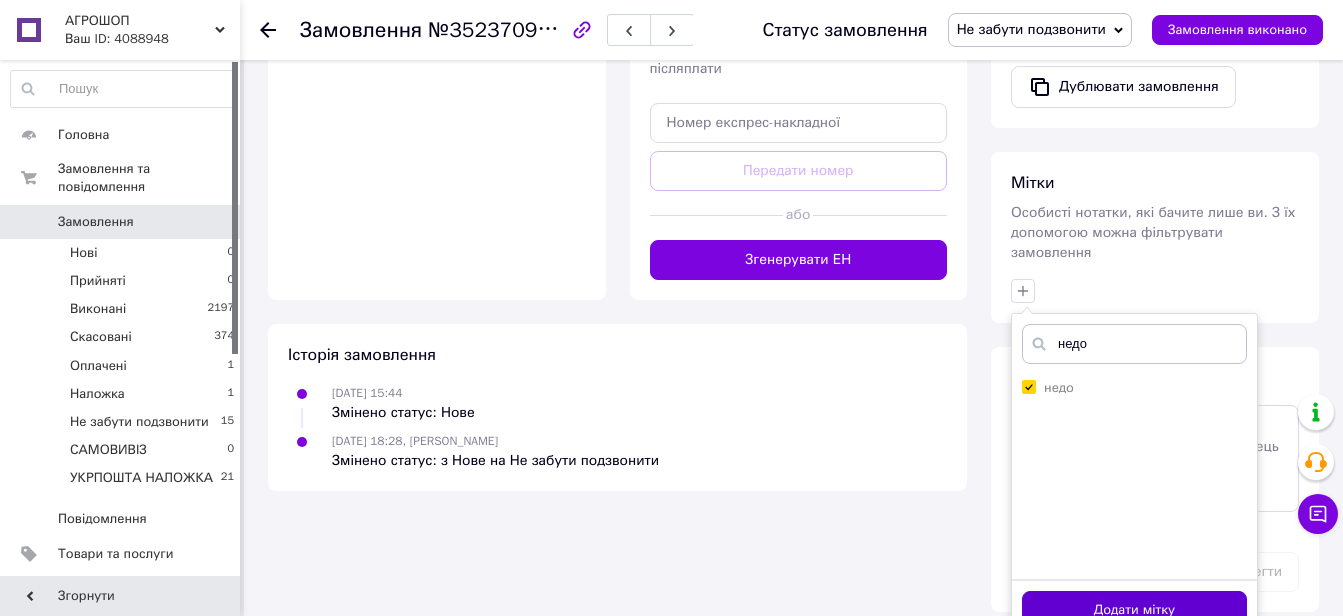 click on "Додати мітку" at bounding box center (1134, 610) 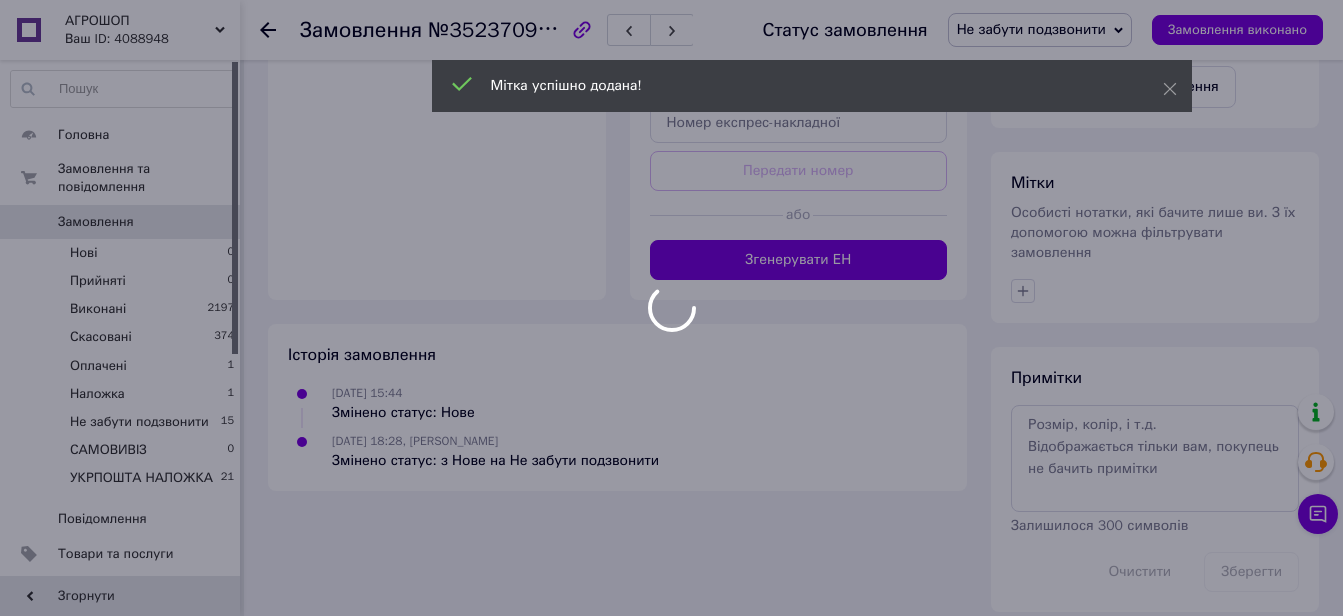 click at bounding box center (671, 308) 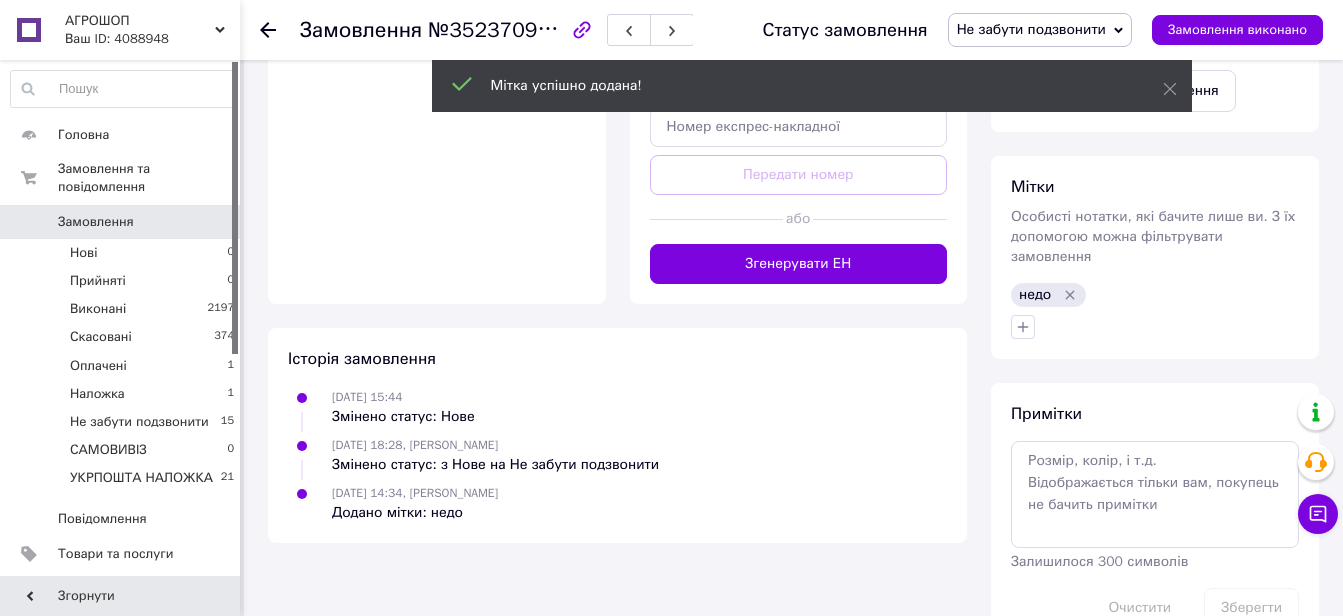 scroll, scrollTop: 819, scrollLeft: 0, axis: vertical 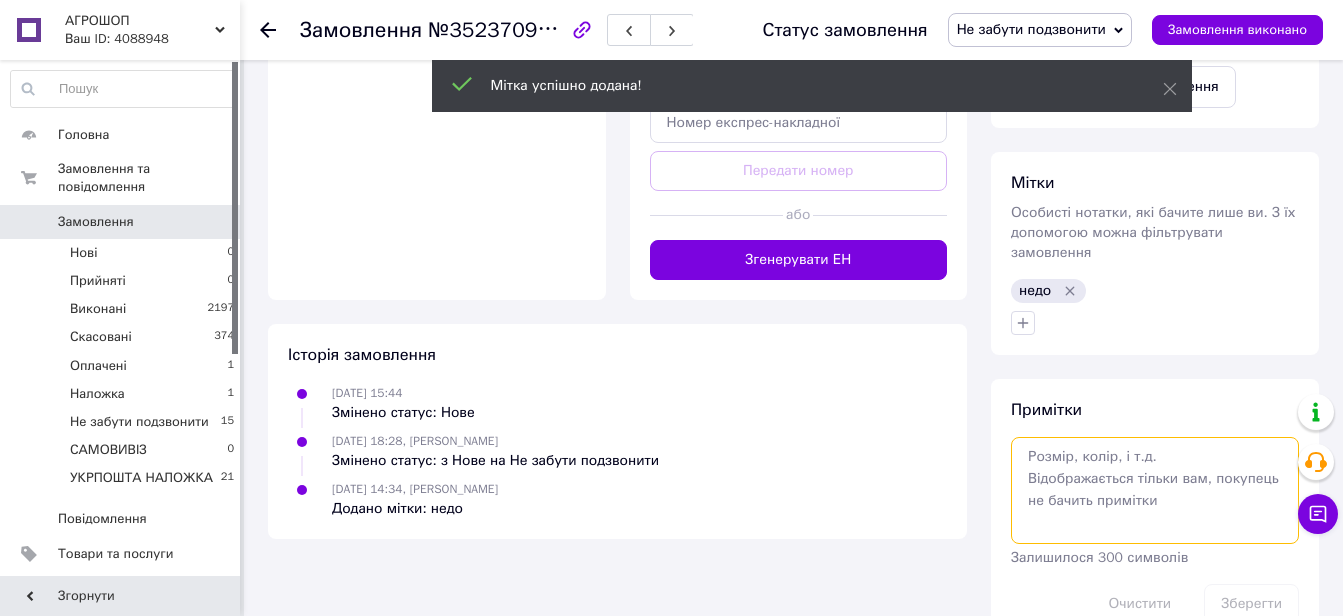 click at bounding box center (1155, 490) 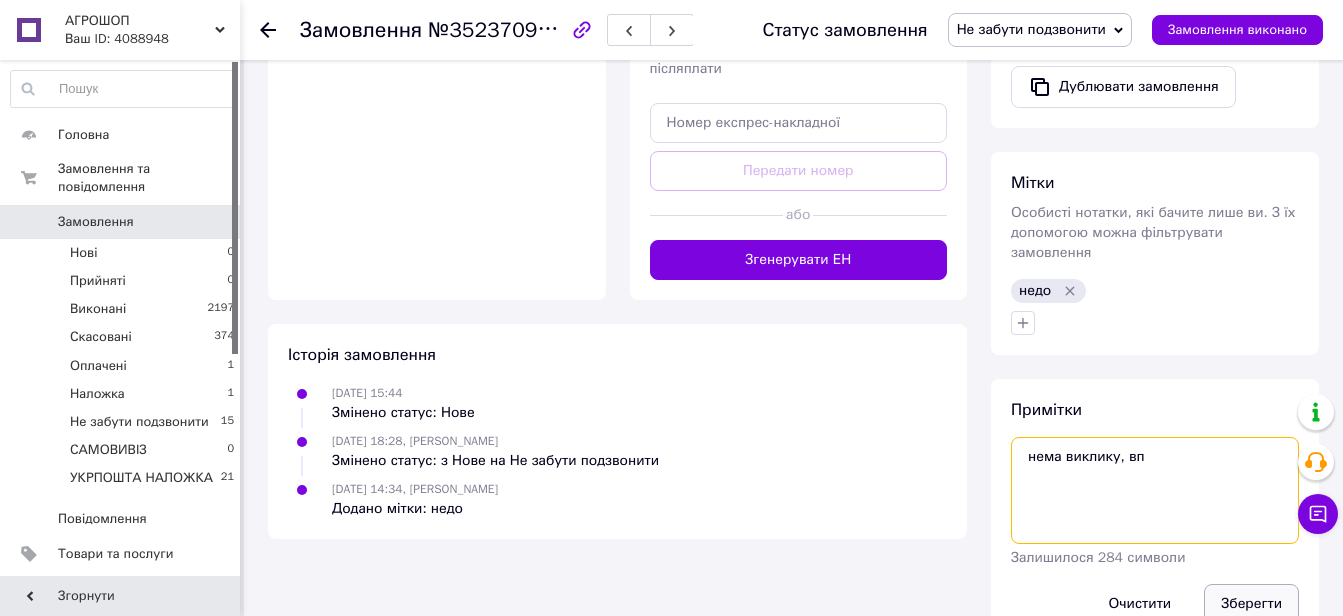 type on "нема виклику, вп" 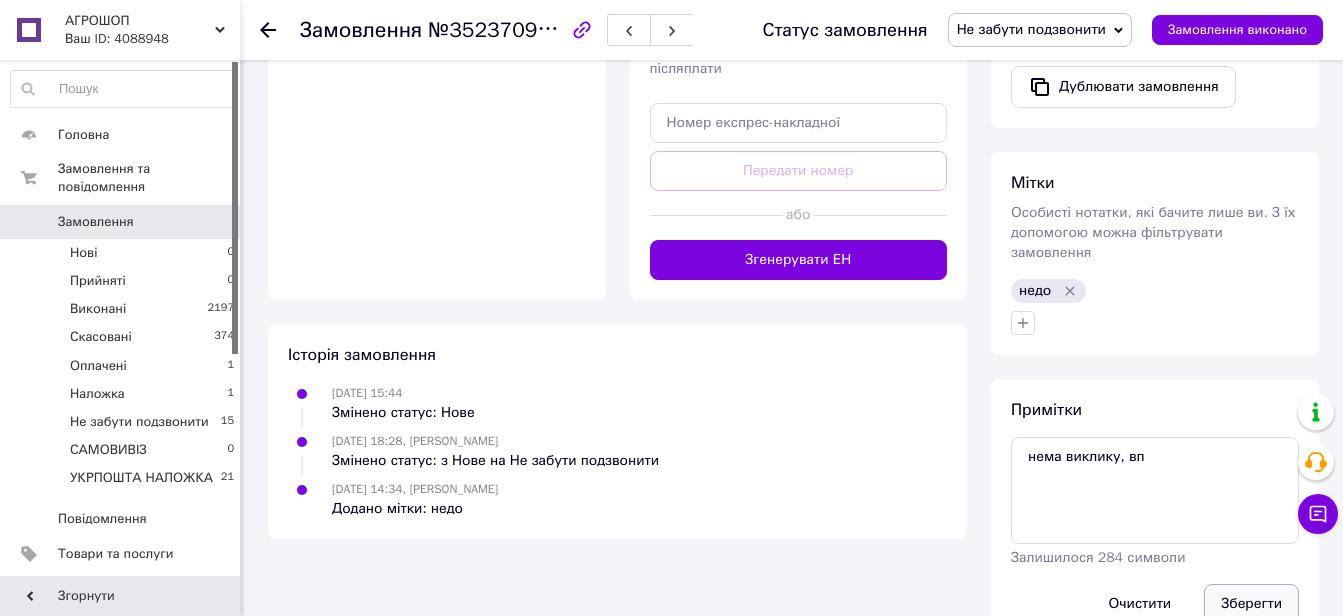 click on "Зберегти" at bounding box center [1251, 604] 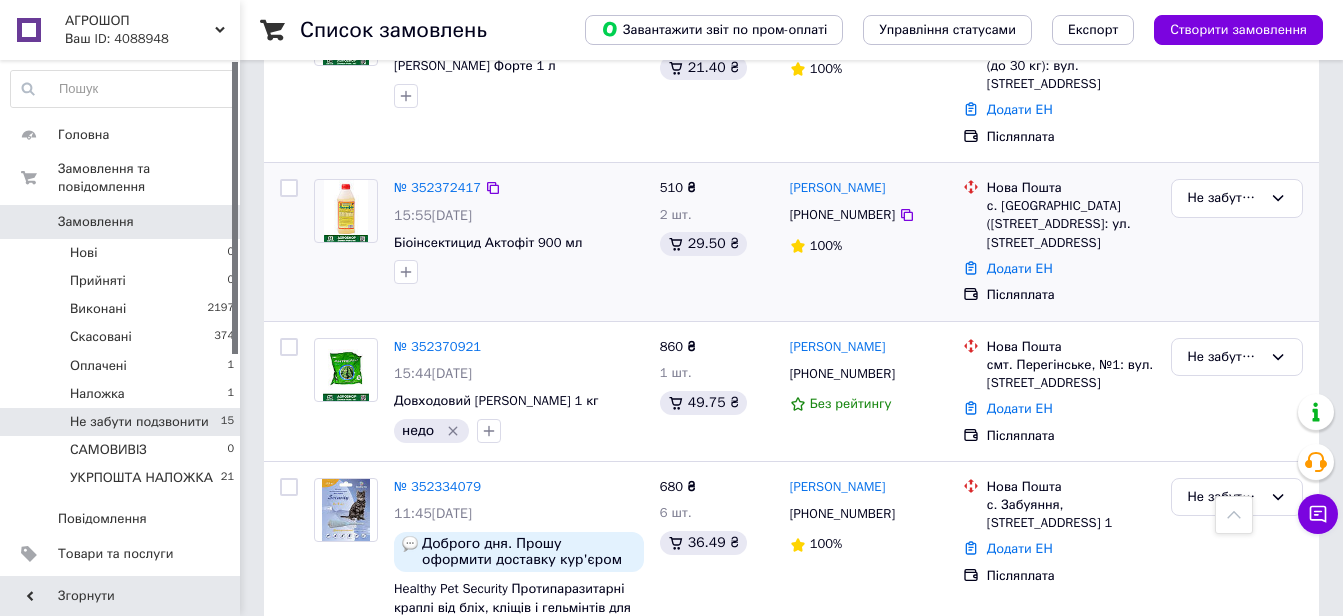 scroll, scrollTop: 1300, scrollLeft: 0, axis: vertical 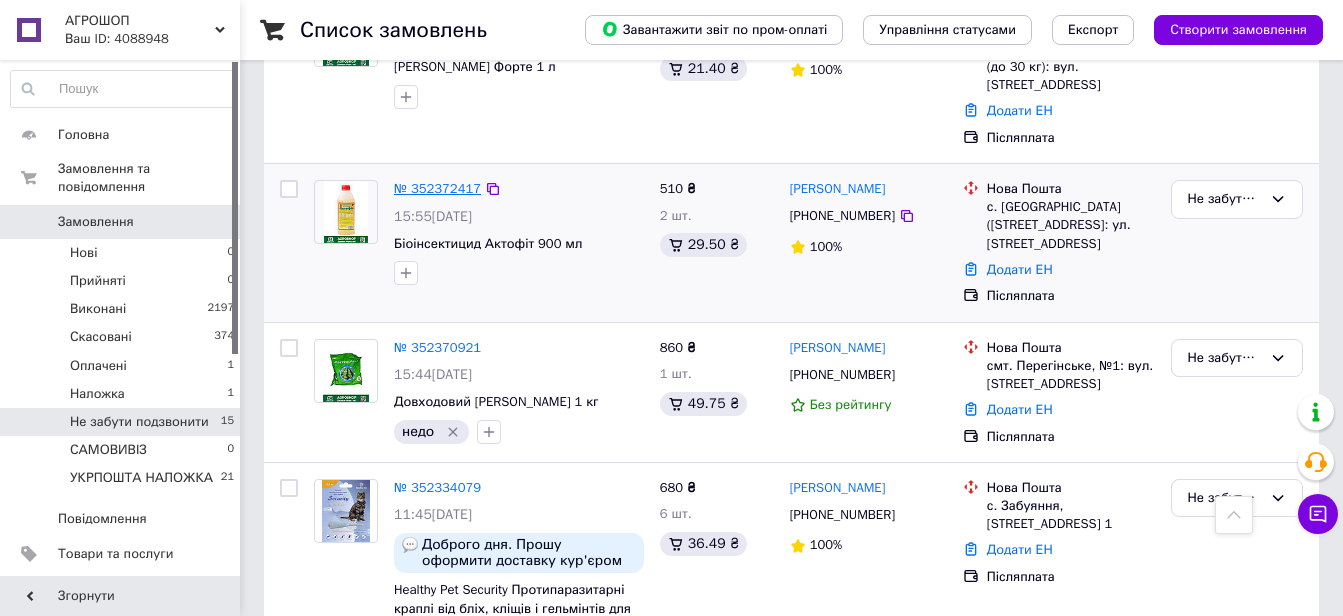 click on "№ 352372417" at bounding box center (437, 188) 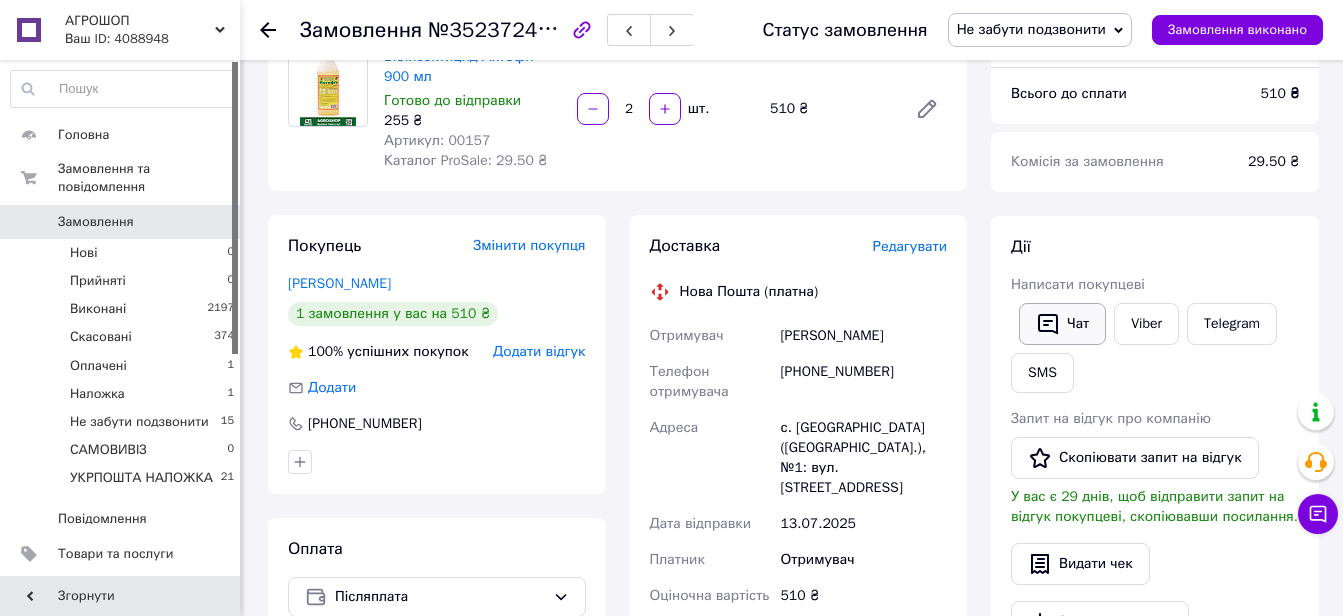 scroll, scrollTop: 200, scrollLeft: 0, axis: vertical 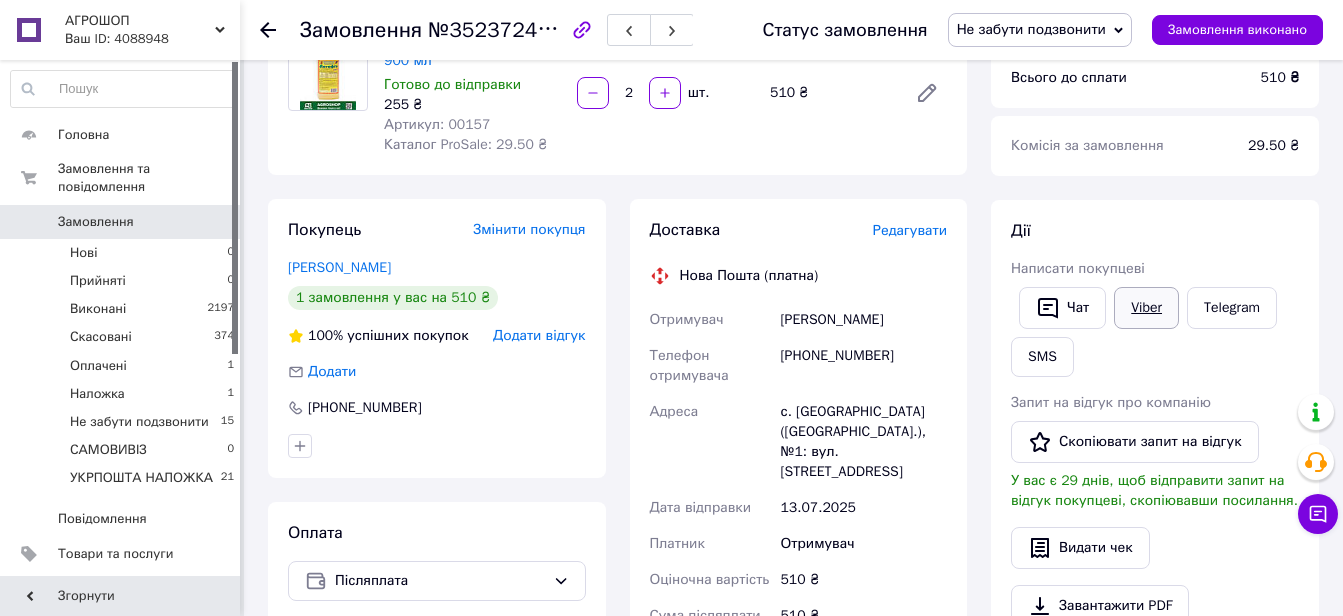 click on "Viber" at bounding box center [1146, 308] 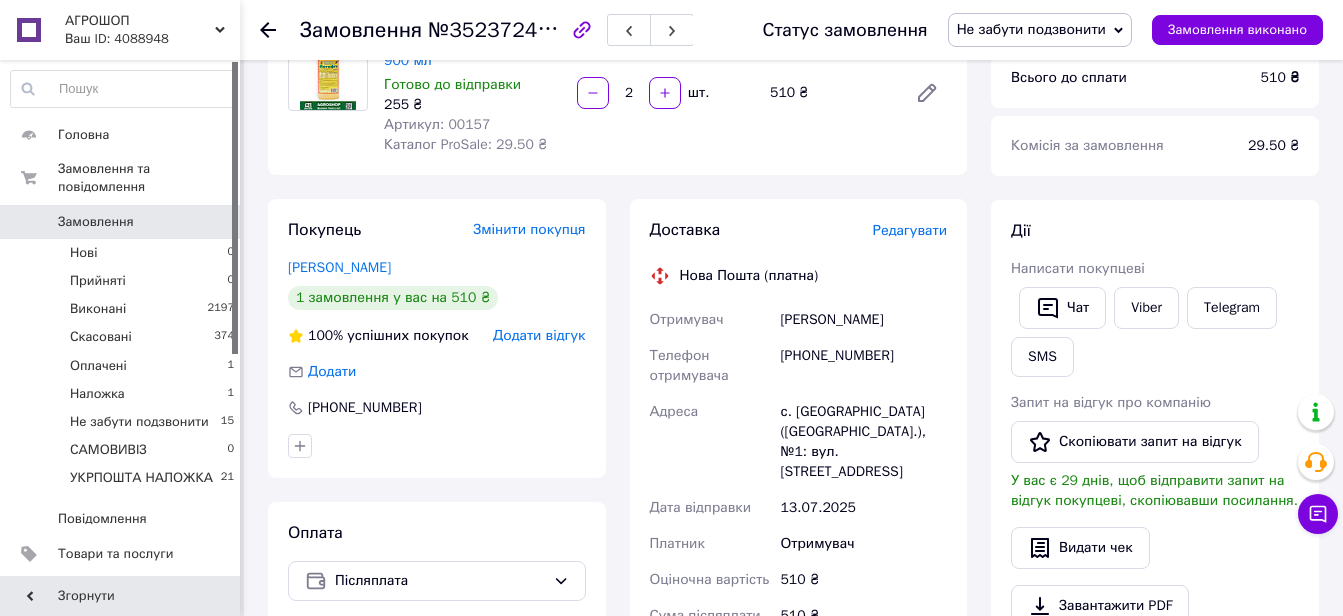 click on "№352372417" at bounding box center (495, 29) 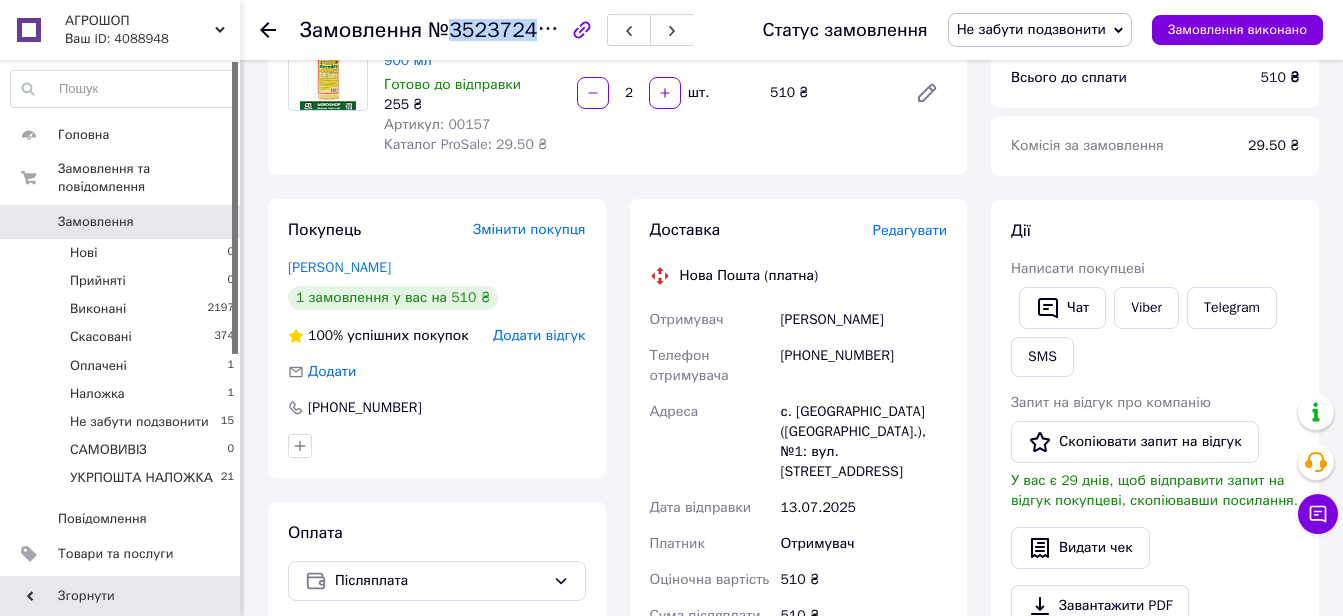 click on "№352372417" at bounding box center [495, 29] 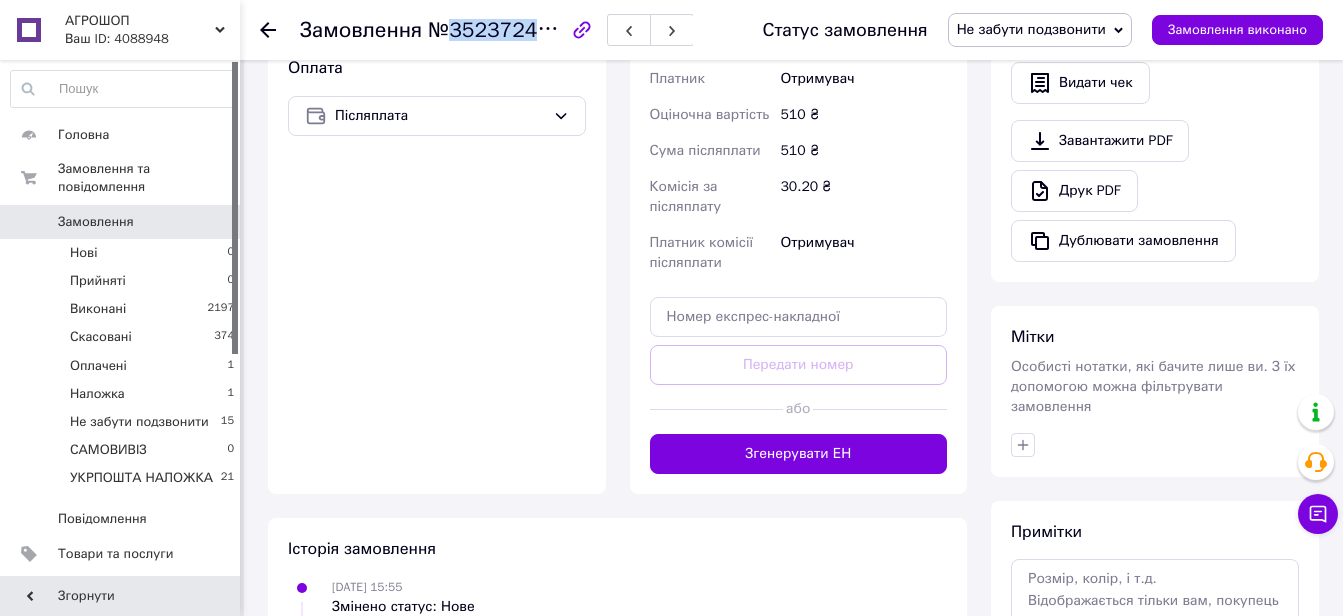 scroll, scrollTop: 700, scrollLeft: 0, axis: vertical 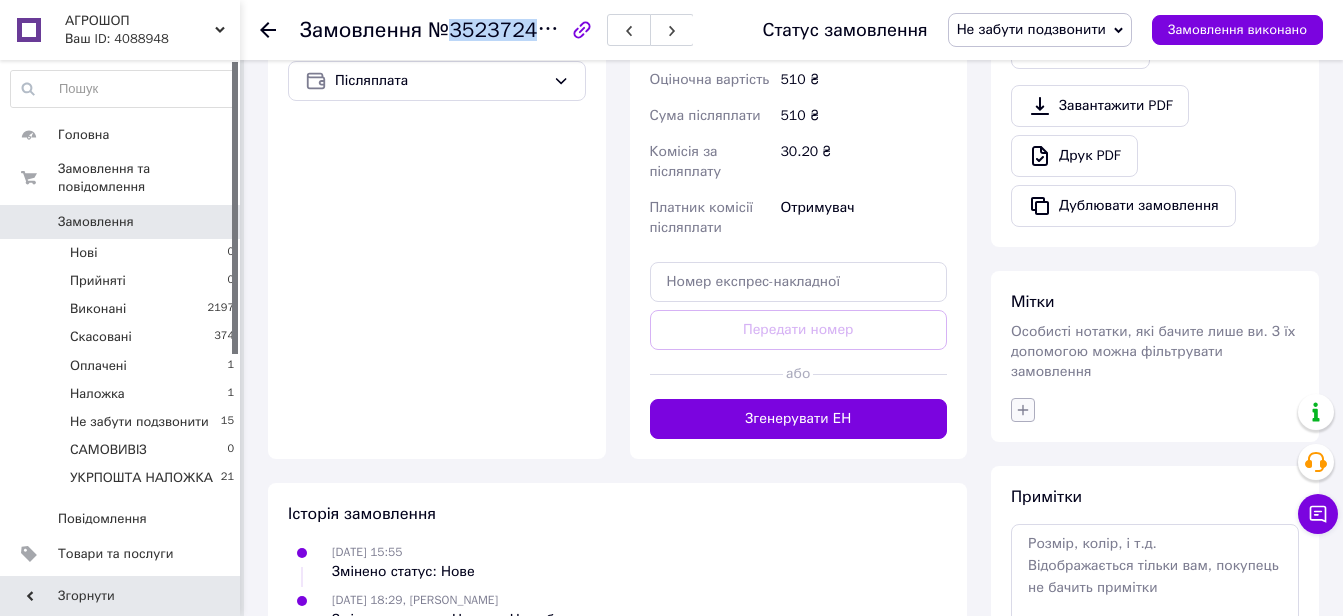 click at bounding box center [1023, 410] 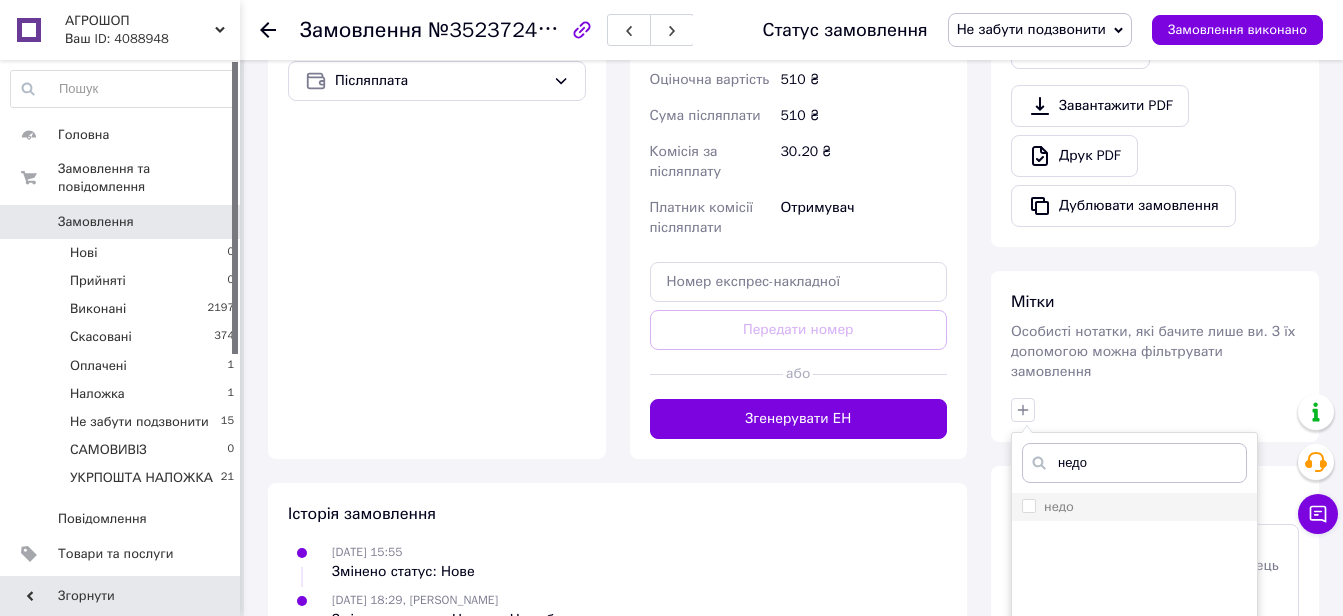 type on "недо" 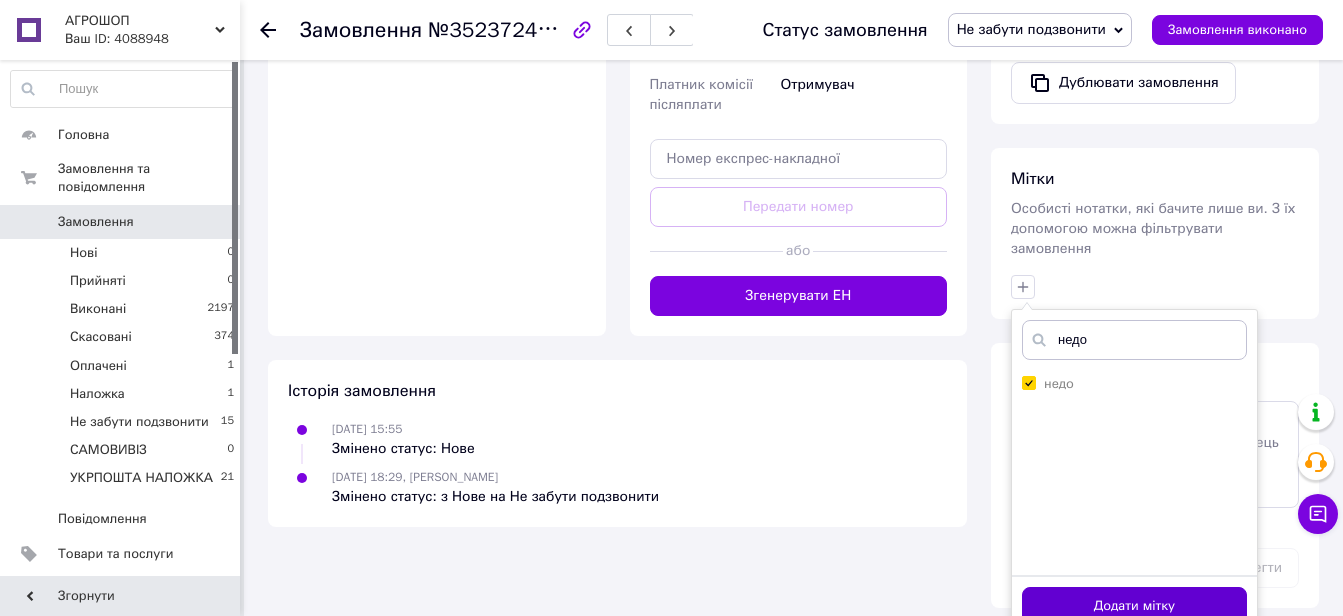 click on "Додати мітку" at bounding box center (1134, 606) 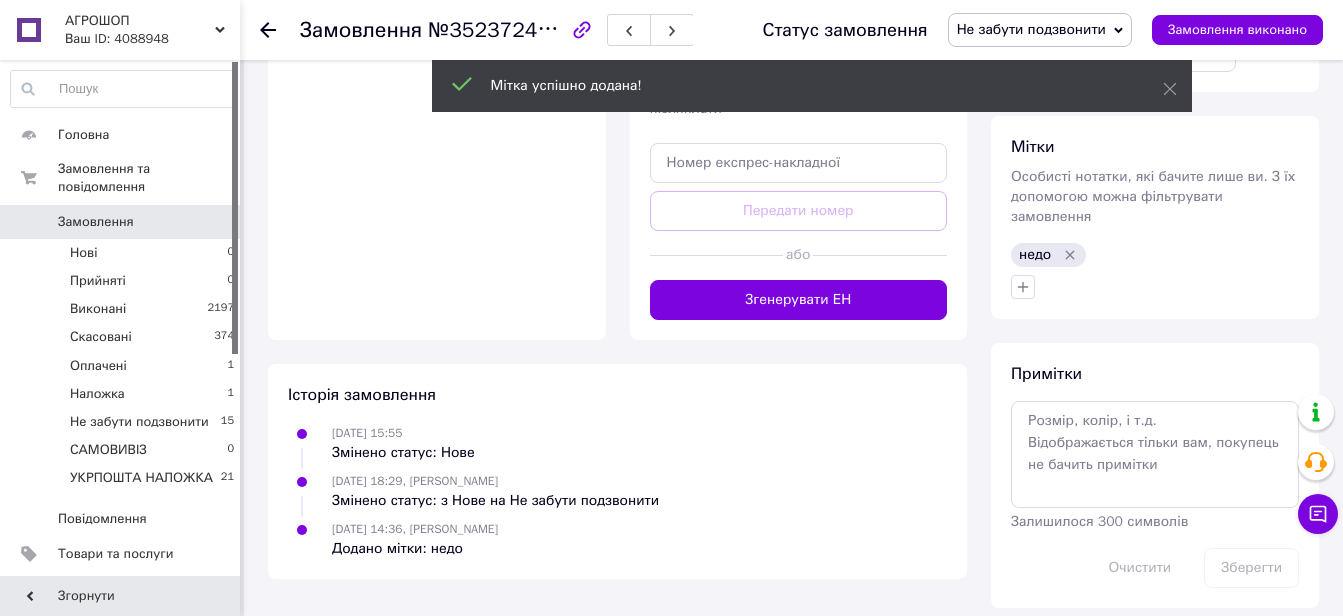 scroll, scrollTop: 815, scrollLeft: 0, axis: vertical 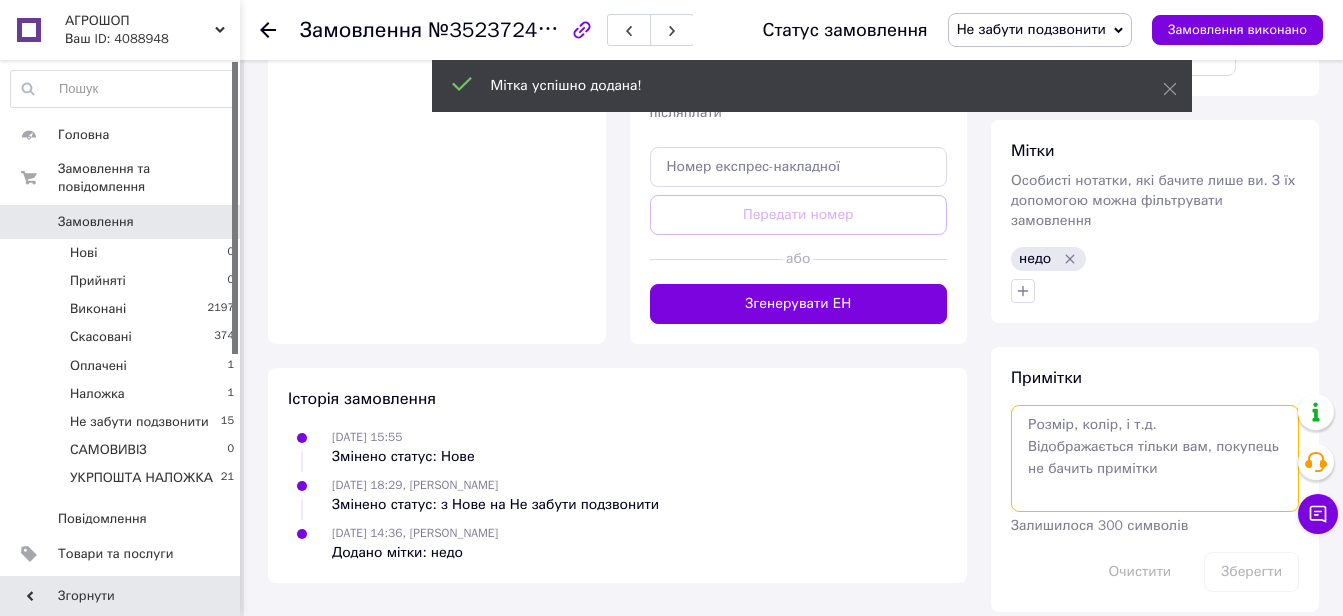 click at bounding box center (1155, 458) 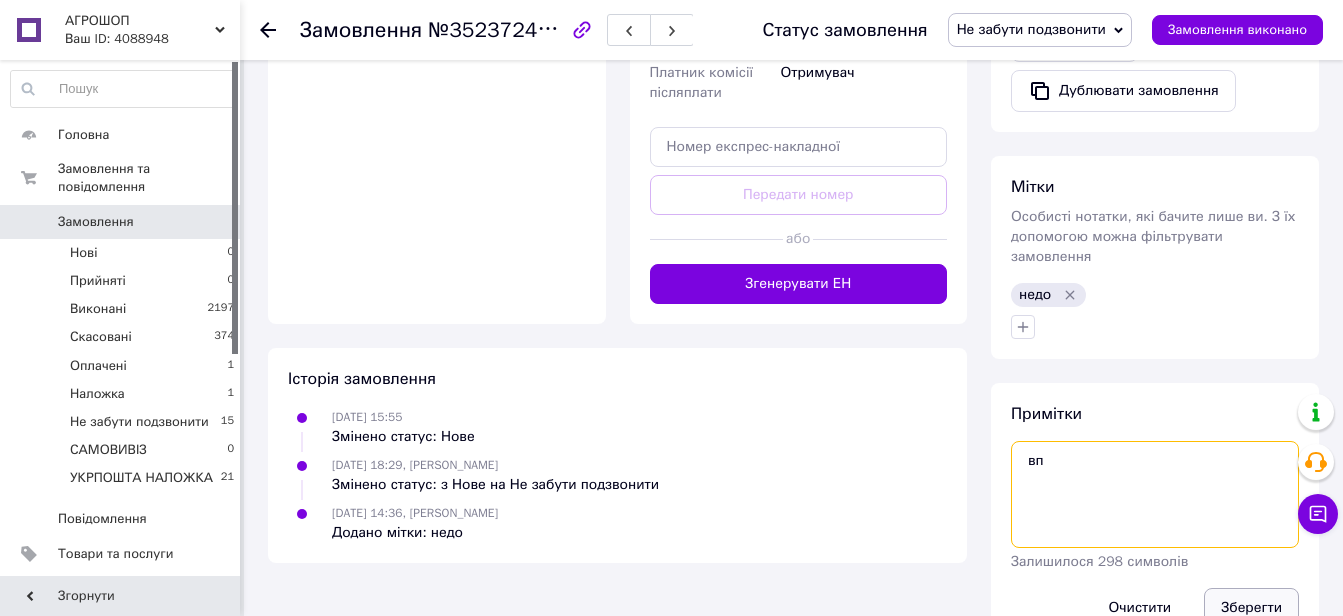 type on "вп" 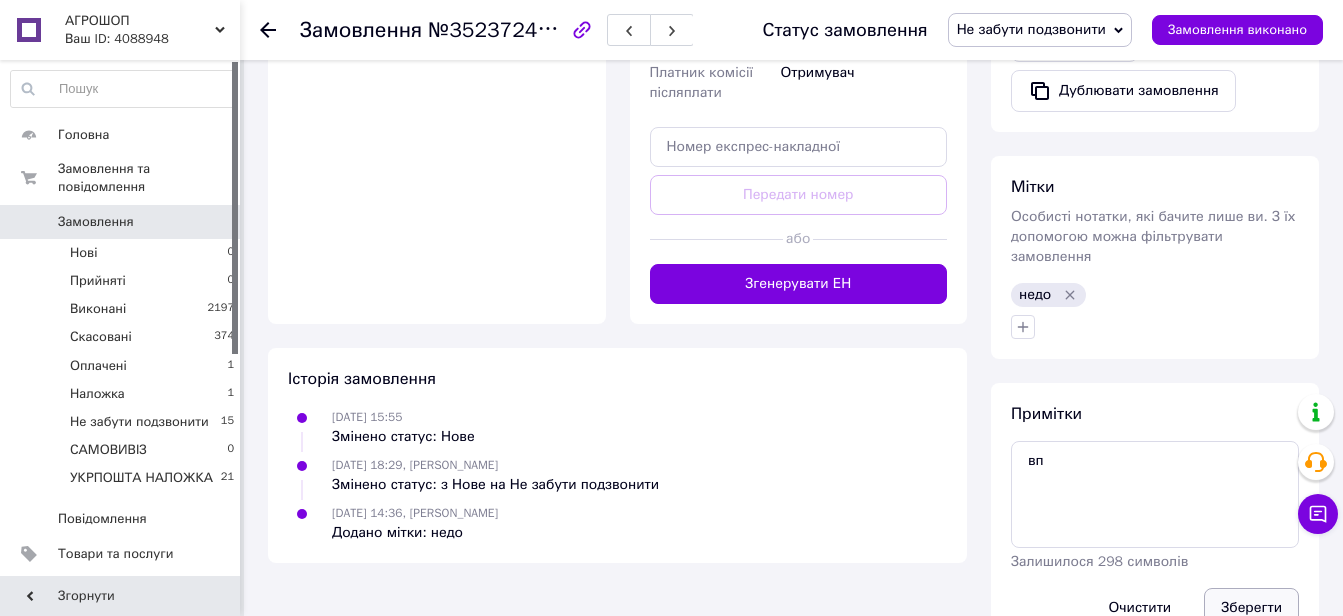 click on "Зберегти" at bounding box center [1251, 608] 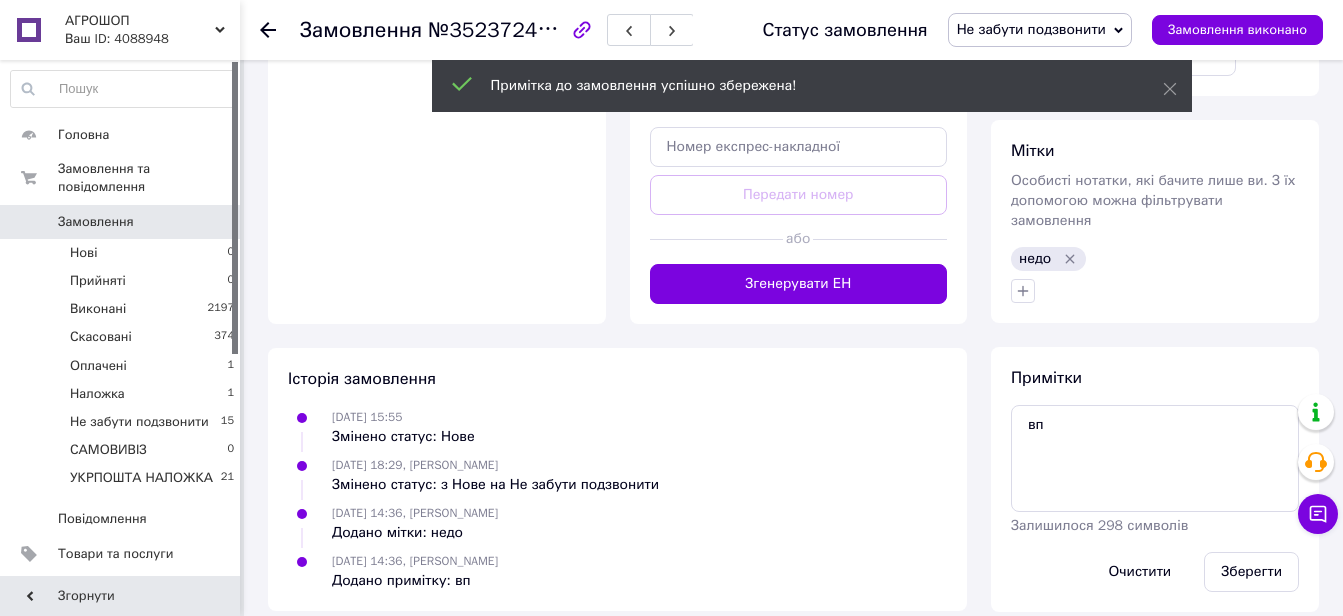 scroll, scrollTop: 0, scrollLeft: 0, axis: both 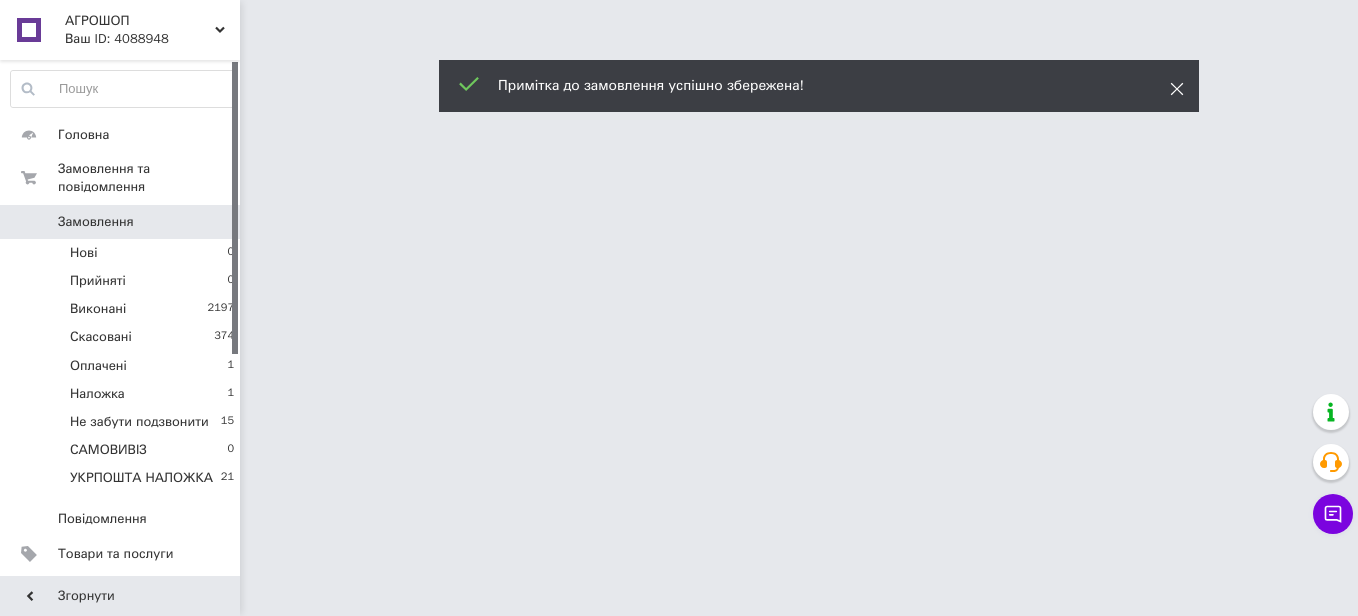 click 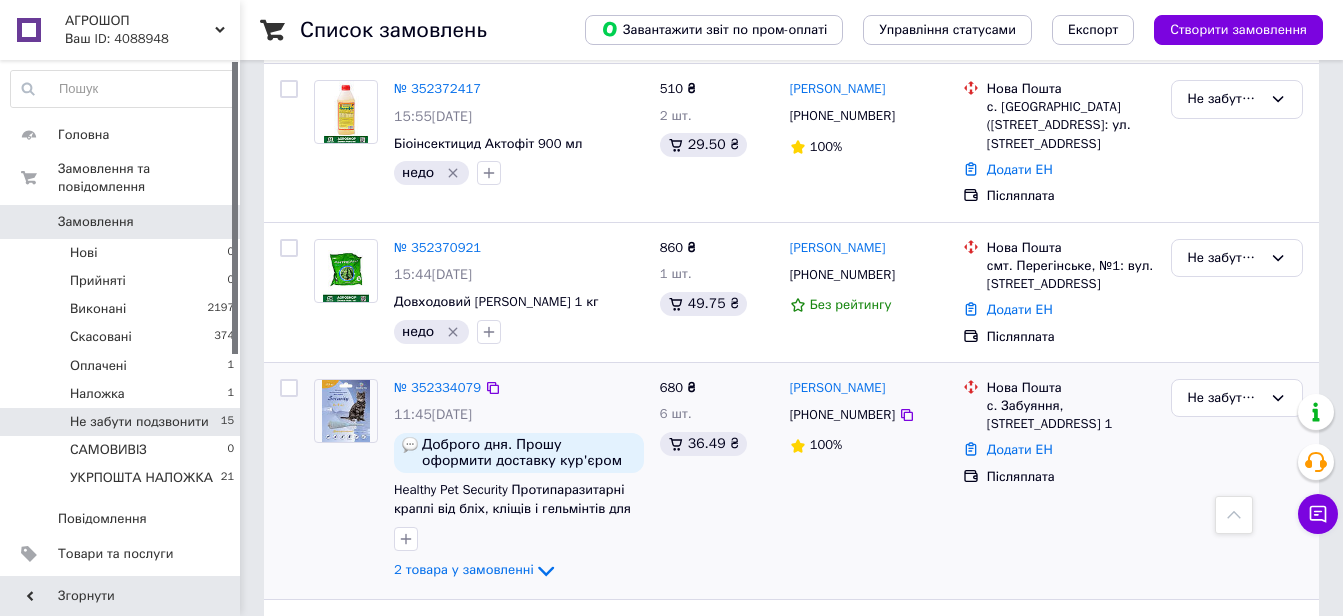 scroll, scrollTop: 1300, scrollLeft: 0, axis: vertical 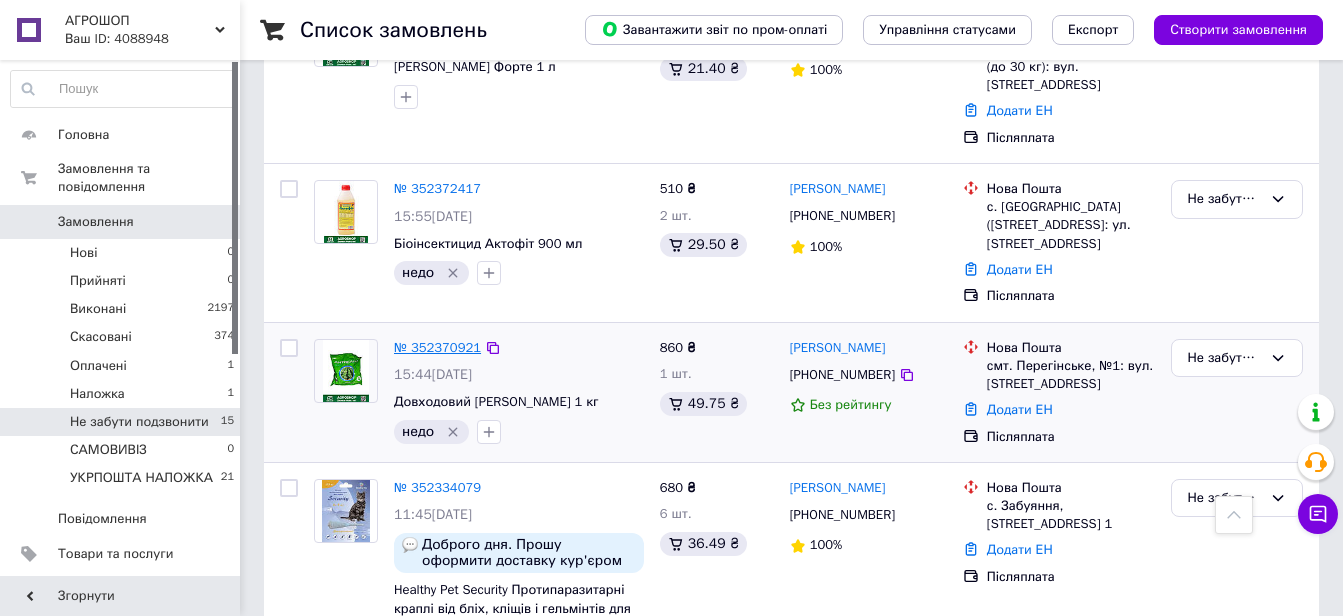 click on "№ 352370921" at bounding box center (437, 347) 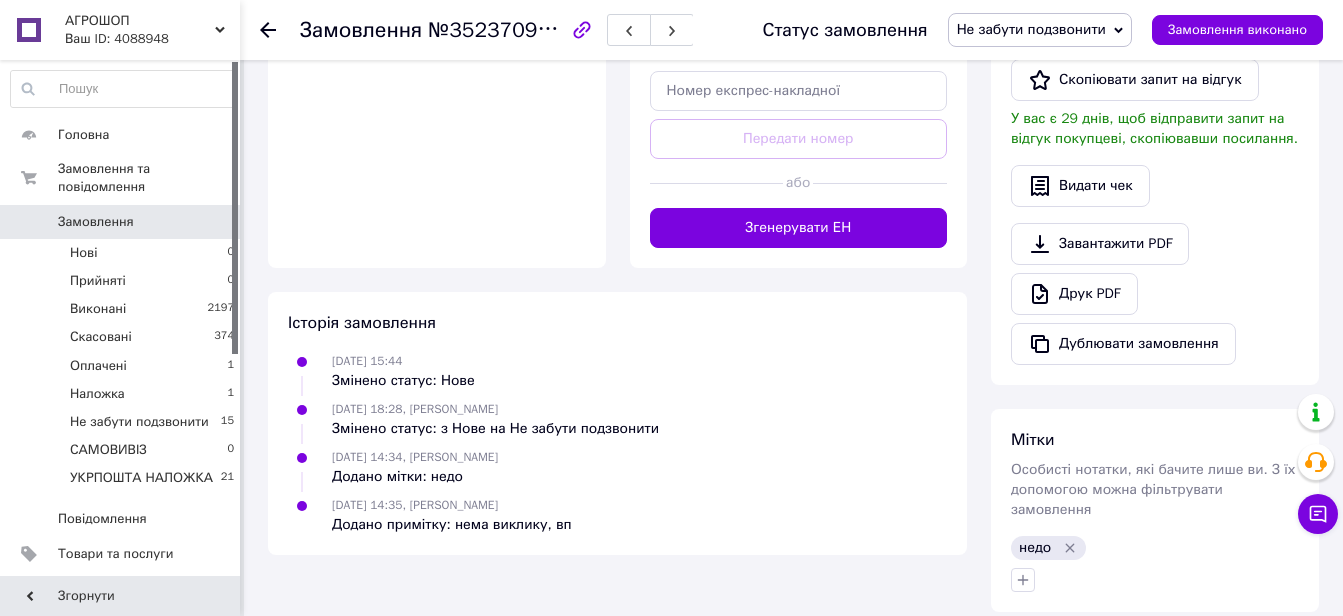 scroll, scrollTop: 351, scrollLeft: 0, axis: vertical 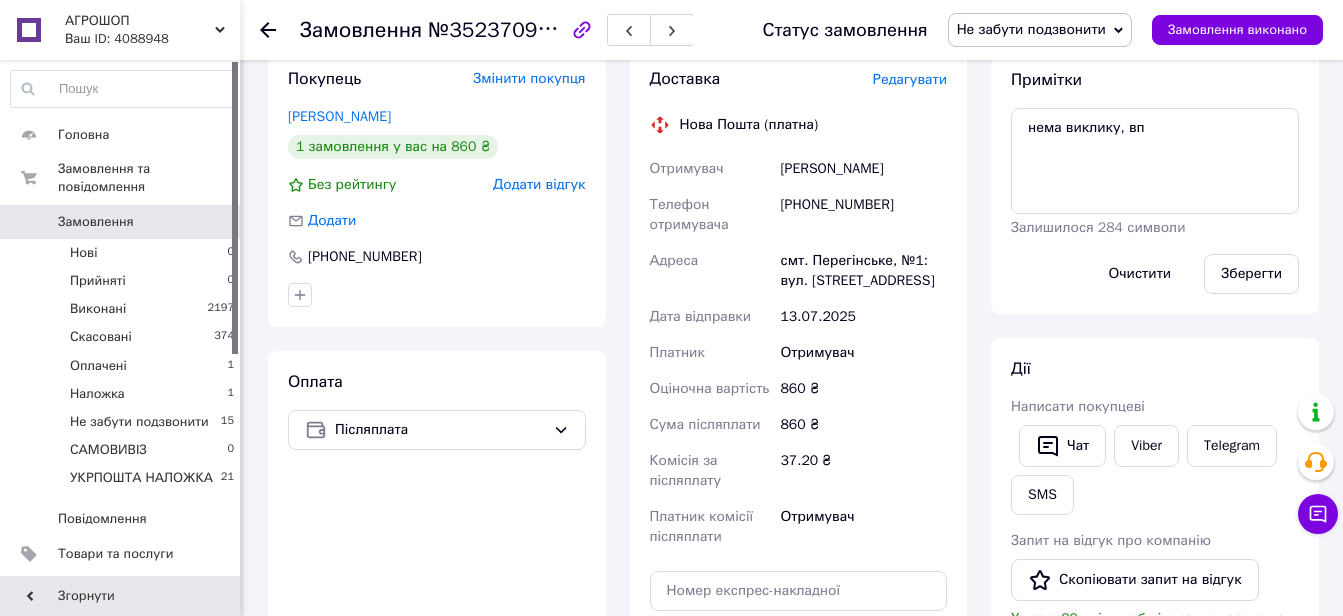 click on "[PERSON_NAME]" at bounding box center [863, 169] 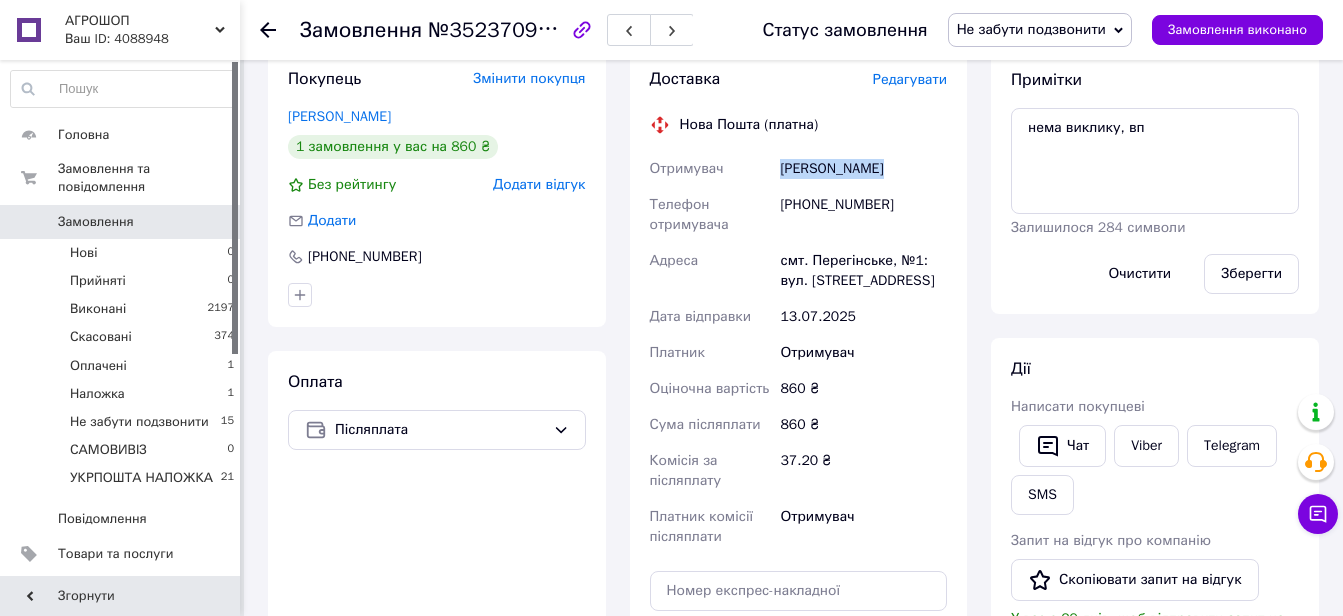 drag, startPoint x: 896, startPoint y: 170, endPoint x: 782, endPoint y: 169, distance: 114.00439 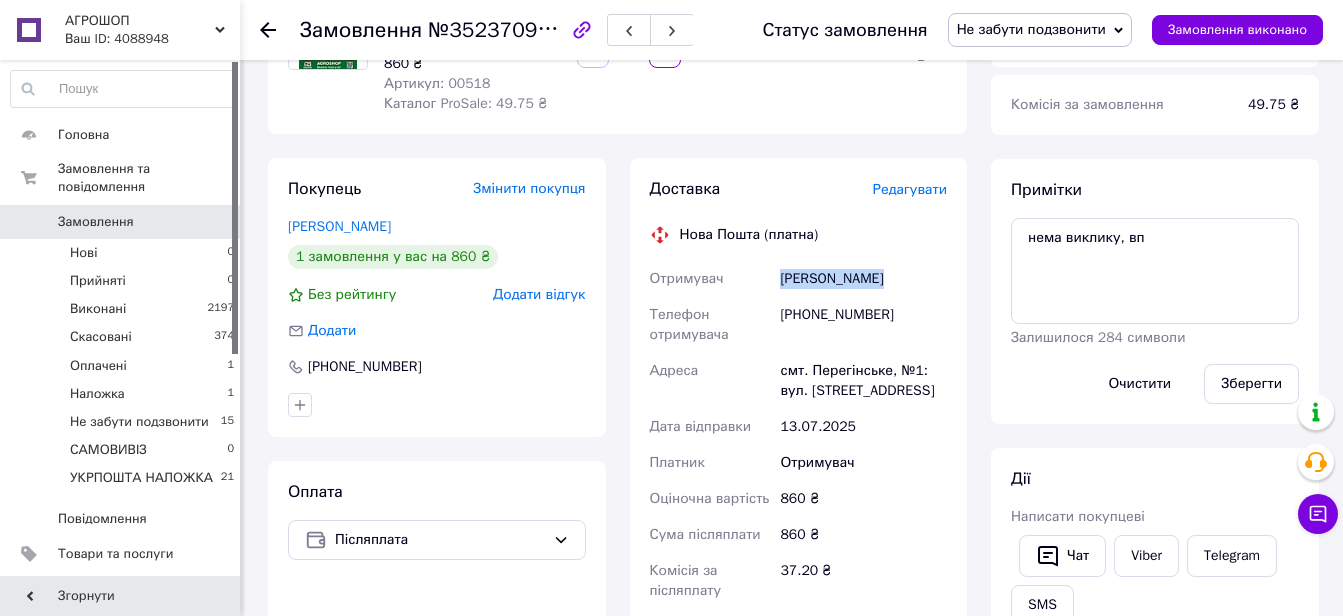 scroll, scrollTop: 0, scrollLeft: 0, axis: both 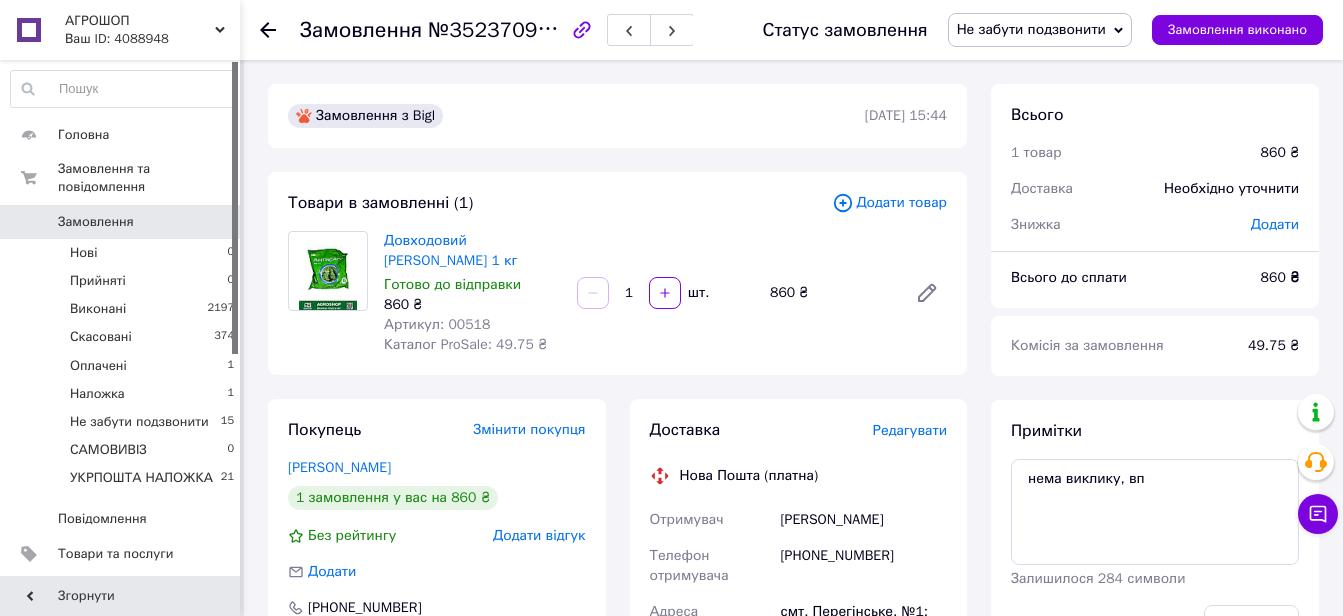 click on "Артикул: 00518" at bounding box center [437, 324] 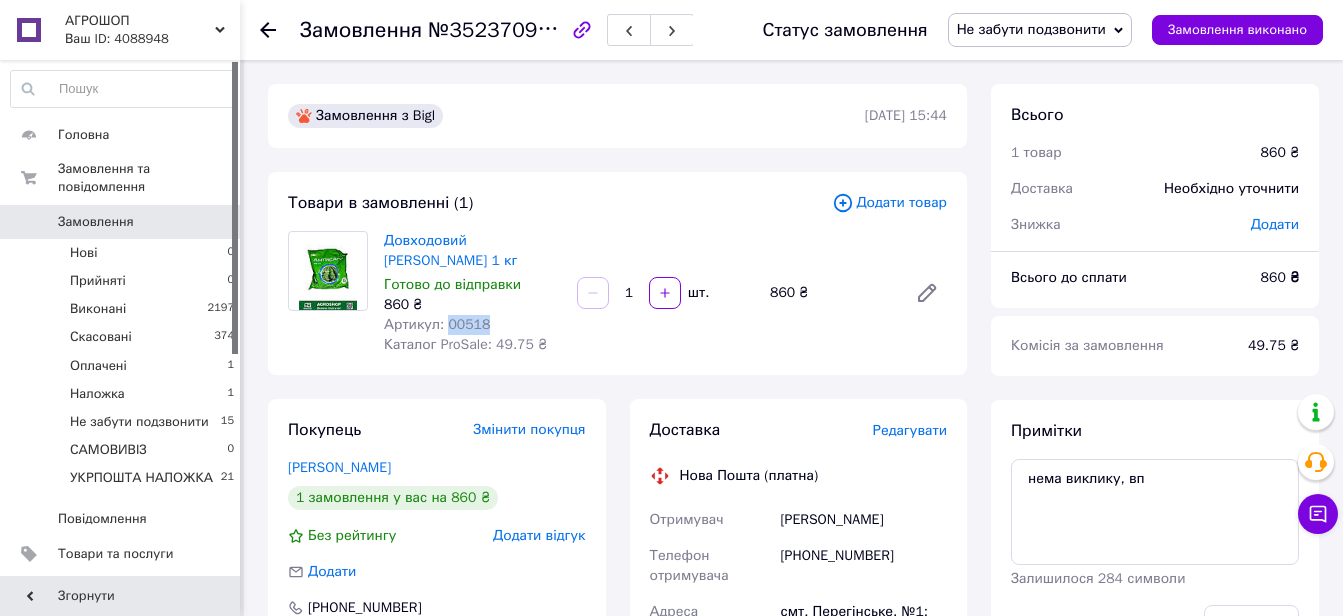 click on "Артикул: 00518" at bounding box center [437, 324] 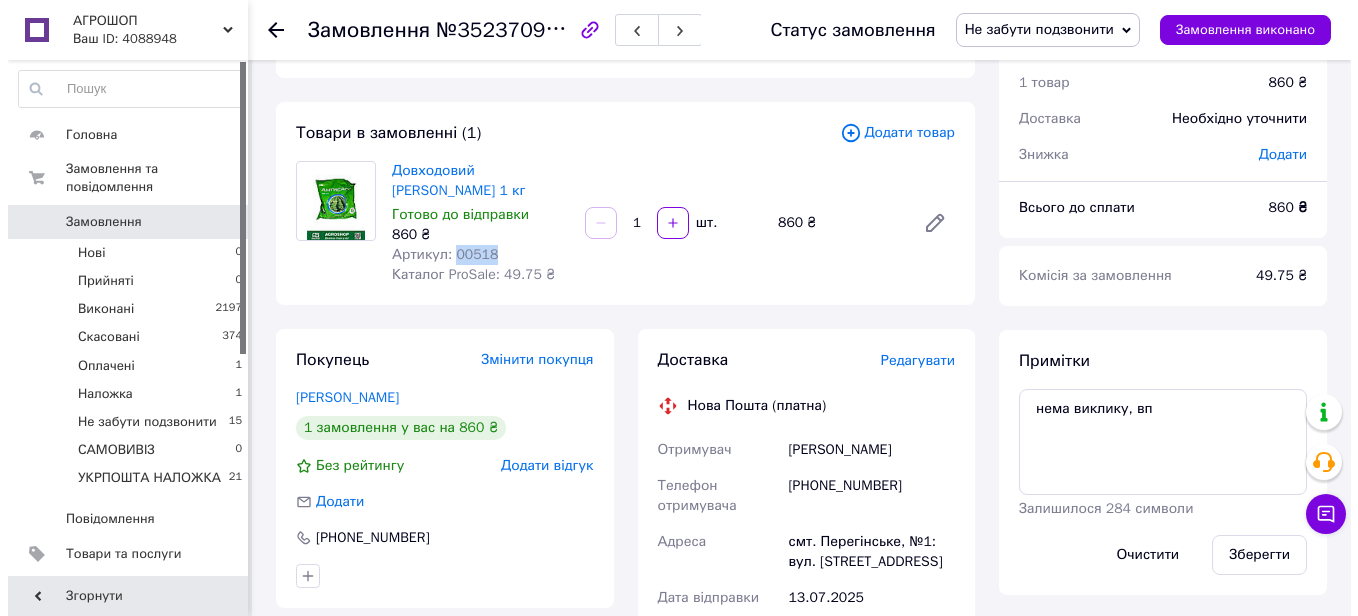 scroll, scrollTop: 200, scrollLeft: 0, axis: vertical 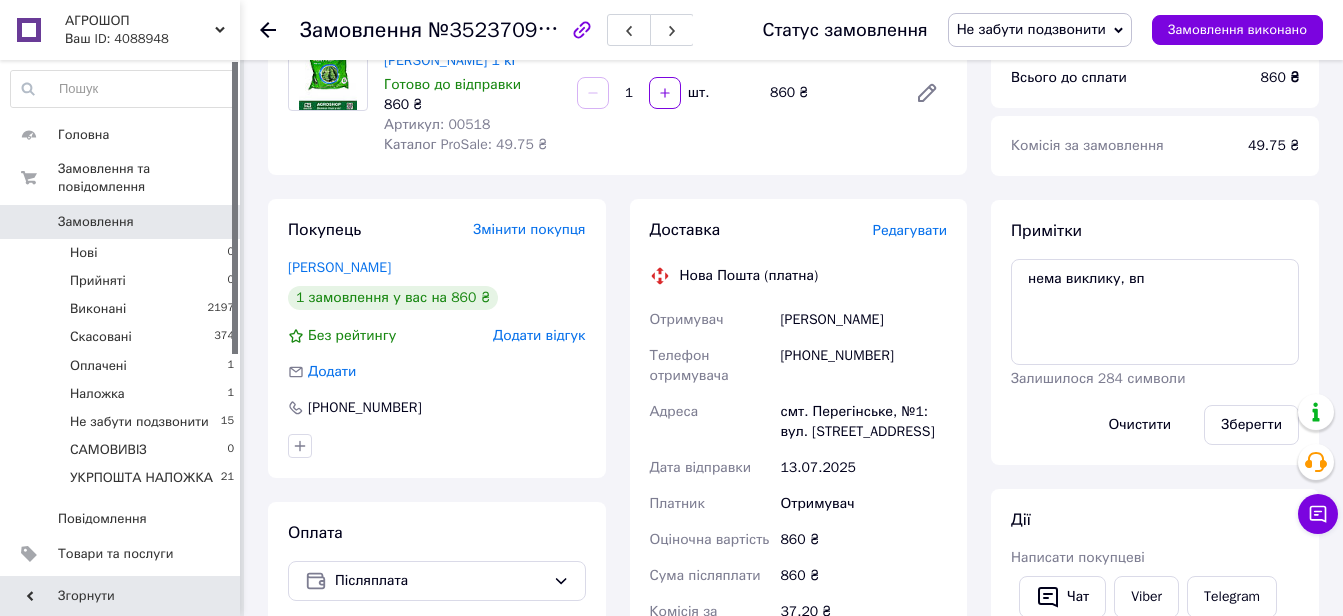 click on "Редагувати" at bounding box center (910, 230) 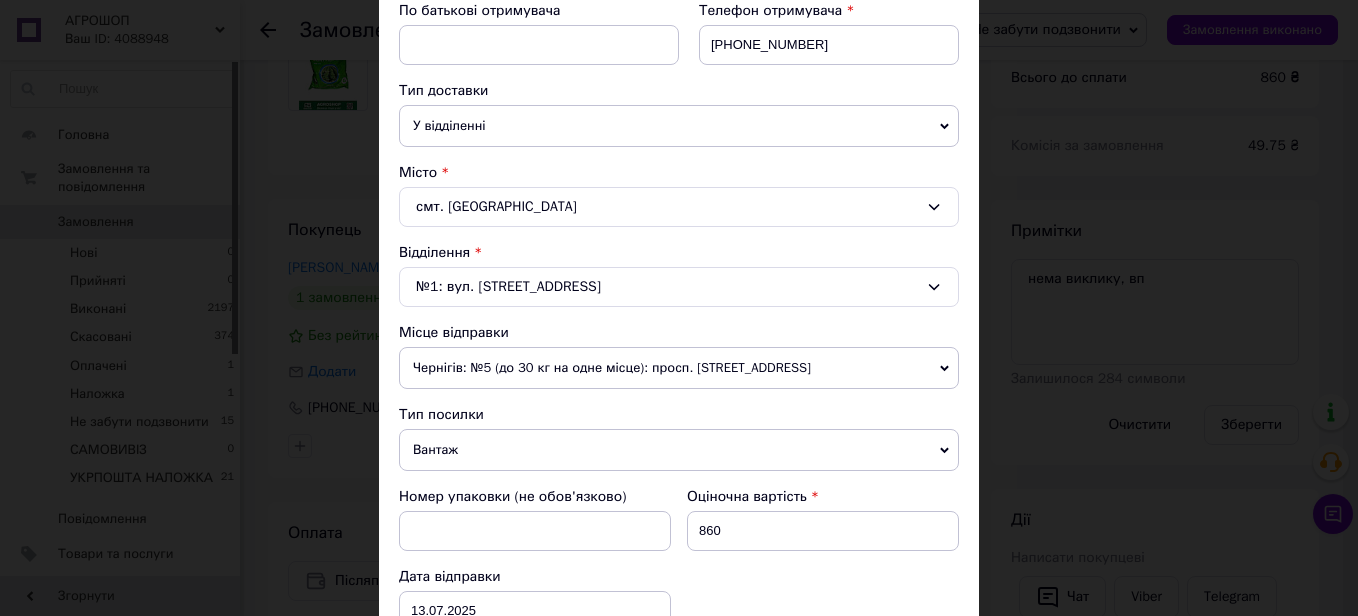 scroll, scrollTop: 600, scrollLeft: 0, axis: vertical 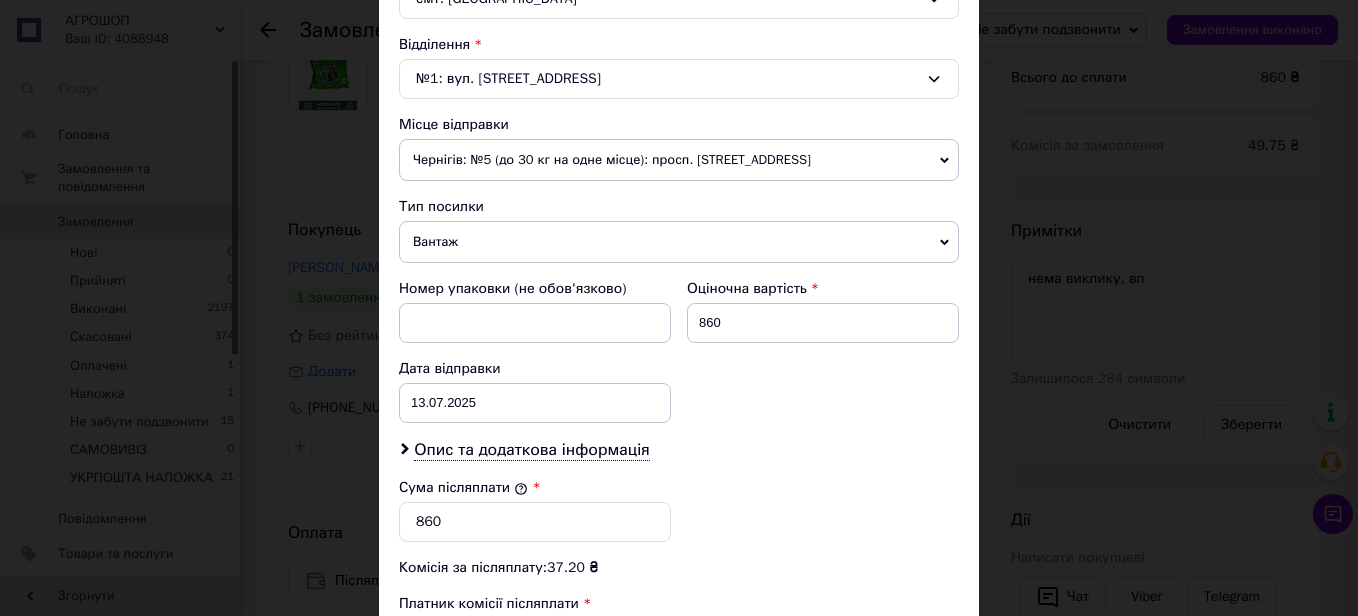 click on "Чернігів: №5 (до 30 кг на одне місце): просп. [STREET_ADDRESS]" at bounding box center (679, 160) 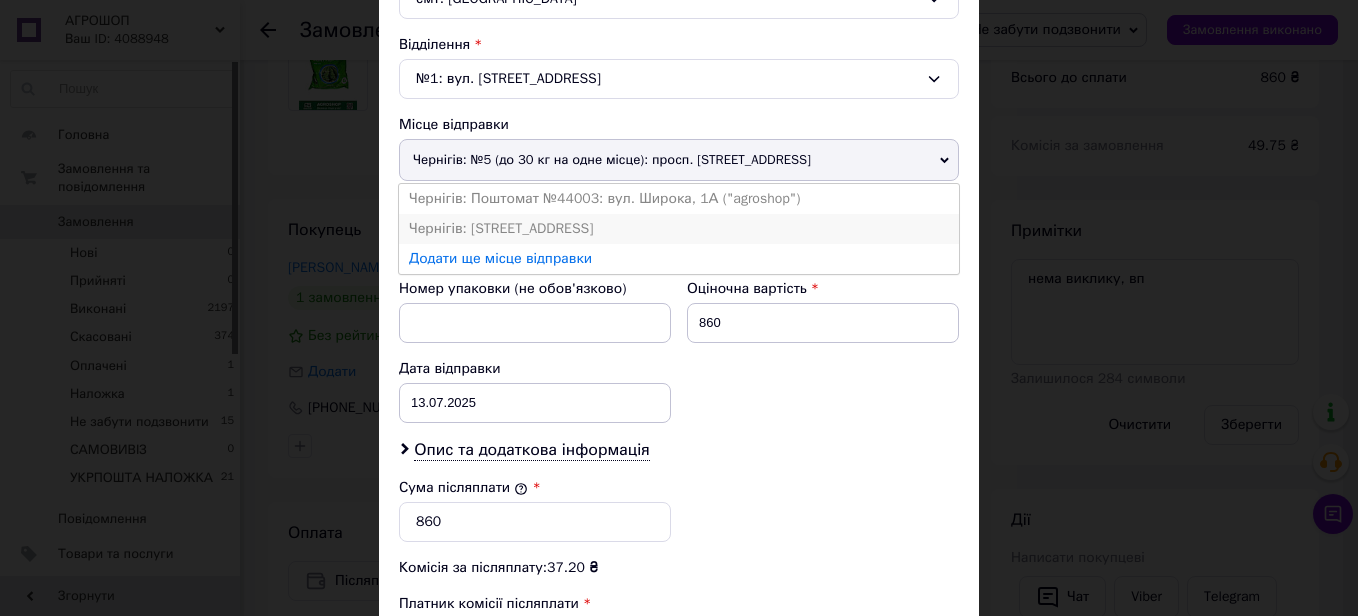 click on "Чернігів: [STREET_ADDRESS]" at bounding box center (679, 229) 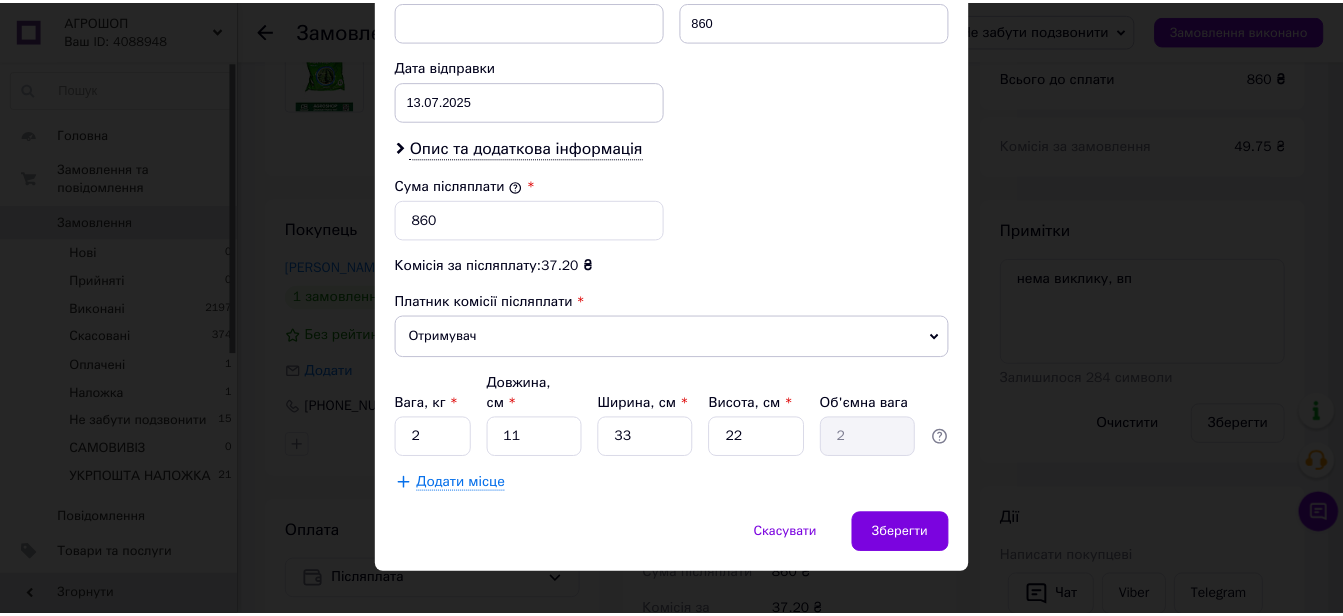 scroll, scrollTop: 910, scrollLeft: 0, axis: vertical 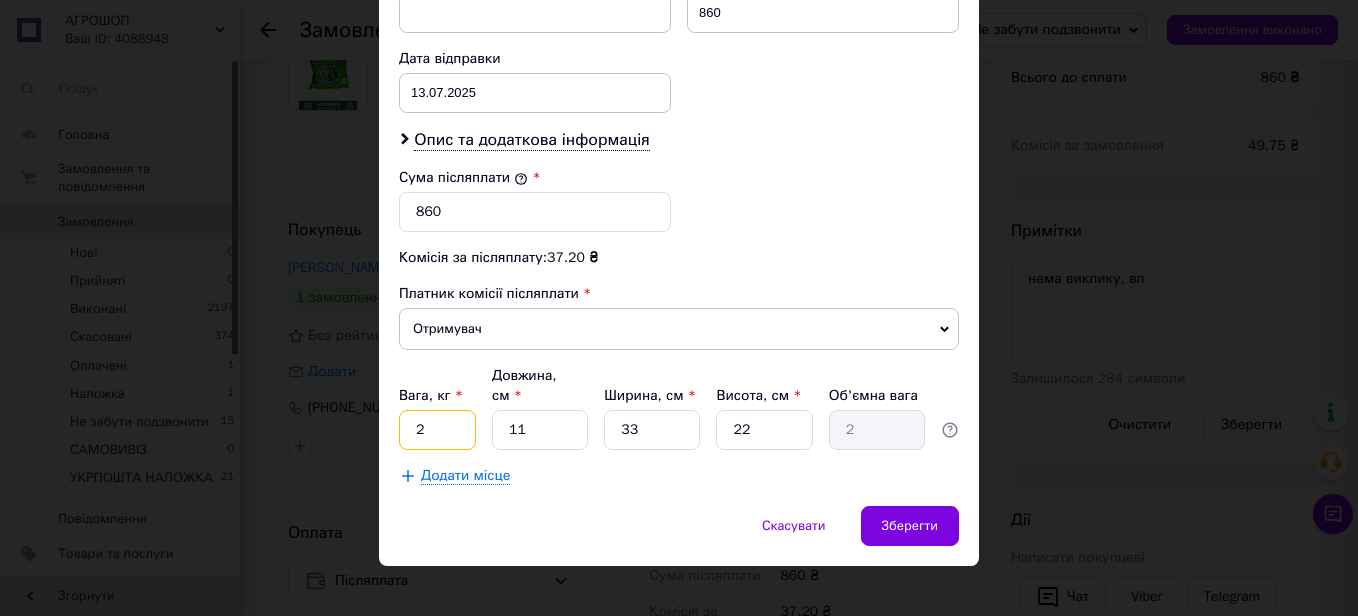click on "2" at bounding box center (437, 430) 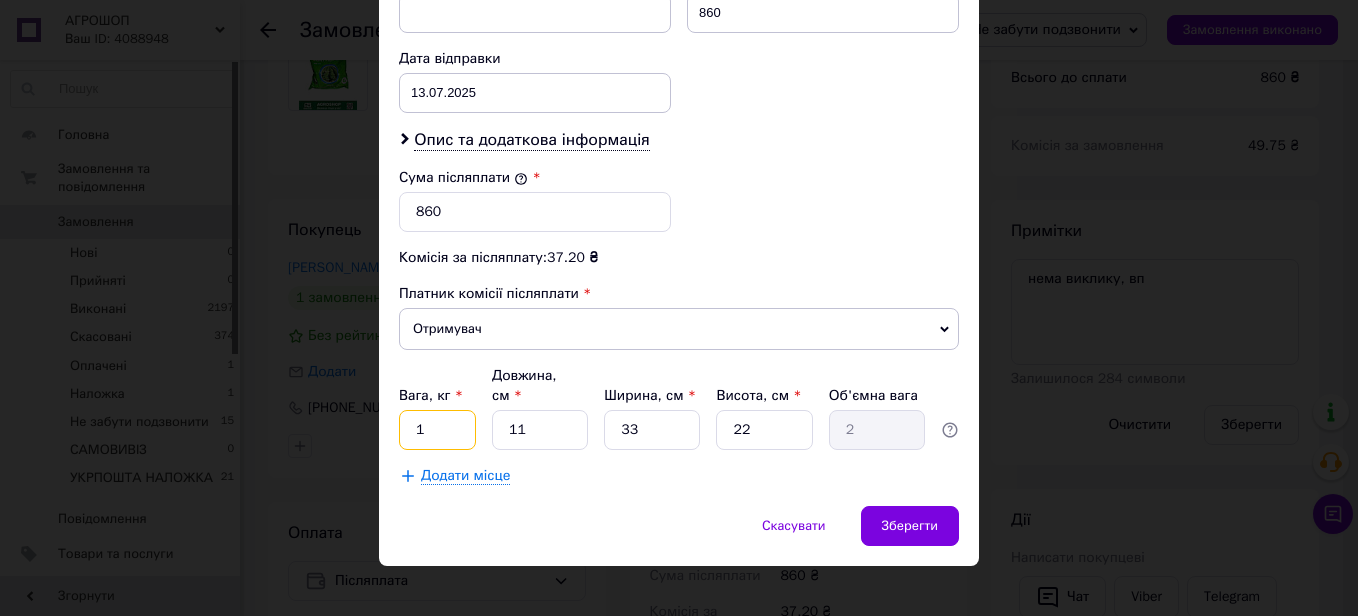 type on "1" 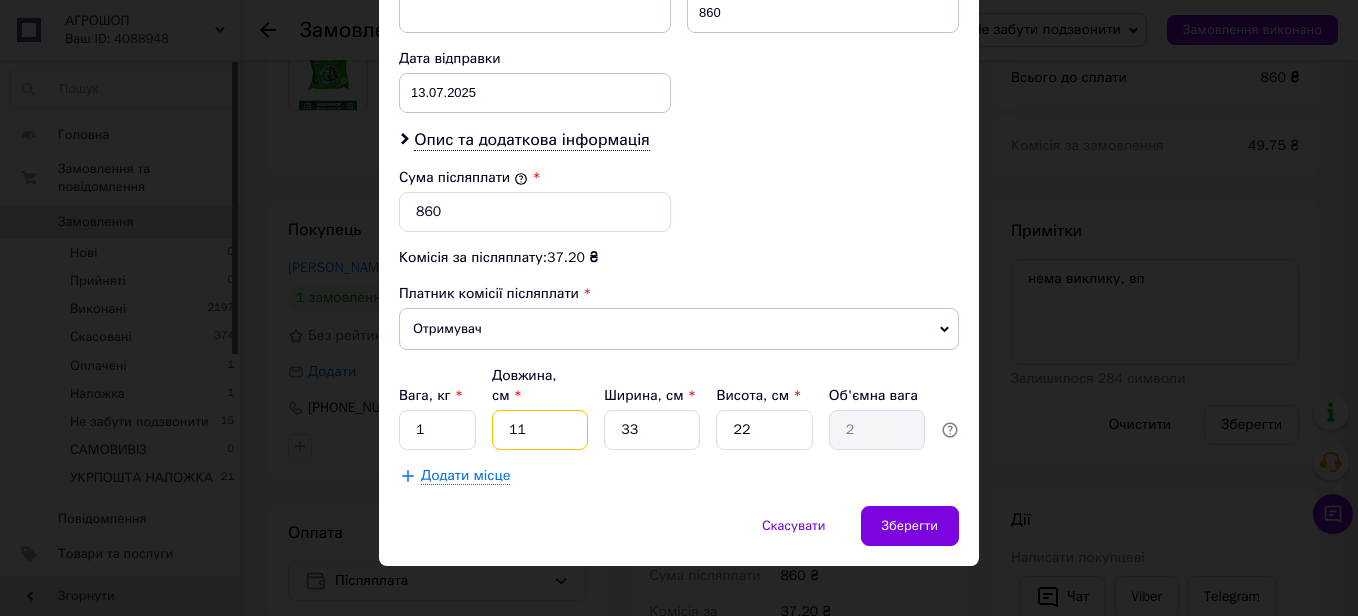 type on "2" 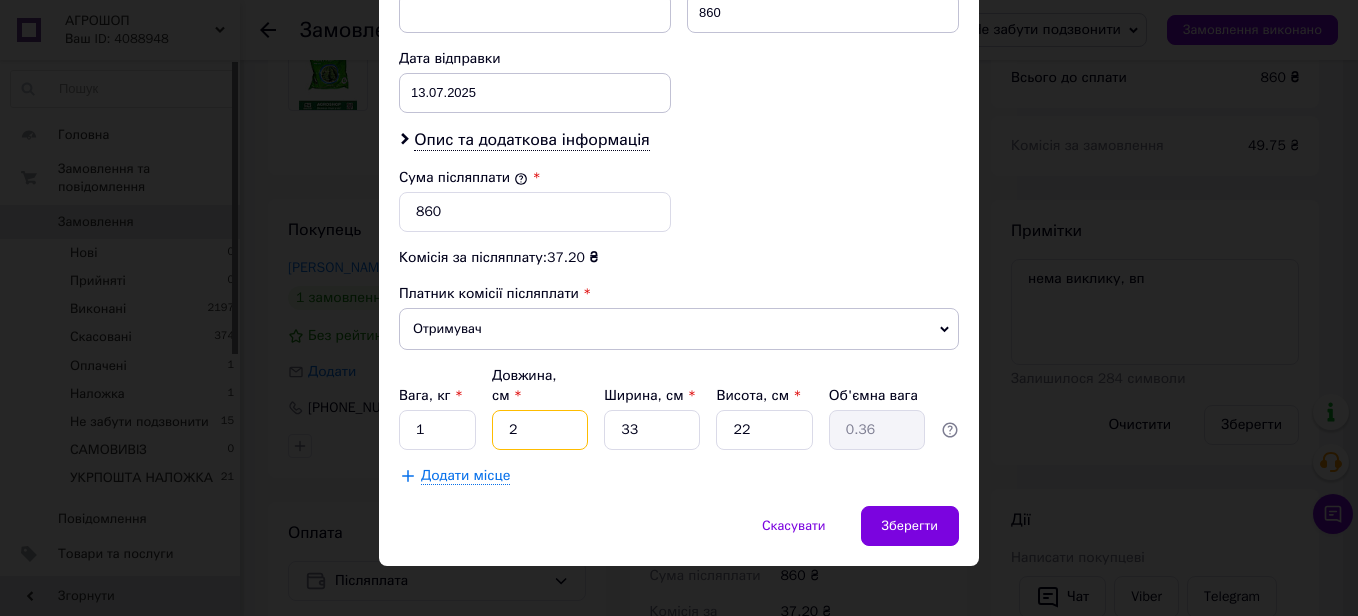 type on "20" 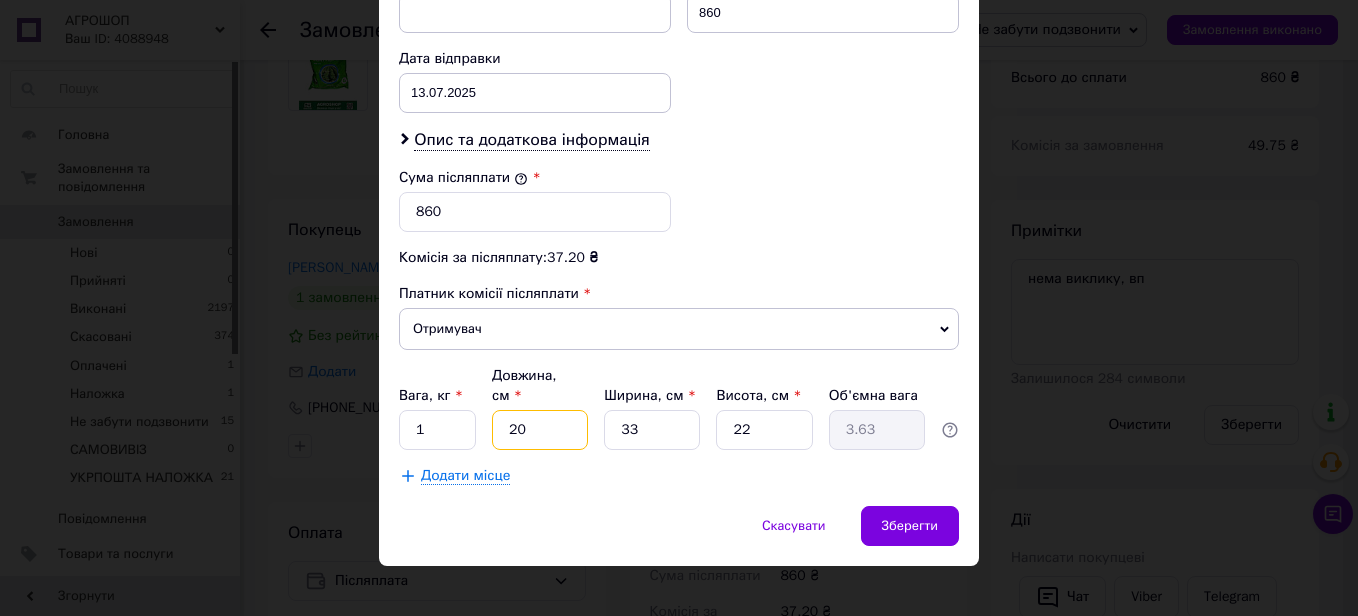 type on "20" 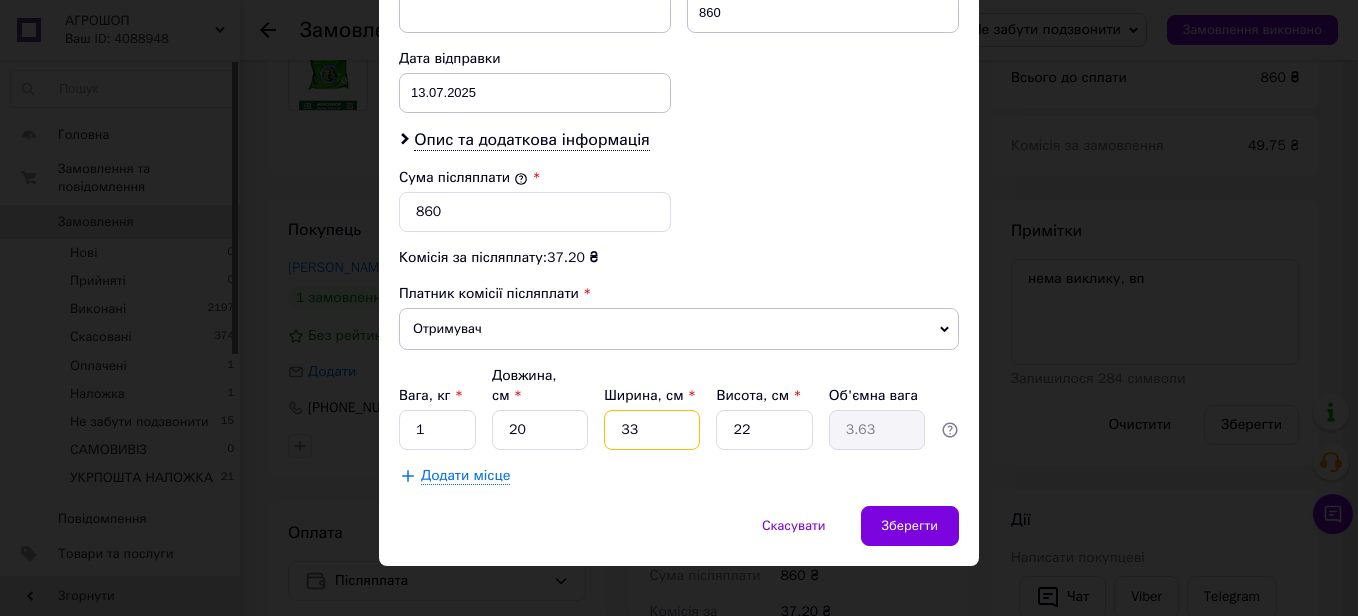 type on "2" 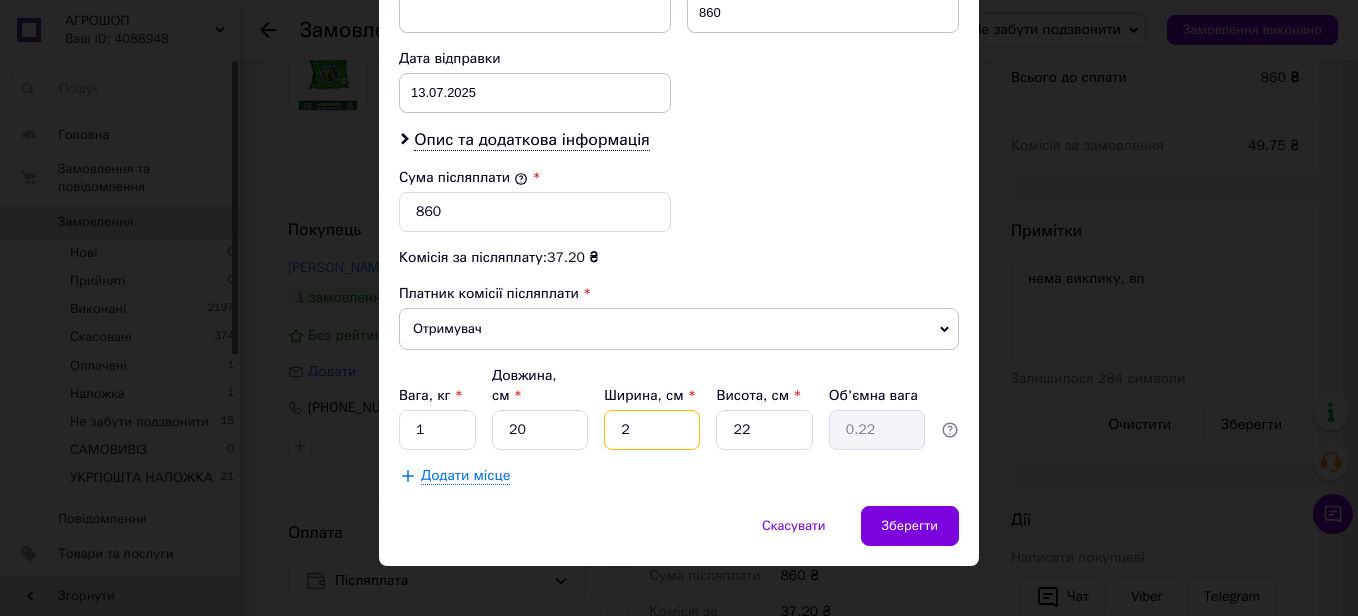 type on "20" 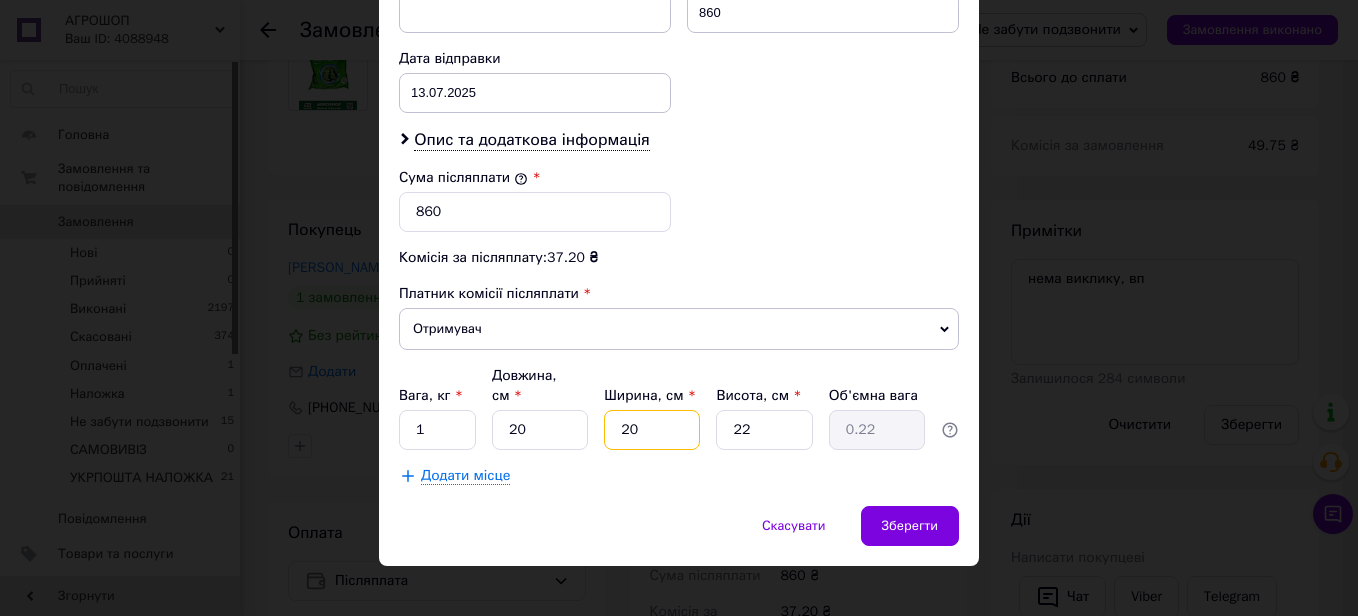 type on "2.2" 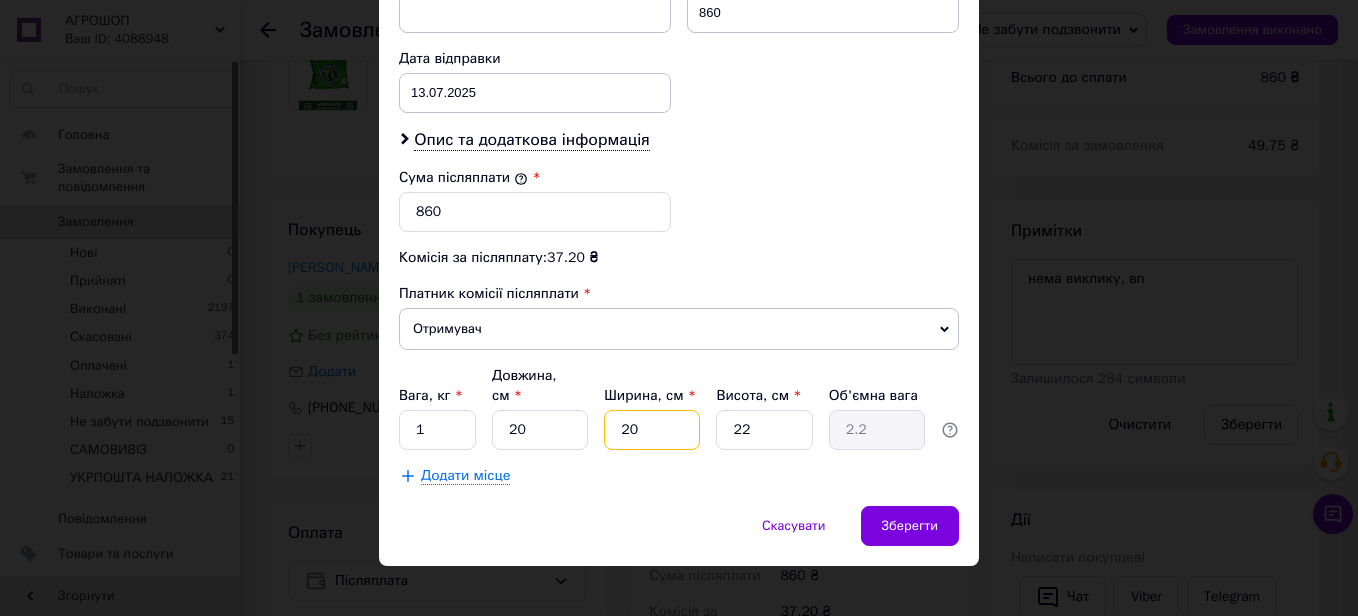 type on "20" 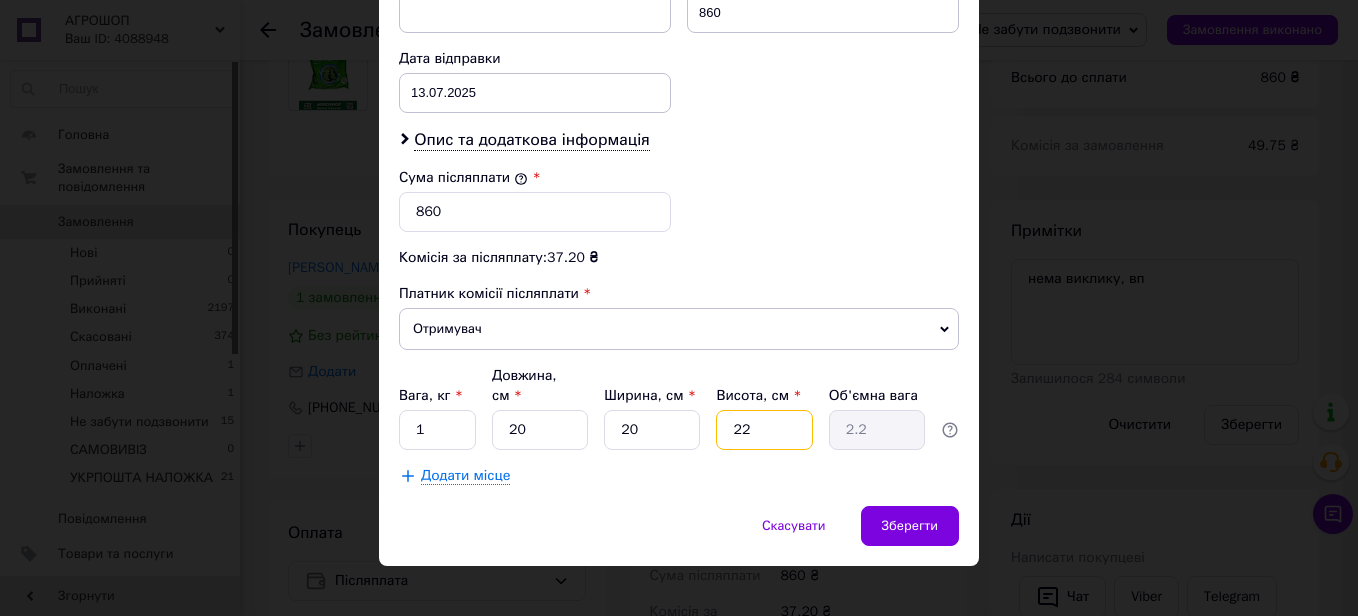 type on "1" 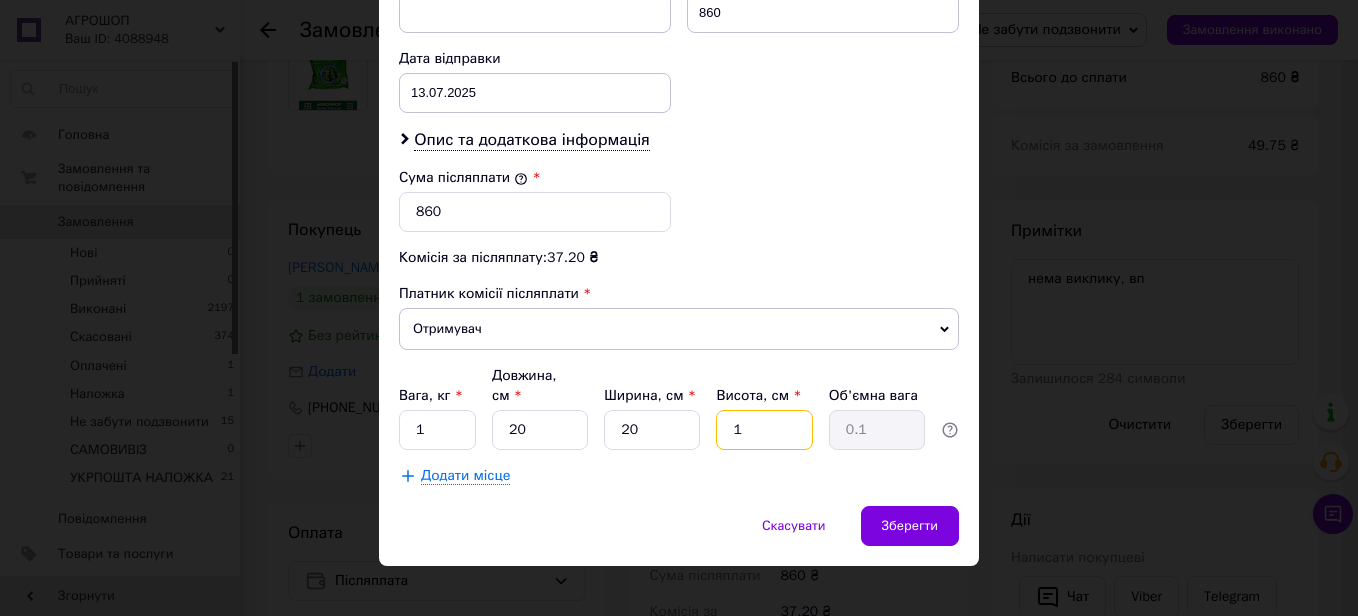 type on "10" 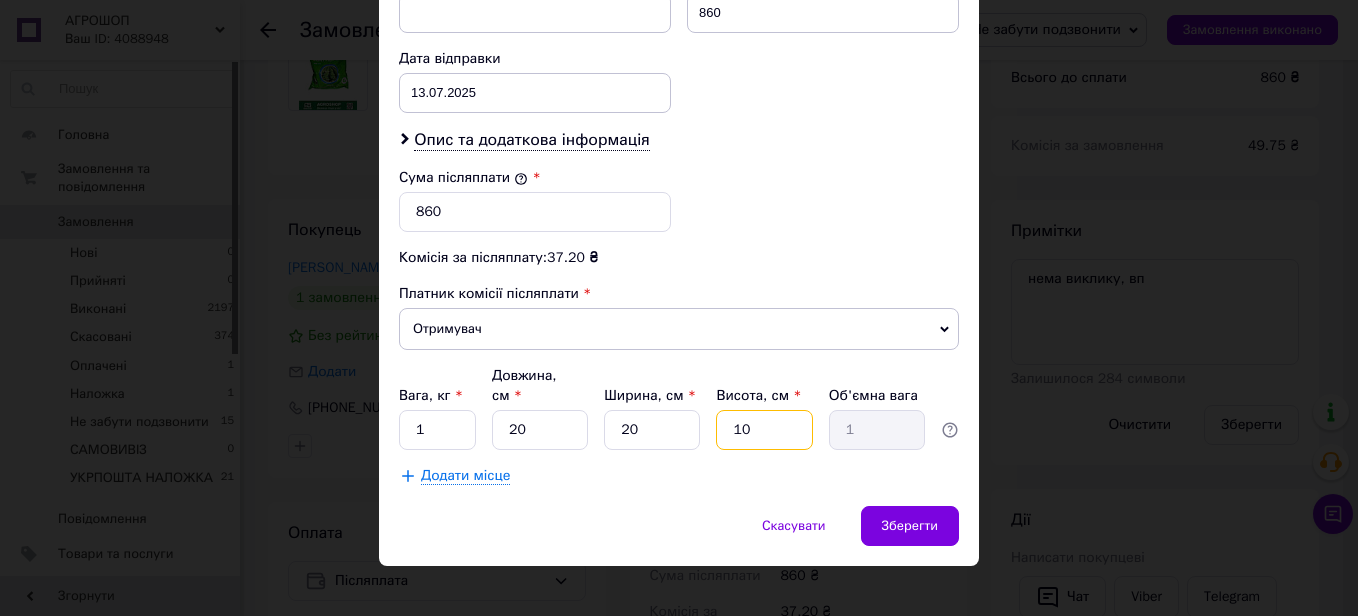 type on "10" 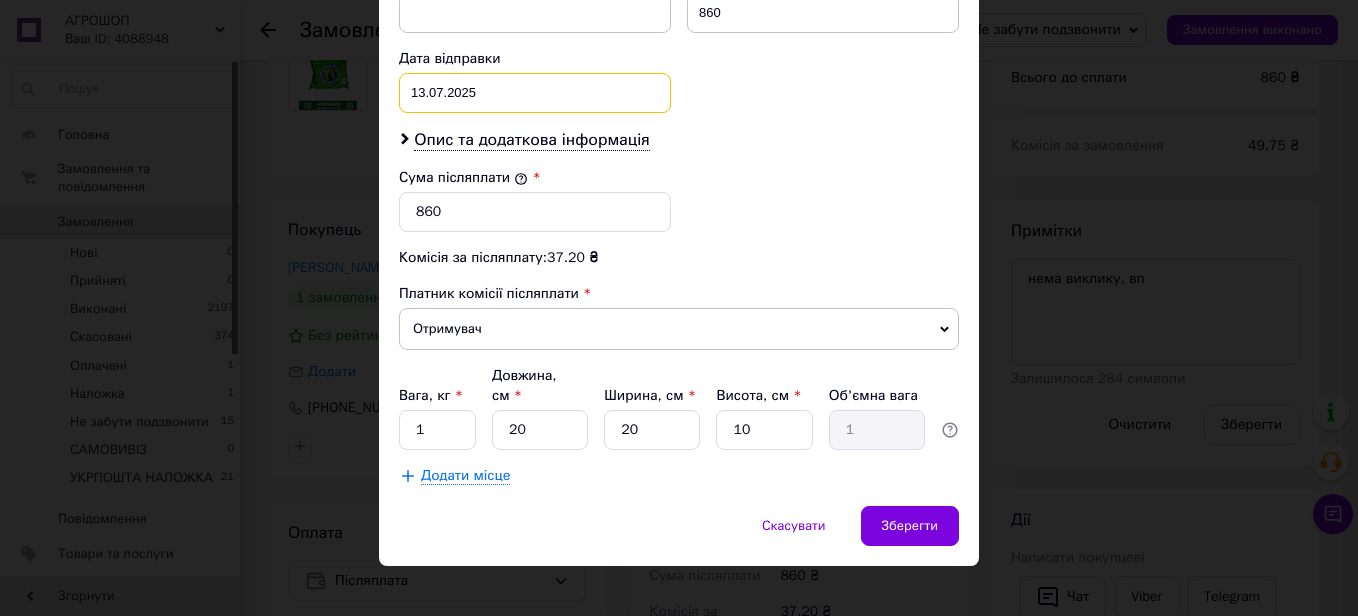 click on "[DATE] < 2025 > < Июль > Пн Вт Ср Чт Пт Сб Вс 30 1 2 3 4 5 6 7 8 9 10 11 12 13 14 15 16 17 18 19 20 21 22 23 24 25 26 27 28 29 30 31 1 2 3 4 5 6 7 8 9 10" at bounding box center [535, 93] 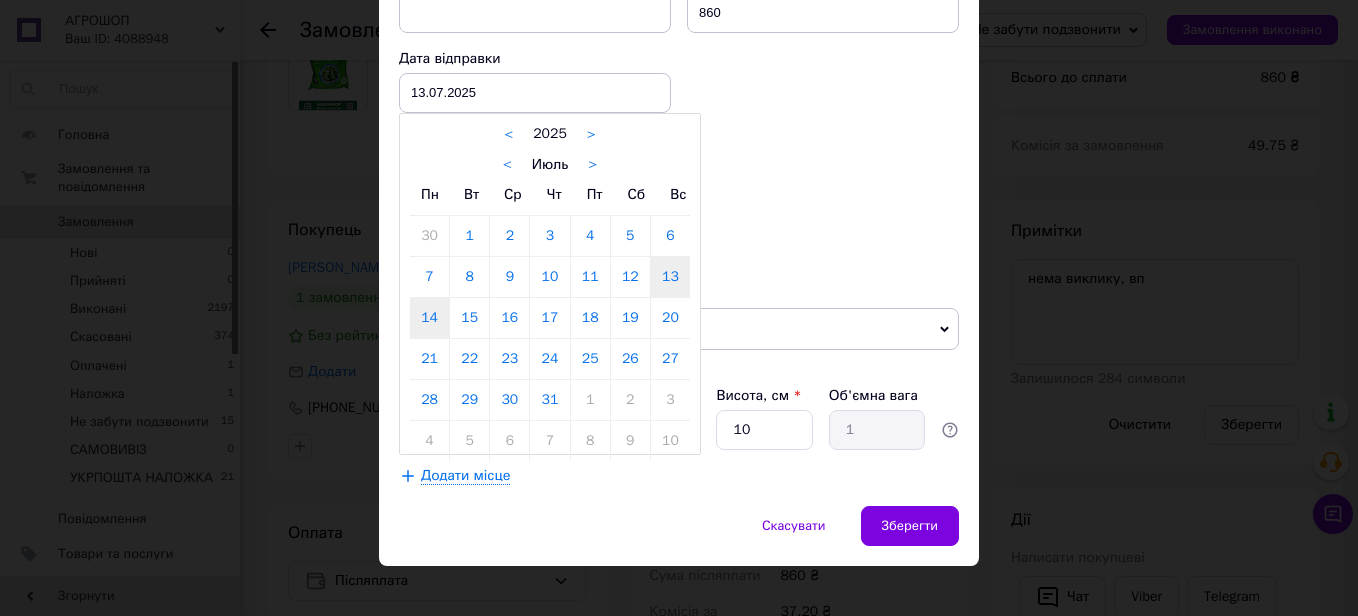 click on "14" at bounding box center (429, 318) 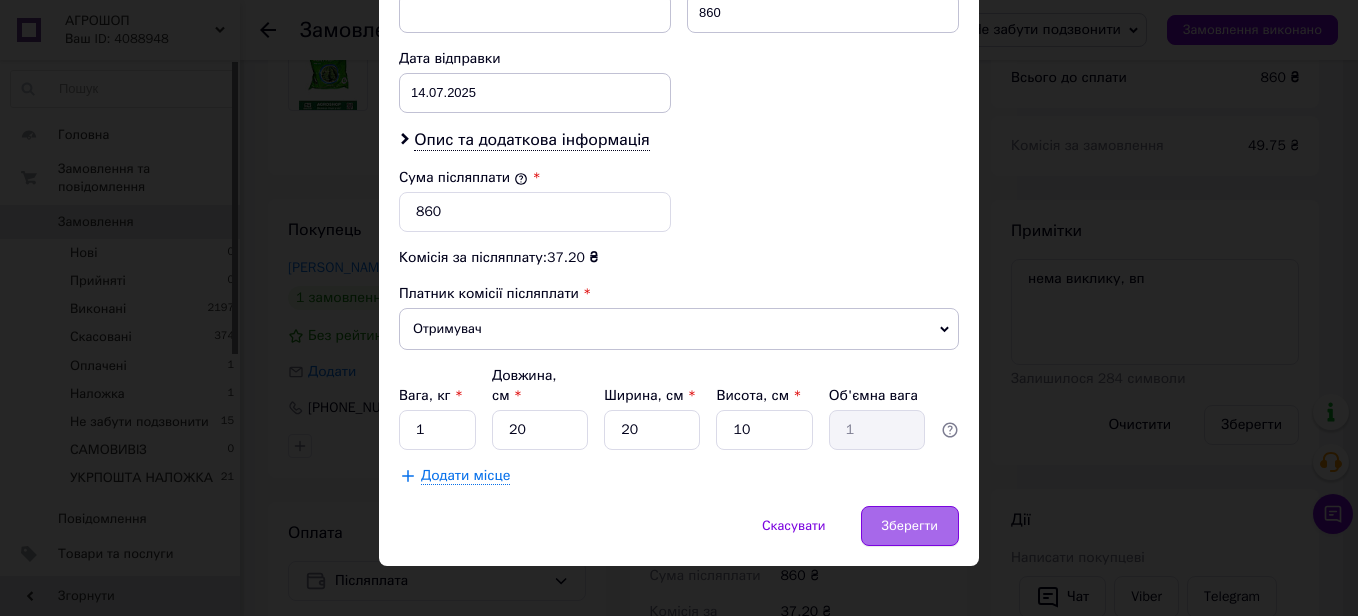 click on "Зберегти" at bounding box center (910, 526) 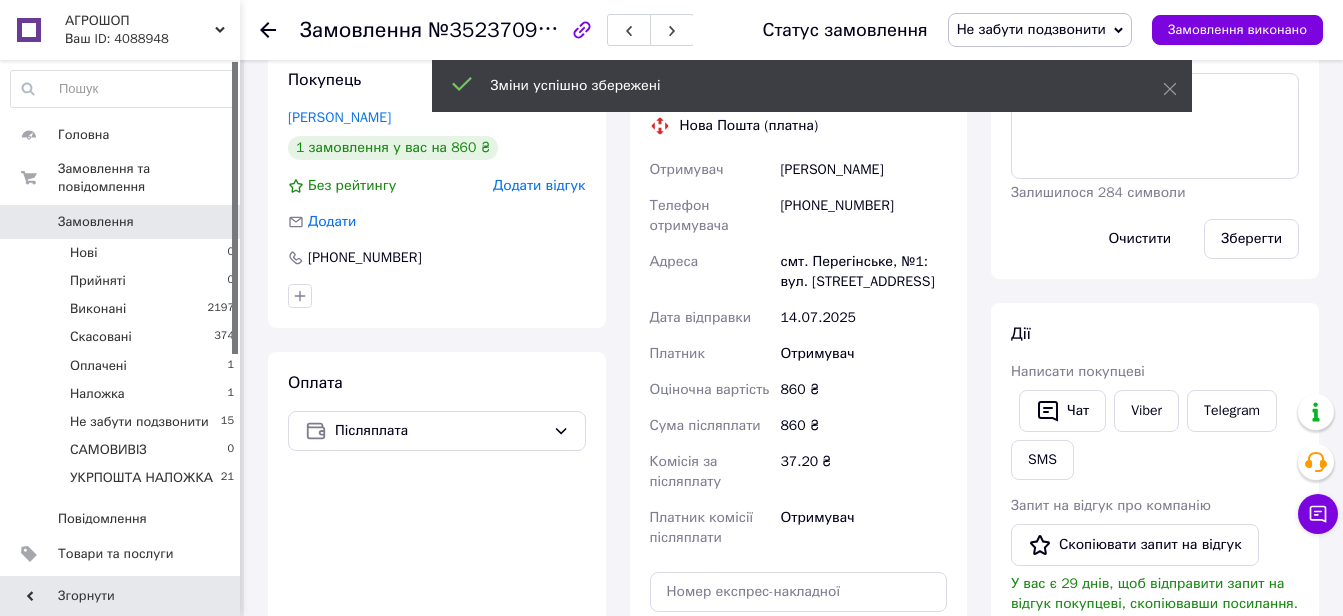 scroll, scrollTop: 600, scrollLeft: 0, axis: vertical 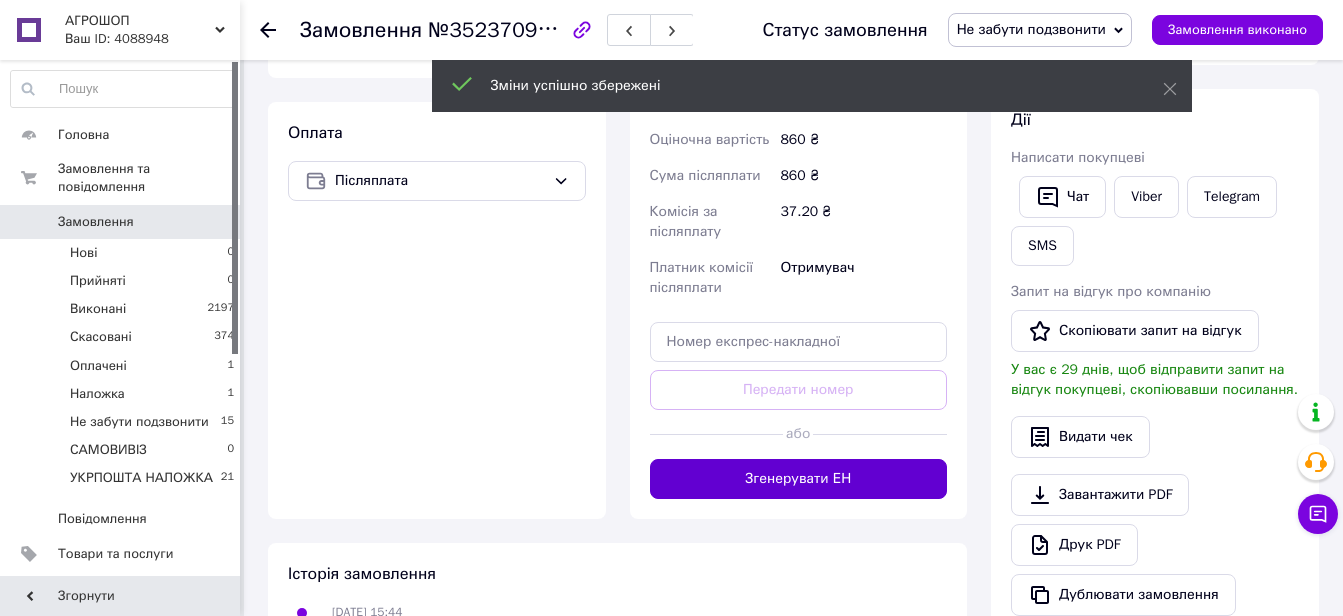 click on "Згенерувати ЕН" at bounding box center [799, 479] 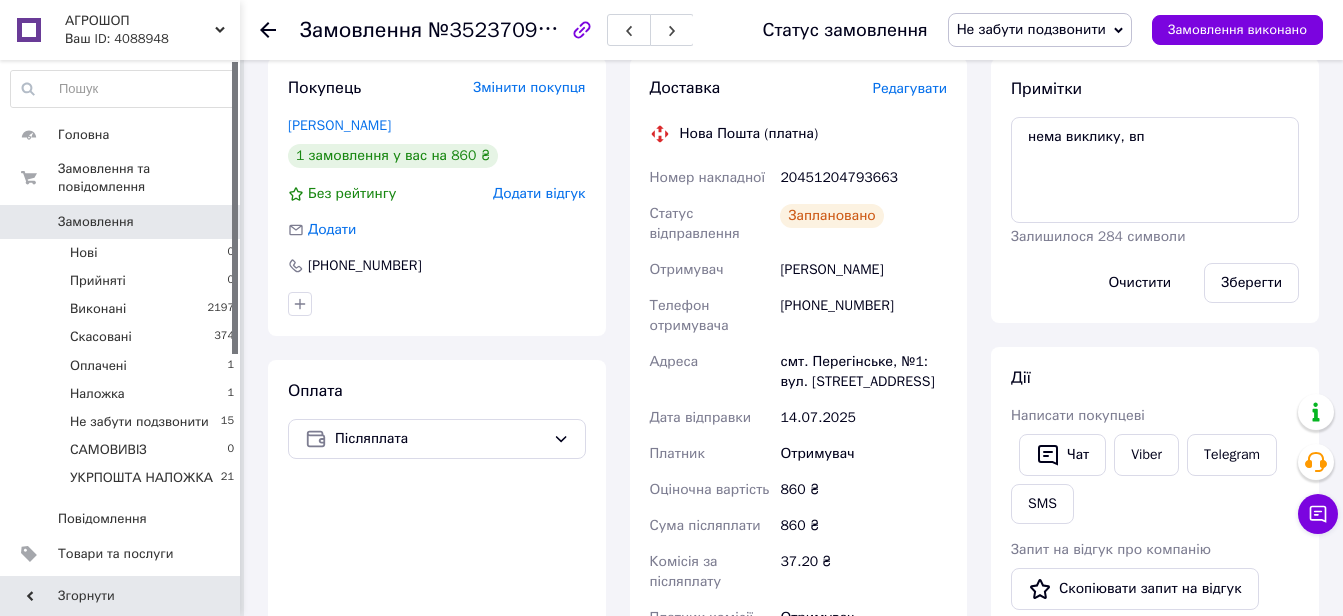 scroll, scrollTop: 300, scrollLeft: 0, axis: vertical 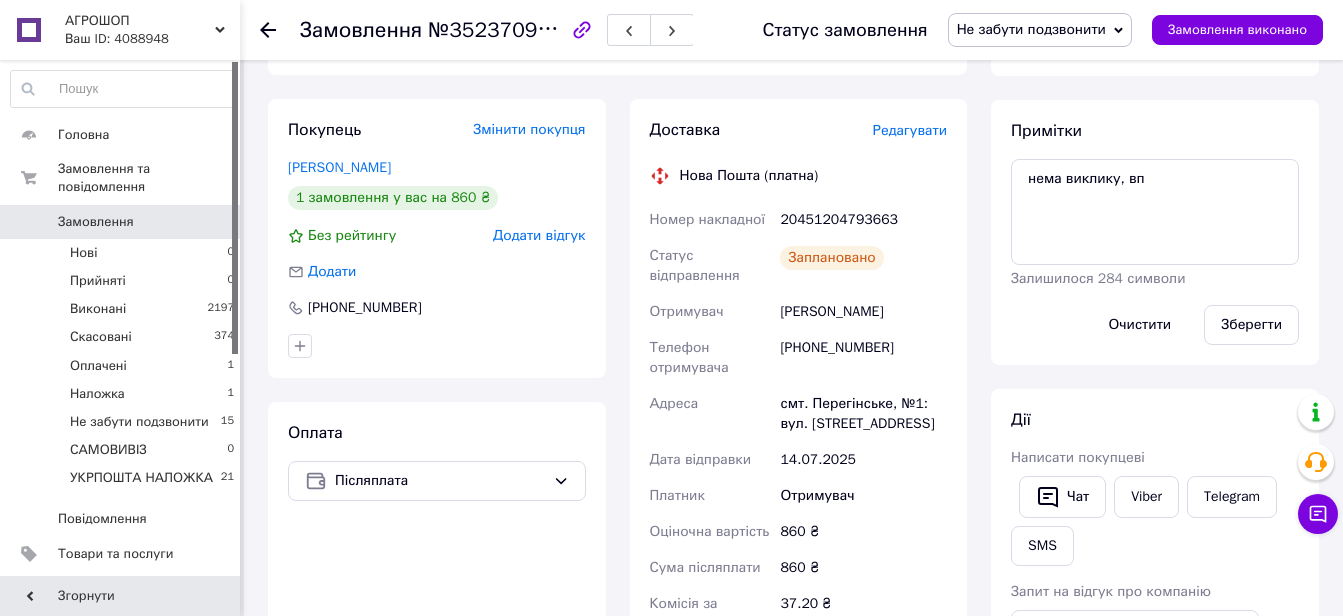 click on "20451204793663" at bounding box center (863, 220) 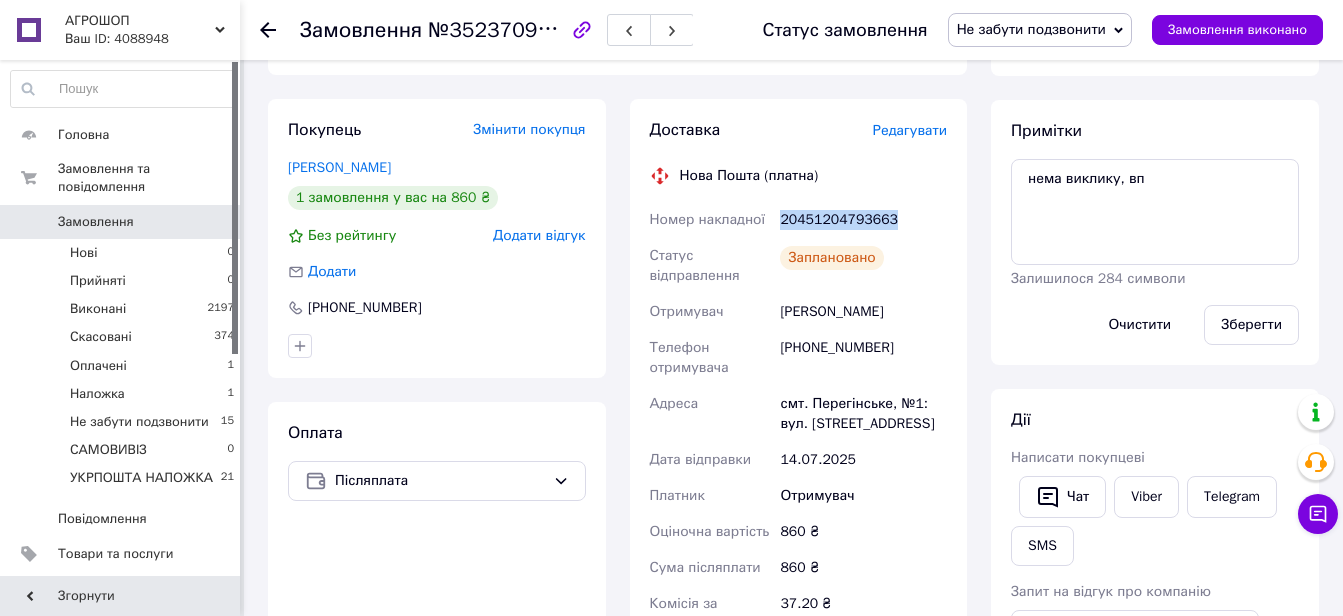 click on "20451204793663" at bounding box center [863, 220] 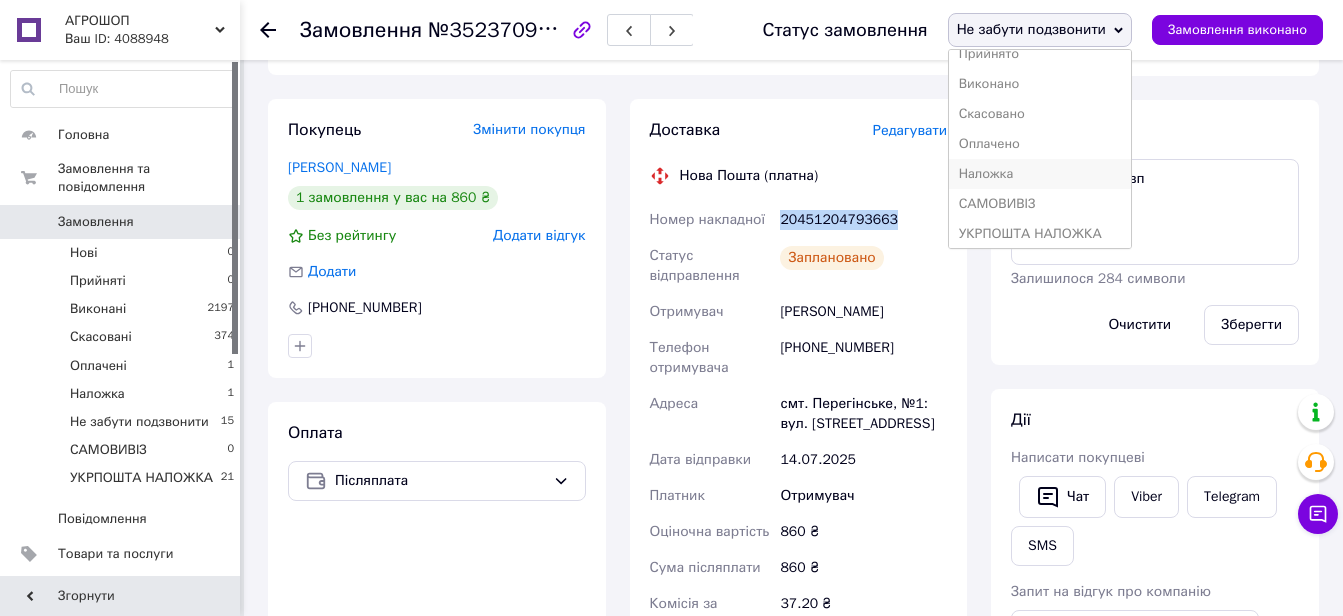 scroll, scrollTop: 22, scrollLeft: 0, axis: vertical 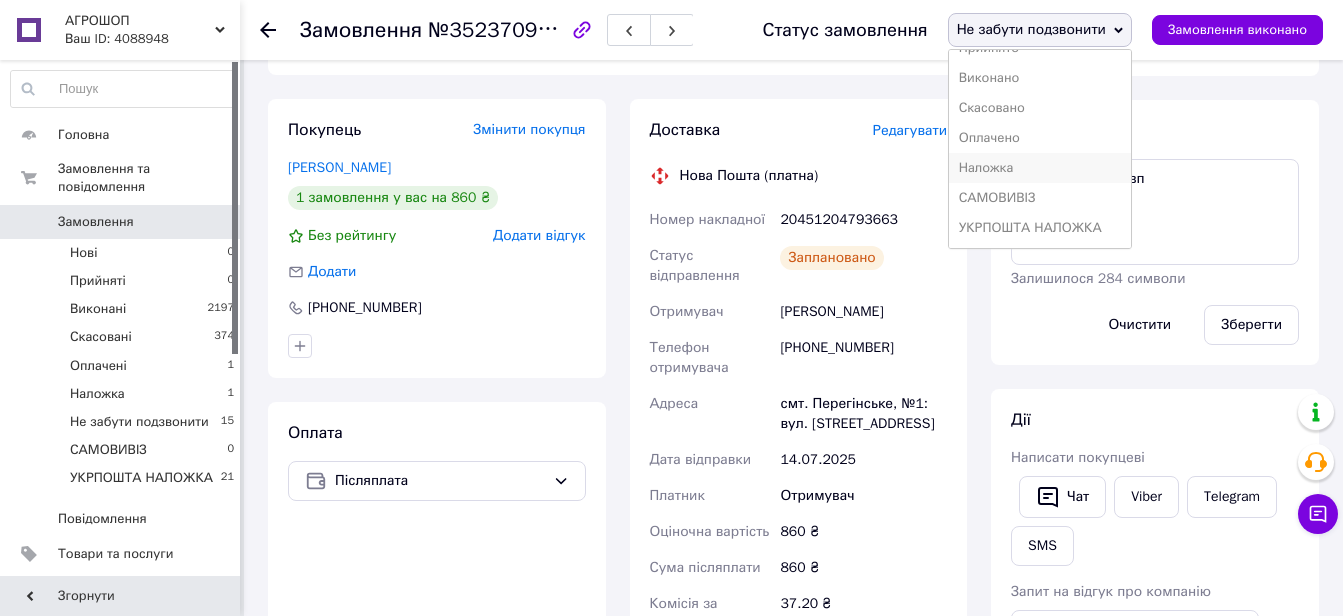 click on "Наложка" at bounding box center [1040, 168] 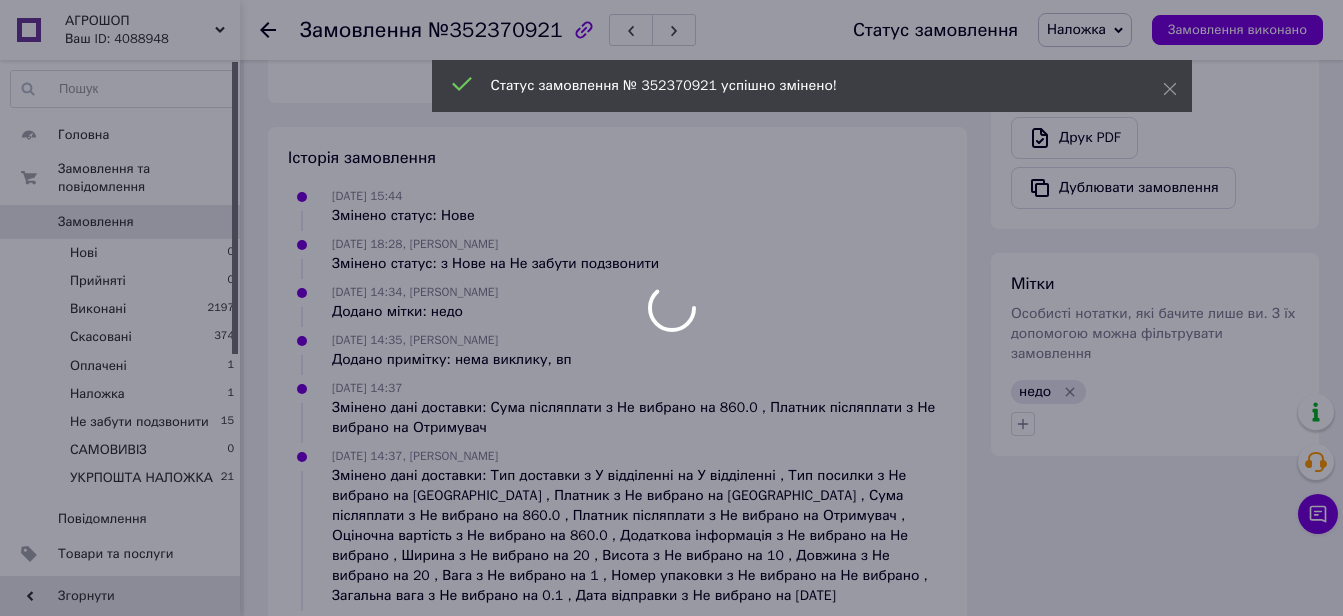 scroll, scrollTop: 1100, scrollLeft: 0, axis: vertical 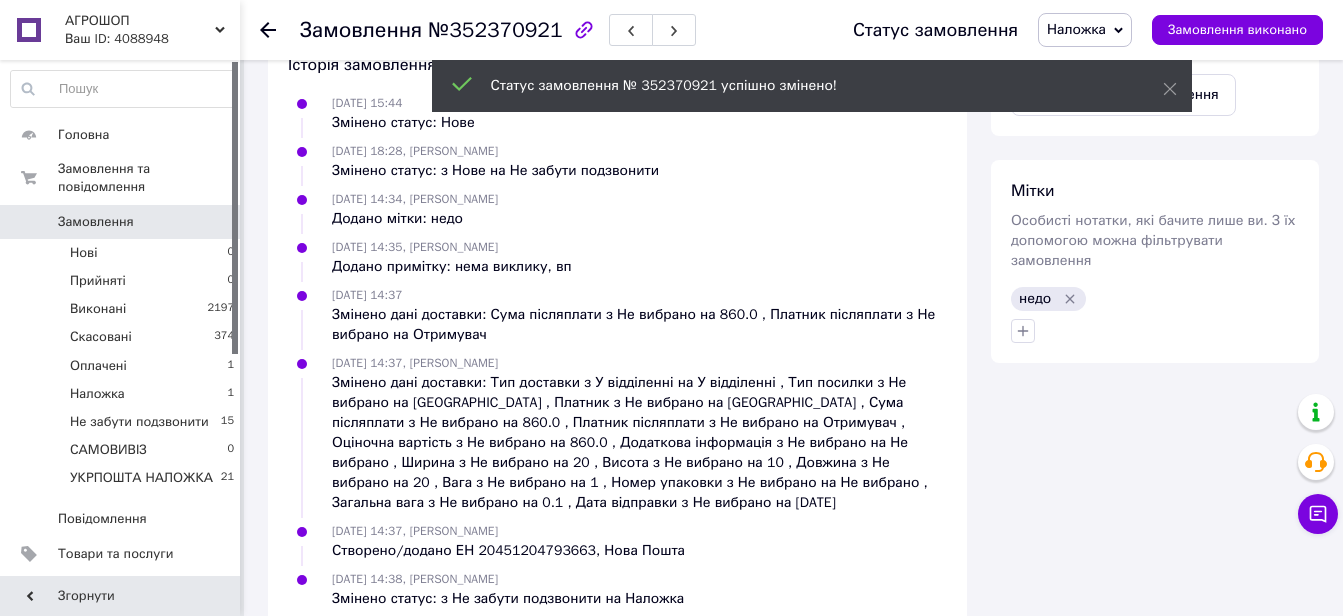 click 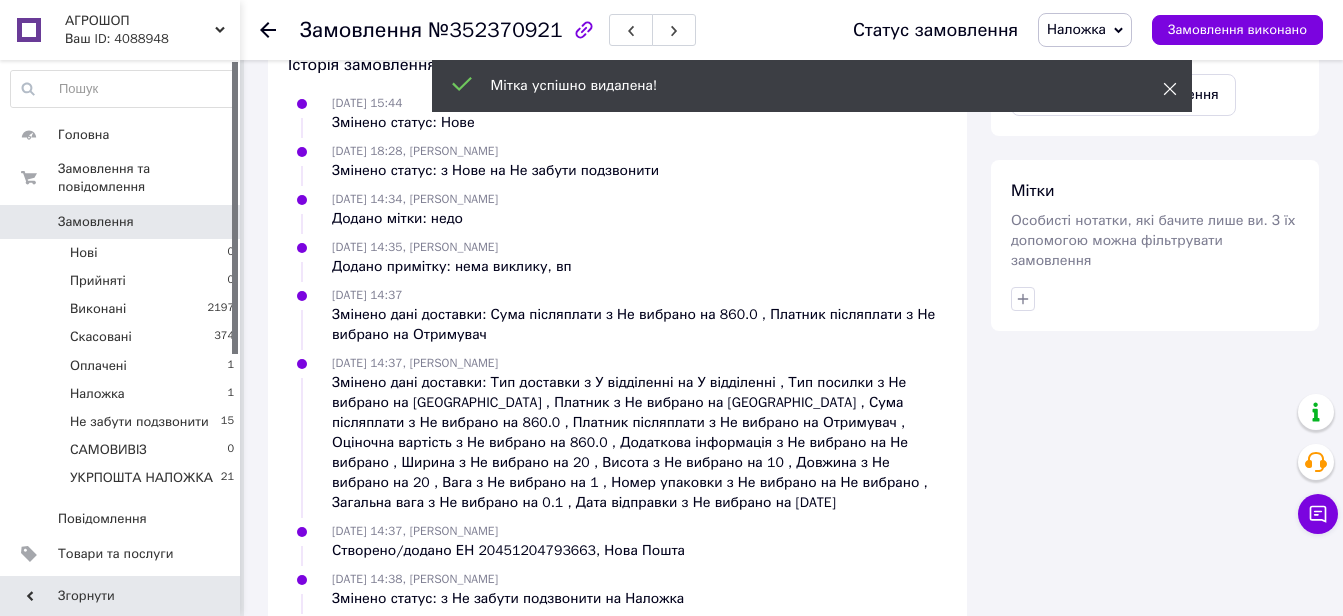 click 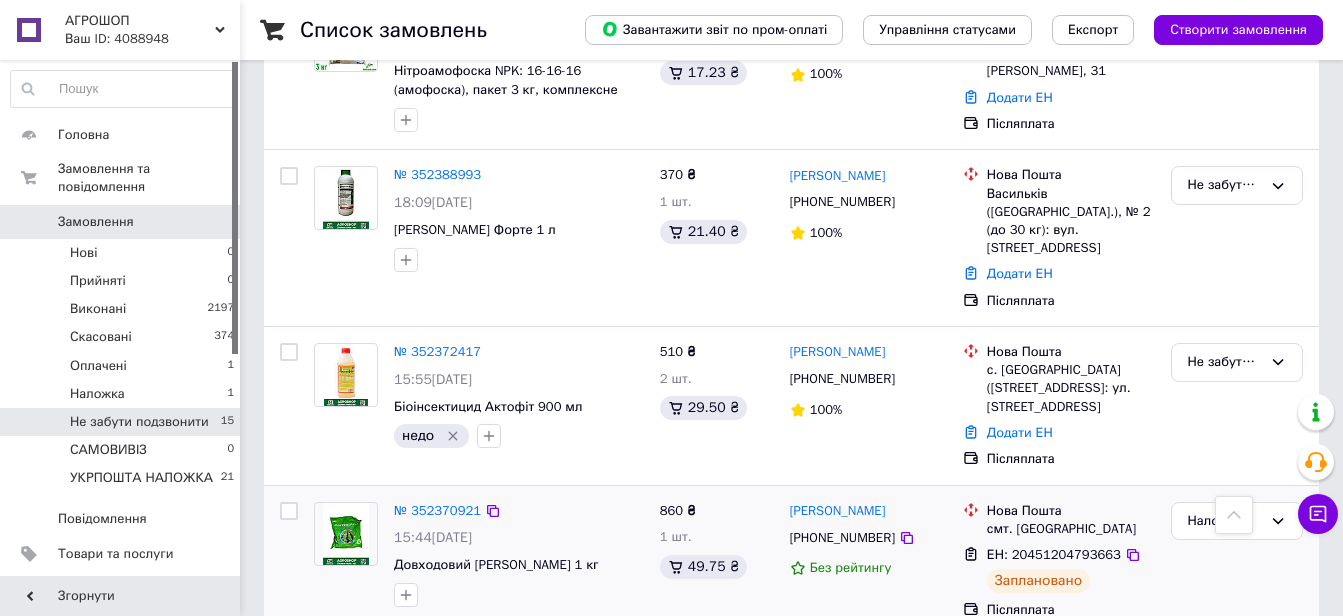 scroll, scrollTop: 1100, scrollLeft: 0, axis: vertical 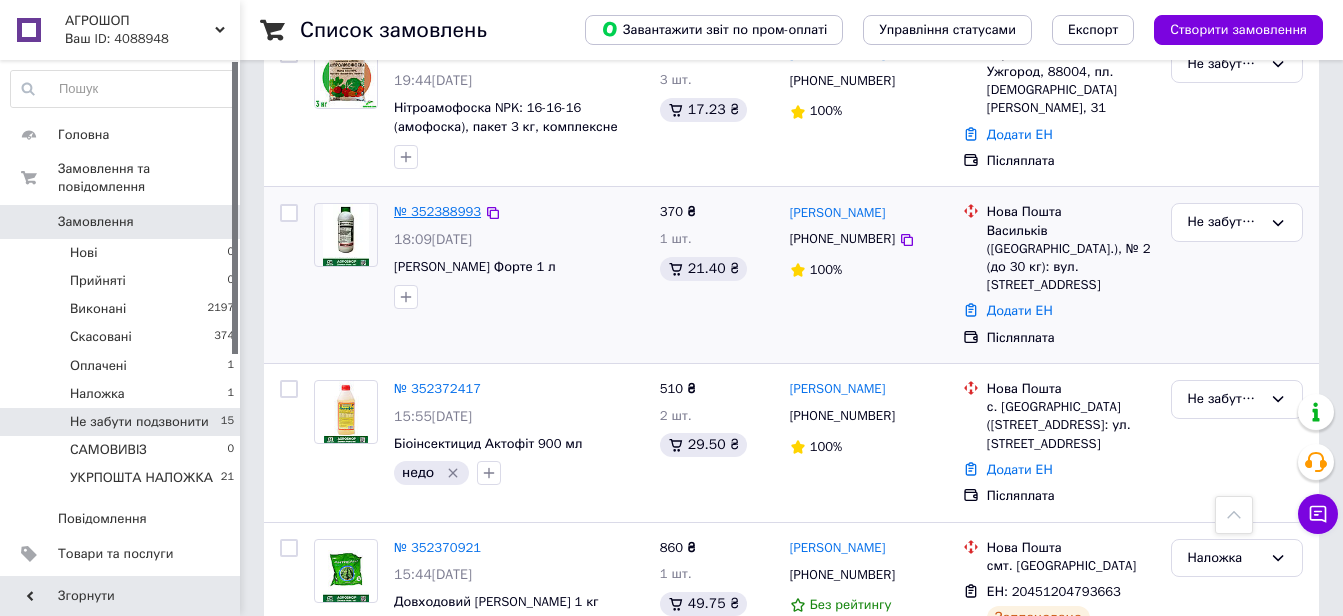 click on "№ 352388993" at bounding box center (437, 211) 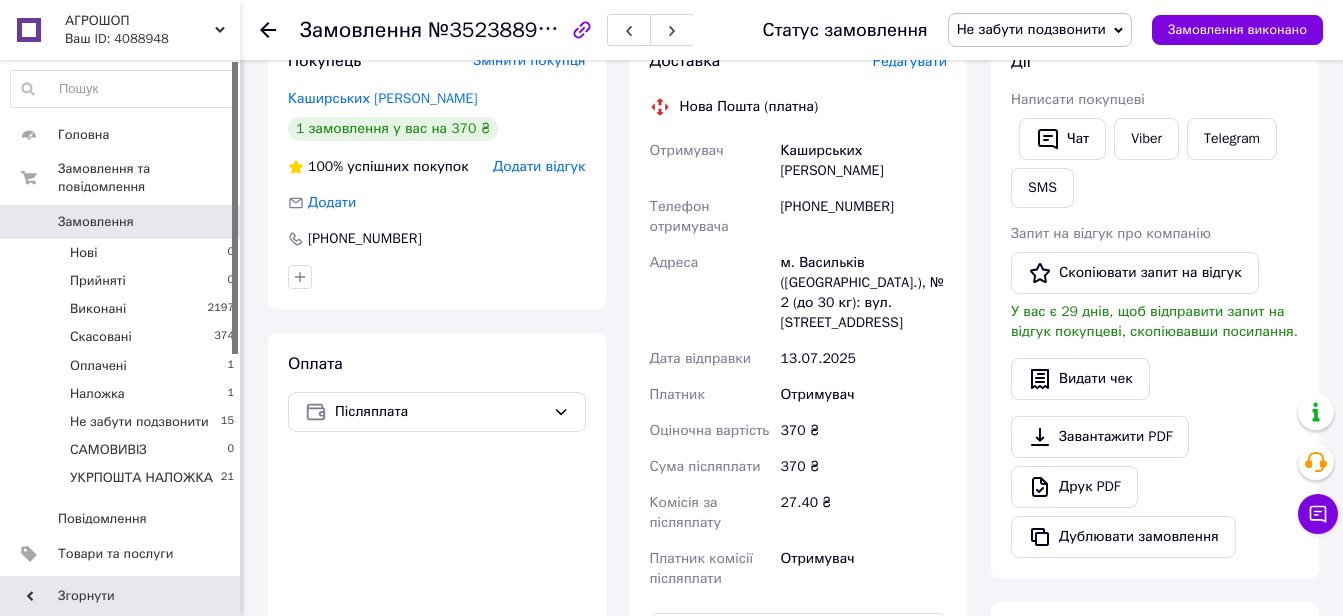 scroll, scrollTop: 600, scrollLeft: 0, axis: vertical 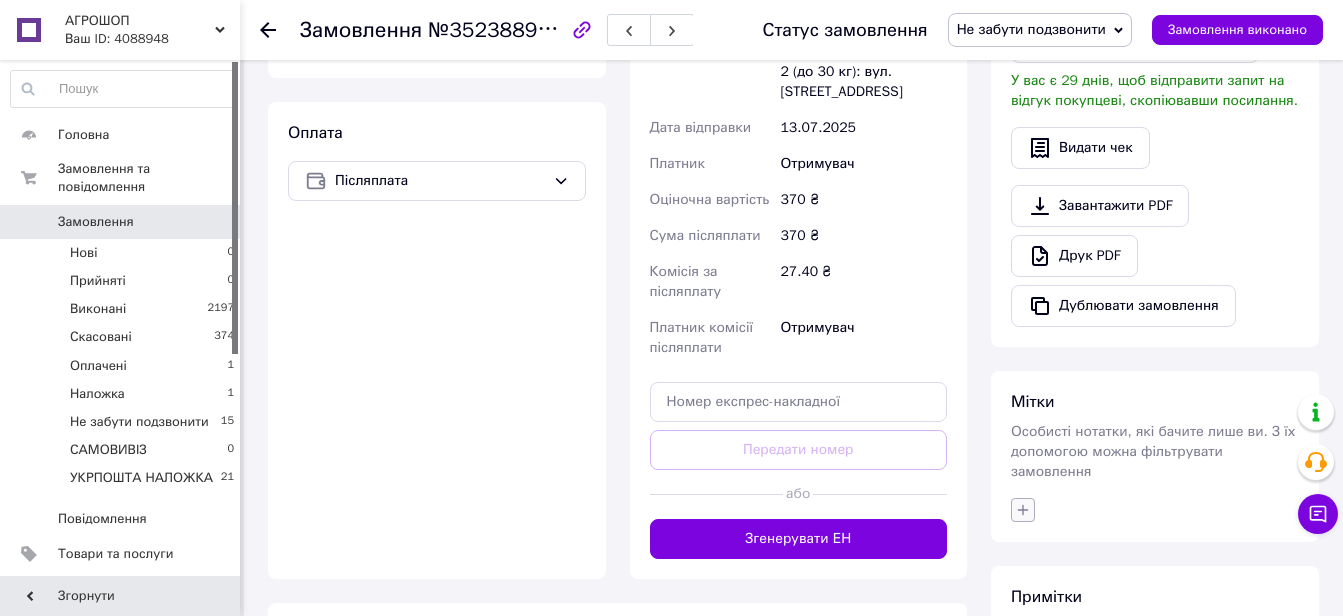 click 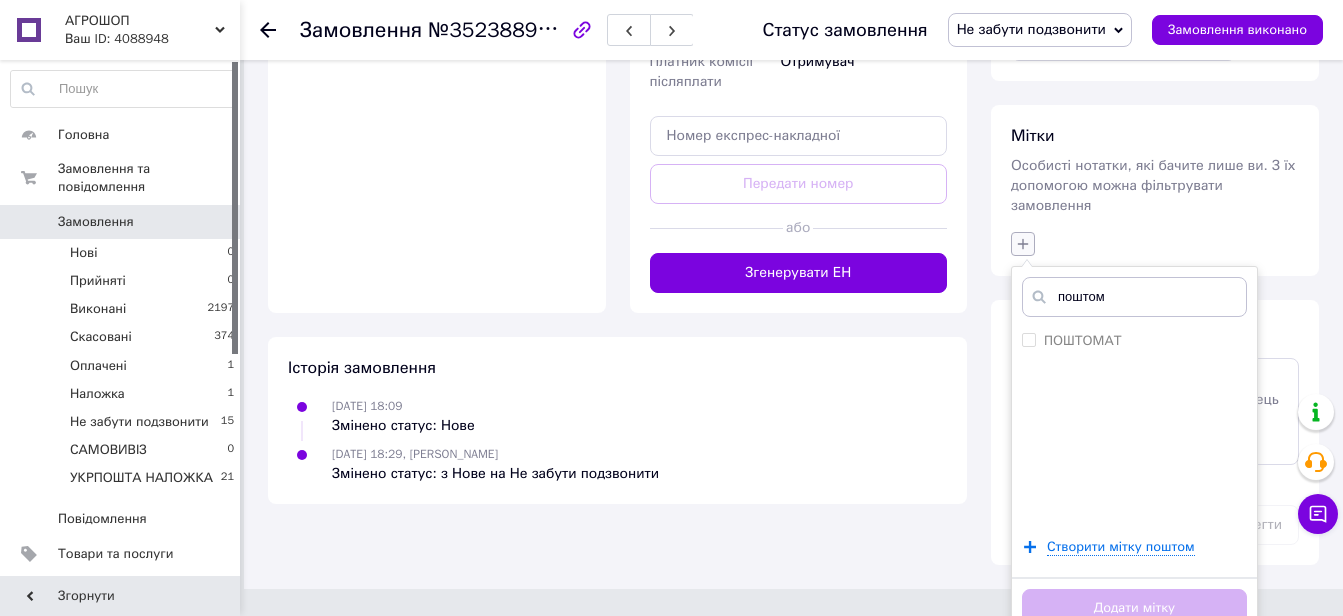 scroll, scrollTop: 868, scrollLeft: 0, axis: vertical 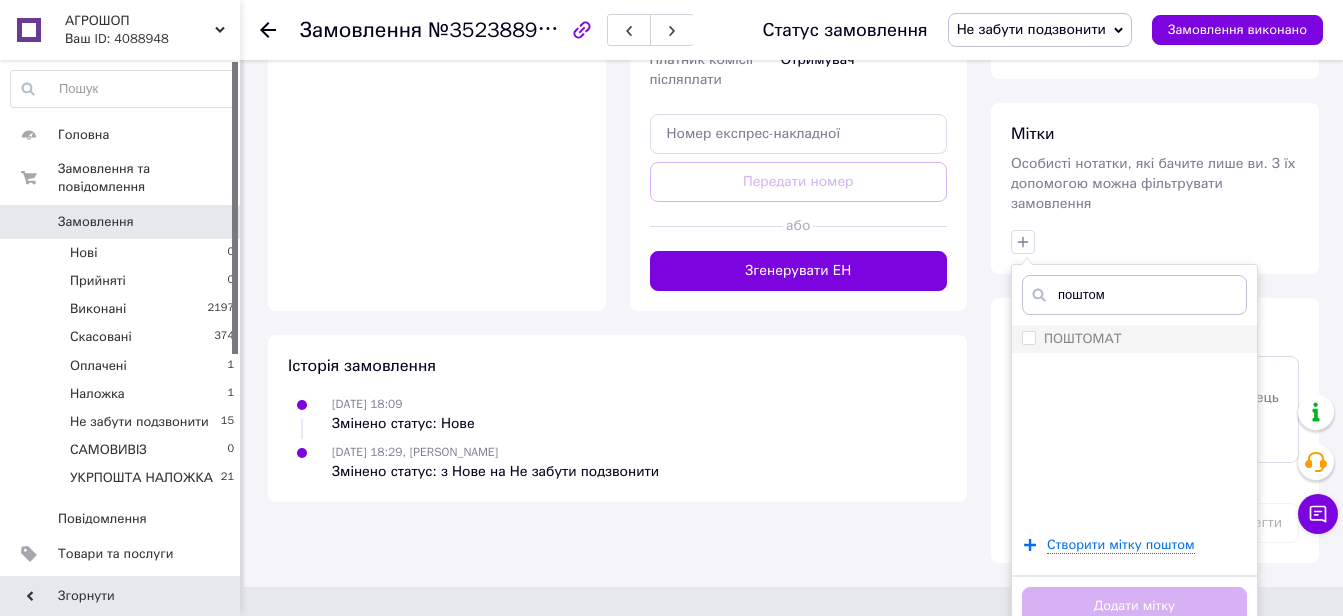 type on "поштом" 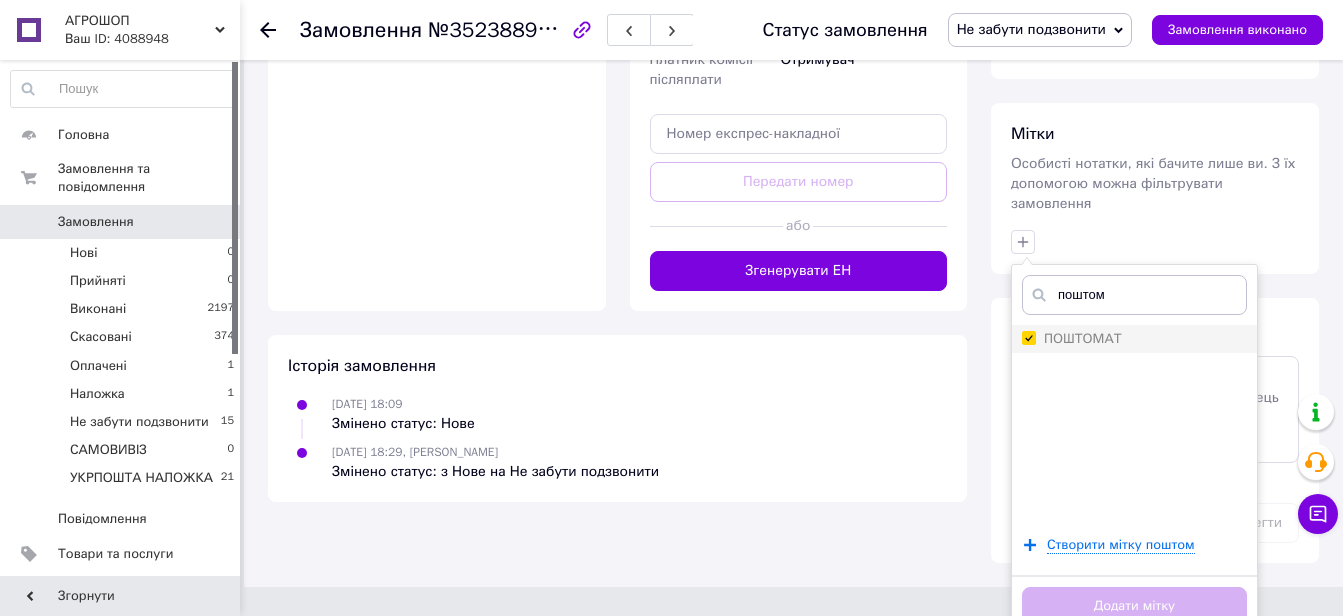checkbox on "true" 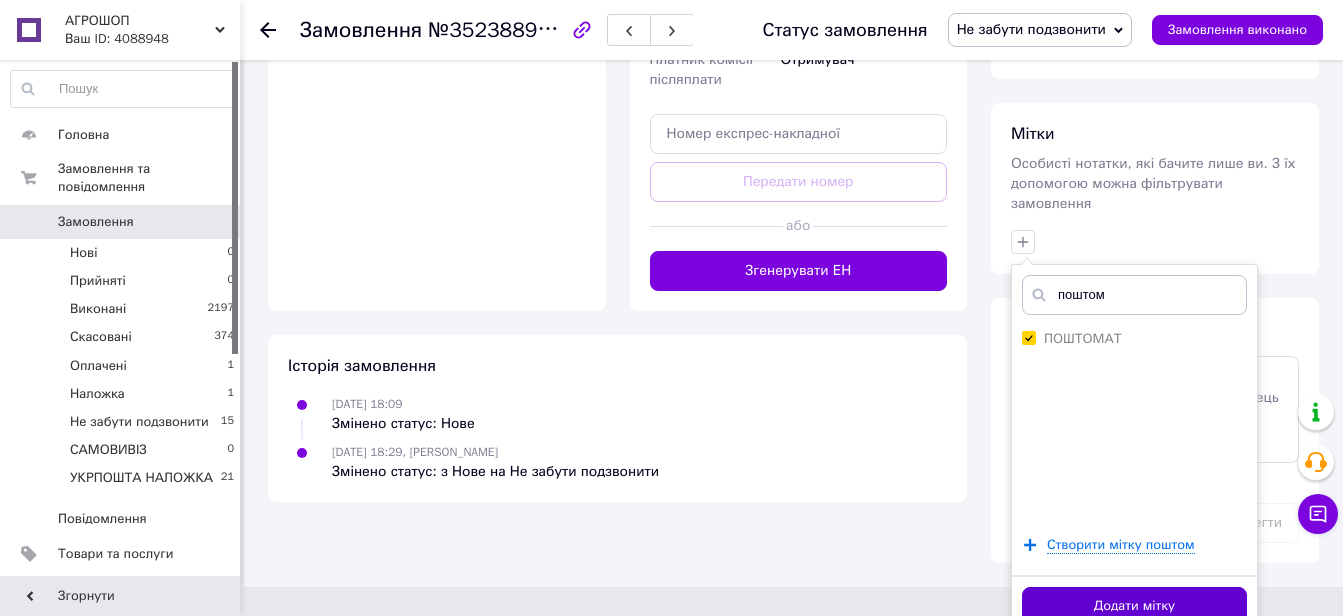 click on "Додати мітку" at bounding box center [1134, 606] 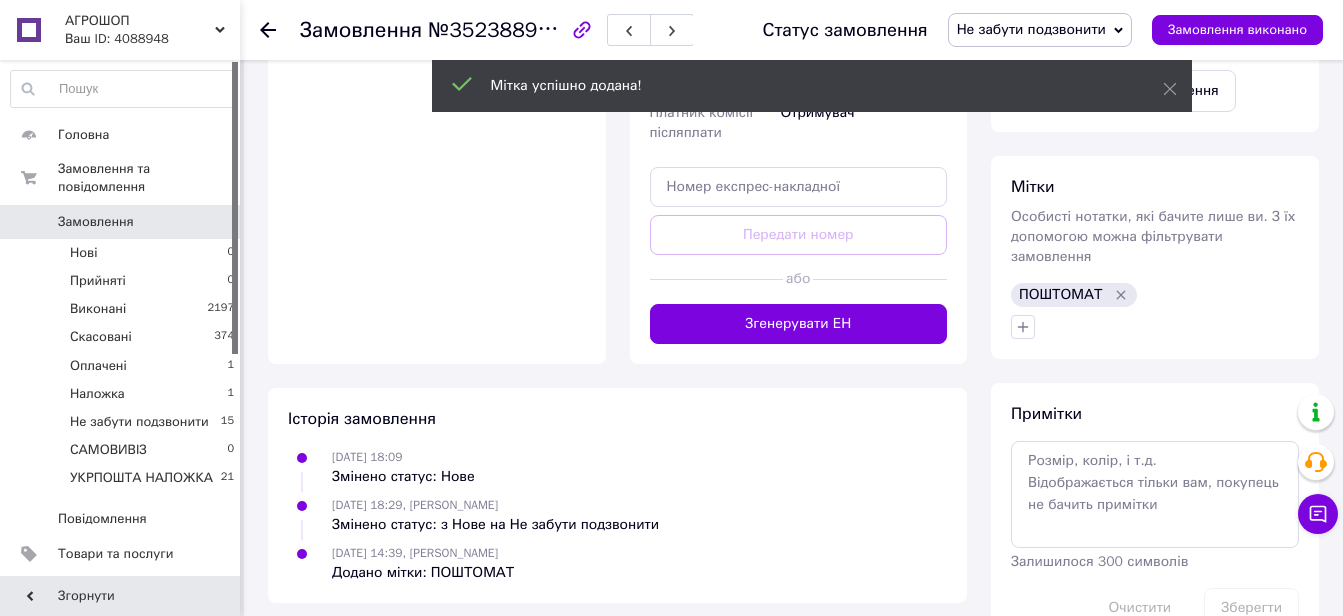 scroll, scrollTop: 851, scrollLeft: 0, axis: vertical 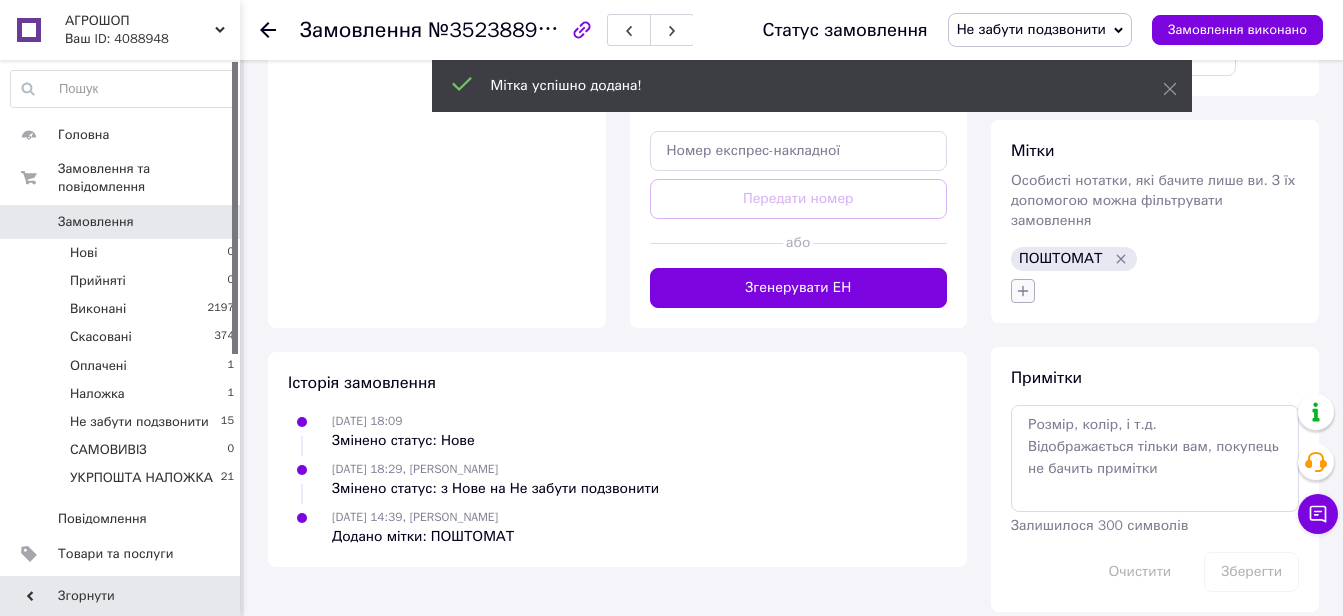 click 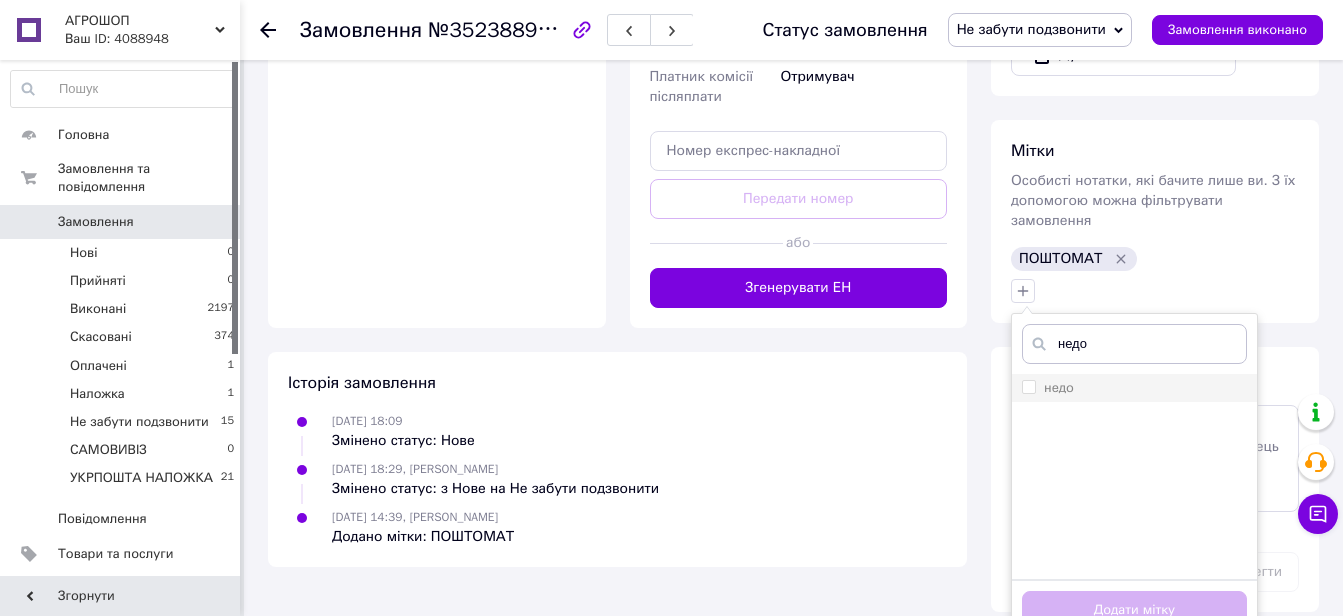 type on "недо" 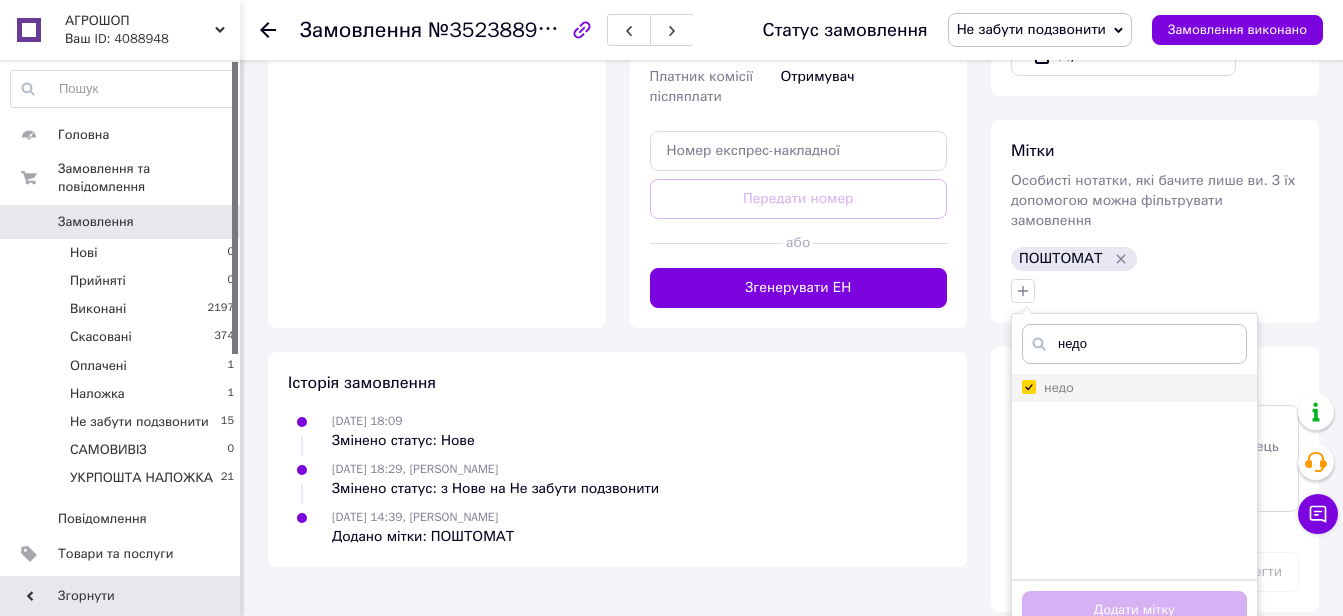 checkbox on "true" 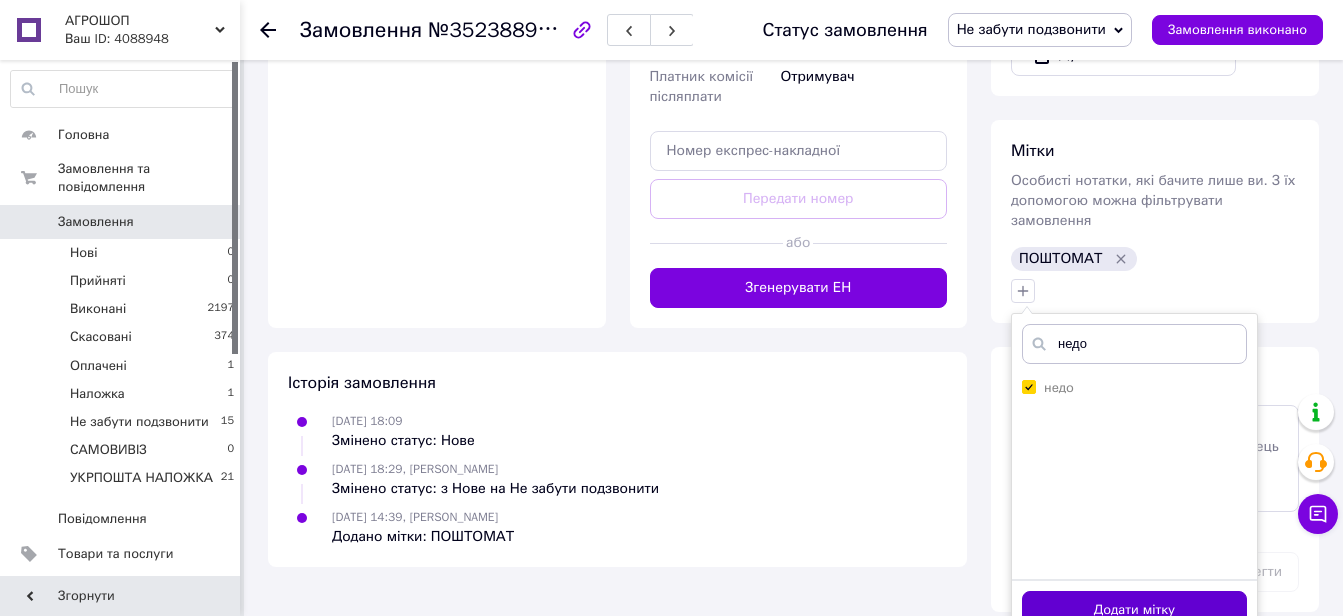 click on "Додати мітку" at bounding box center [1134, 610] 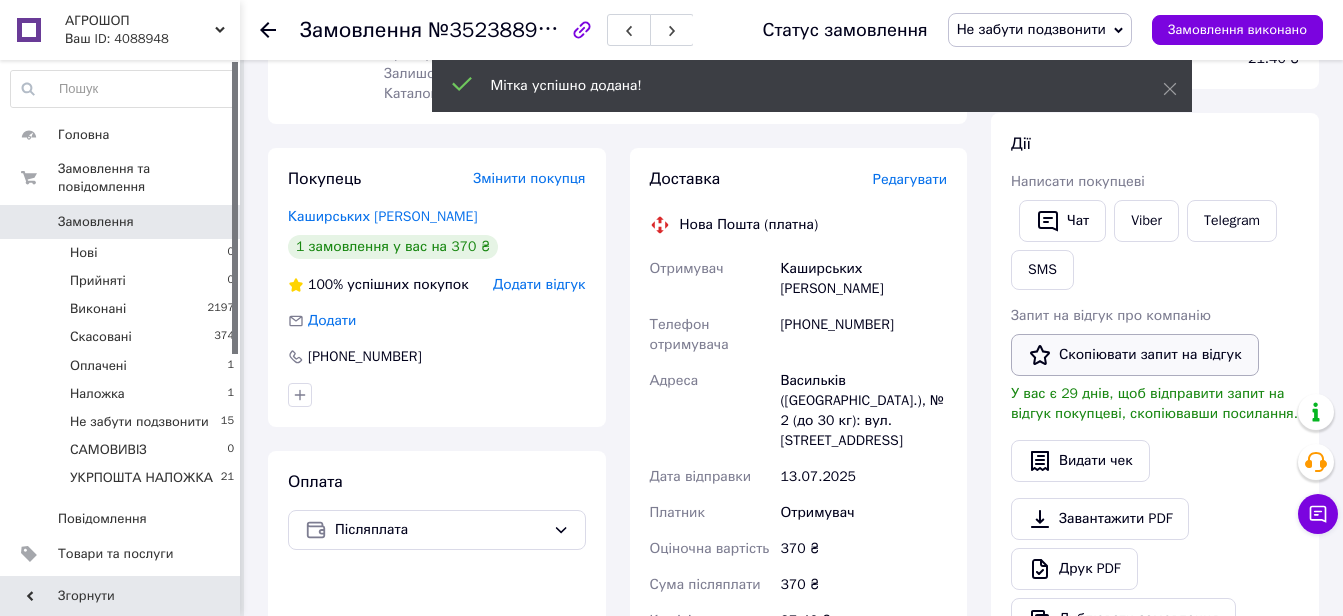 scroll, scrollTop: 151, scrollLeft: 0, axis: vertical 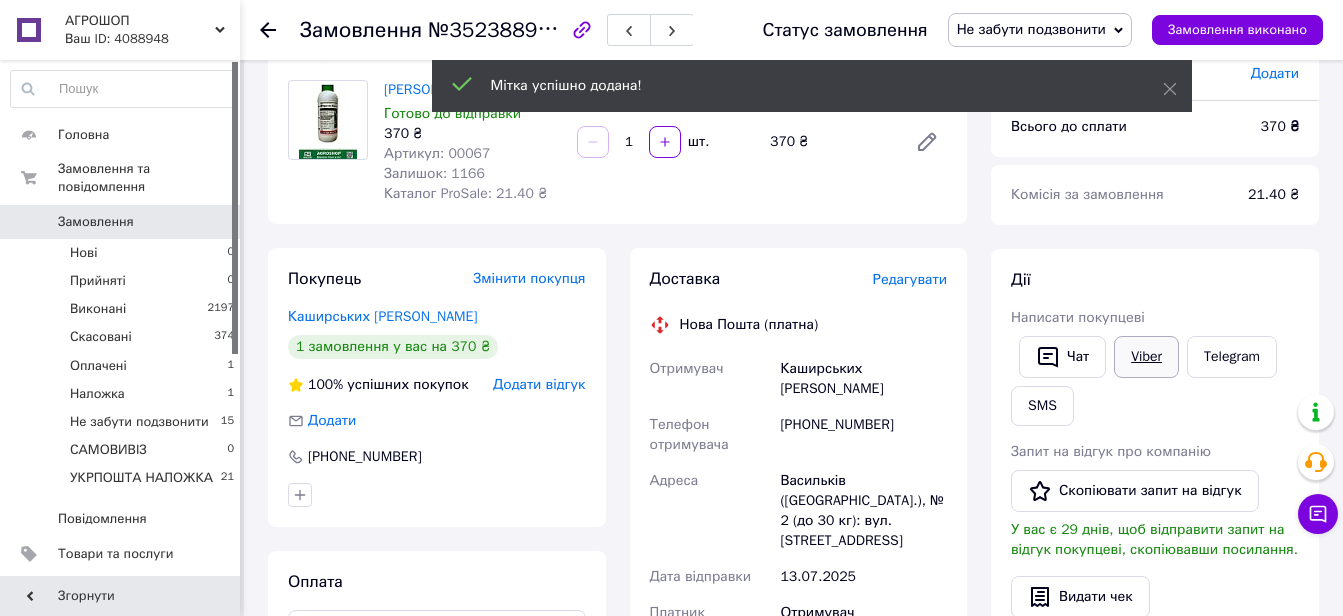 click on "Viber" at bounding box center (1146, 357) 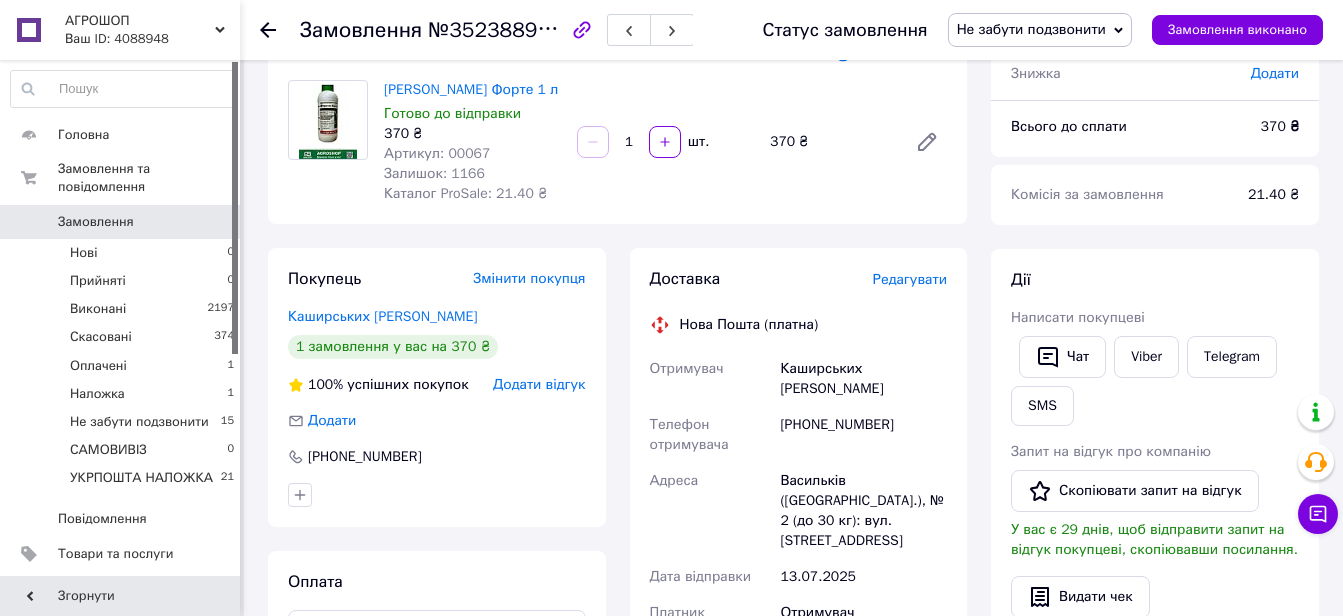 click on "№352388993" at bounding box center [495, 29] 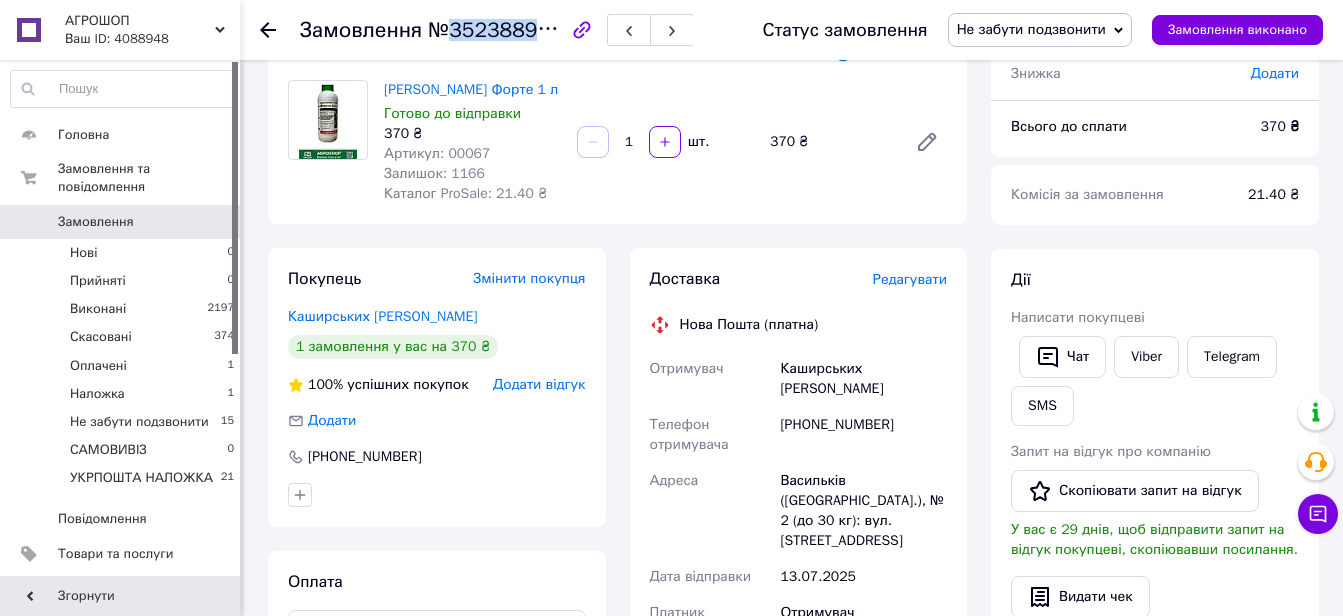 click on "№352388993" at bounding box center [495, 29] 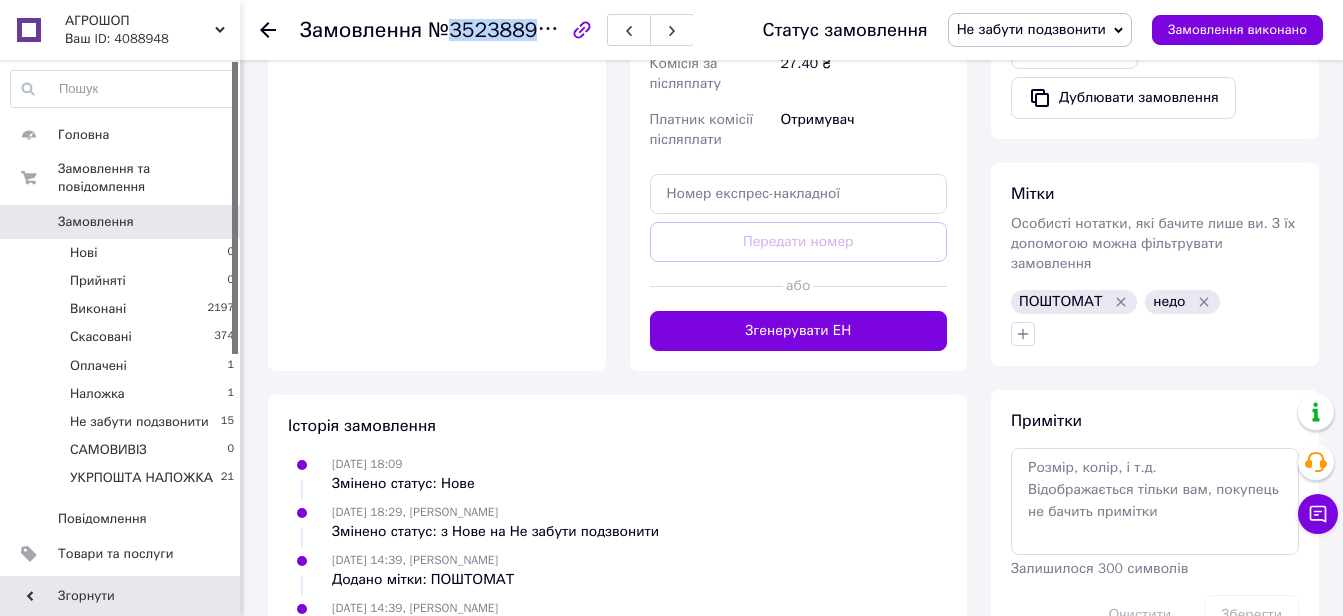 scroll, scrollTop: 851, scrollLeft: 0, axis: vertical 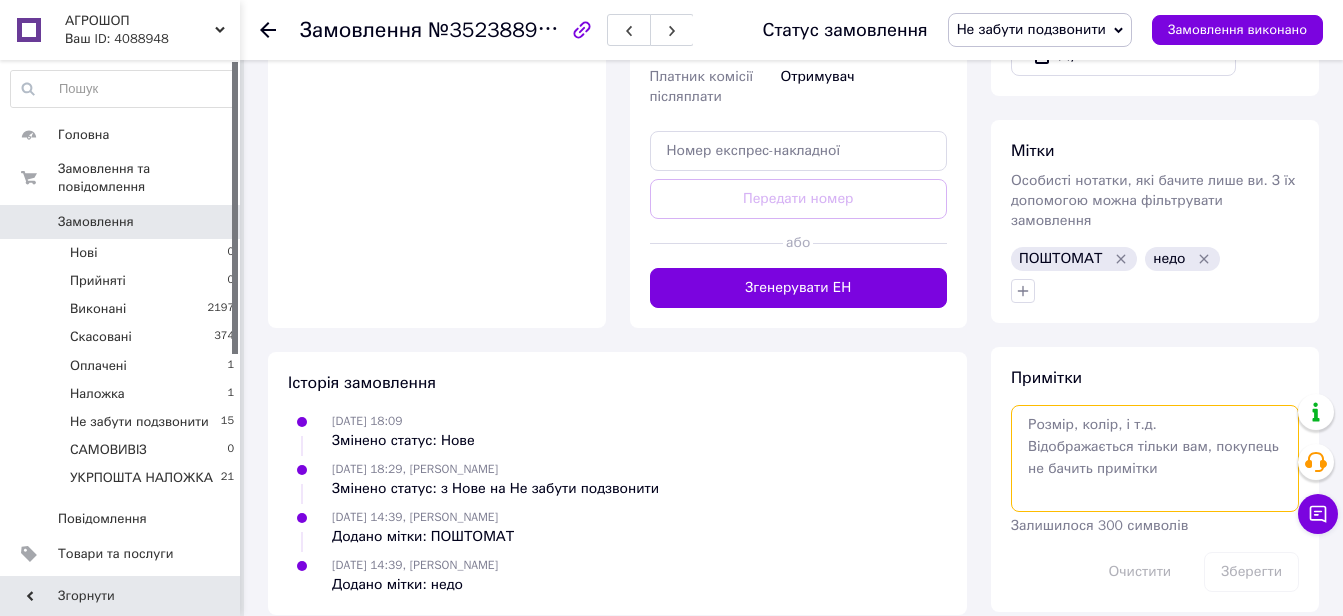 click at bounding box center [1155, 458] 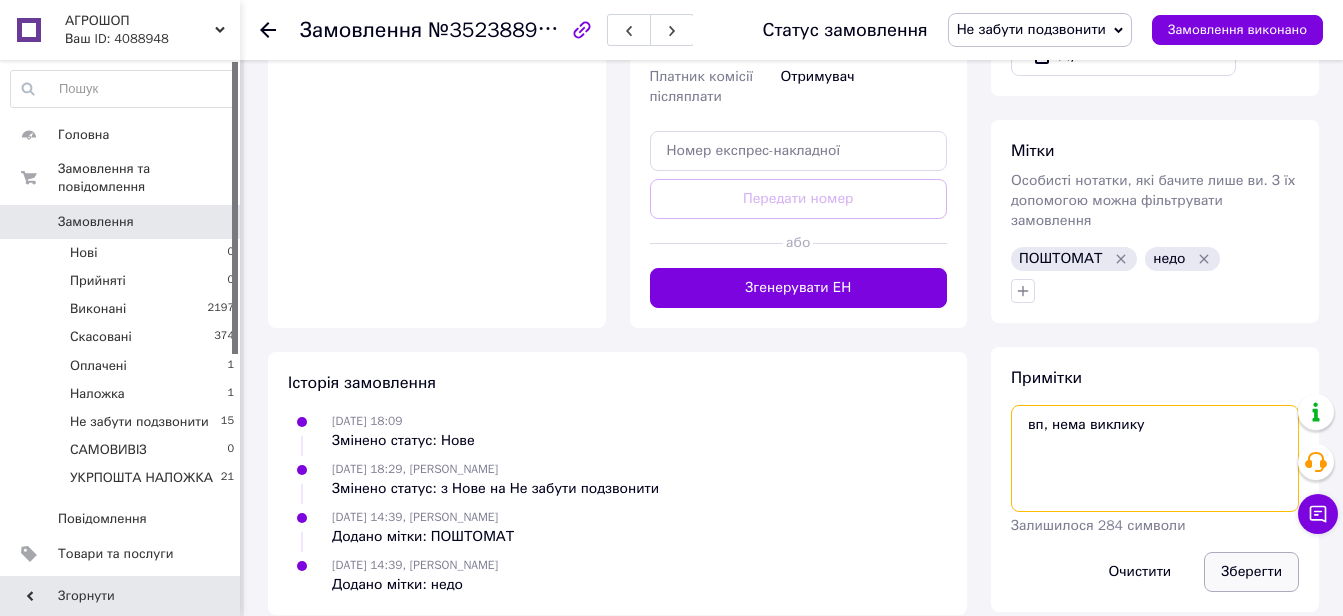 type on "вп, нема виклику" 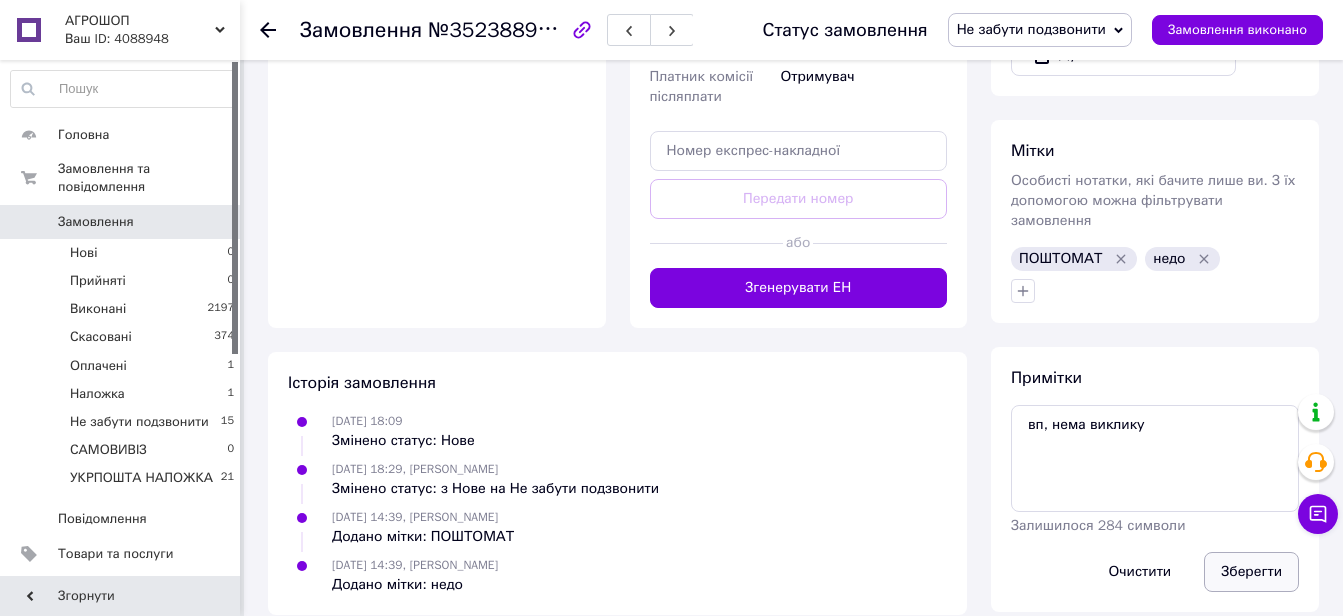 click on "Зберегти" at bounding box center [1251, 572] 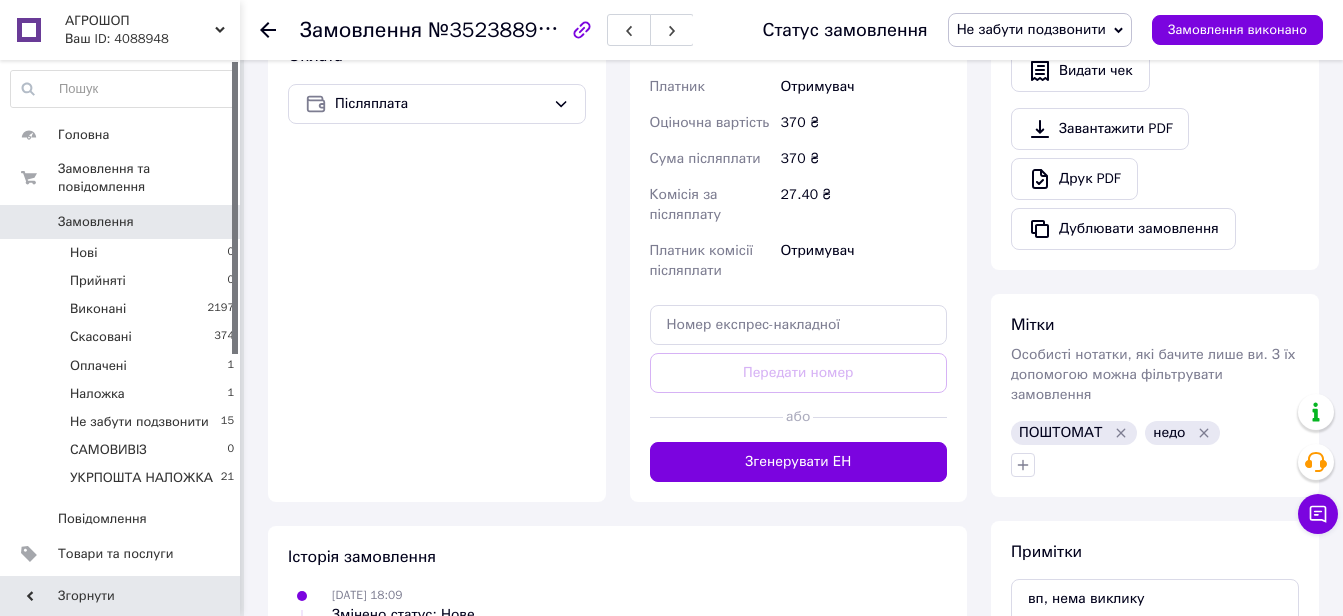 scroll, scrollTop: 451, scrollLeft: 0, axis: vertical 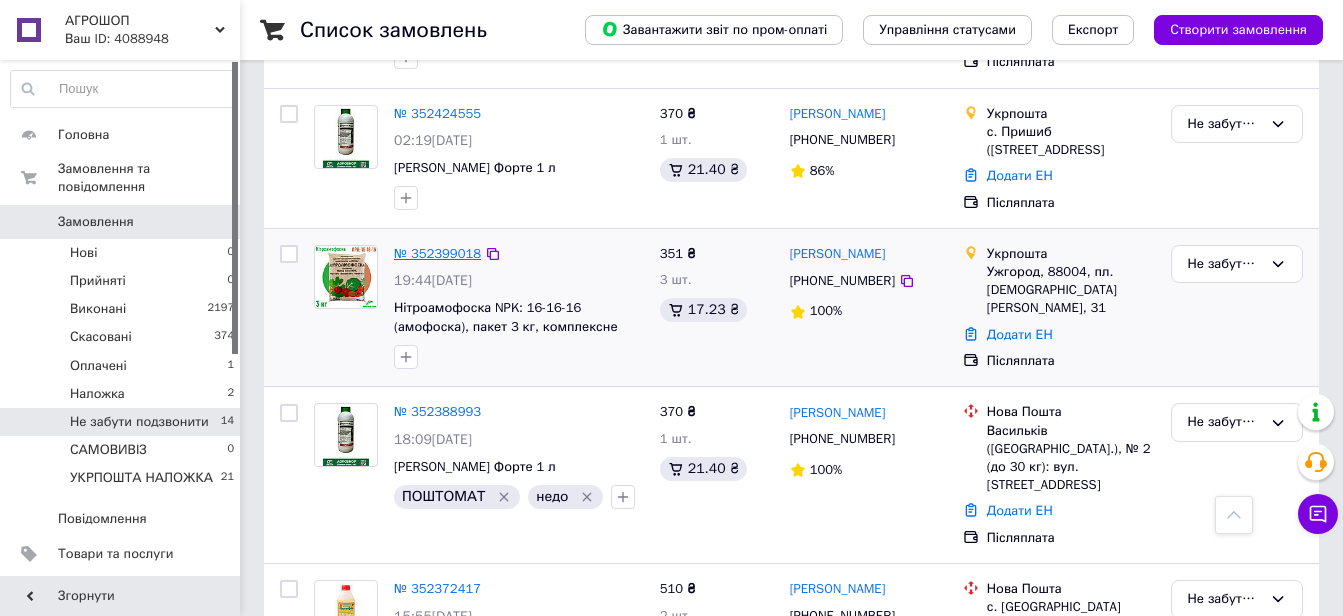 click on "№ 352399018" at bounding box center (437, 253) 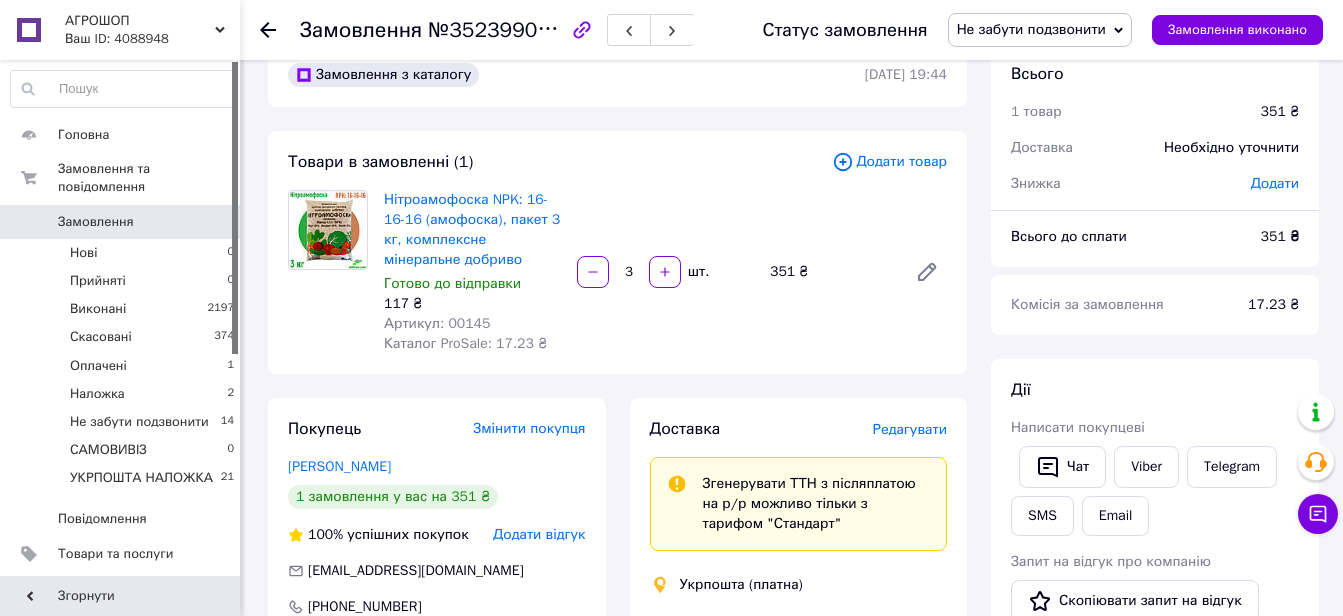 scroll, scrollTop: 0, scrollLeft: 0, axis: both 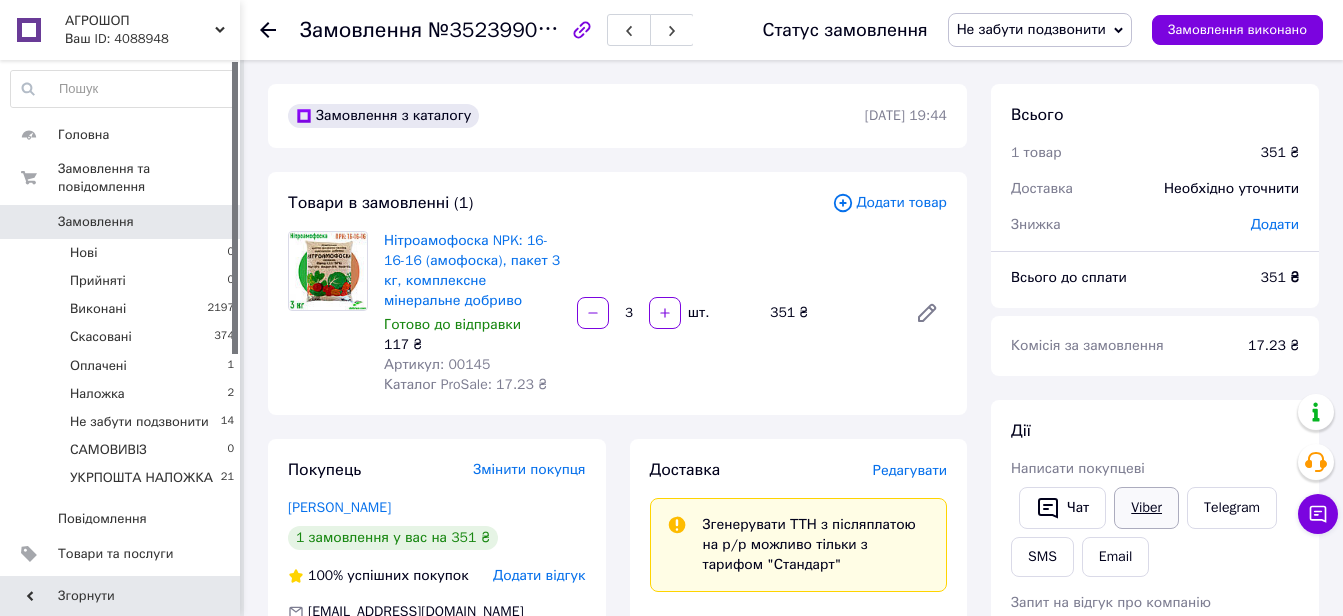click on "Viber" at bounding box center [1146, 508] 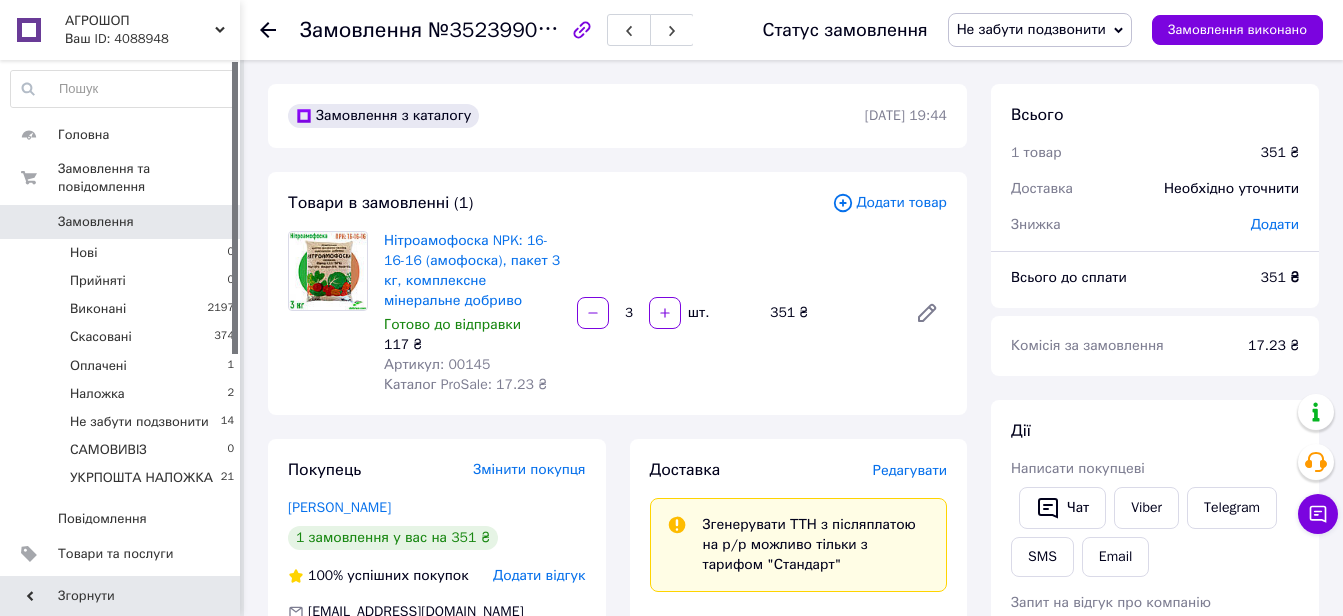 click on "Не забути подзвонити" at bounding box center [1031, 29] 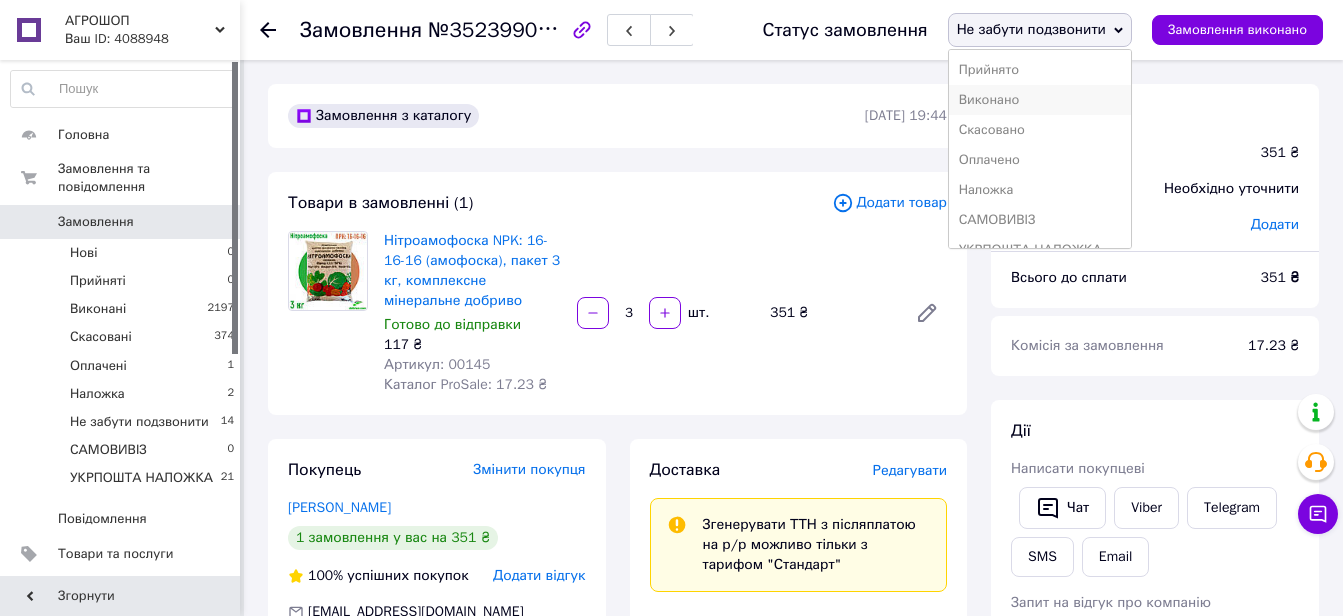 scroll, scrollTop: 22, scrollLeft: 0, axis: vertical 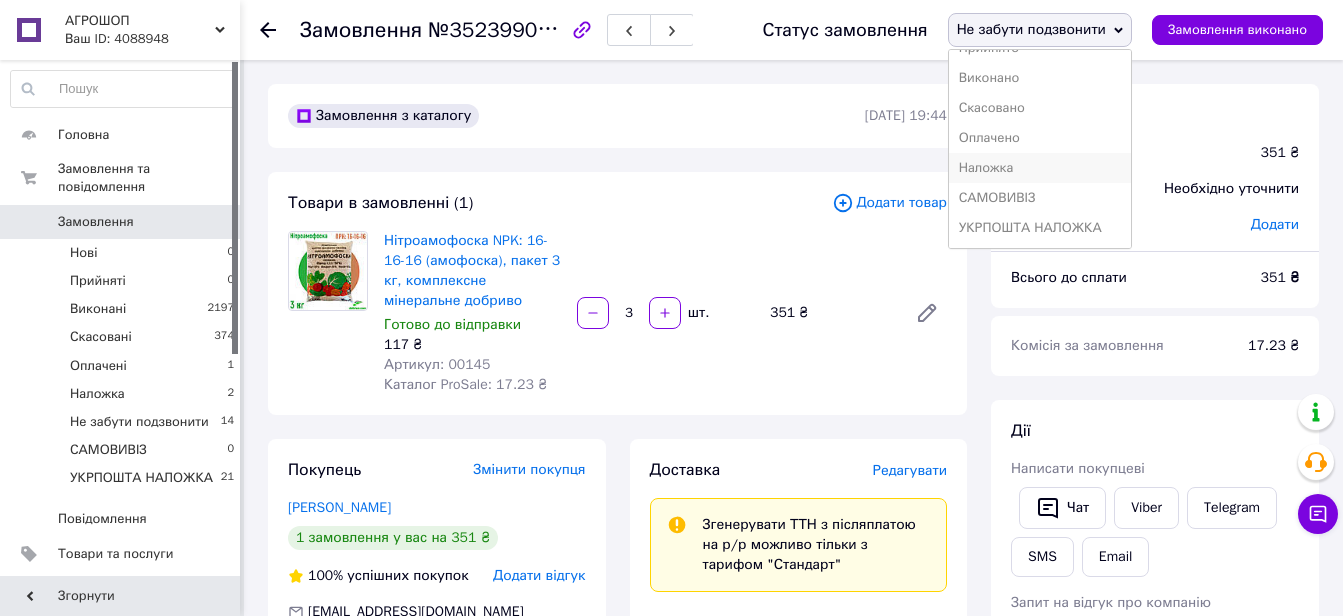 click on "Наложка" at bounding box center [1040, 168] 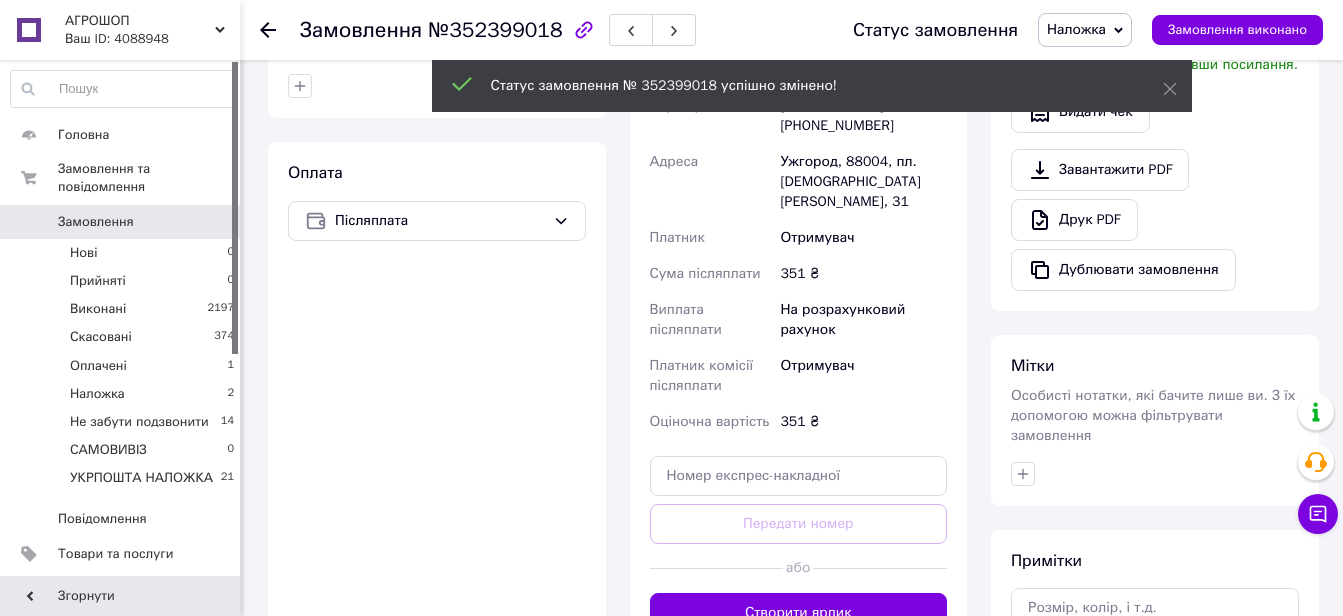 scroll, scrollTop: 300, scrollLeft: 0, axis: vertical 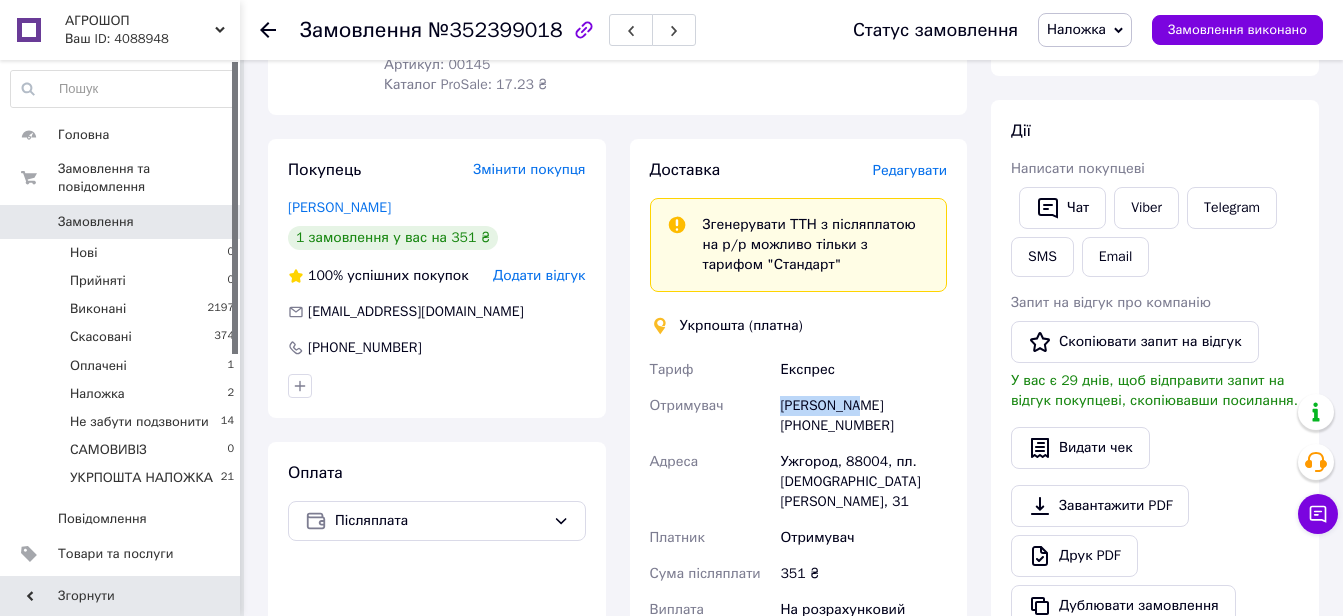 drag, startPoint x: 867, startPoint y: 405, endPoint x: 784, endPoint y: 403, distance: 83.02409 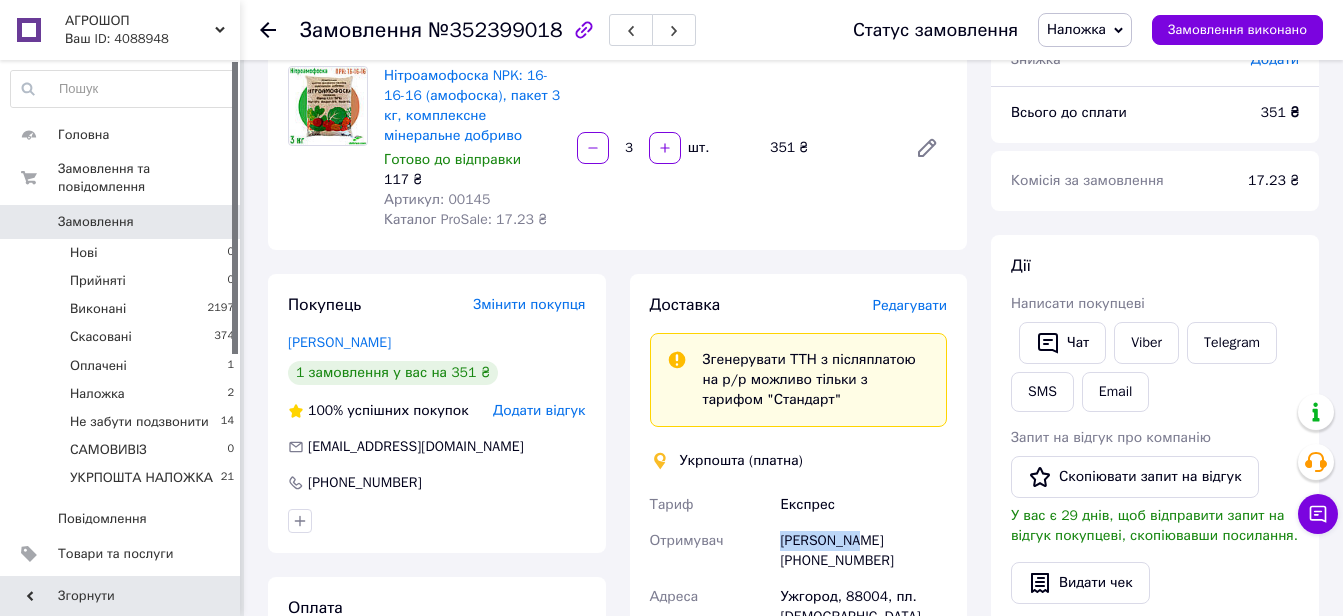 scroll, scrollTop: 0, scrollLeft: 0, axis: both 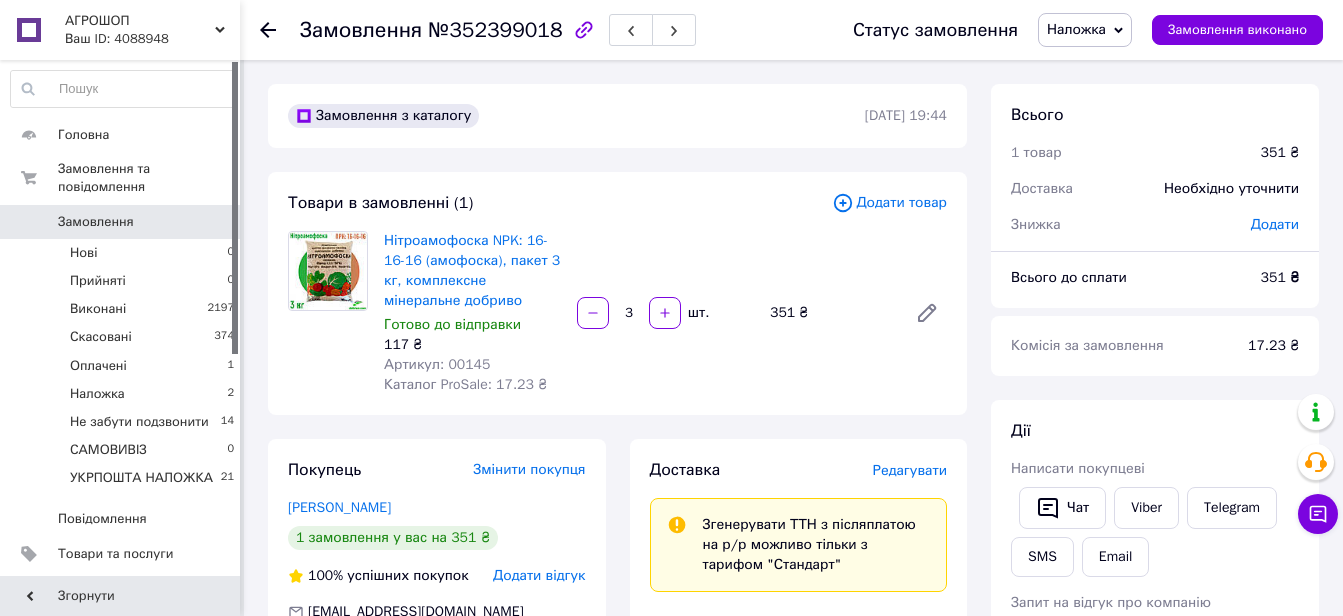 click on "Артикул: 00145" at bounding box center (437, 364) 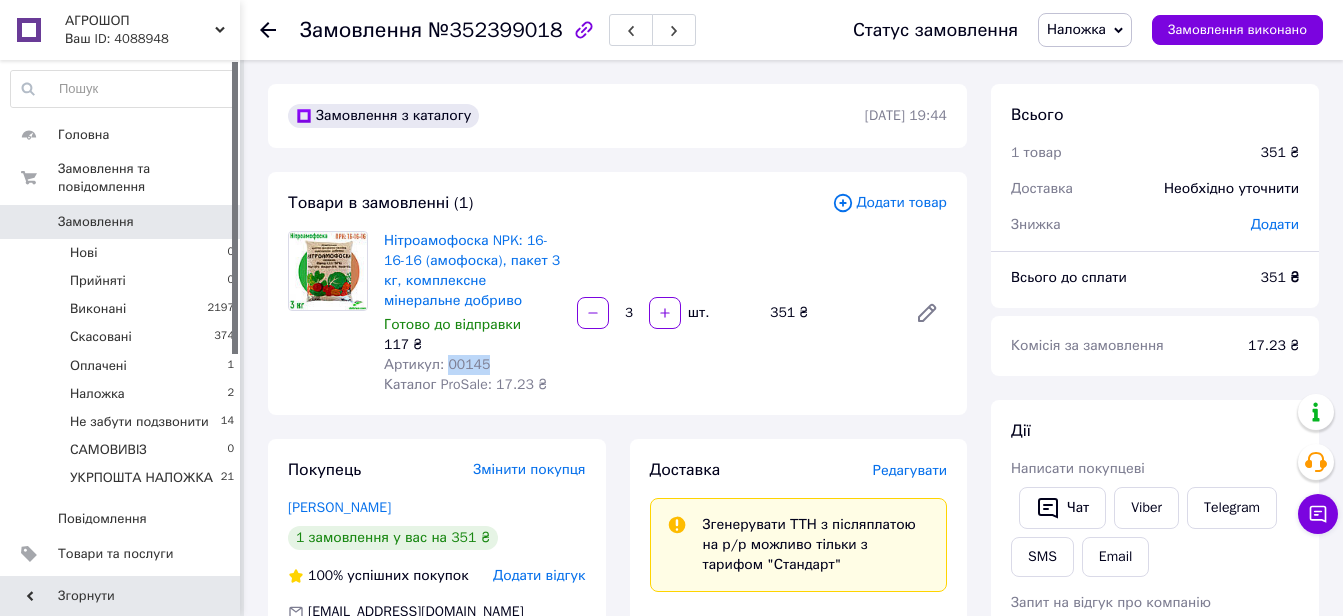 click on "Артикул: 00145" at bounding box center (437, 364) 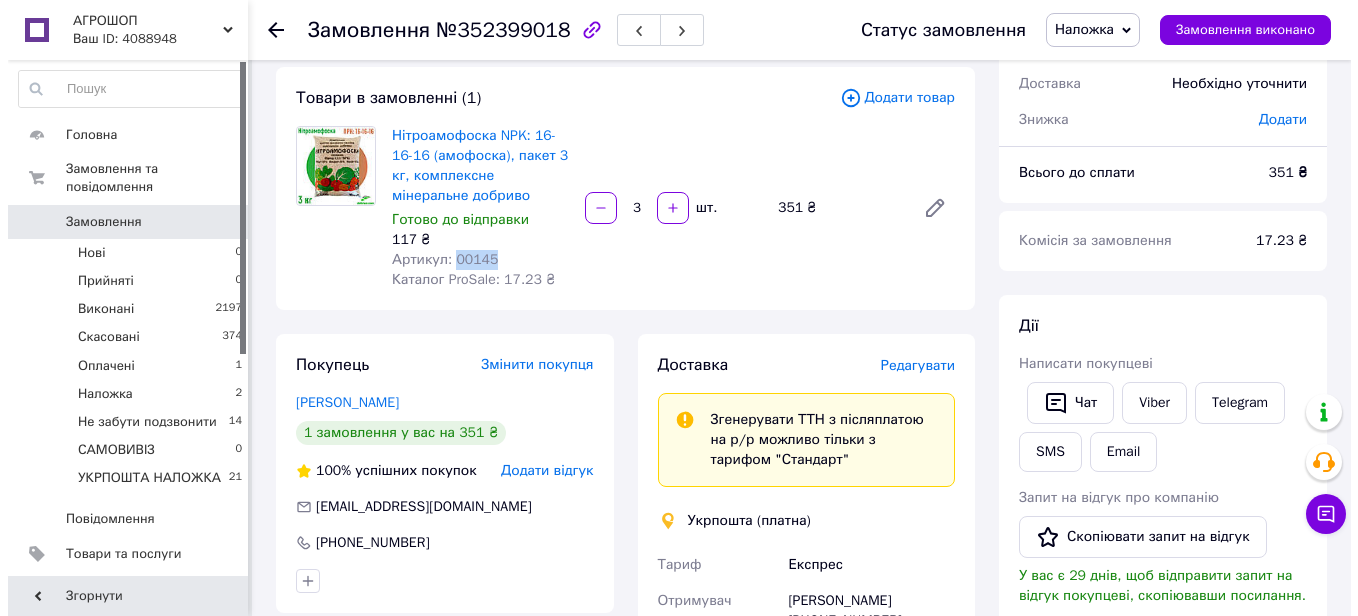 scroll, scrollTop: 300, scrollLeft: 0, axis: vertical 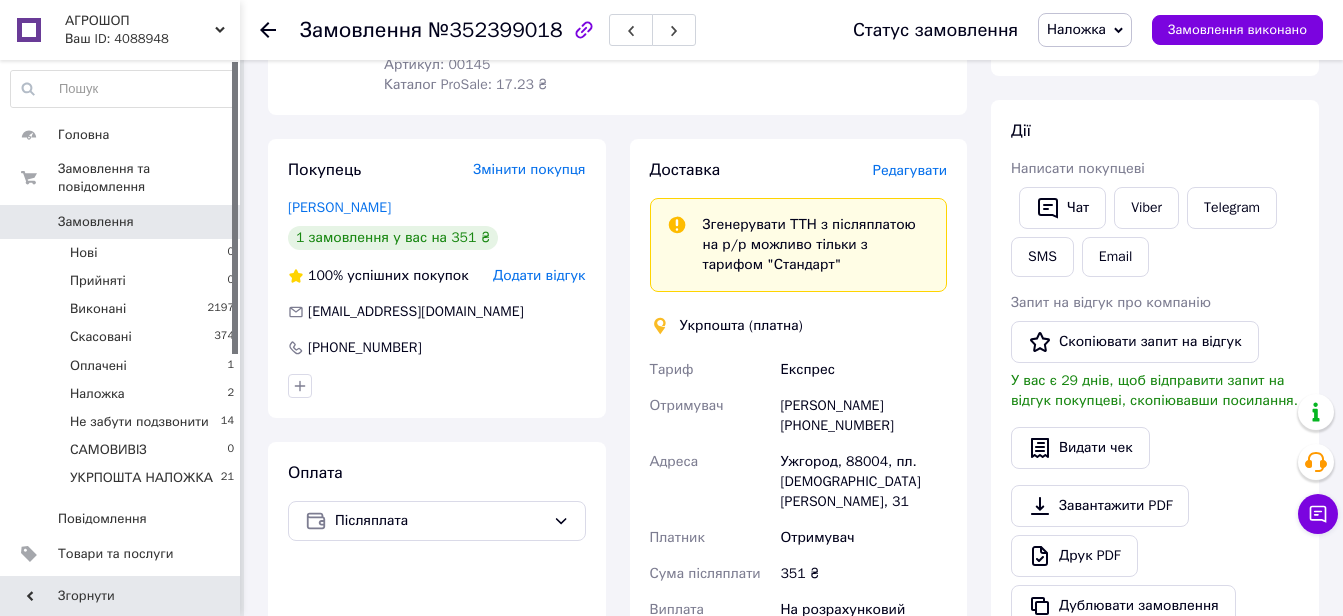 click on "Редагувати" at bounding box center [910, 170] 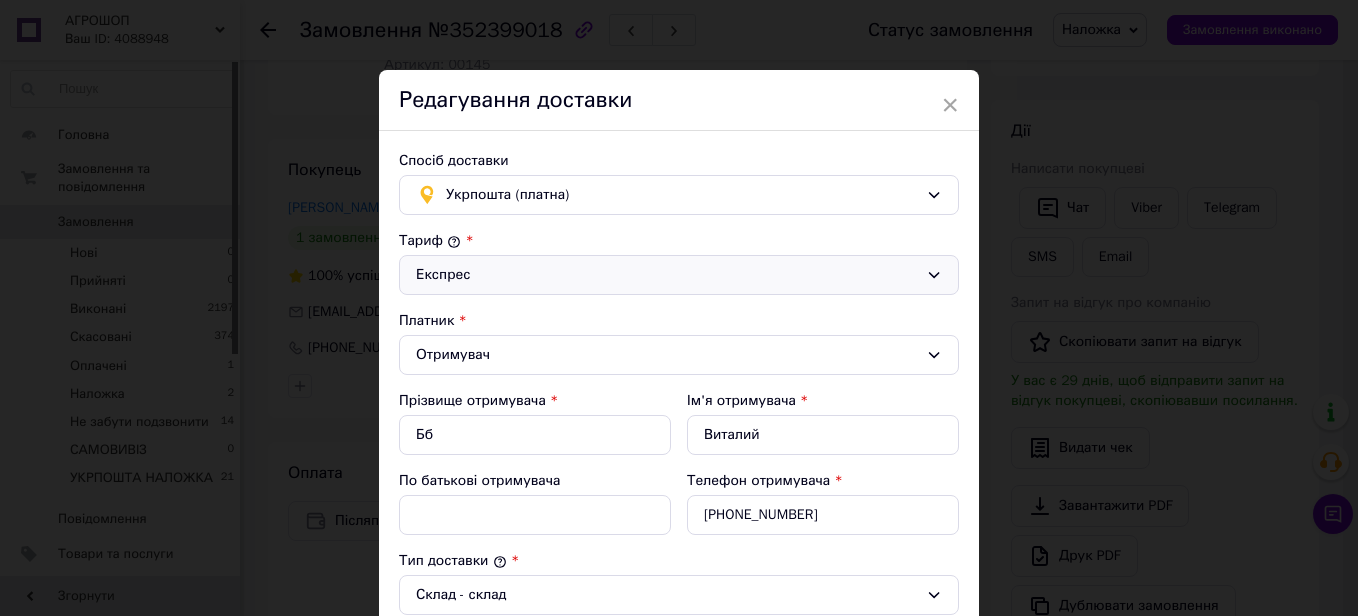 click on "Експрес" at bounding box center [667, 275] 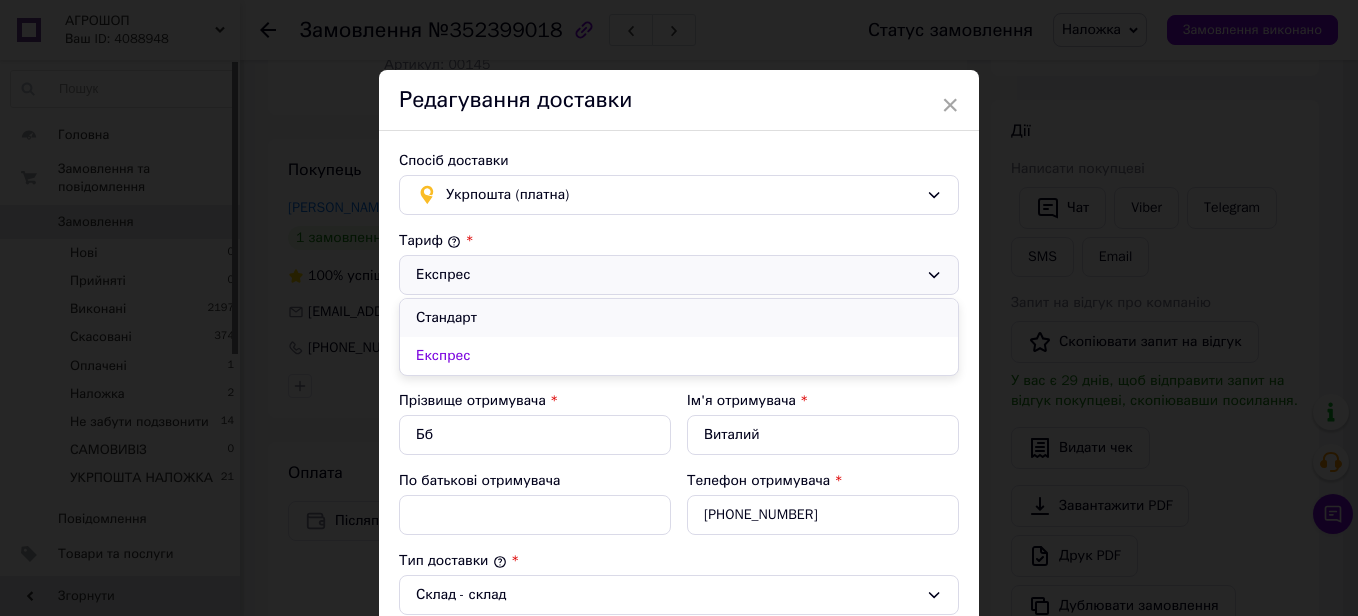 click on "Стандарт" at bounding box center [679, 318] 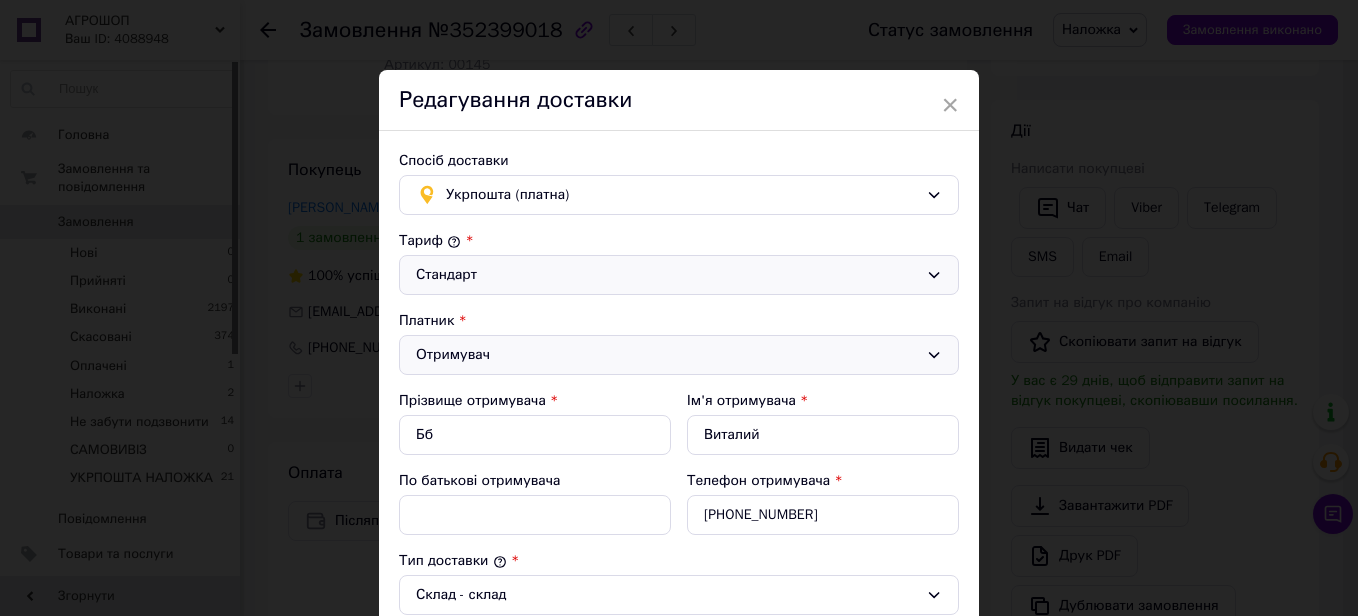click on "Отримувач" at bounding box center (667, 355) 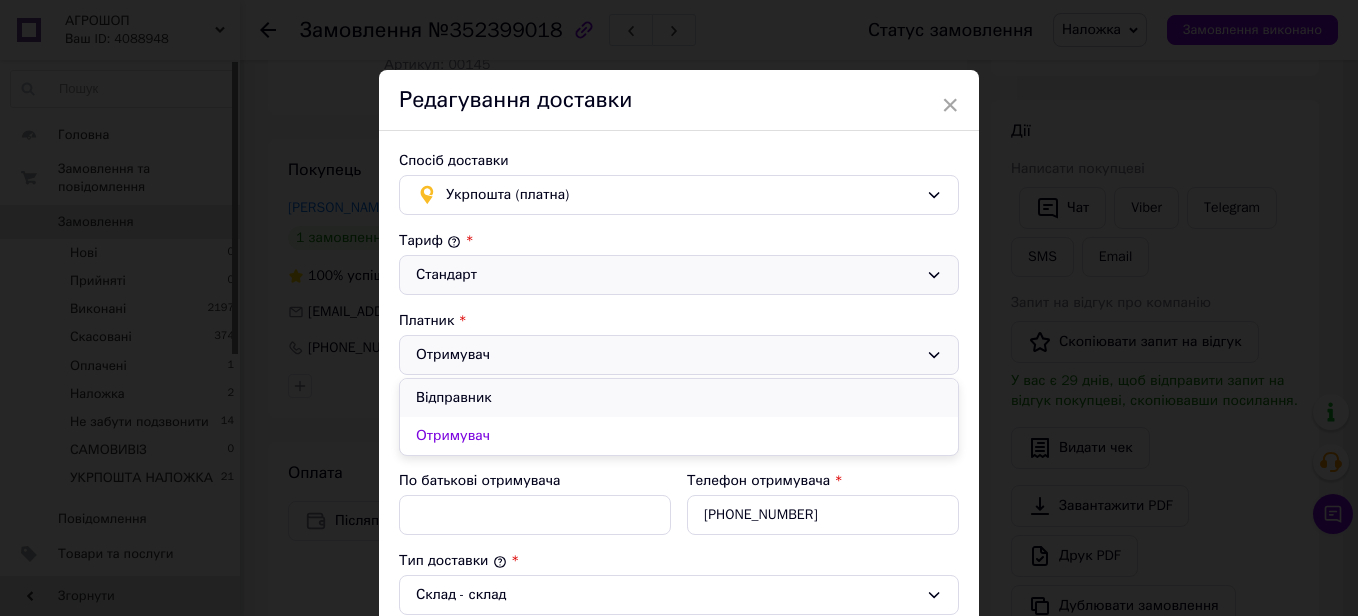 click on "Відправник" at bounding box center (679, 398) 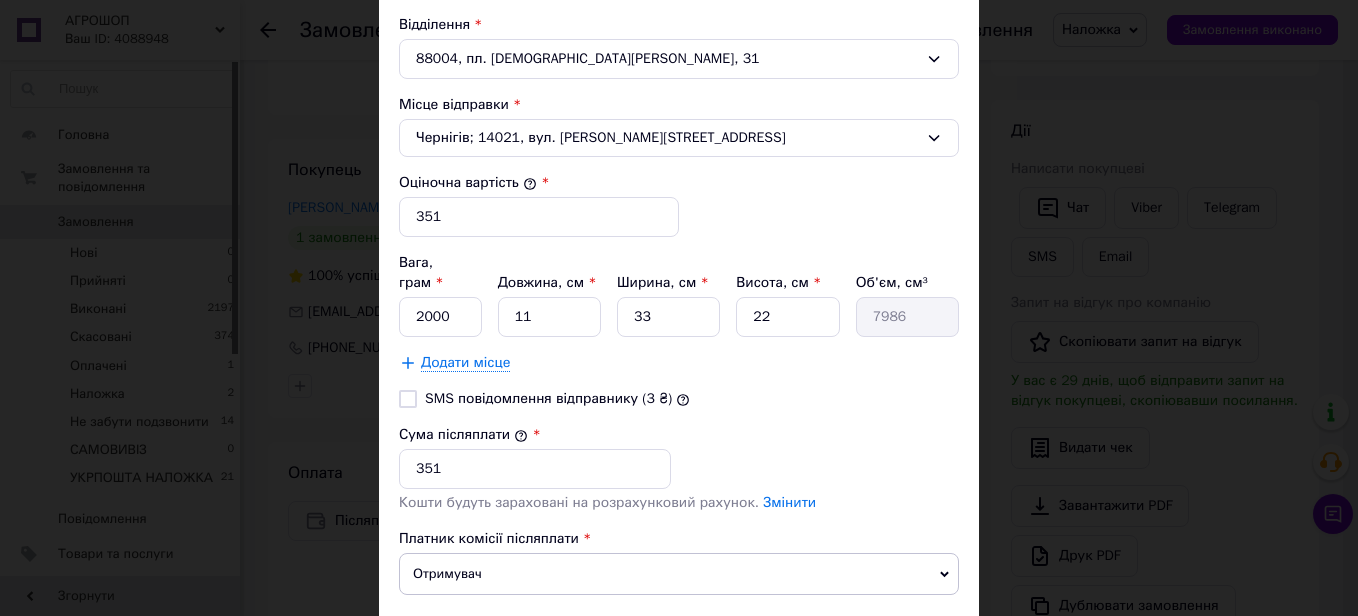 scroll, scrollTop: 700, scrollLeft: 0, axis: vertical 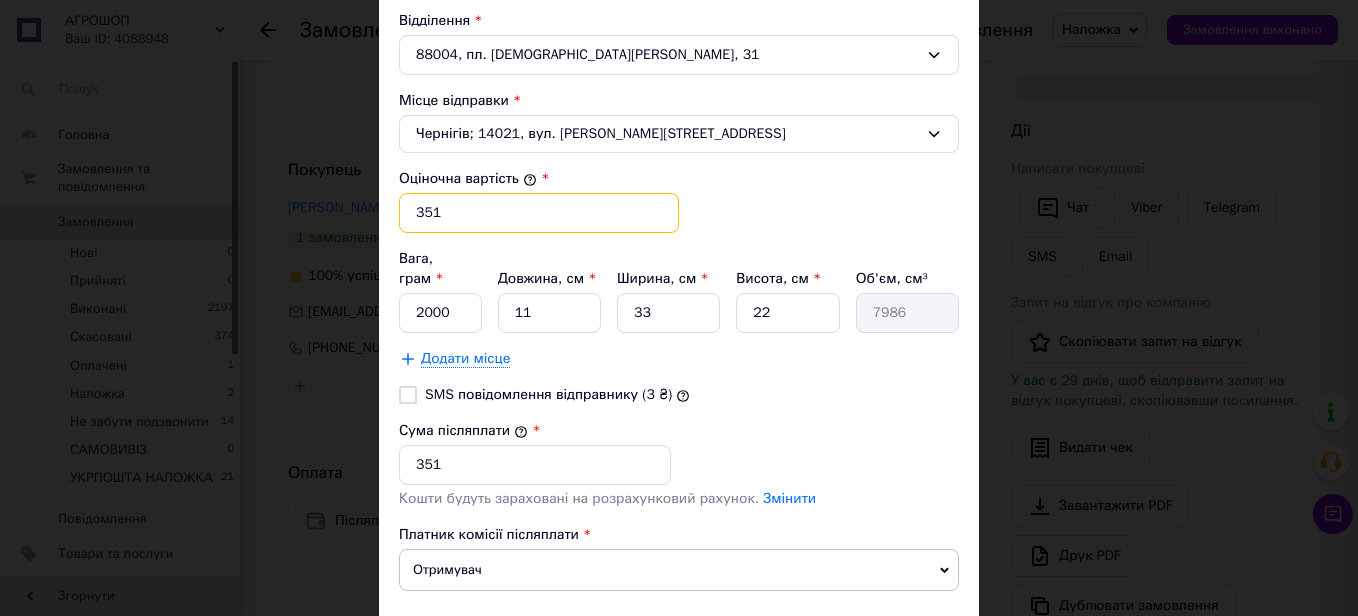 click on "351" at bounding box center (539, 213) 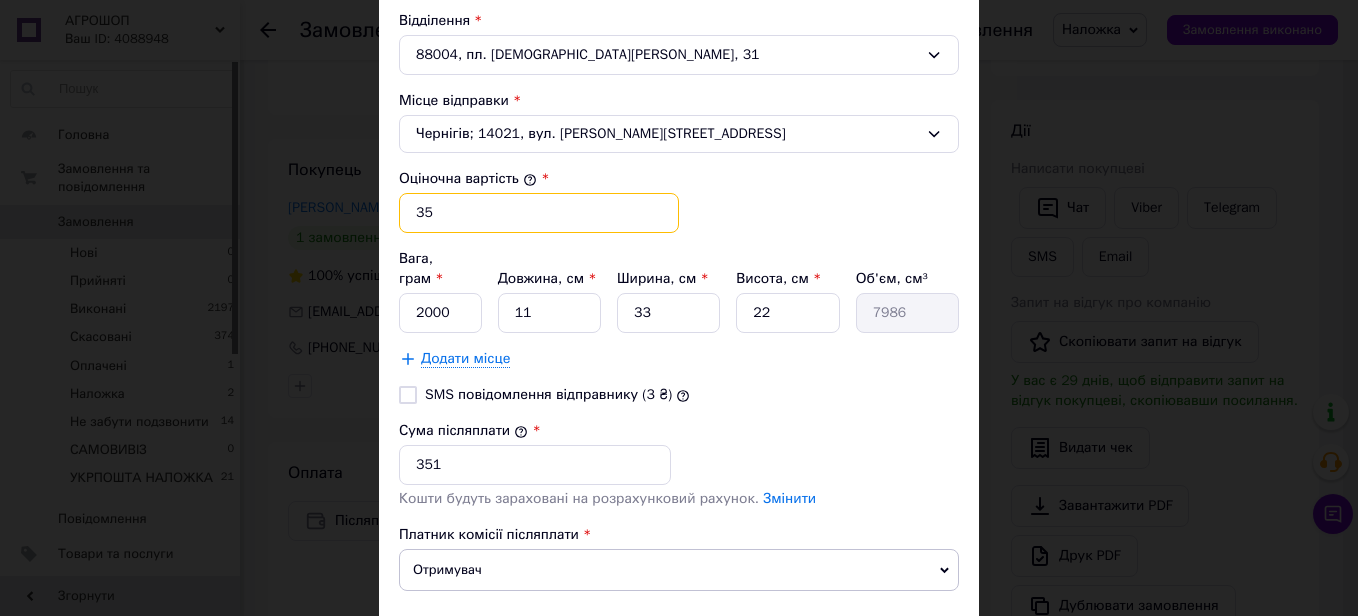 type on "3" 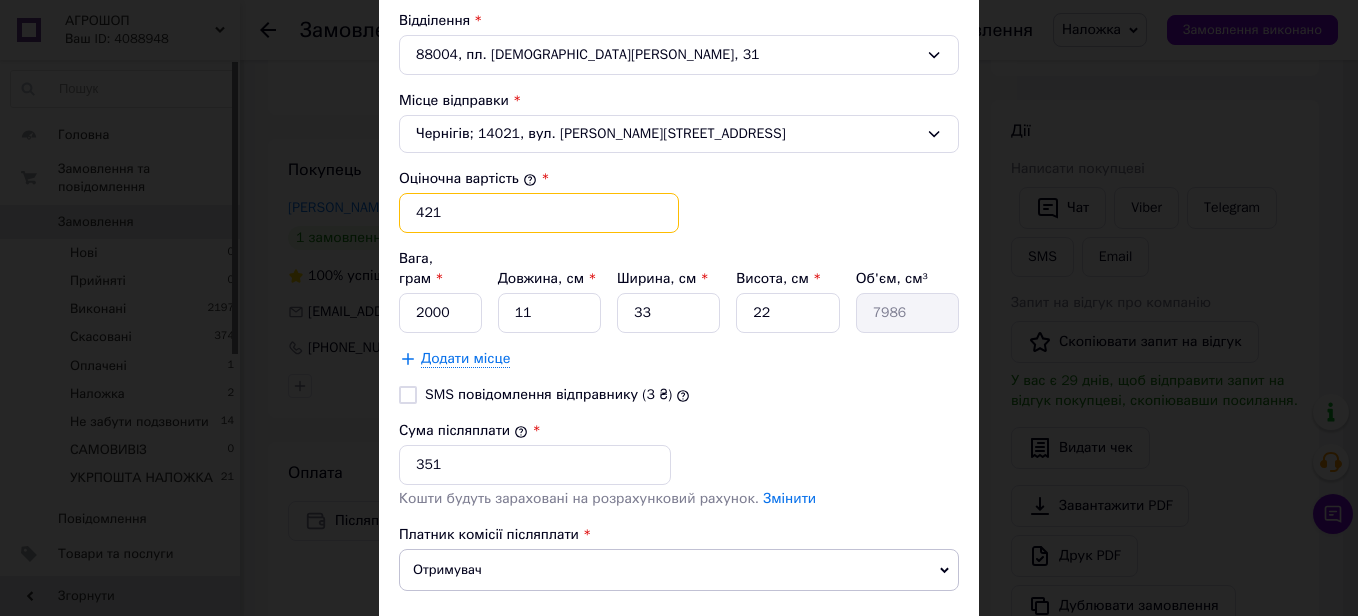 type on "421" 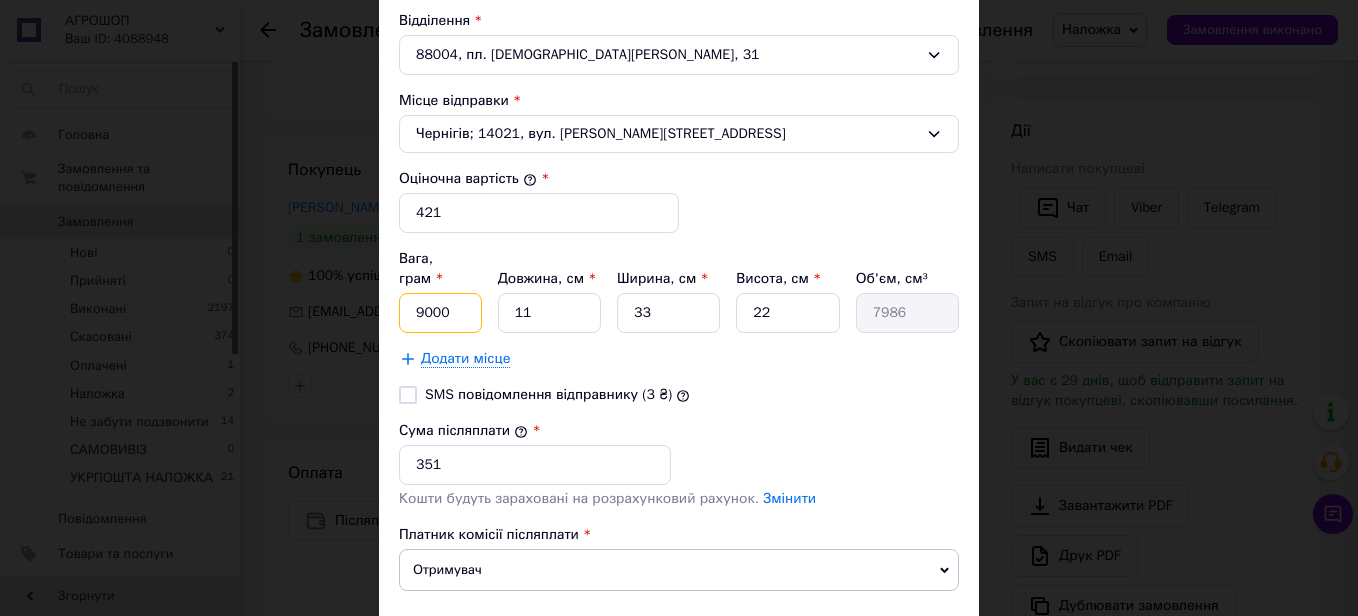 type on "9000" 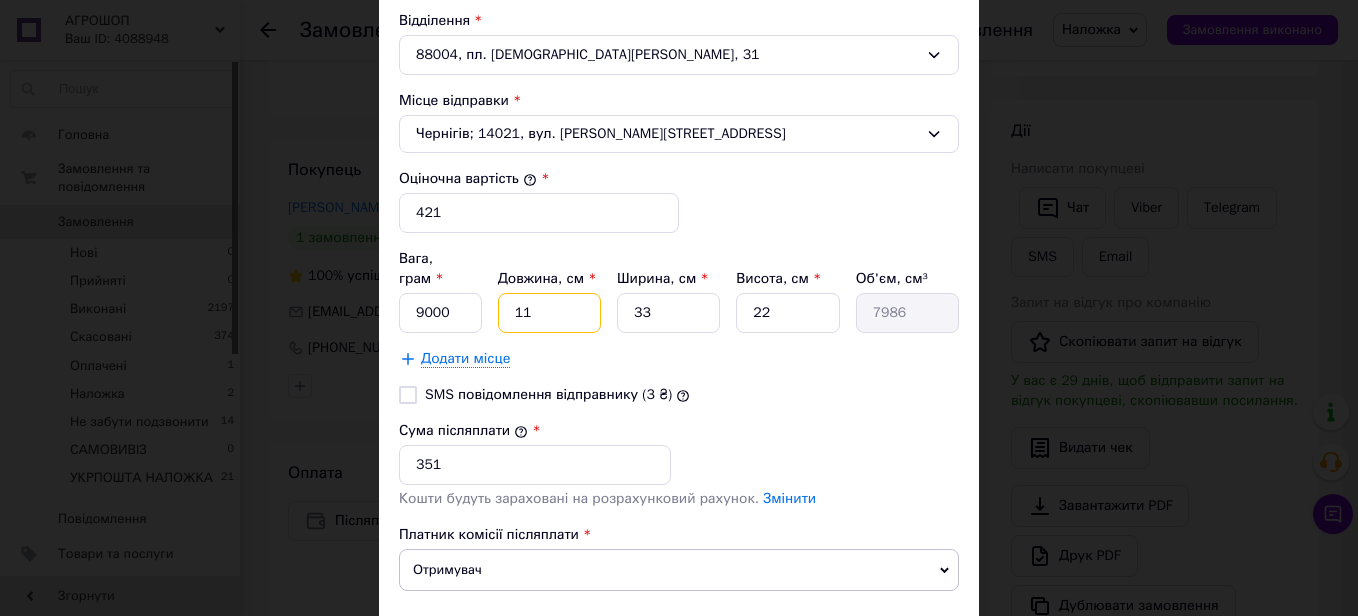 type on "2" 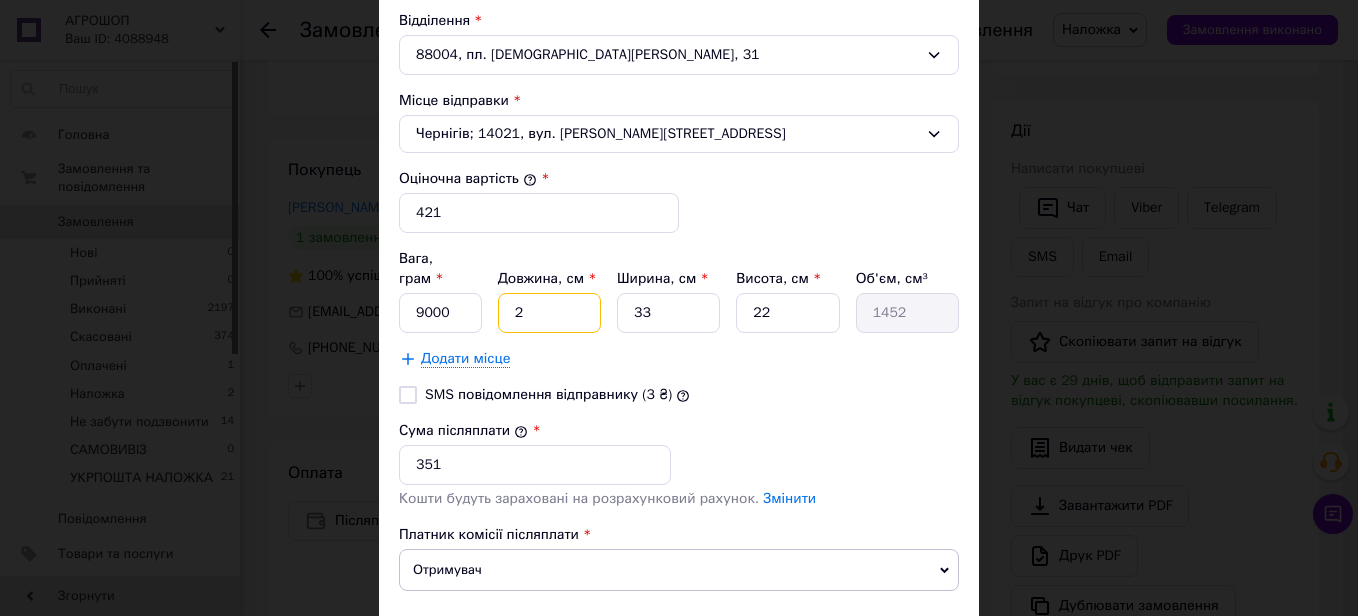 type on "20" 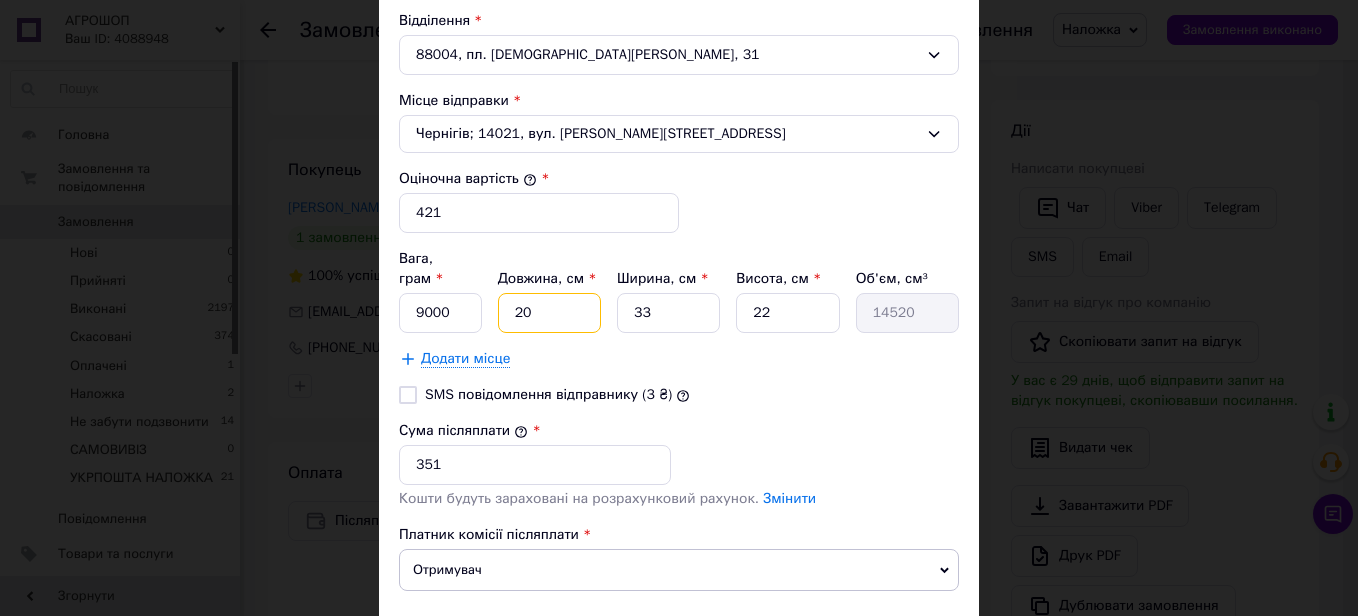 type on "20" 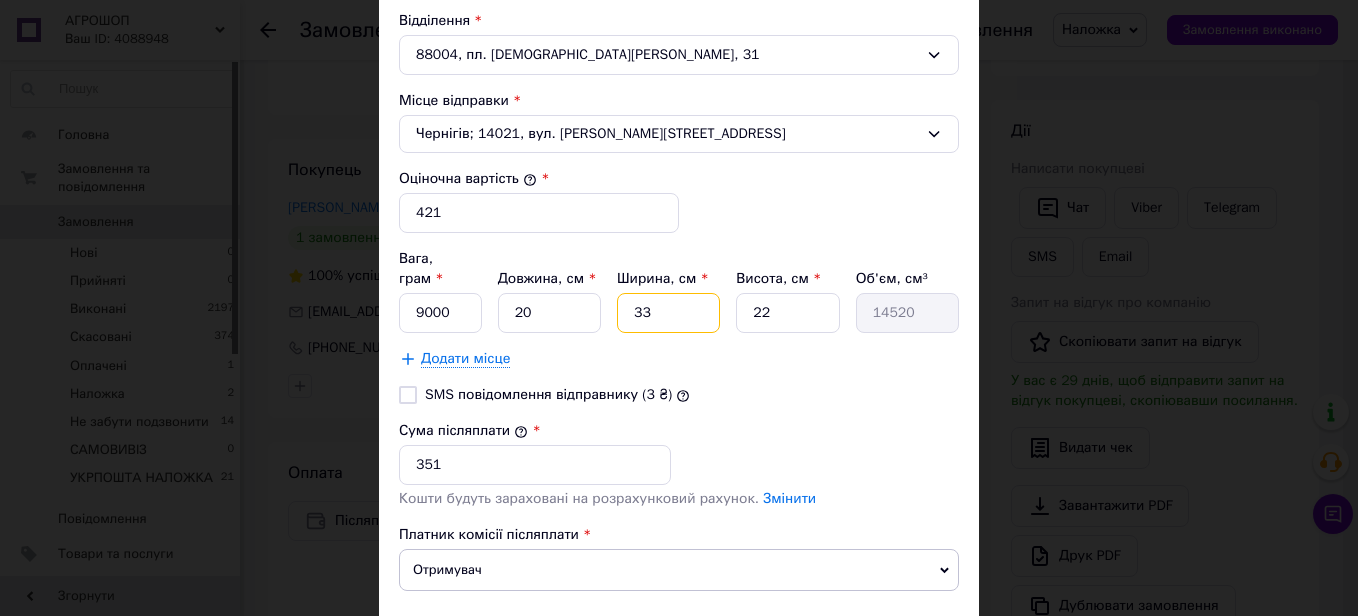 type on "3" 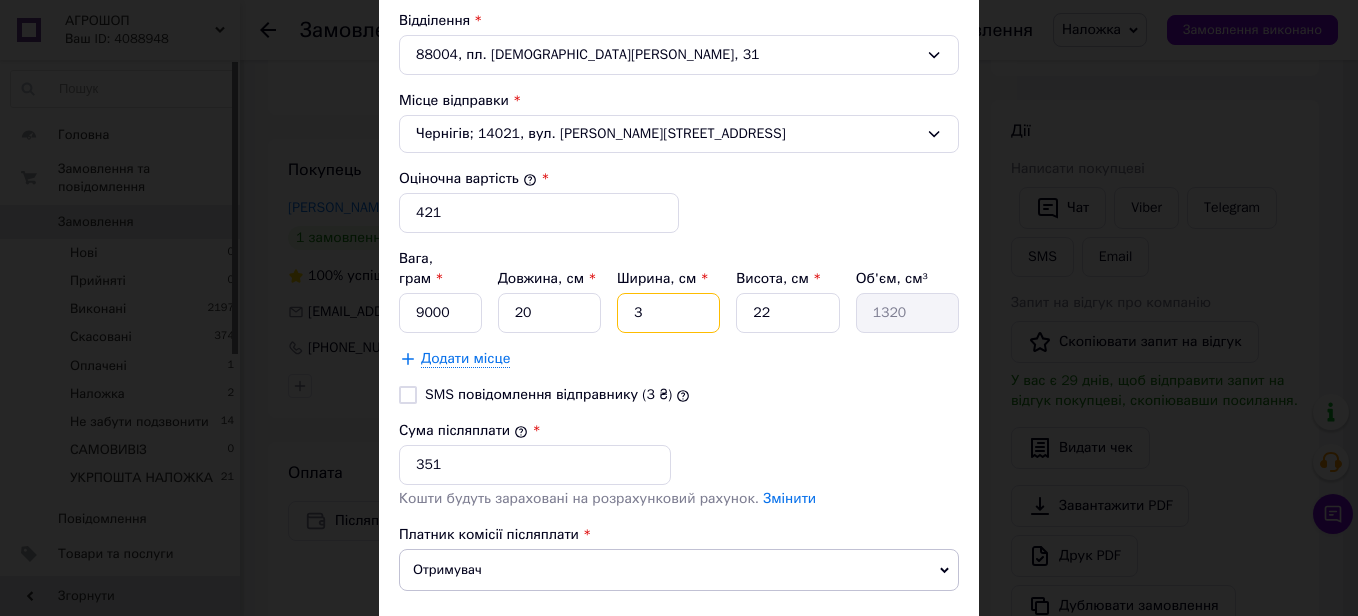 type on "30" 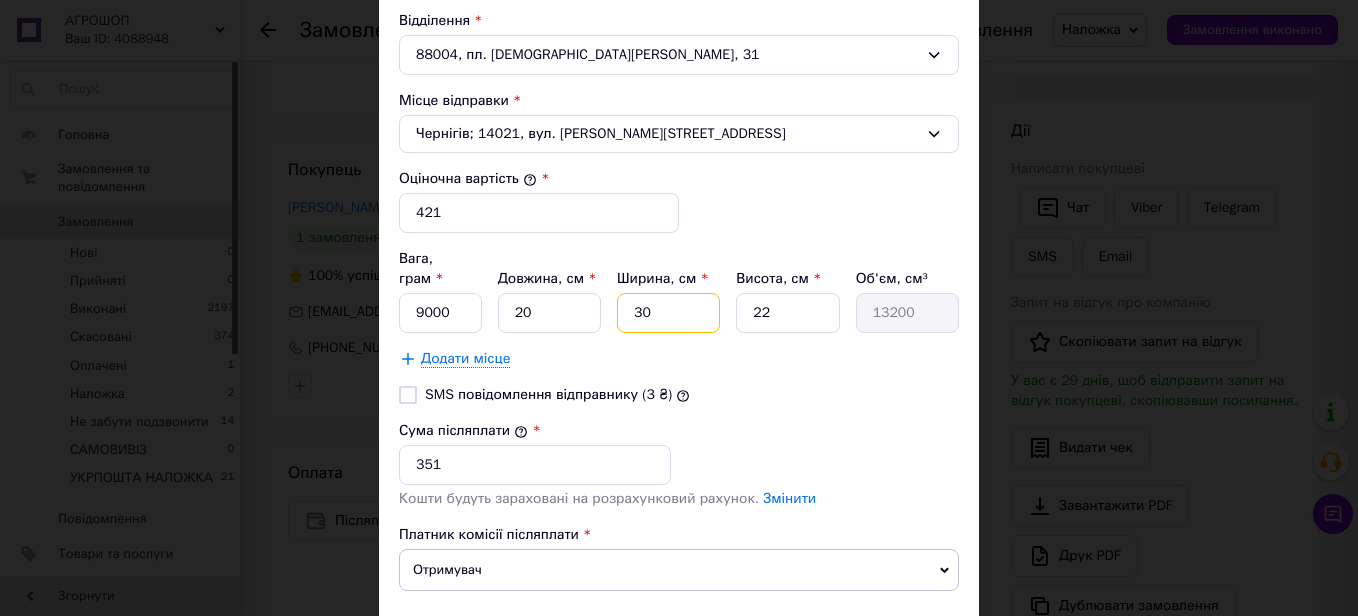 type on "30" 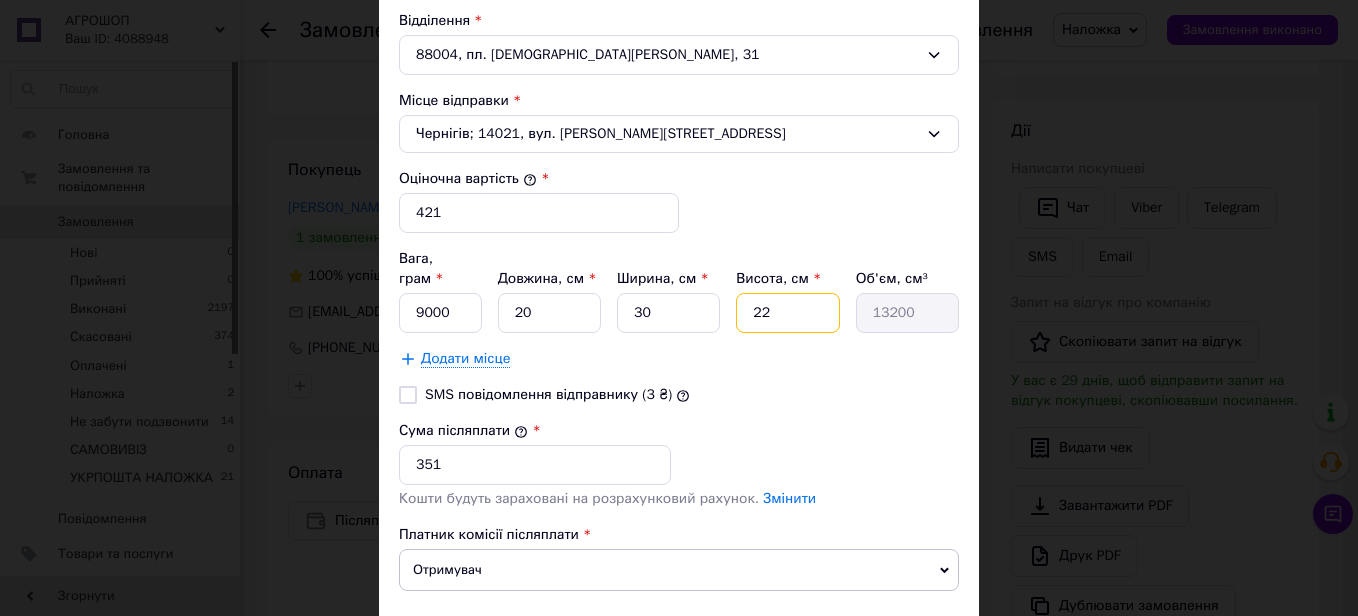 type on "4" 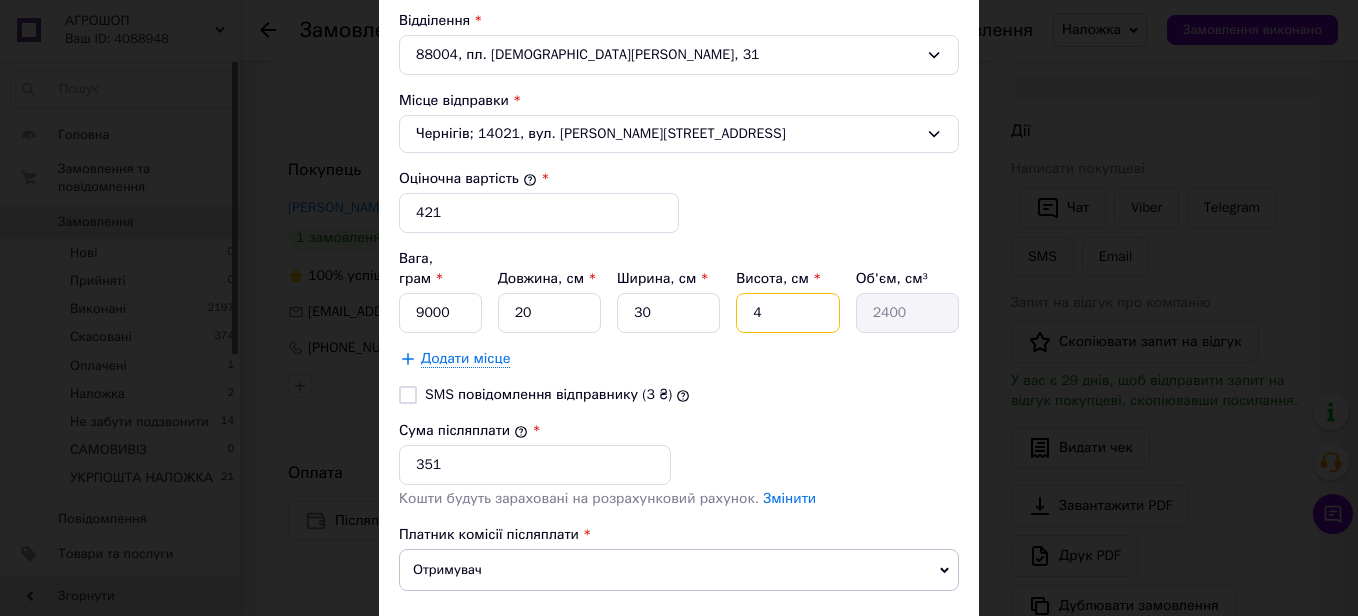 type on "40" 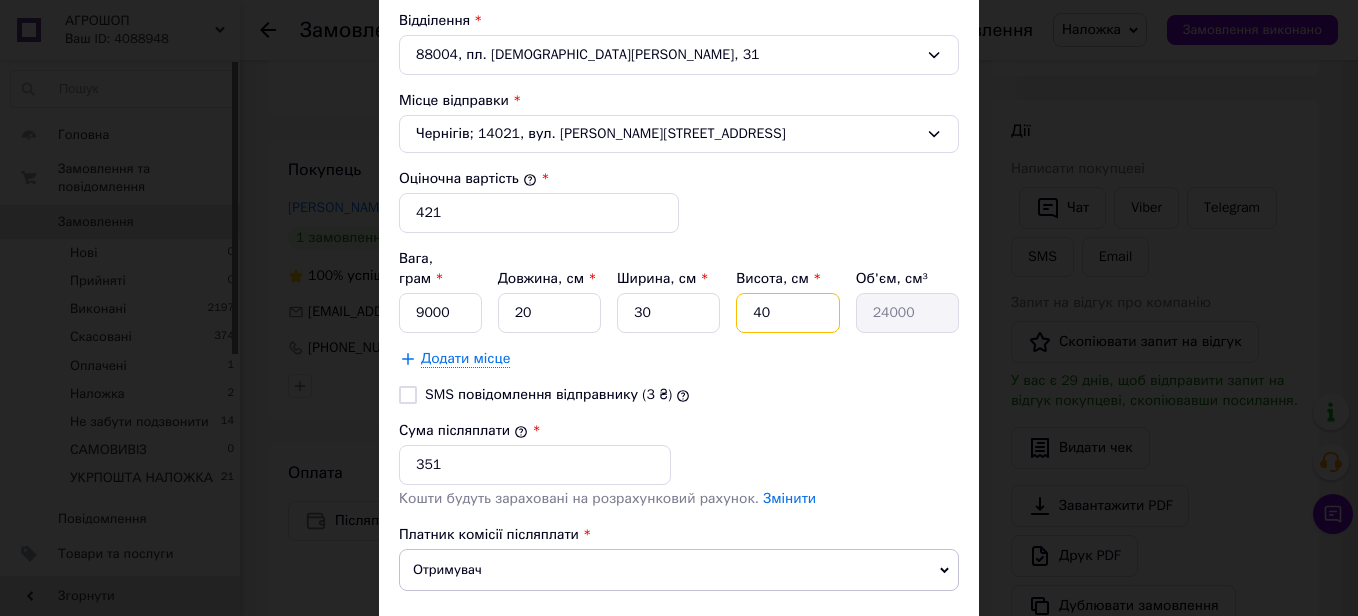 type on "4" 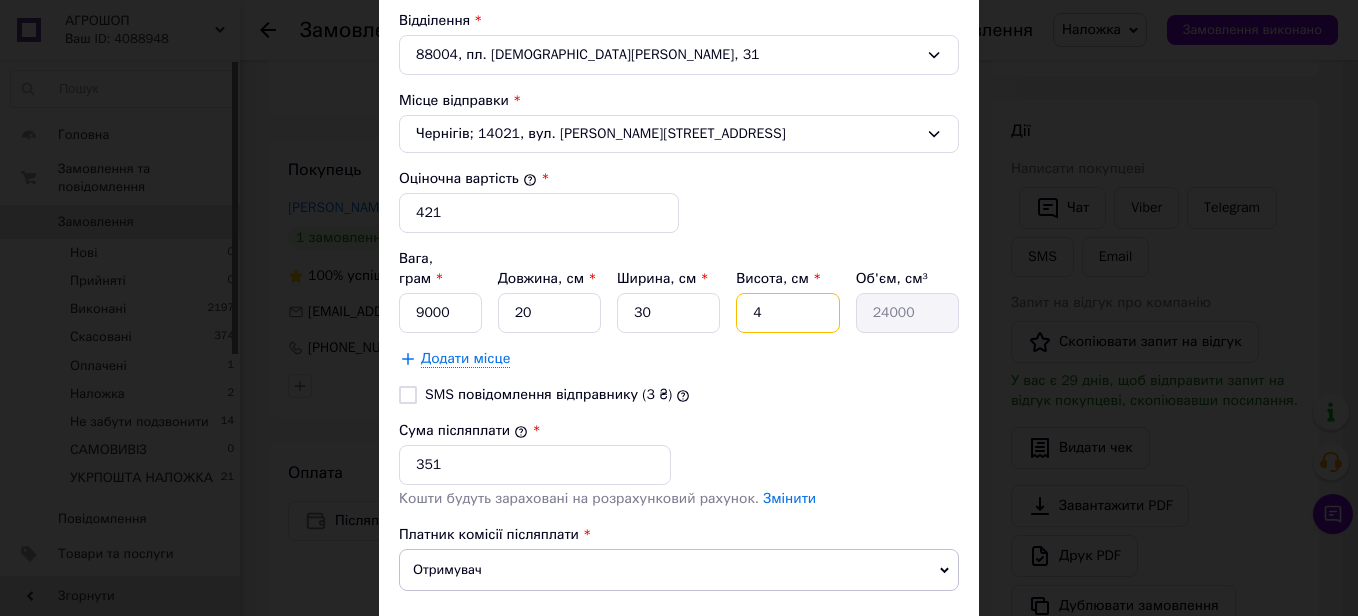type on "2400" 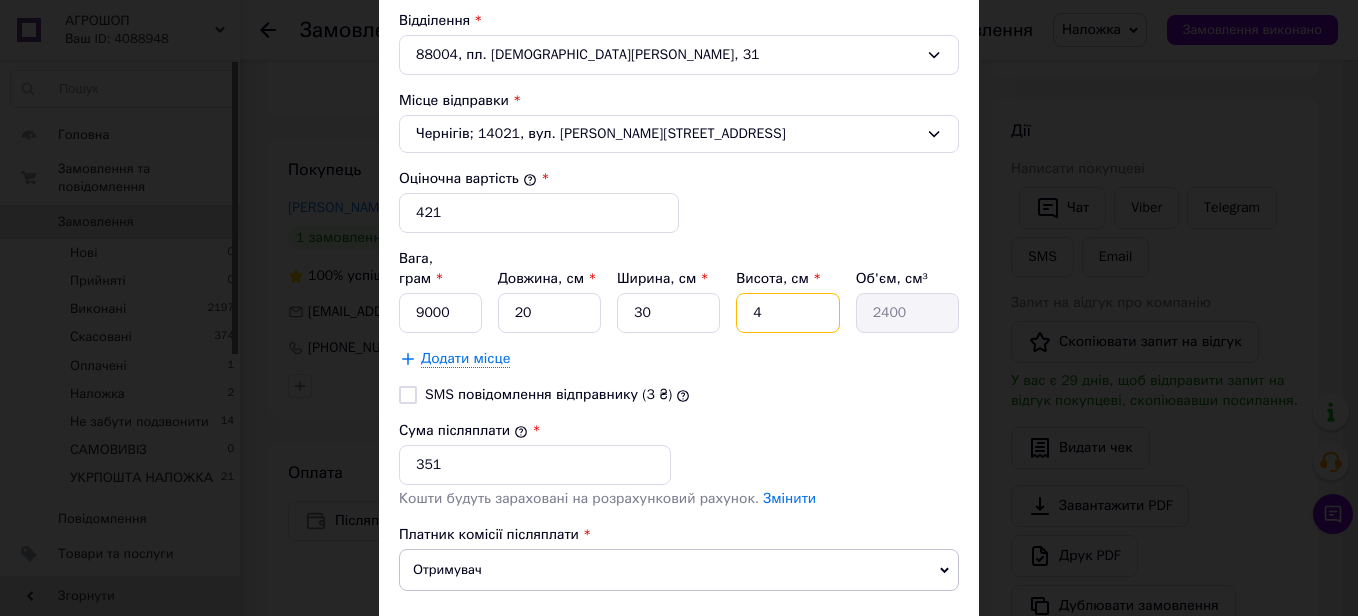 type 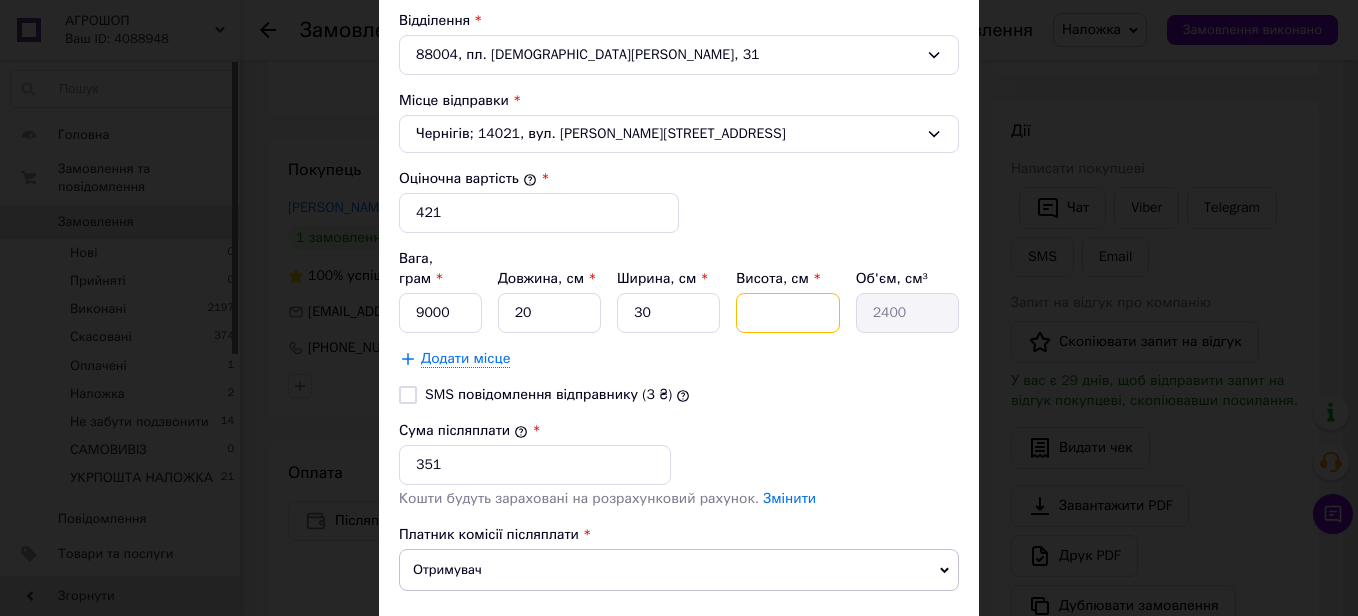 type 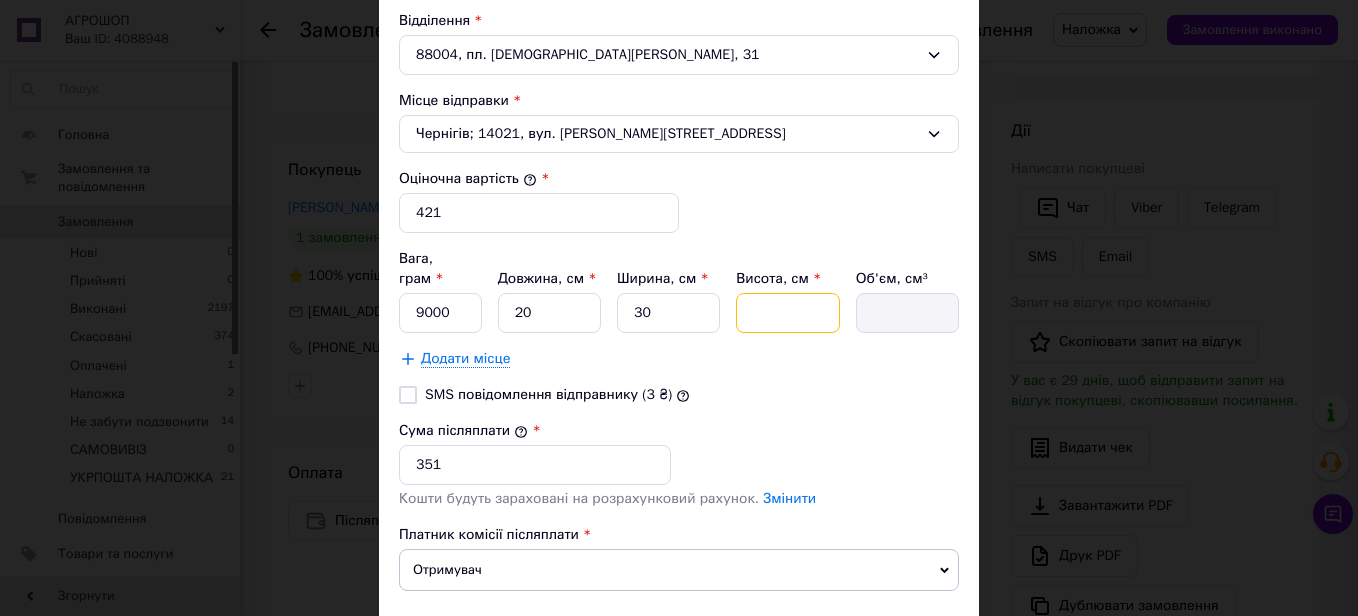 type on "2" 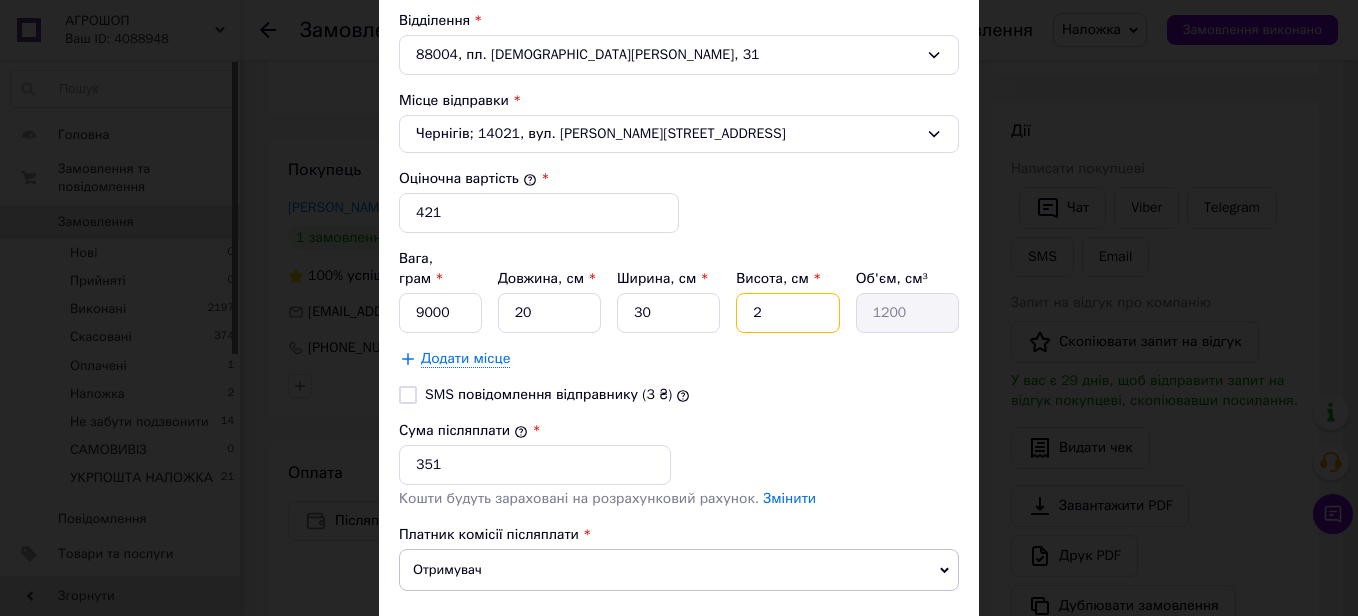 type on "20" 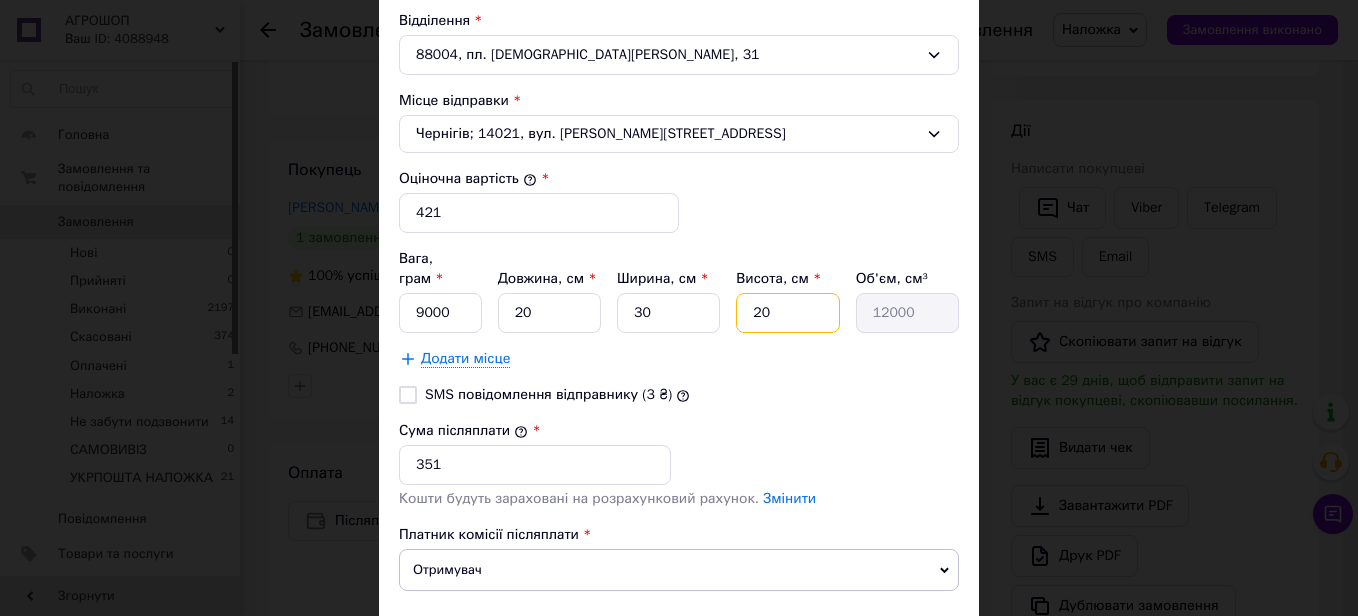 type on "20" 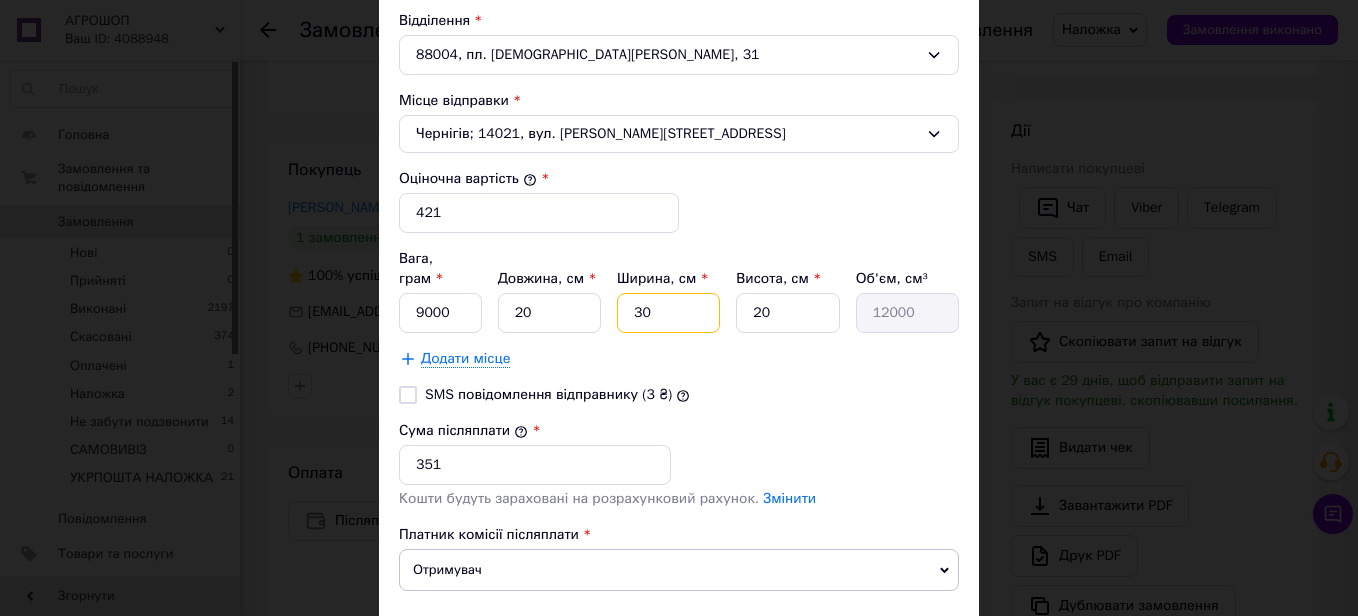 click on "30" at bounding box center [668, 313] 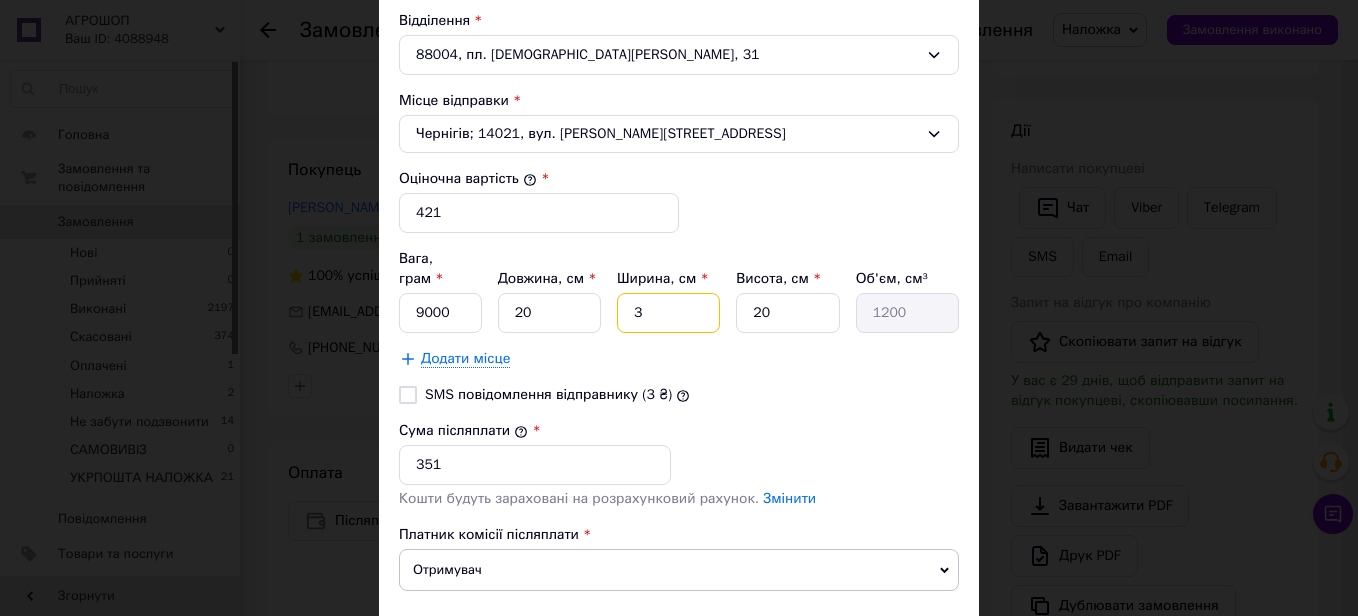 type 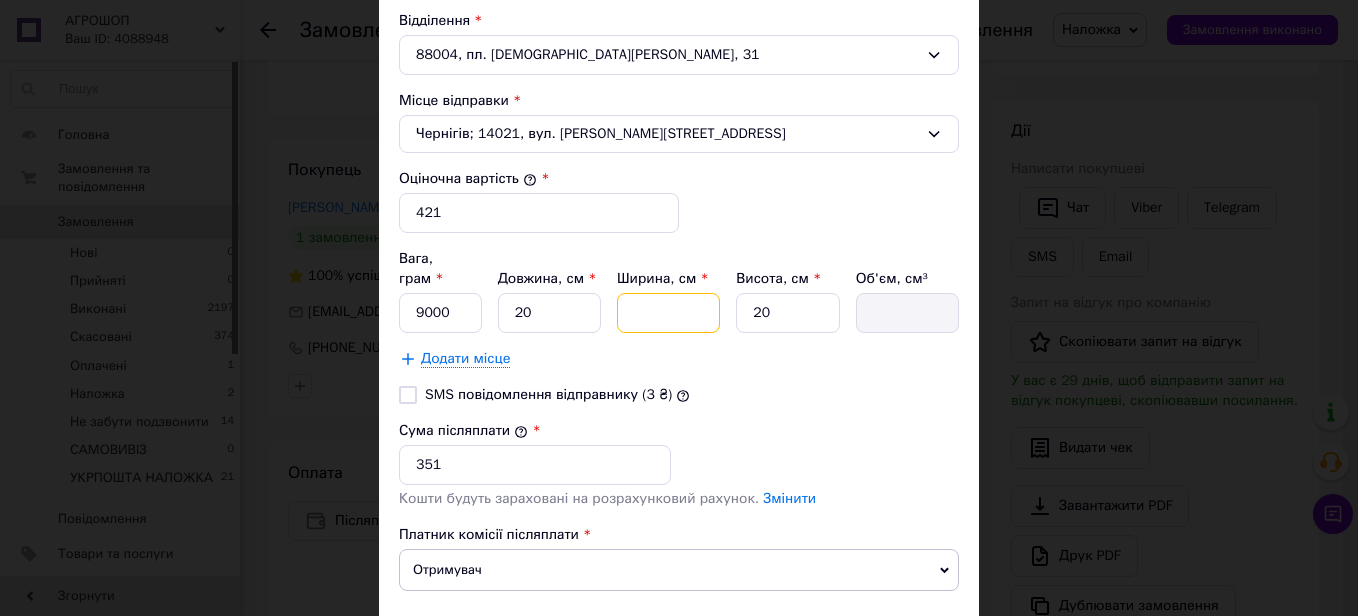 type on "2" 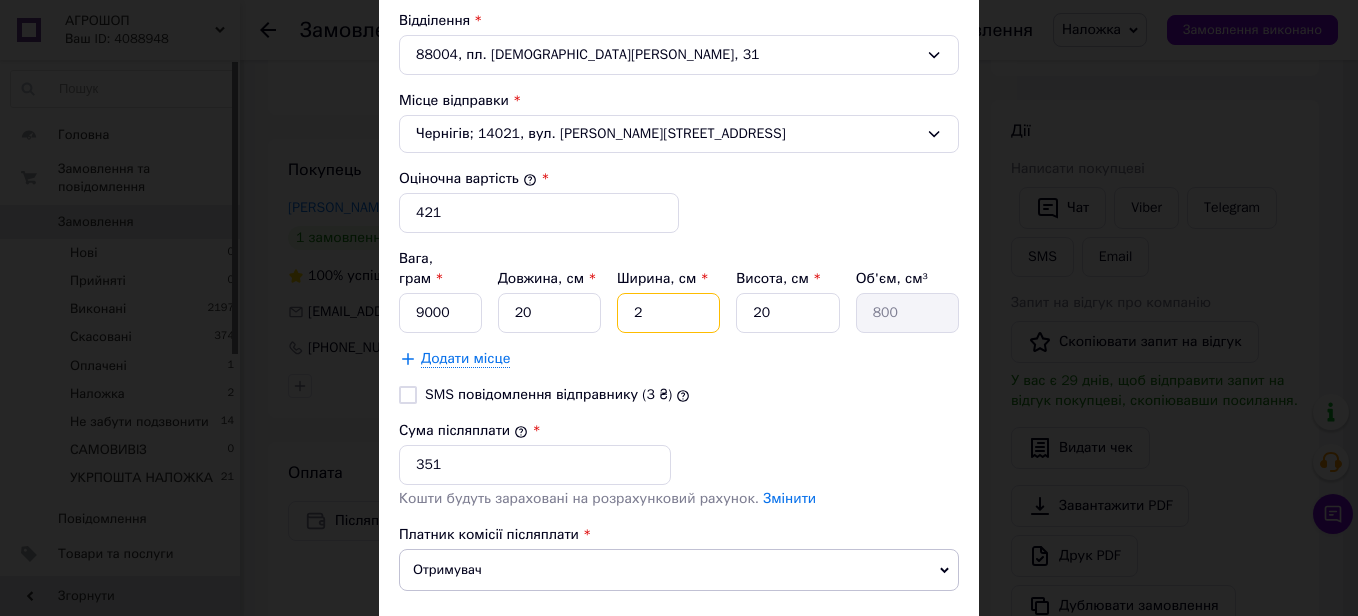 type on "20" 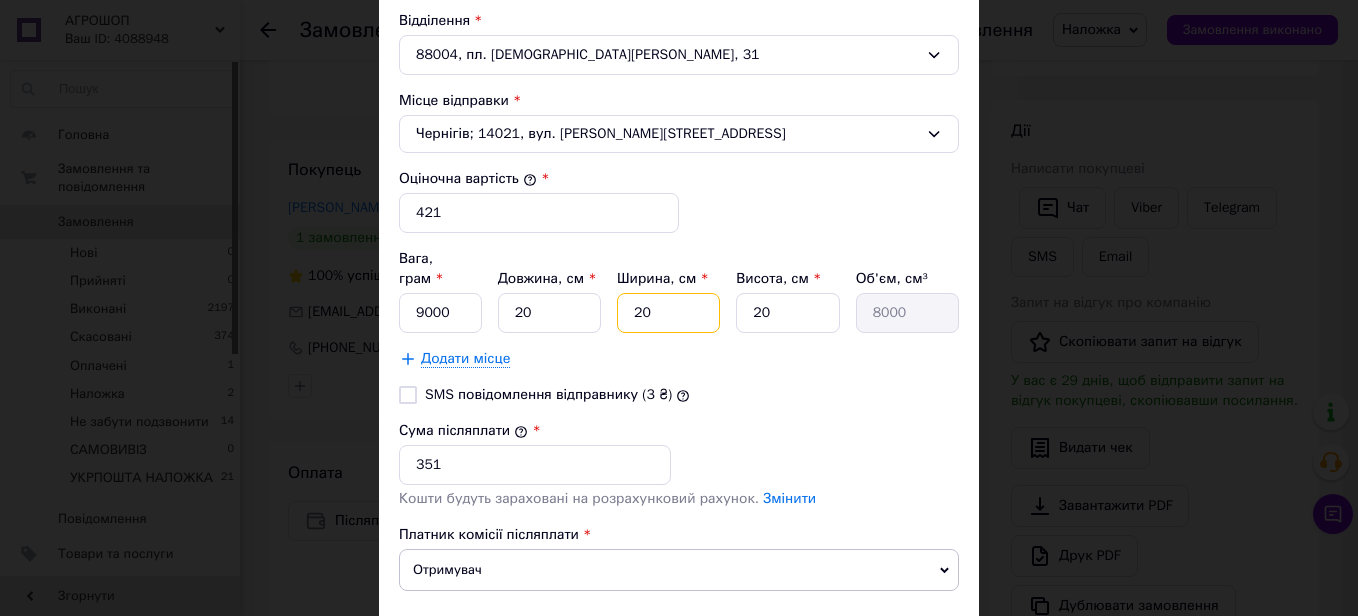 type on "20" 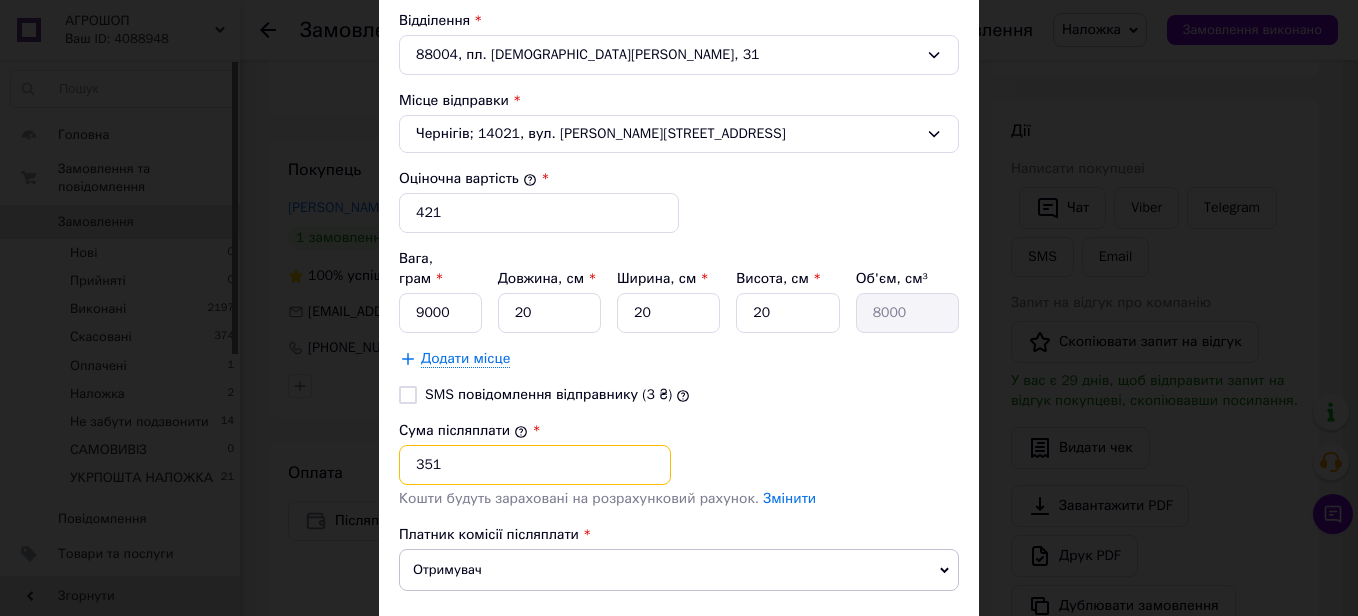 click on "351" at bounding box center [535, 465] 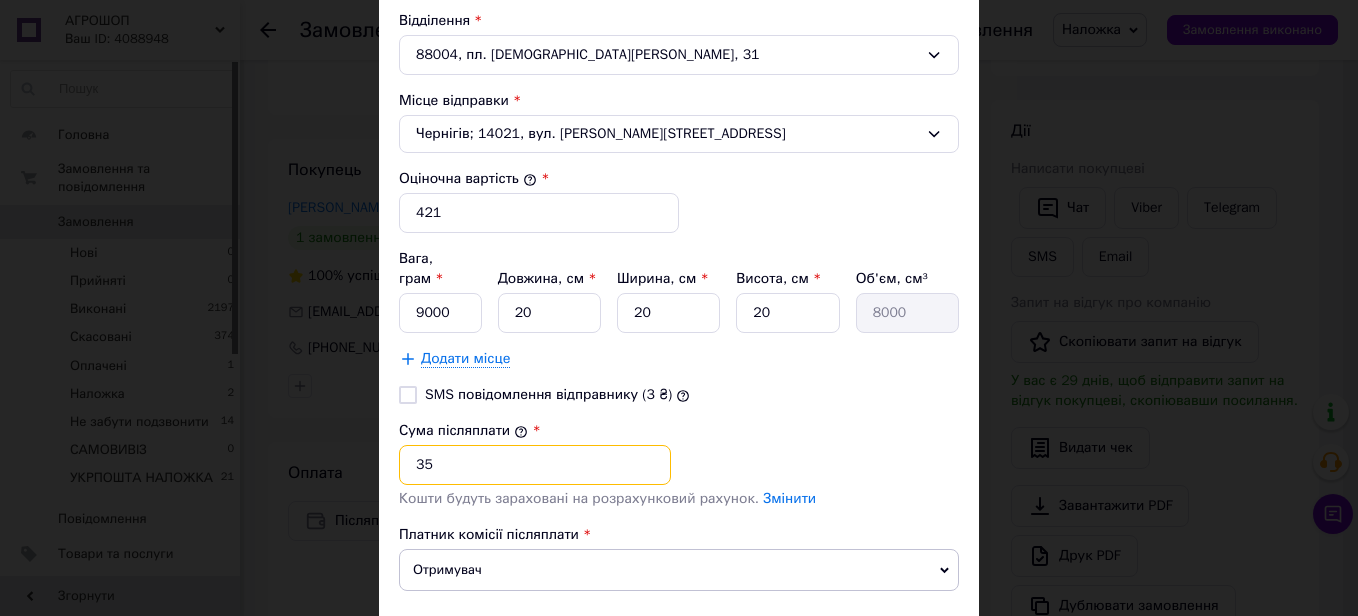 type on "3" 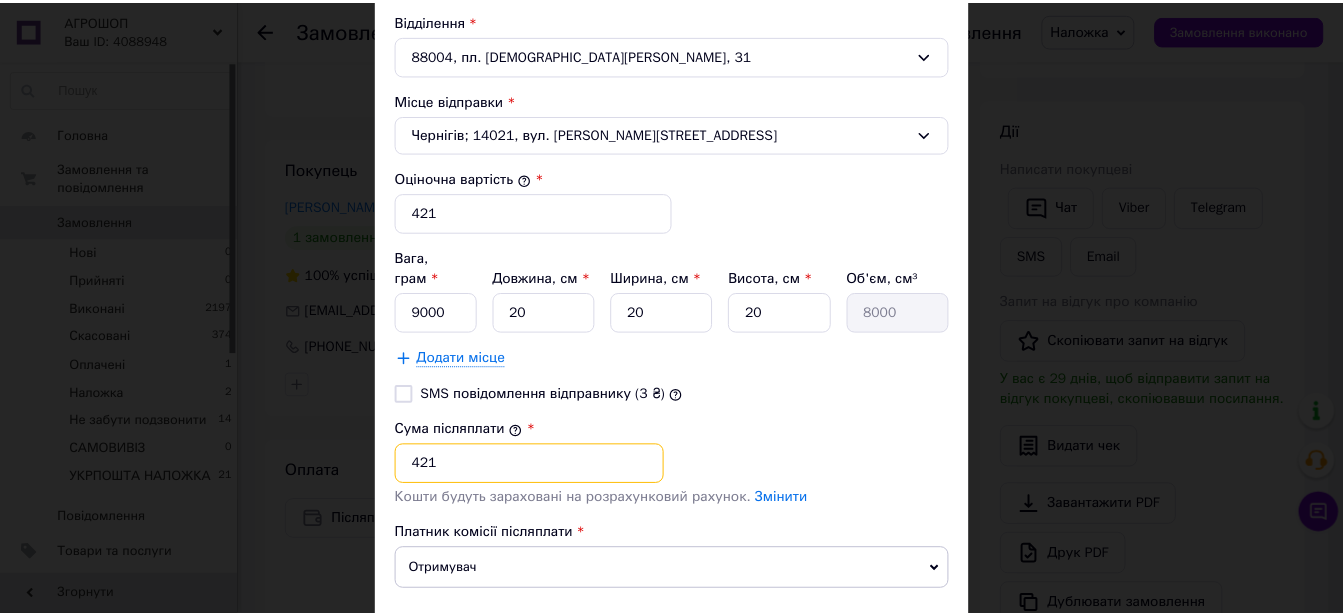 scroll, scrollTop: 821, scrollLeft: 0, axis: vertical 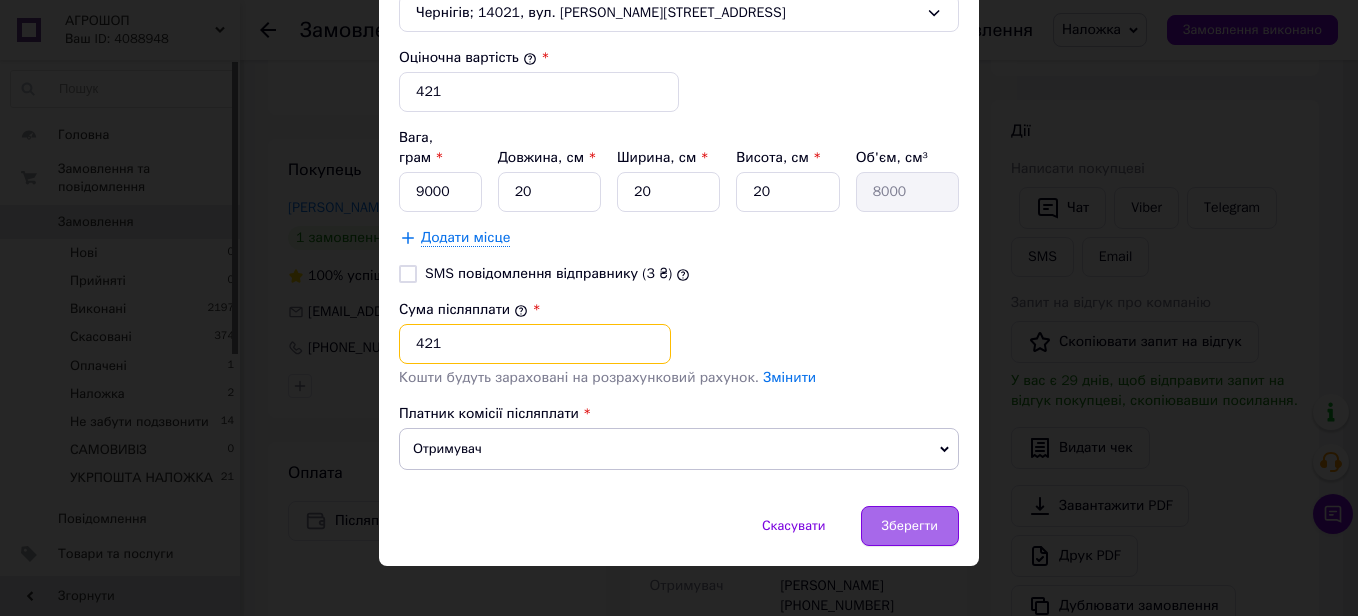 type on "421" 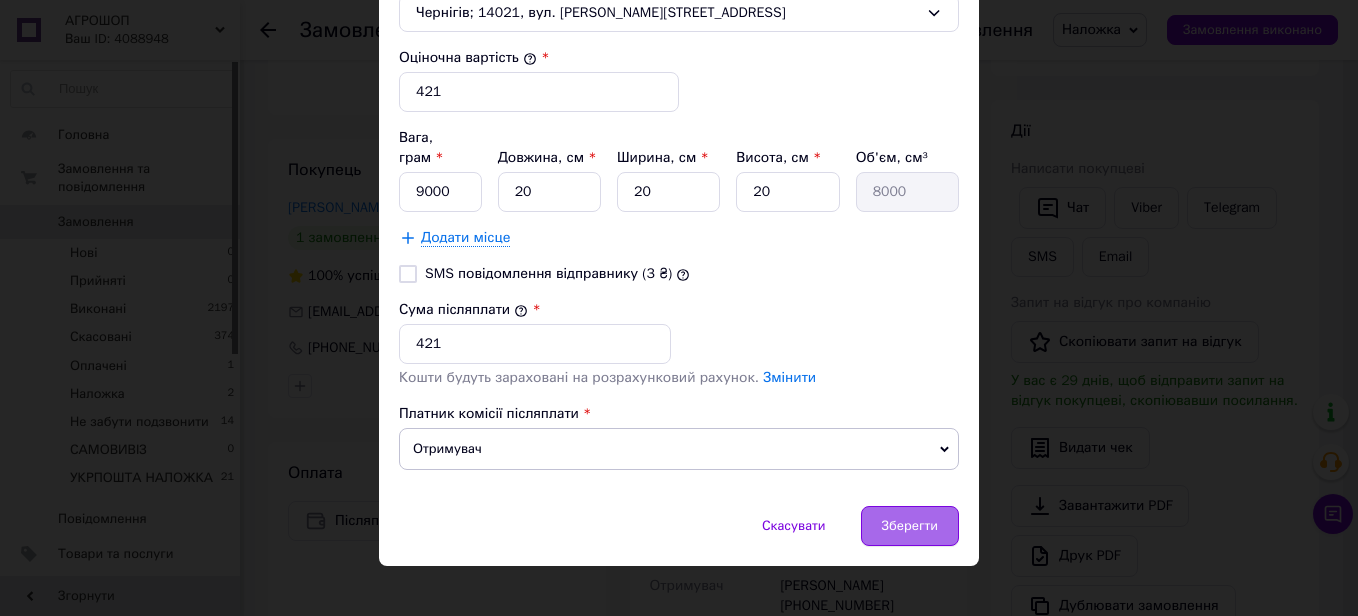click on "Зберегти" at bounding box center [910, 526] 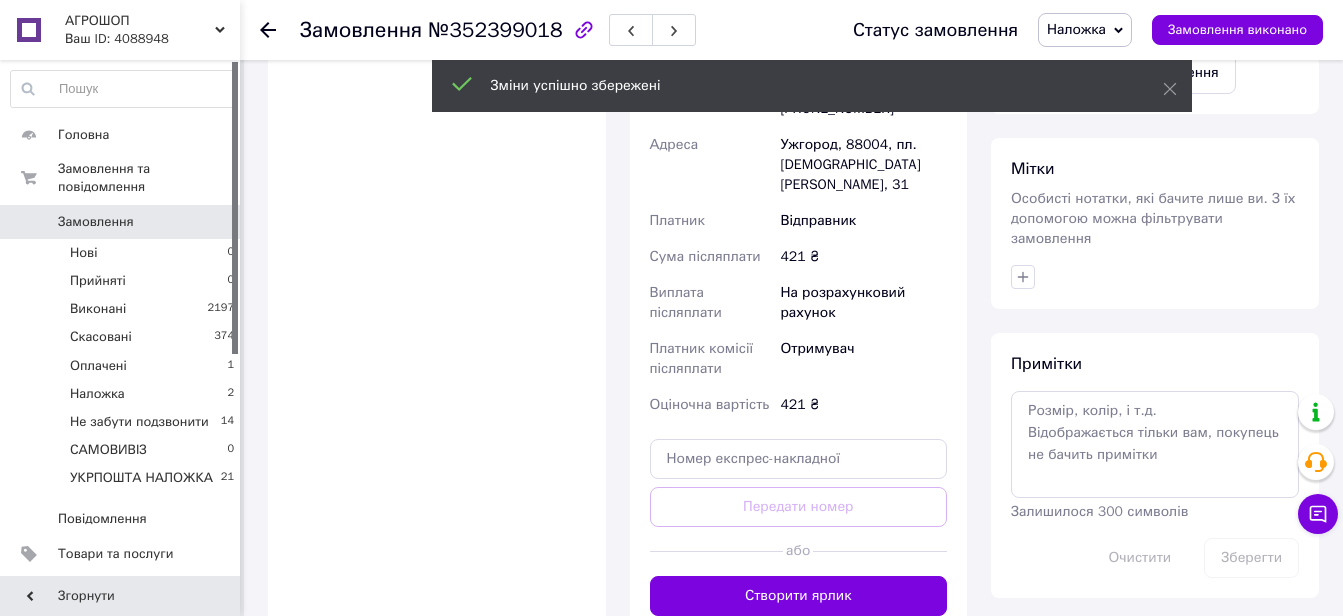 scroll, scrollTop: 800, scrollLeft: 0, axis: vertical 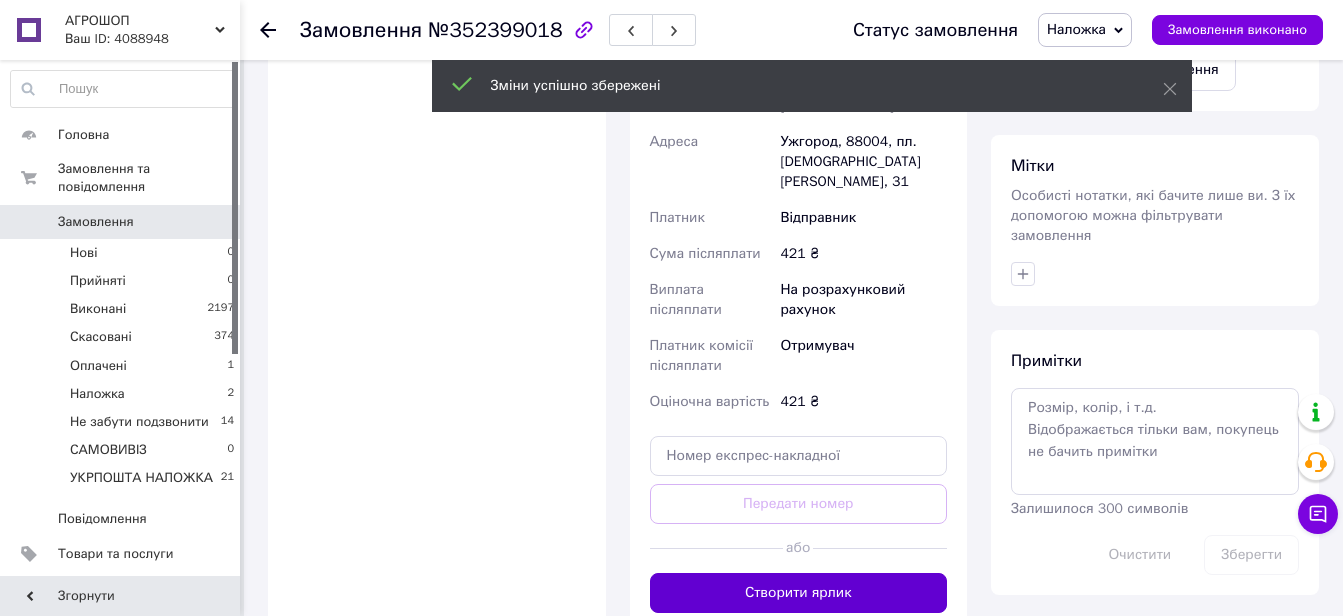 click on "Створити ярлик" at bounding box center (799, 593) 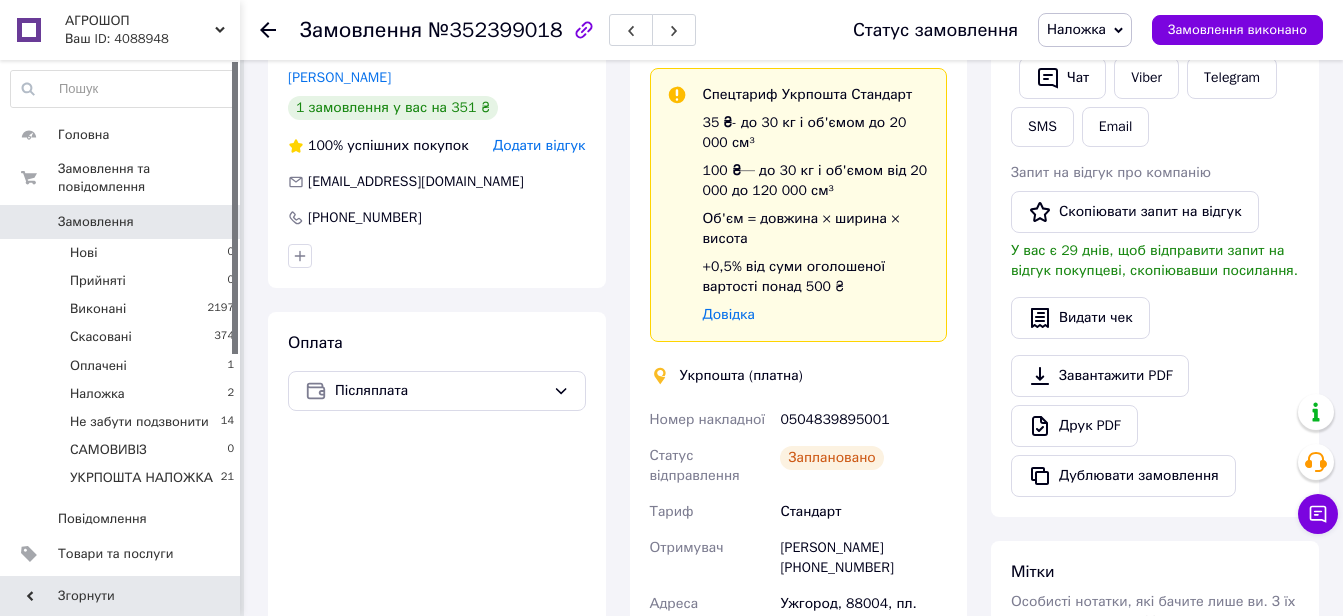 scroll, scrollTop: 400, scrollLeft: 0, axis: vertical 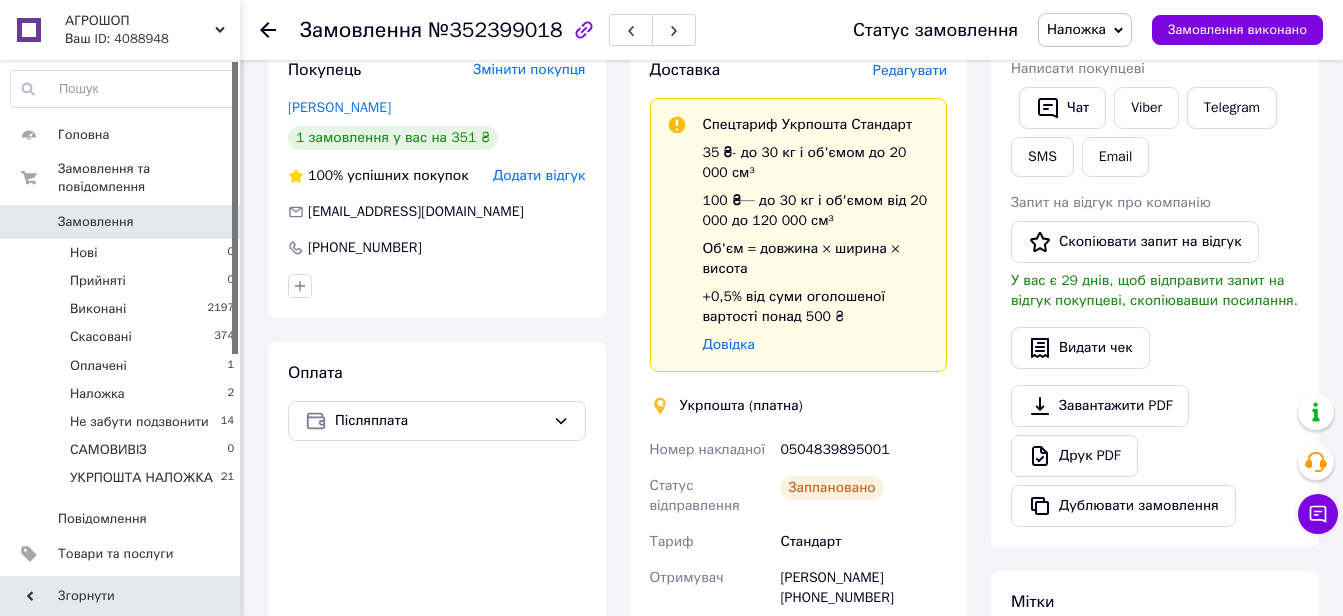 click on "0504839895001" at bounding box center (863, 450) 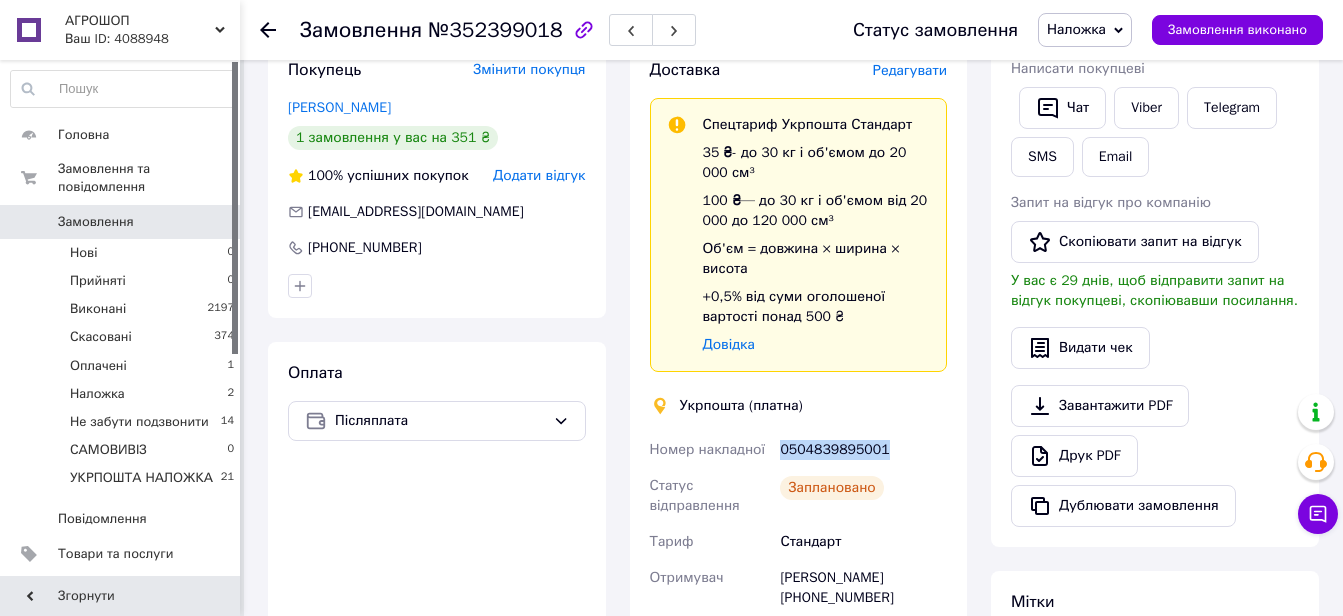 click on "0504839895001" at bounding box center [863, 450] 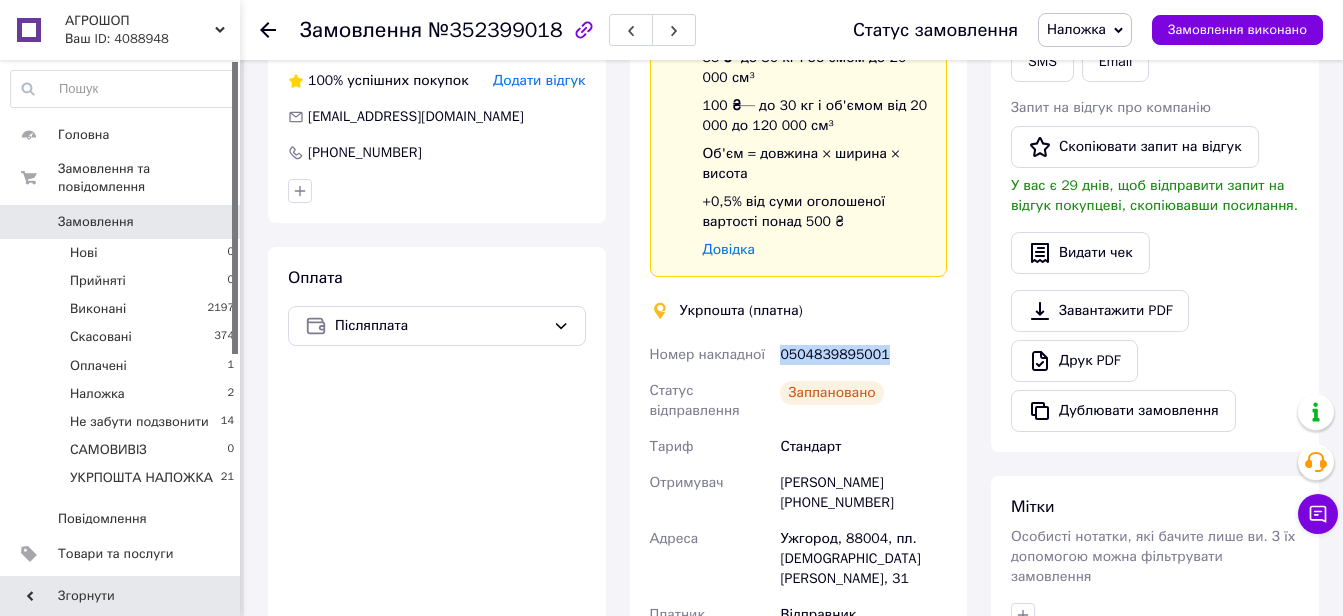 scroll, scrollTop: 800, scrollLeft: 0, axis: vertical 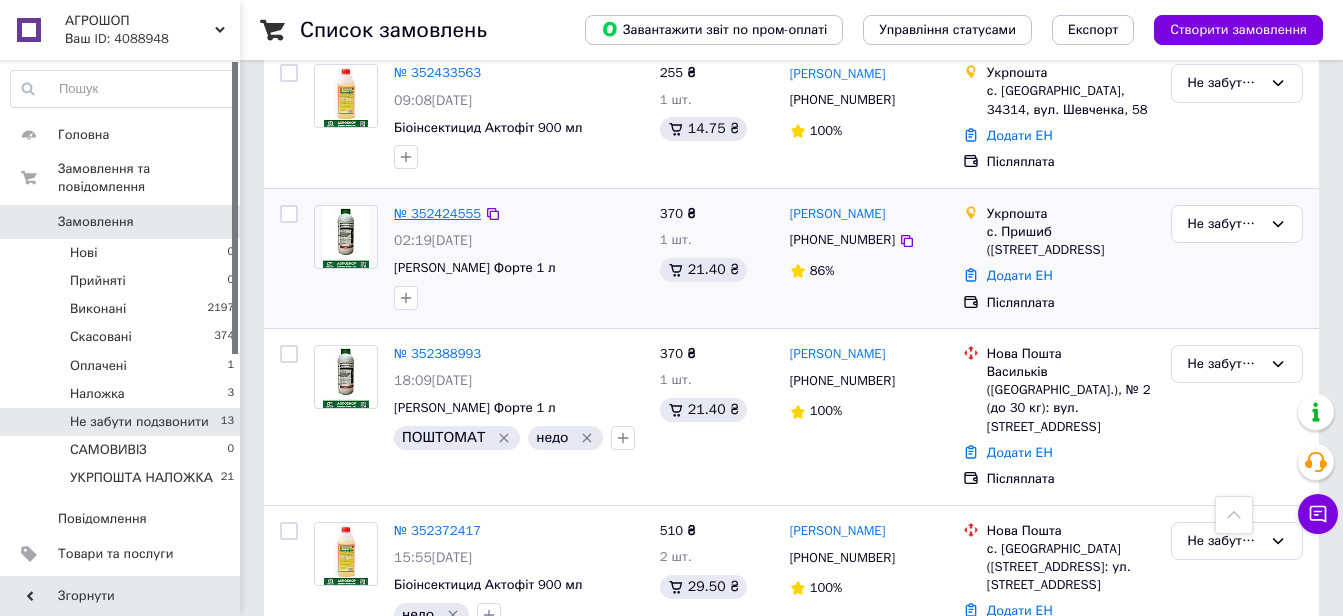 click on "№ 352424555" at bounding box center (437, 213) 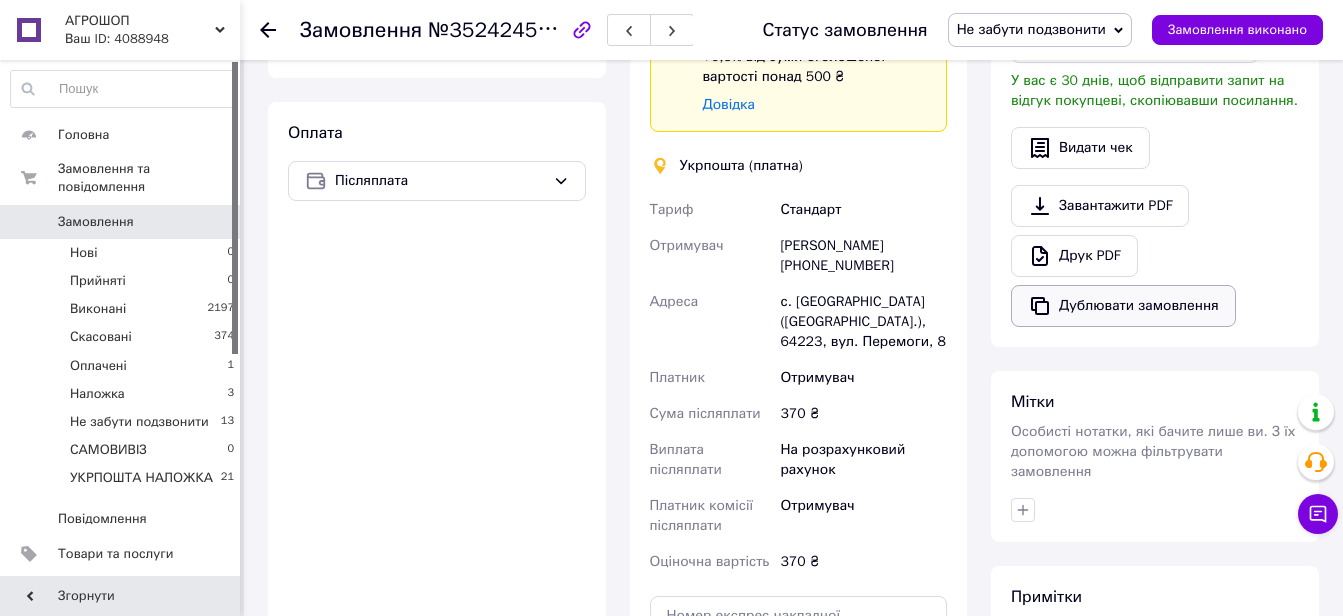 scroll, scrollTop: 200, scrollLeft: 0, axis: vertical 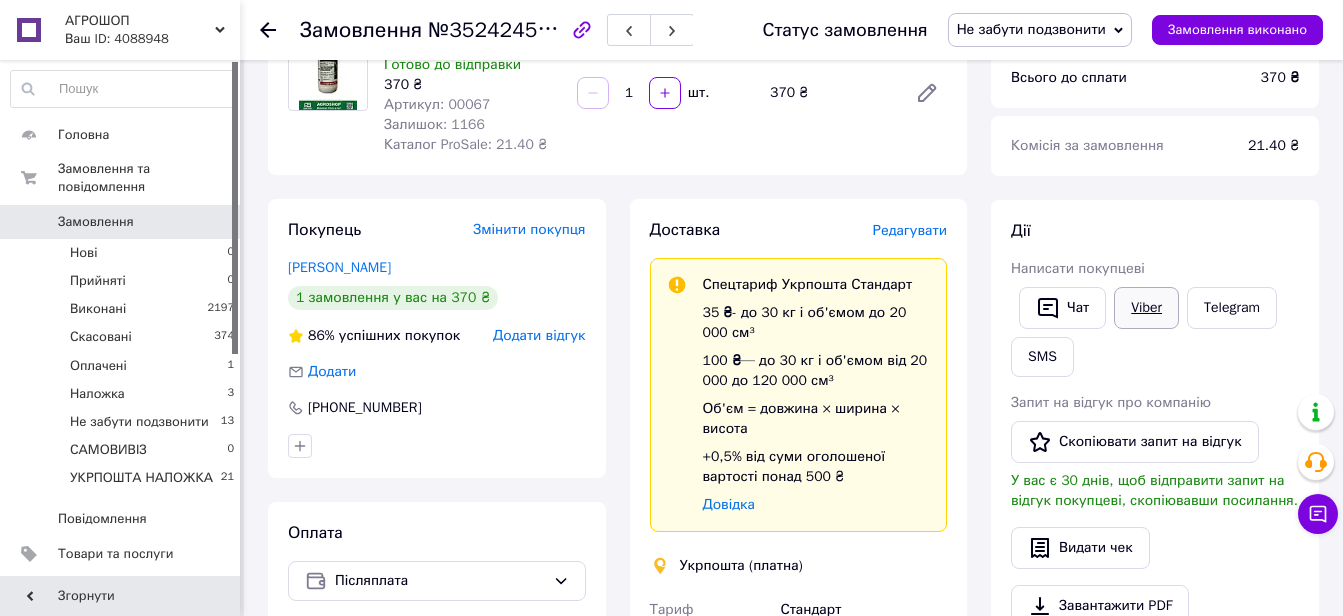 click on "Viber" at bounding box center [1146, 308] 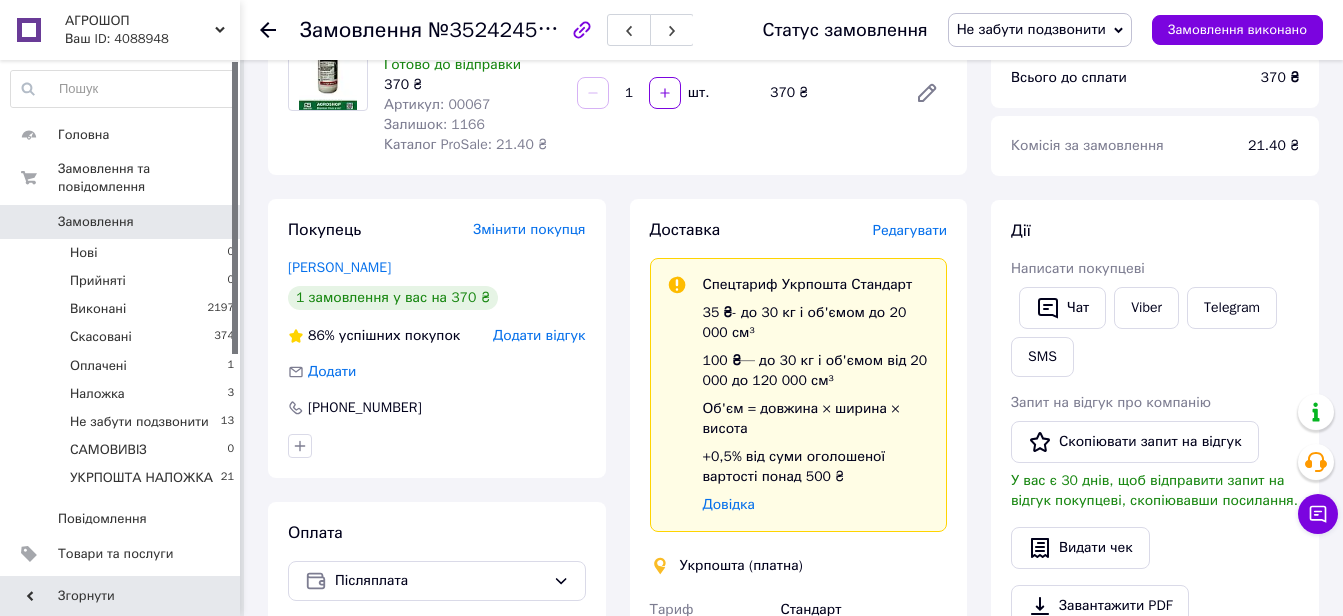 click on "№352424555" at bounding box center (495, 29) 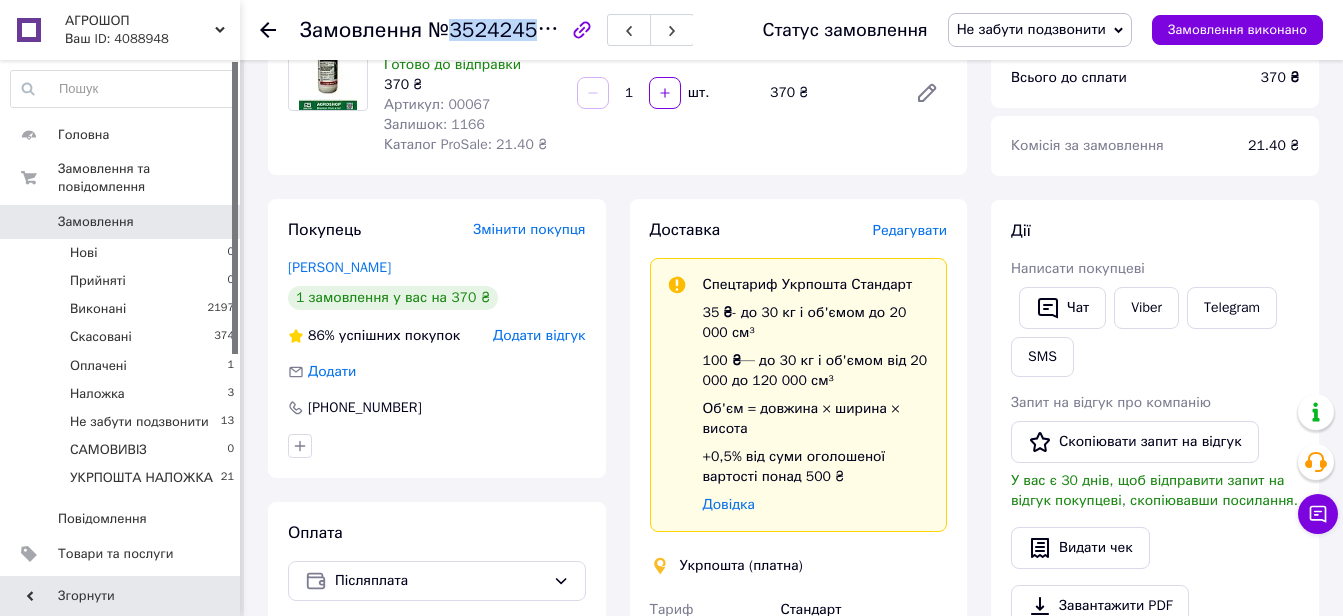 click on "№352424555" at bounding box center (495, 29) 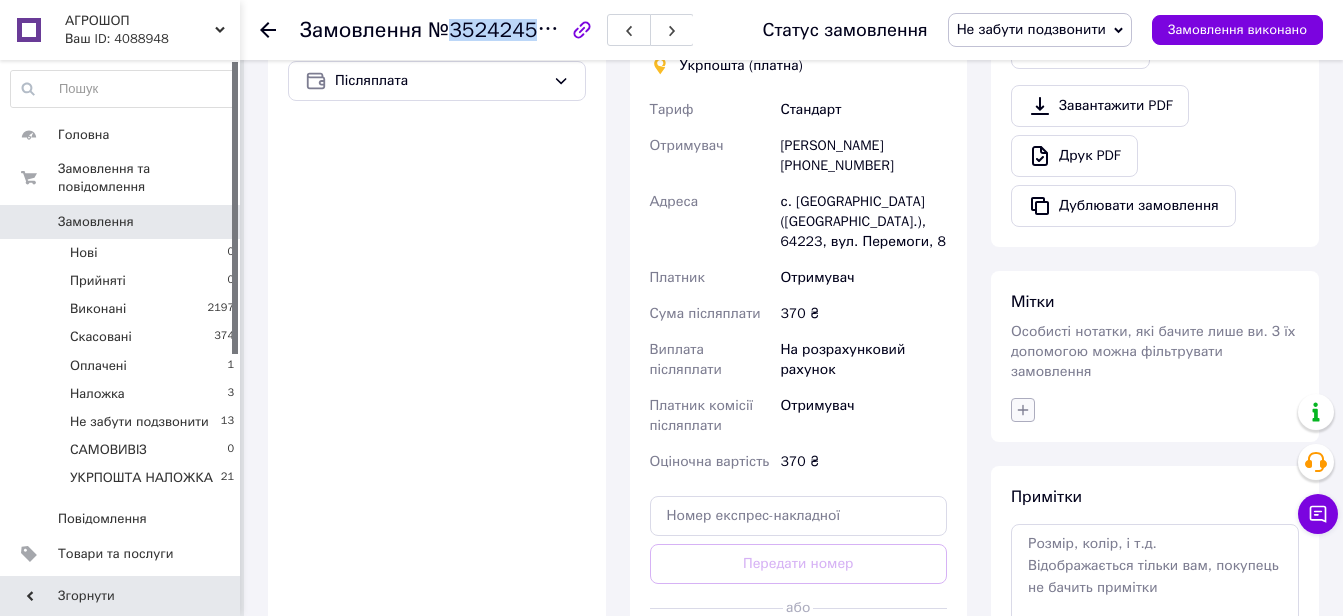 click 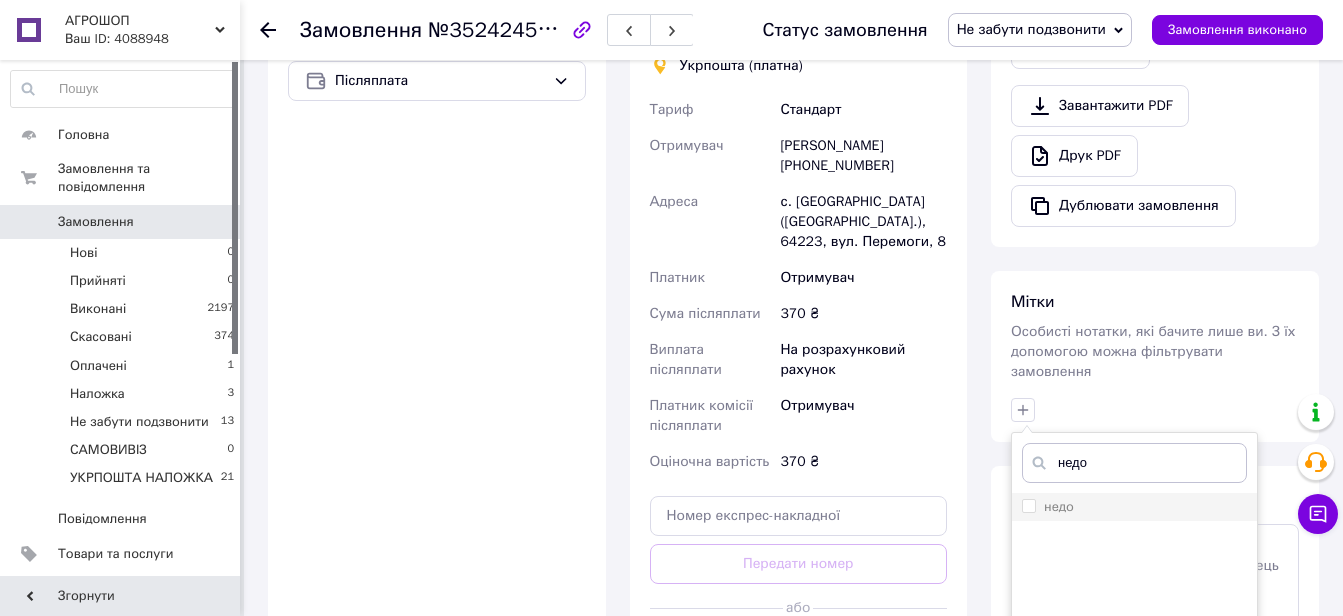 type on "недо" 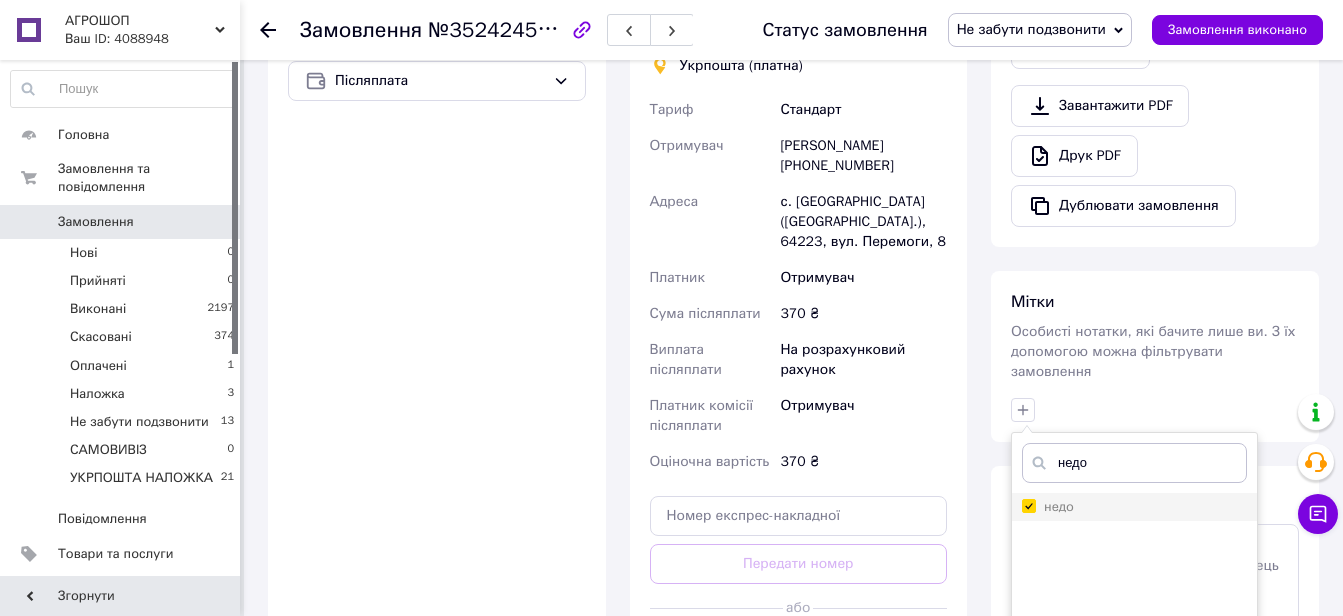 checkbox on "true" 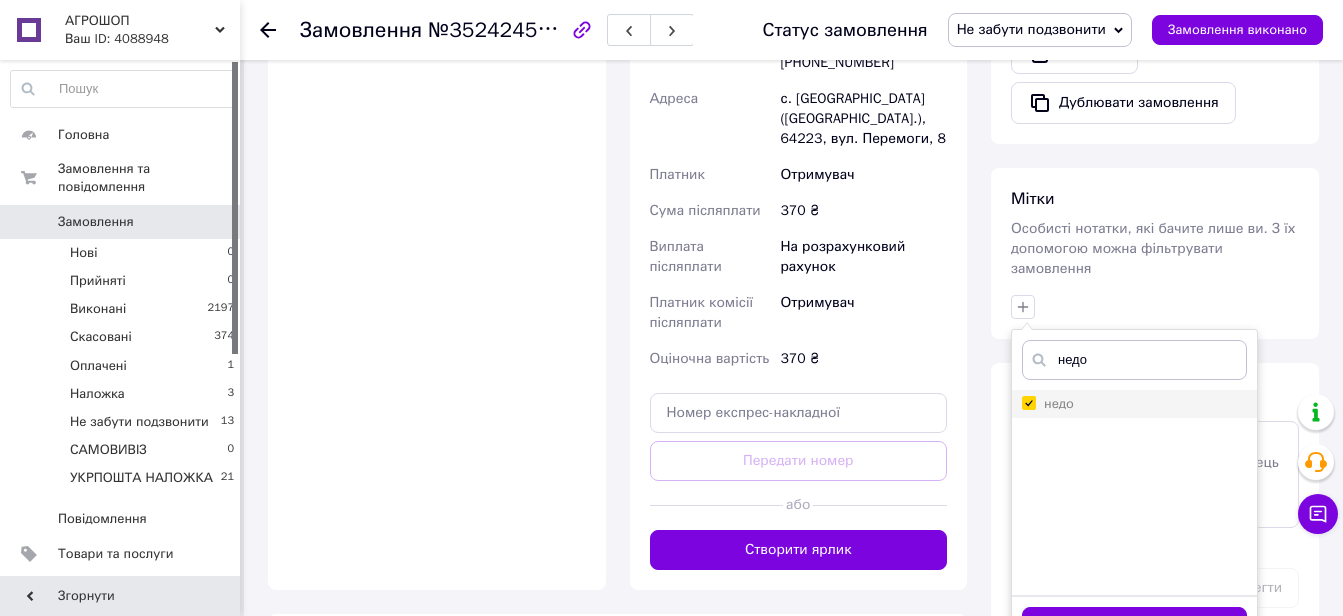 scroll, scrollTop: 992, scrollLeft: 0, axis: vertical 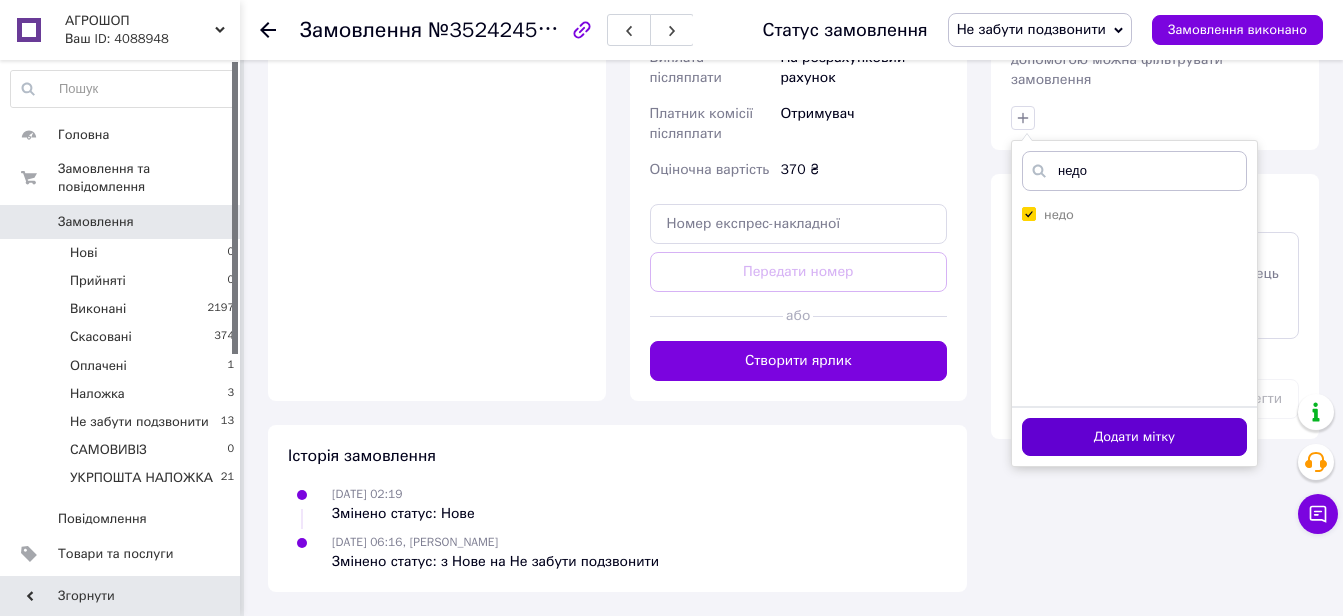 click on "Додати мітку" at bounding box center (1134, 437) 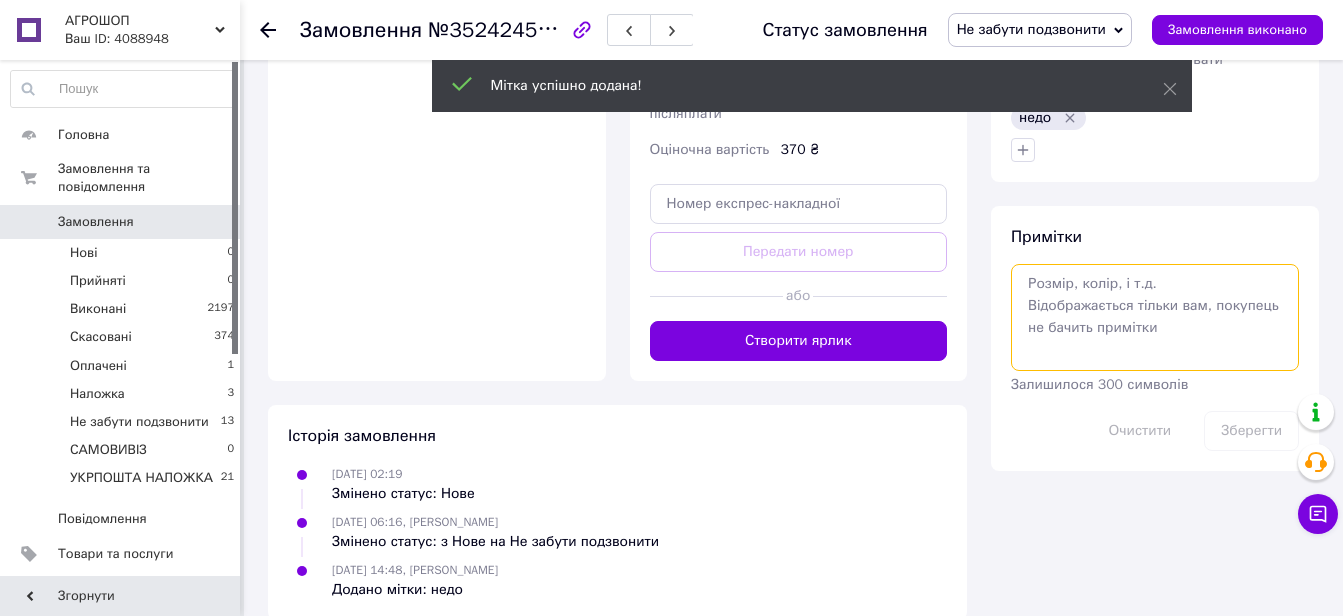 click at bounding box center [1155, 317] 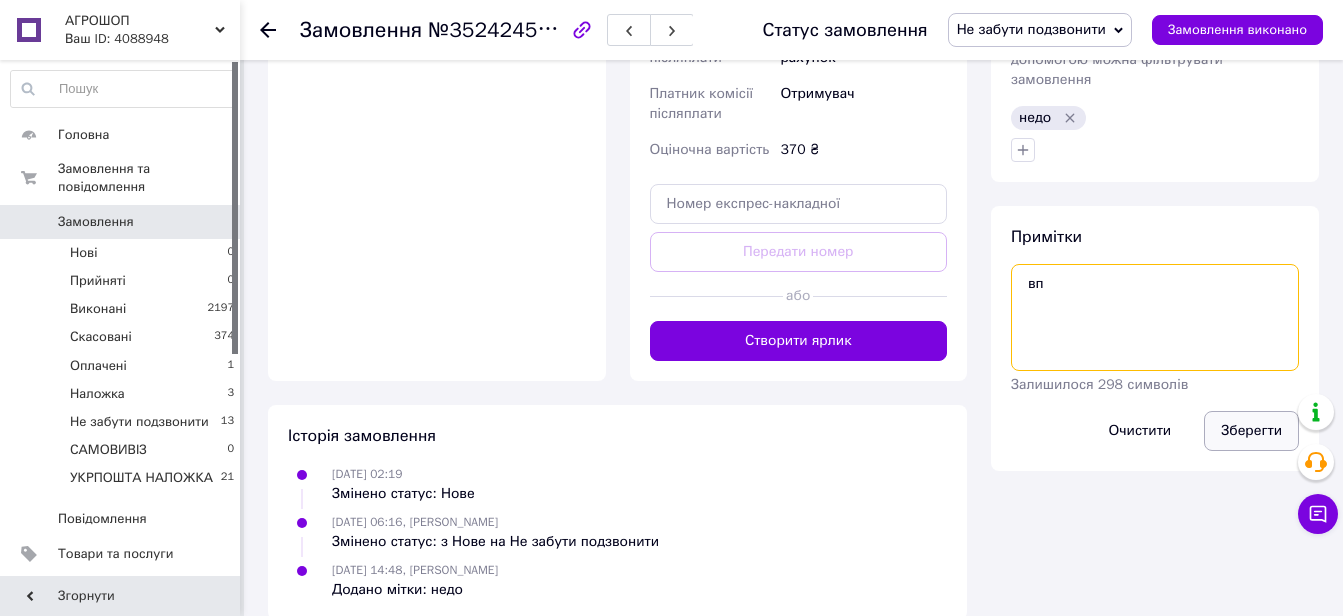 type on "вп" 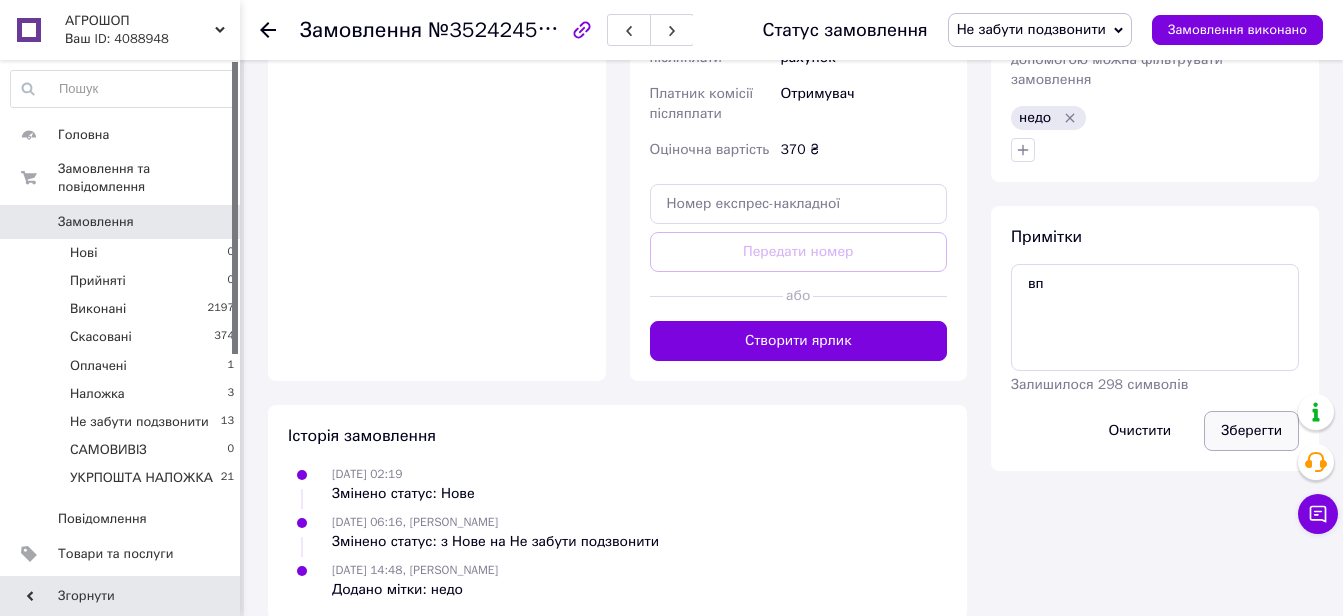 click on "Зберегти" at bounding box center [1251, 431] 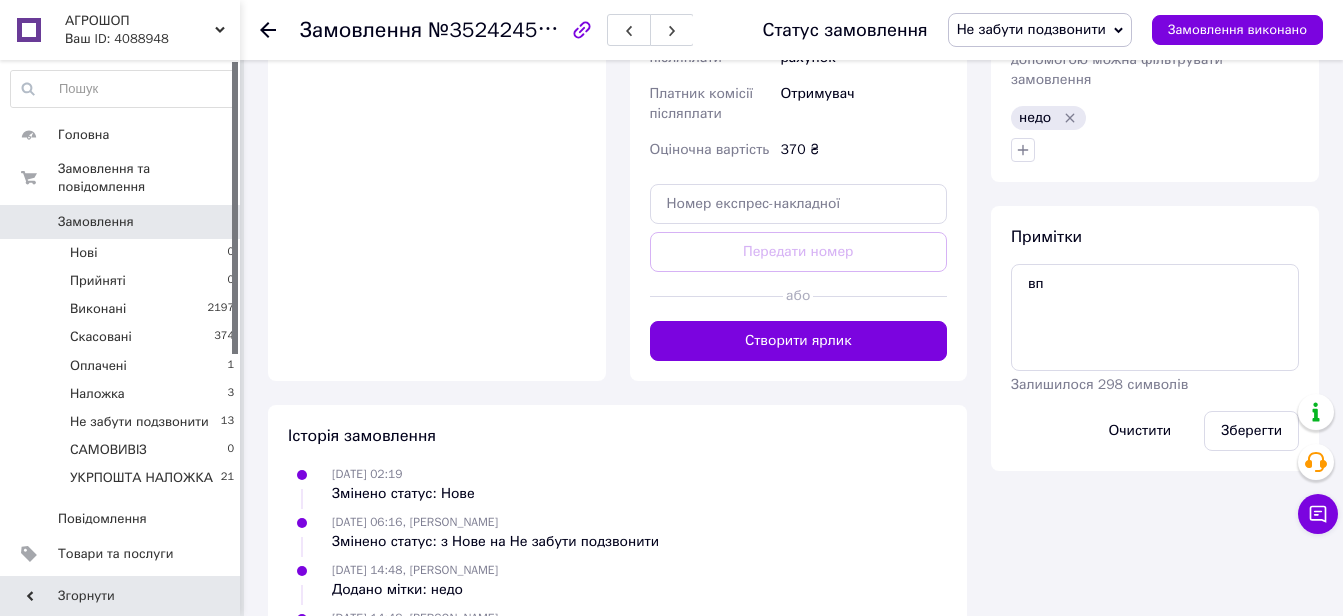 click on "Замовлення" at bounding box center (96, 222) 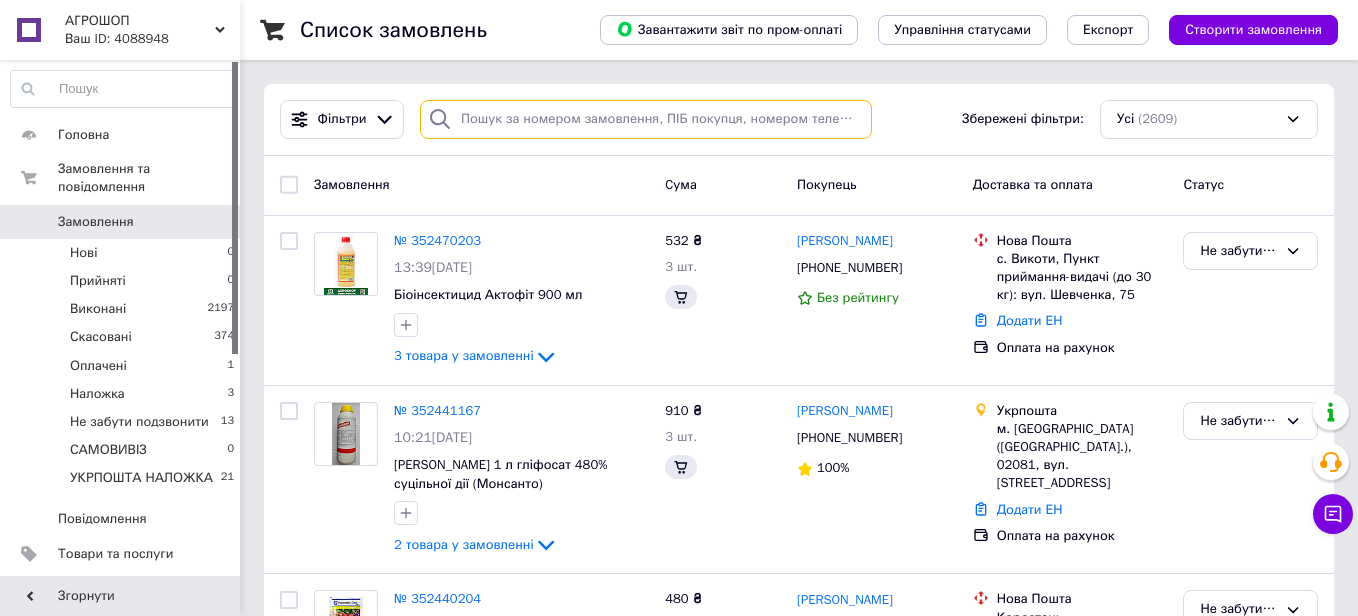 click at bounding box center (646, 119) 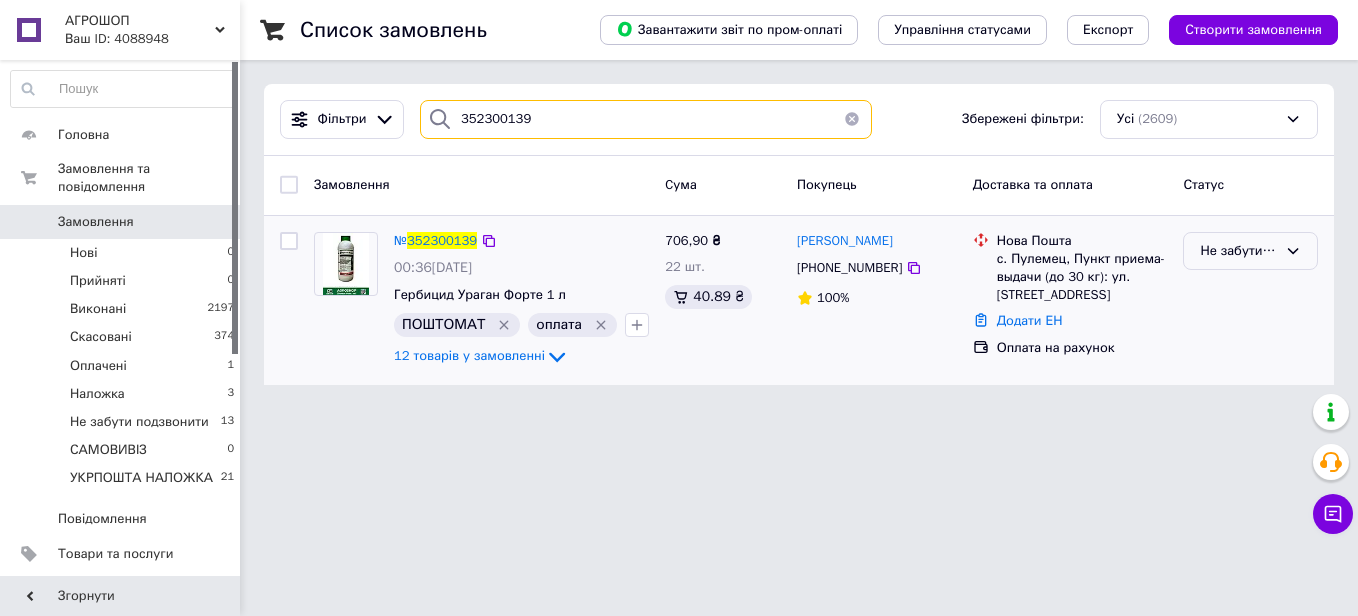 type on "352300139" 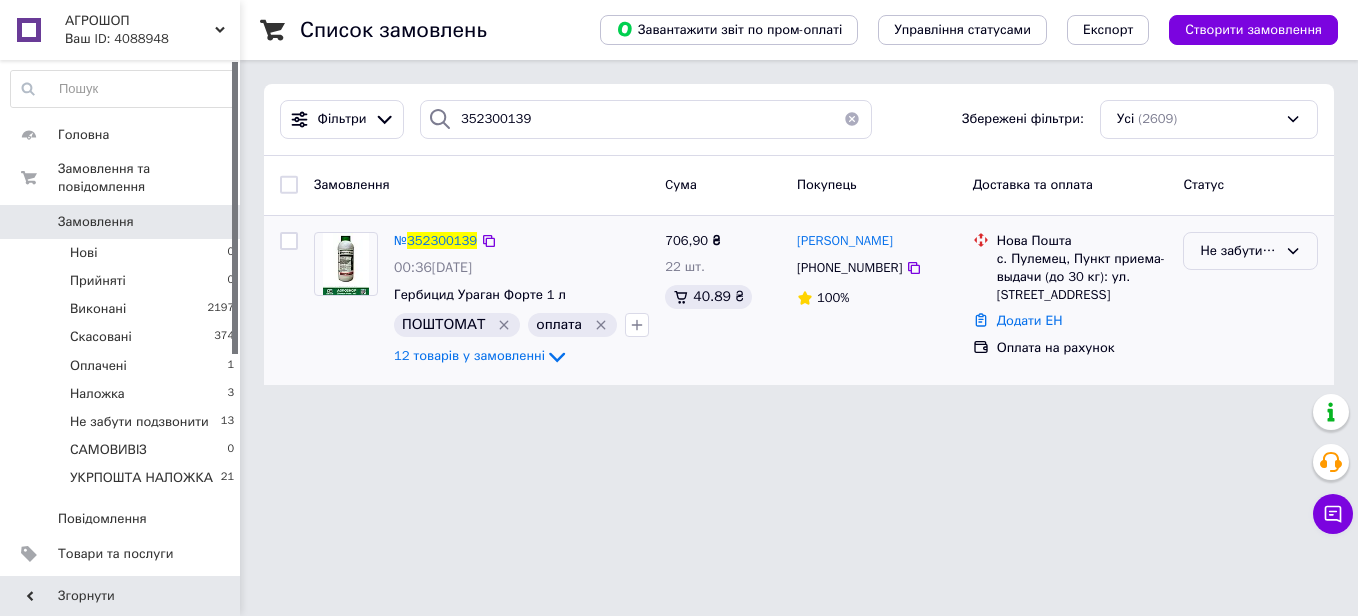 click on "Не забути подзвонити" at bounding box center (1238, 251) 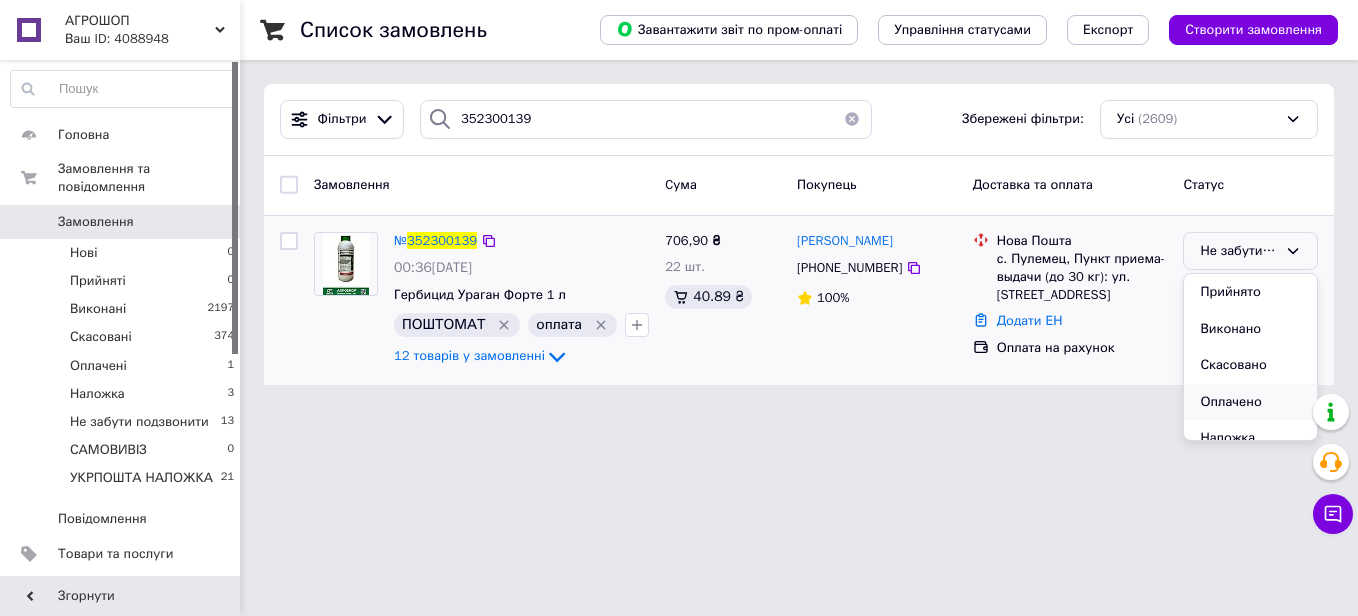 click on "Оплачено" at bounding box center [1250, 402] 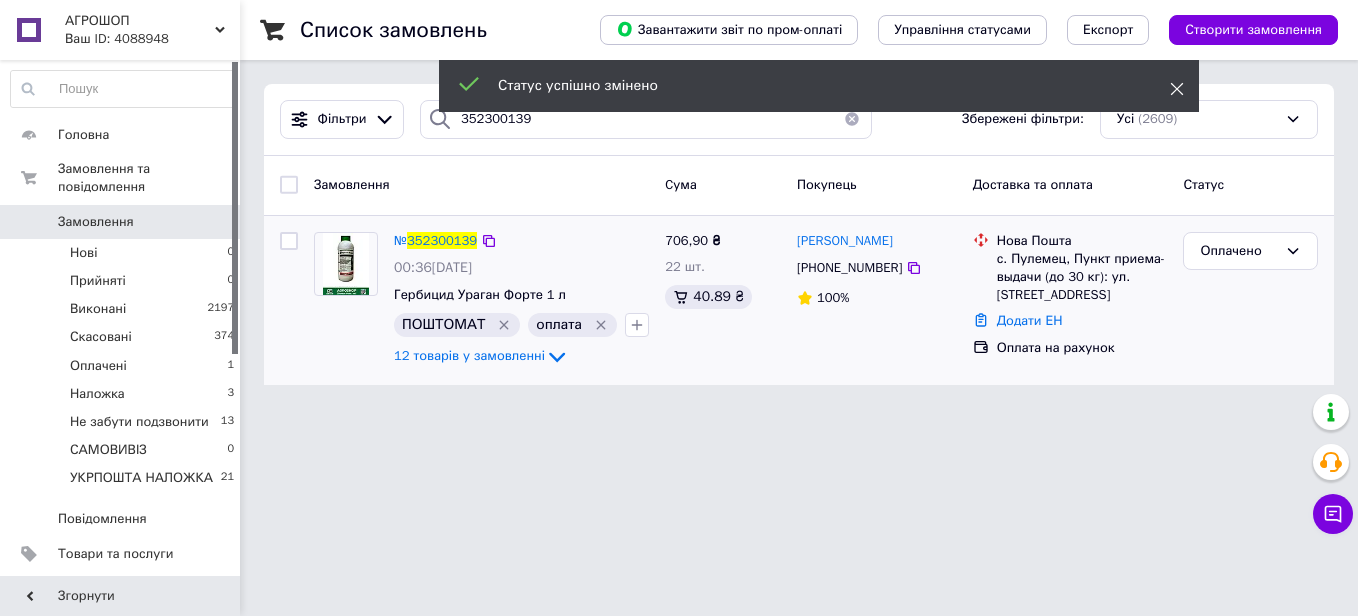 click 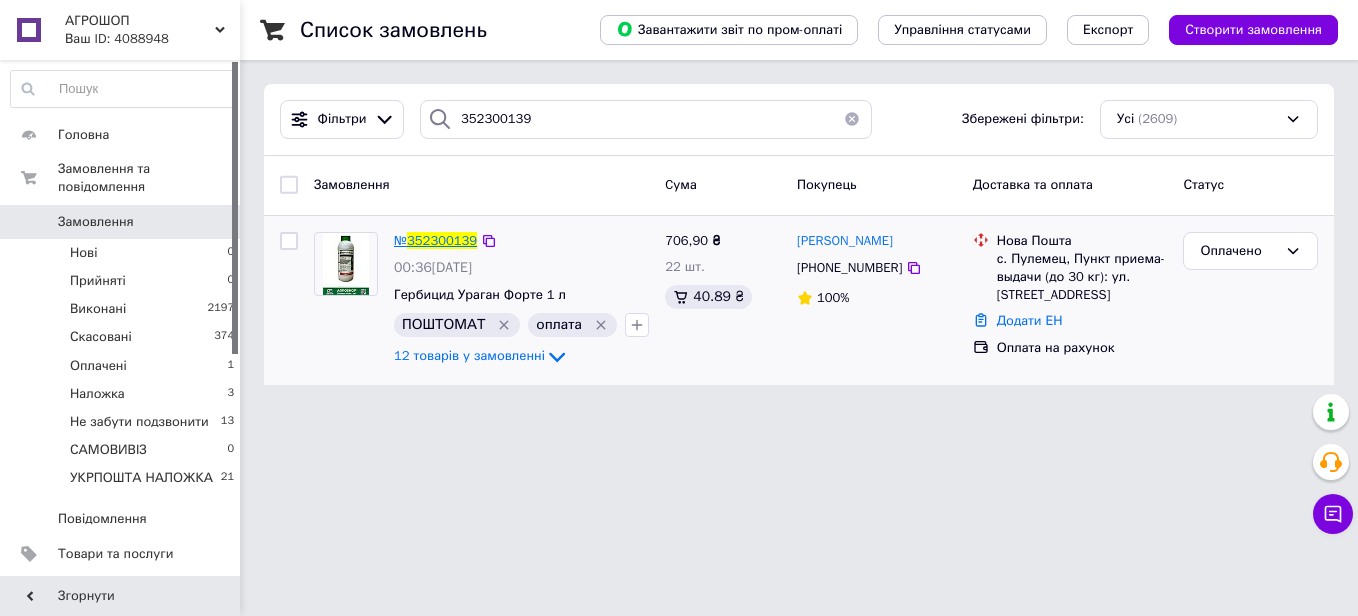 click on "352300139" at bounding box center [442, 240] 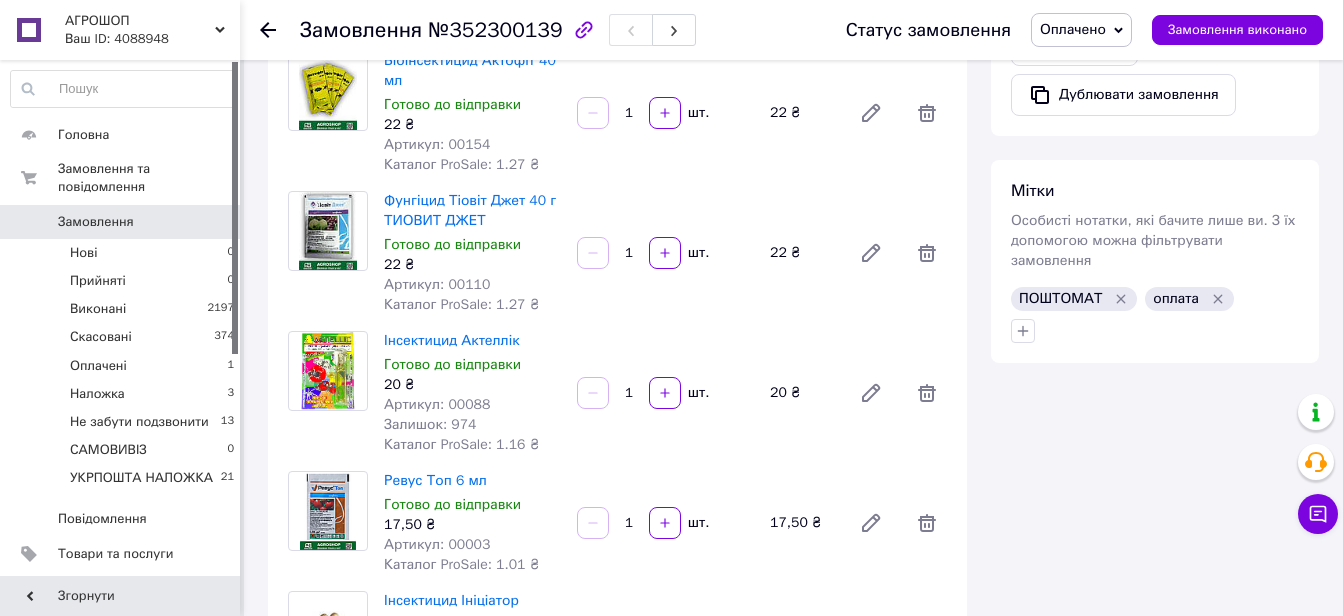 scroll, scrollTop: 1700, scrollLeft: 0, axis: vertical 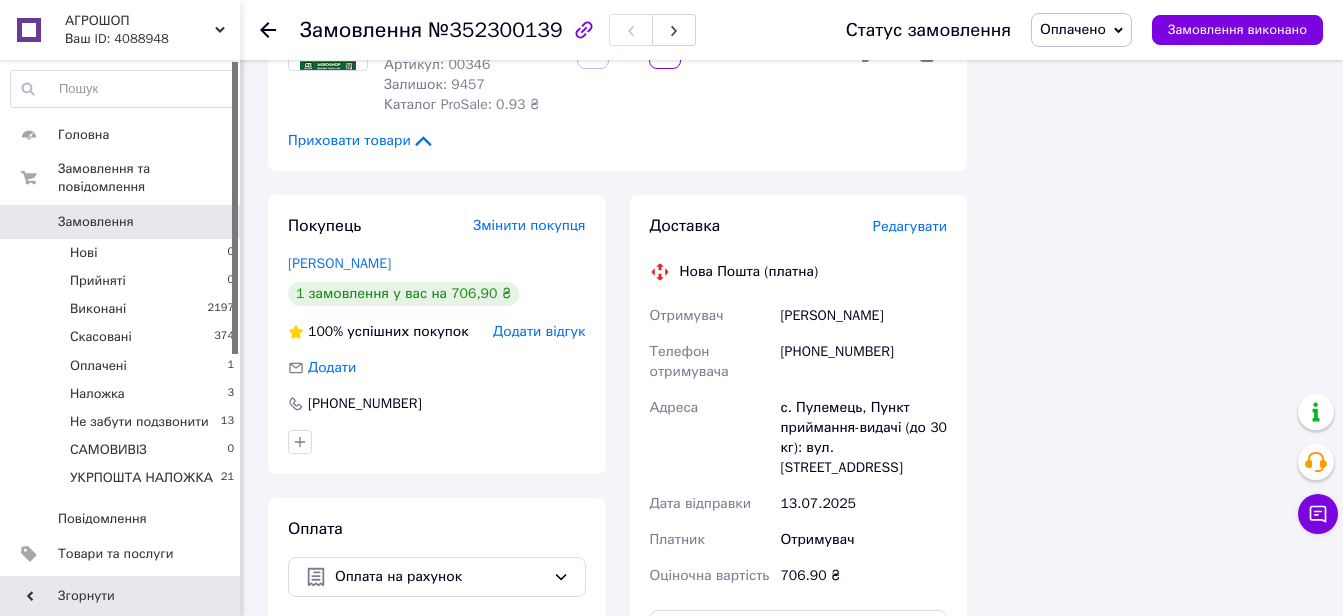 drag, startPoint x: 908, startPoint y: 301, endPoint x: 782, endPoint y: 295, distance: 126.14278 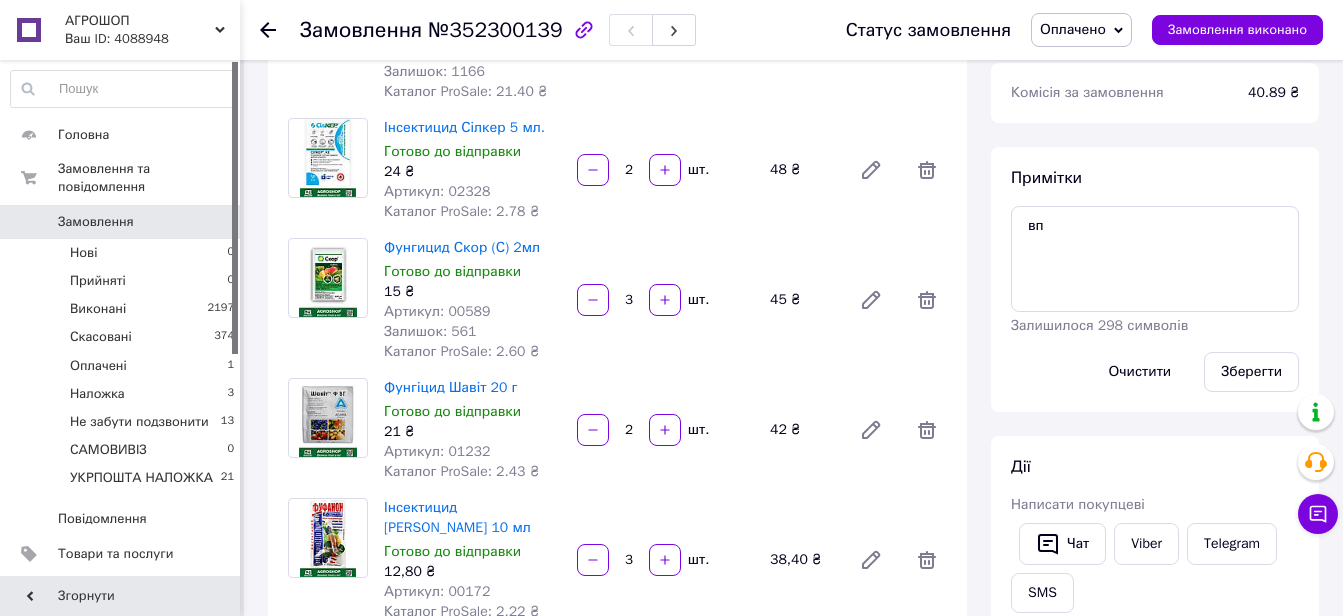 scroll, scrollTop: 0, scrollLeft: 0, axis: both 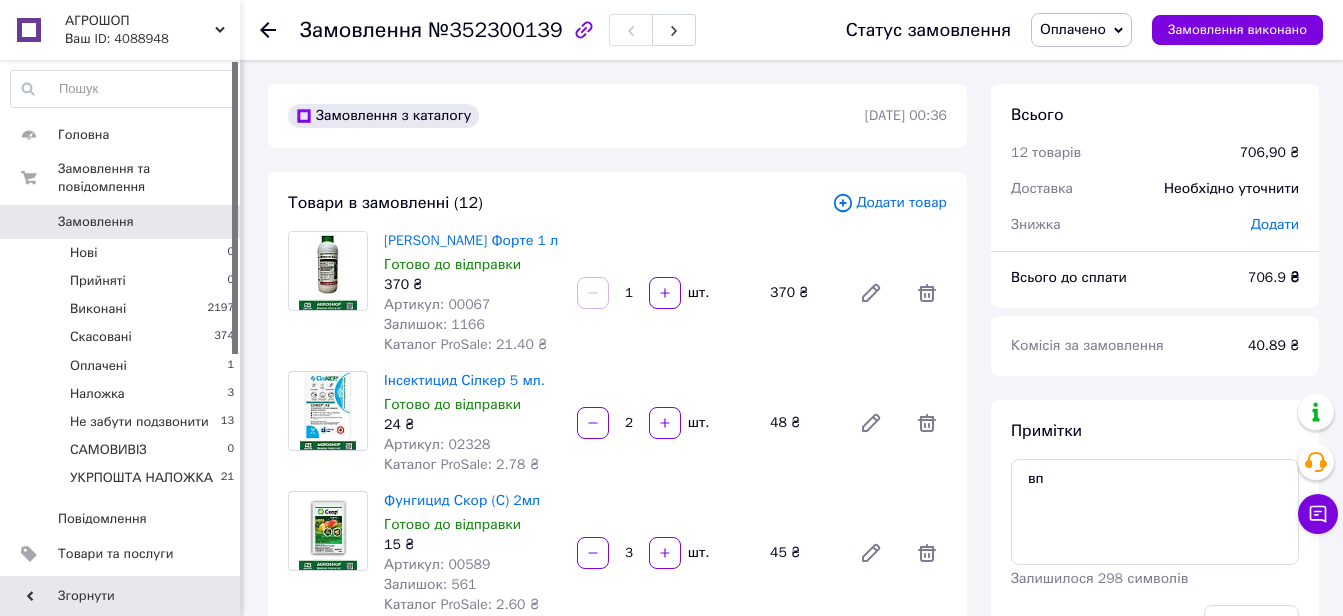 click on "Артикул: 00067" at bounding box center (437, 304) 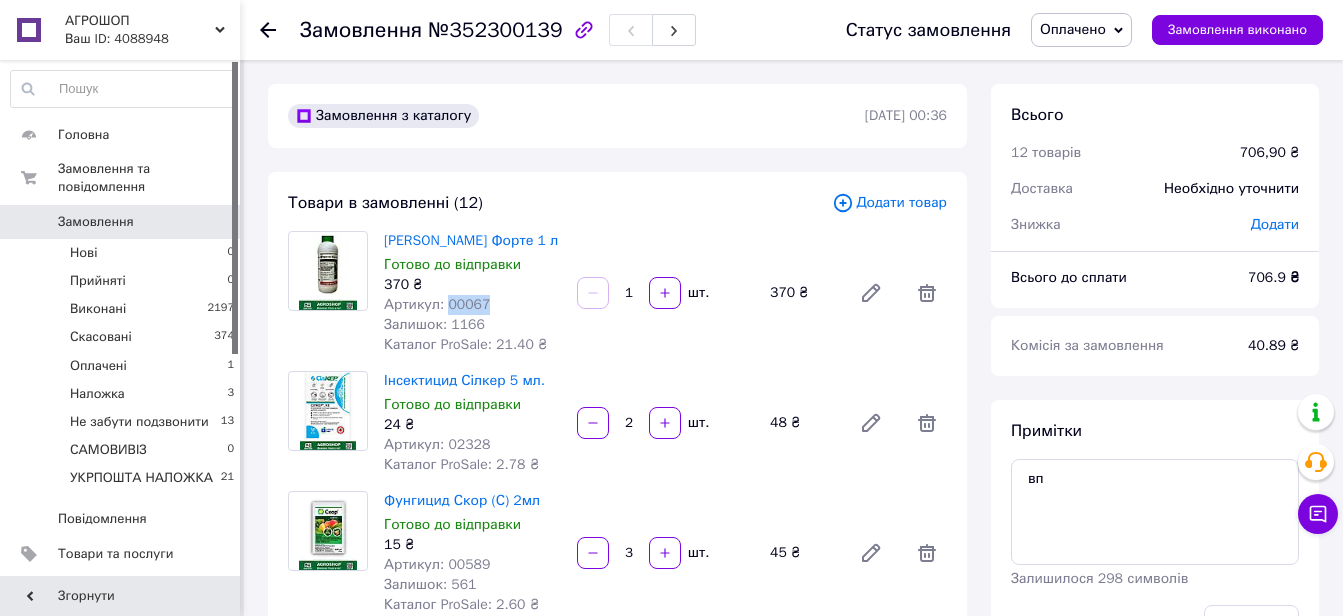 click on "Артикул: 00067" at bounding box center (437, 304) 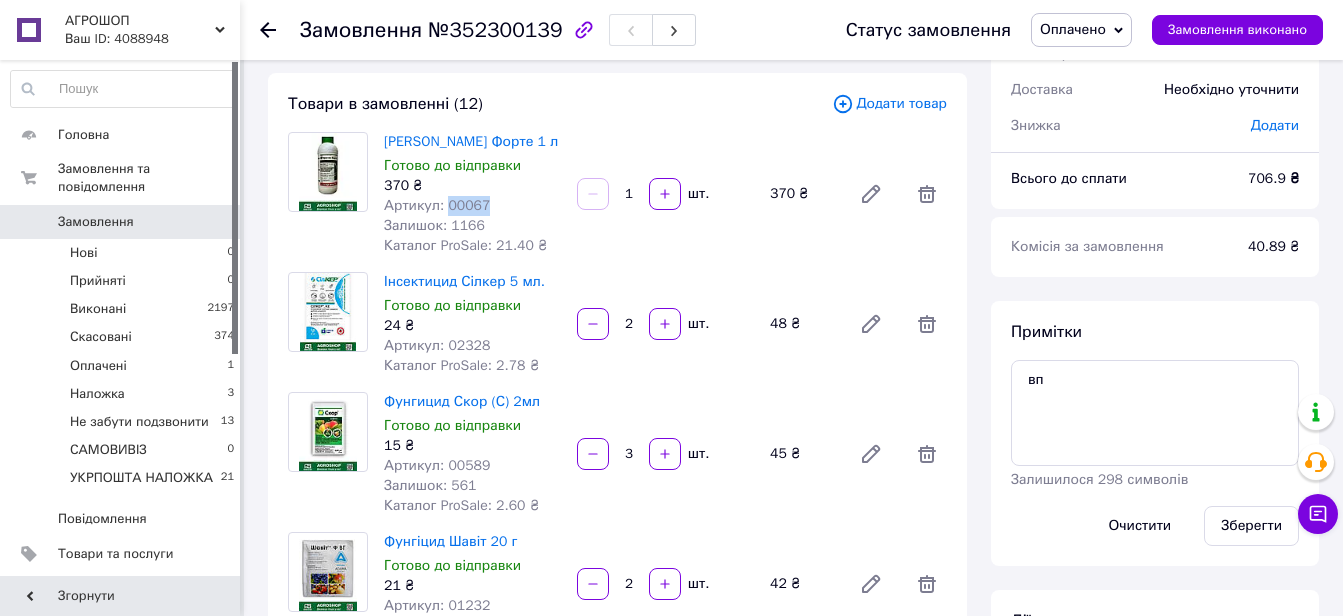 scroll, scrollTop: 100, scrollLeft: 0, axis: vertical 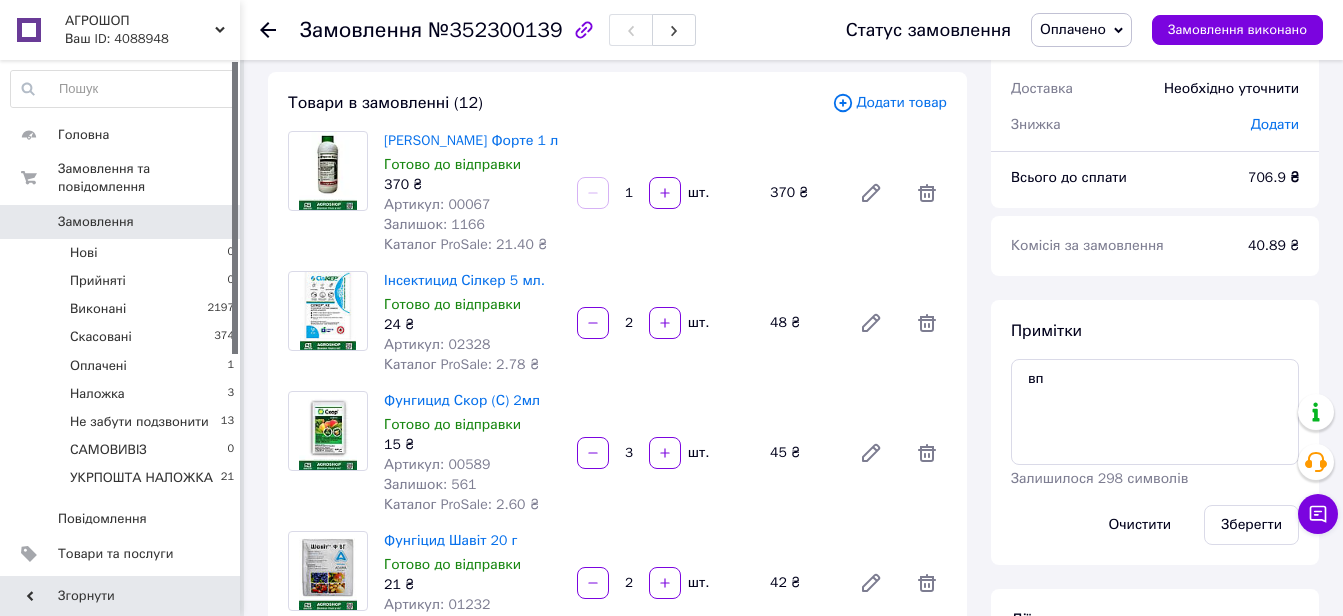 click on "Артикул: 02328" at bounding box center [437, 344] 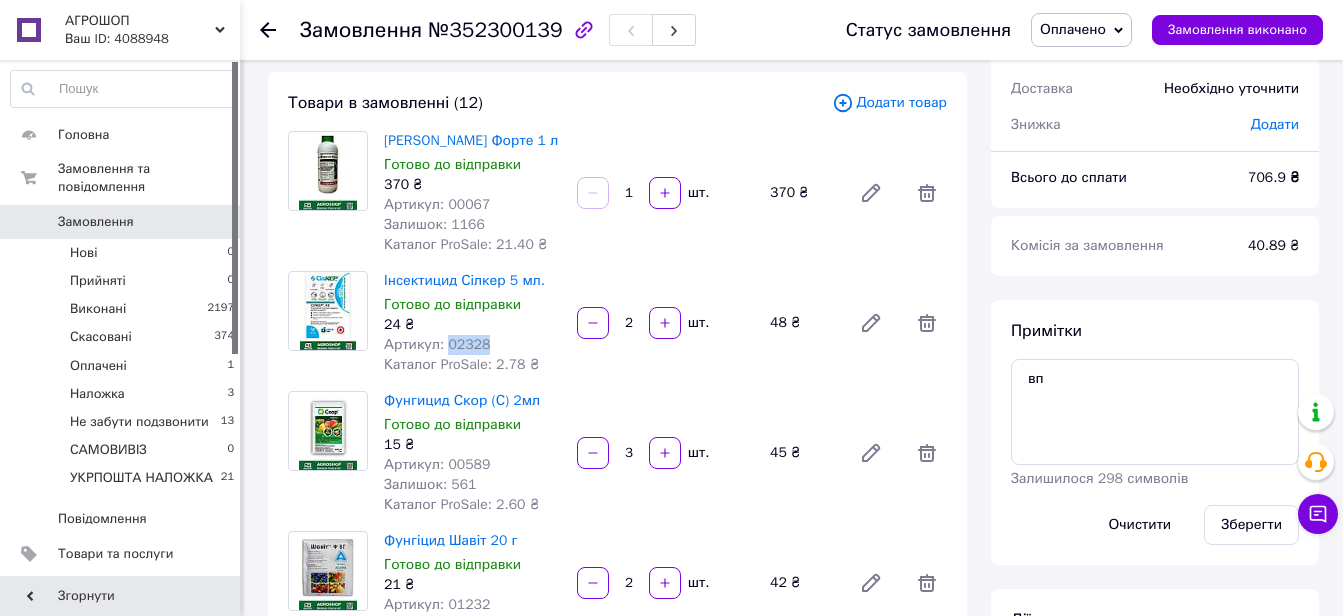 click on "Артикул: 02328" at bounding box center (437, 344) 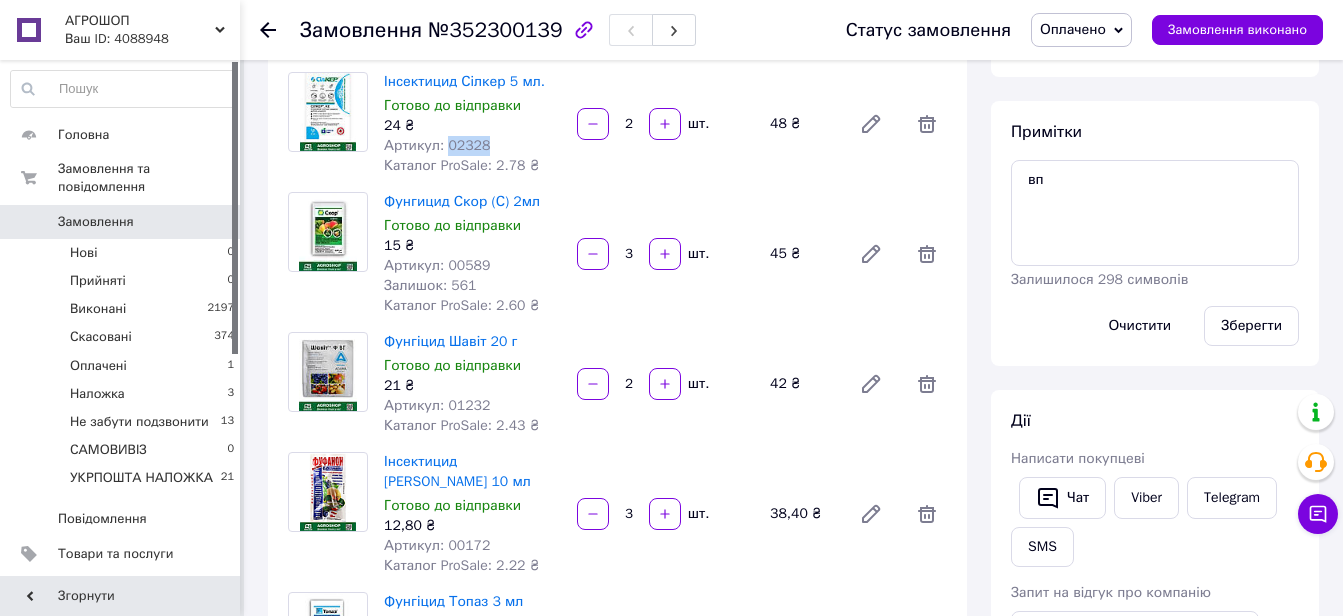 scroll, scrollTop: 300, scrollLeft: 0, axis: vertical 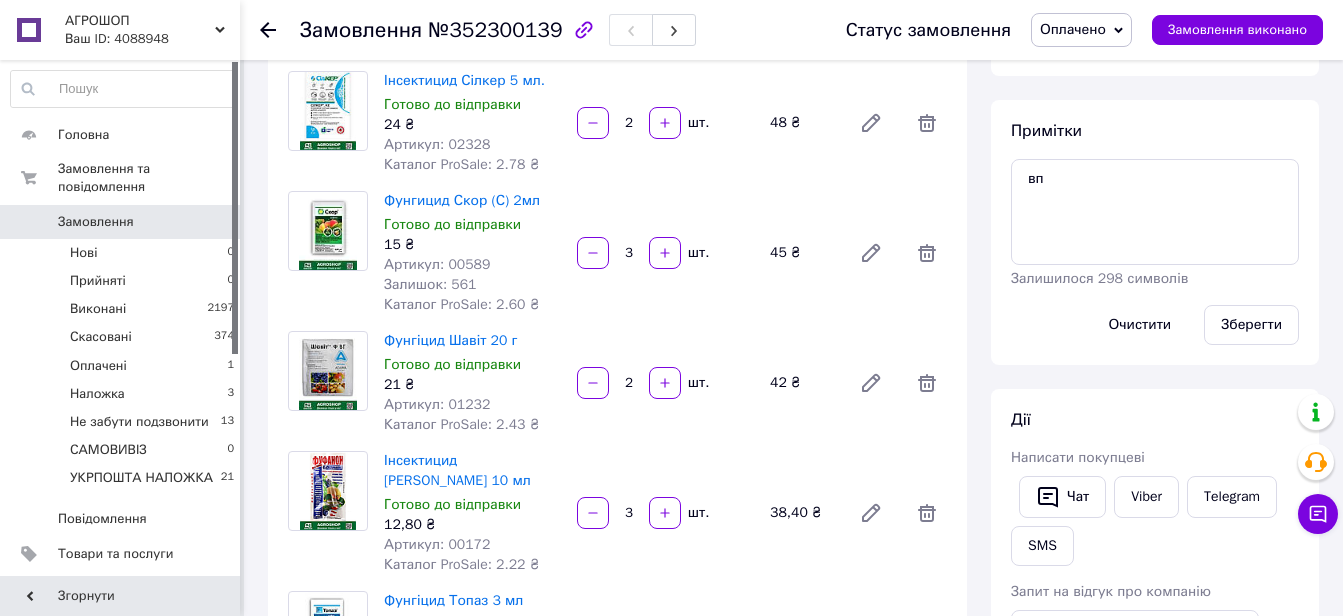 click on "Артикул: 00589" at bounding box center (437, 264) 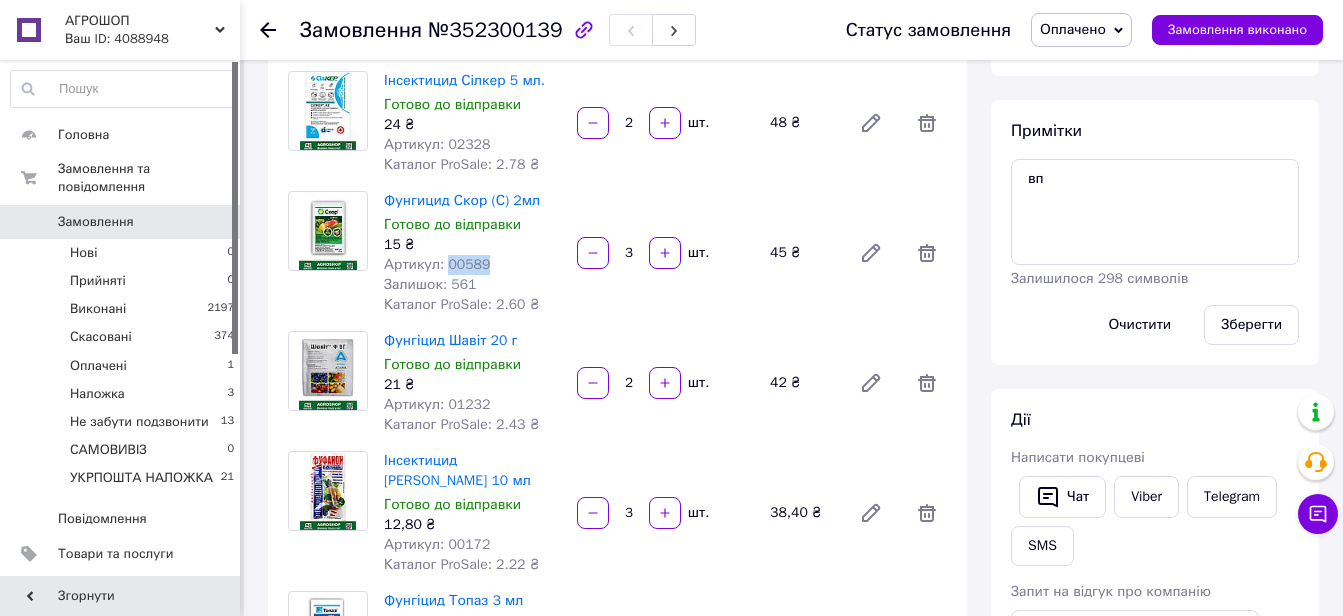 click on "Артикул: 00589" at bounding box center (437, 264) 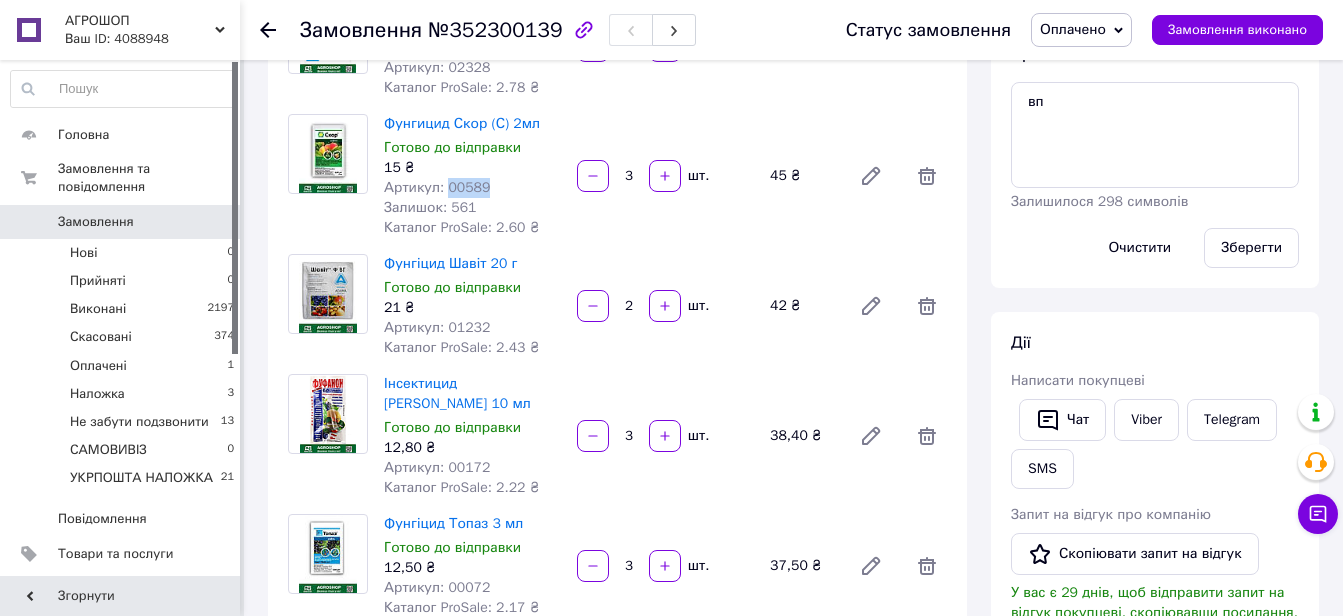 scroll, scrollTop: 500, scrollLeft: 0, axis: vertical 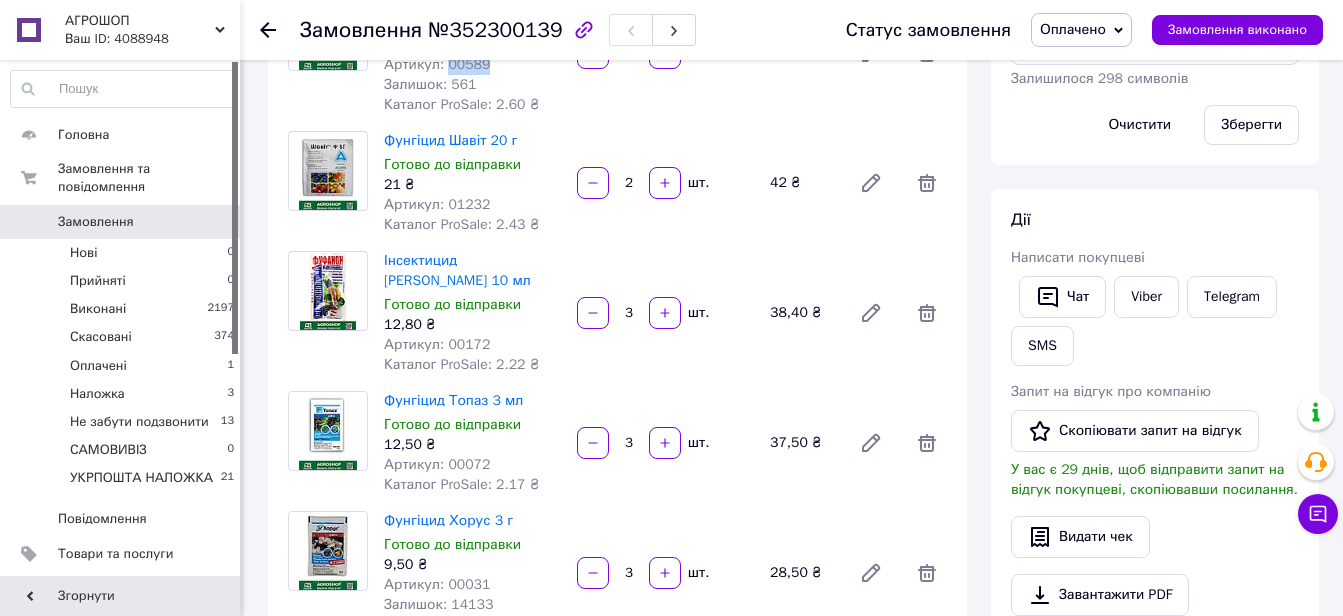 click on "Артикул: 01232" at bounding box center [437, 204] 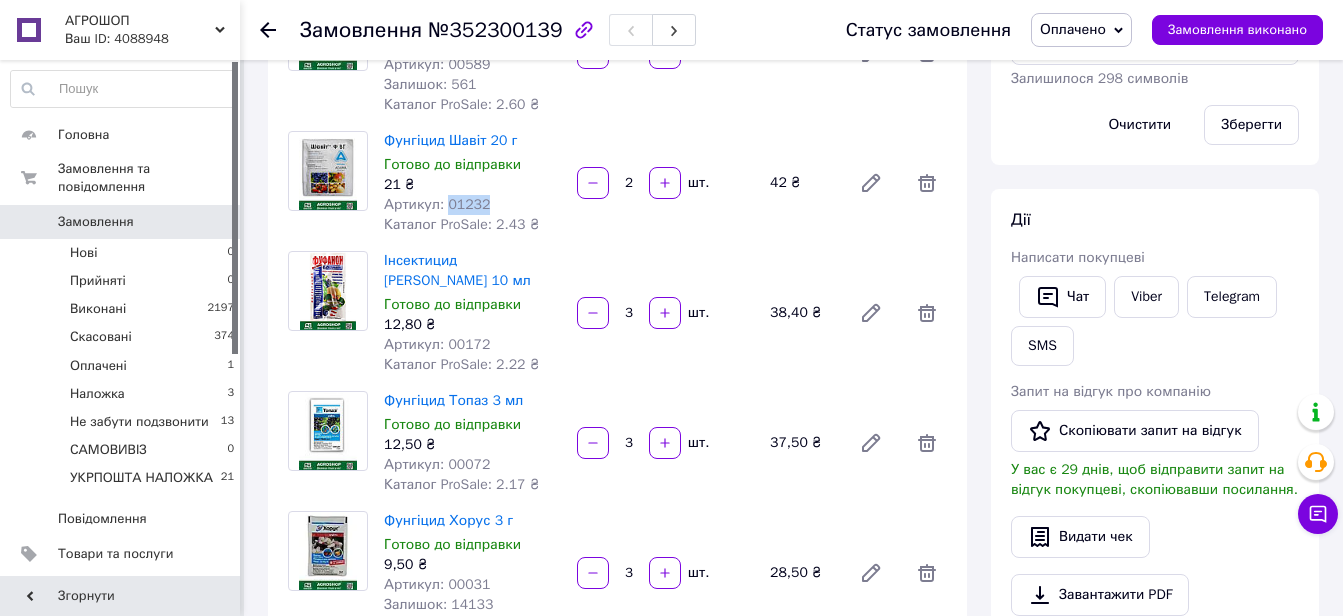 click on "Артикул: 01232" at bounding box center [437, 204] 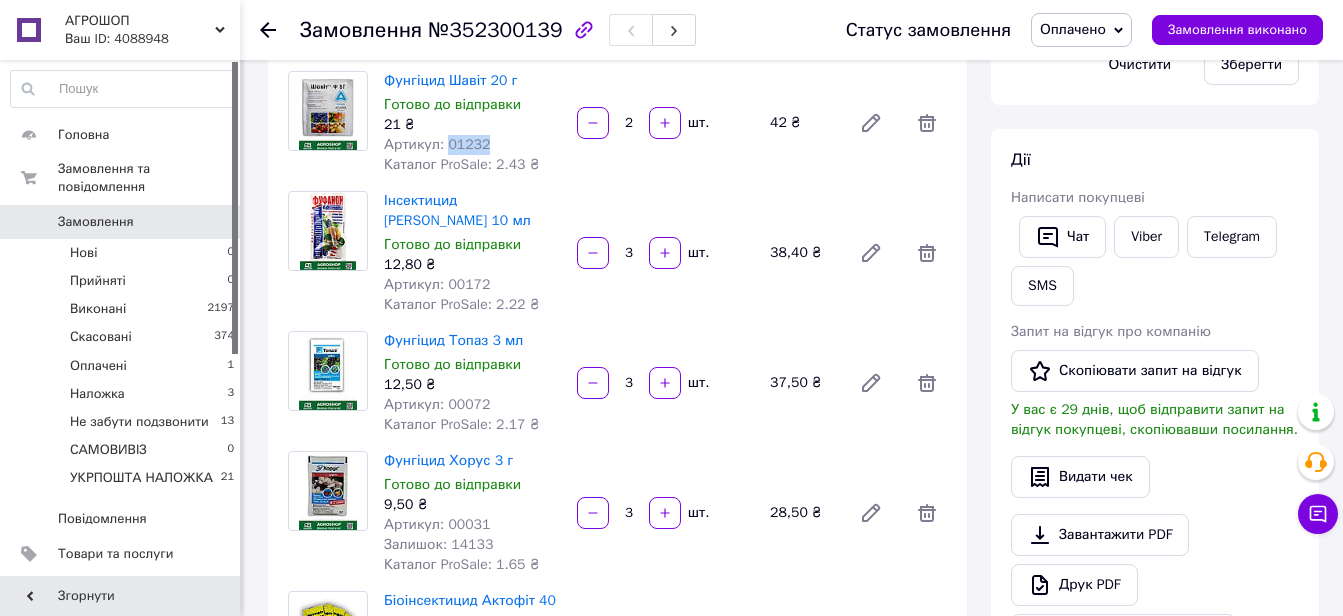 scroll, scrollTop: 600, scrollLeft: 0, axis: vertical 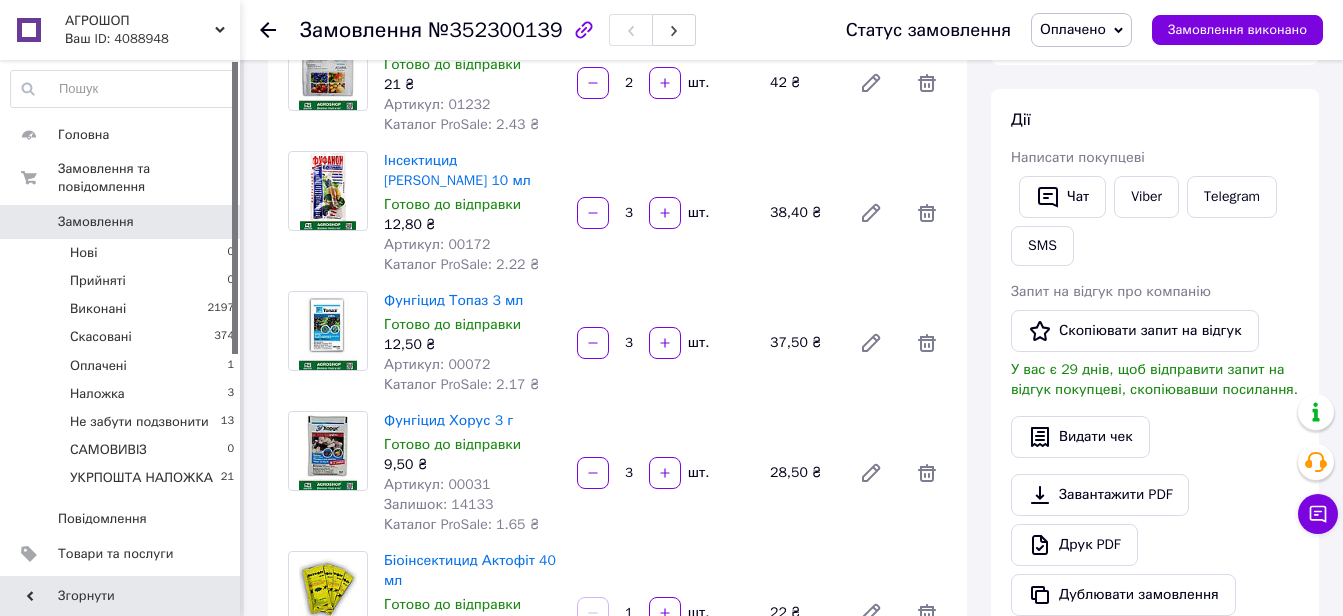 click on "Артикул: 00172" at bounding box center [437, 244] 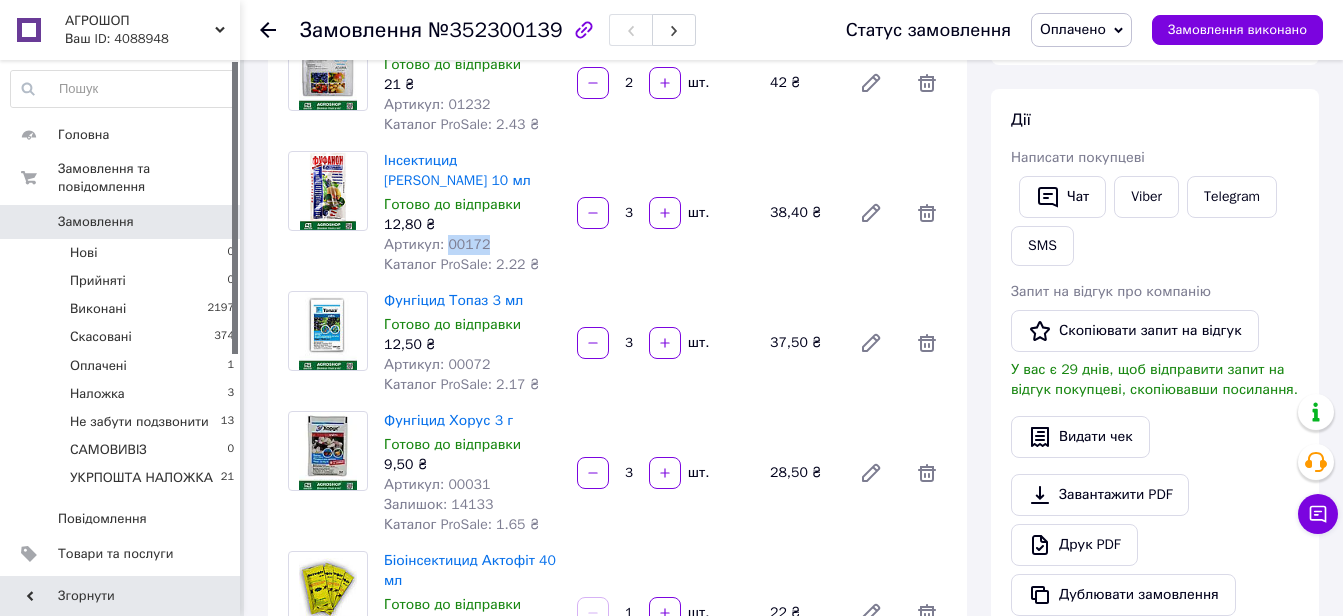 click on "Артикул: 00172" at bounding box center [437, 244] 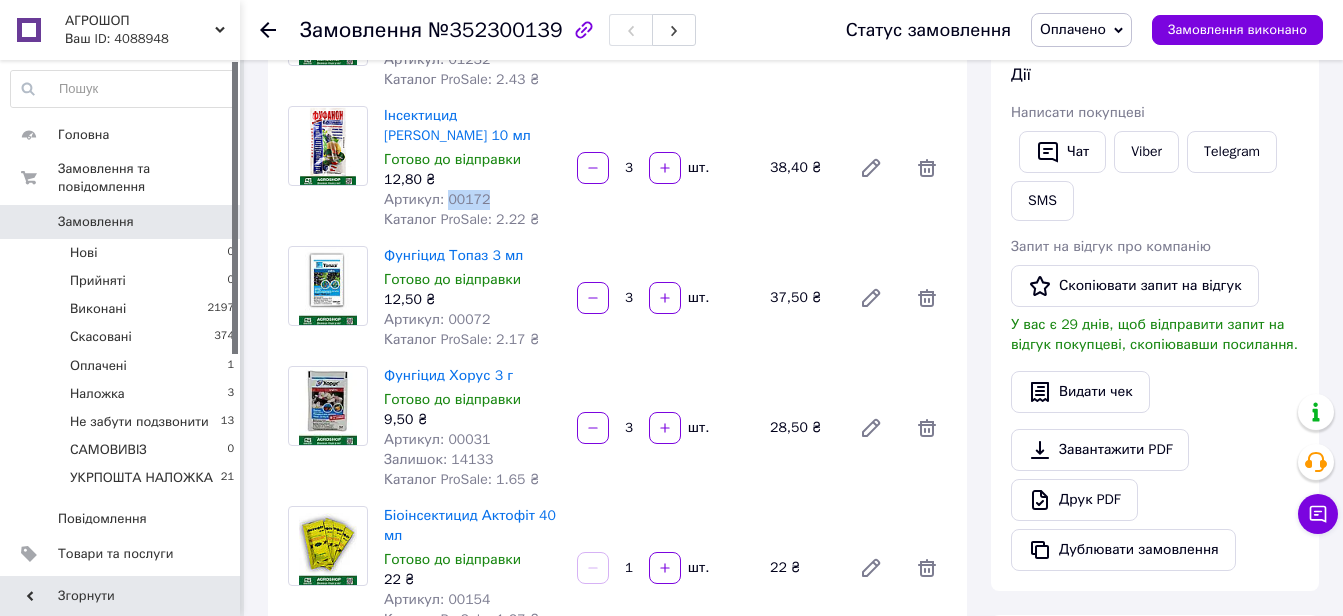scroll, scrollTop: 700, scrollLeft: 0, axis: vertical 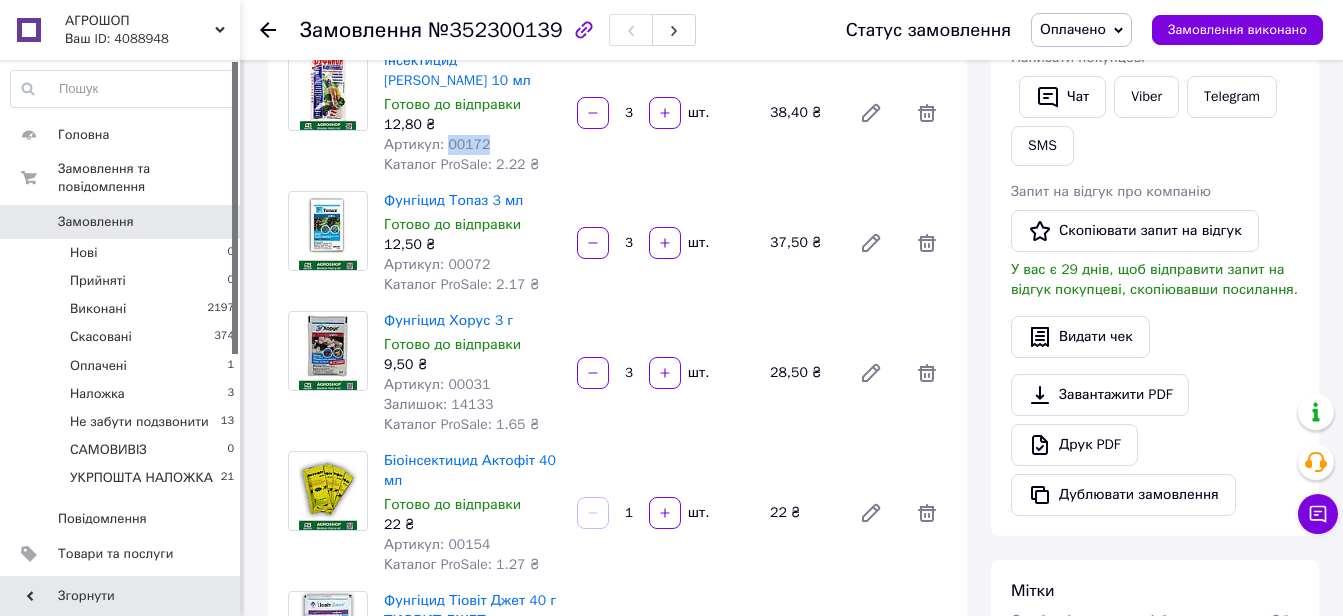 click on "Артикул: 00072" at bounding box center [437, 264] 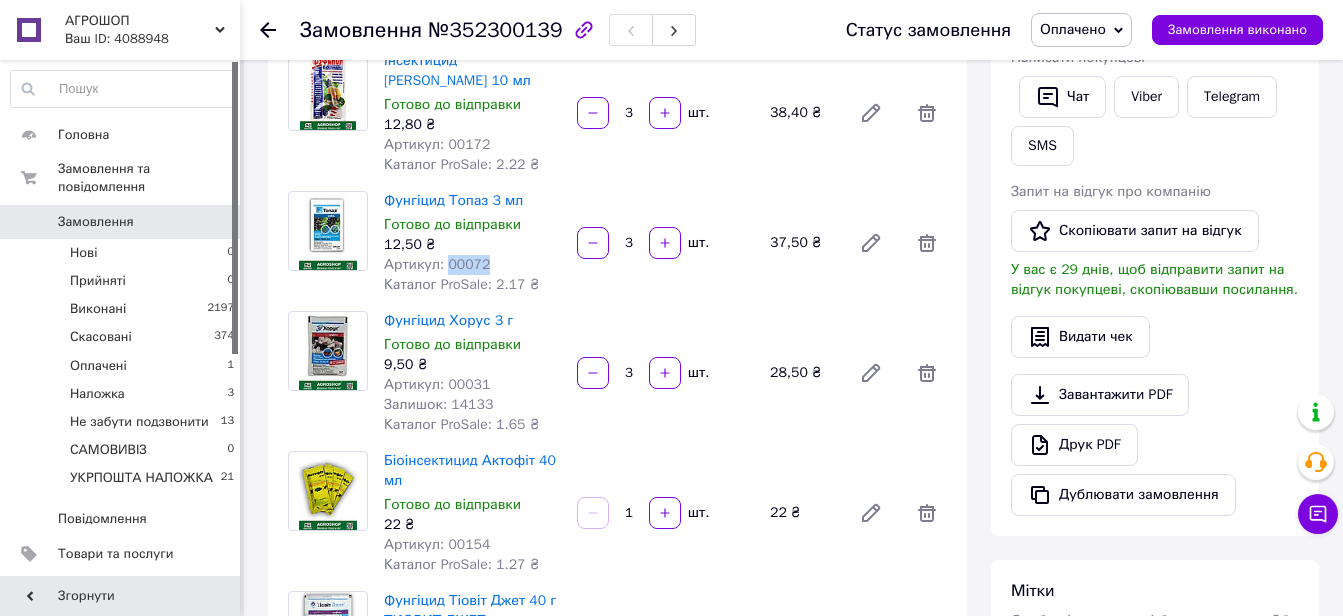 click on "Артикул: 00072" at bounding box center (437, 264) 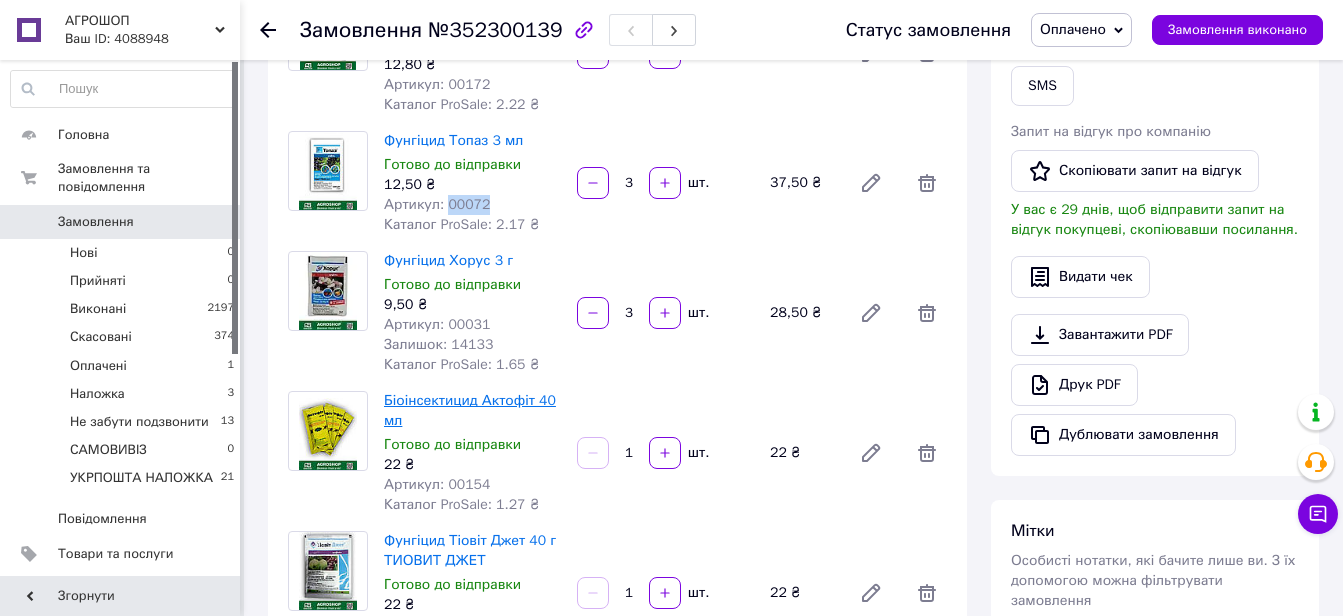 scroll, scrollTop: 800, scrollLeft: 0, axis: vertical 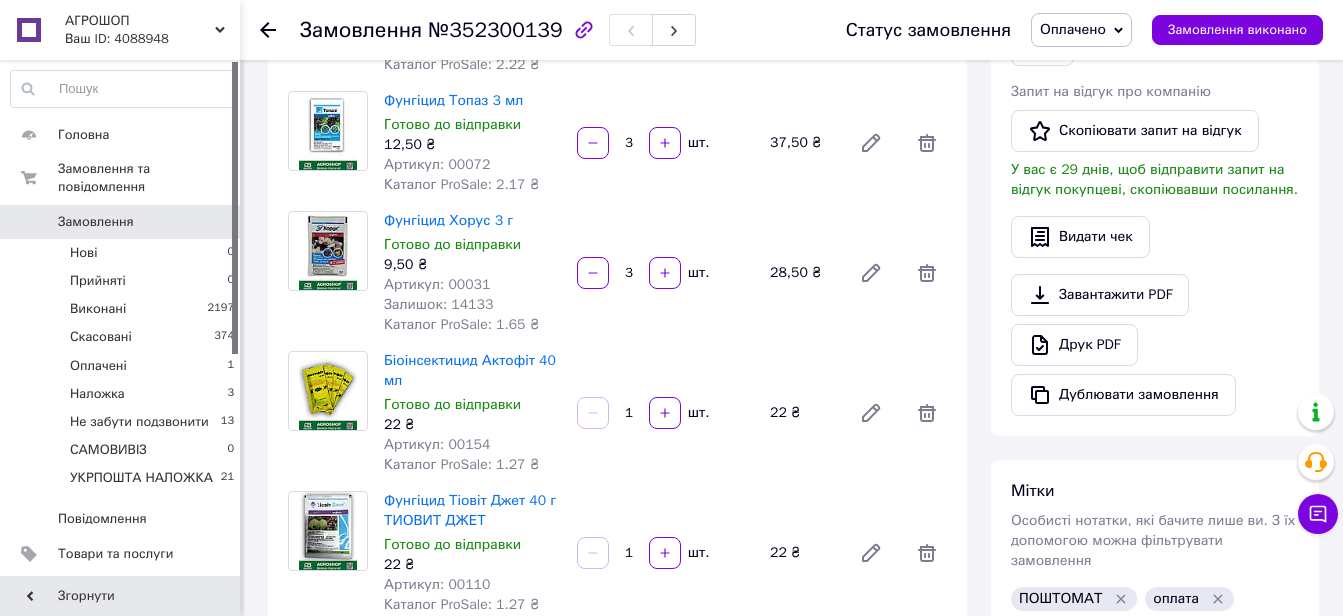 click on "Артикул: 00031" at bounding box center (437, 284) 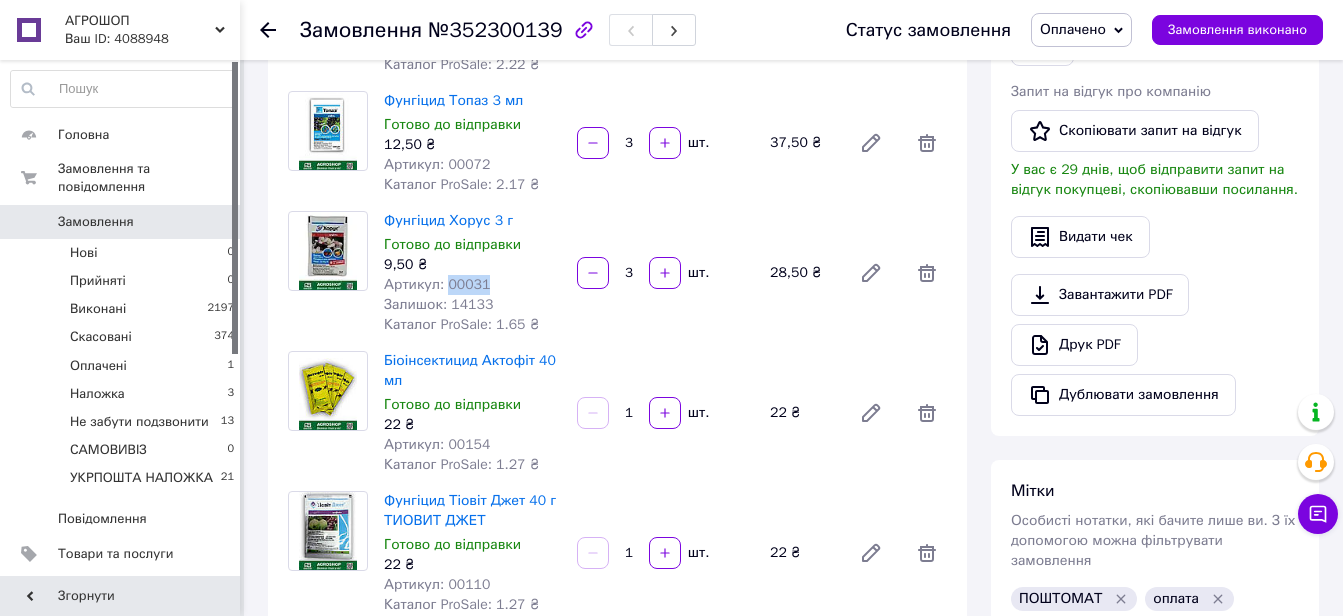 click on "Артикул: 00031" at bounding box center [437, 284] 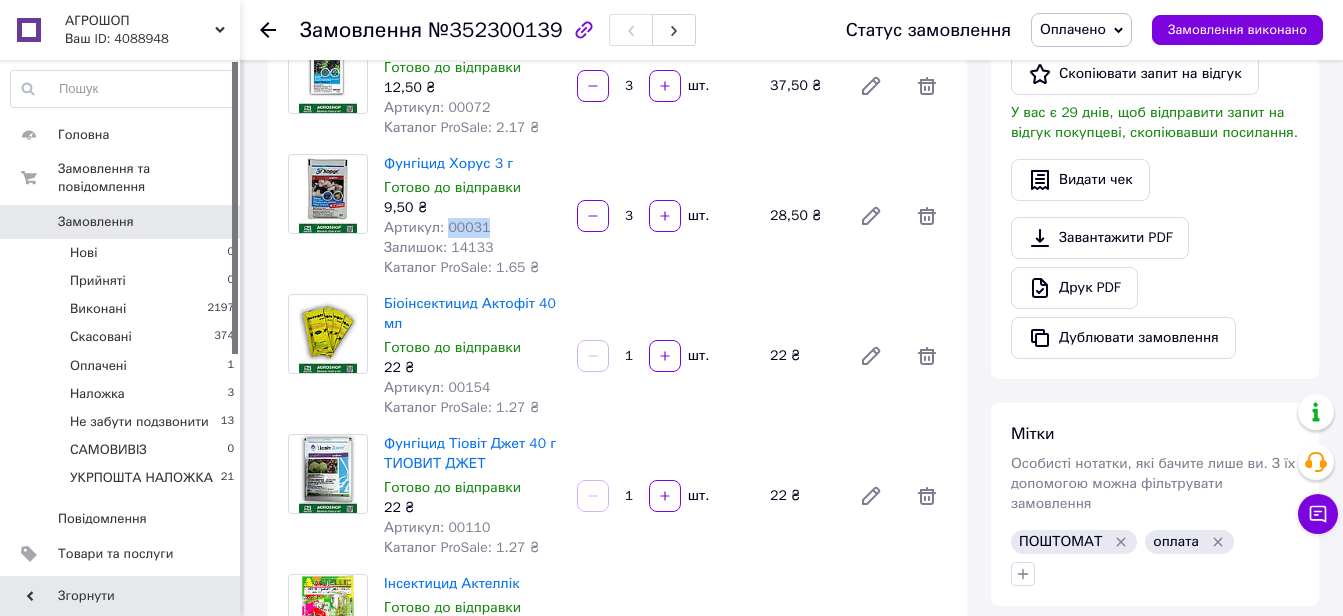 scroll, scrollTop: 1000, scrollLeft: 0, axis: vertical 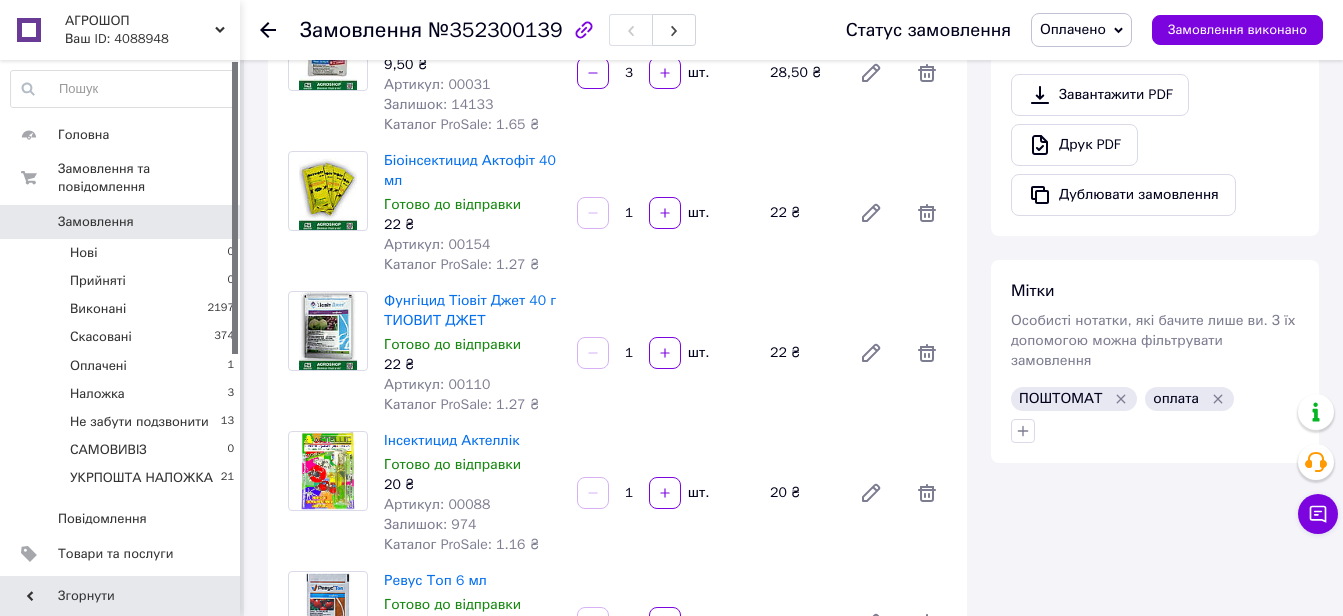 click on "Артикул: 00154" at bounding box center (437, 244) 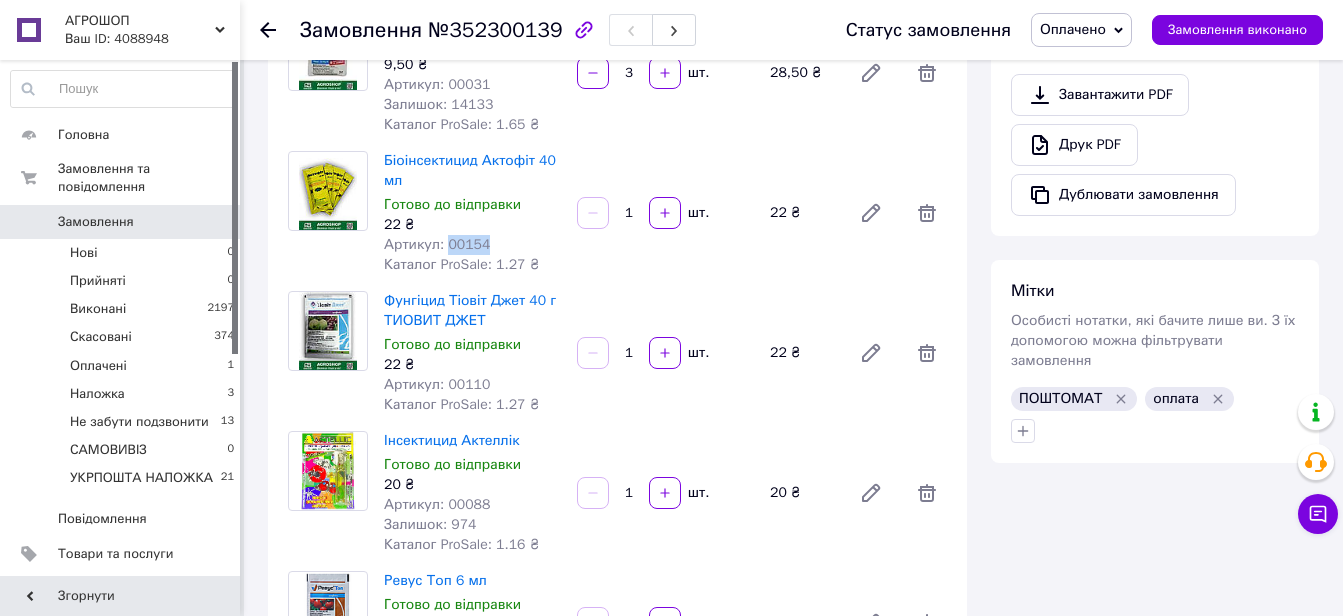 click on "Артикул: 00154" at bounding box center (437, 244) 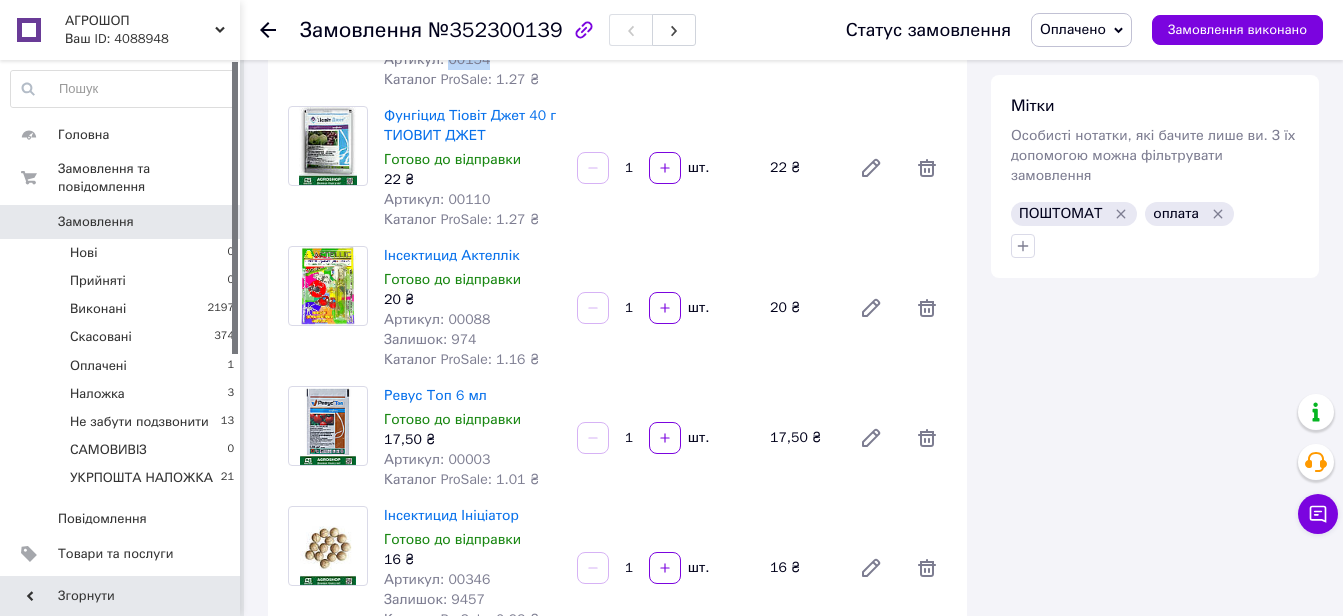 scroll, scrollTop: 1200, scrollLeft: 0, axis: vertical 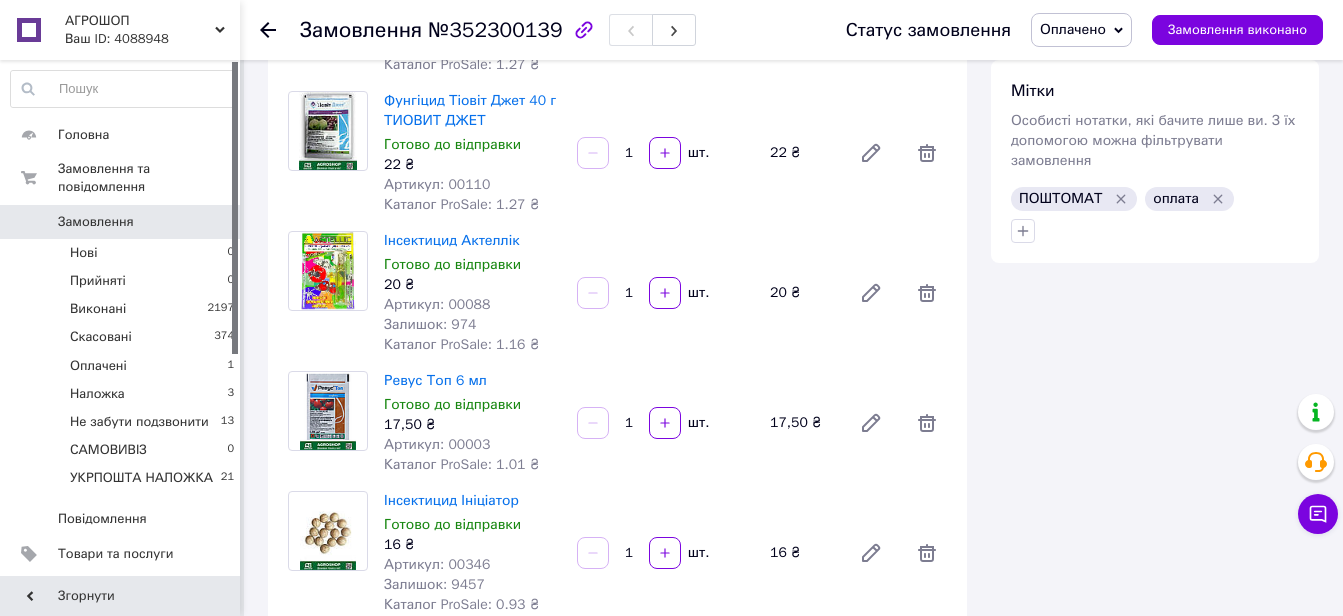 click on "Артикул: 00110" at bounding box center [437, 184] 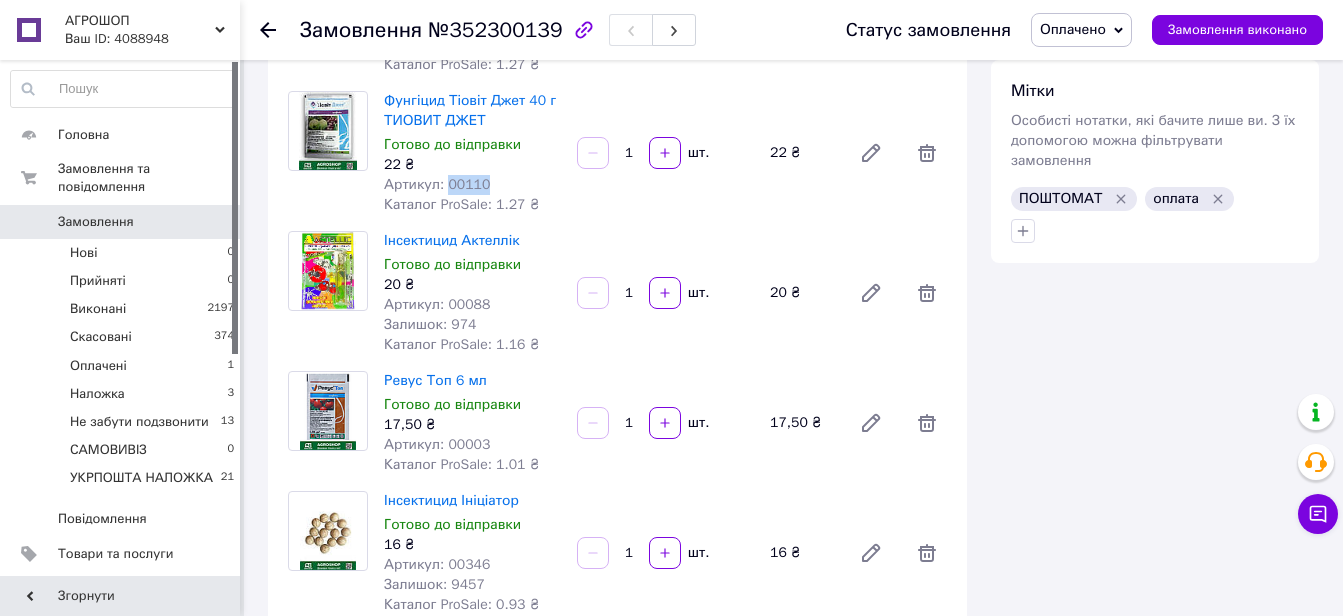 click on "Артикул: 00110" at bounding box center (437, 184) 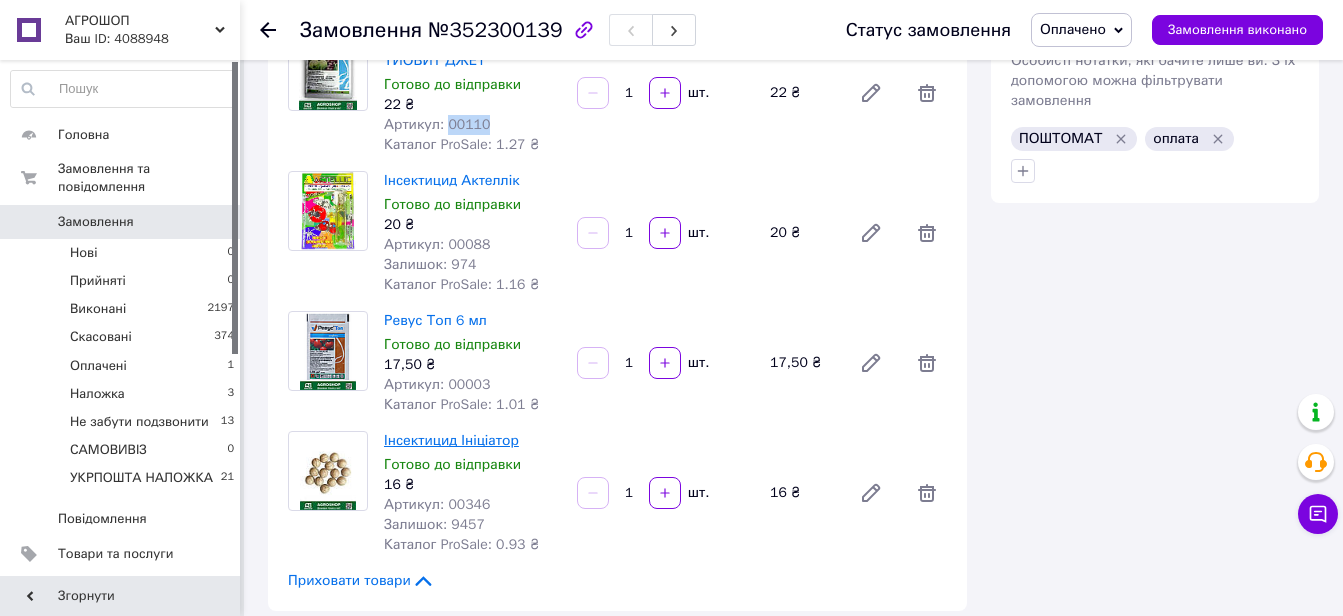 scroll, scrollTop: 1300, scrollLeft: 0, axis: vertical 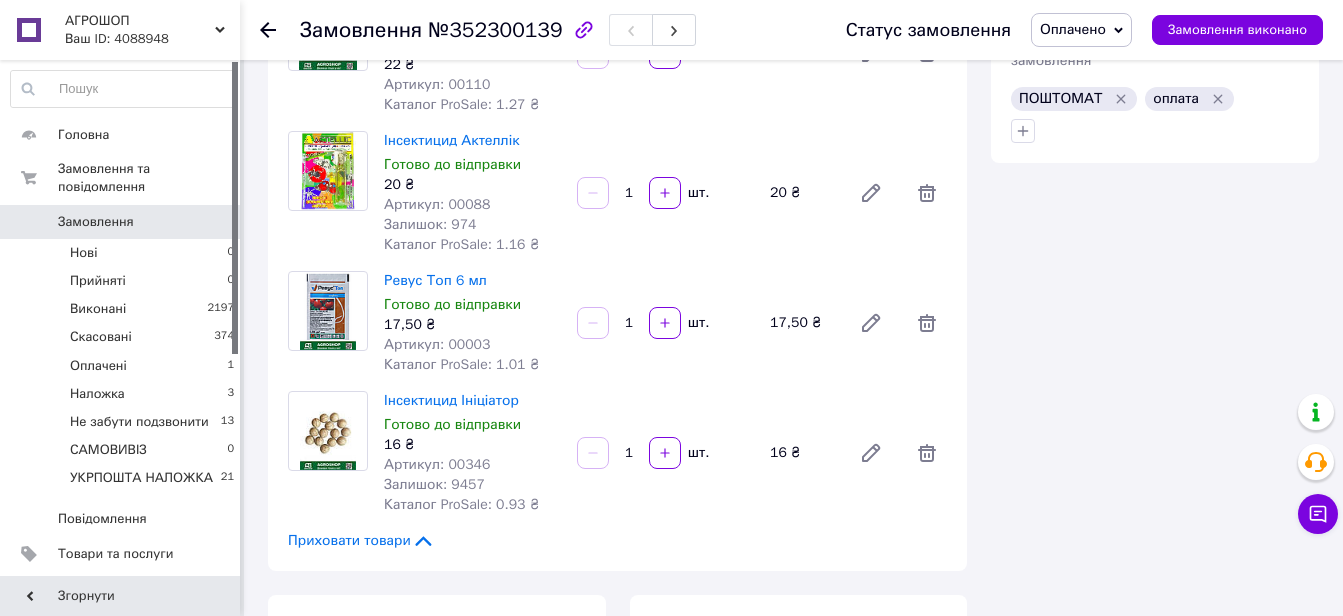 click on "Артикул: 00088" at bounding box center [437, 204] 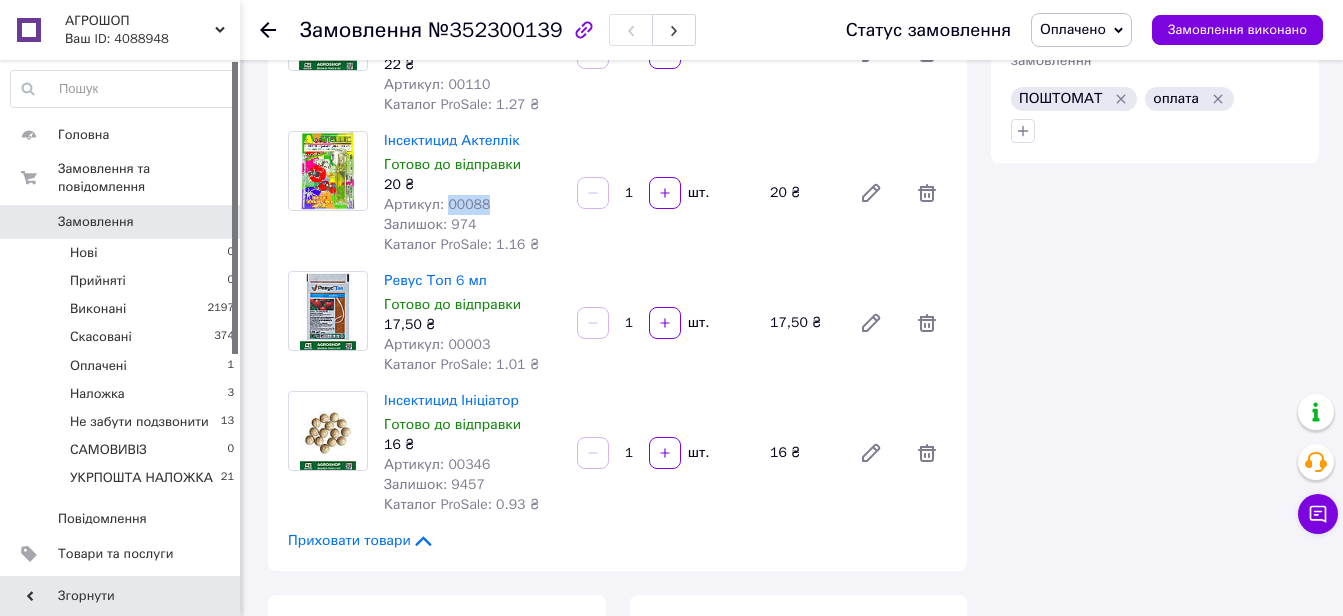 click on "Артикул: 00088" at bounding box center (437, 204) 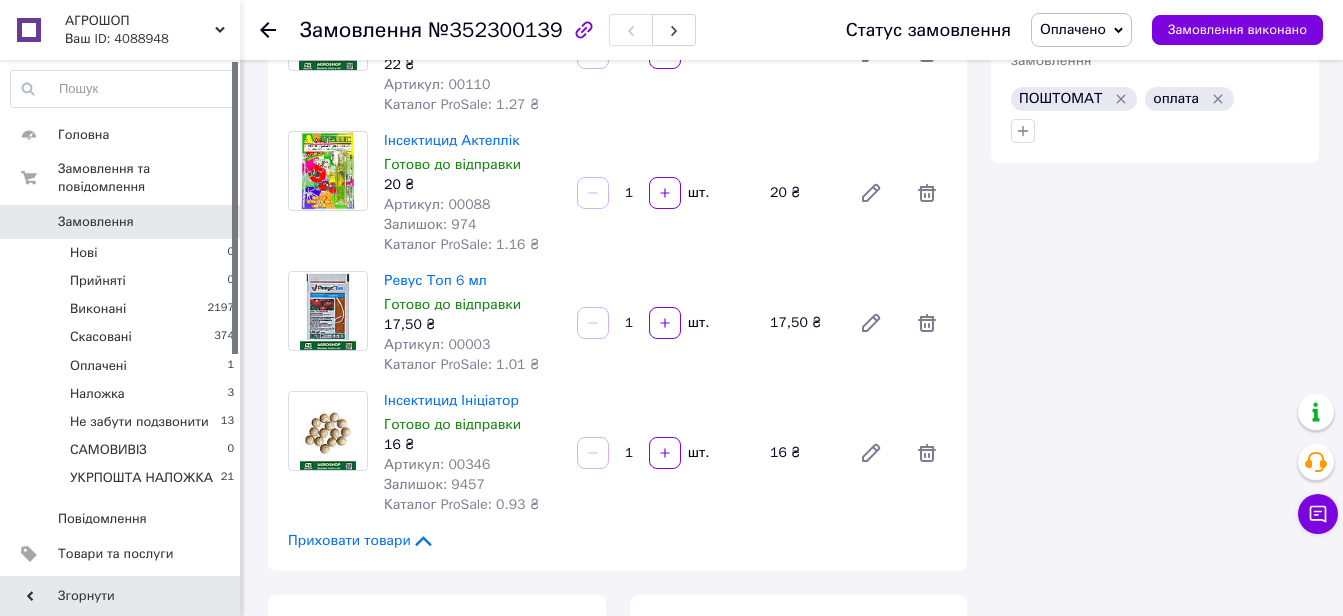 click on "Артикул: 00003" at bounding box center [437, 344] 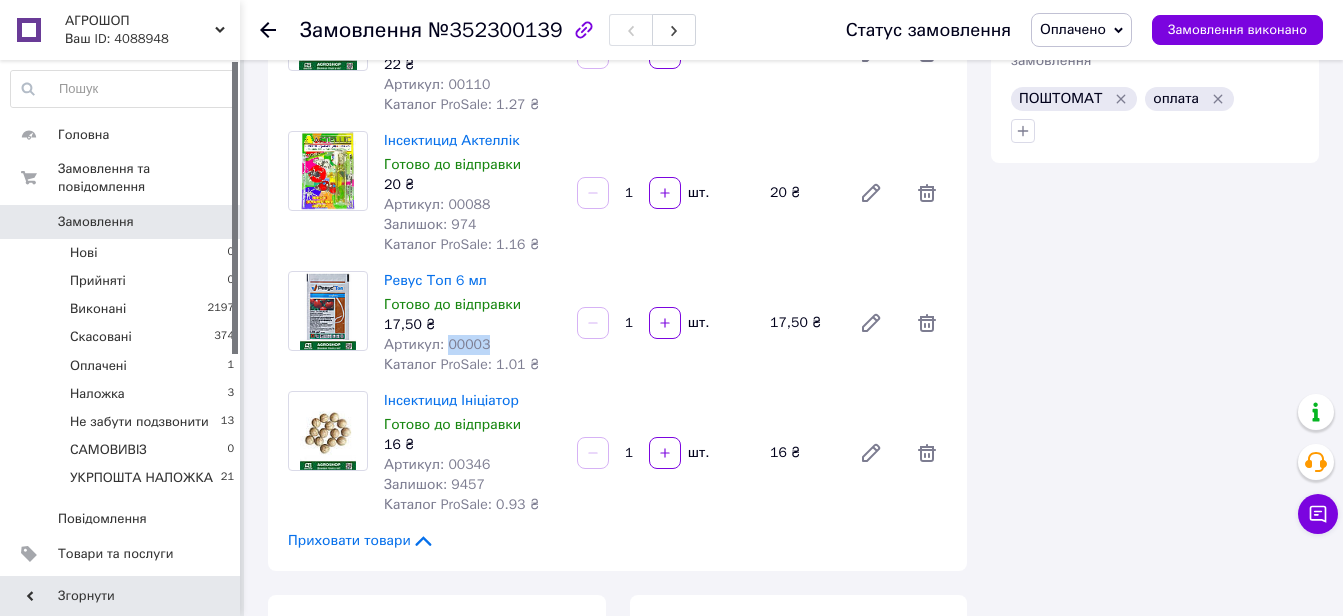 click on "Артикул: 00003" at bounding box center [437, 344] 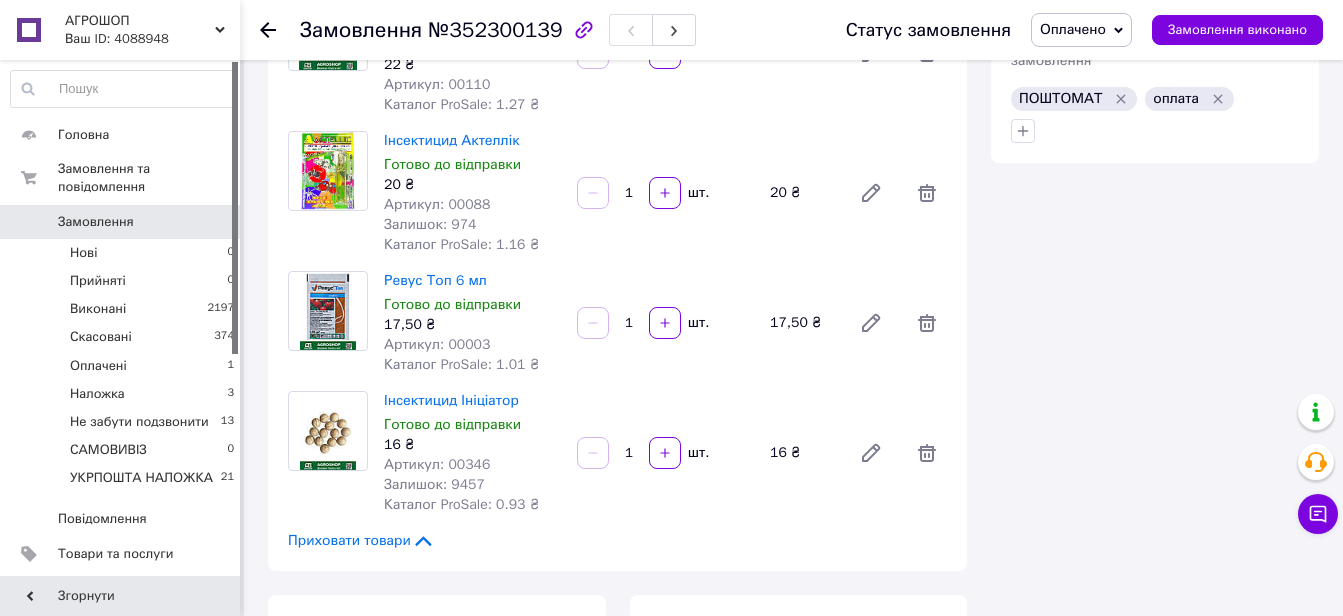 click on "Артикул: 00346" at bounding box center (437, 464) 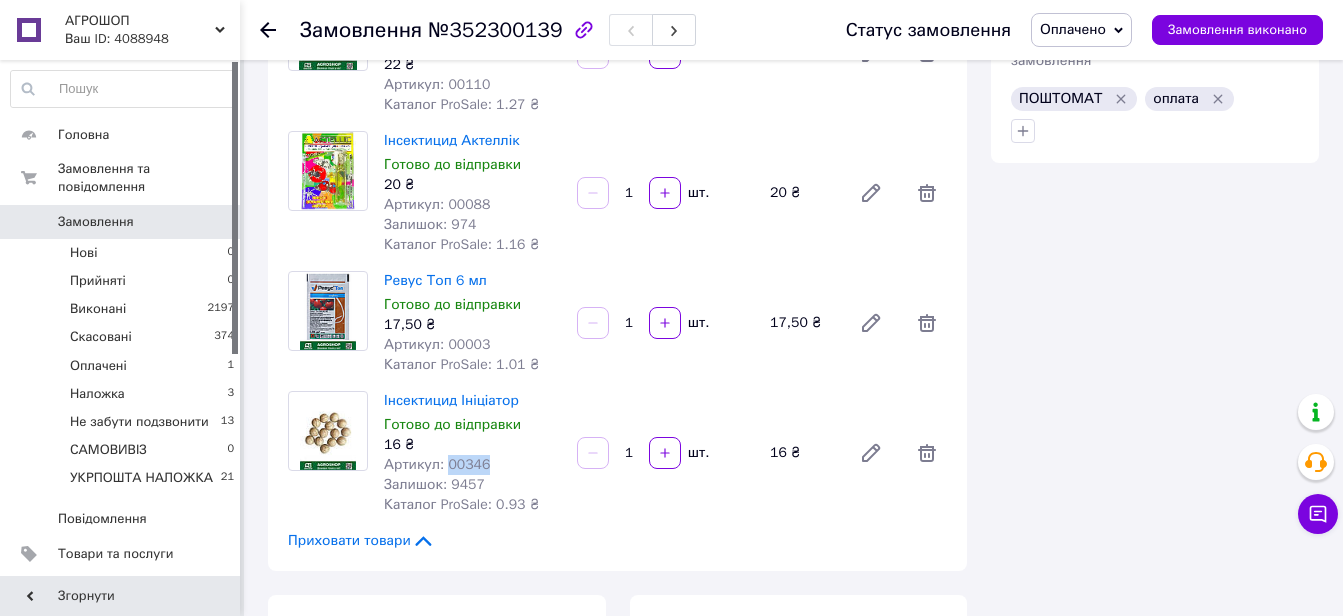 click on "Артикул: 00346" at bounding box center (437, 464) 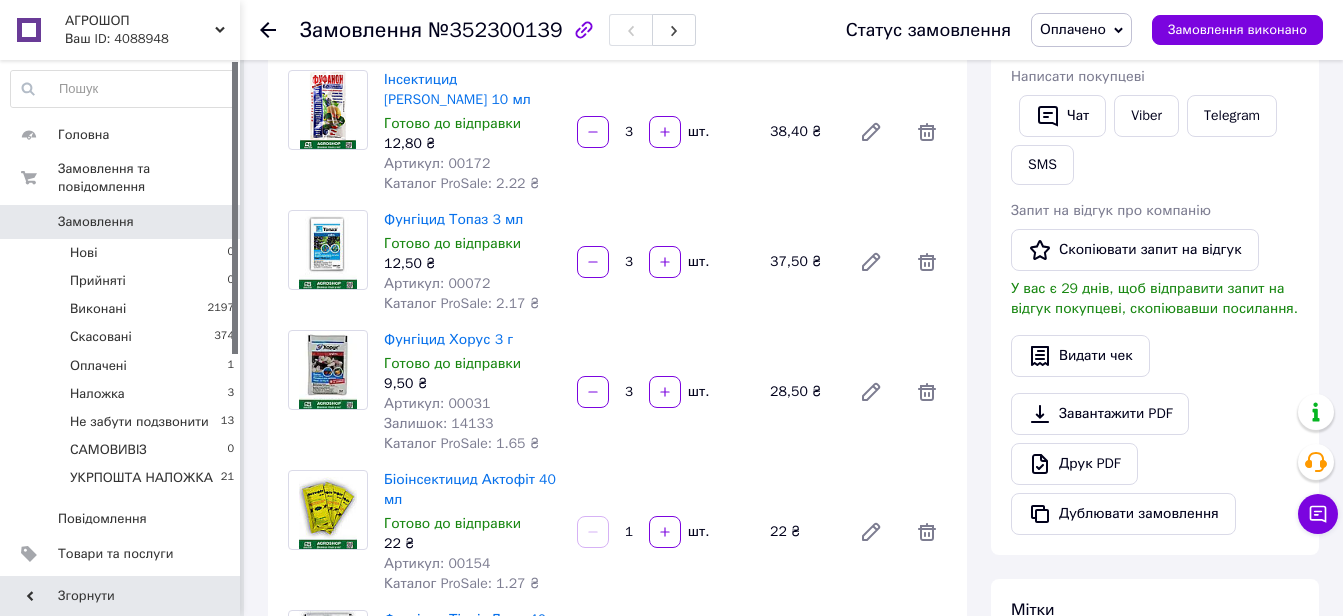 scroll, scrollTop: 400, scrollLeft: 0, axis: vertical 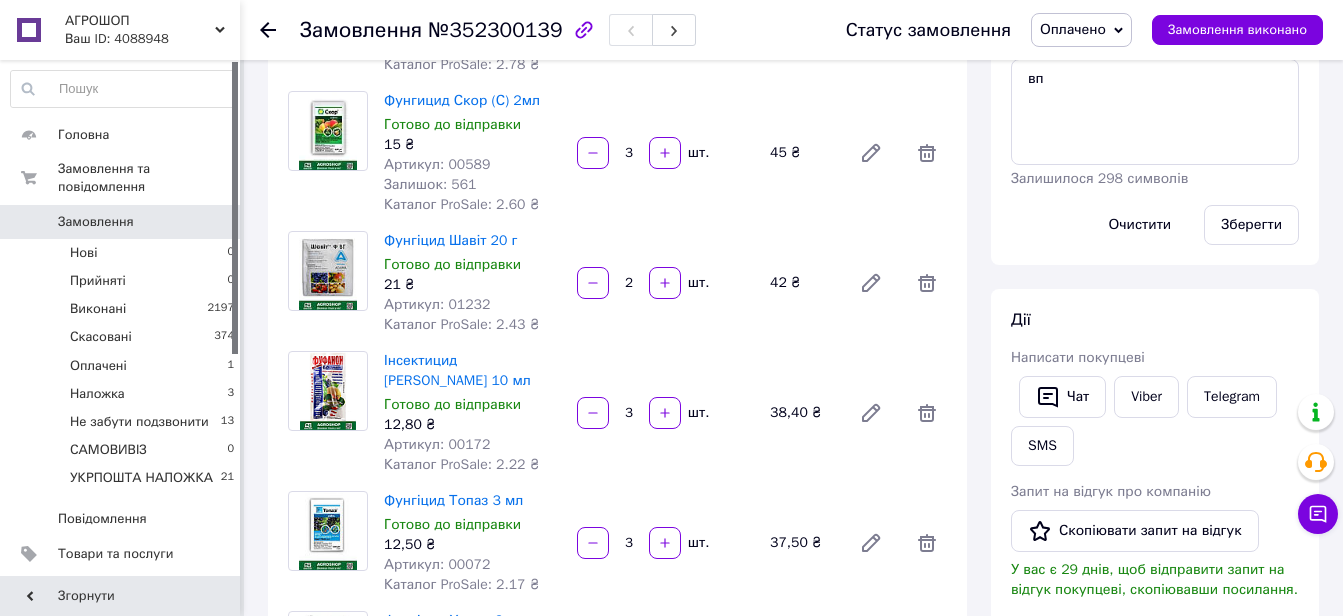 click on "Замовлення" at bounding box center (96, 222) 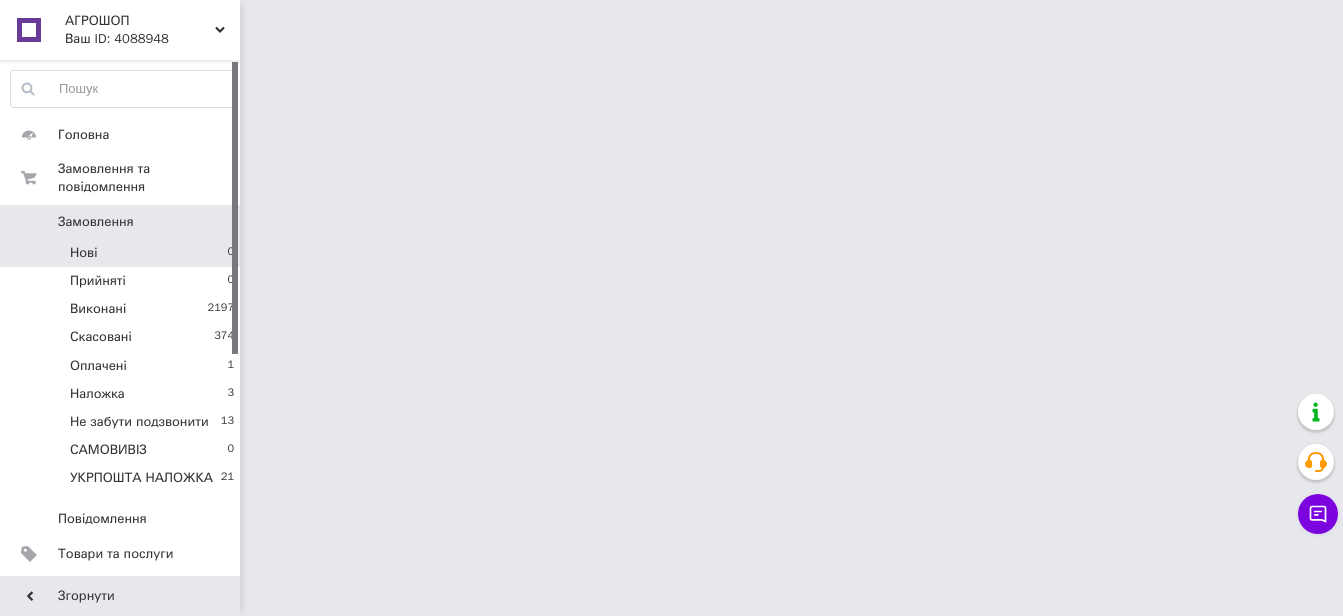 scroll, scrollTop: 0, scrollLeft: 0, axis: both 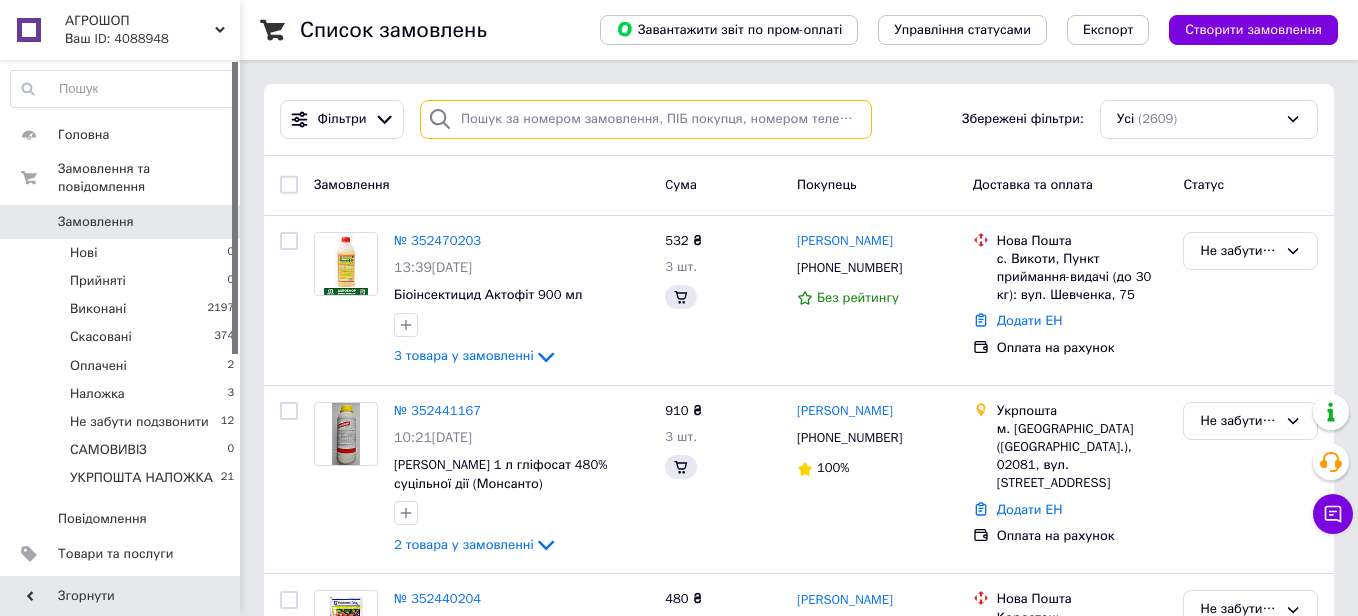 click at bounding box center [646, 119] 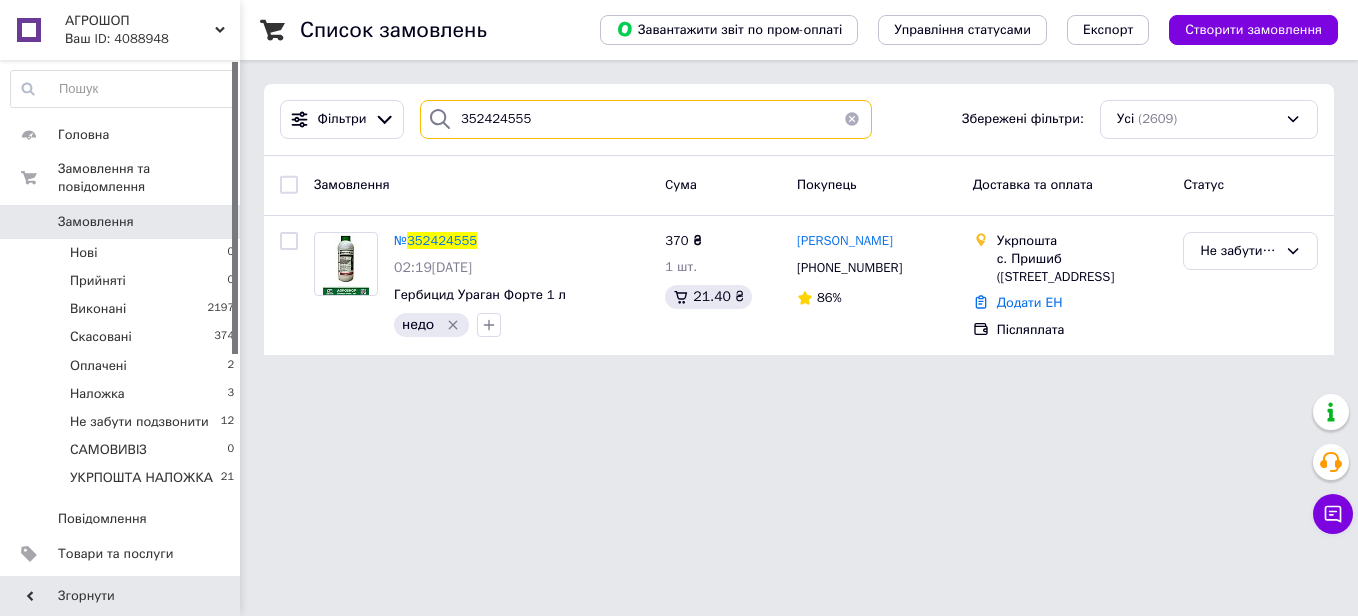 type on "352424555" 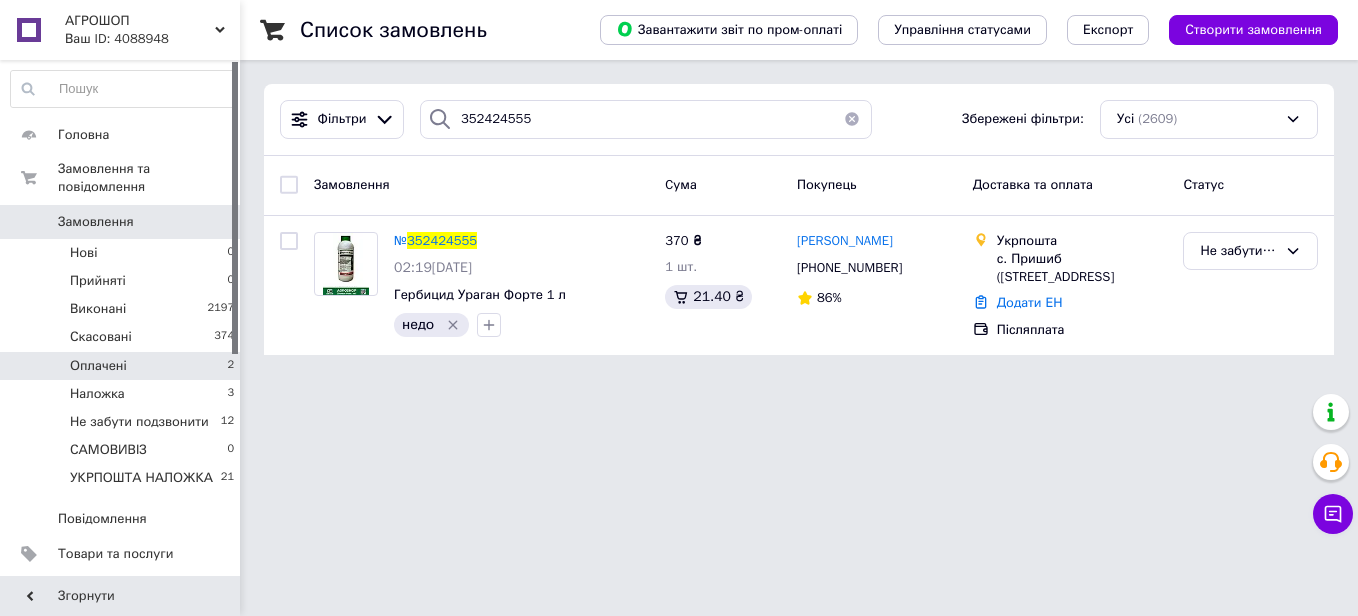 click on "Оплачені" at bounding box center [98, 366] 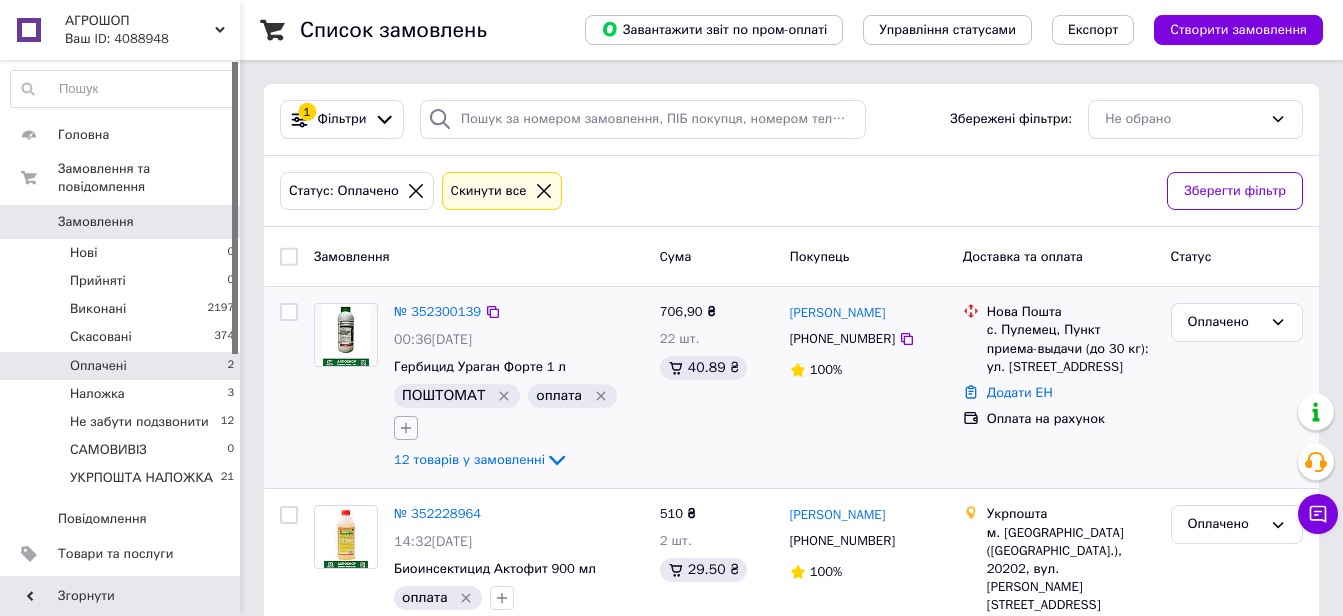 click 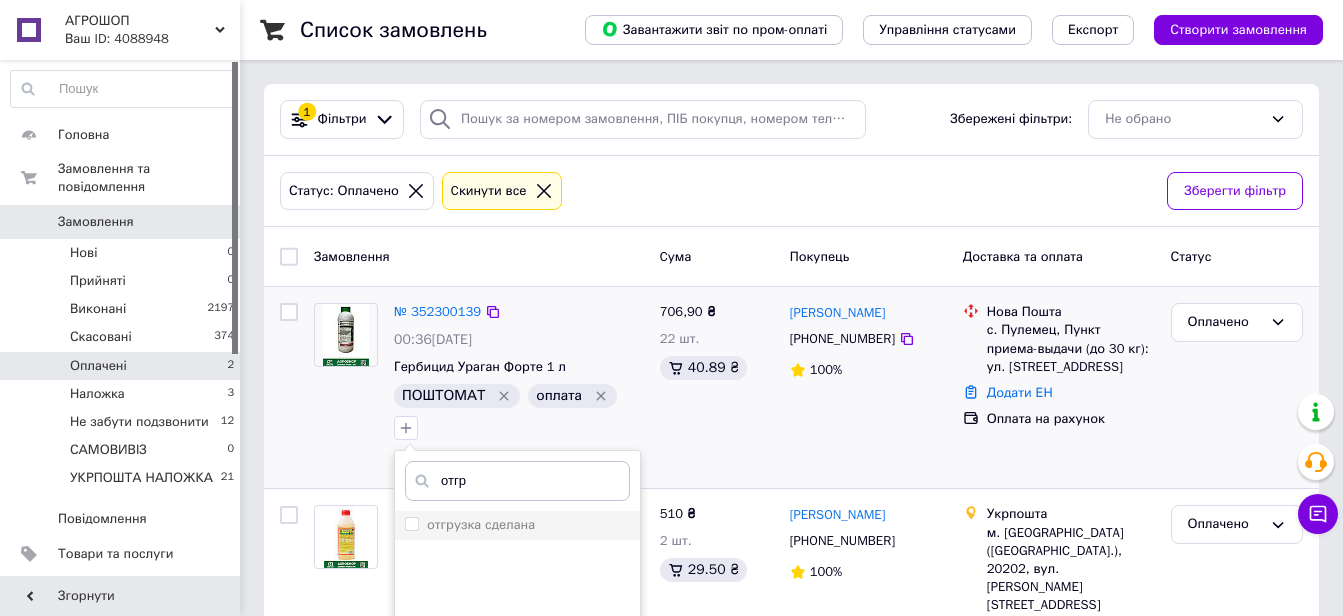 type on "отгр" 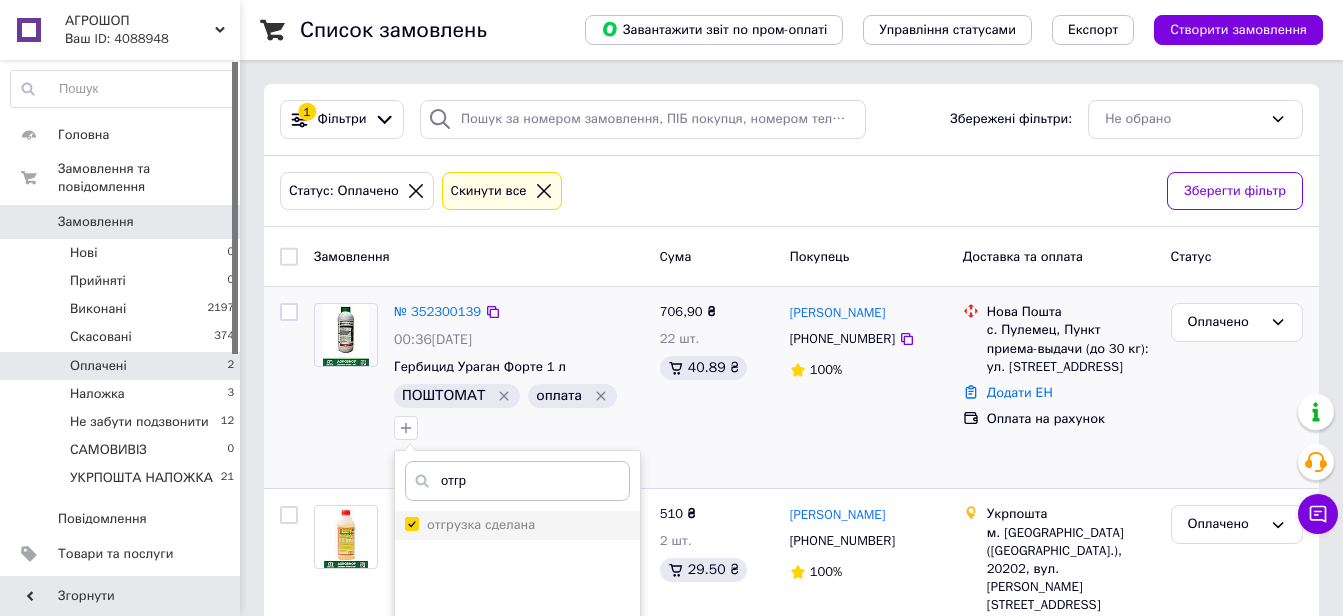 checkbox on "true" 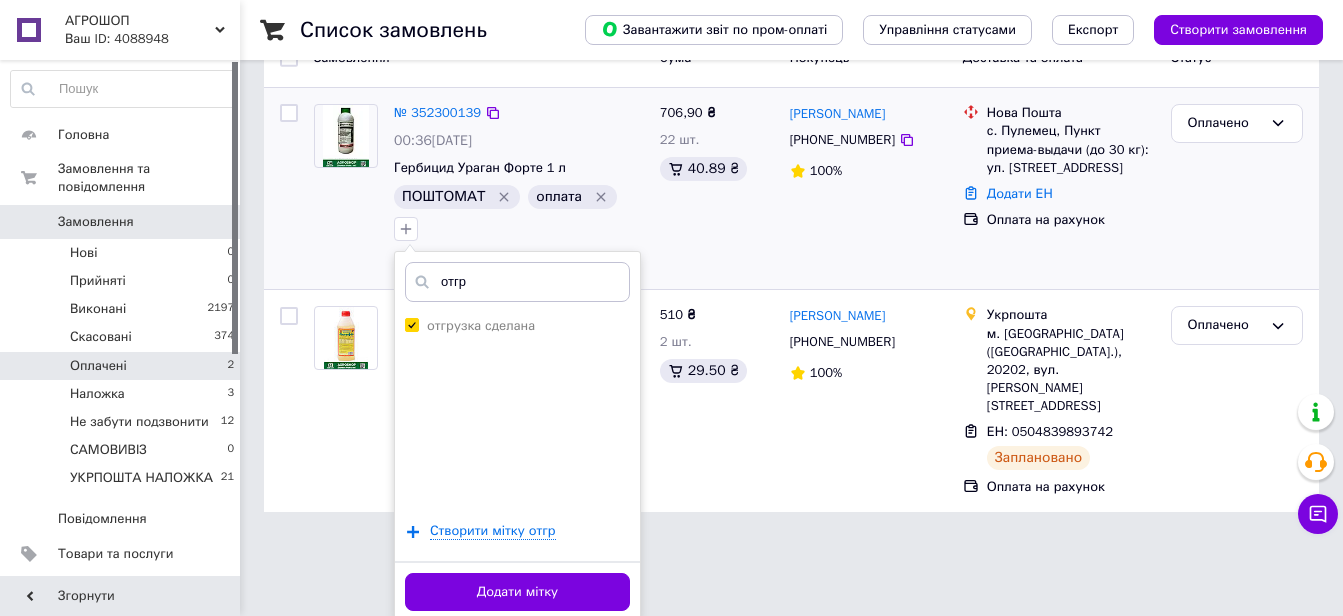 scroll, scrollTop: 205, scrollLeft: 0, axis: vertical 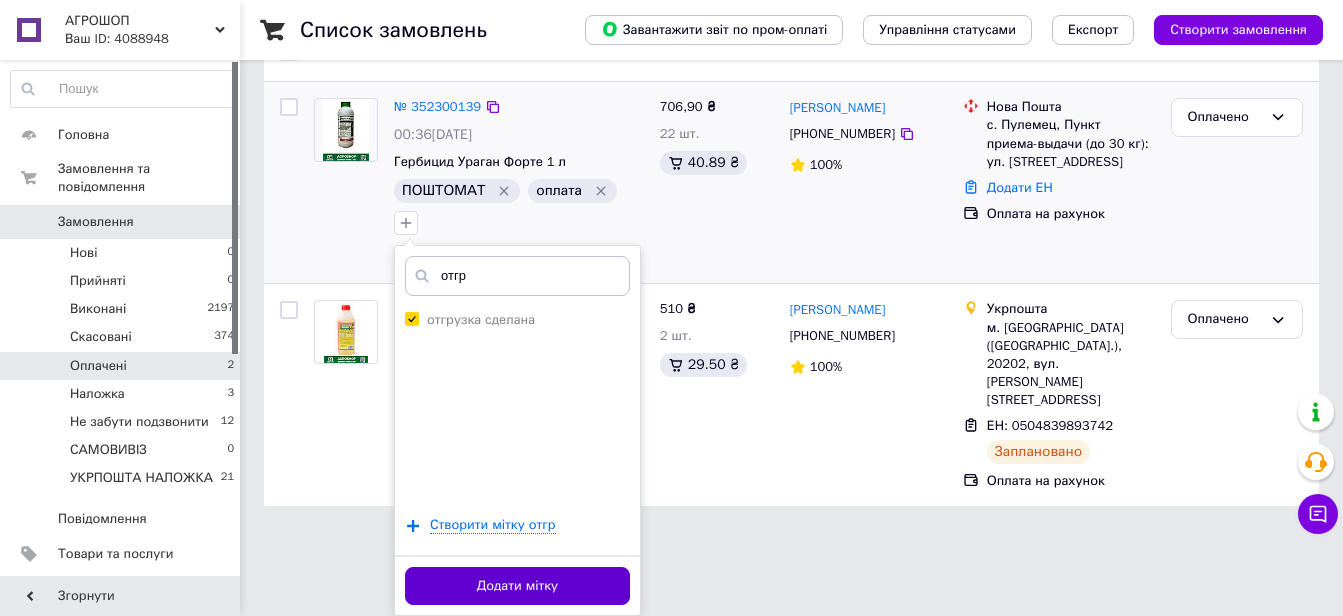 click on "Додати мітку" at bounding box center [517, 586] 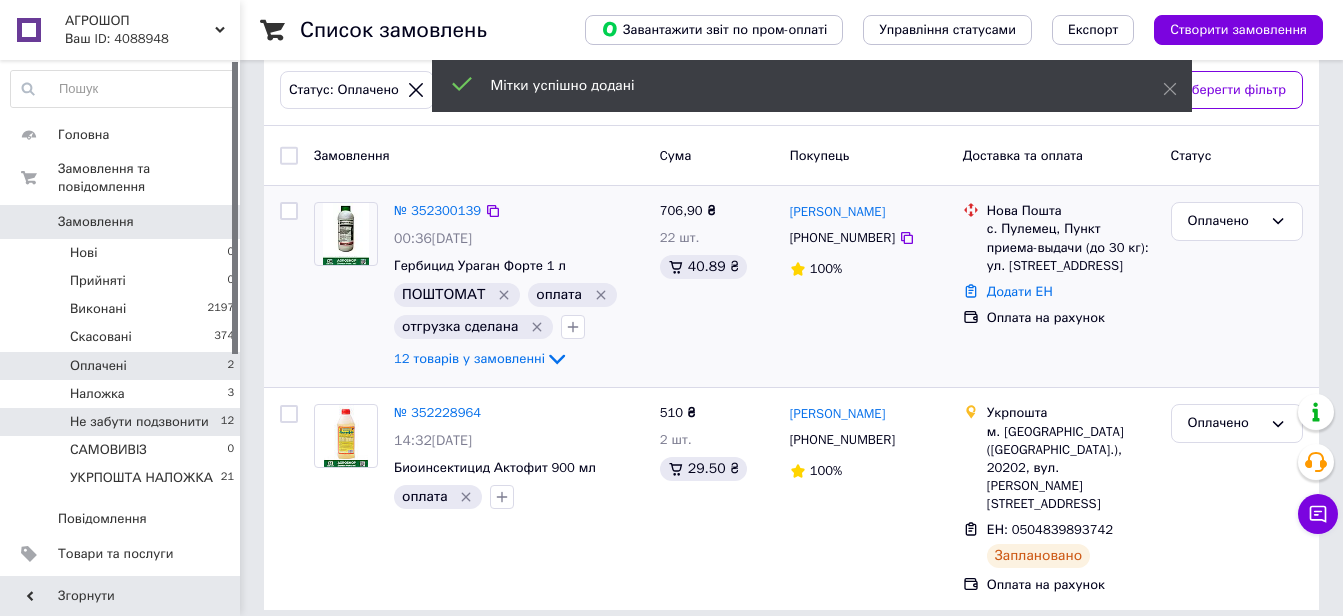 click on "Не забути подзвонити" at bounding box center [139, 422] 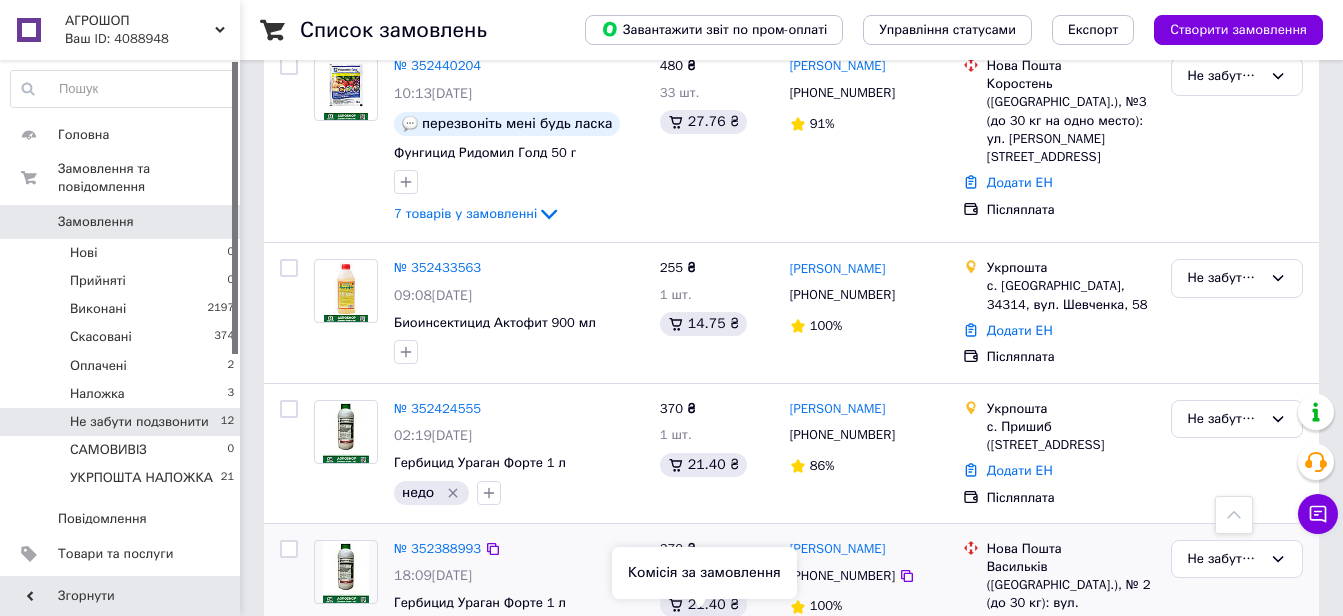 scroll, scrollTop: 600, scrollLeft: 0, axis: vertical 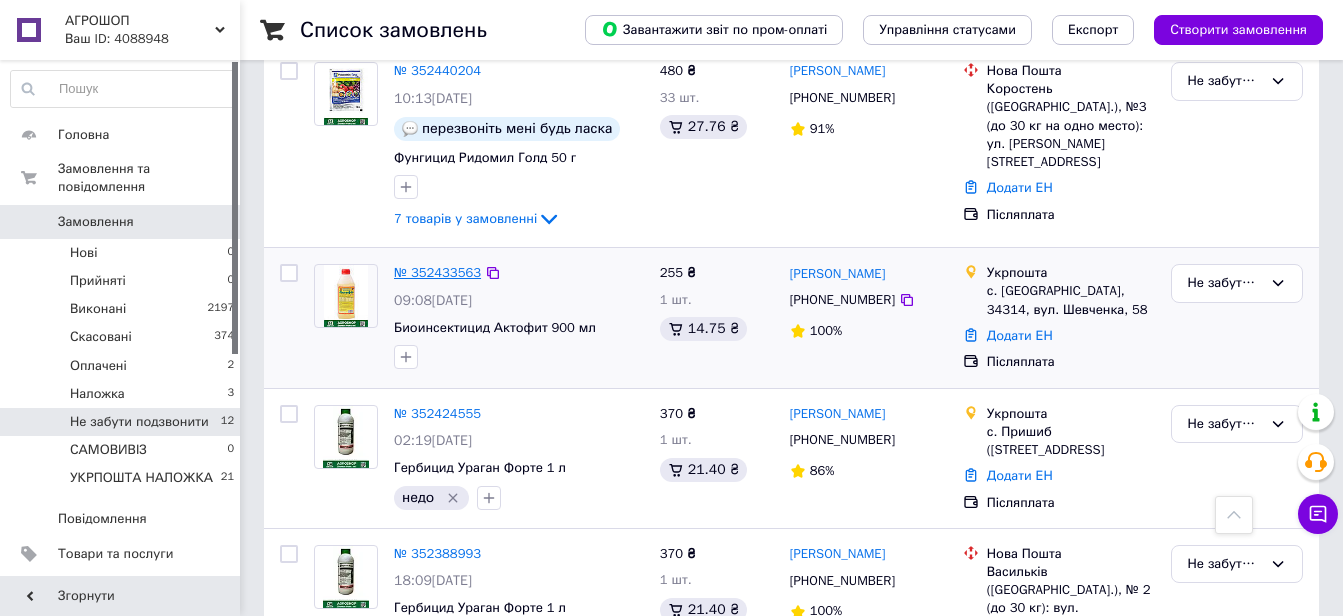 click on "№ 352433563" at bounding box center (437, 272) 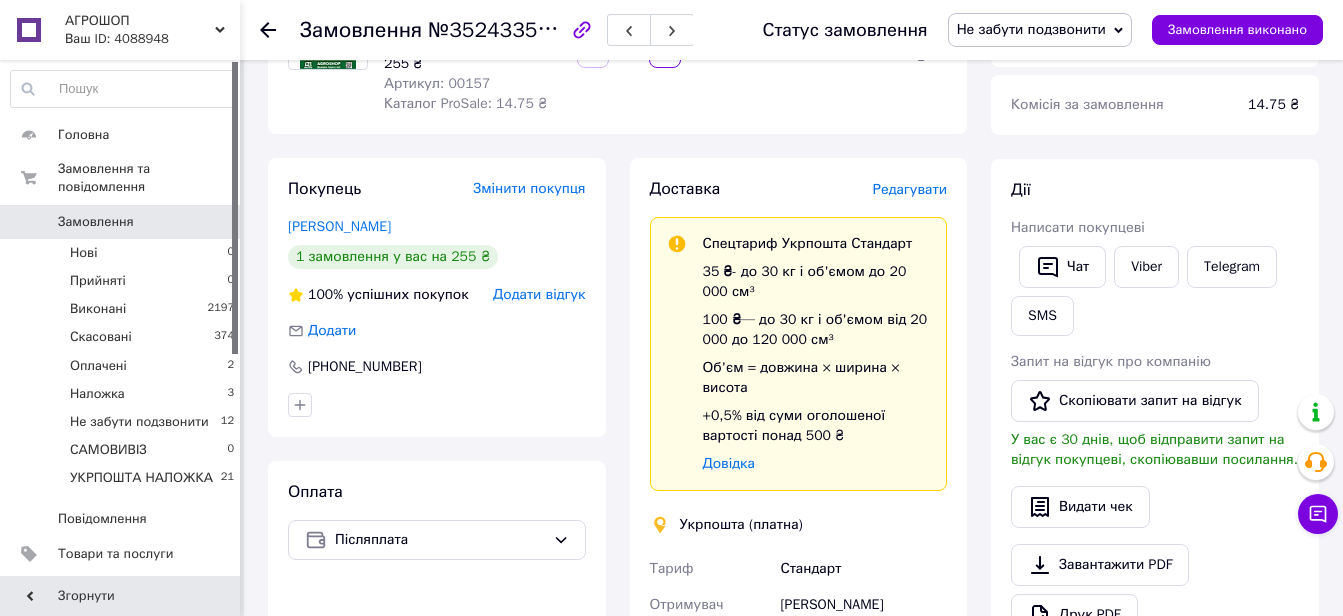 scroll, scrollTop: 300, scrollLeft: 0, axis: vertical 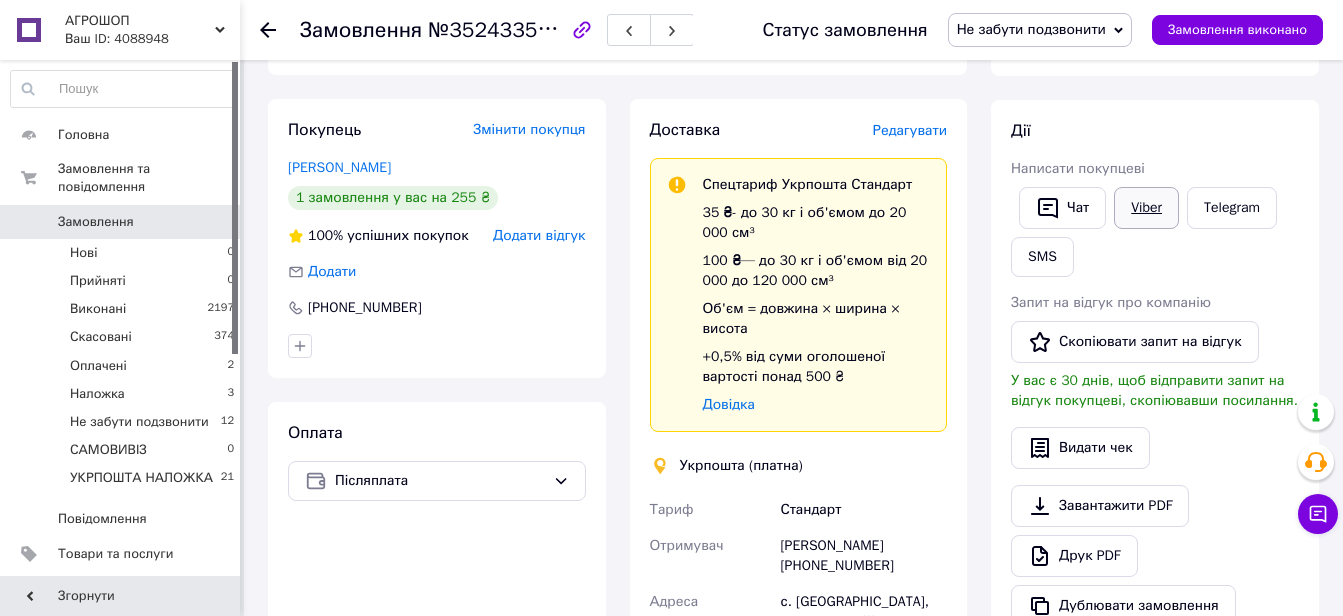 click on "Viber" at bounding box center [1146, 208] 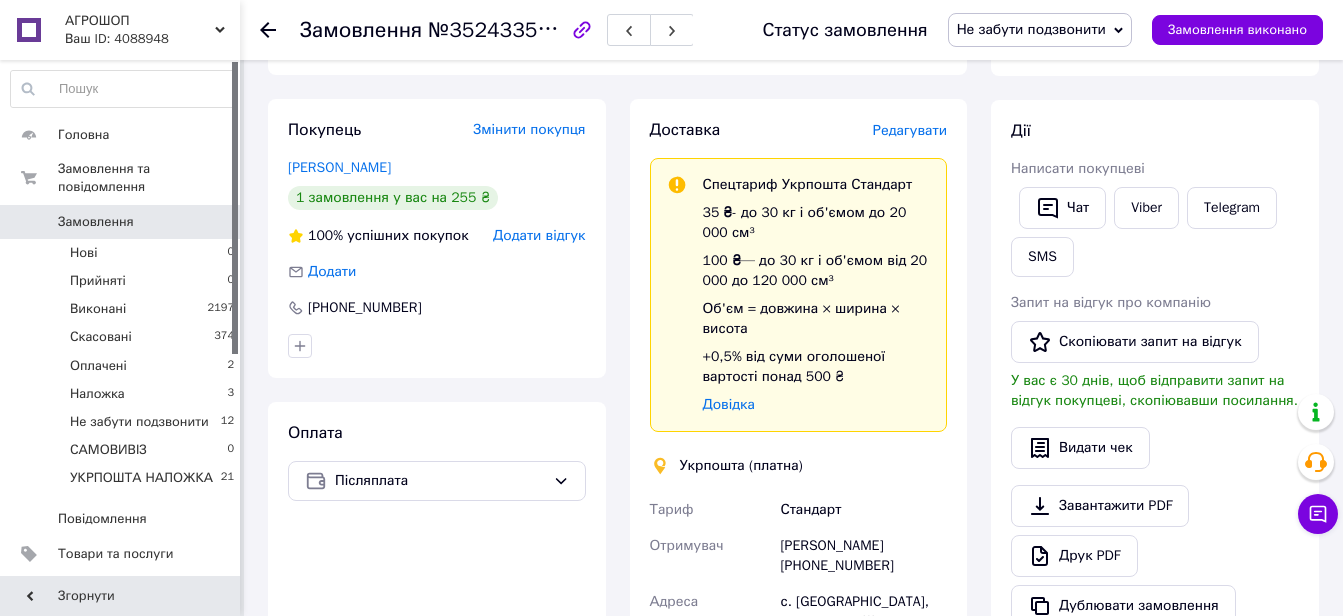 click on "№352433563" at bounding box center (495, 29) 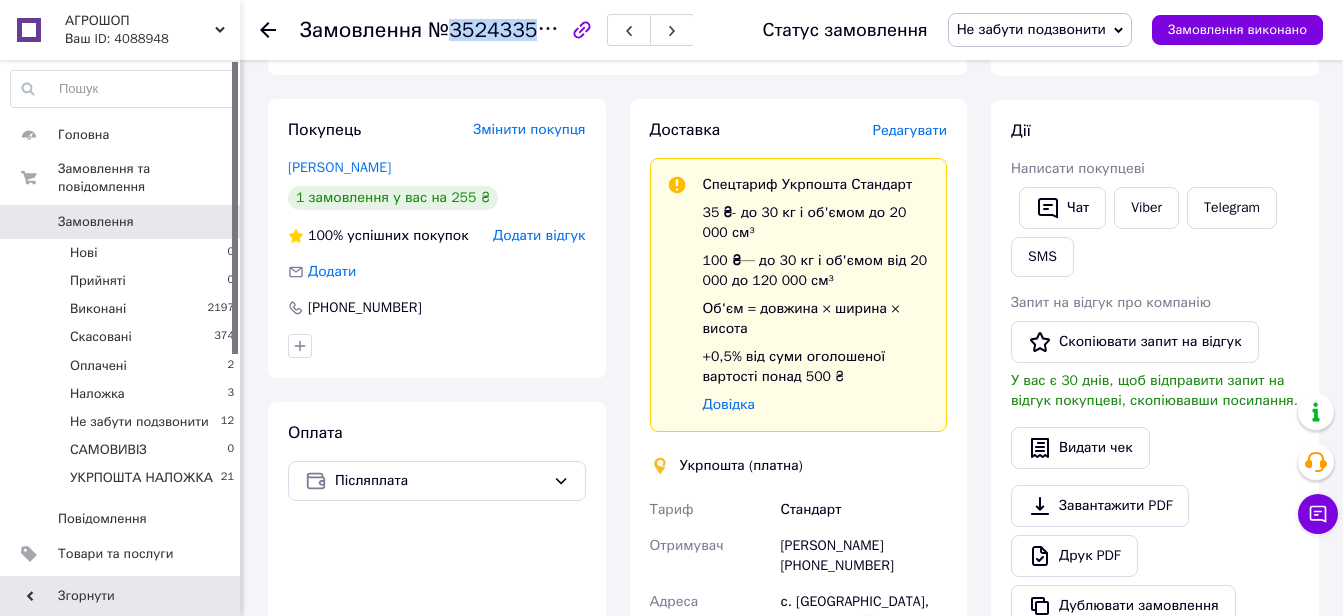 click on "№352433563" at bounding box center (495, 29) 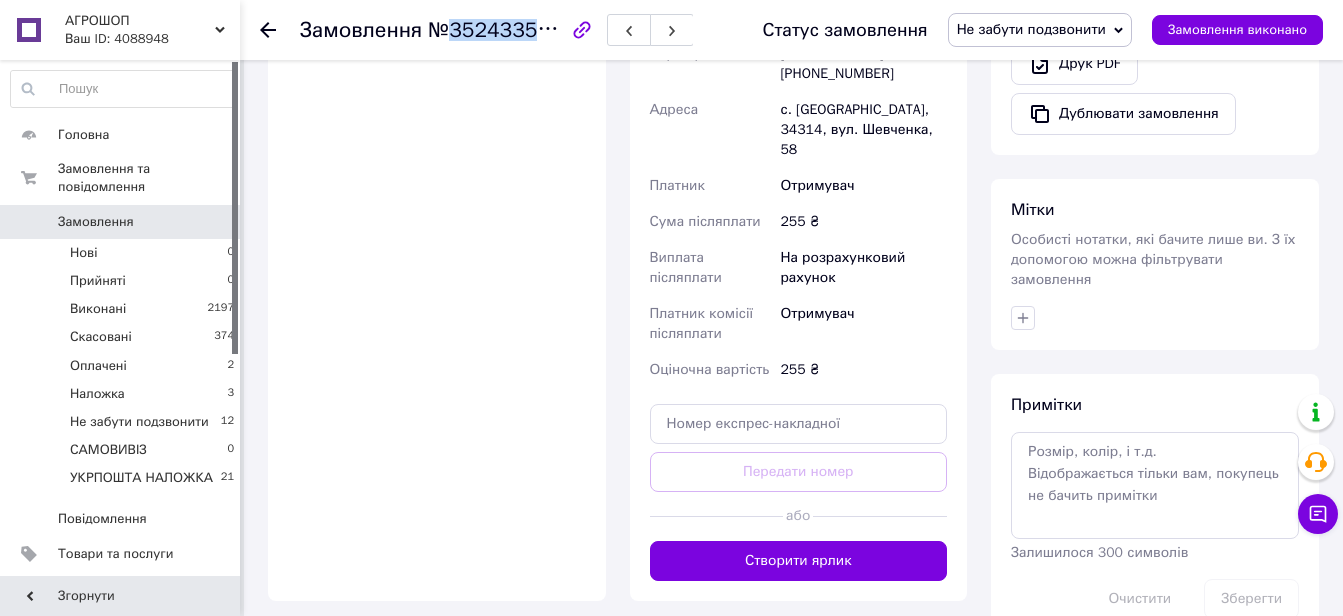scroll, scrollTop: 800, scrollLeft: 0, axis: vertical 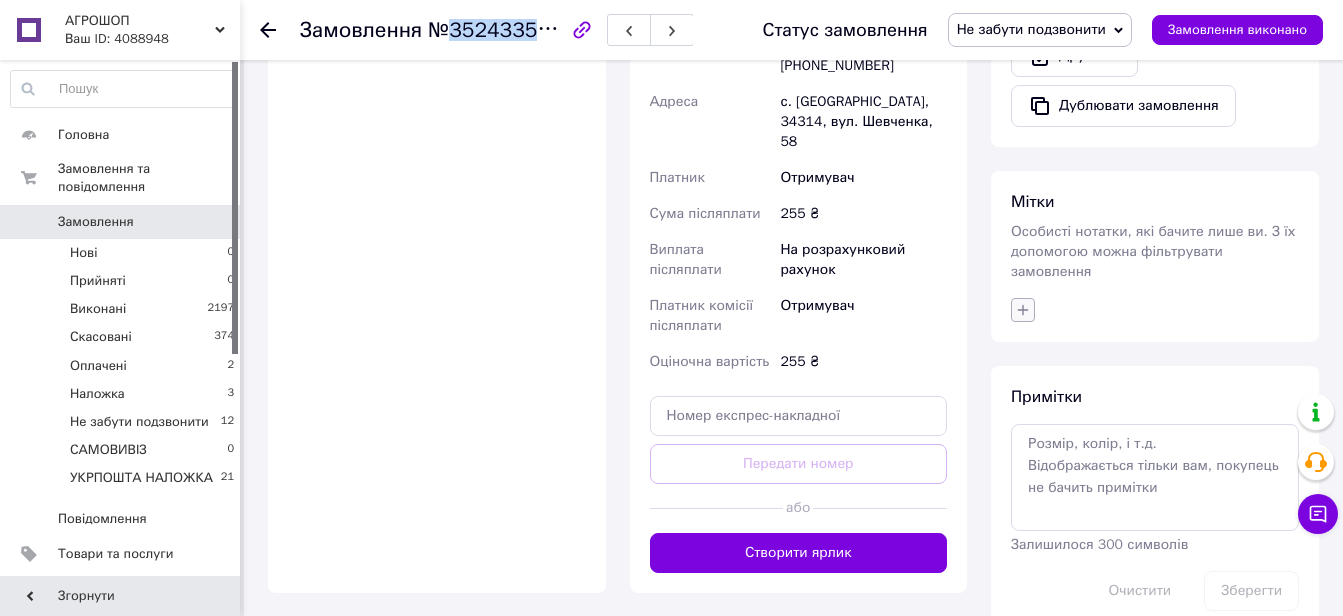 click 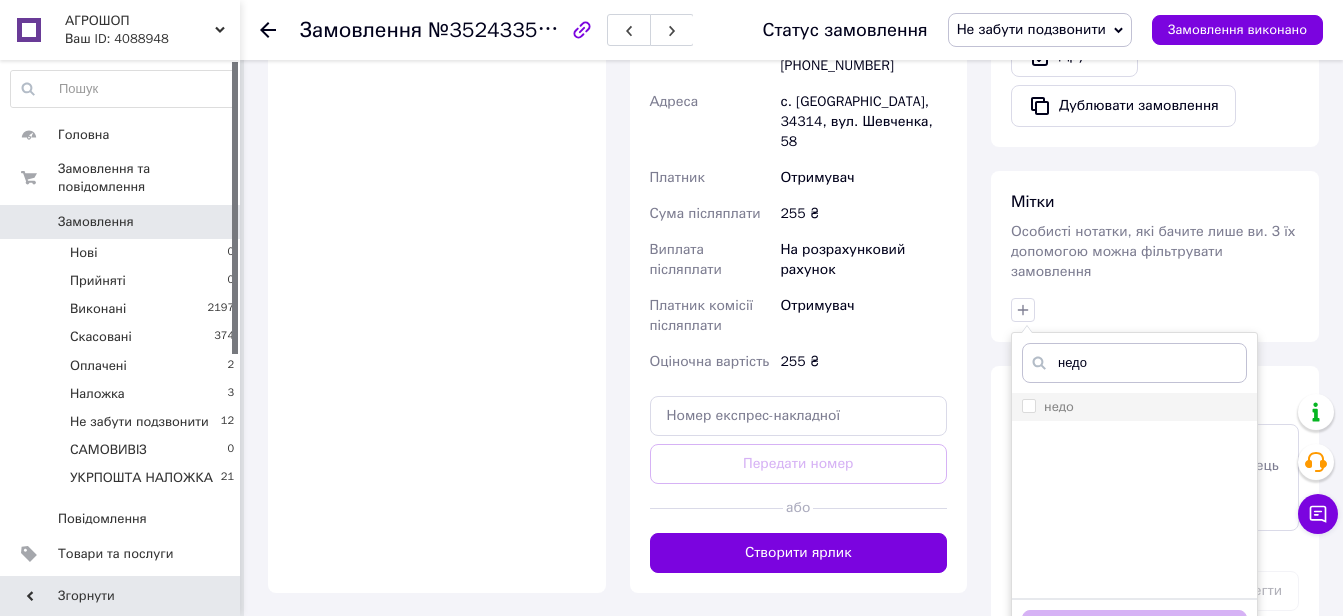 type on "недо" 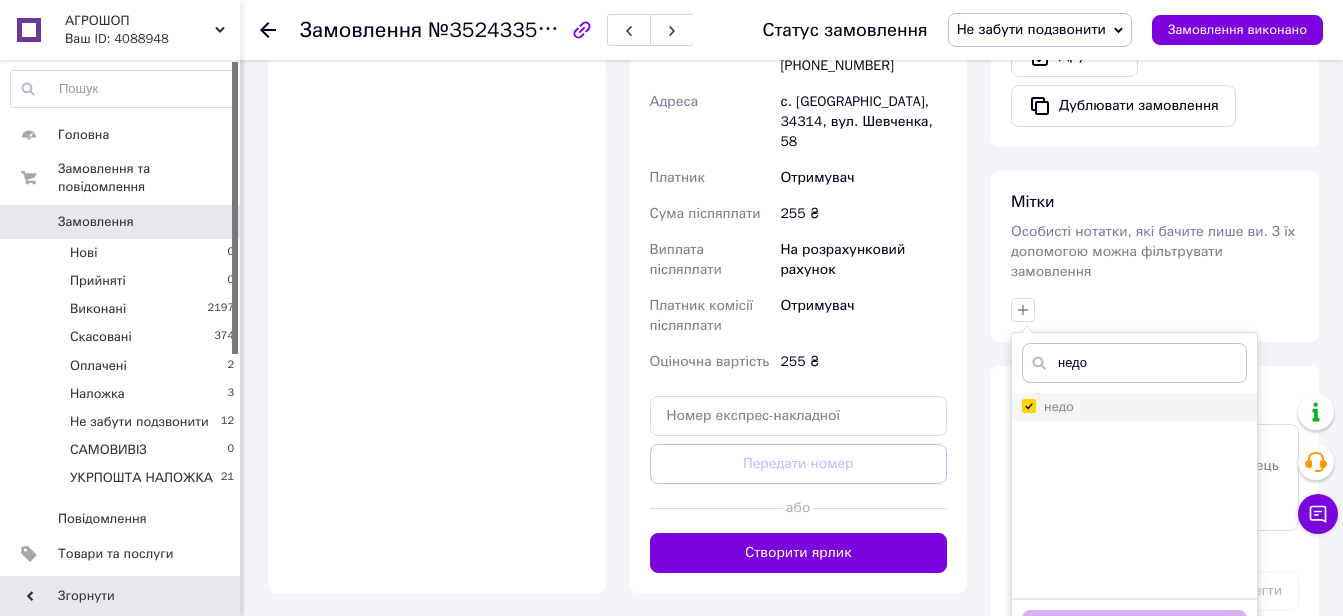 checkbox on "true" 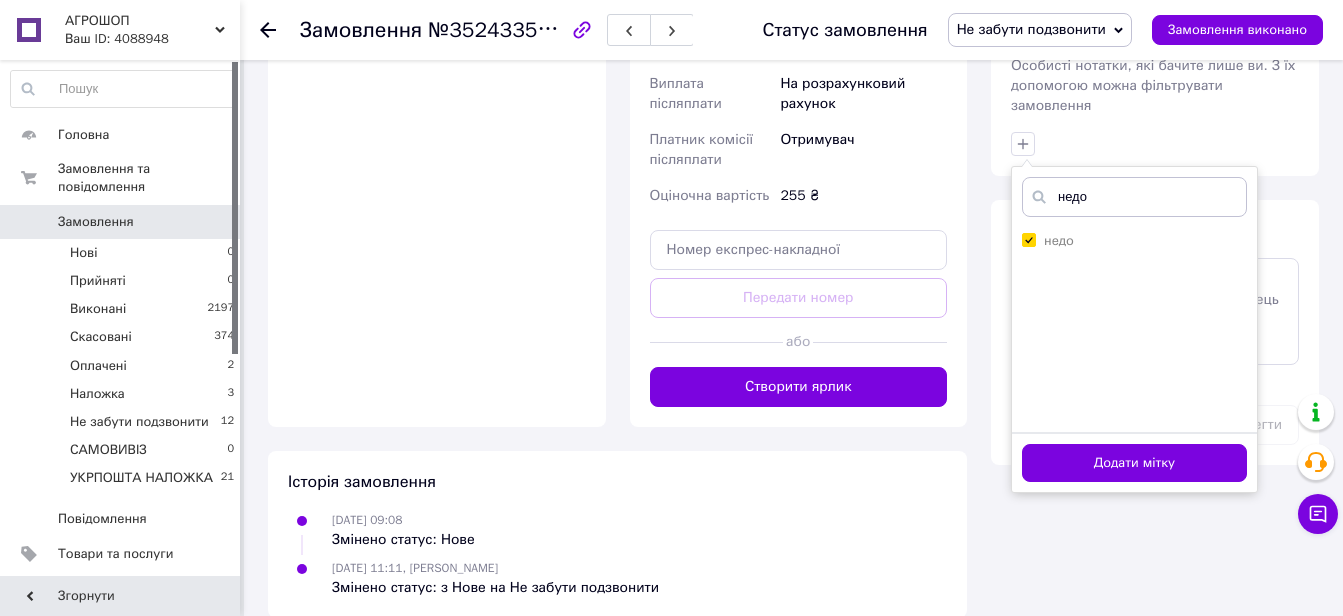scroll, scrollTop: 972, scrollLeft: 0, axis: vertical 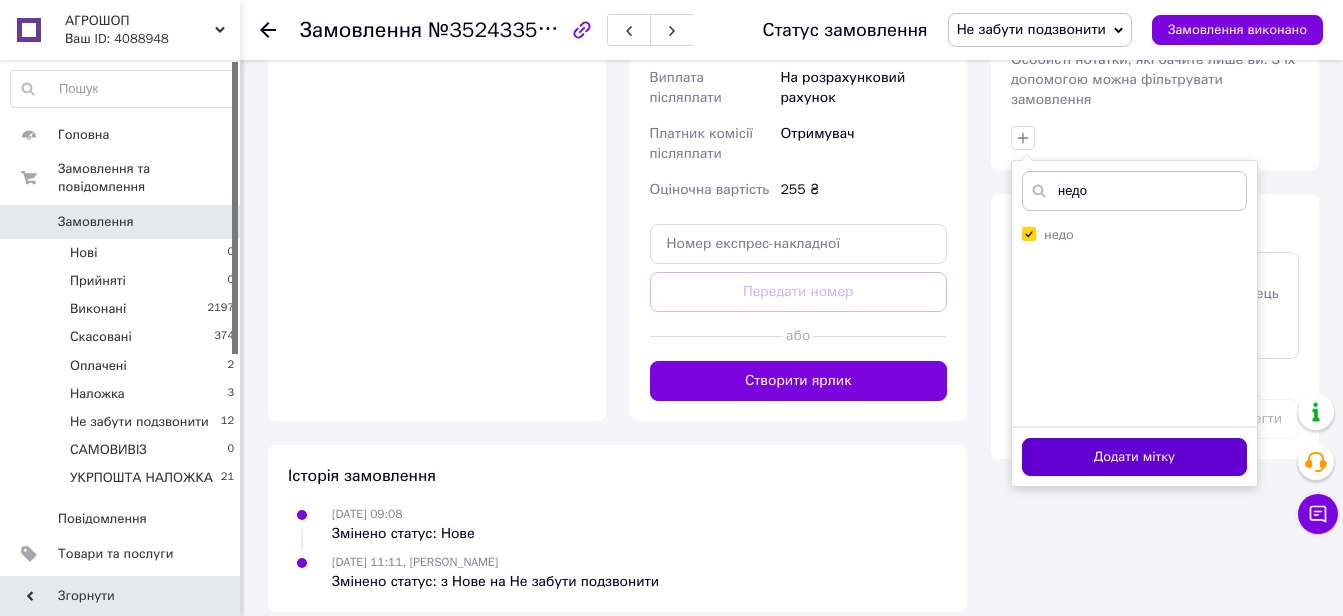 click on "Додати мітку" at bounding box center [1134, 457] 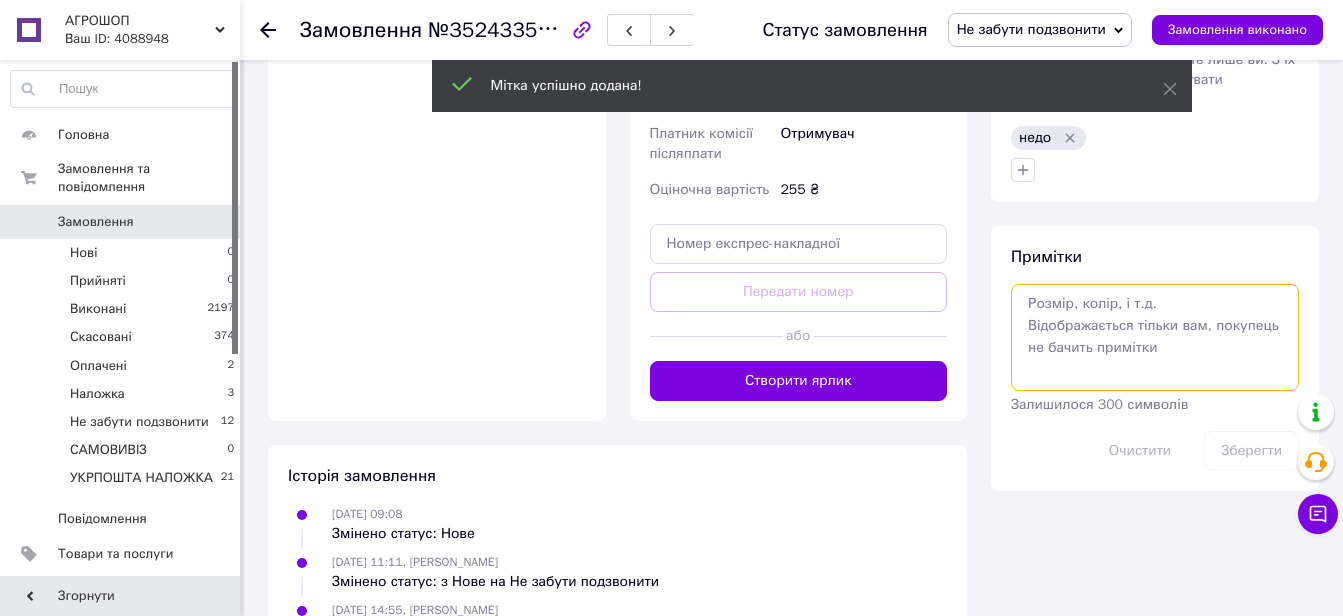 click at bounding box center [1155, 337] 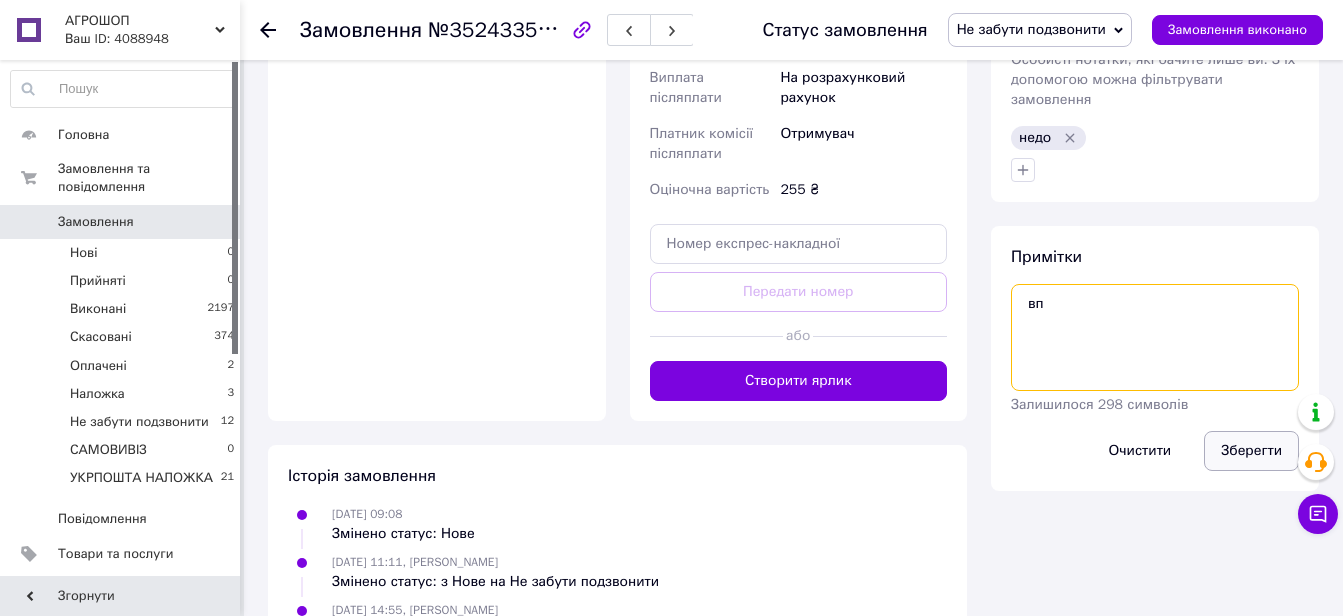 type on "вп" 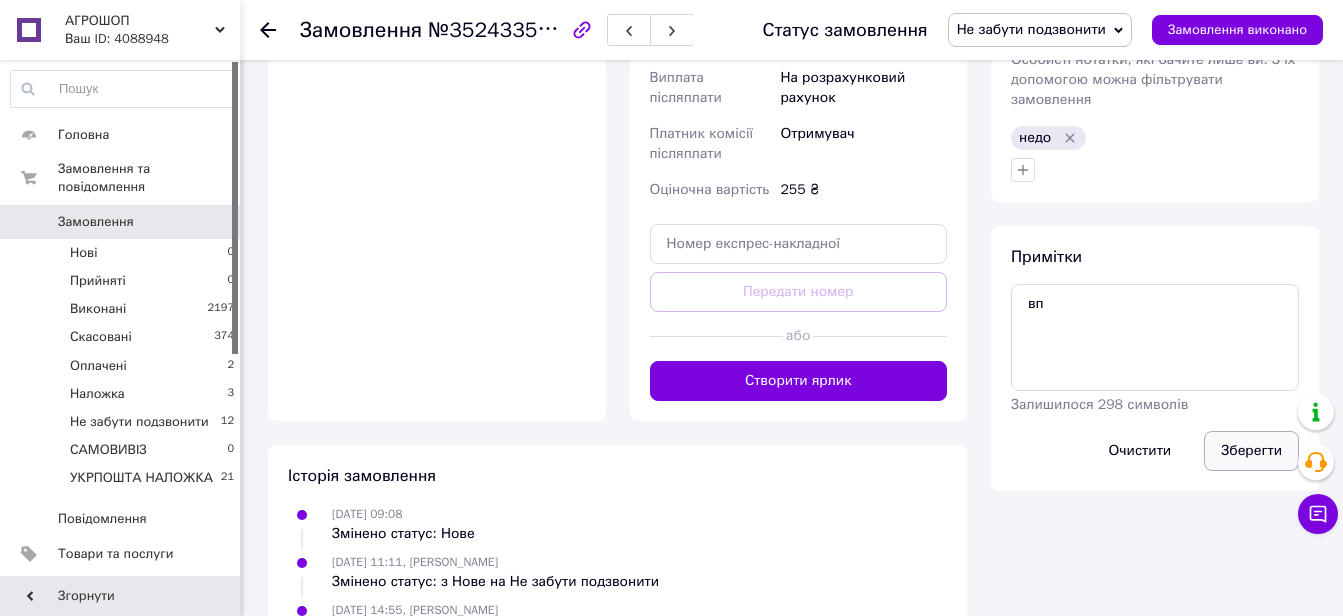 click on "Зберегти" at bounding box center [1251, 451] 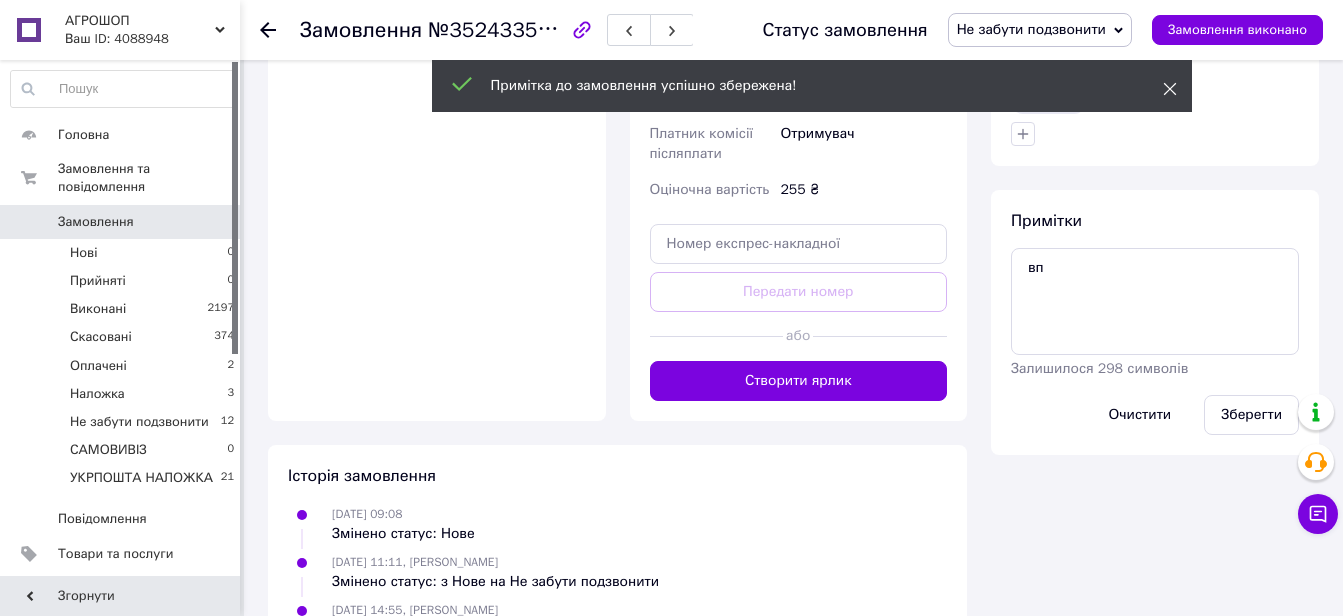 click 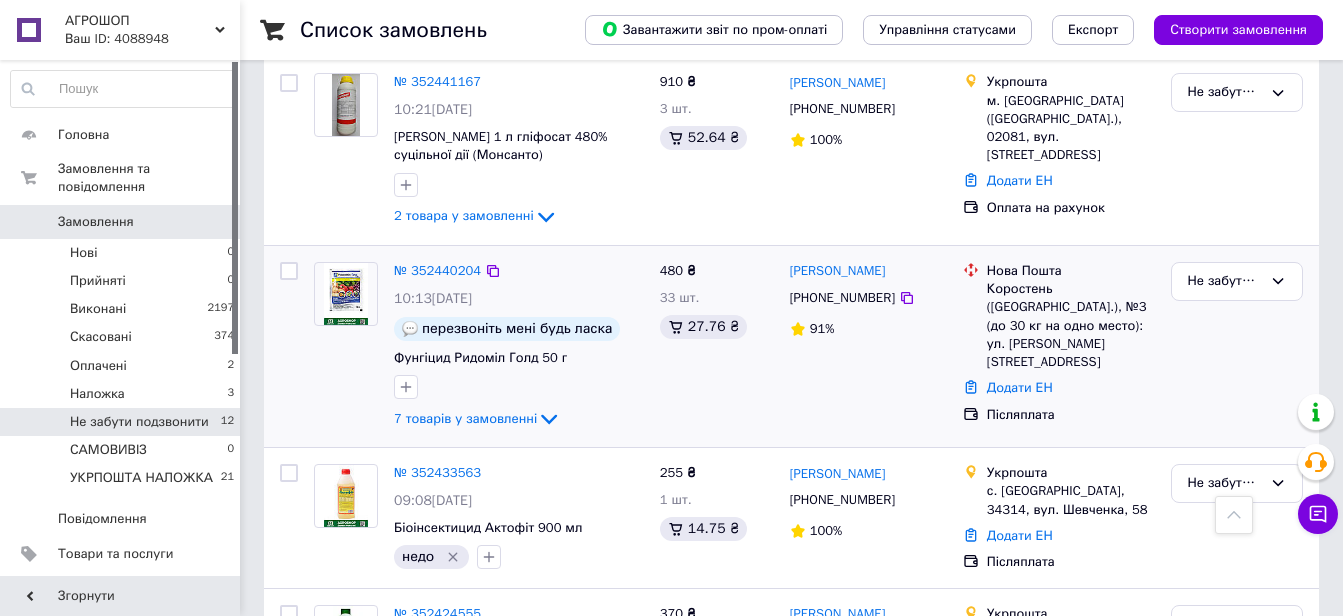 scroll, scrollTop: 300, scrollLeft: 0, axis: vertical 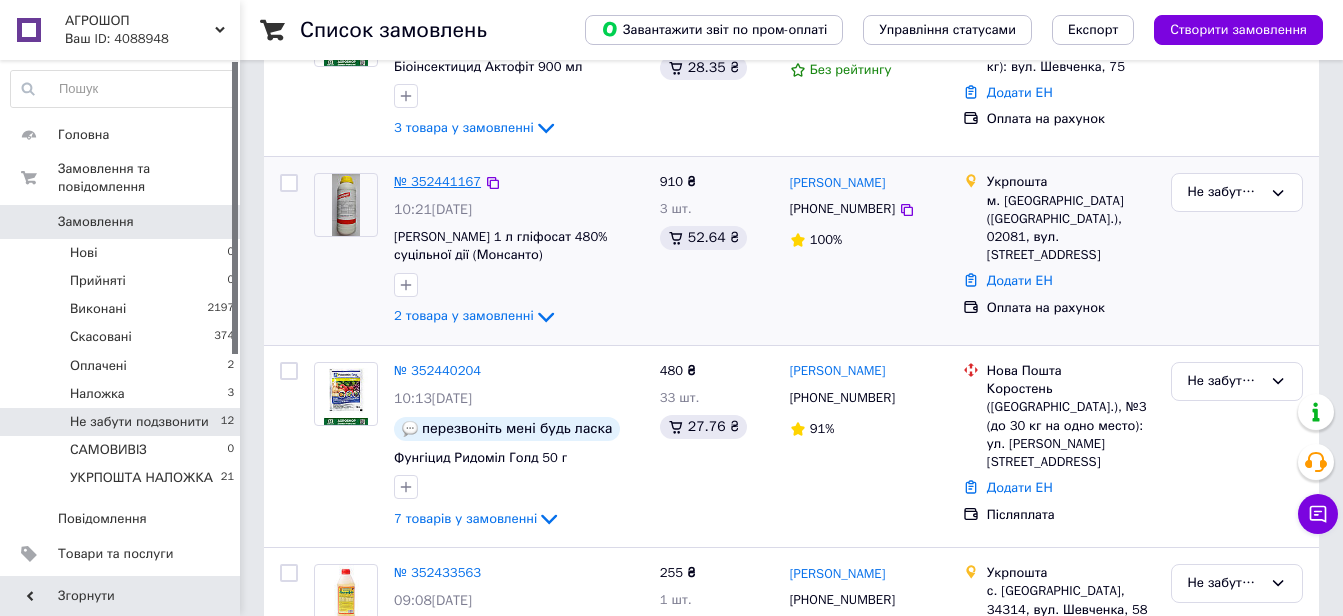 click on "№ 352441167" at bounding box center (437, 181) 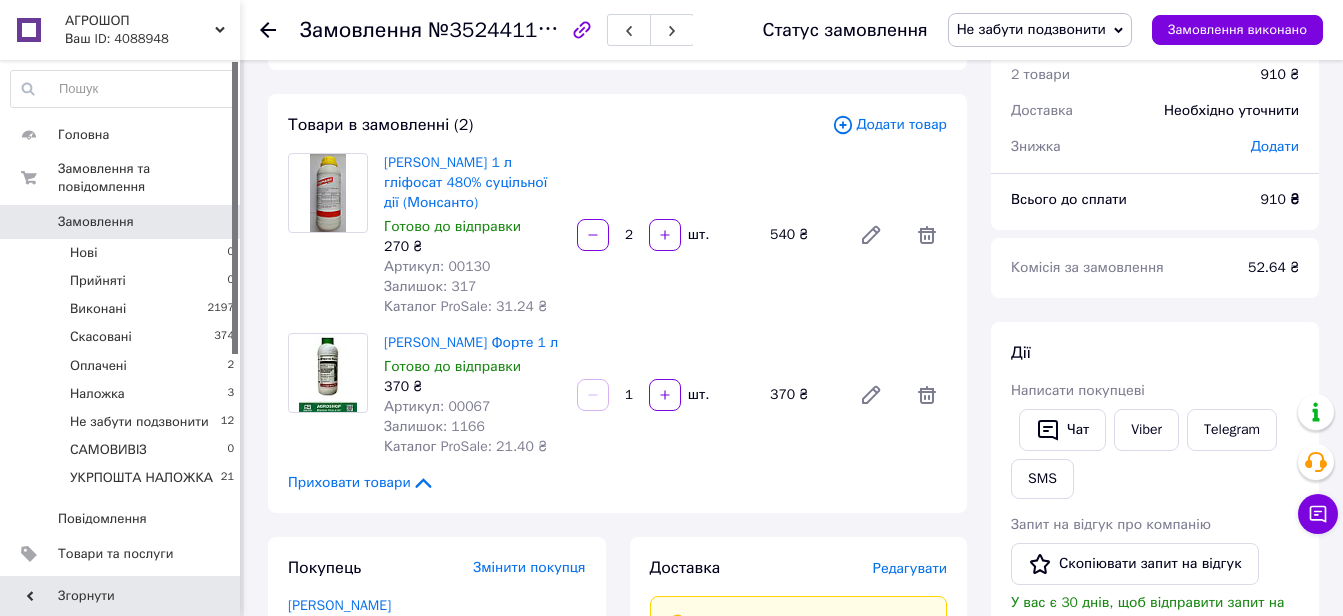 scroll, scrollTop: 0, scrollLeft: 0, axis: both 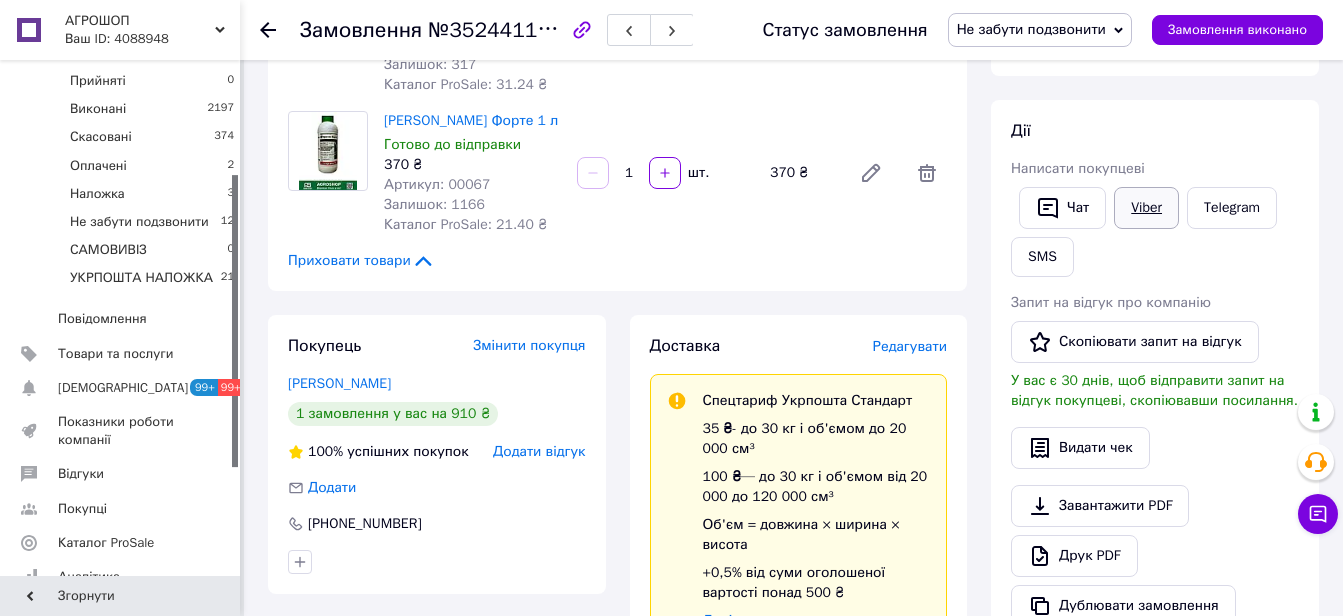 click on "Viber" at bounding box center [1146, 208] 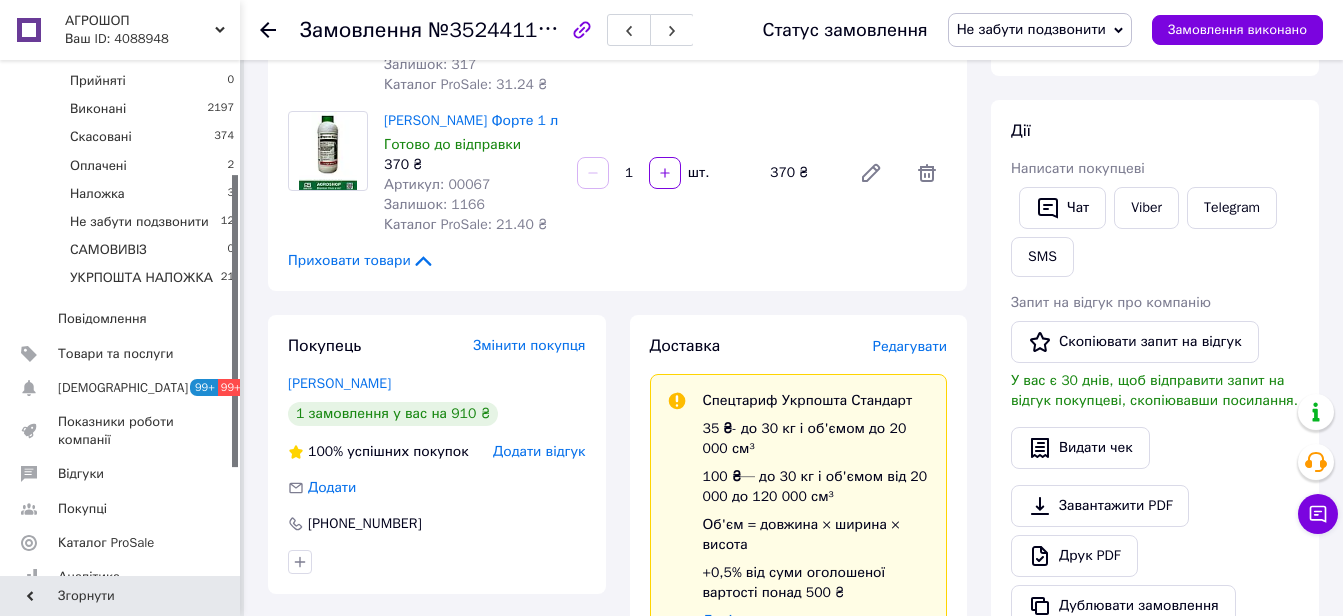 click on "№352441167" at bounding box center (495, 29) 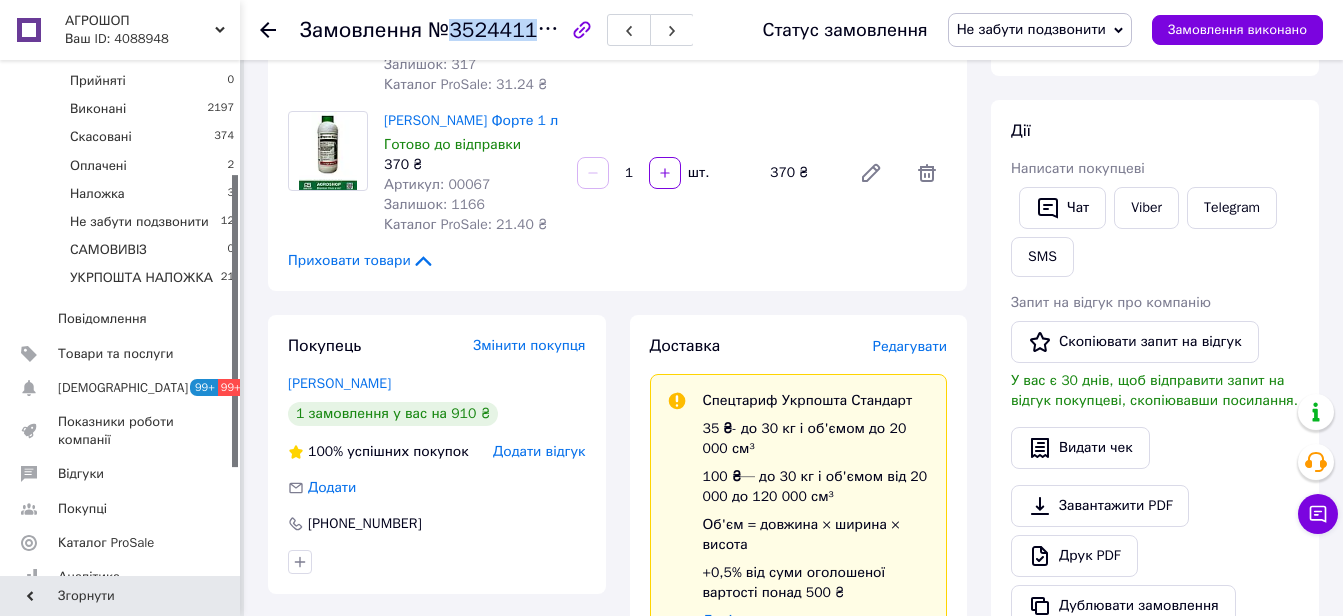 click on "№352441167" at bounding box center [495, 29] 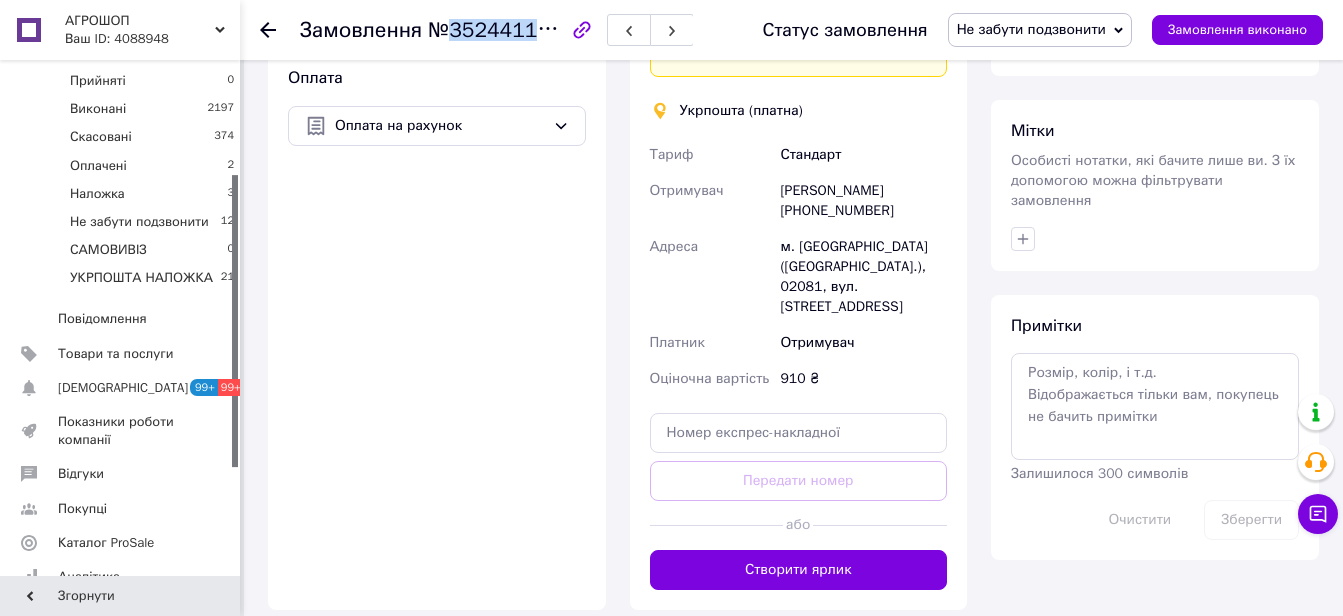 scroll, scrollTop: 900, scrollLeft: 0, axis: vertical 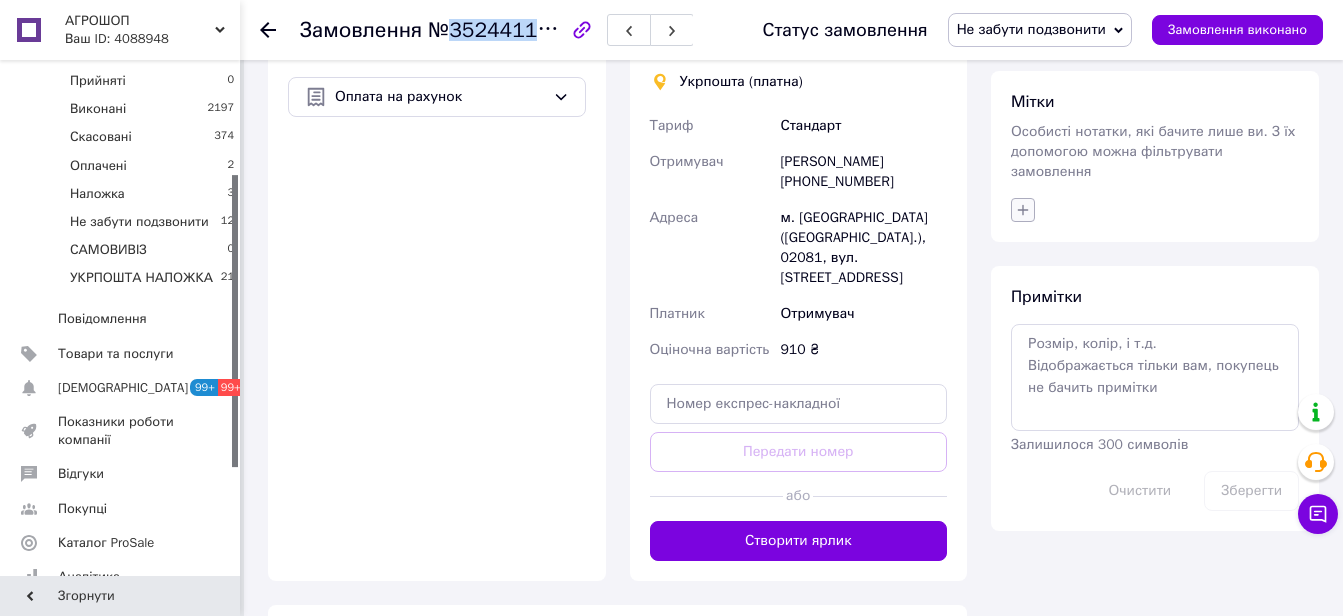 click 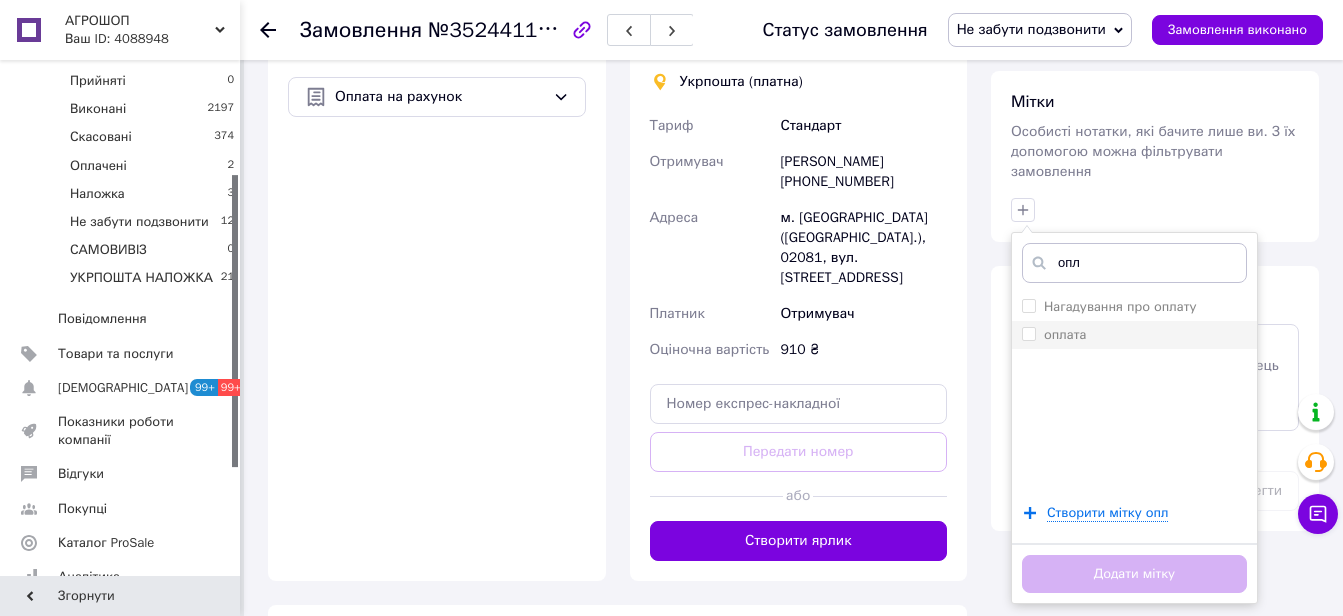 type on "опл" 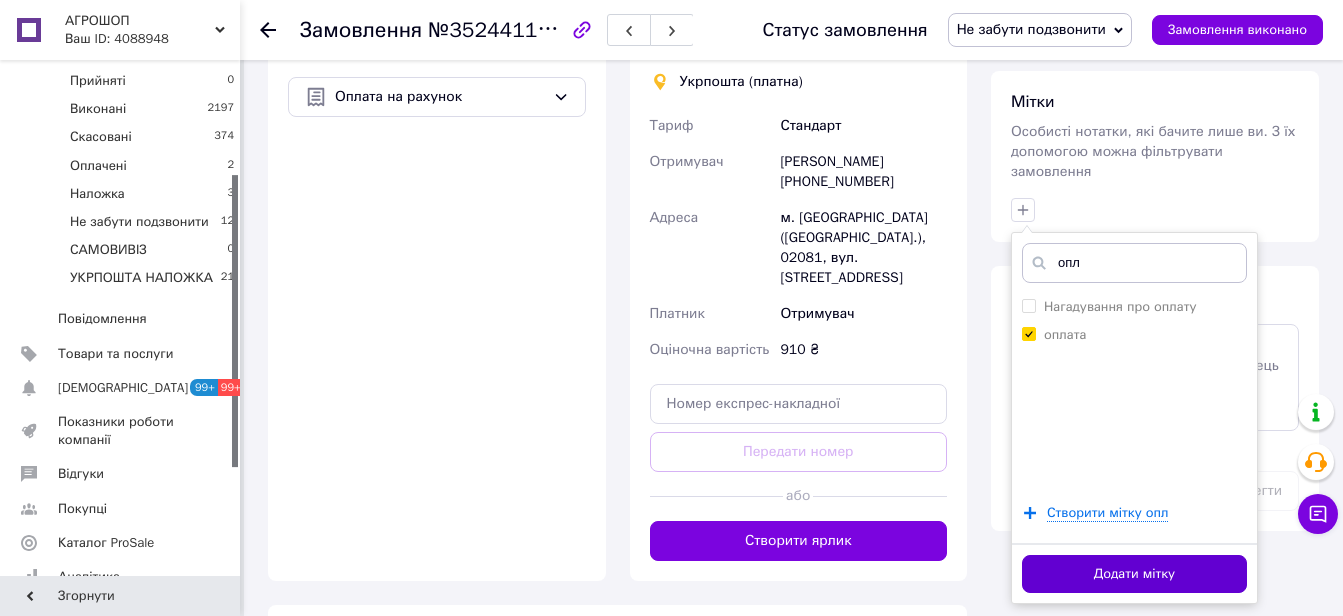 click on "Додати мітку" at bounding box center (1134, 574) 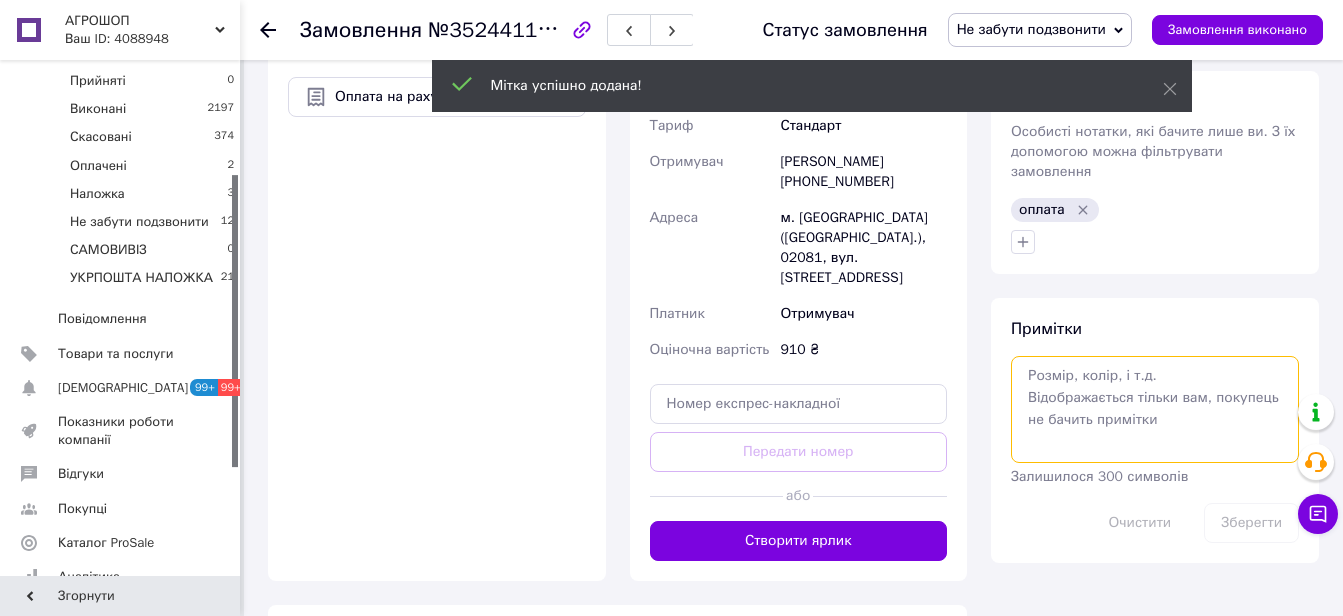 click at bounding box center (1155, 409) 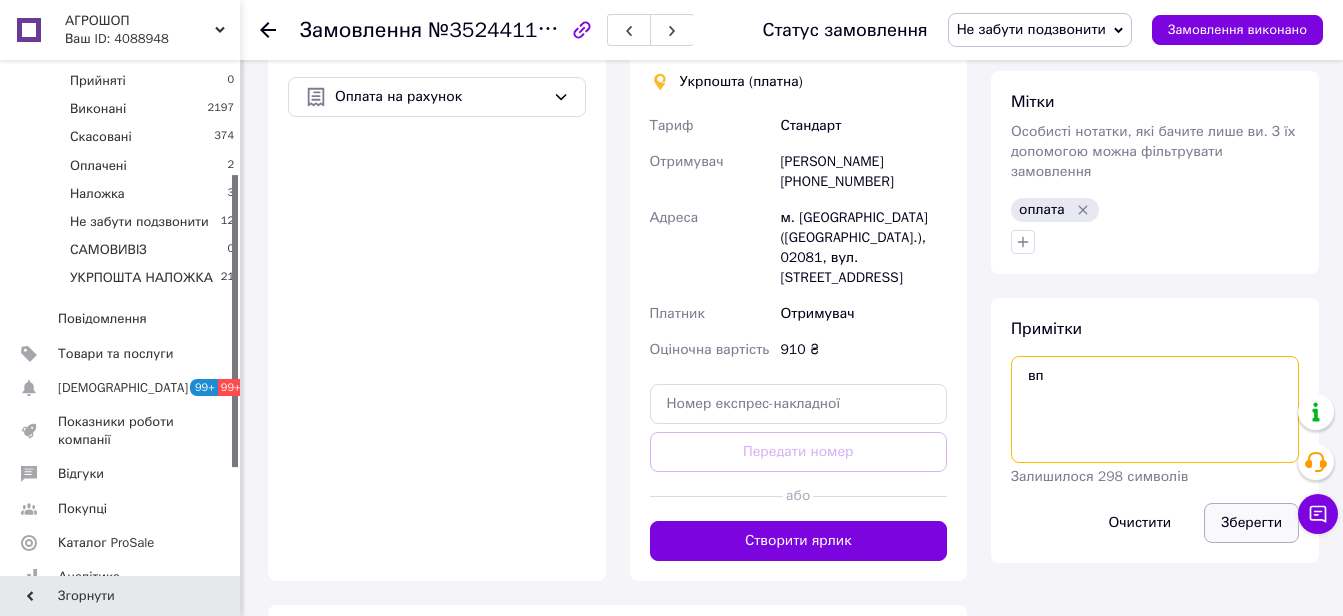 type on "вп" 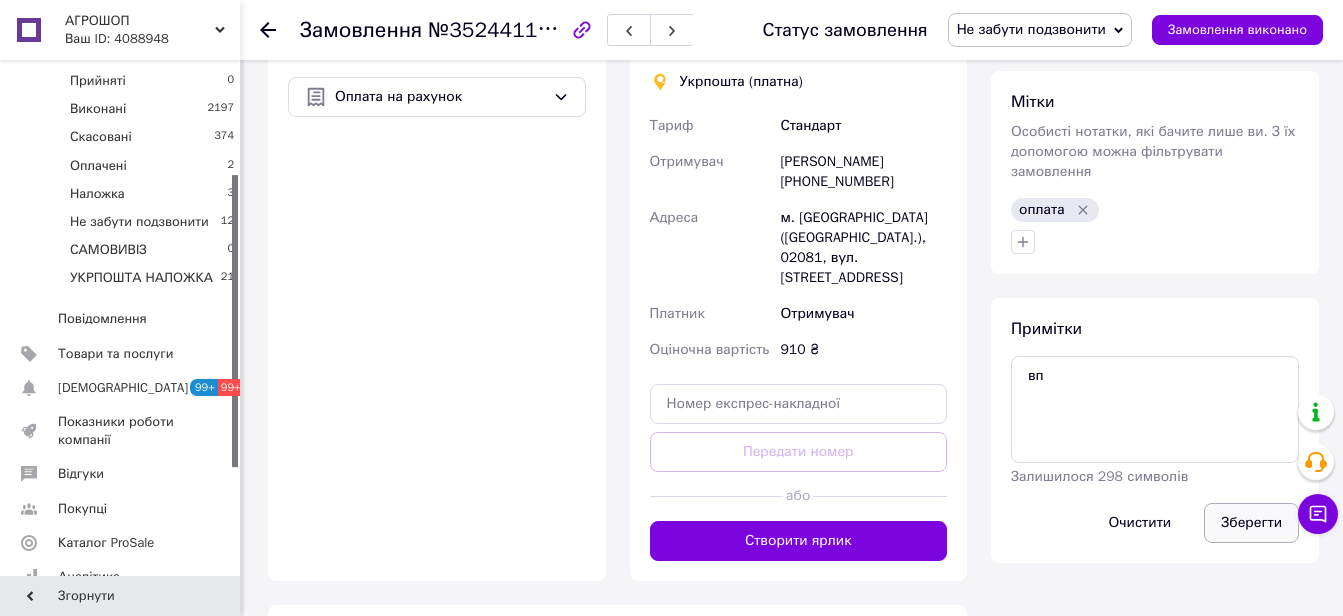 click on "Зберегти" at bounding box center [1251, 523] 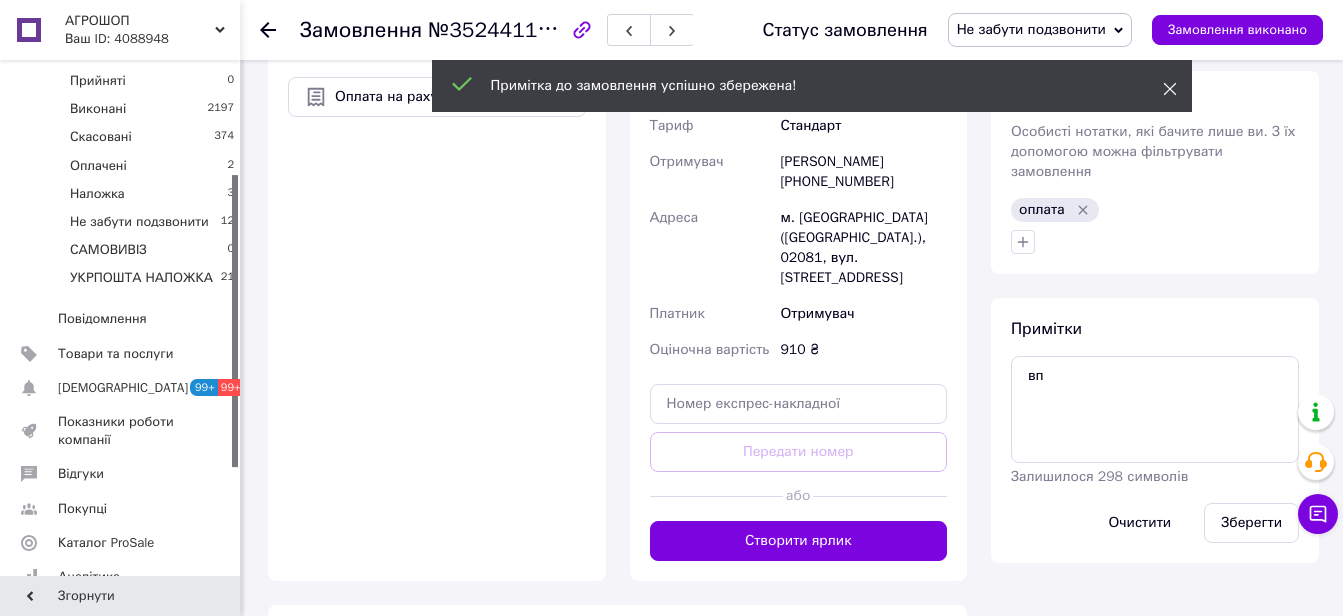 click 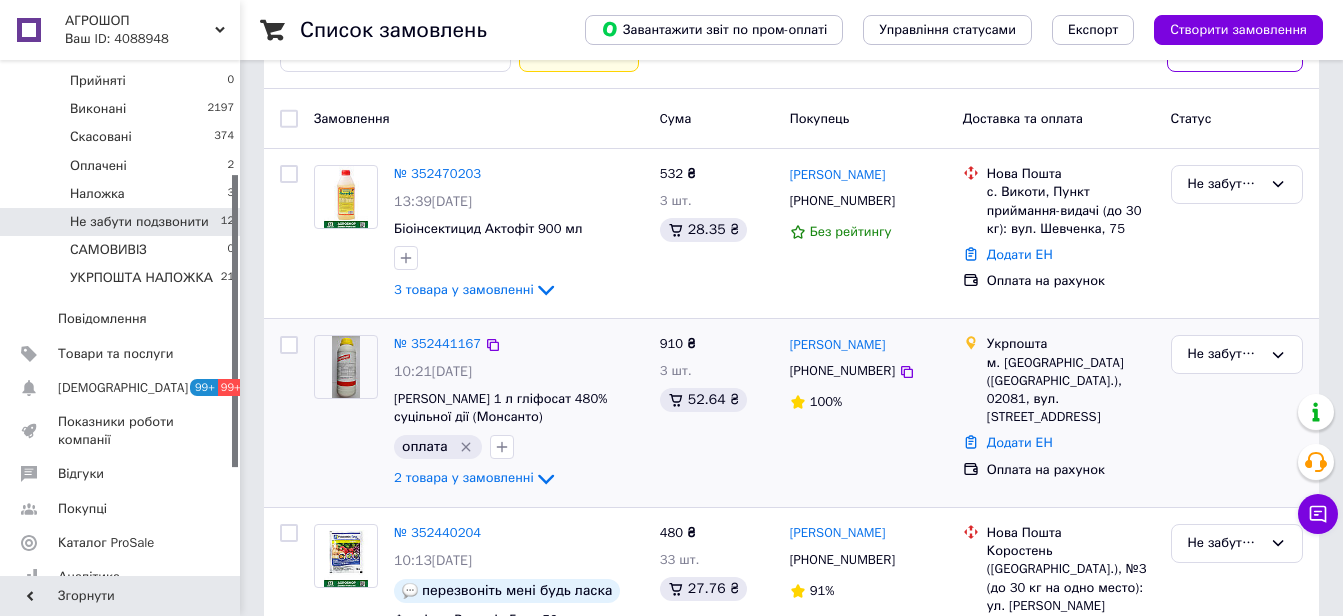 scroll, scrollTop: 100, scrollLeft: 0, axis: vertical 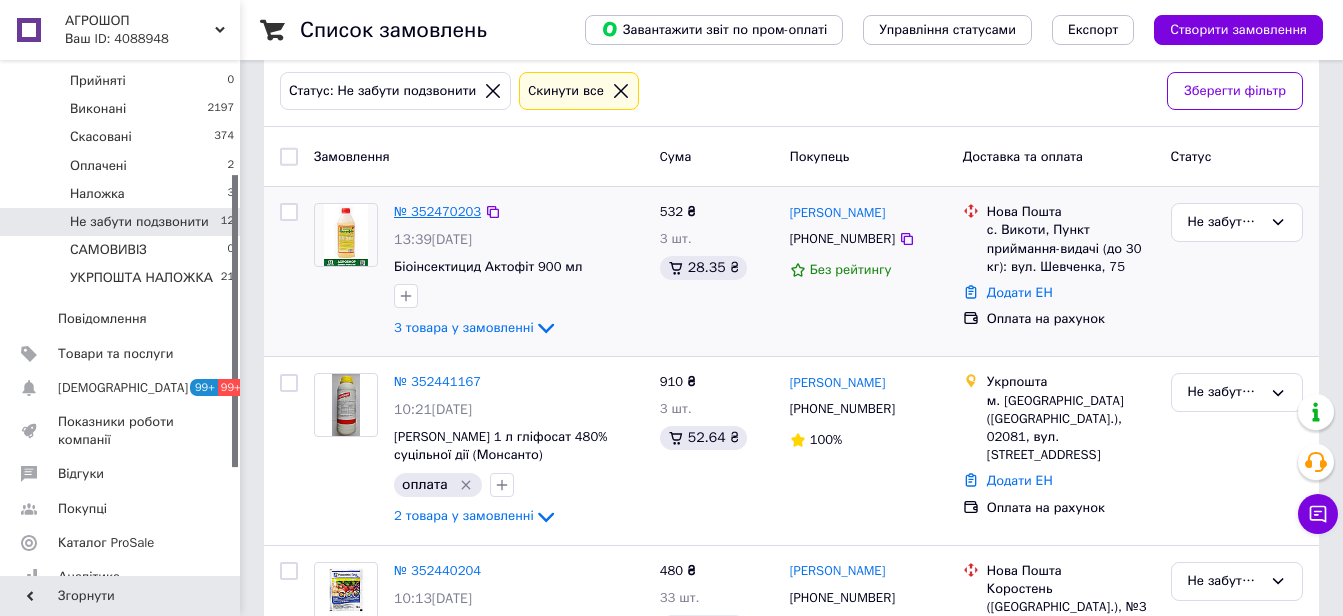 click on "№ 352470203" at bounding box center [437, 211] 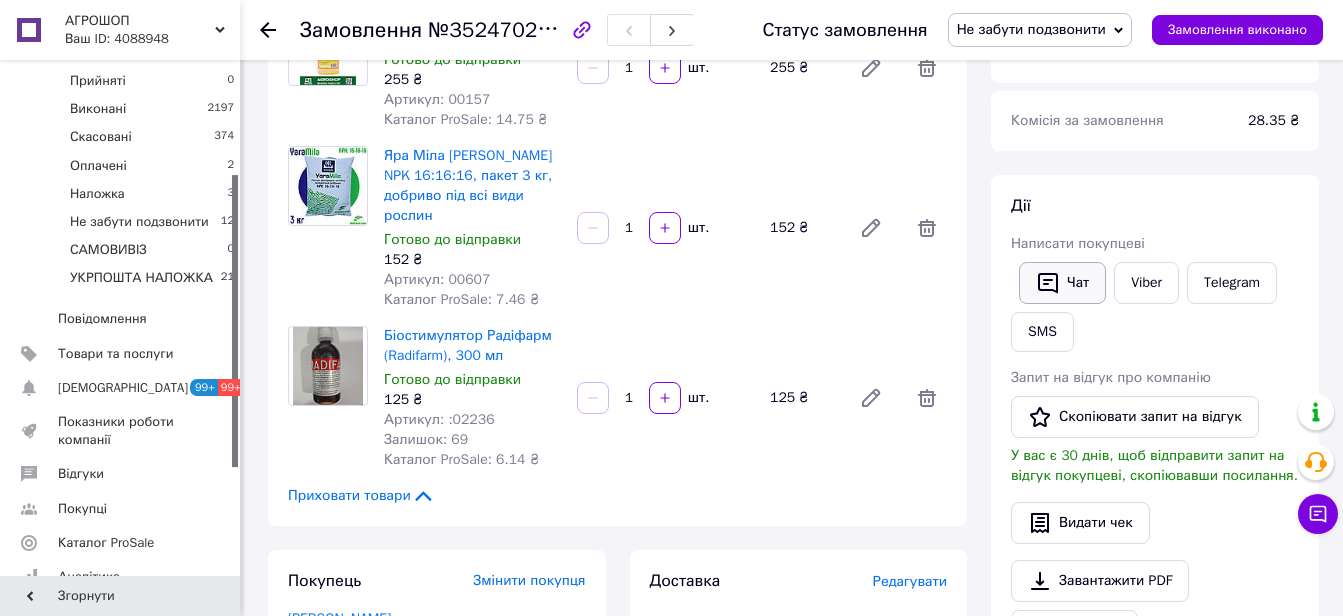 scroll, scrollTop: 100, scrollLeft: 0, axis: vertical 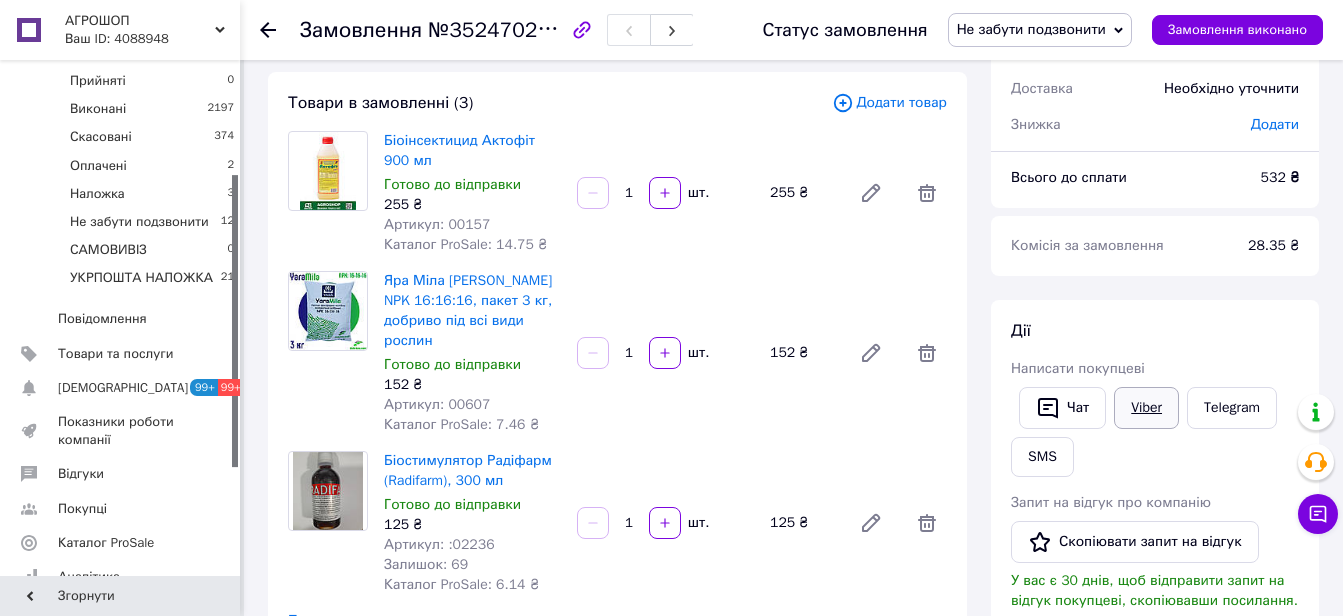 click on "Viber" at bounding box center (1146, 408) 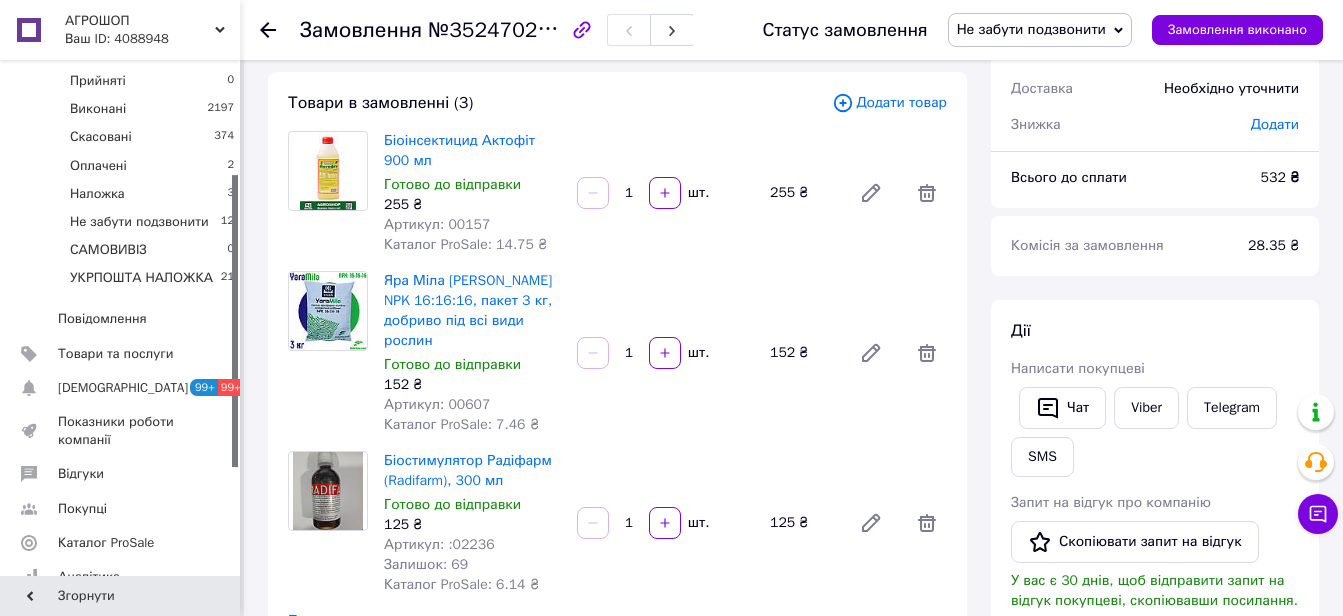 click on "№352470203" at bounding box center (495, 29) 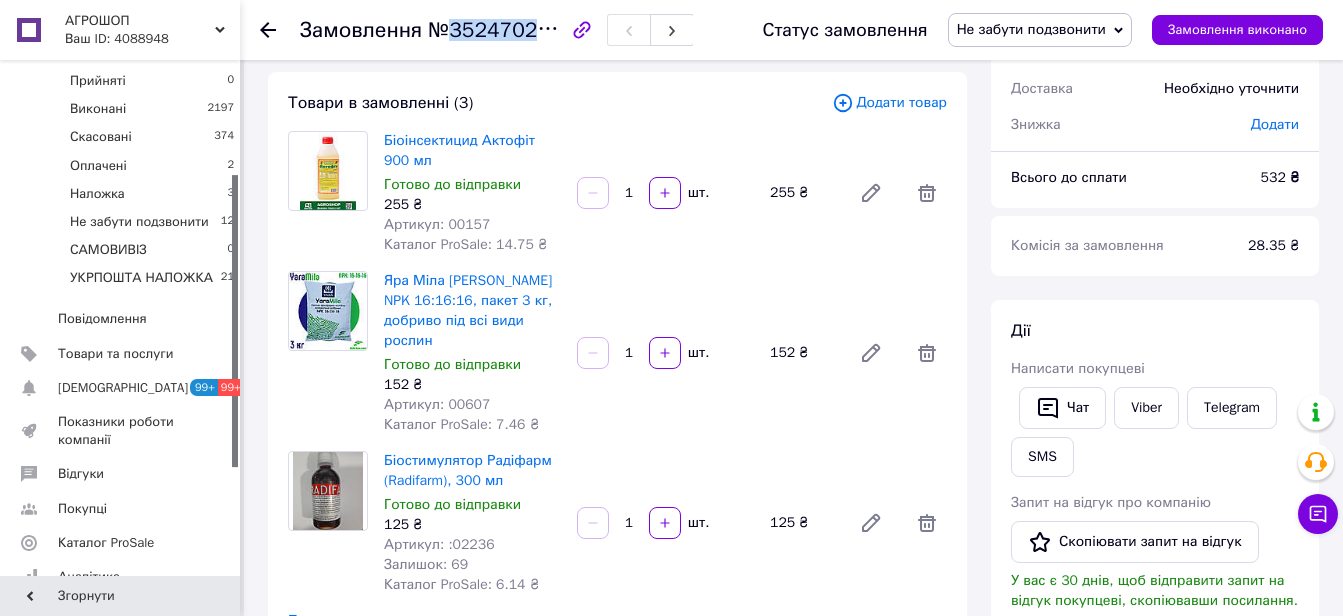 click on "№352470203" at bounding box center (495, 29) 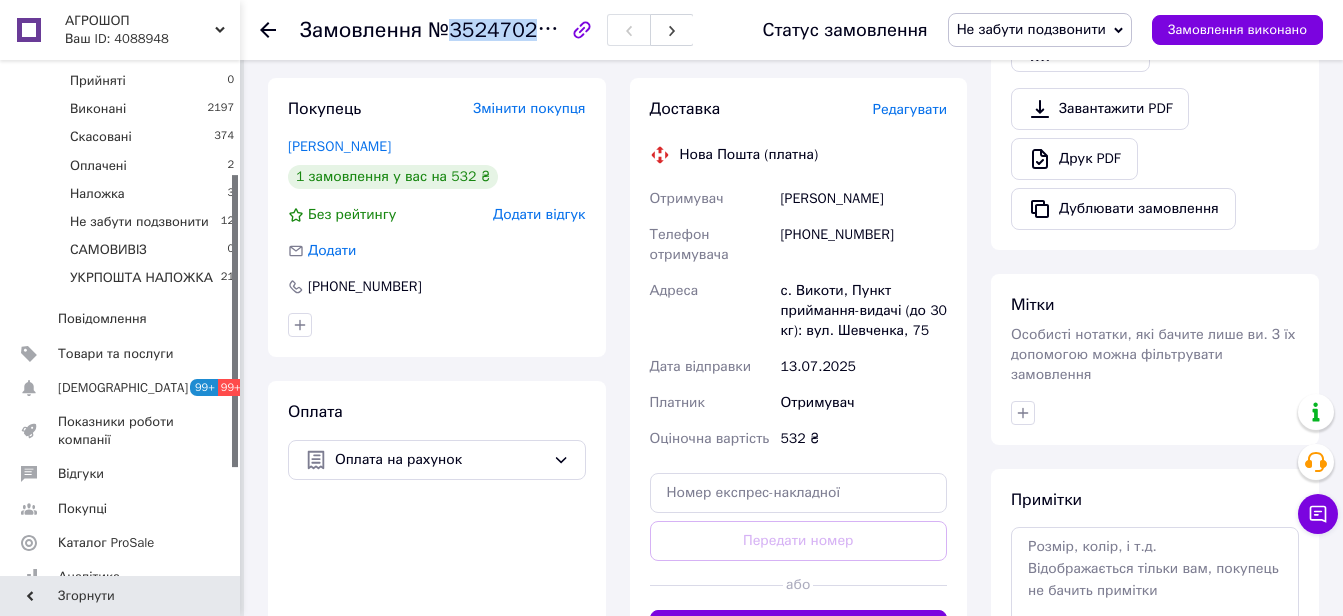scroll, scrollTop: 700, scrollLeft: 0, axis: vertical 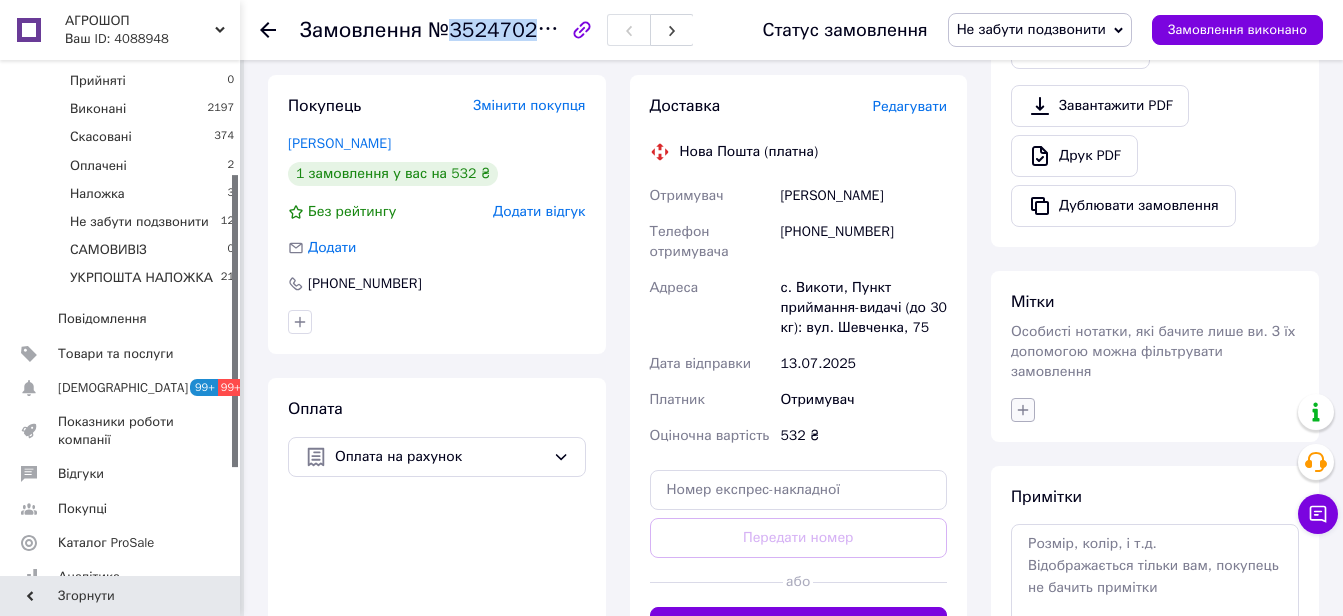 click 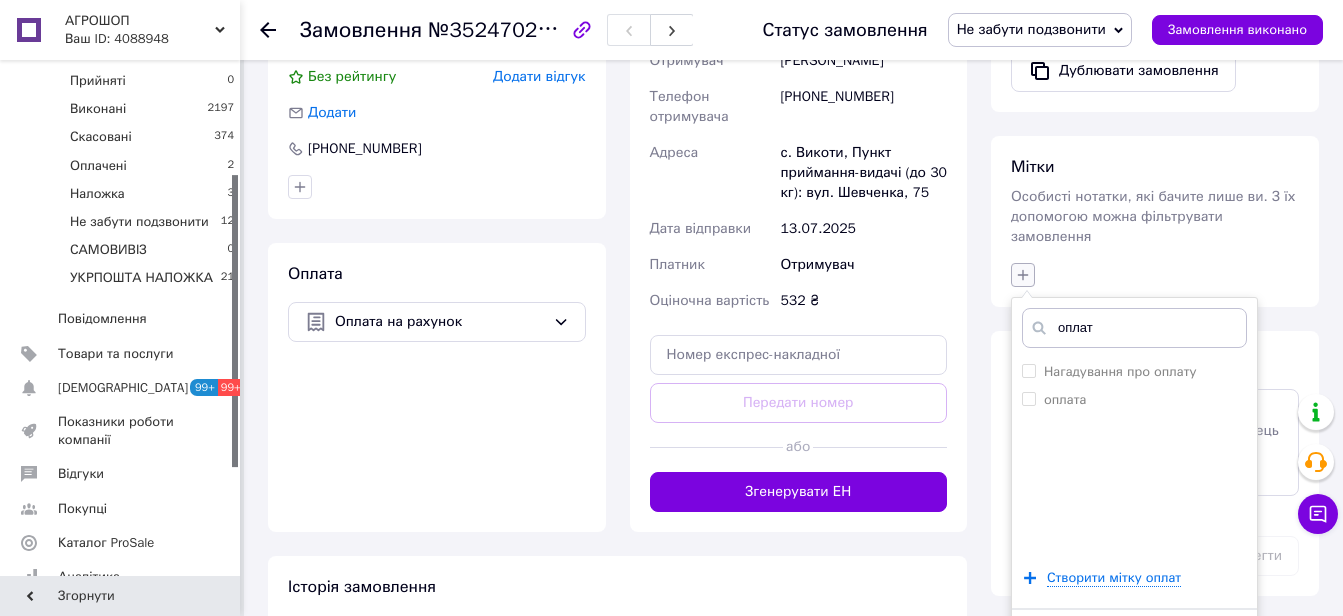 scroll, scrollTop: 966, scrollLeft: 0, axis: vertical 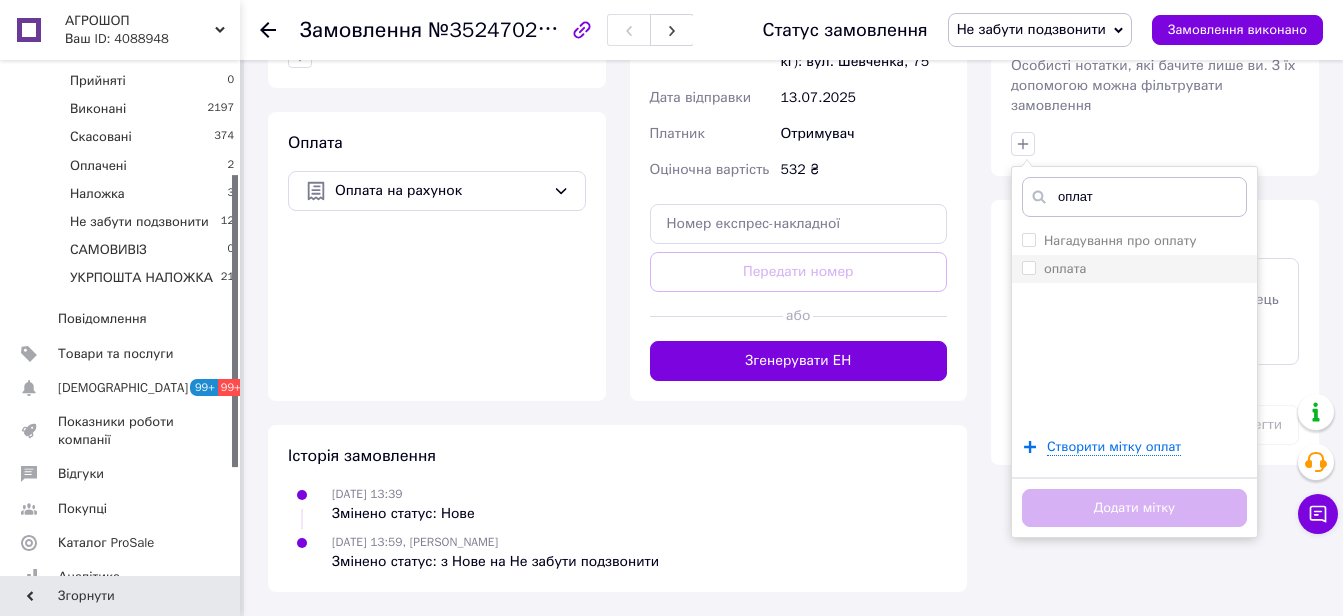 type on "оплат" 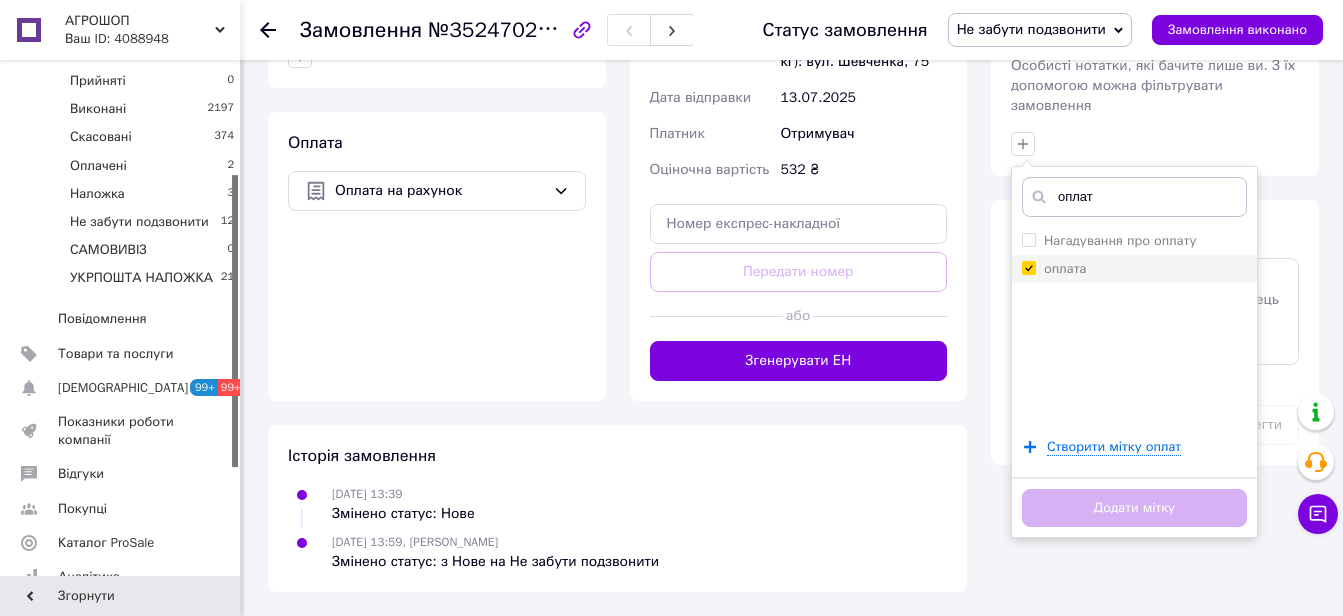 checkbox on "true" 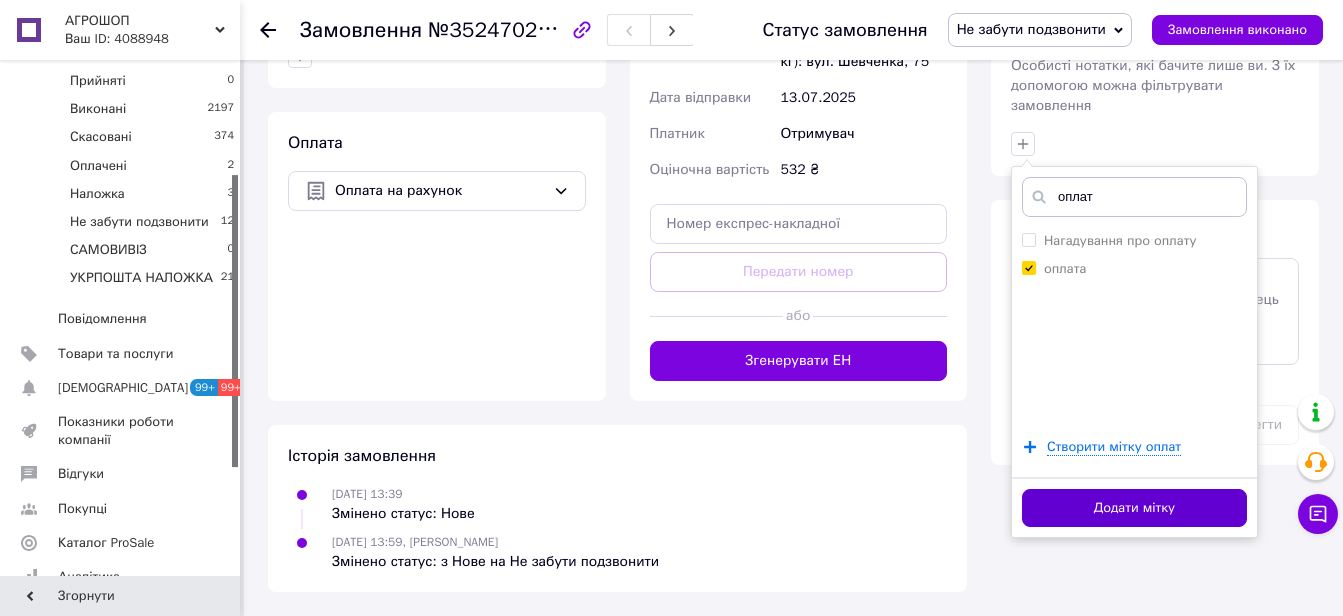 click on "Додати мітку" at bounding box center (1134, 508) 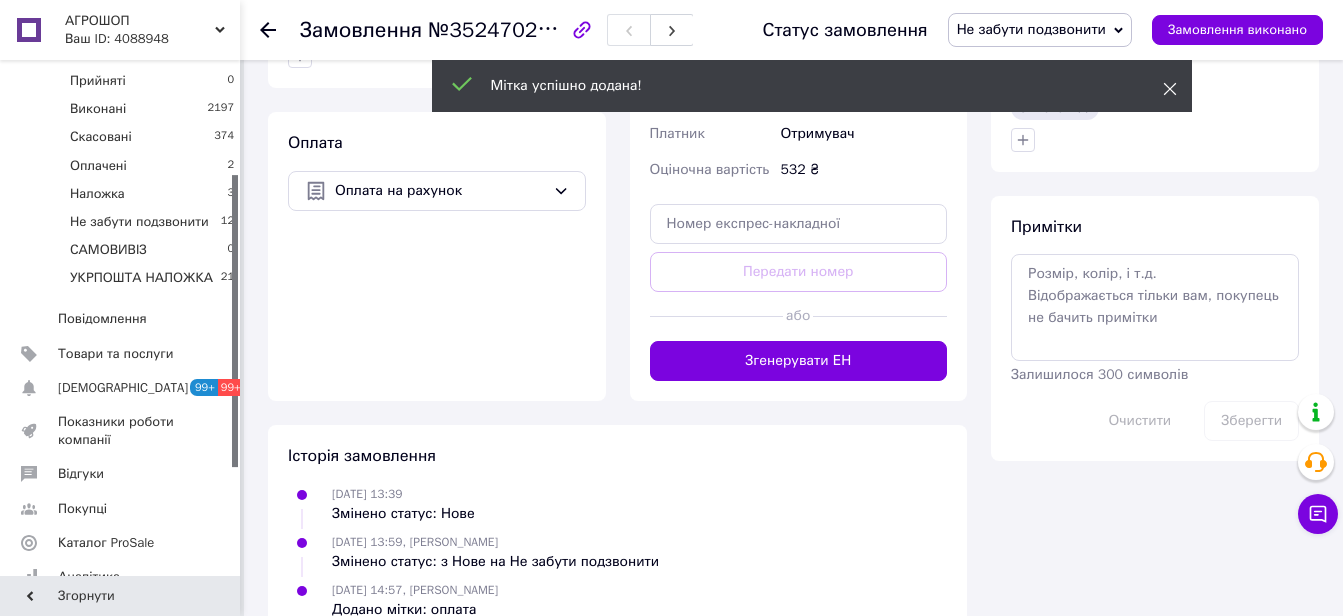 click 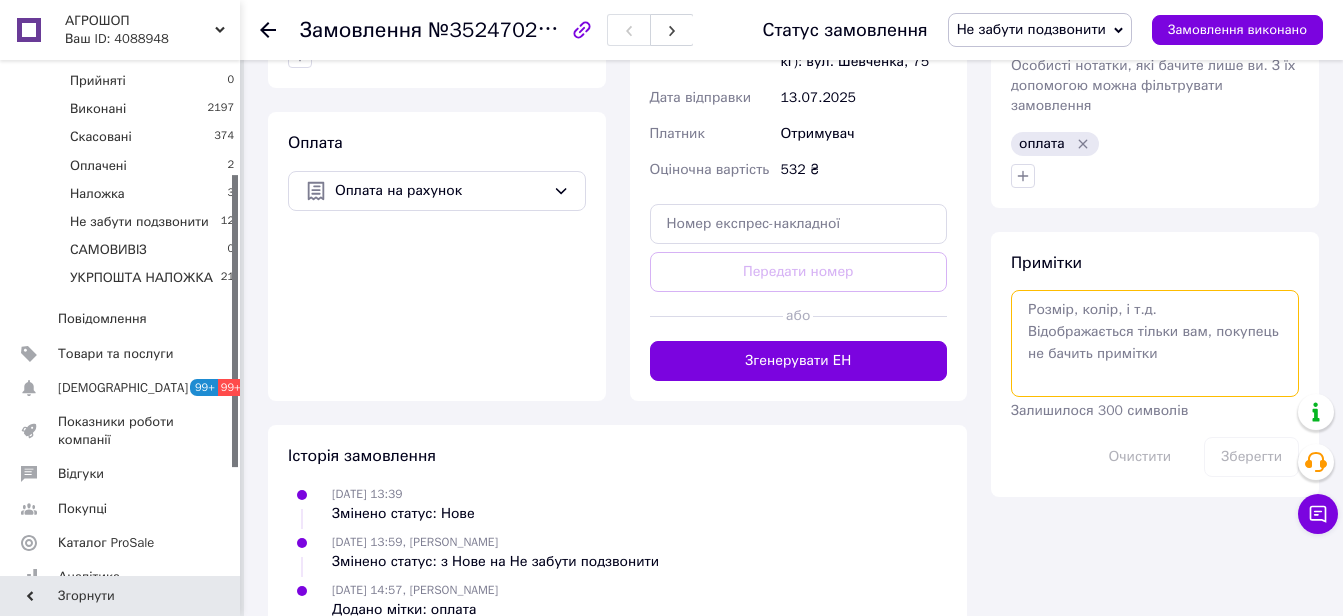click at bounding box center (1155, 343) 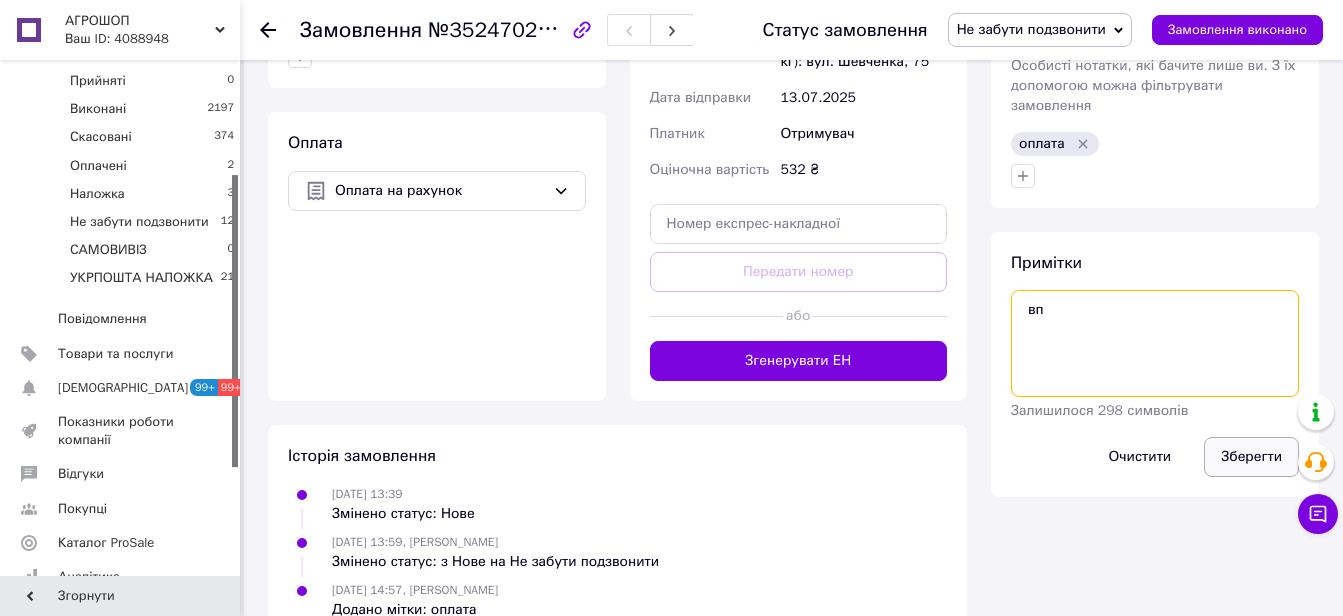 type on "вп" 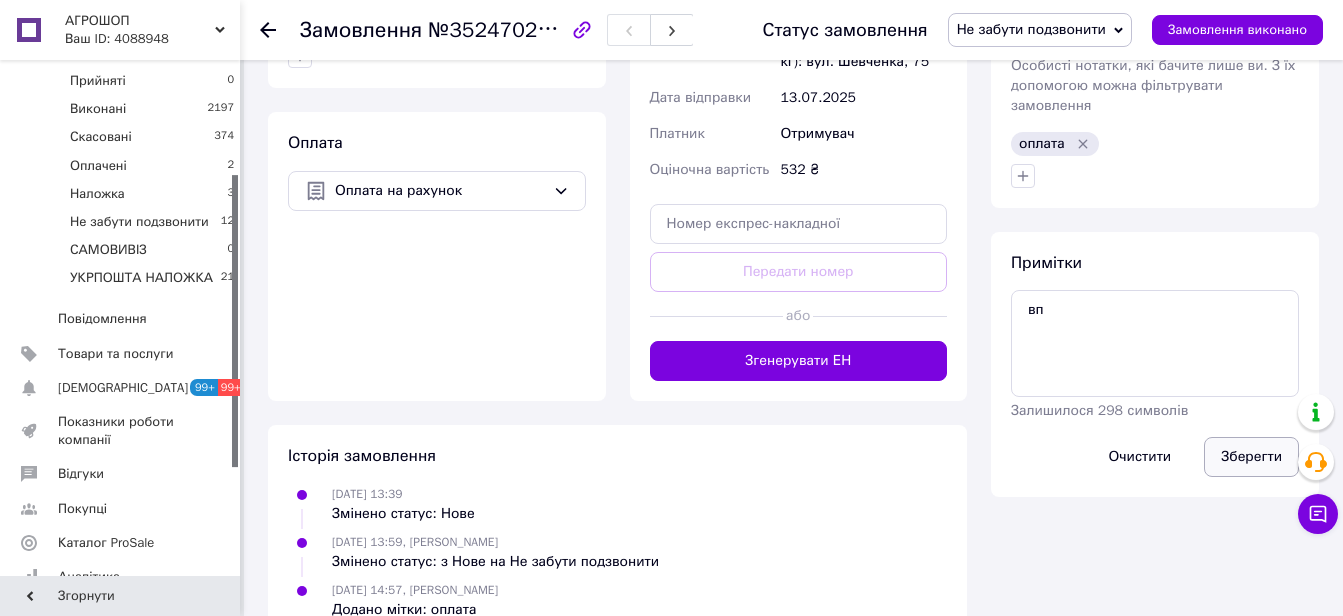 click on "Зберегти" at bounding box center [1251, 457] 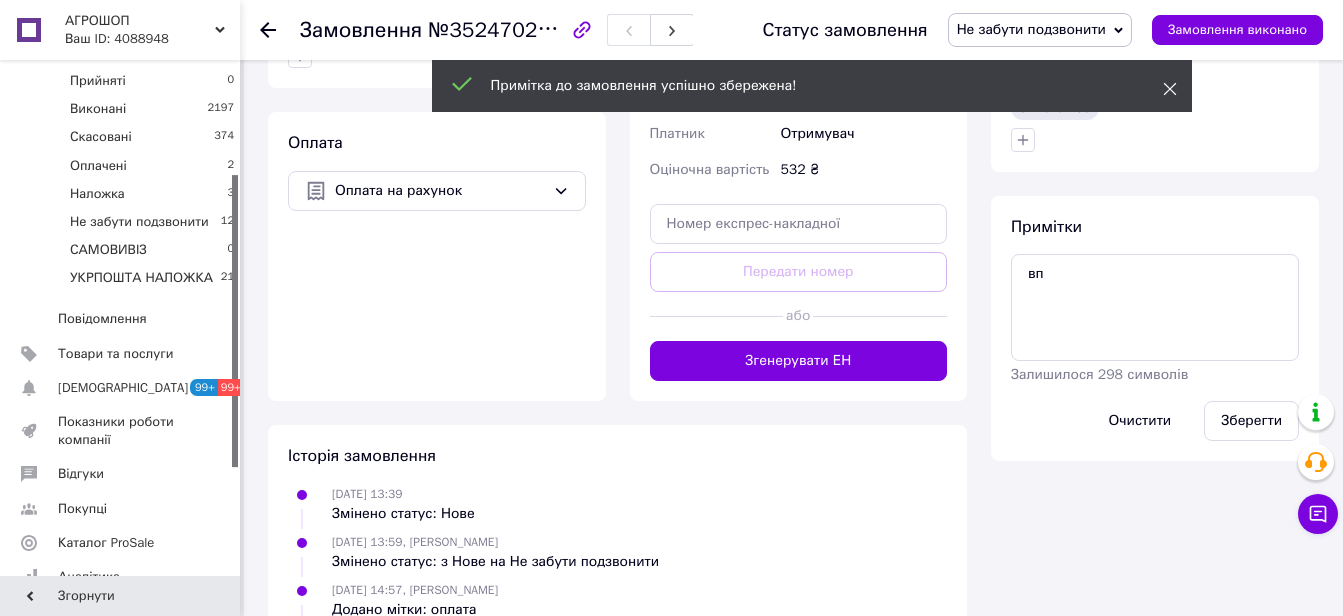 click 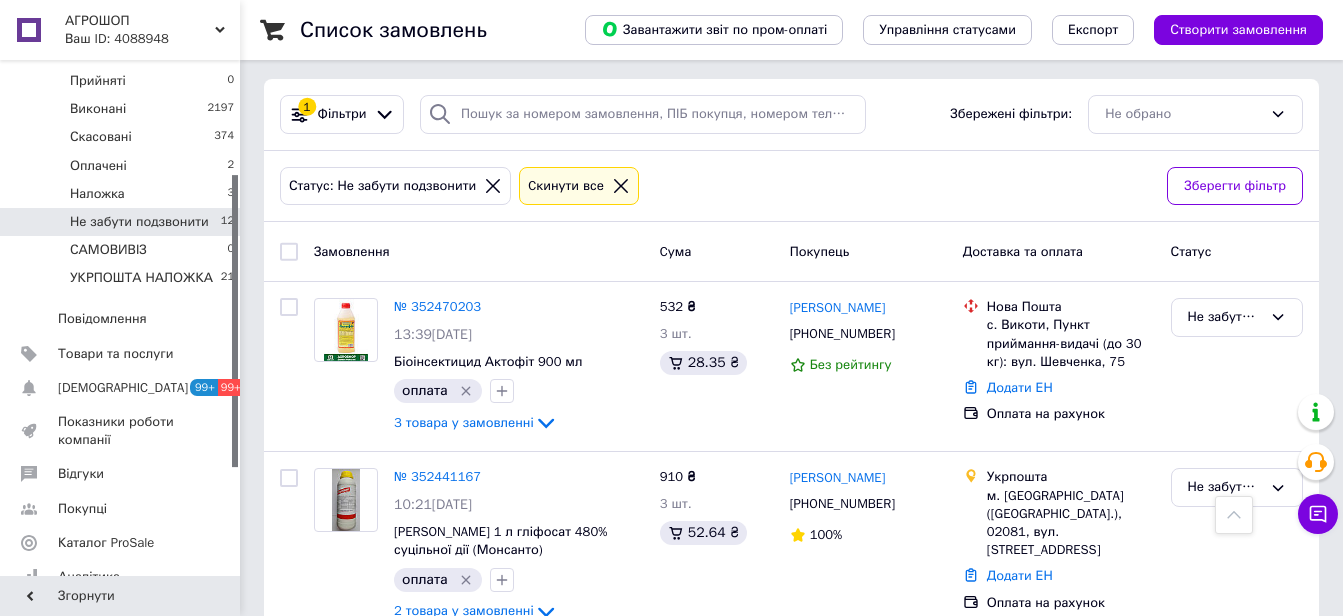 scroll, scrollTop: 0, scrollLeft: 0, axis: both 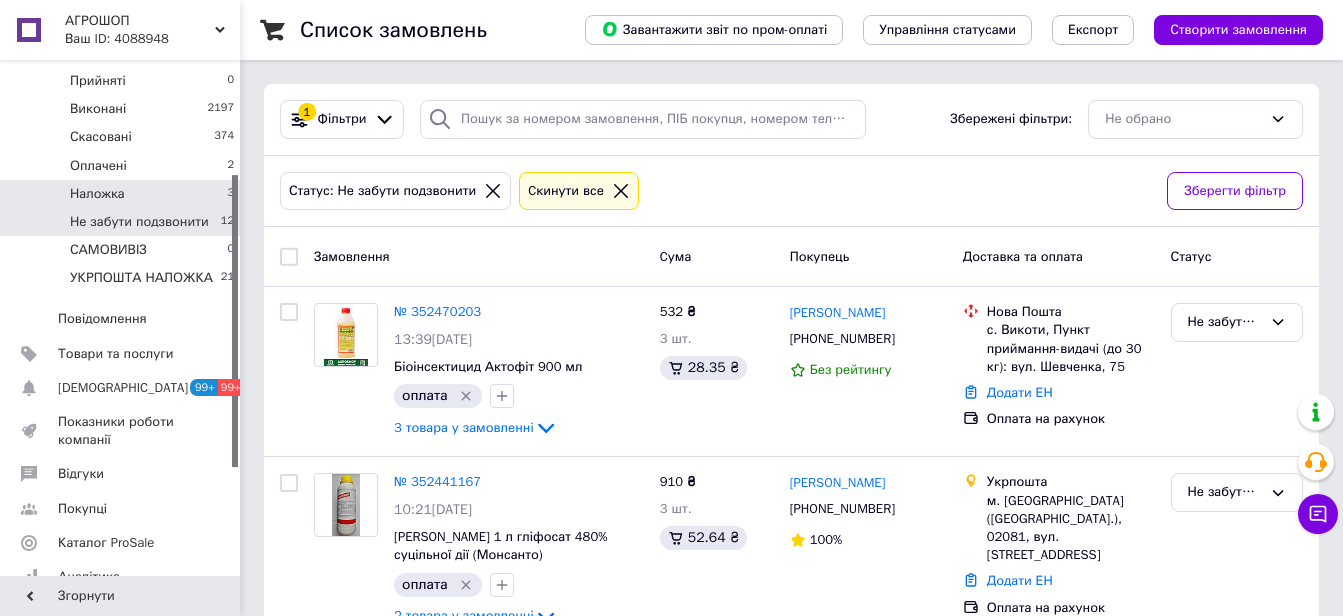 click on "Наложка 3" at bounding box center (123, 194) 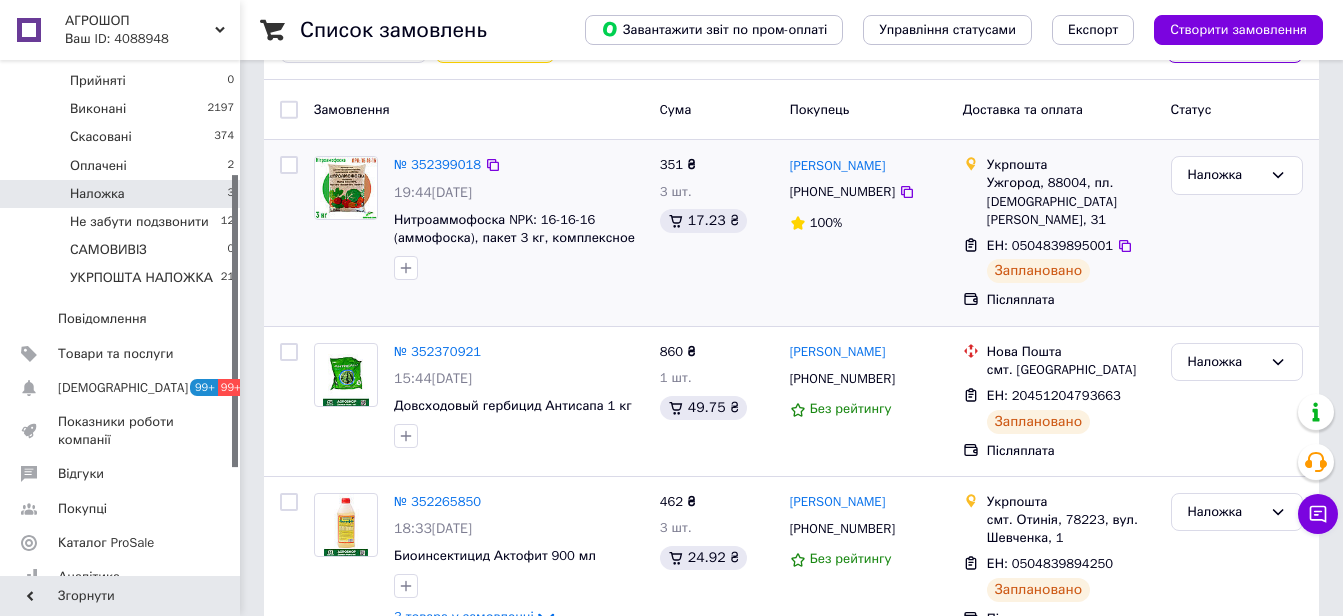 scroll, scrollTop: 183, scrollLeft: 0, axis: vertical 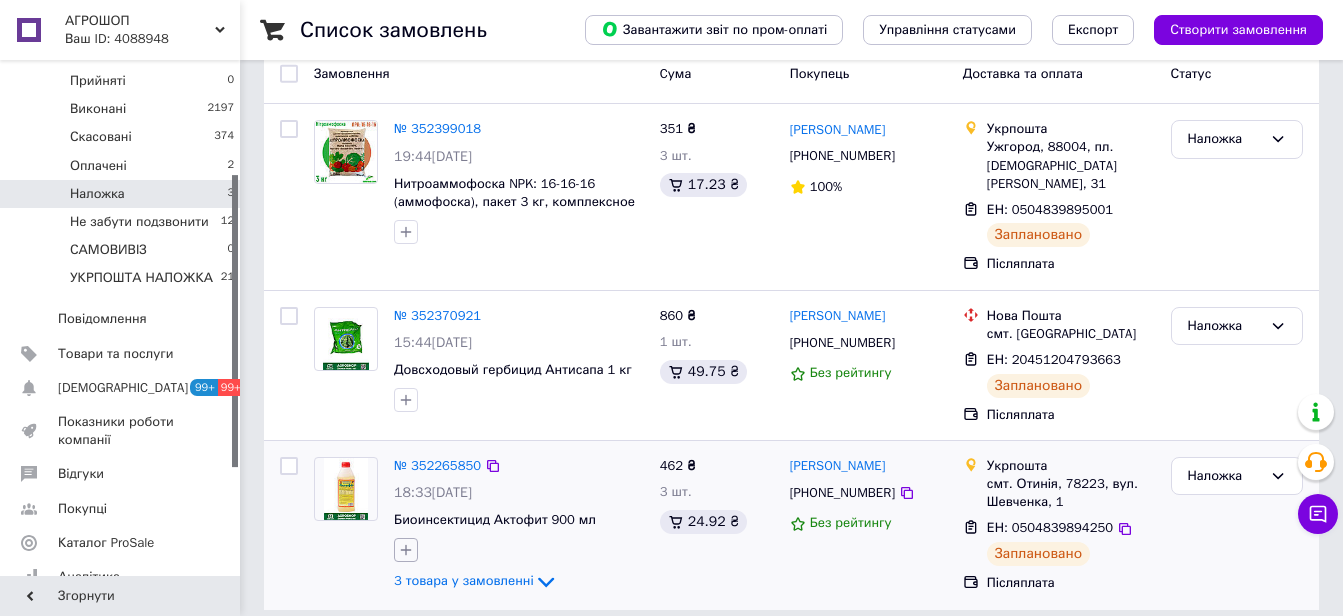 click 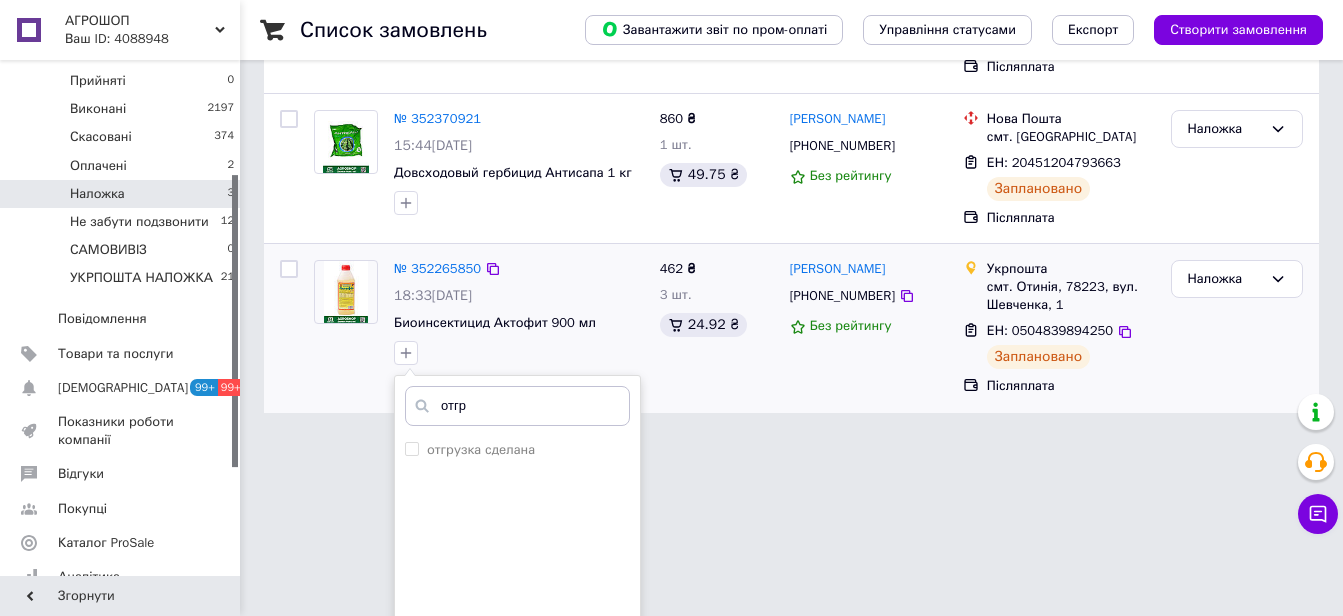 scroll, scrollTop: 383, scrollLeft: 0, axis: vertical 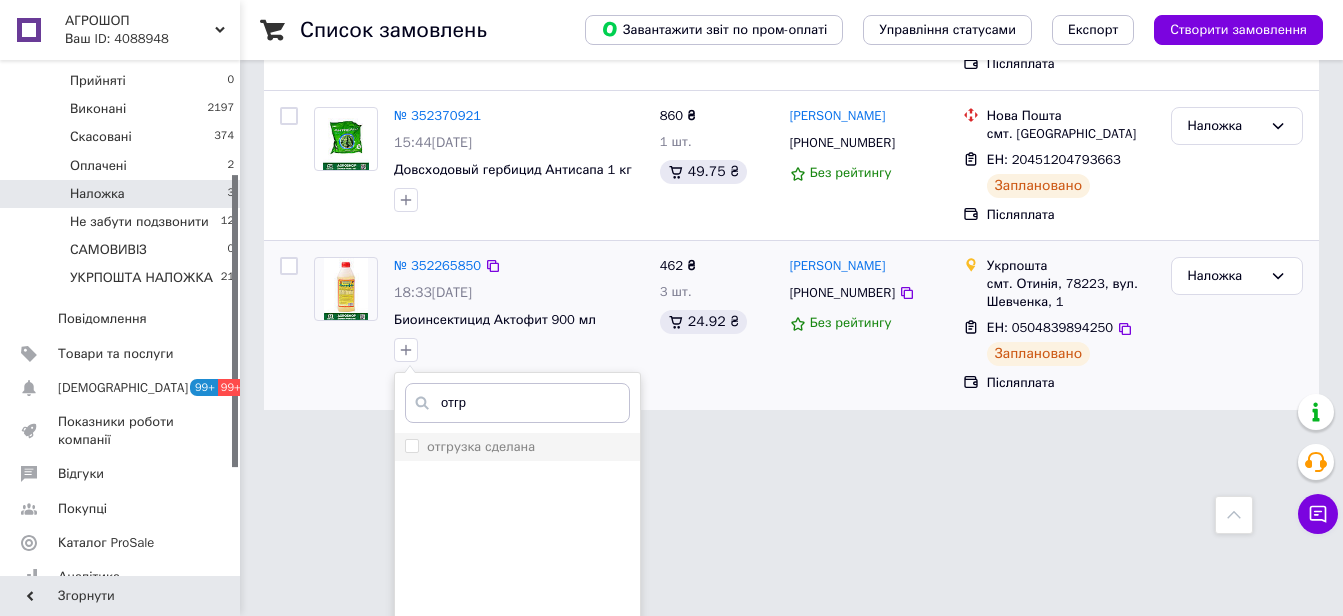 type on "отгр" 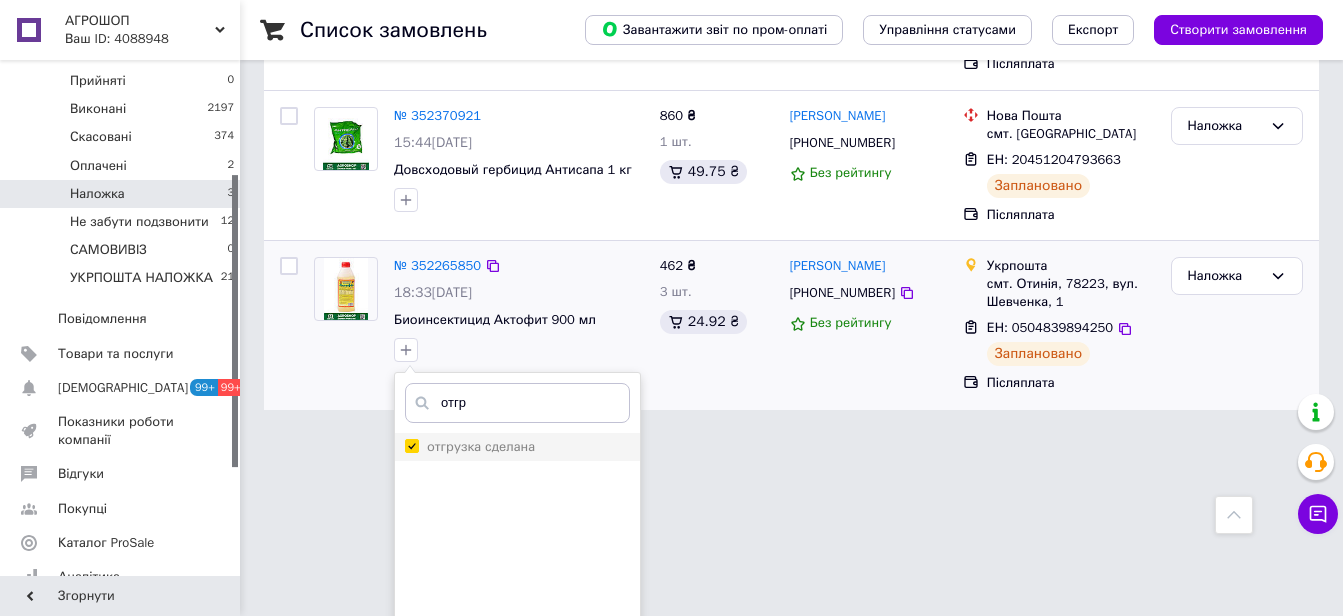 checkbox on "true" 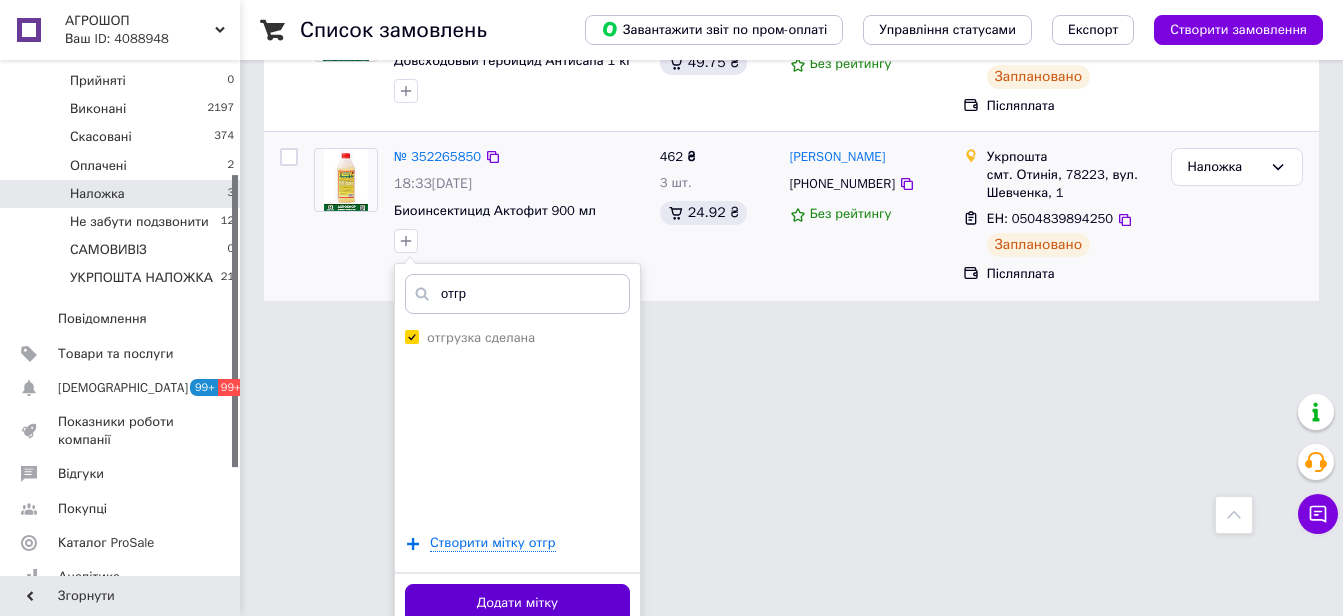 click on "Додати мітку" at bounding box center (517, 603) 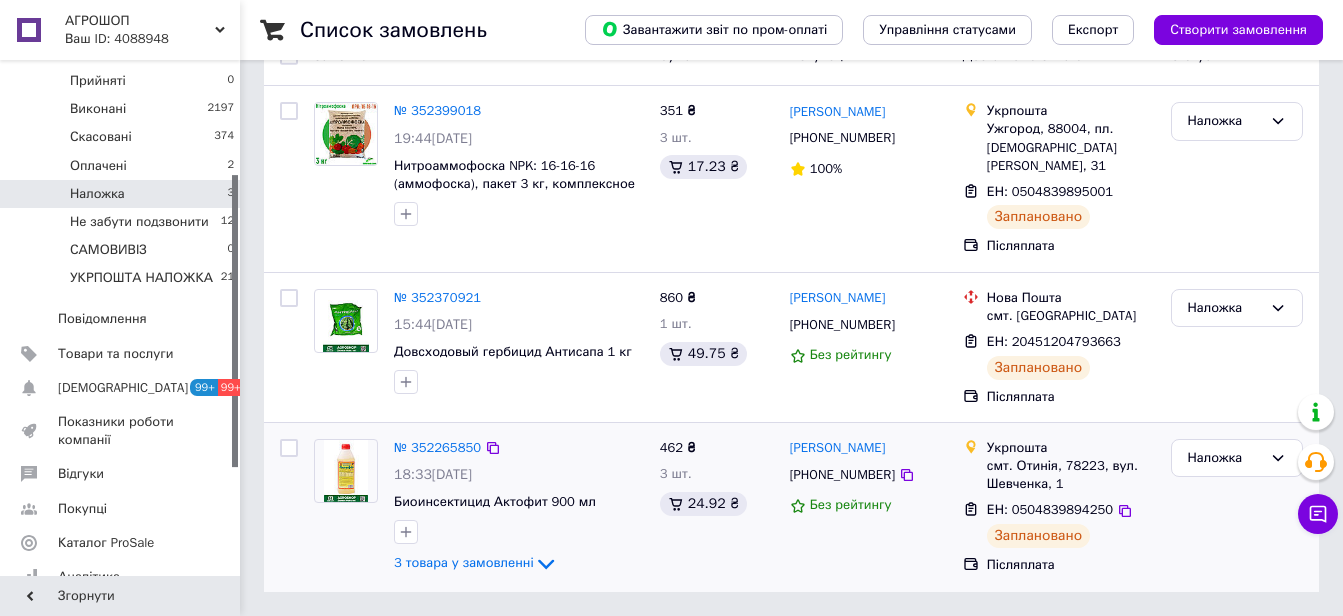 scroll, scrollTop: 183, scrollLeft: 0, axis: vertical 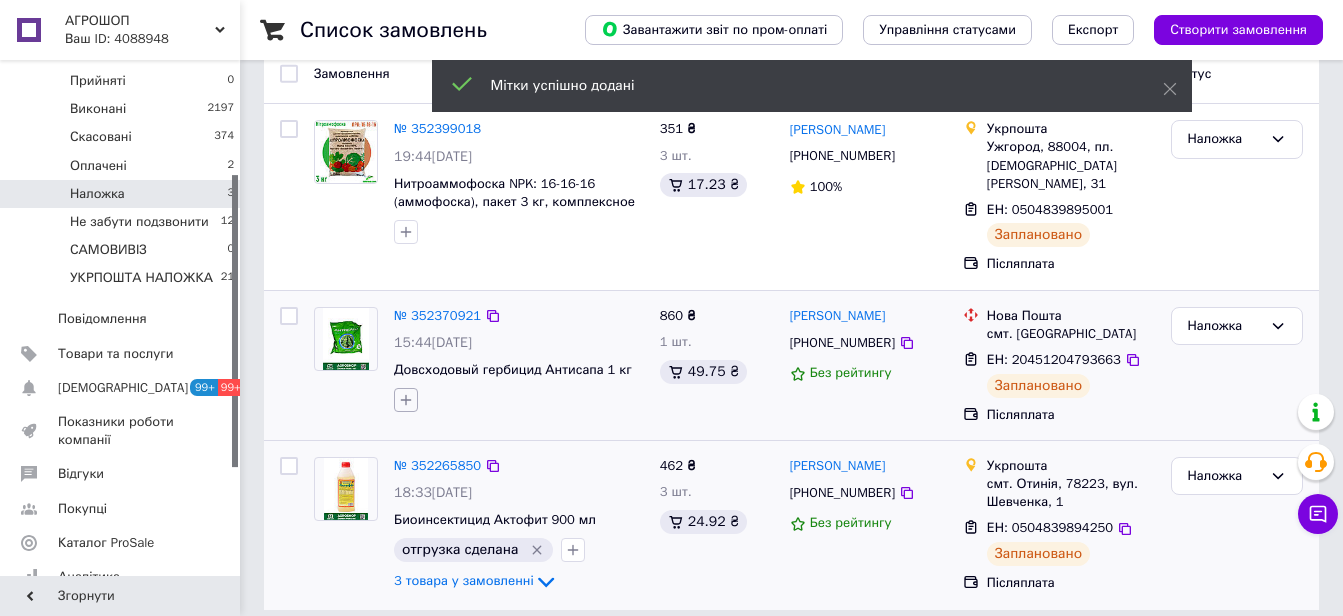 click at bounding box center [406, 400] 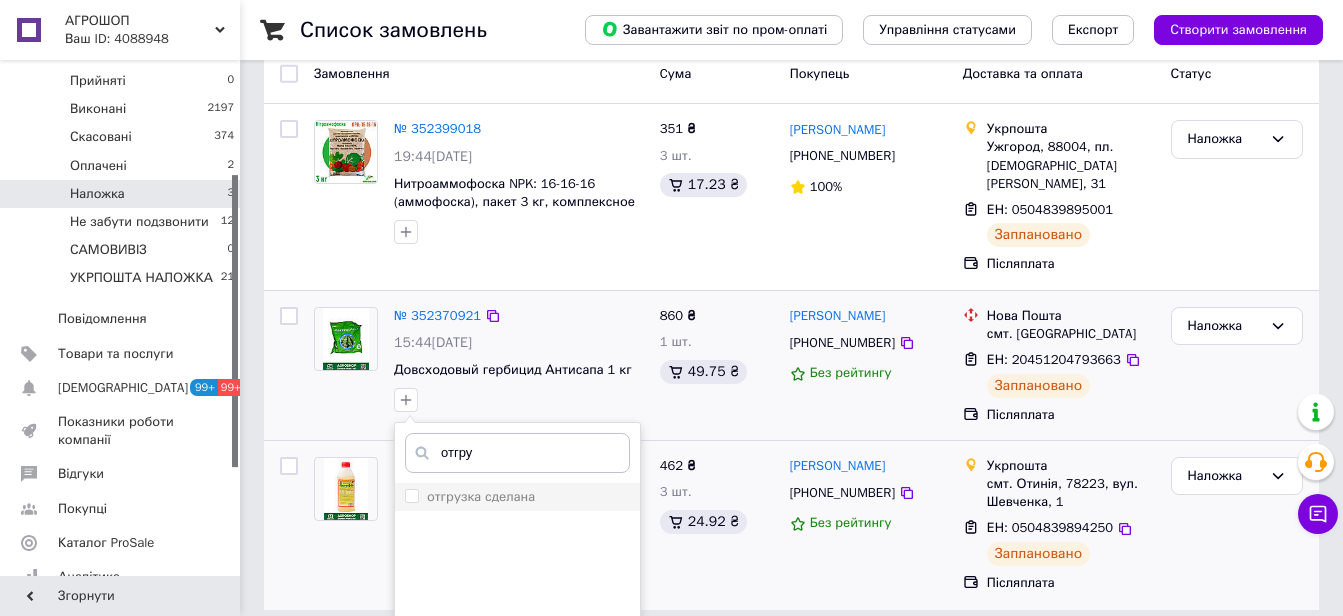 type on "отгру" 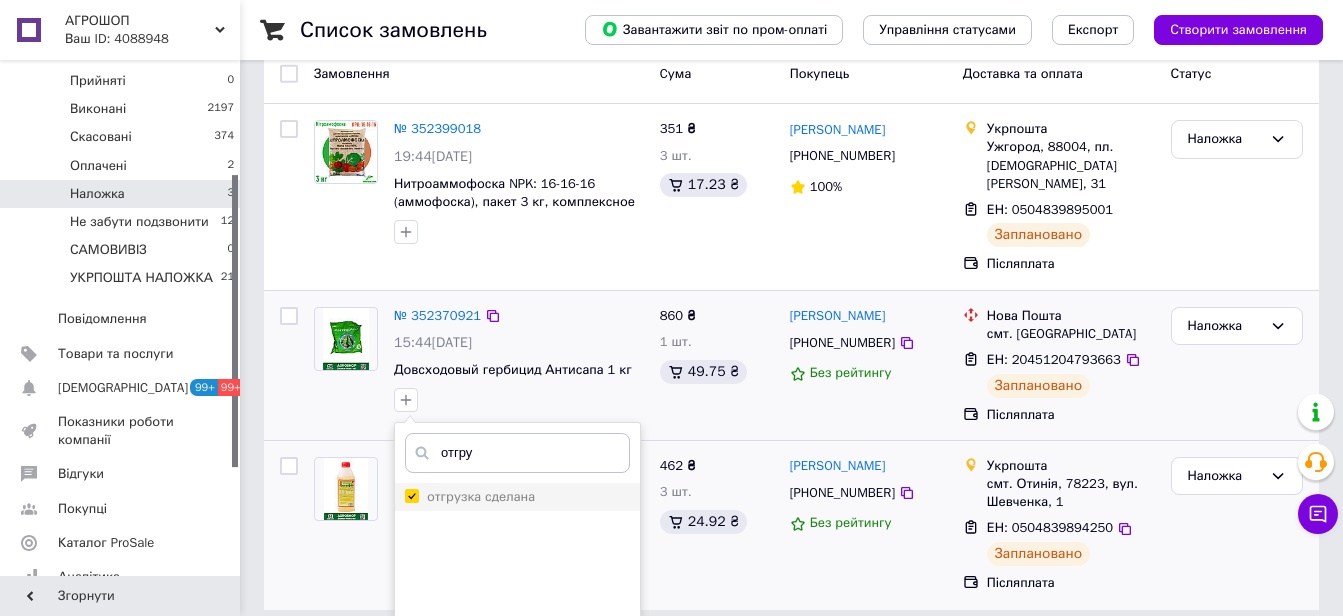 checkbox on "true" 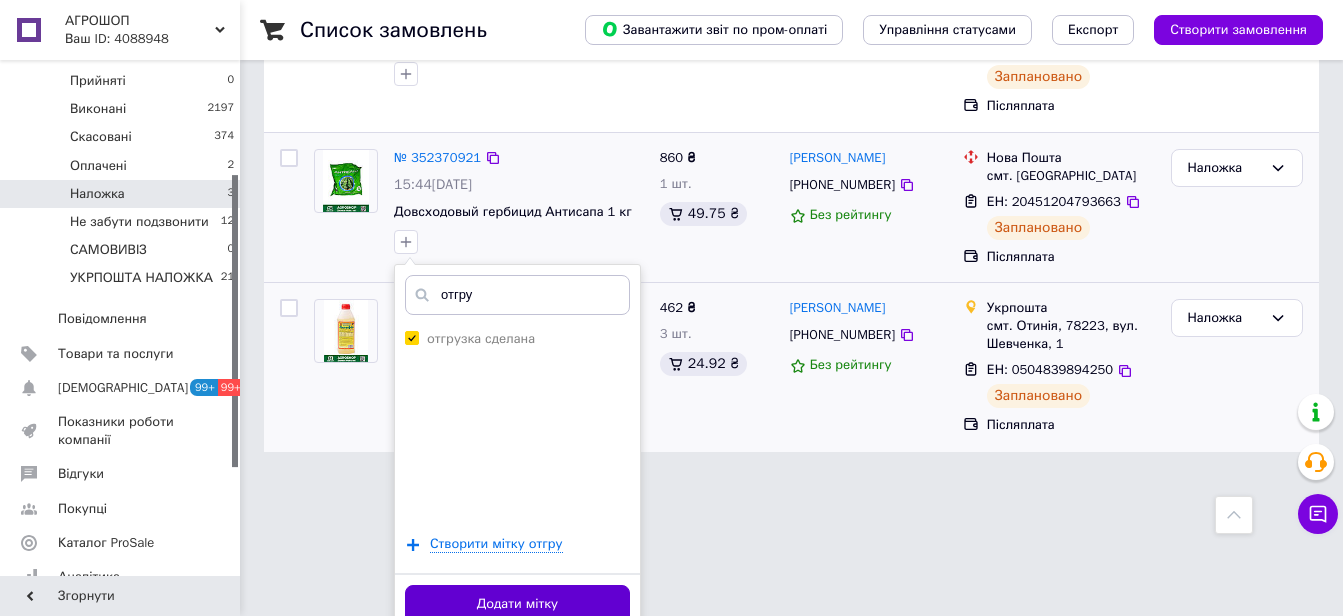 click on "Додати мітку" at bounding box center [517, 604] 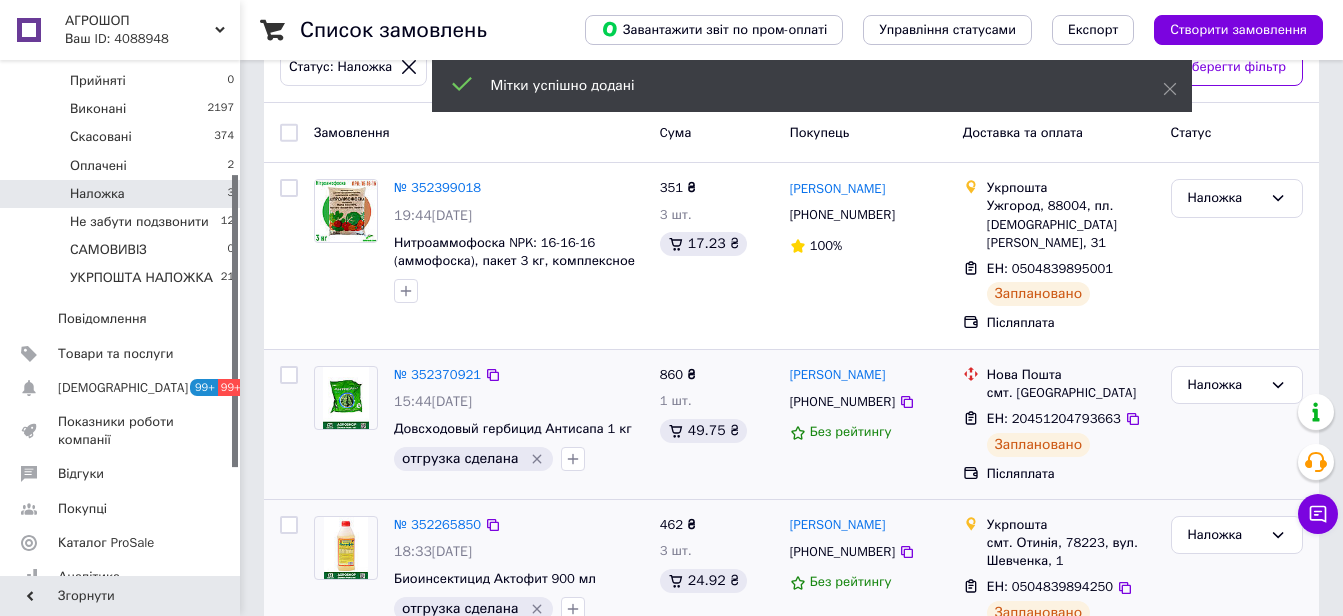 scroll, scrollTop: 83, scrollLeft: 0, axis: vertical 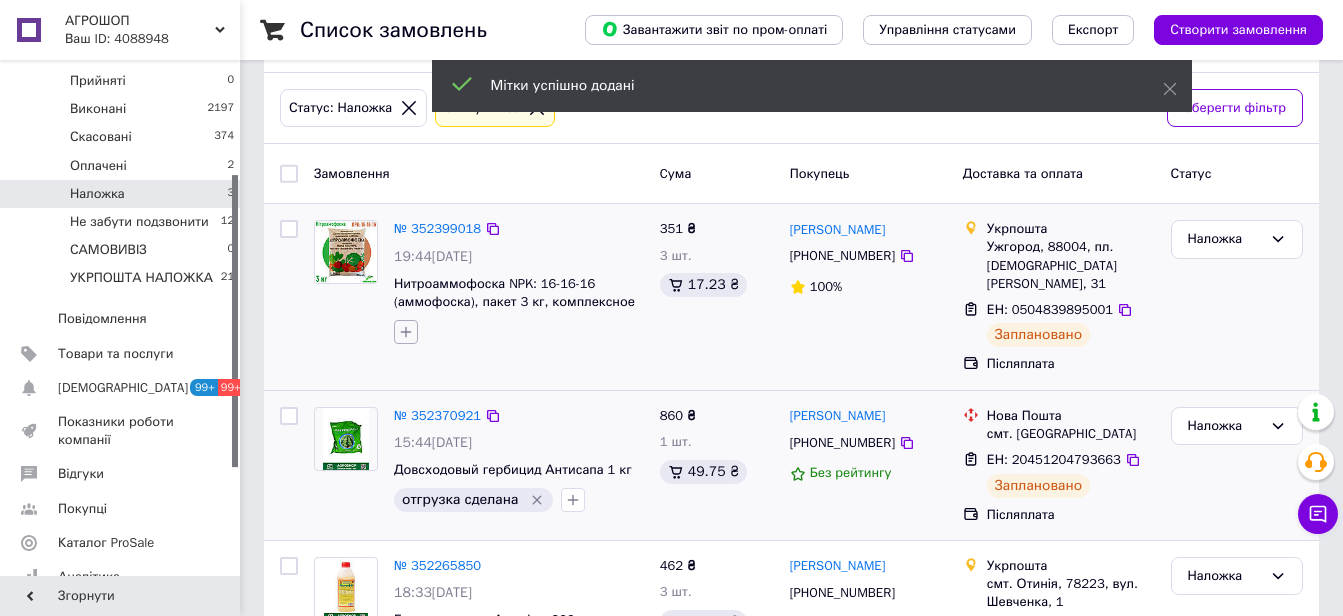 click 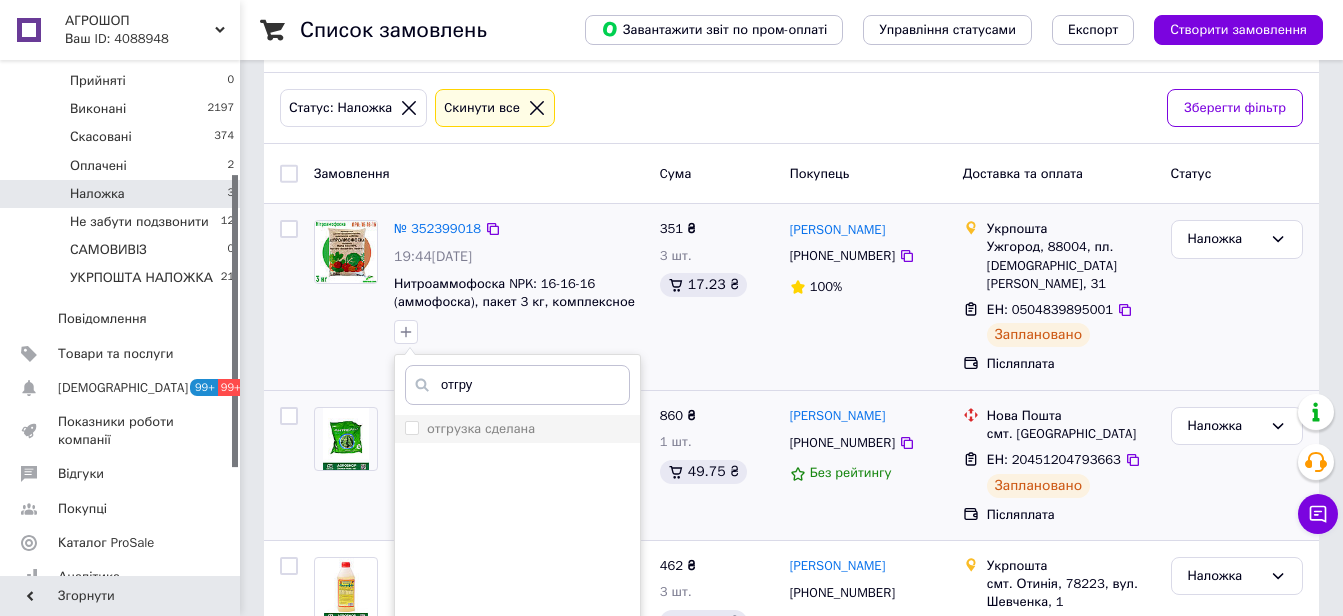 type on "отгру" 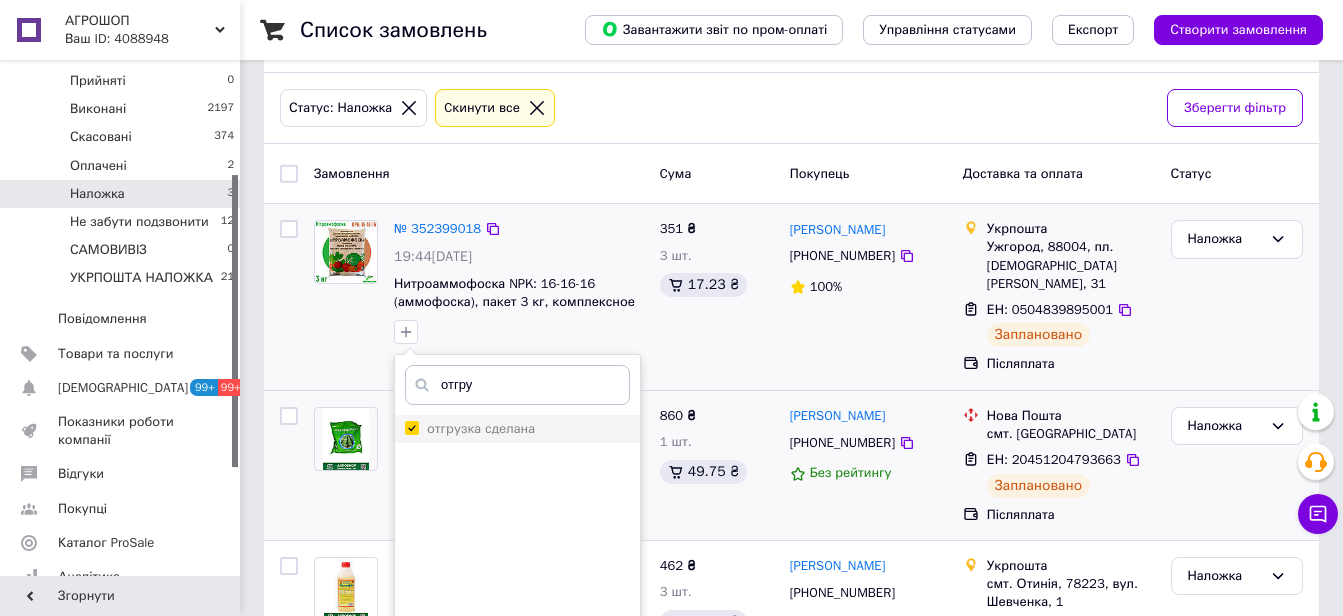 checkbox on "true" 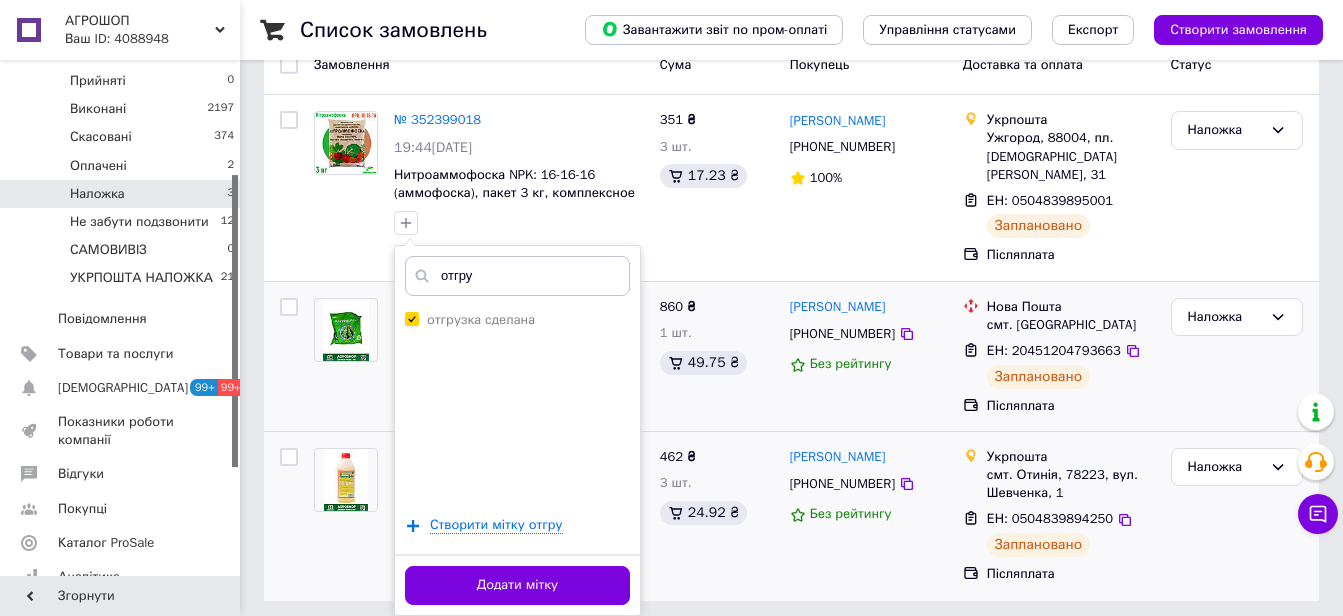 drag, startPoint x: 481, startPoint y: 595, endPoint x: 475, endPoint y: 582, distance: 14.3178215 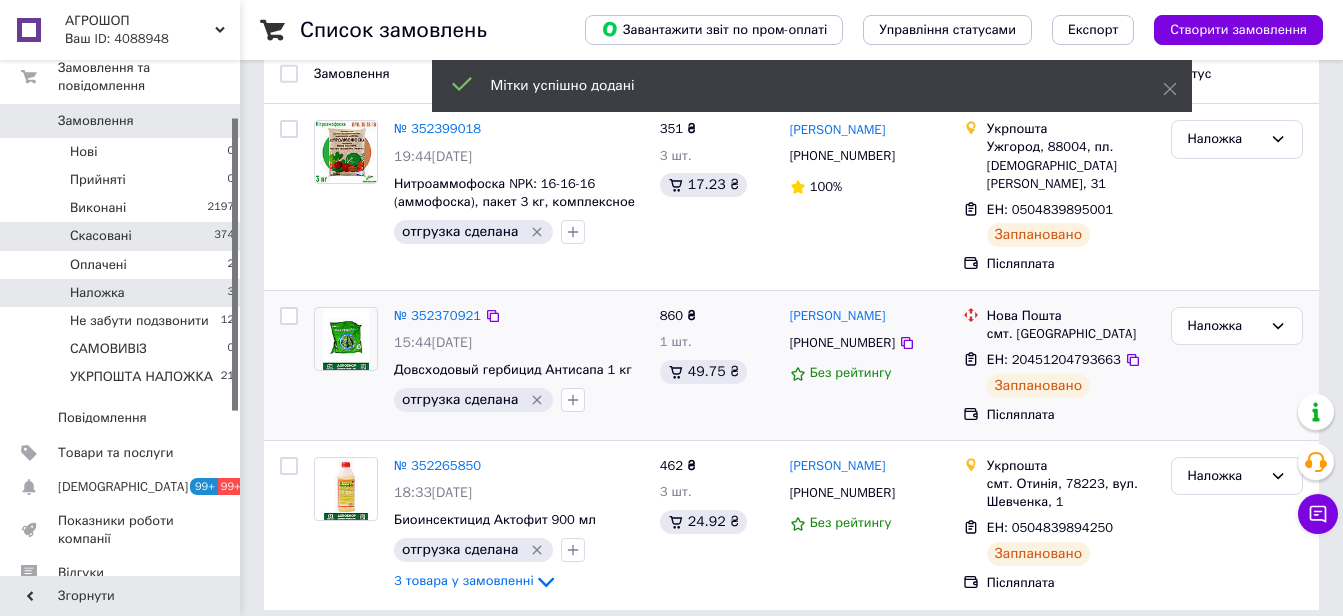 scroll, scrollTop: 100, scrollLeft: 0, axis: vertical 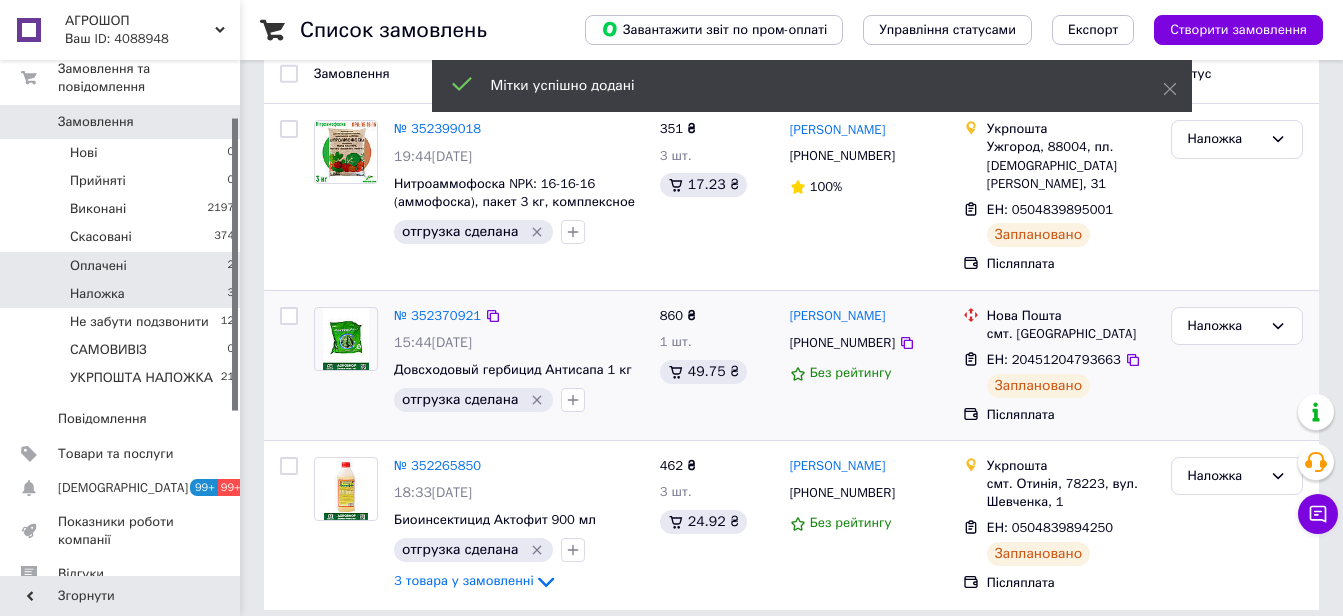 click on "Оплачені" at bounding box center [98, 266] 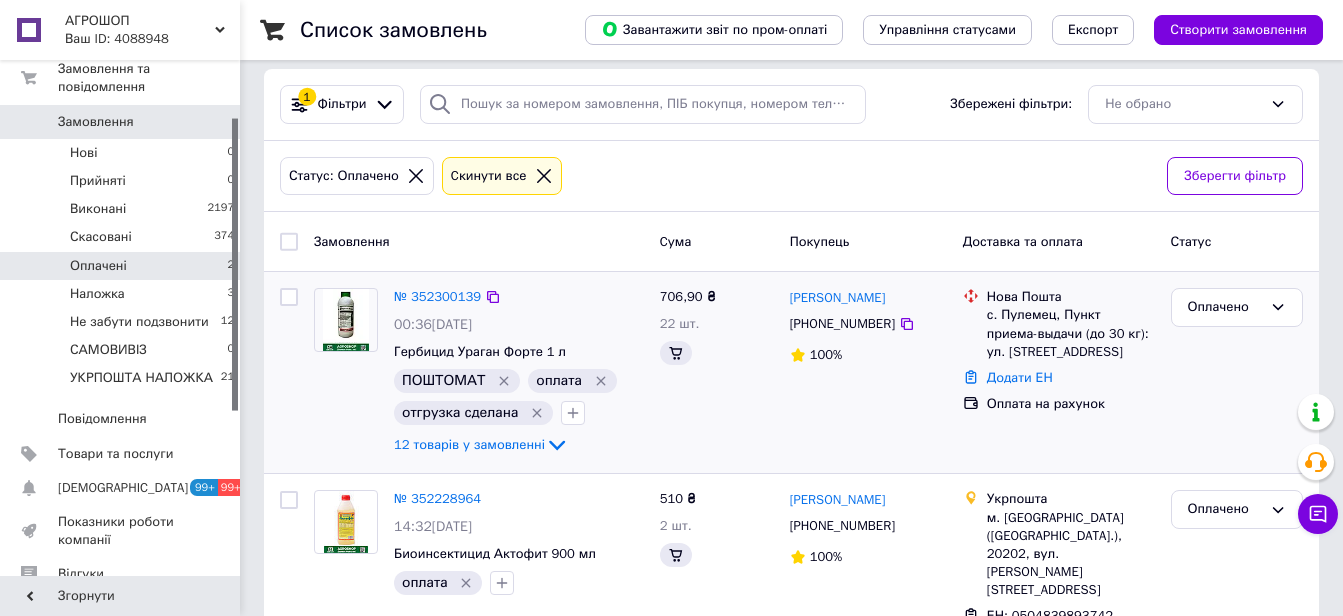 scroll, scrollTop: 101, scrollLeft: 0, axis: vertical 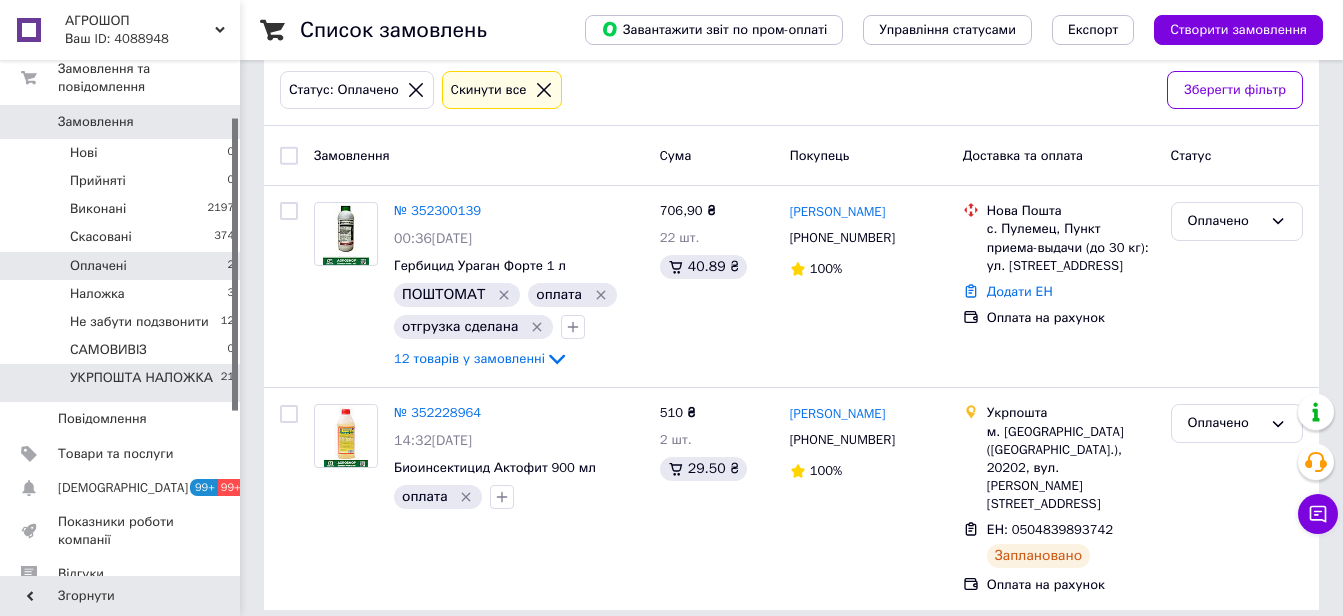 click on "УКРПОШТА НАЛОЖКА" at bounding box center [141, 378] 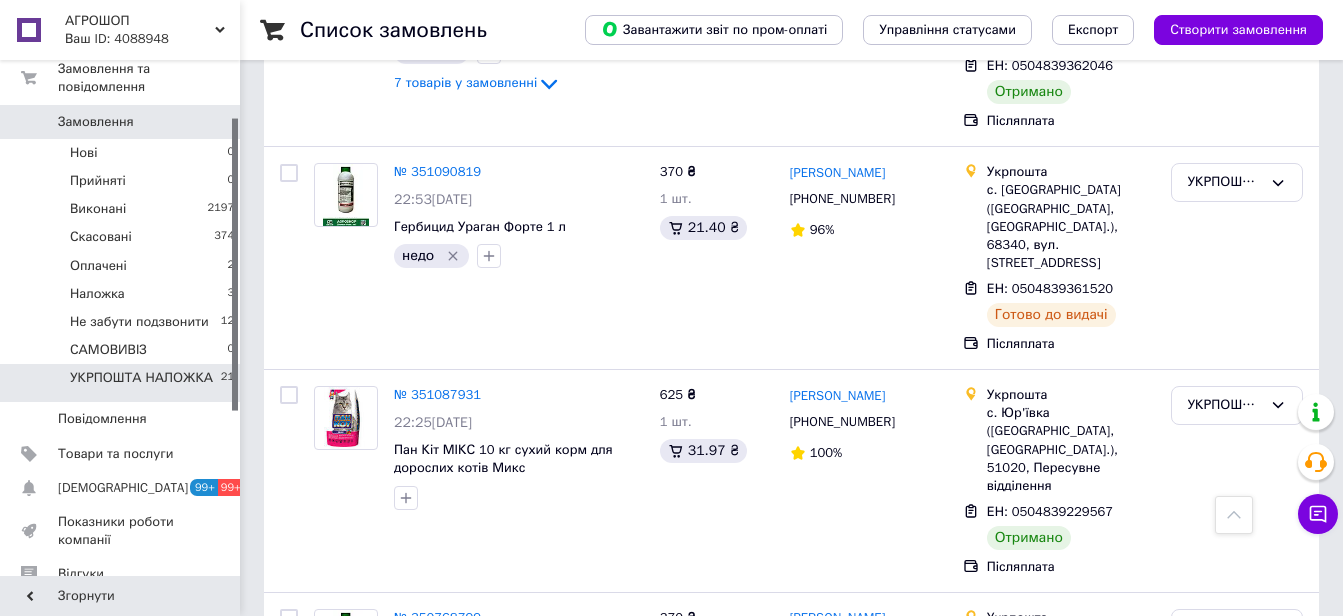 scroll, scrollTop: 3225, scrollLeft: 0, axis: vertical 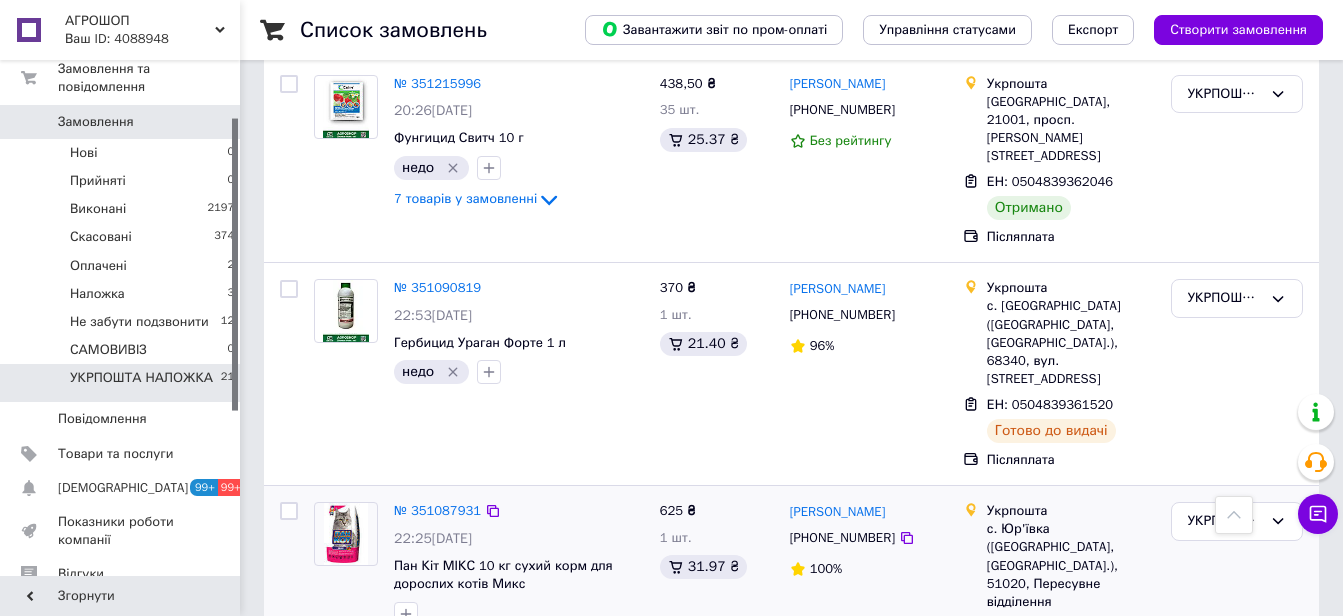 click at bounding box center [289, 511] 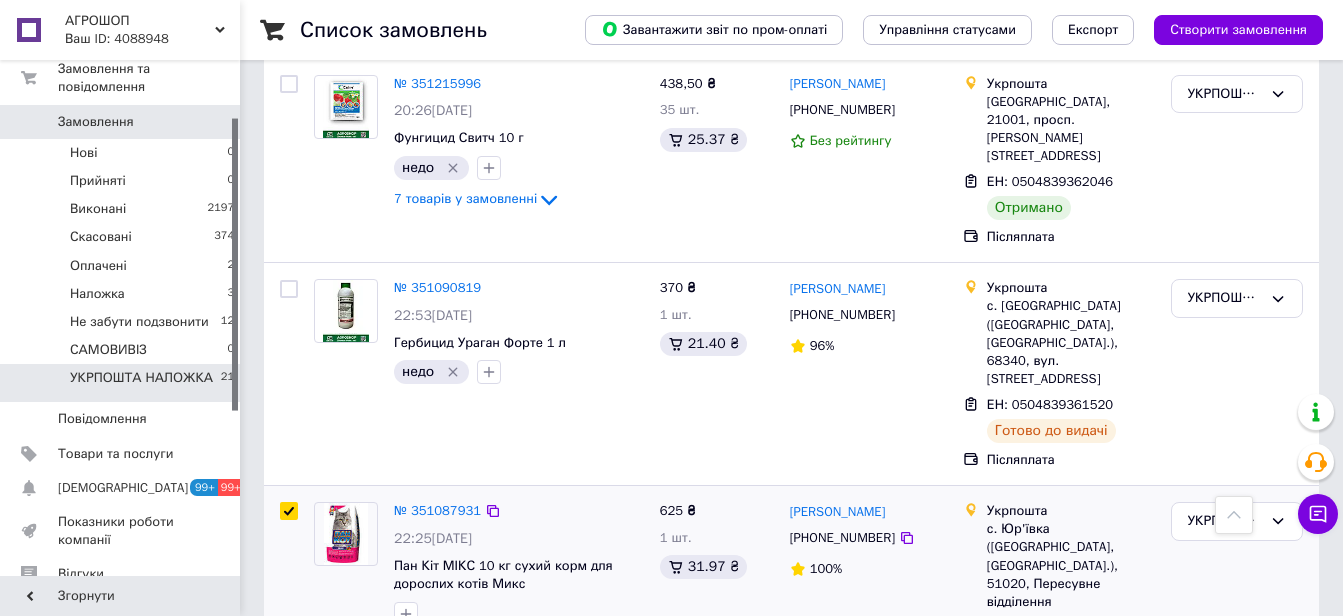 checkbox on "true" 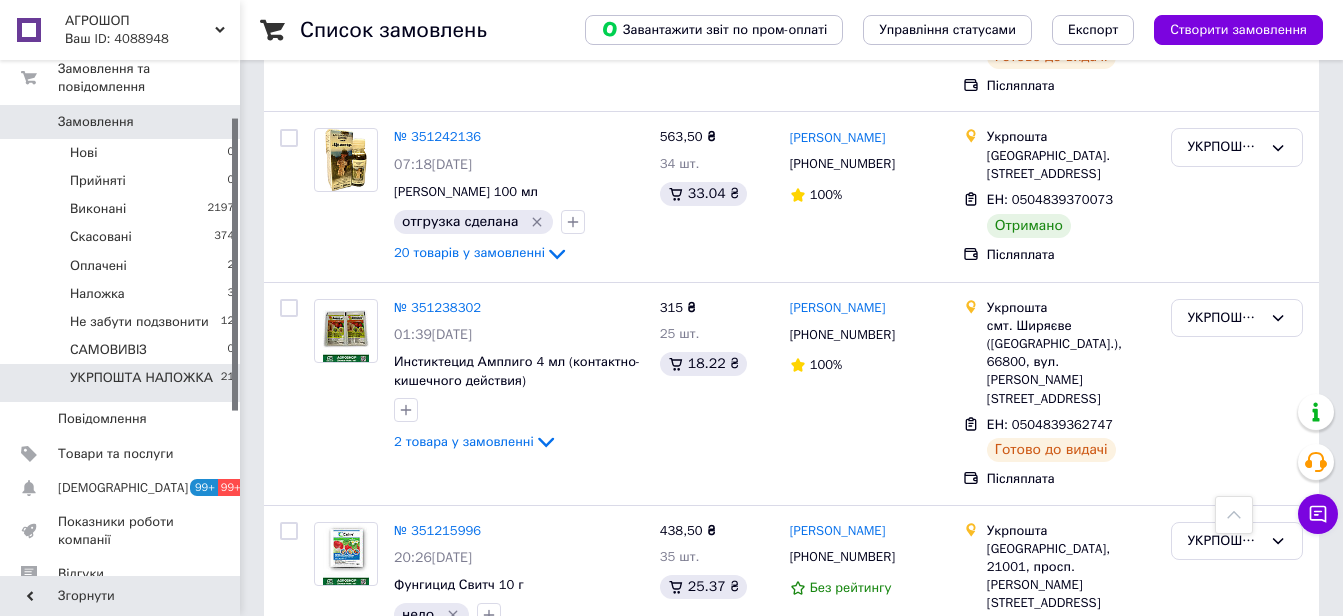 scroll, scrollTop: 2725, scrollLeft: 0, axis: vertical 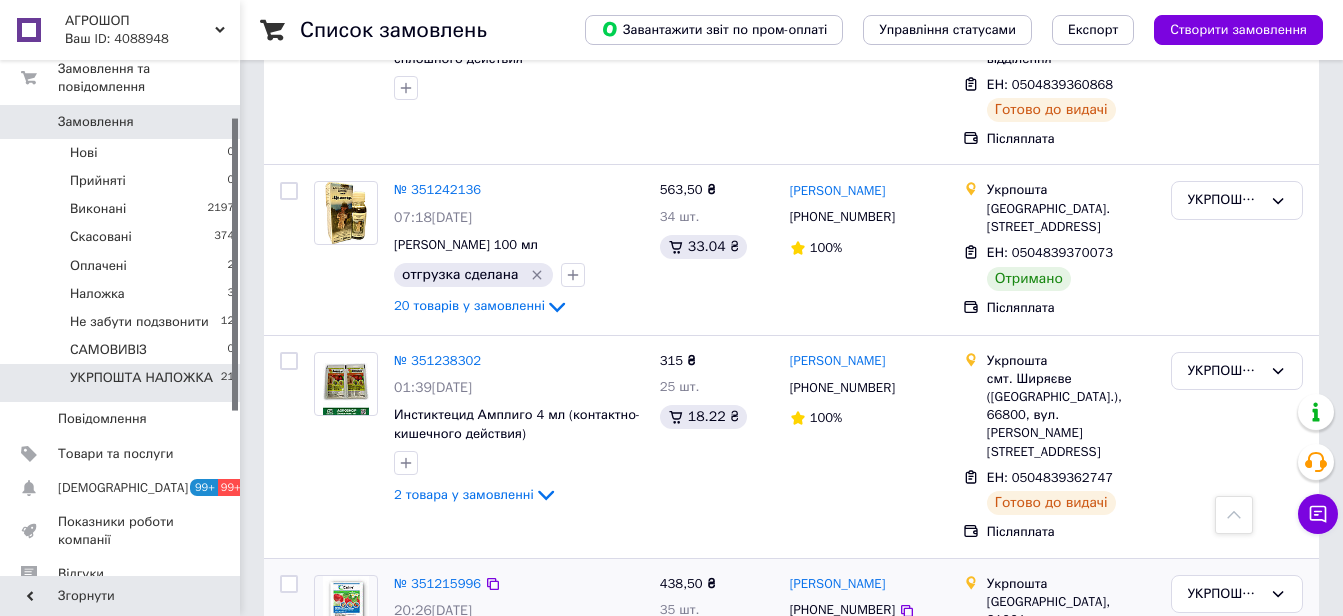 click at bounding box center [289, 584] 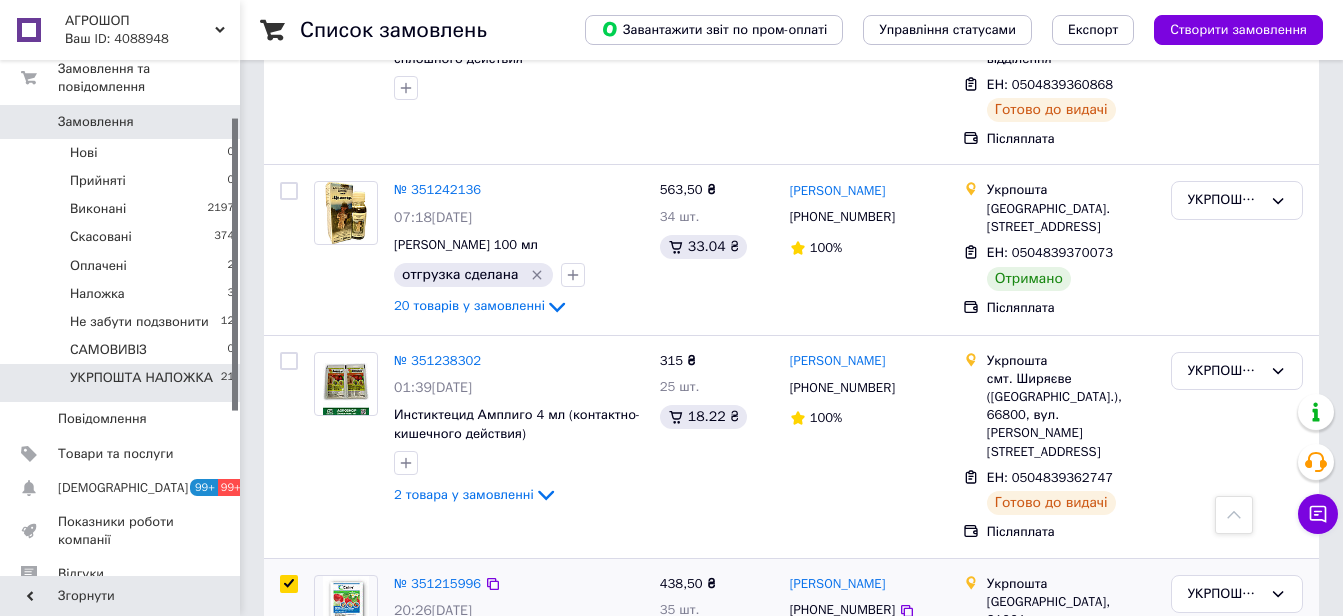 checkbox on "true" 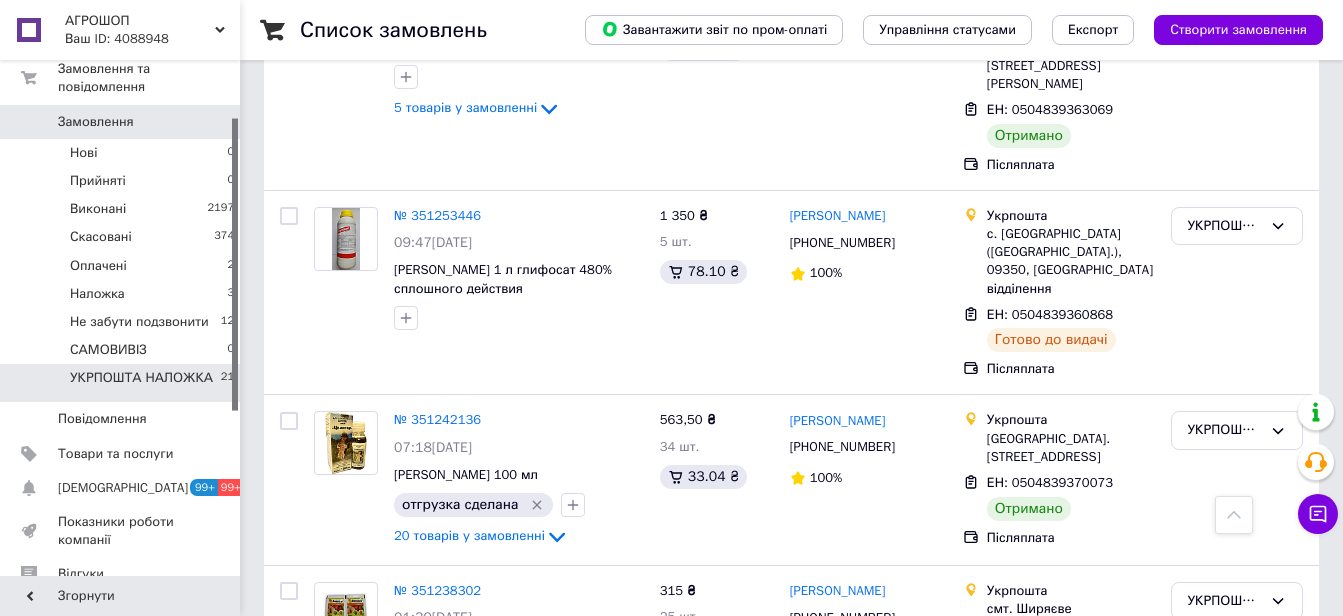 scroll, scrollTop: 2425, scrollLeft: 0, axis: vertical 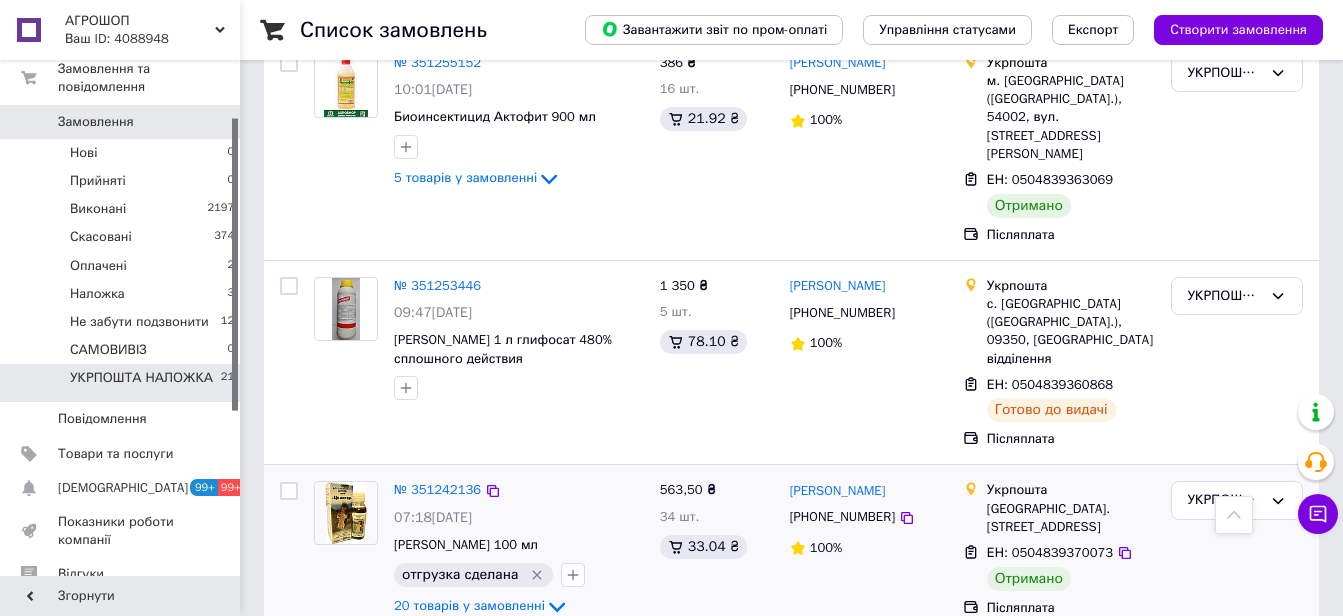 click at bounding box center [289, 491] 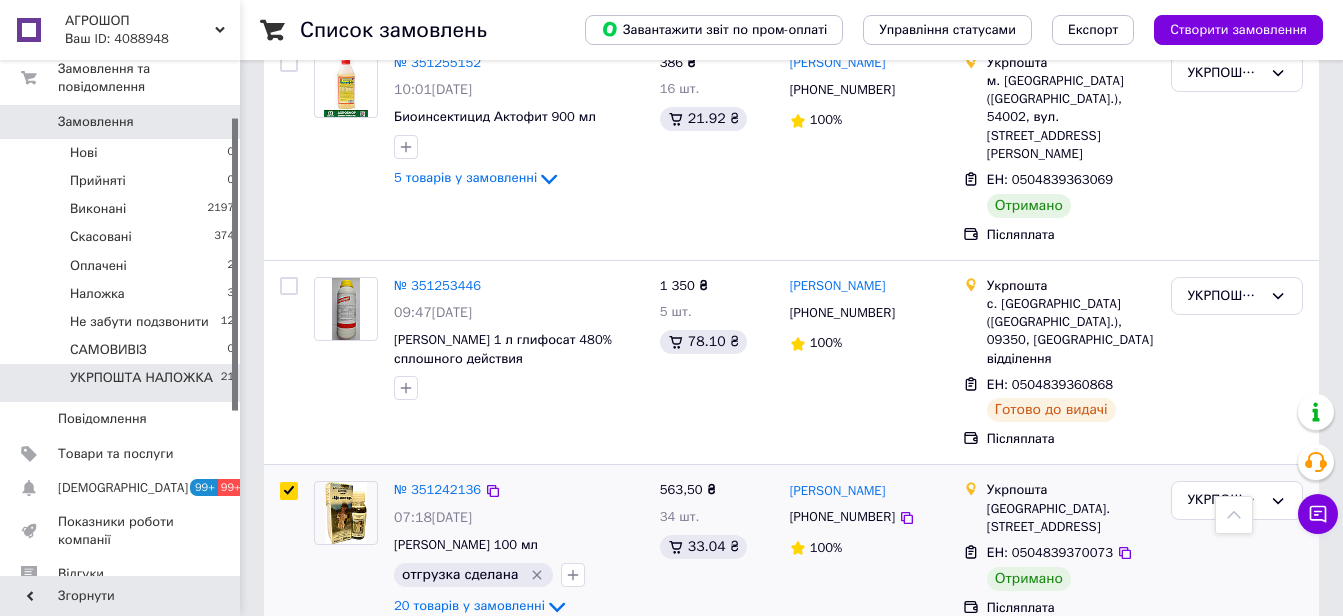 checkbox on "true" 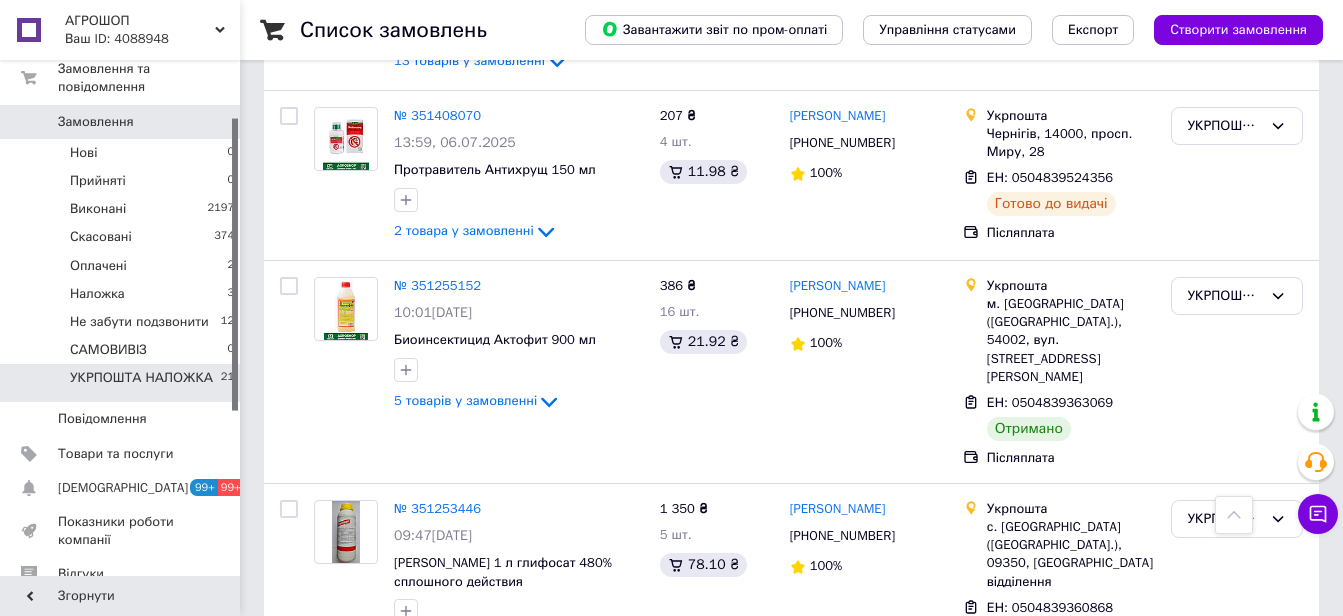 scroll, scrollTop: 2125, scrollLeft: 0, axis: vertical 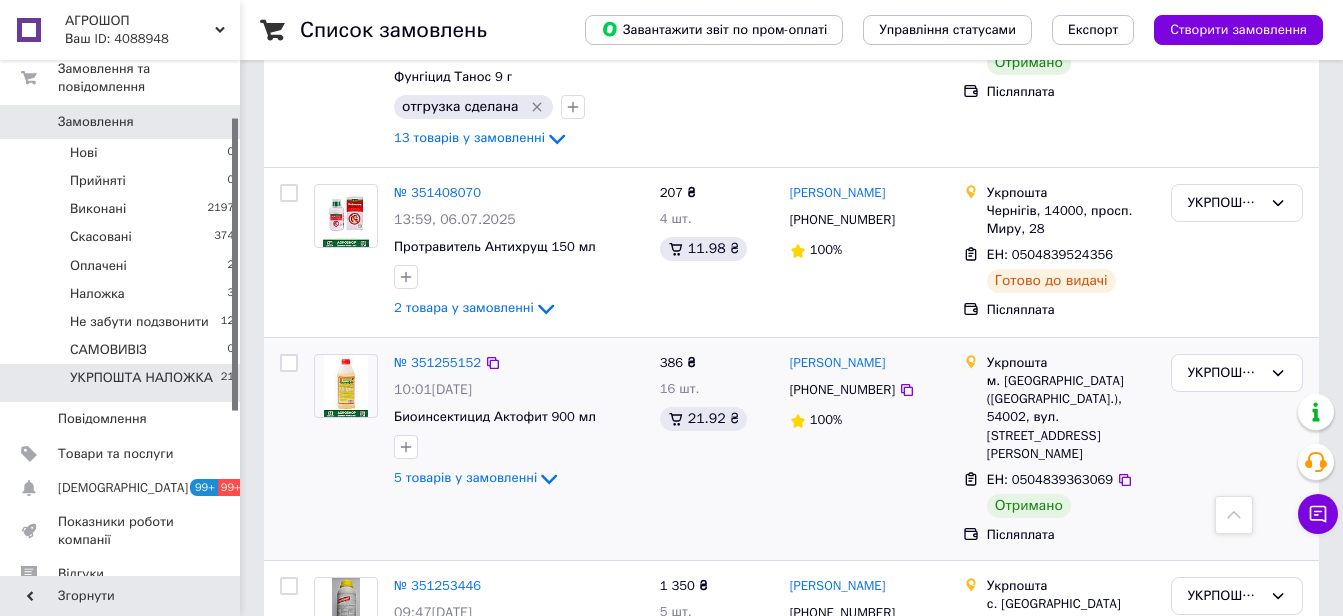 click at bounding box center (289, 363) 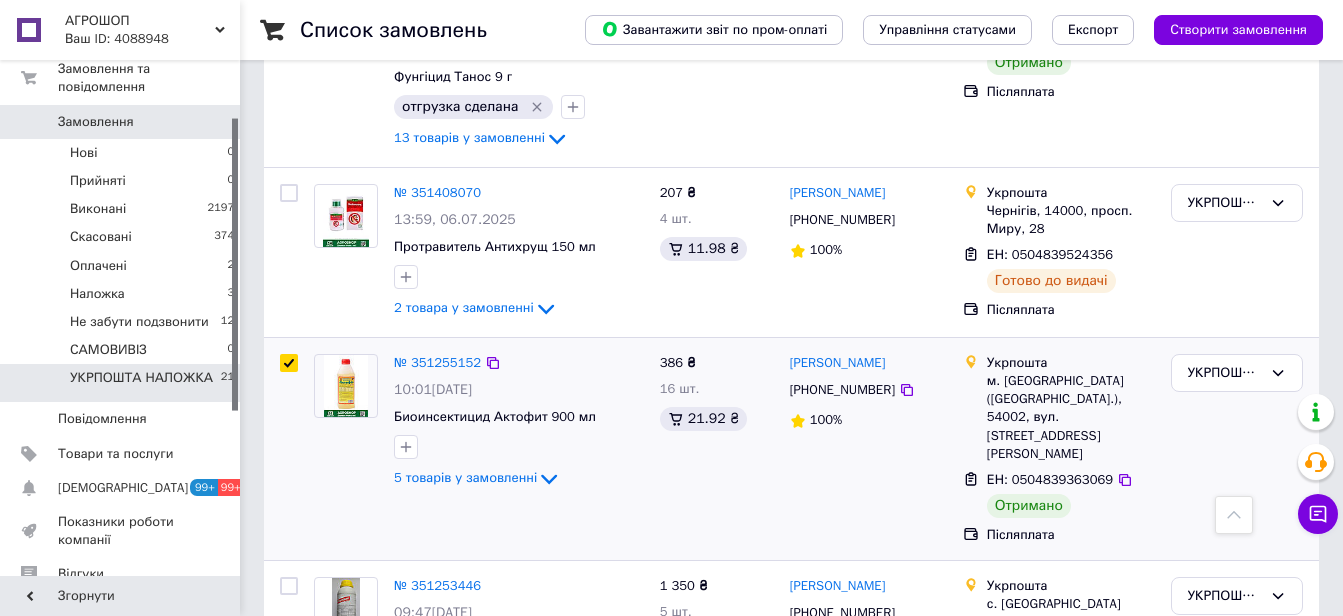 checkbox on "true" 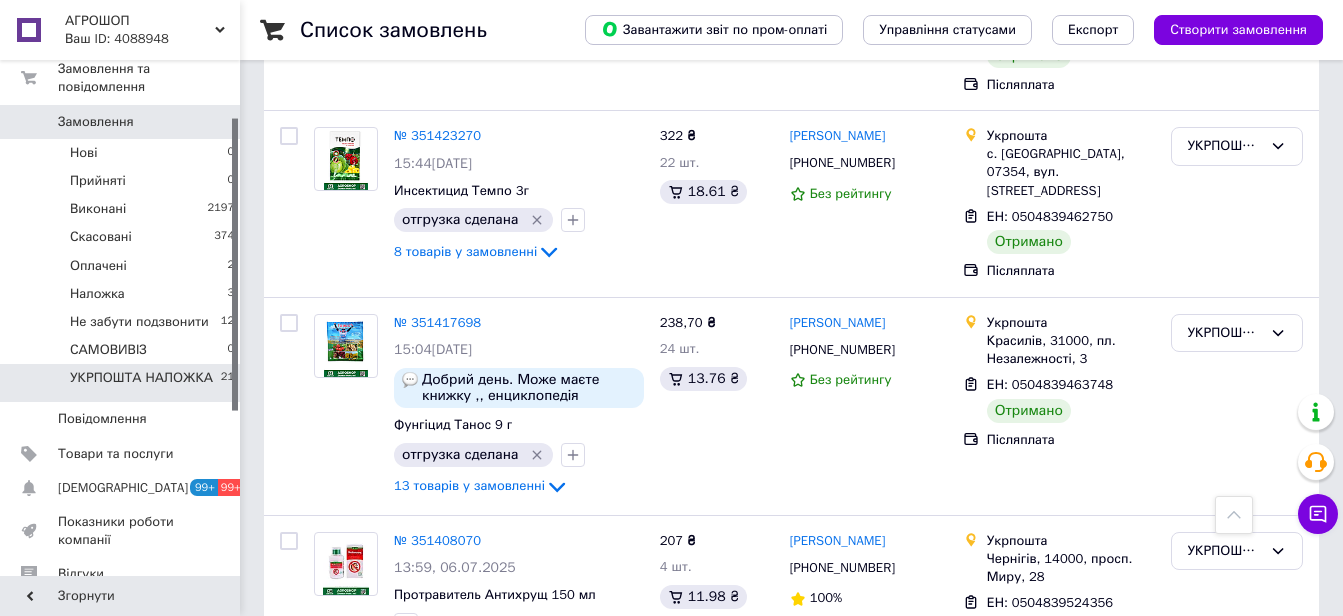 scroll, scrollTop: 1725, scrollLeft: 0, axis: vertical 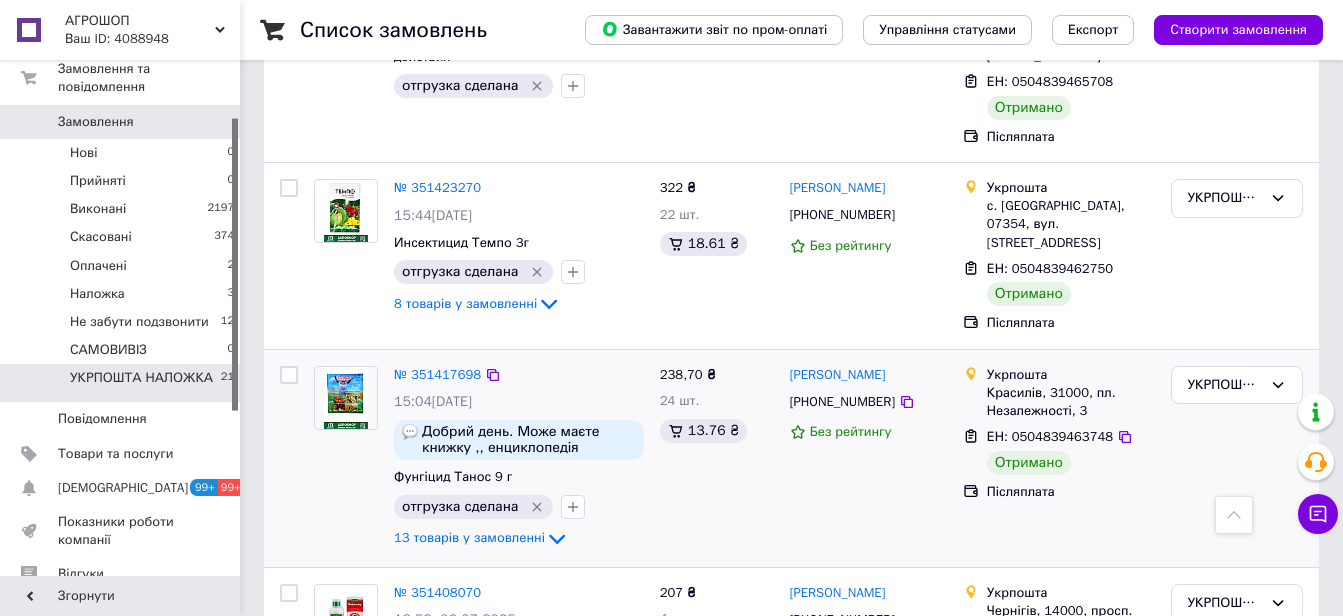 click at bounding box center [289, 375] 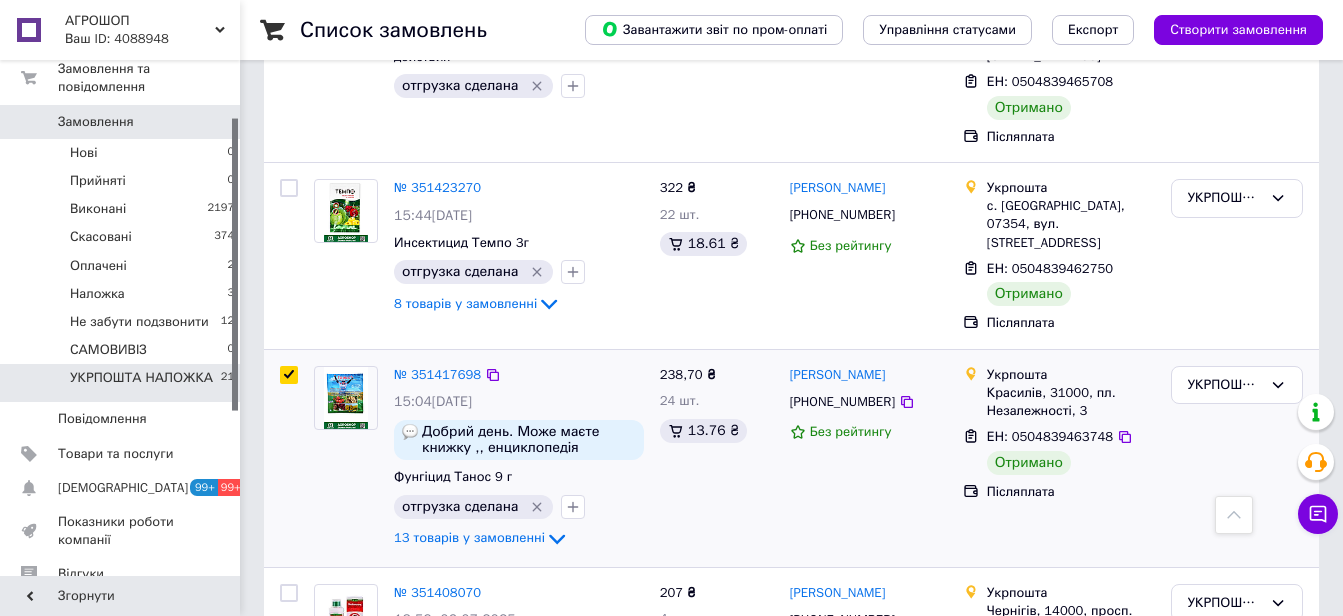 checkbox on "true" 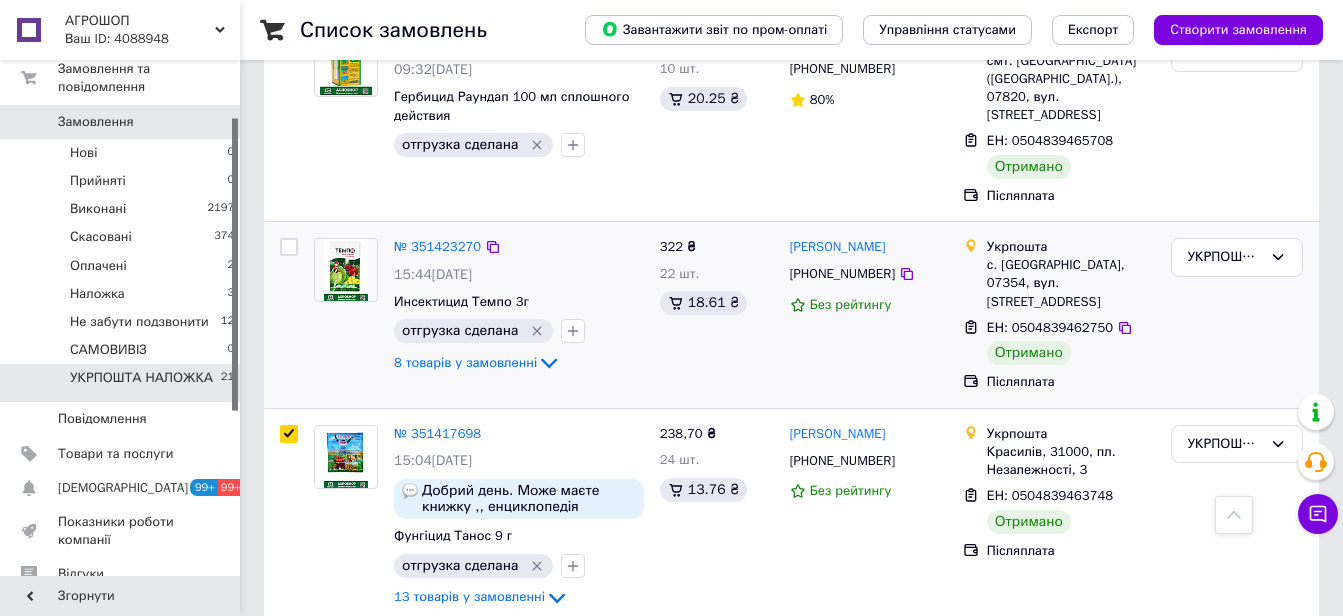 scroll, scrollTop: 1625, scrollLeft: 0, axis: vertical 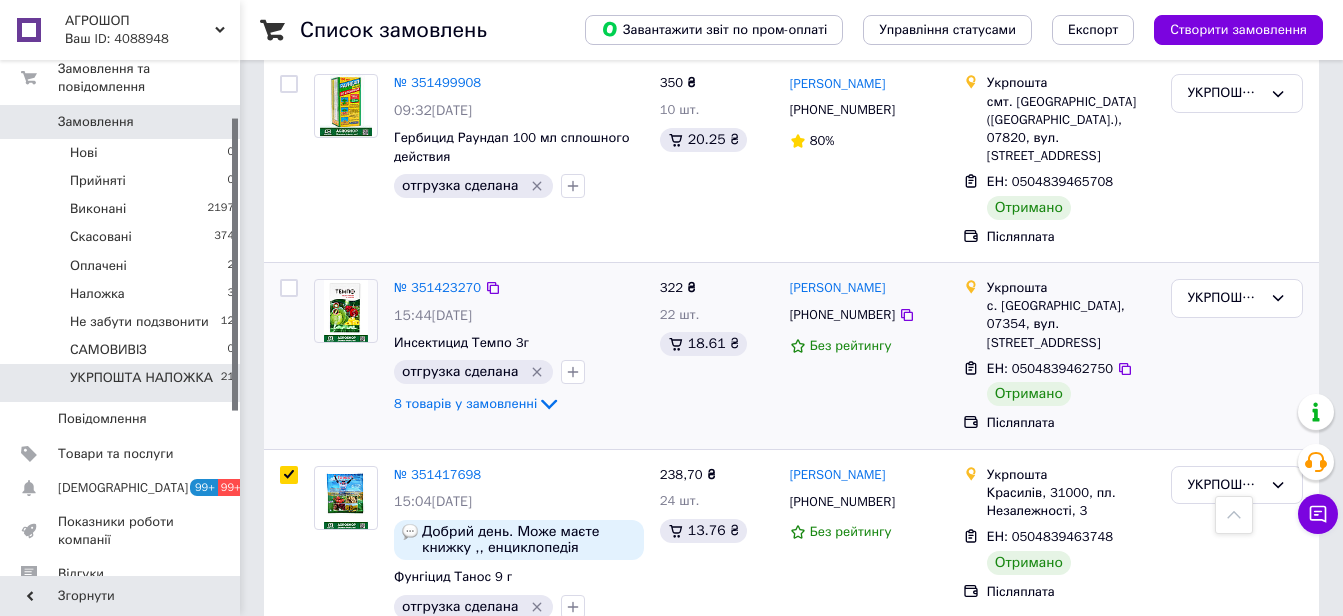 click at bounding box center [289, 288] 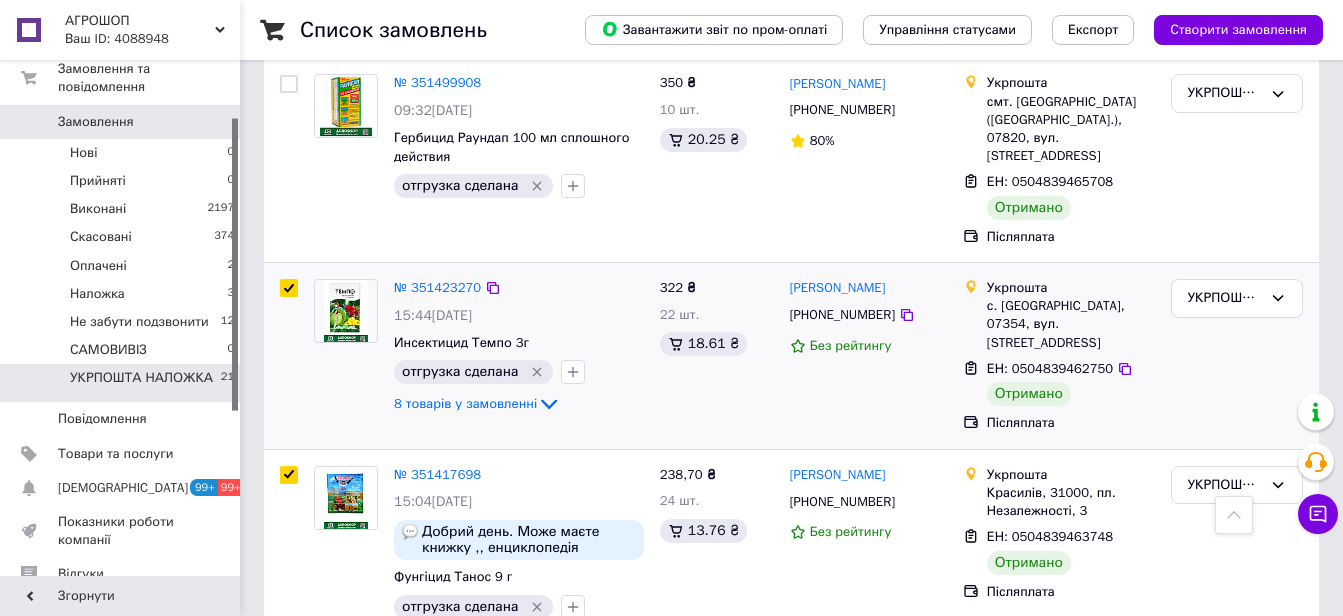 checkbox on "true" 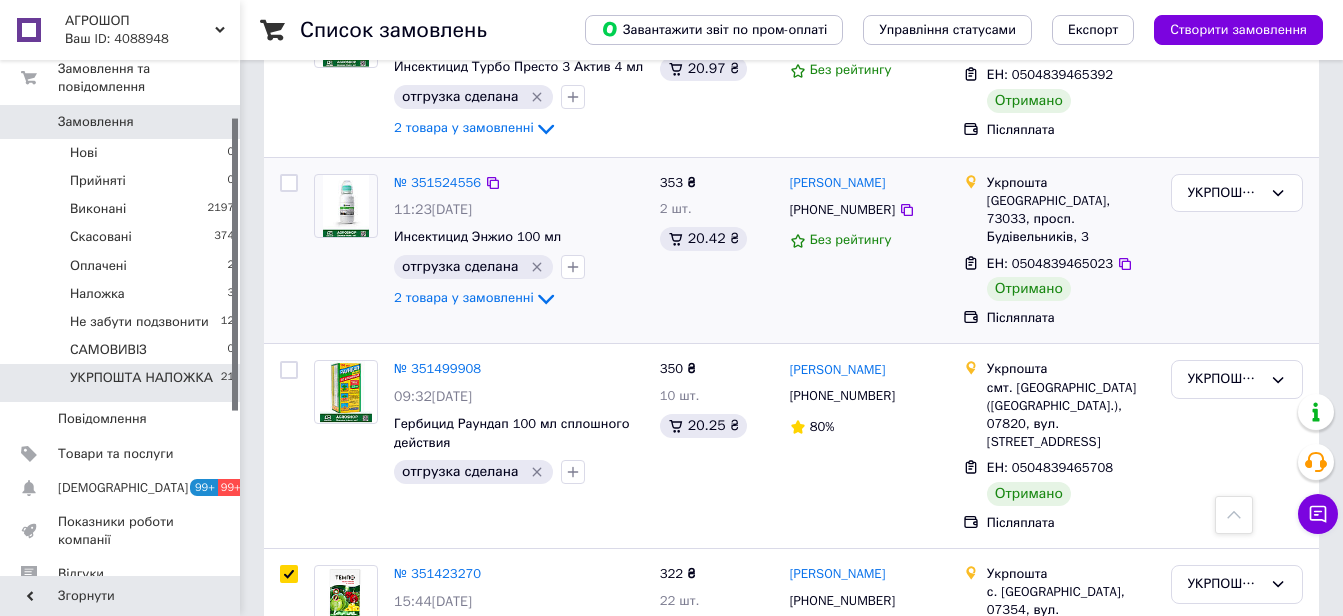 scroll, scrollTop: 1325, scrollLeft: 0, axis: vertical 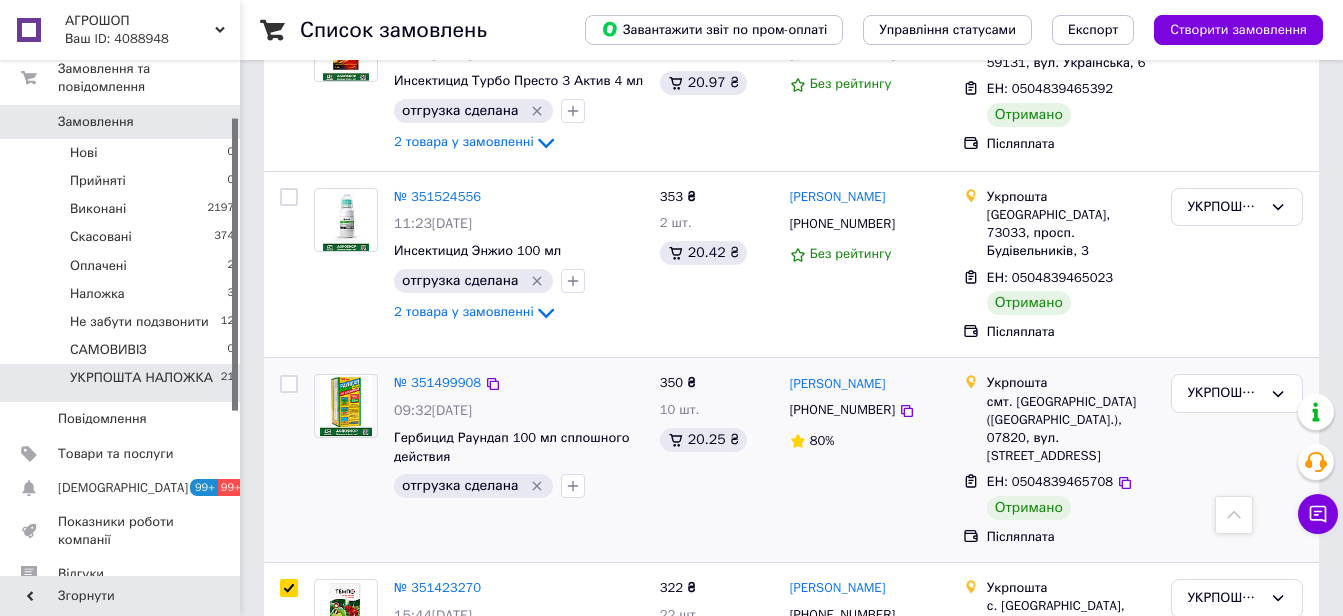click at bounding box center [289, 384] 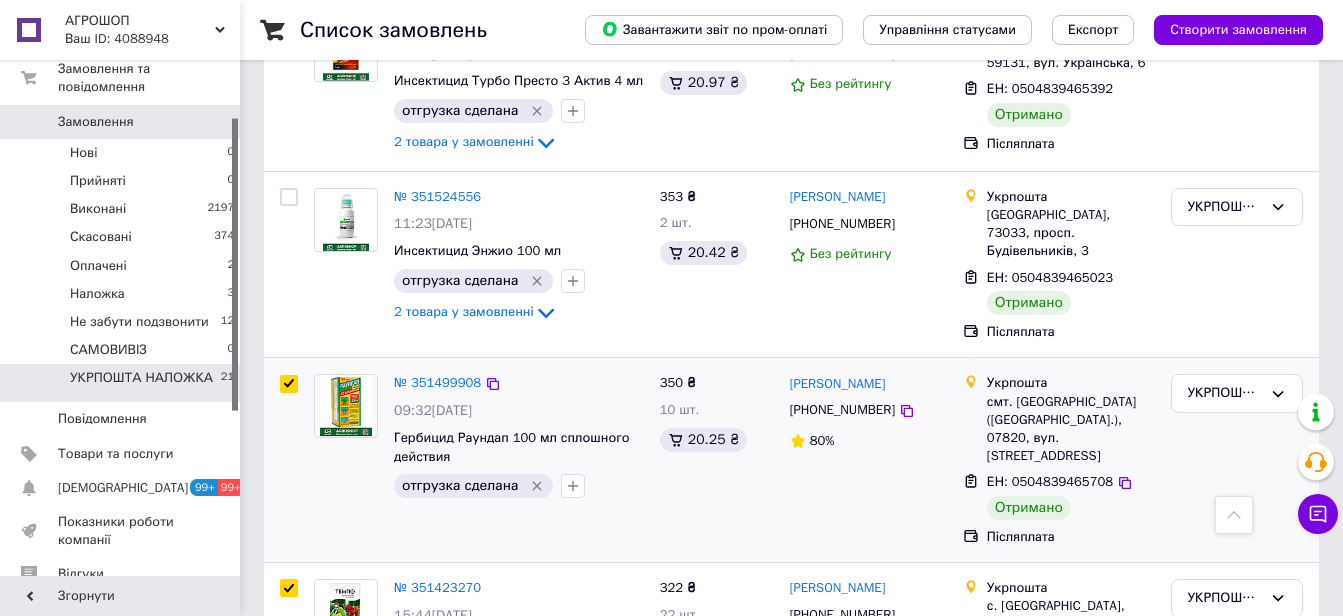 checkbox on "true" 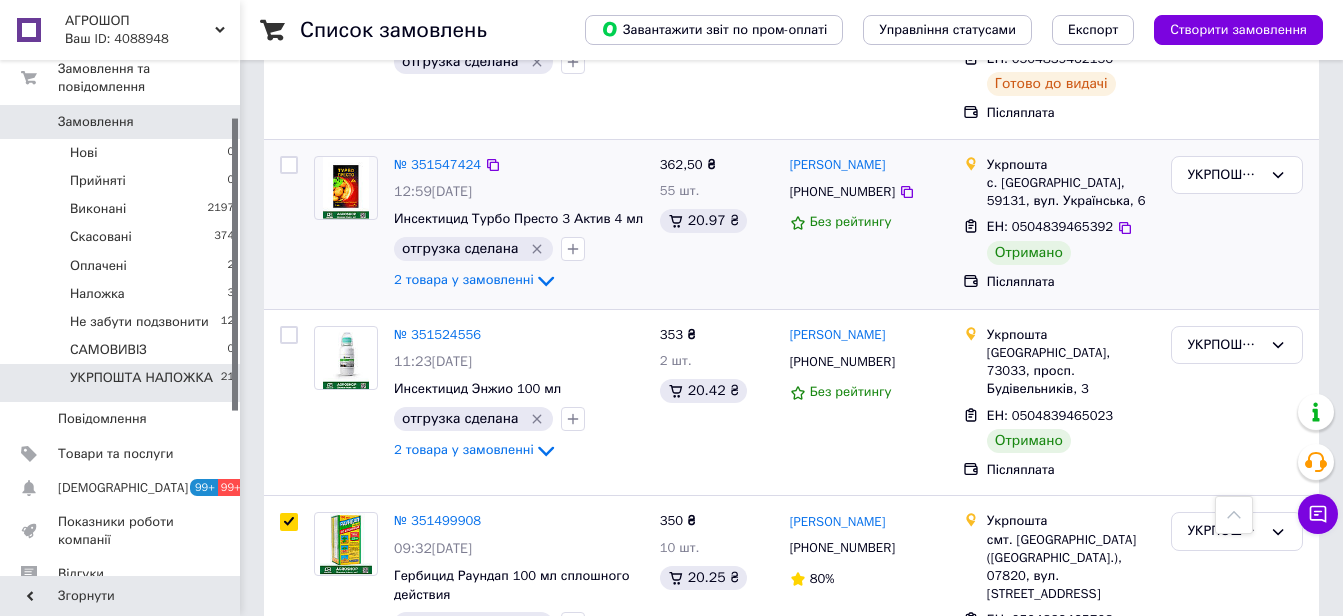 scroll, scrollTop: 1125, scrollLeft: 0, axis: vertical 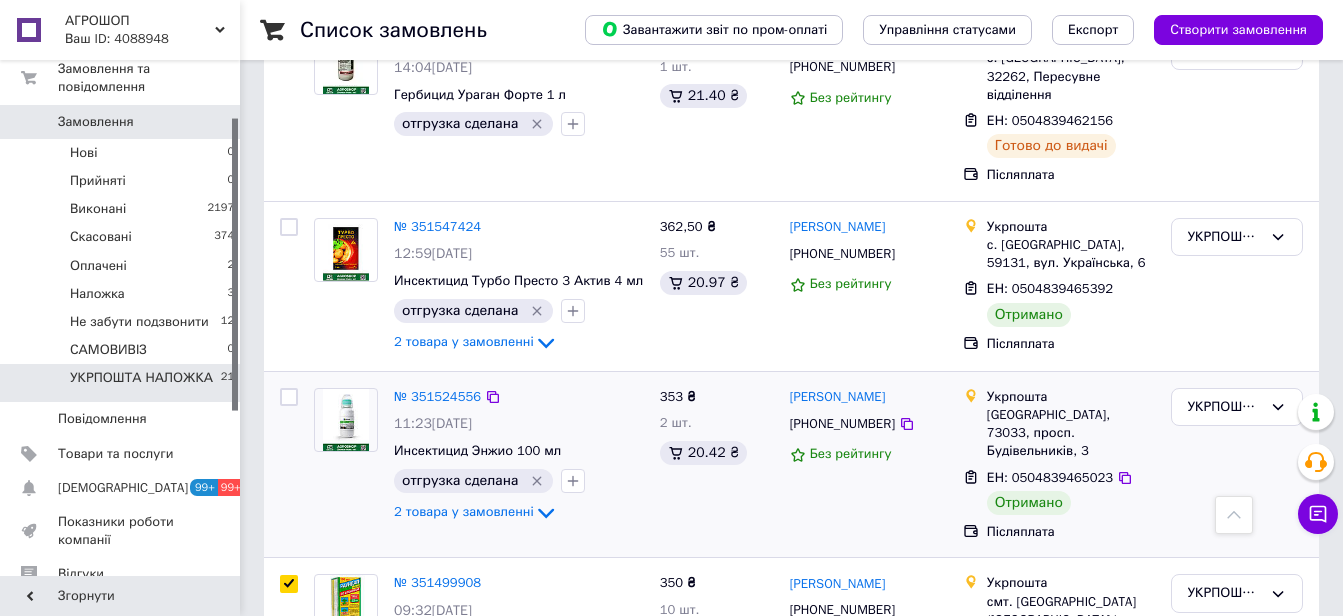 click at bounding box center (289, 397) 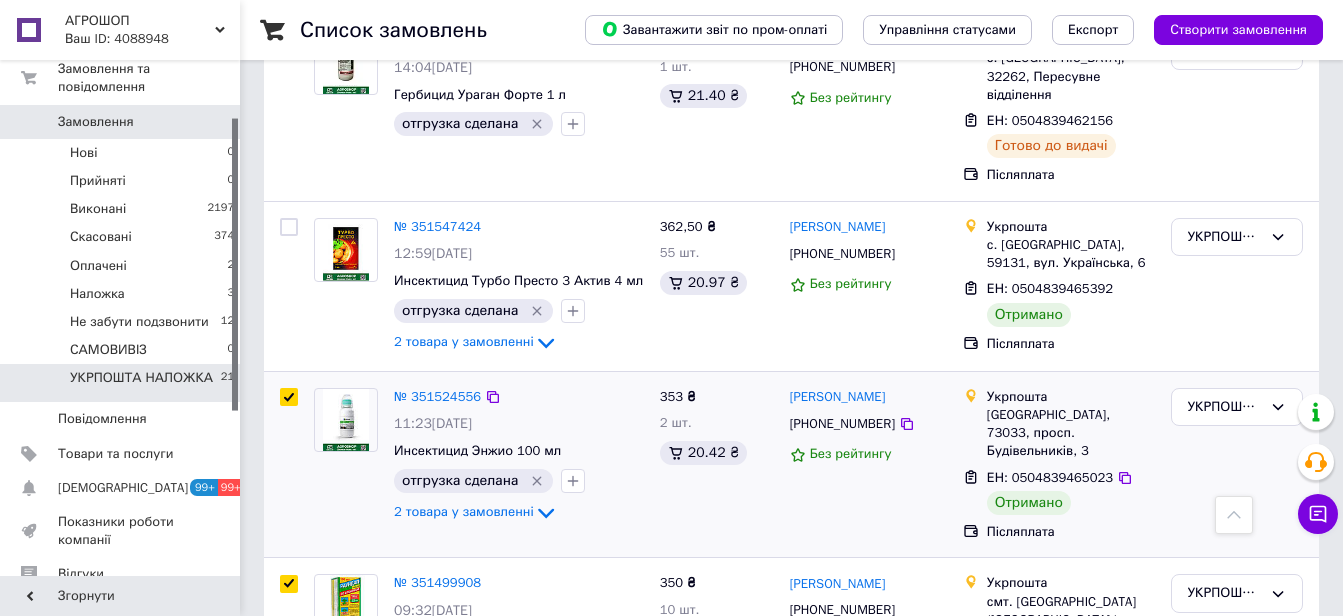 checkbox on "true" 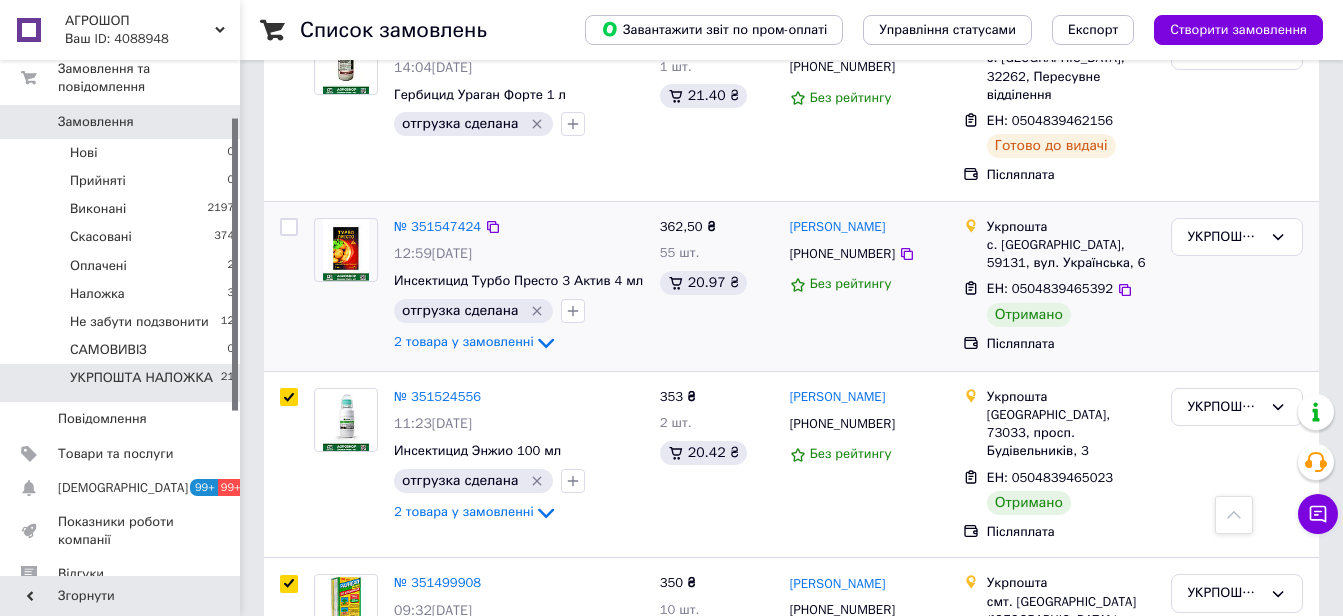 checkbox on "true" 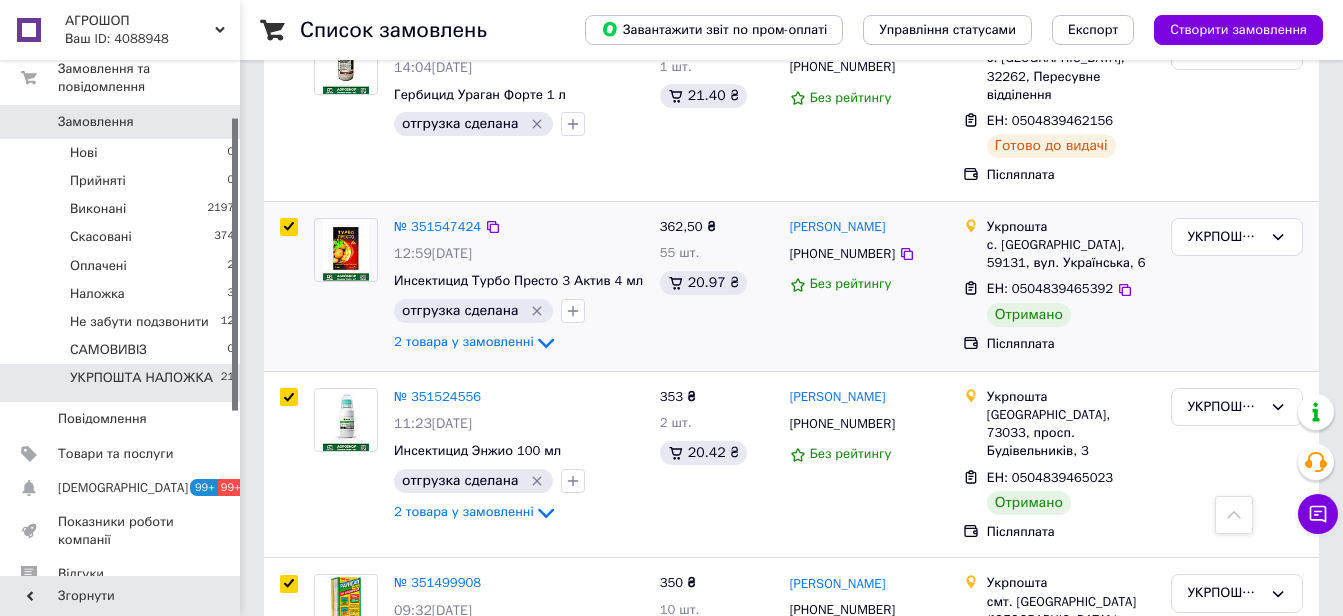 checkbox on "true" 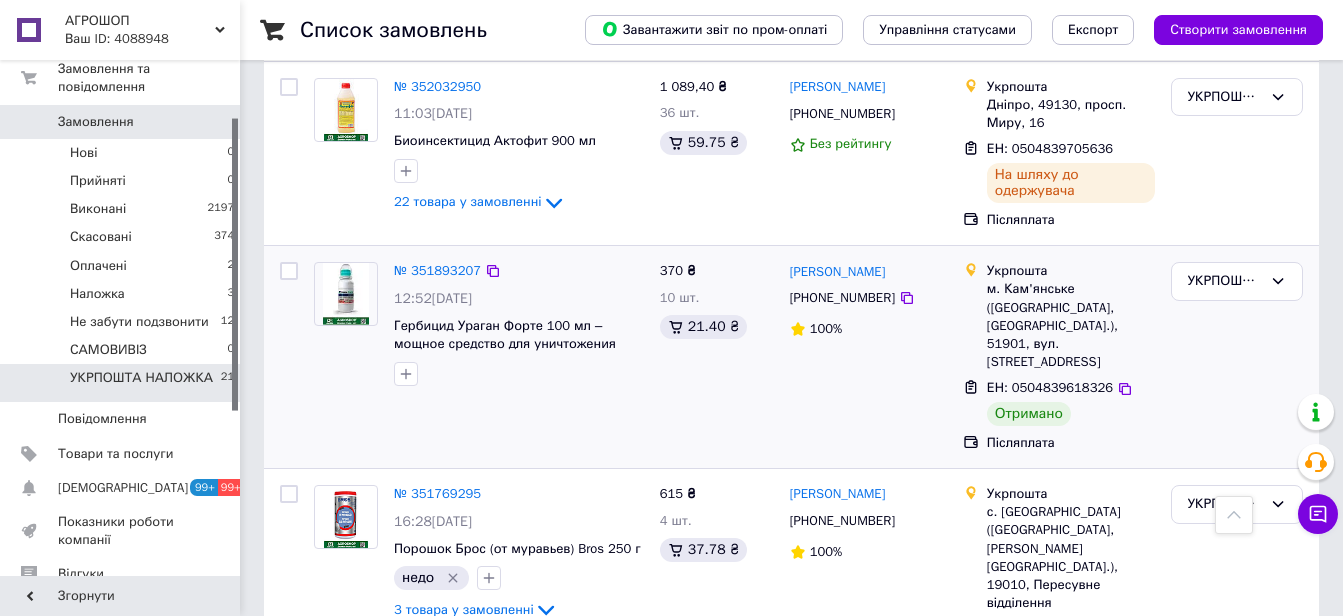 scroll, scrollTop: 425, scrollLeft: 0, axis: vertical 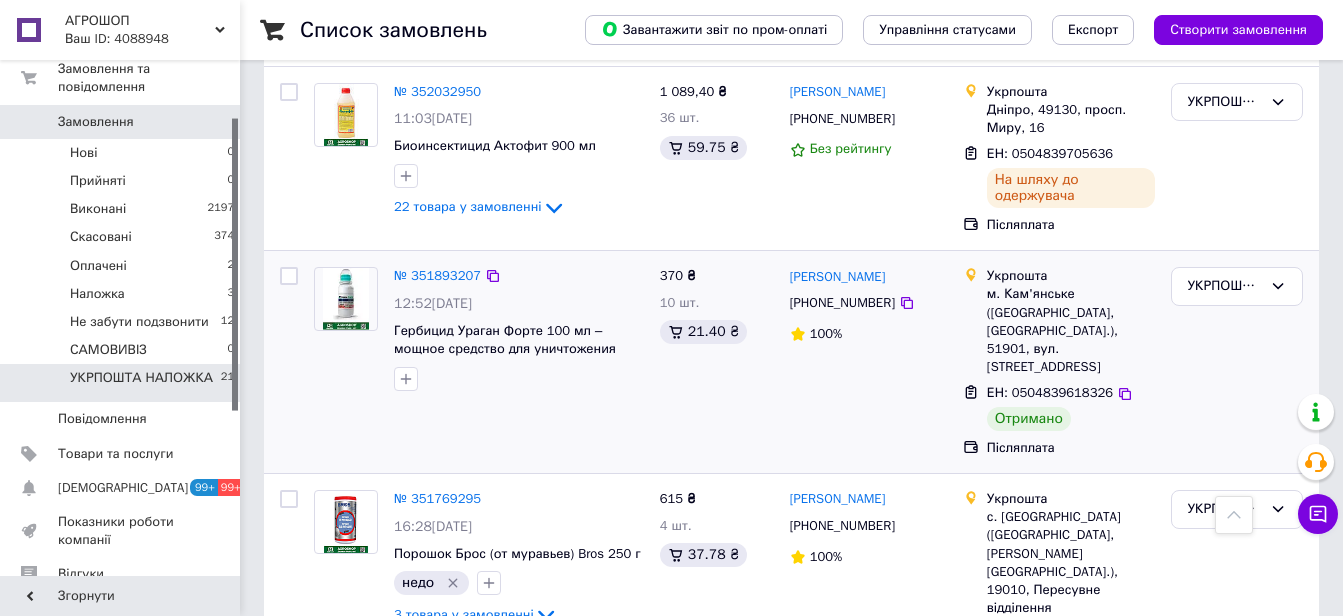 click at bounding box center [289, 276] 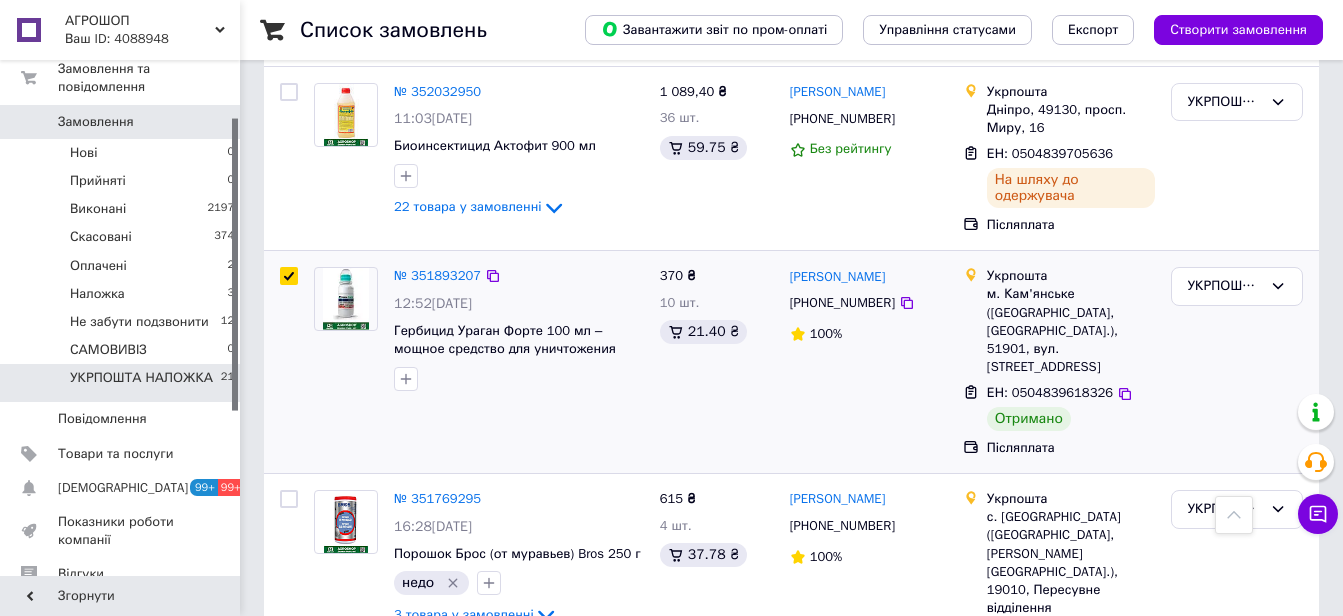 checkbox on "true" 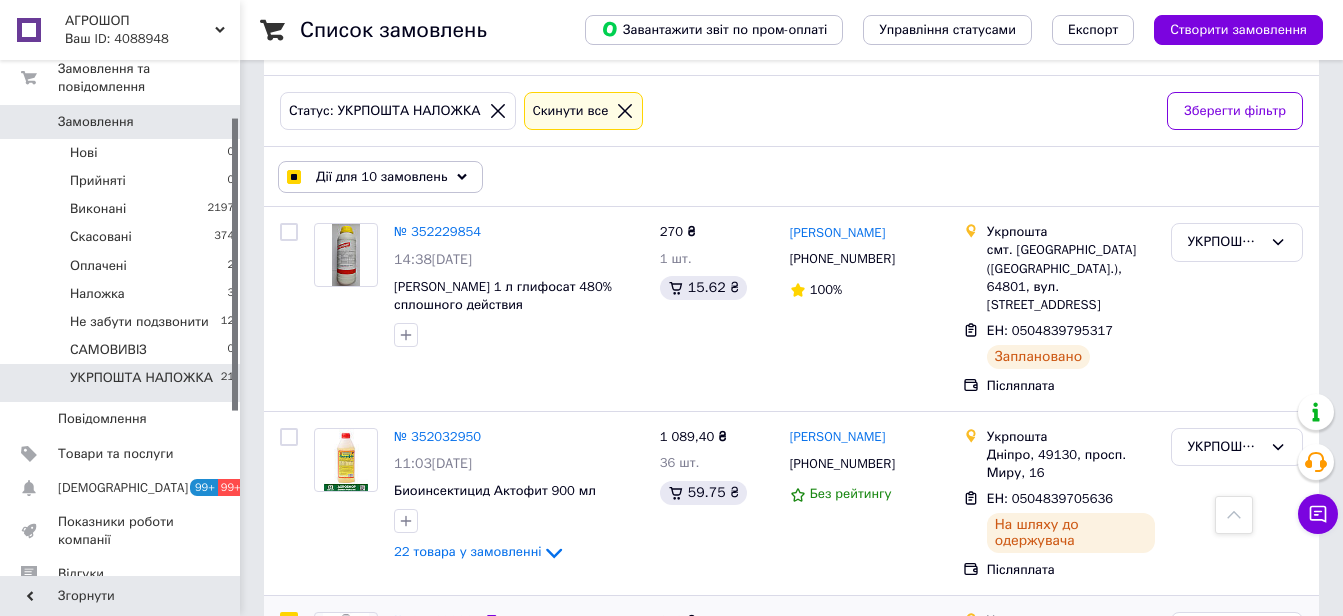 scroll, scrollTop: 25, scrollLeft: 0, axis: vertical 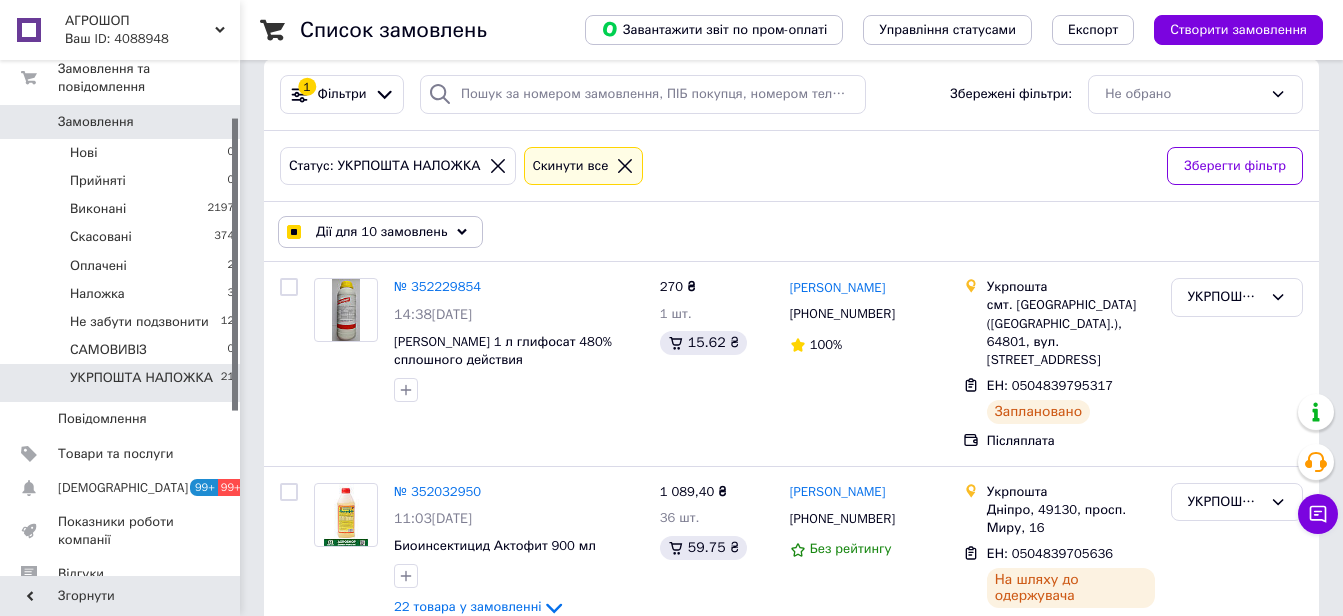 click on "Дії для 10 замовлень" at bounding box center [380, 232] 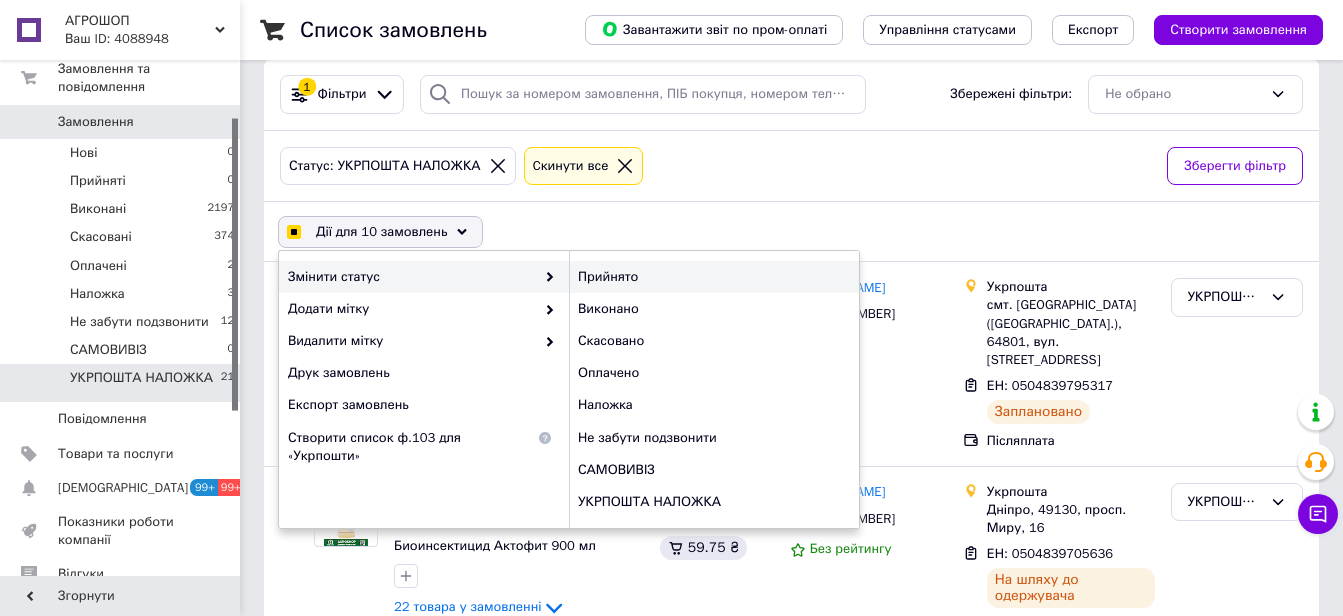 checkbox on "true" 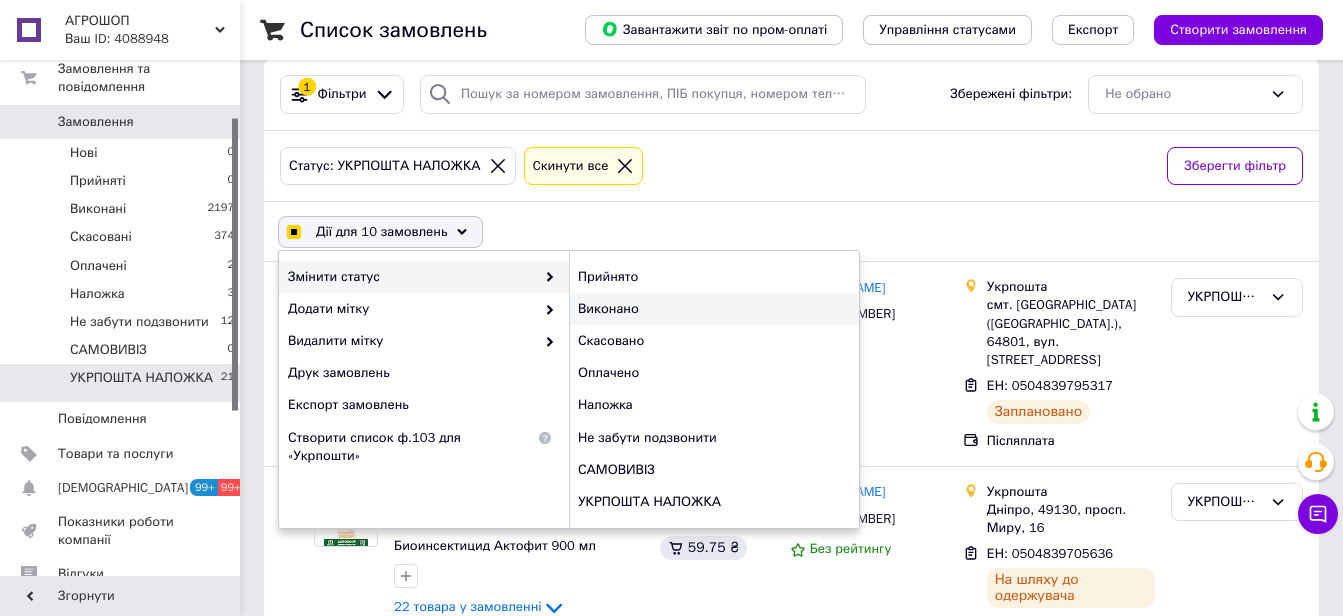 click on "Виконано" at bounding box center (714, 309) 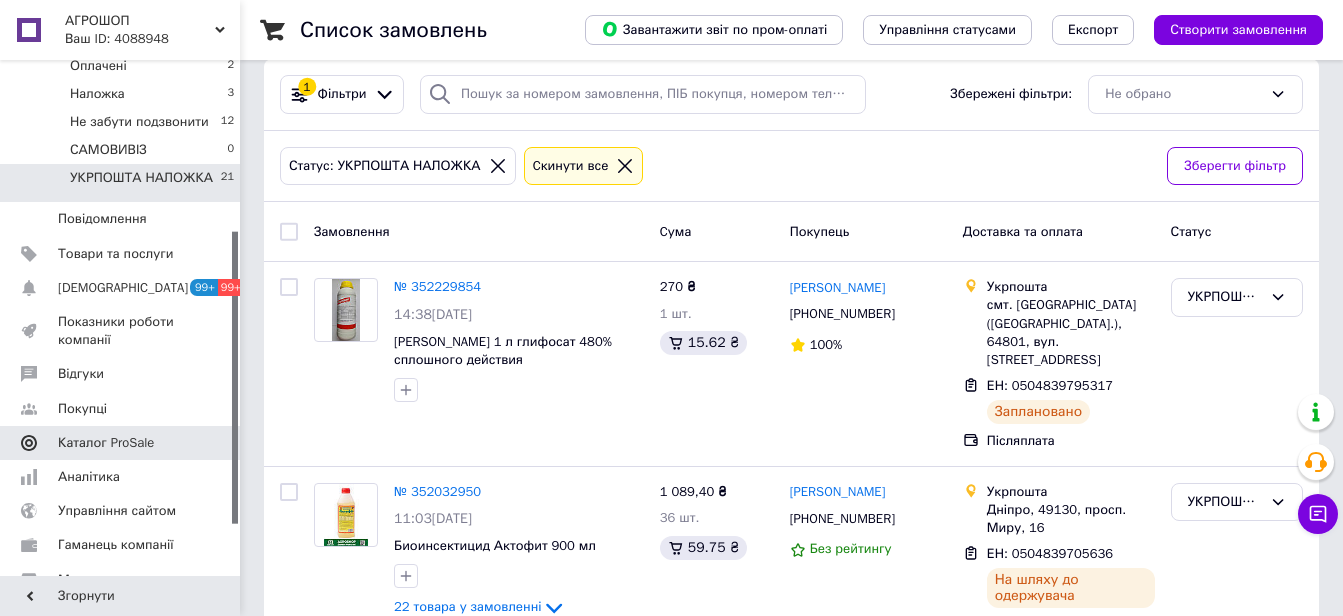 scroll, scrollTop: 389, scrollLeft: 0, axis: vertical 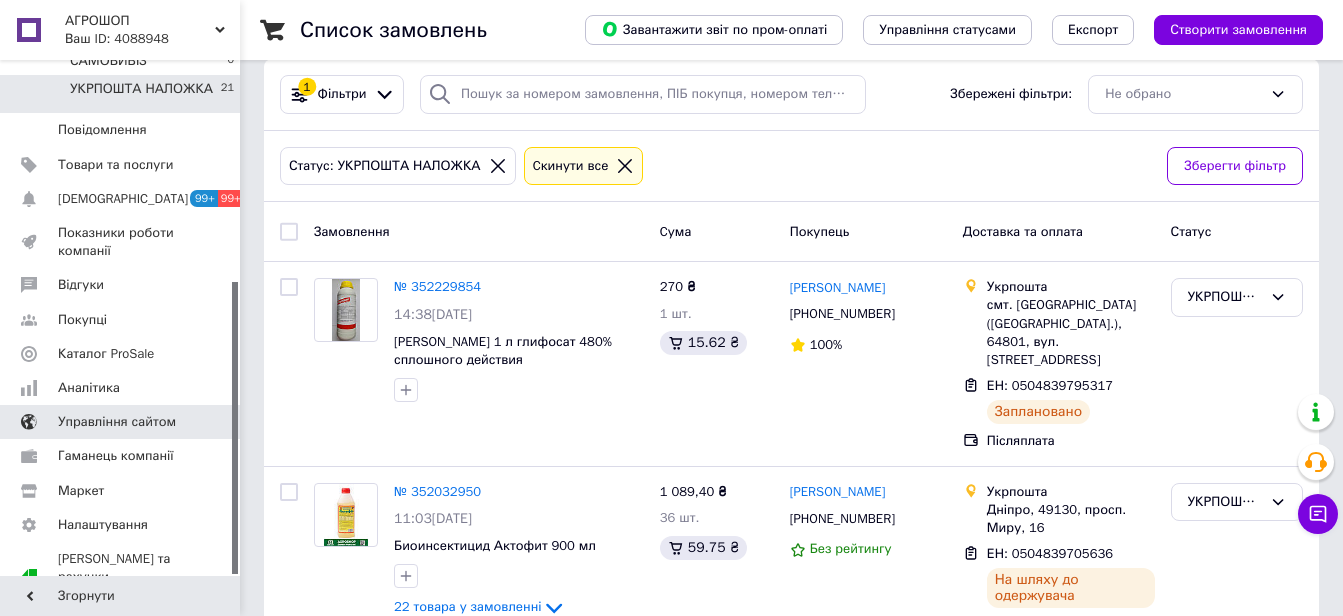 click on "Управління сайтом" at bounding box center (117, 422) 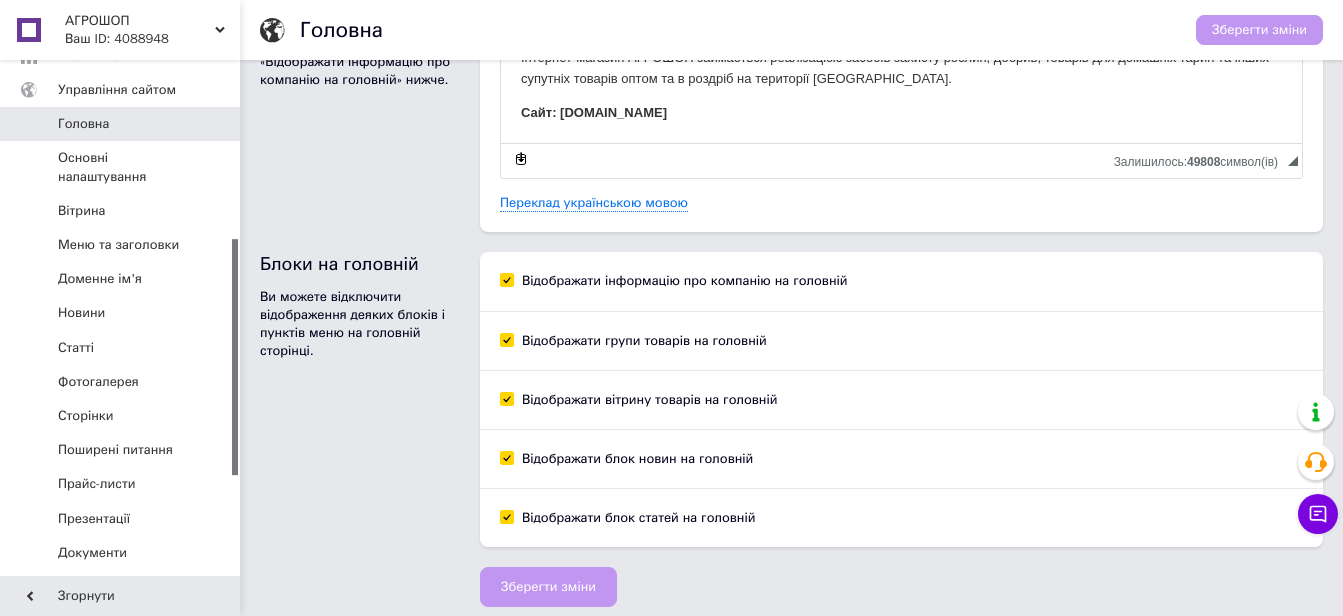 scroll, scrollTop: 164, scrollLeft: 0, axis: vertical 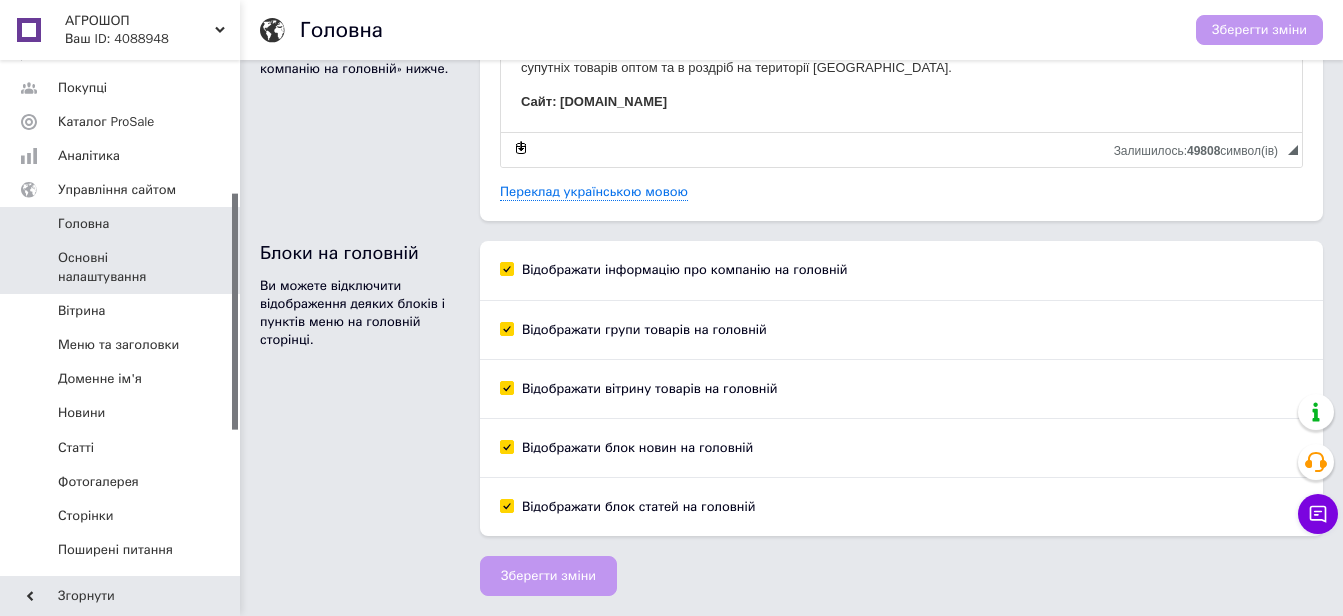 click on "Основні налаштування" at bounding box center [121, 267] 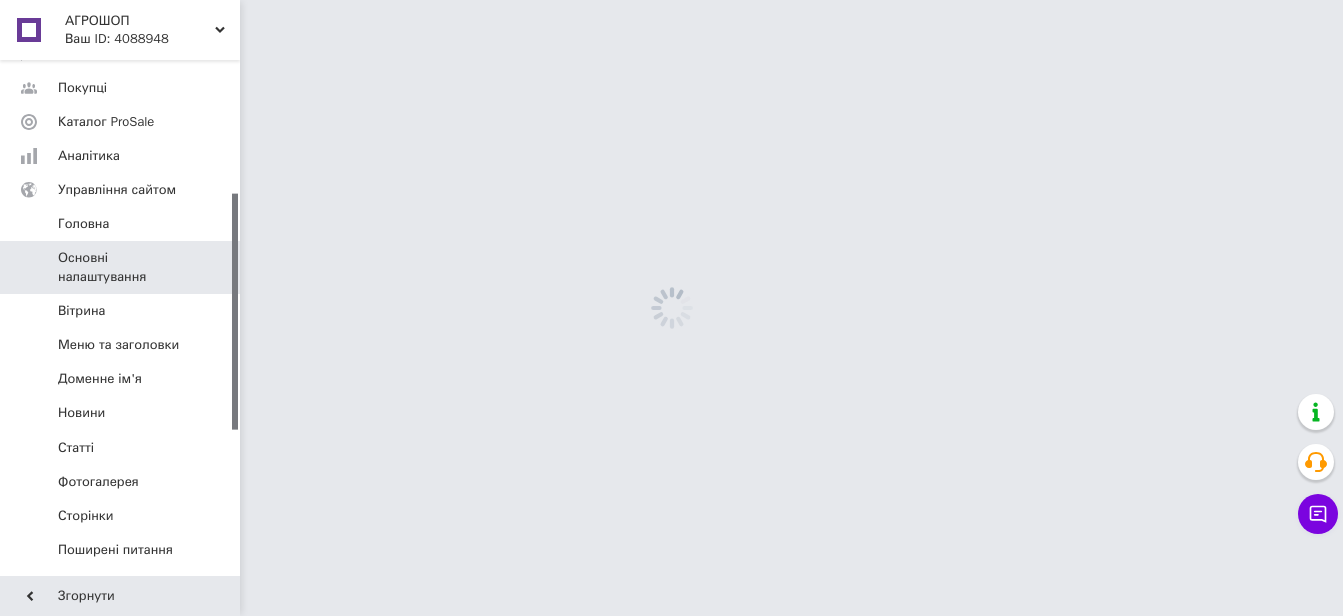 scroll, scrollTop: 0, scrollLeft: 0, axis: both 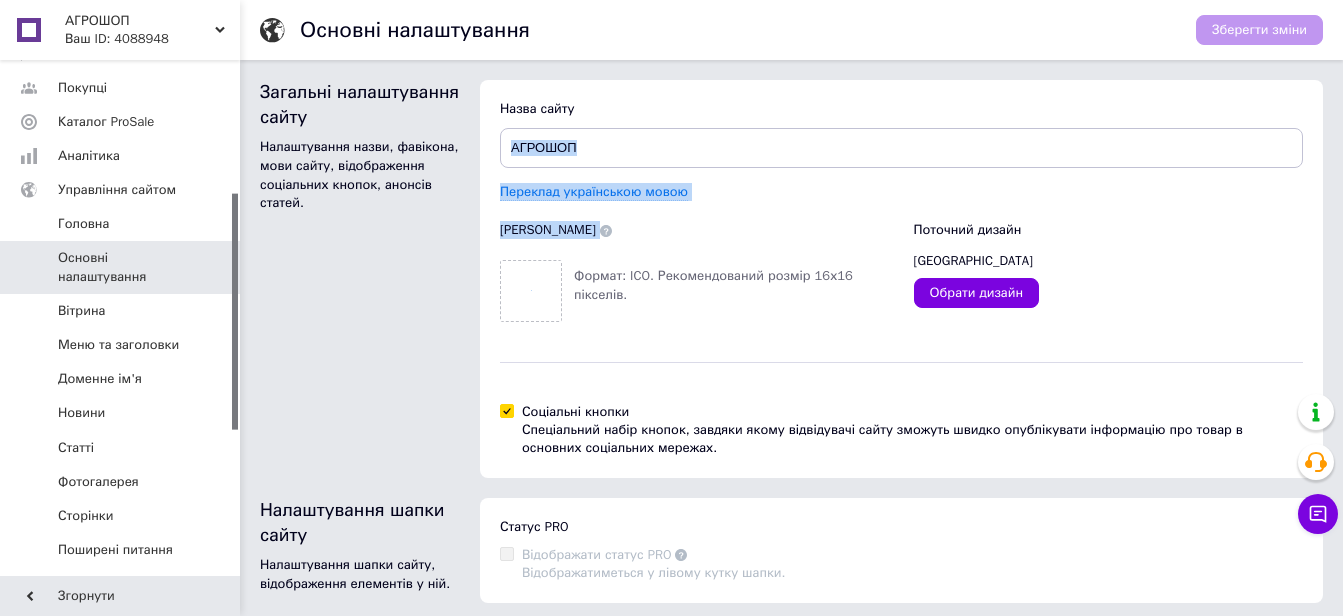 drag, startPoint x: 538, startPoint y: 305, endPoint x: 1361, endPoint y: 122, distance: 843.1002 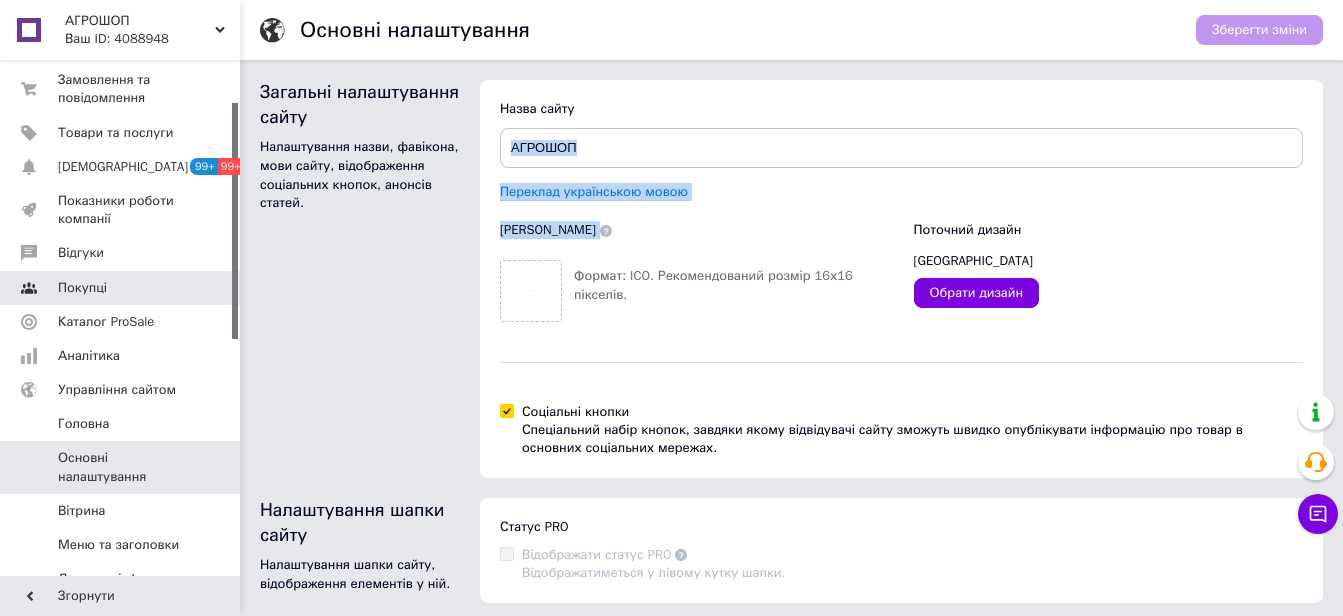 scroll, scrollTop: 189, scrollLeft: 0, axis: vertical 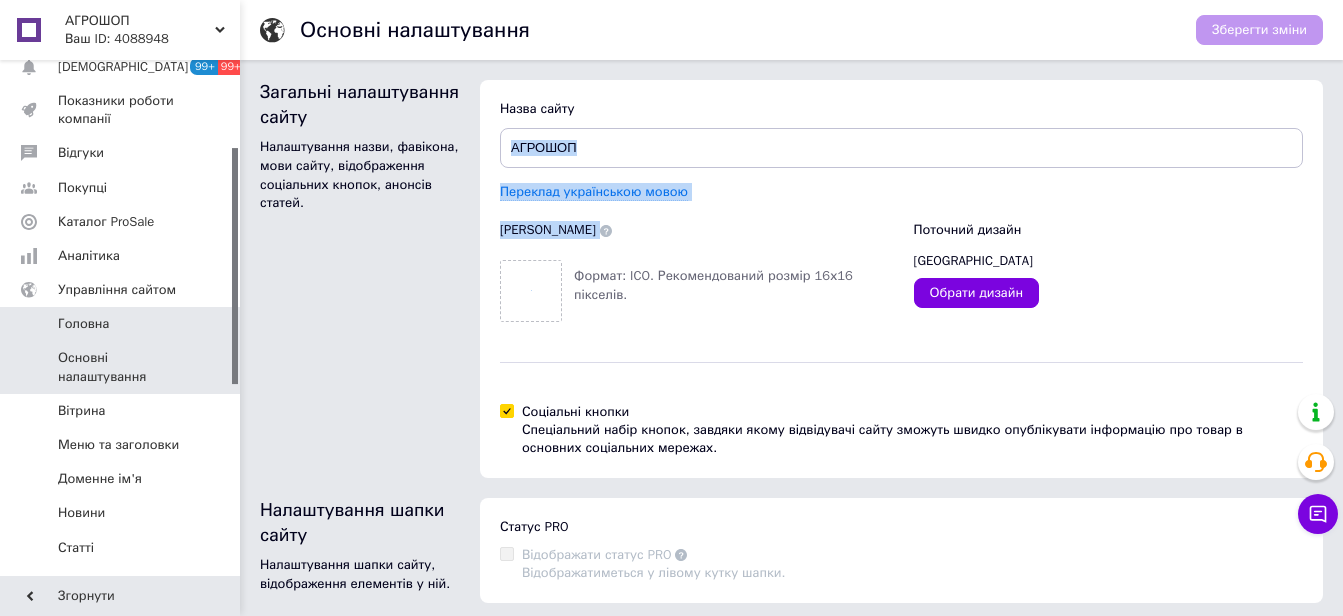 click on "Головна" at bounding box center [83, 324] 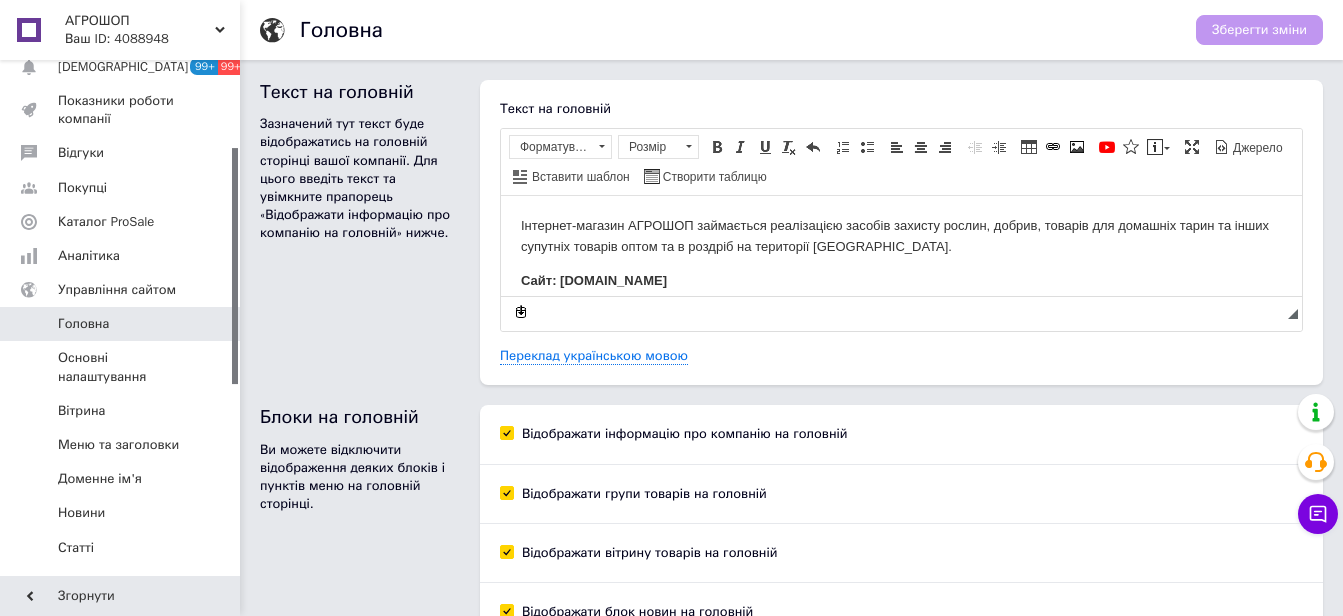 scroll, scrollTop: 0, scrollLeft: 0, axis: both 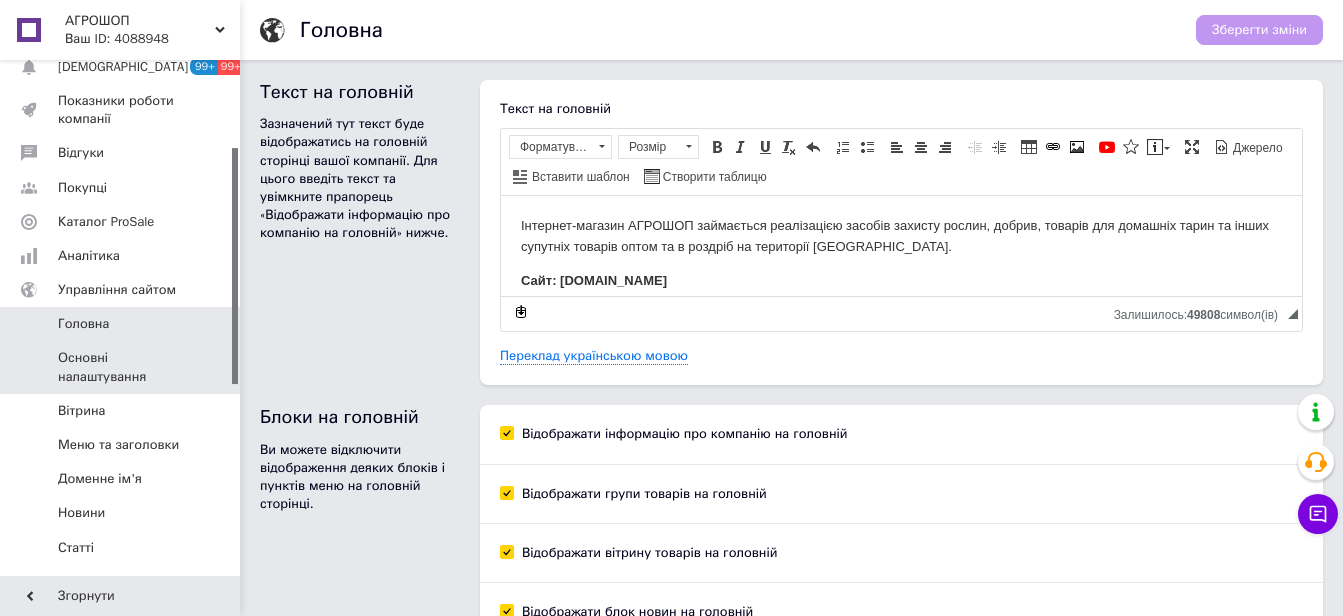 click on "Основні налаштування" at bounding box center [121, 367] 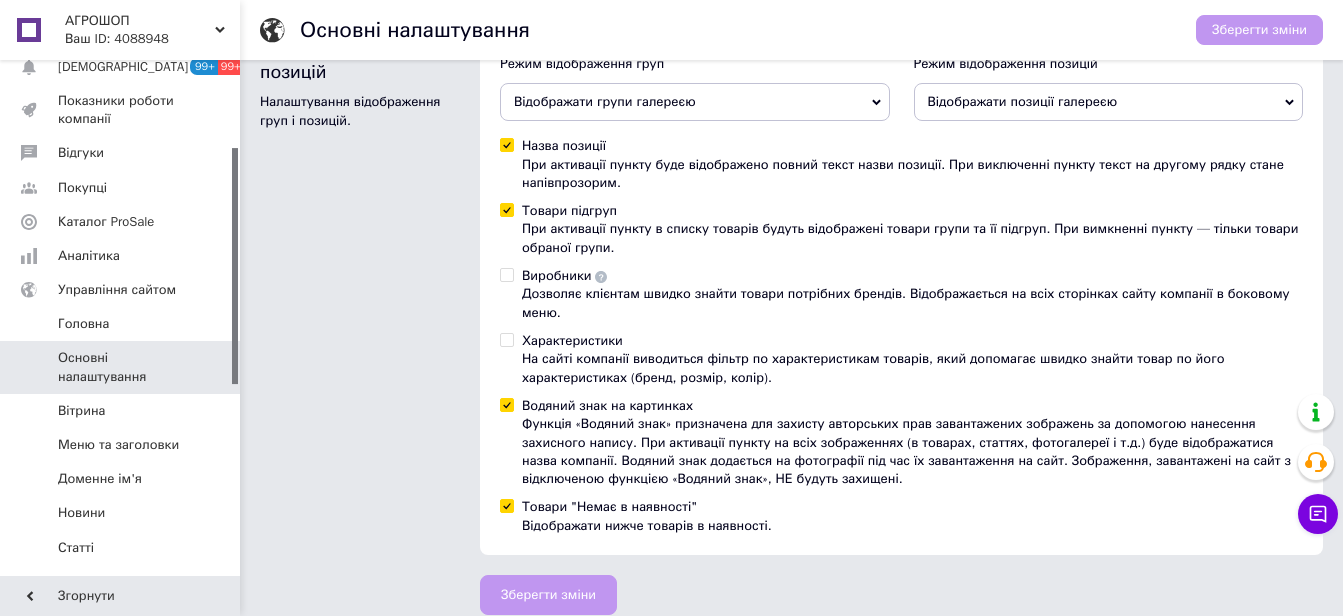 scroll, scrollTop: 589, scrollLeft: 0, axis: vertical 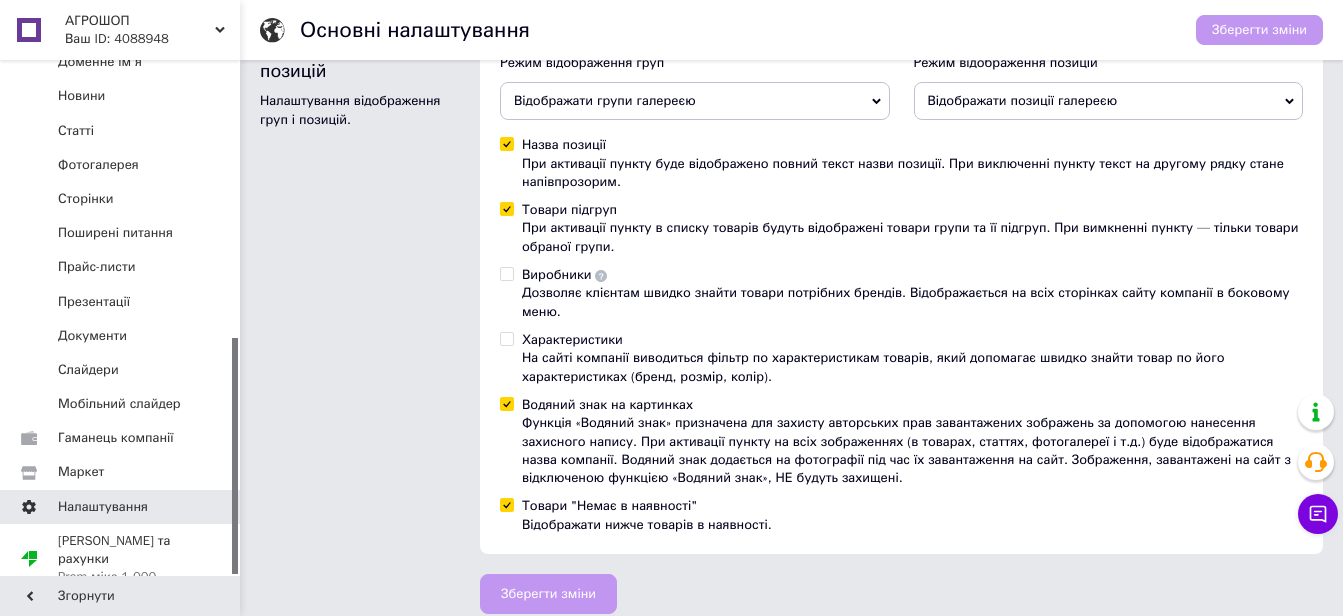 click on "Налаштування" at bounding box center (103, 507) 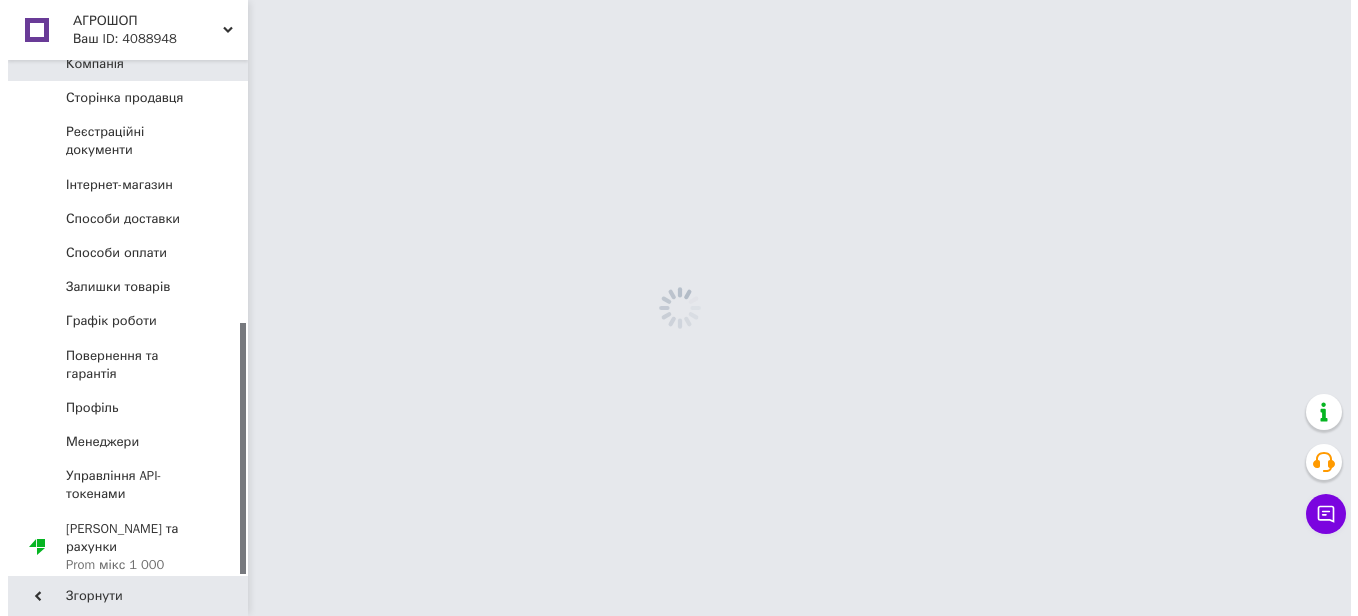 scroll, scrollTop: 0, scrollLeft: 0, axis: both 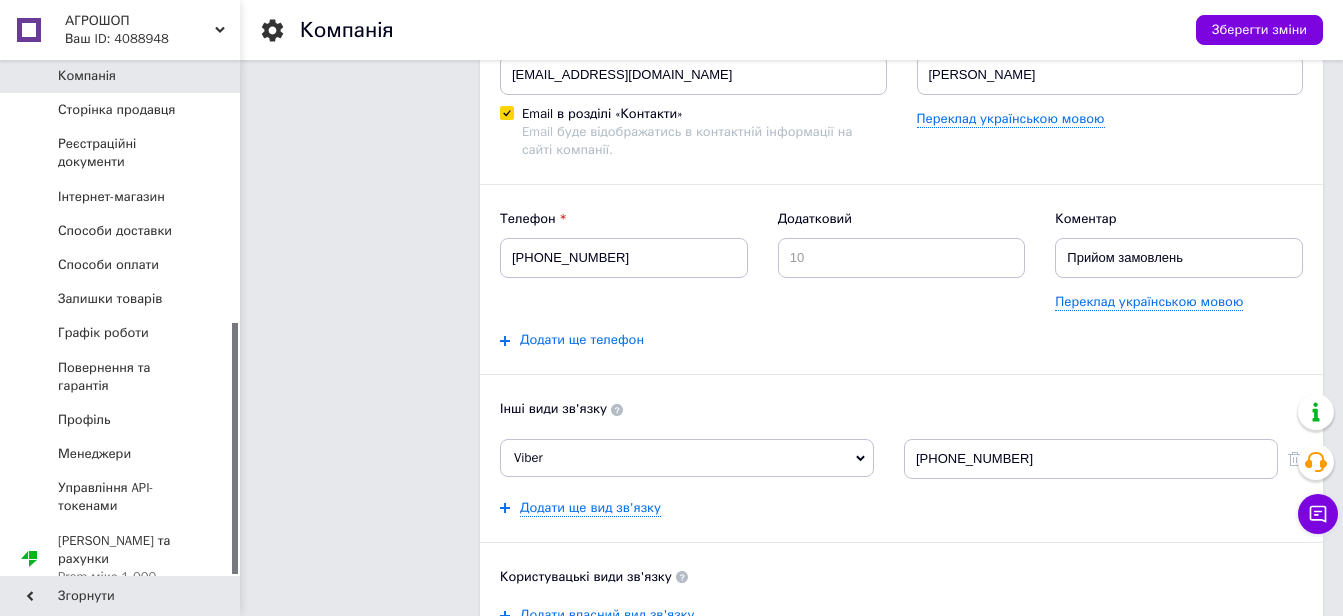click on "Додати ще телефон" at bounding box center (582, 340) 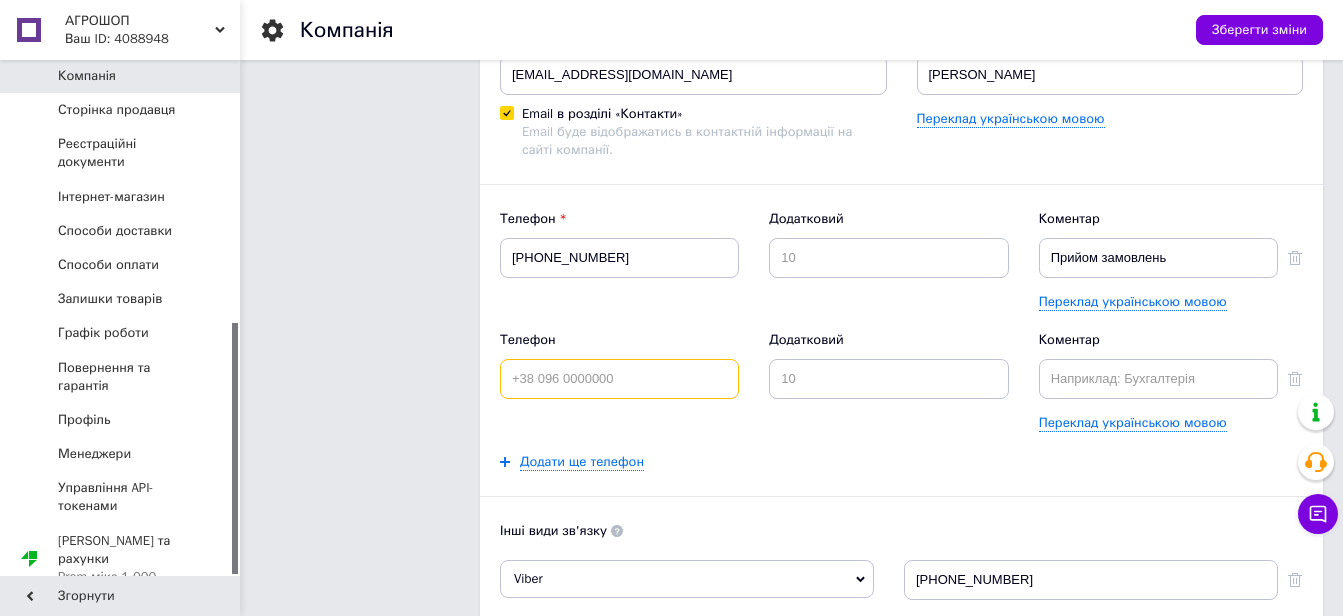 click at bounding box center (619, 379) 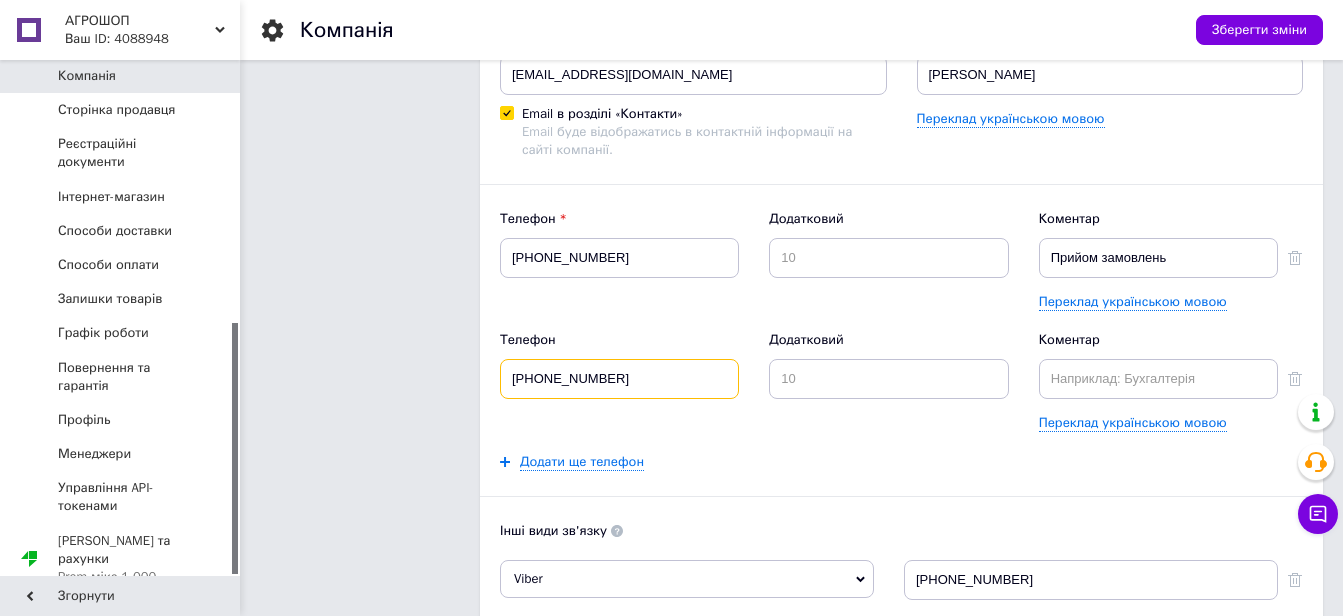 type on "[PHONE_NUMBER]" 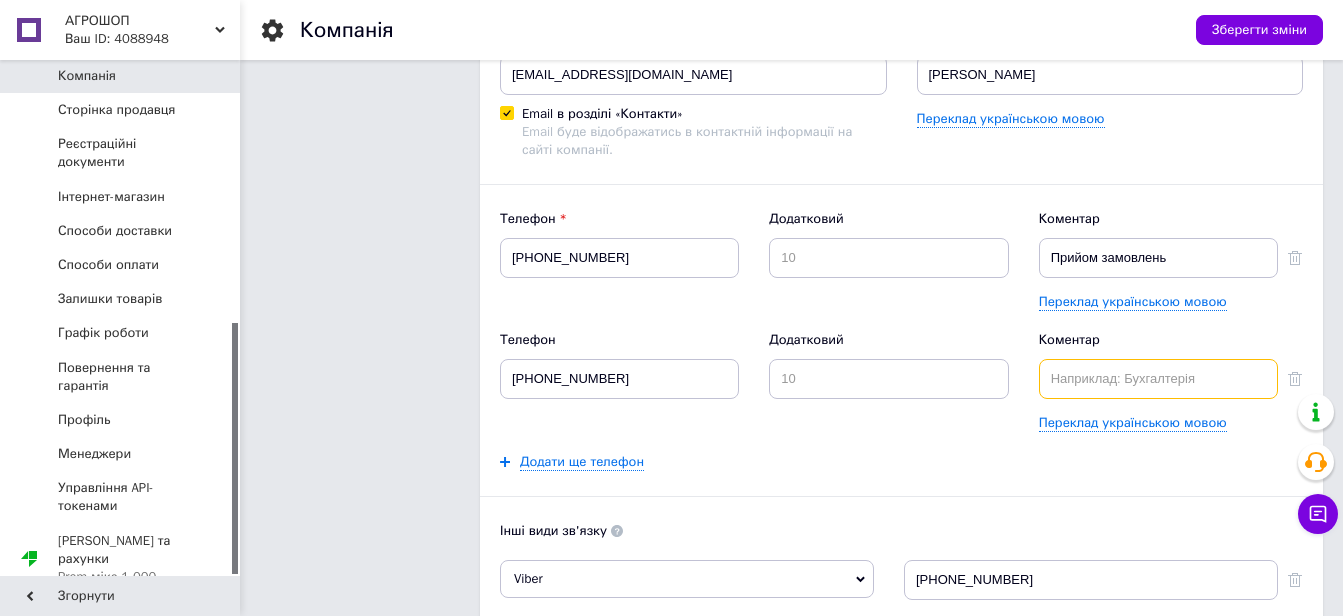 click at bounding box center [1158, 379] 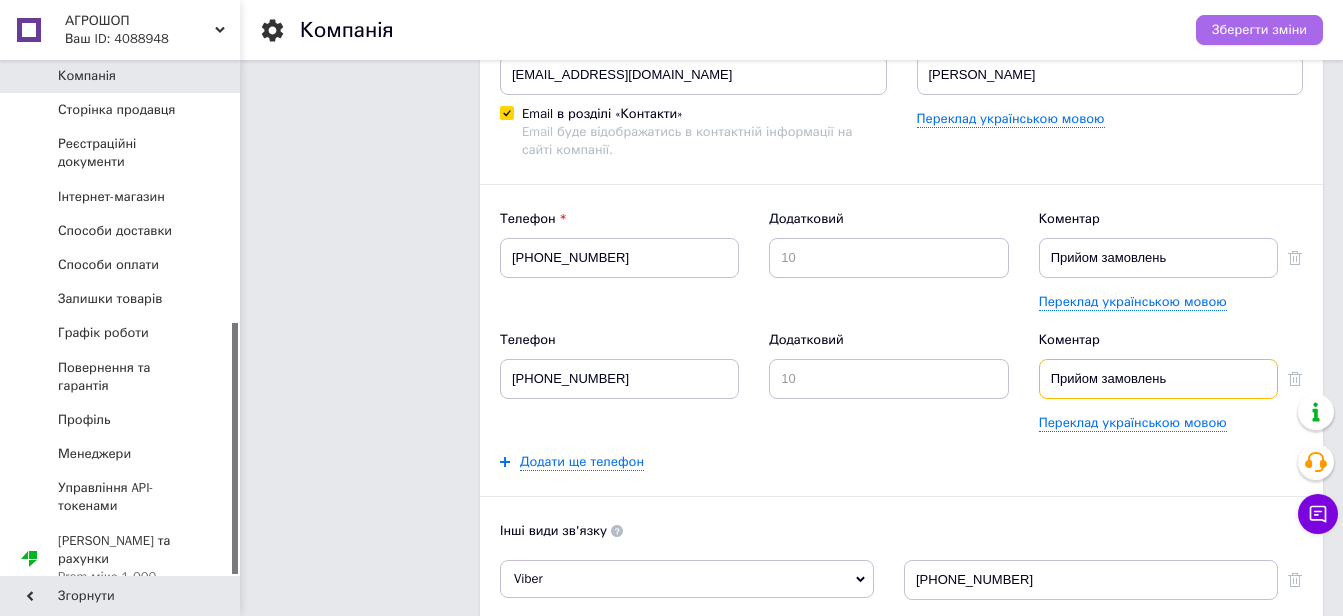 type on "Прийом замовлень" 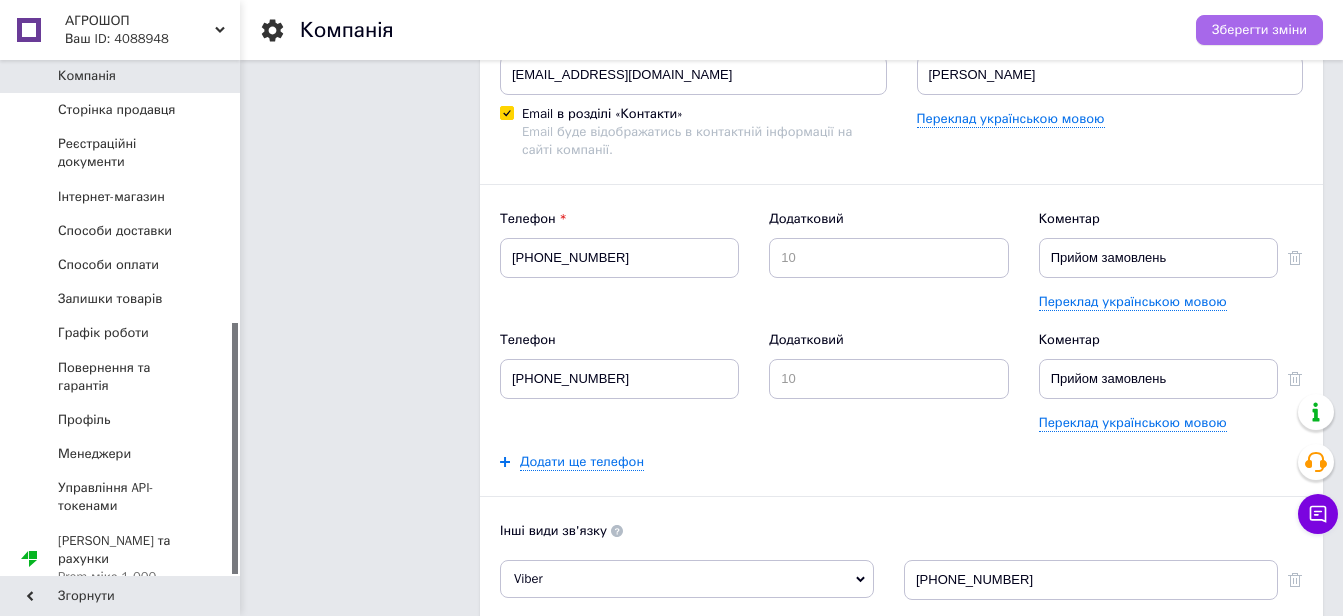 click on "Зберегти зміни" at bounding box center [1259, 30] 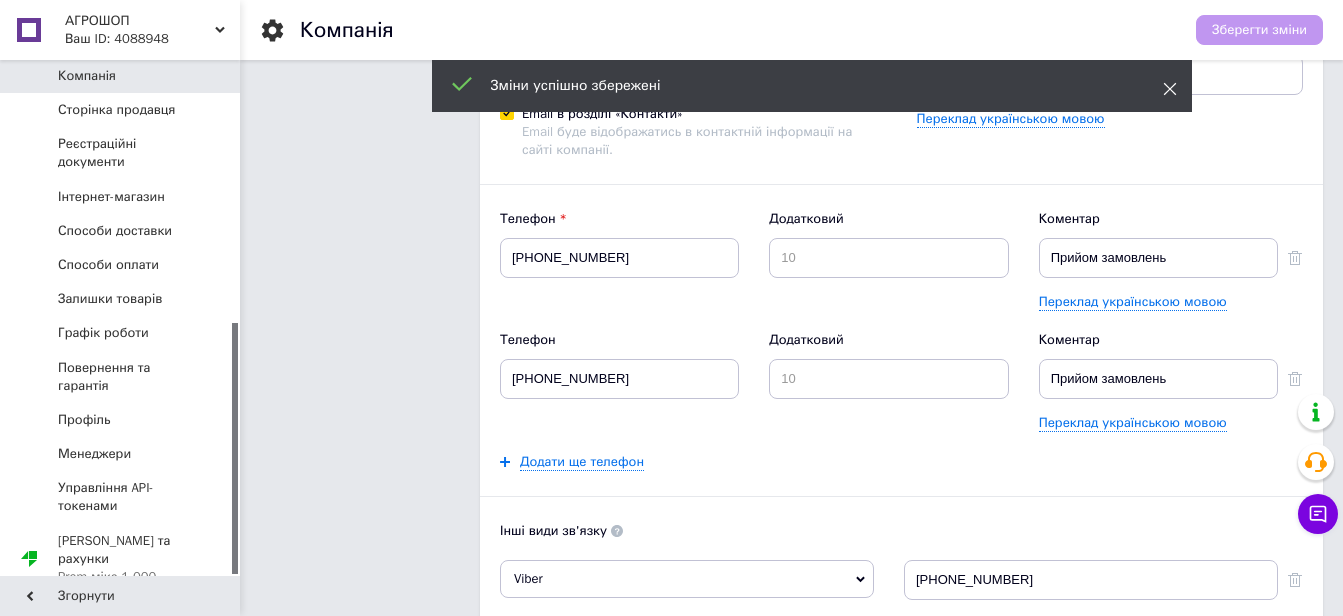 click 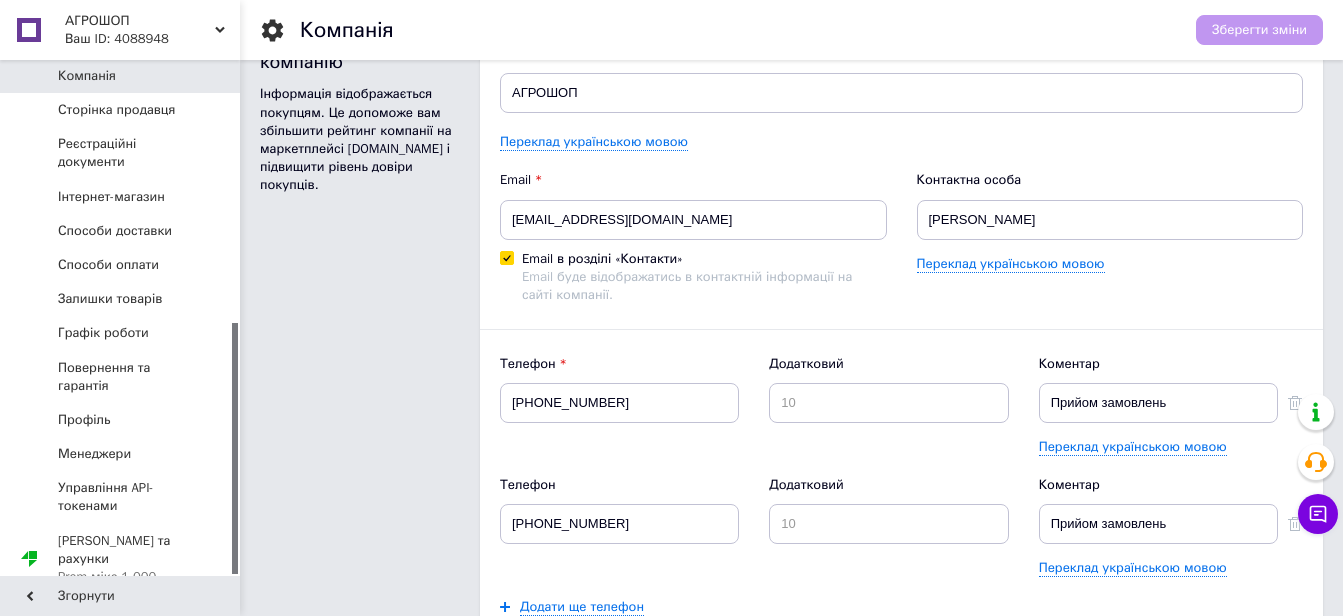 scroll, scrollTop: 0, scrollLeft: 0, axis: both 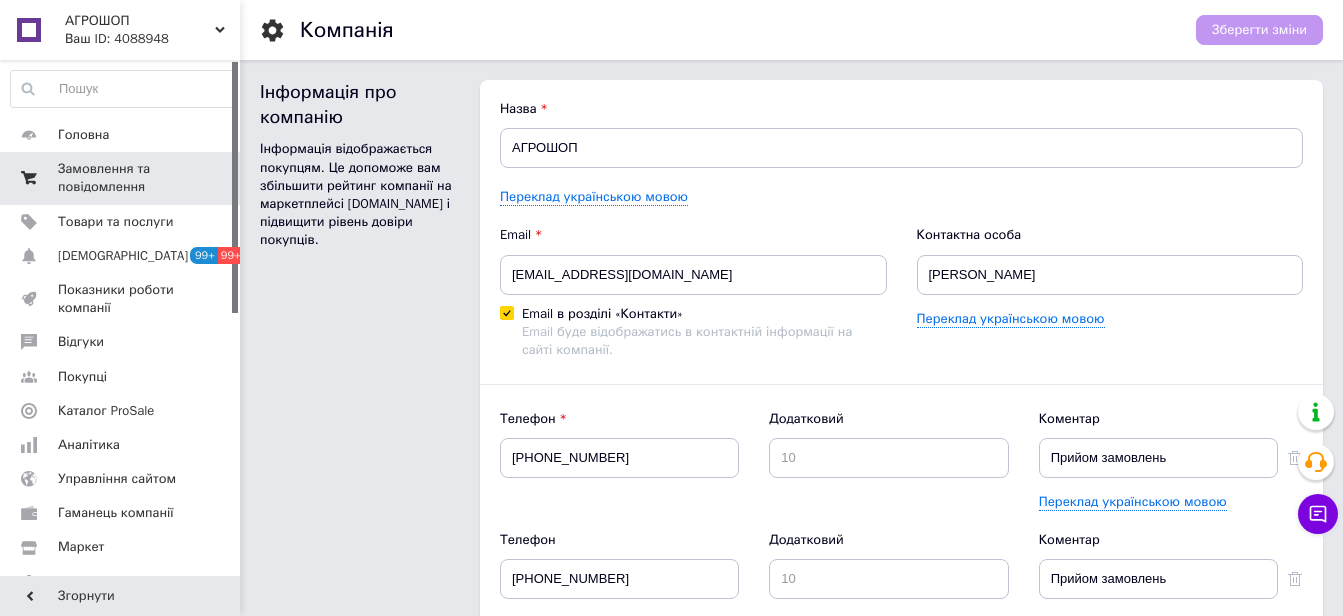click on "Замовлення та повідомлення" at bounding box center [121, 178] 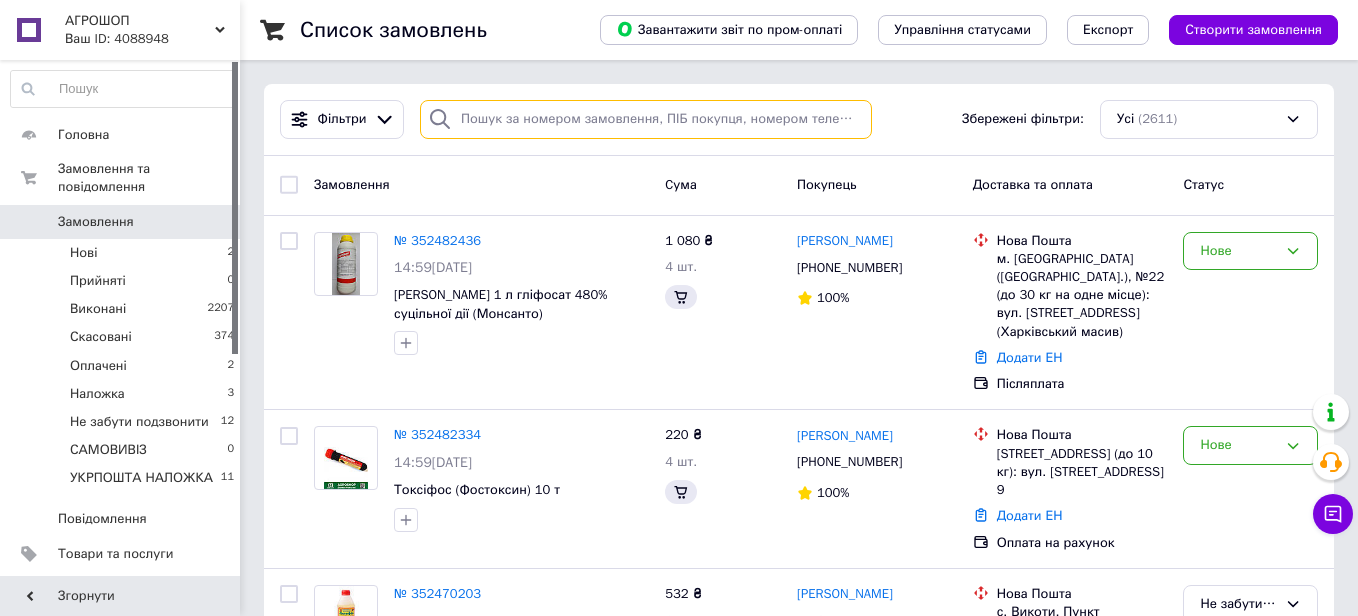 click at bounding box center [646, 119] 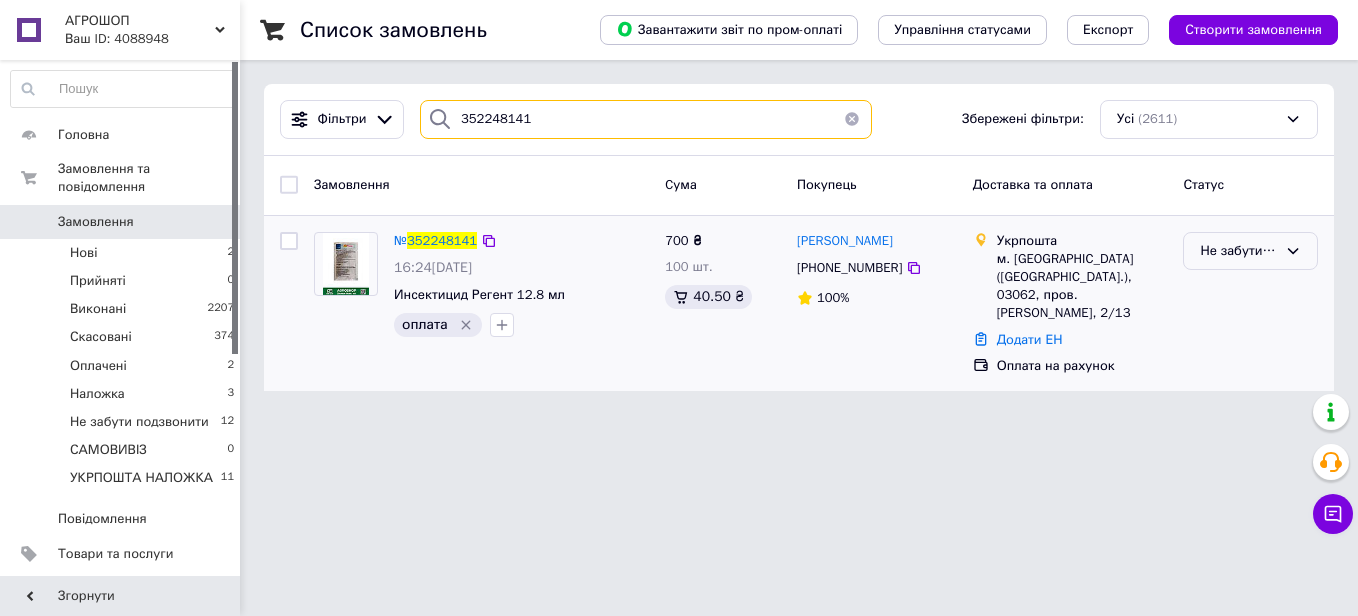 type on "352248141" 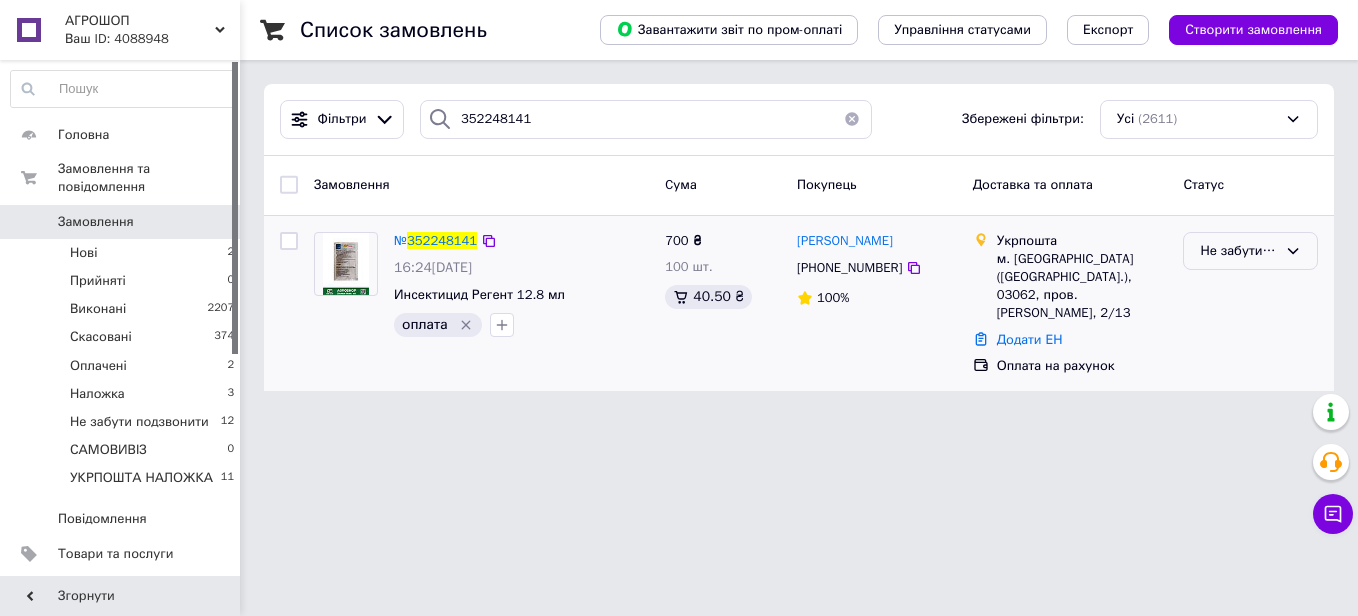 click on "Не забути подзвонити" at bounding box center [1238, 251] 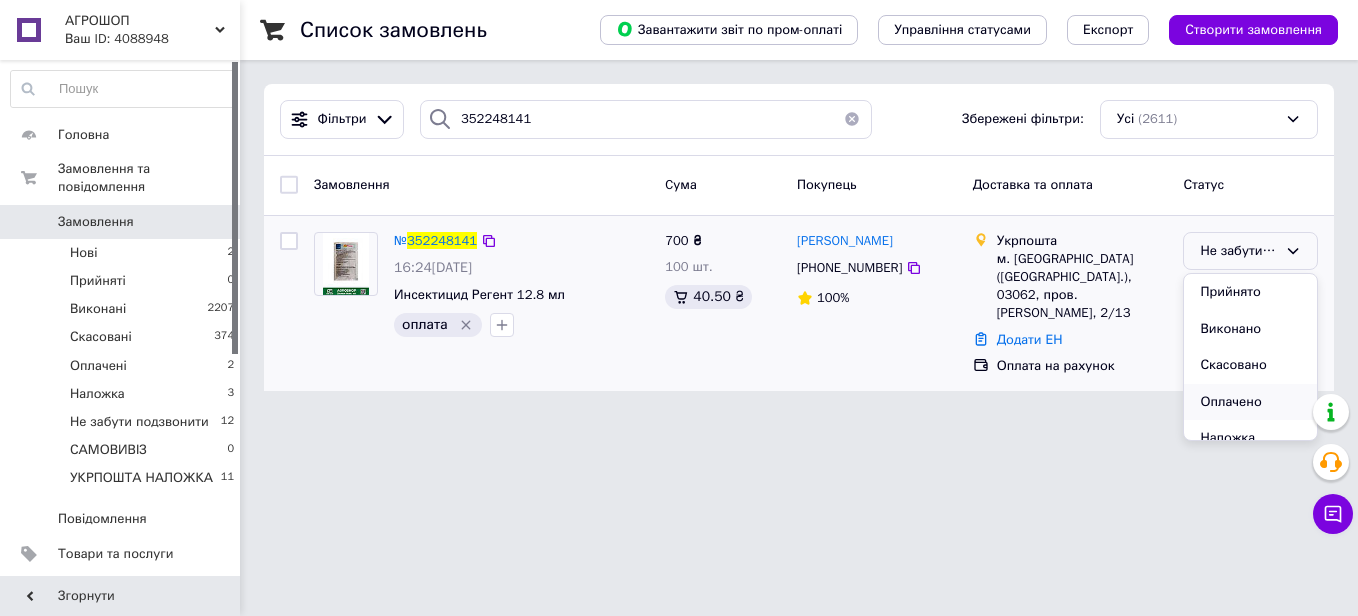 click on "Оплачено" at bounding box center (1250, 402) 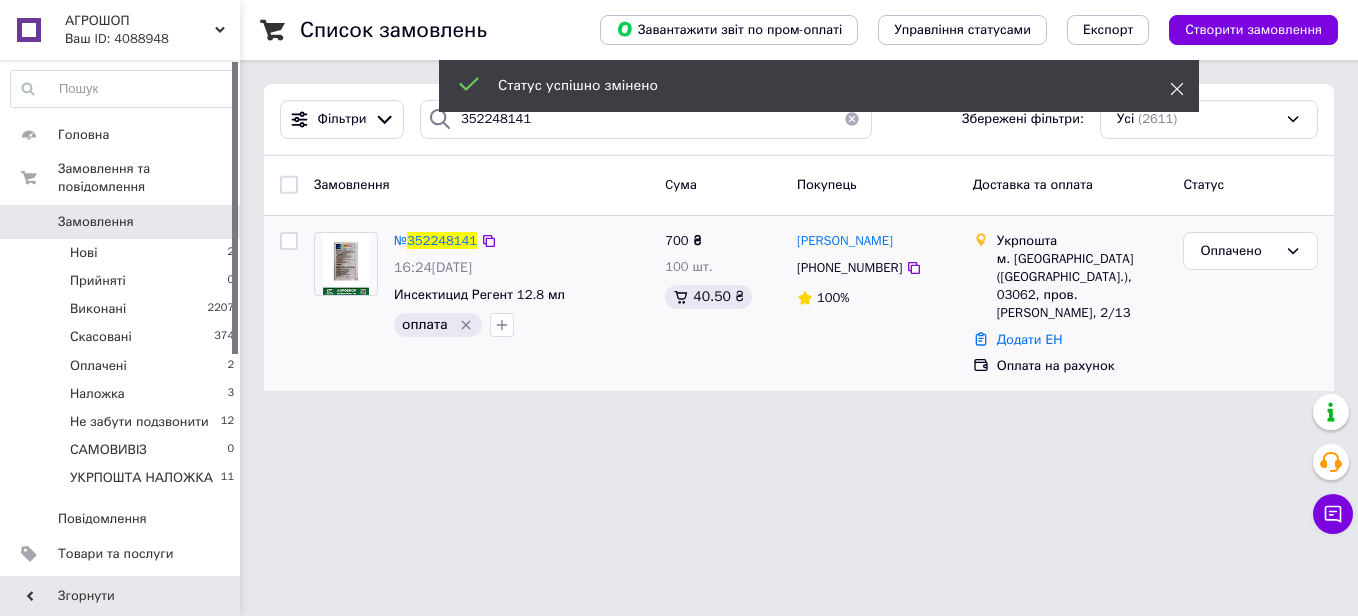 click 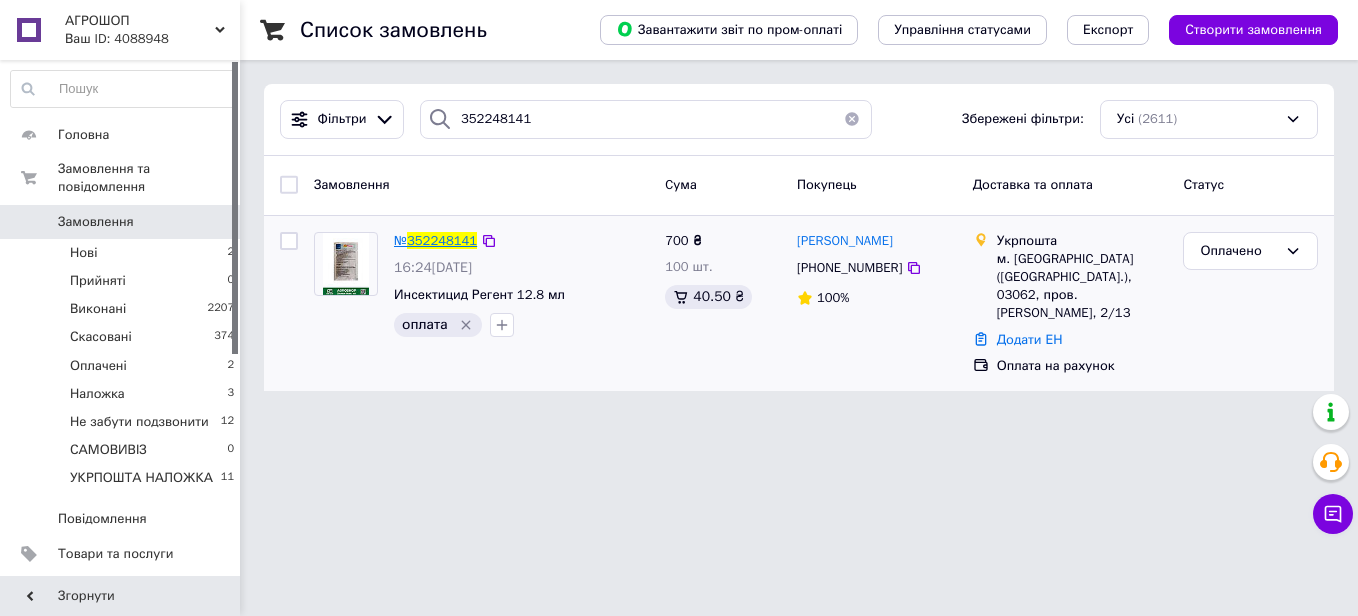 click on "№  352248141" at bounding box center [435, 240] 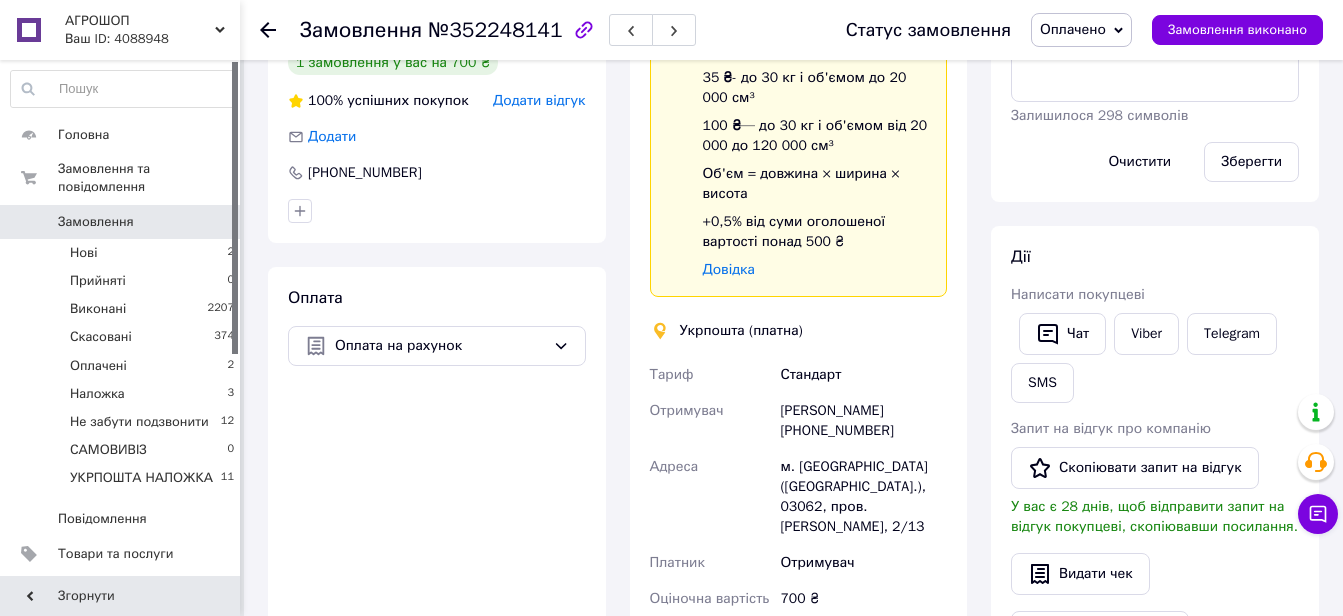 scroll, scrollTop: 500, scrollLeft: 0, axis: vertical 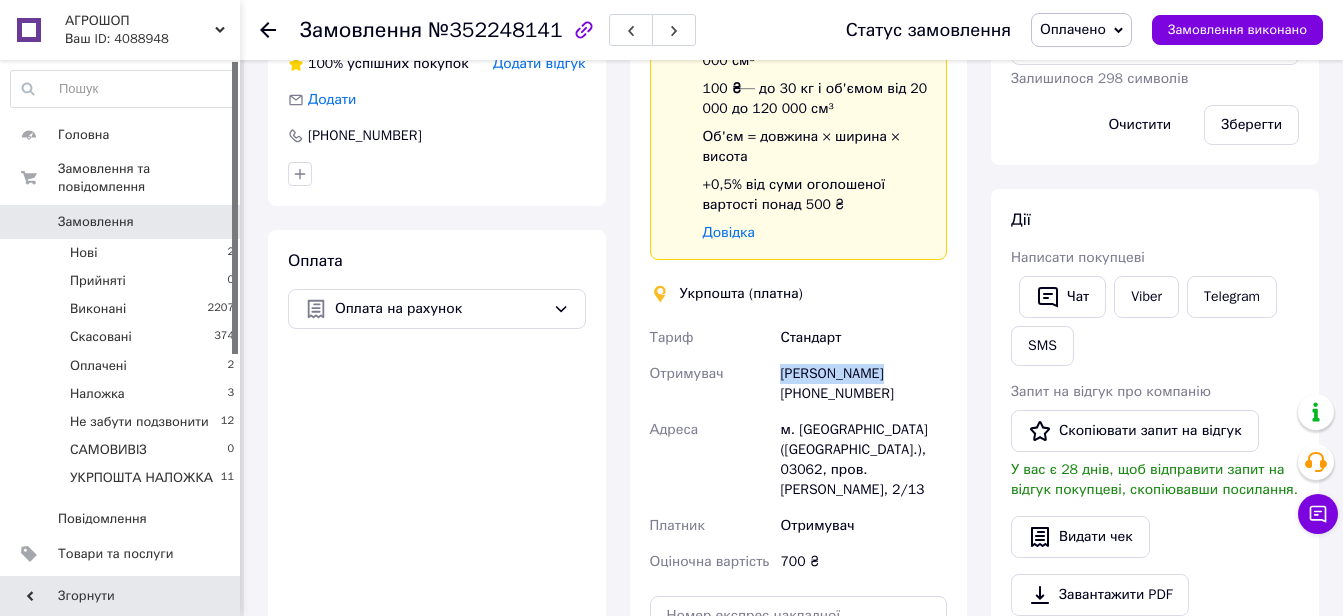 drag, startPoint x: 900, startPoint y: 355, endPoint x: 769, endPoint y: 357, distance: 131.01526 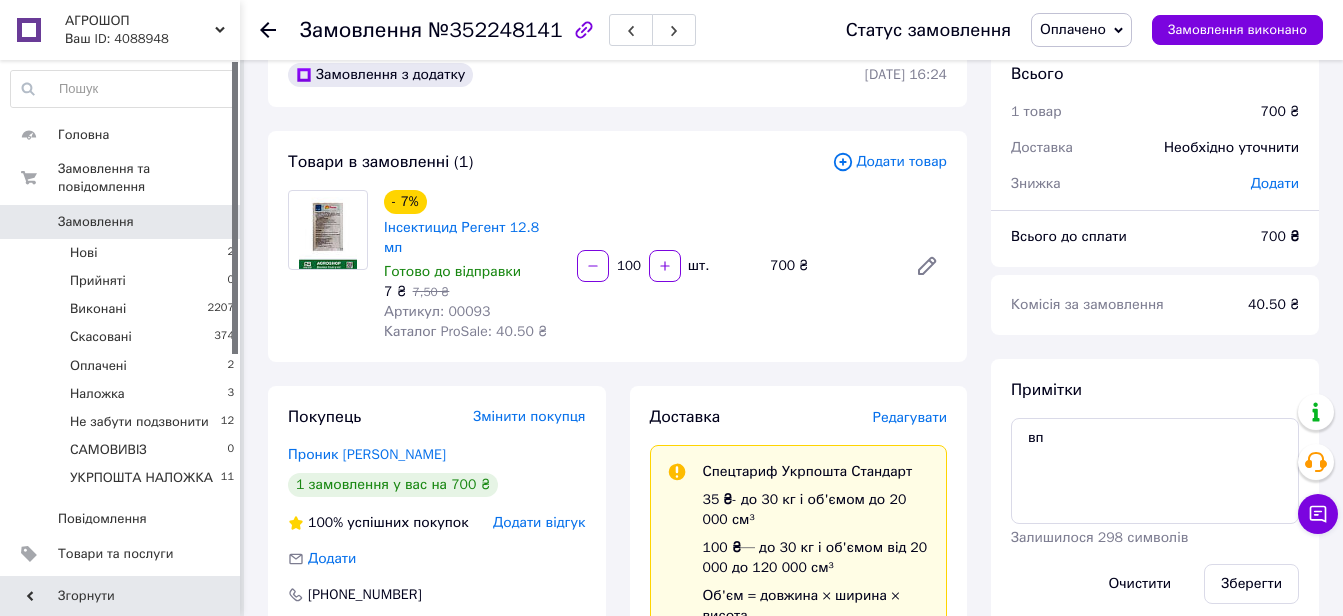 scroll, scrollTop: 0, scrollLeft: 0, axis: both 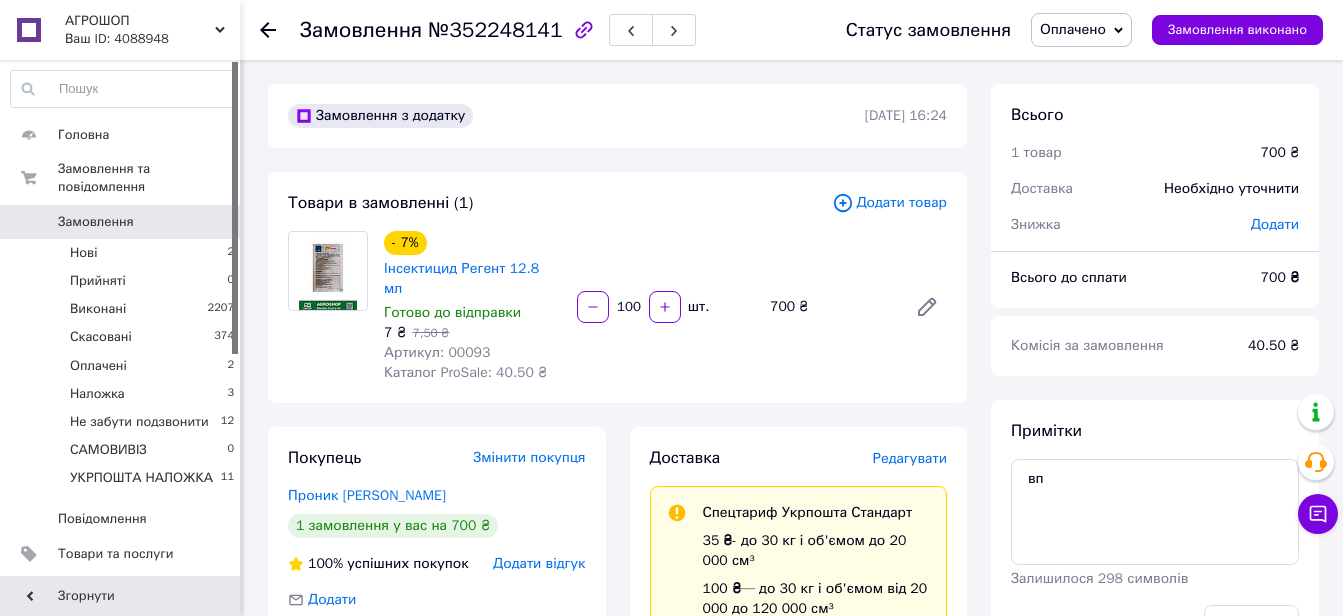 click on "Артикул: 00093" at bounding box center (437, 352) 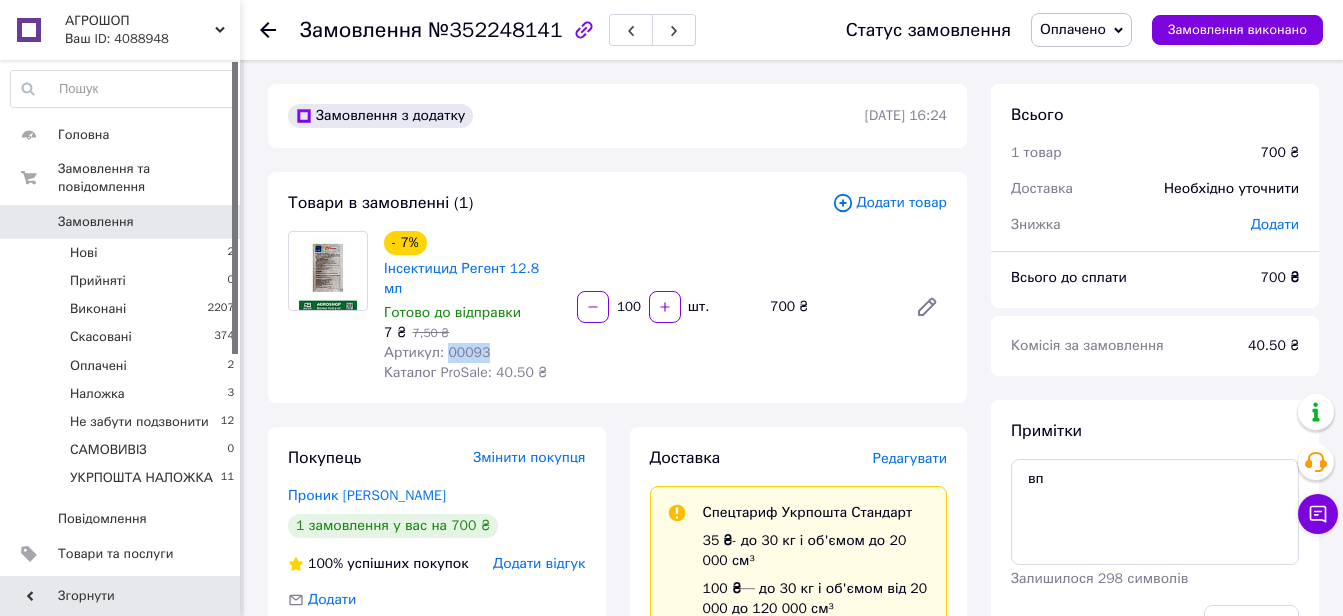 click on "Артикул: 00093" at bounding box center (437, 352) 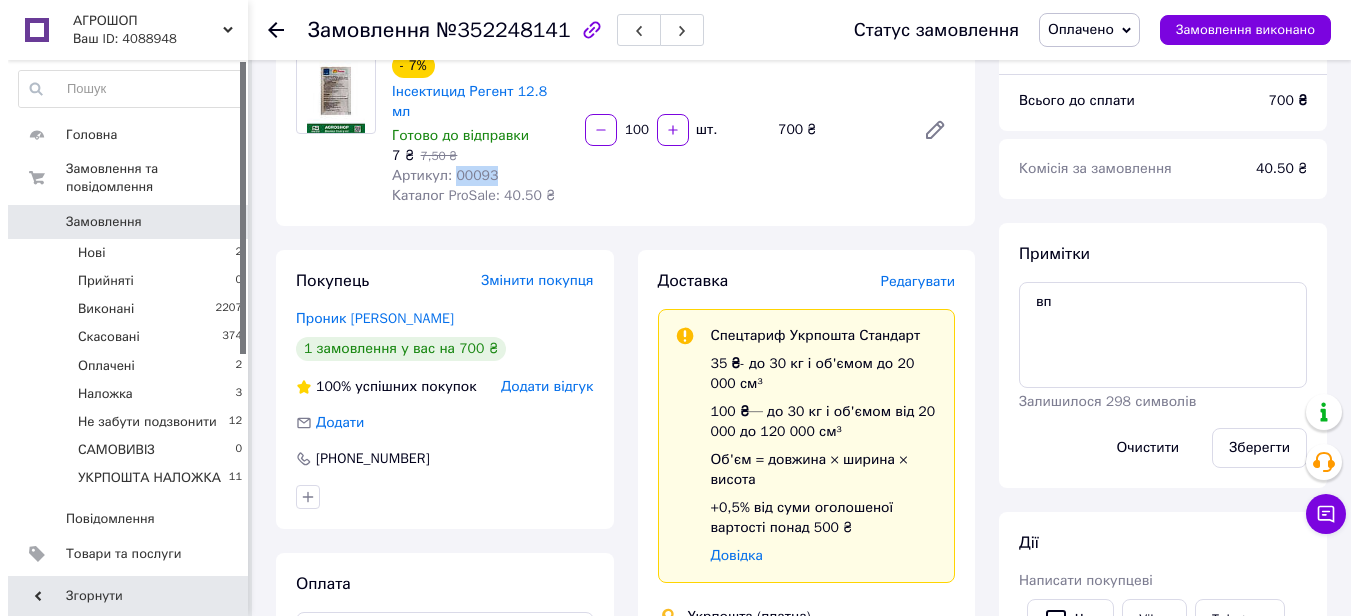 scroll, scrollTop: 200, scrollLeft: 0, axis: vertical 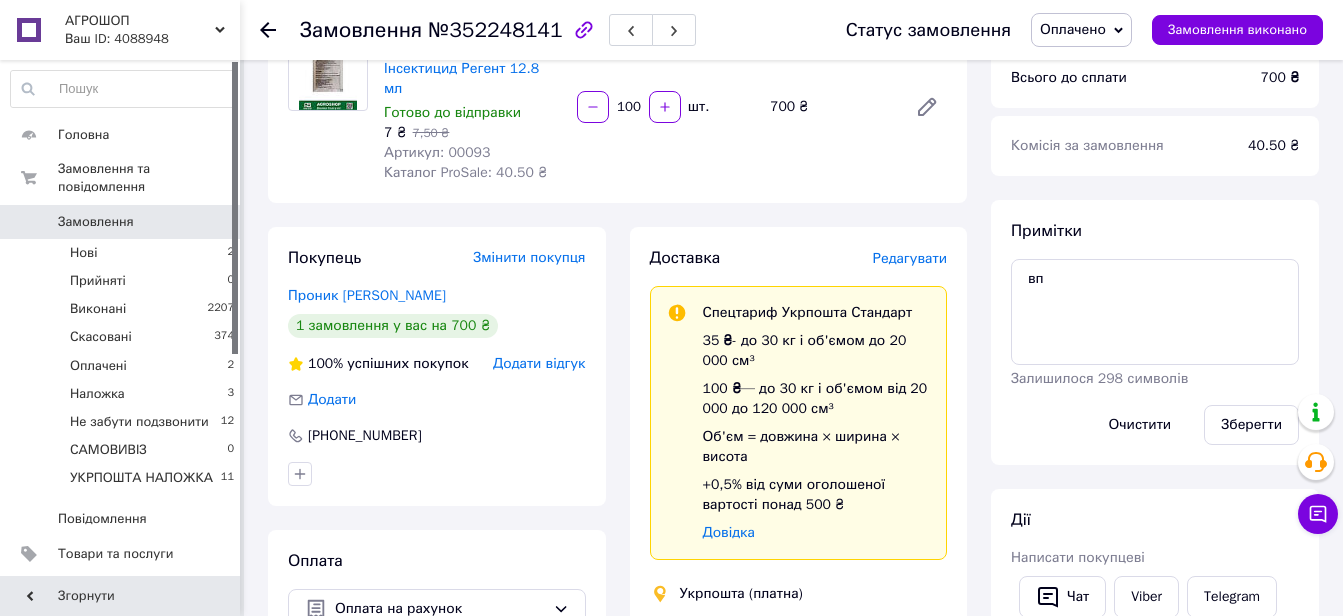 click on "Редагувати" at bounding box center (910, 258) 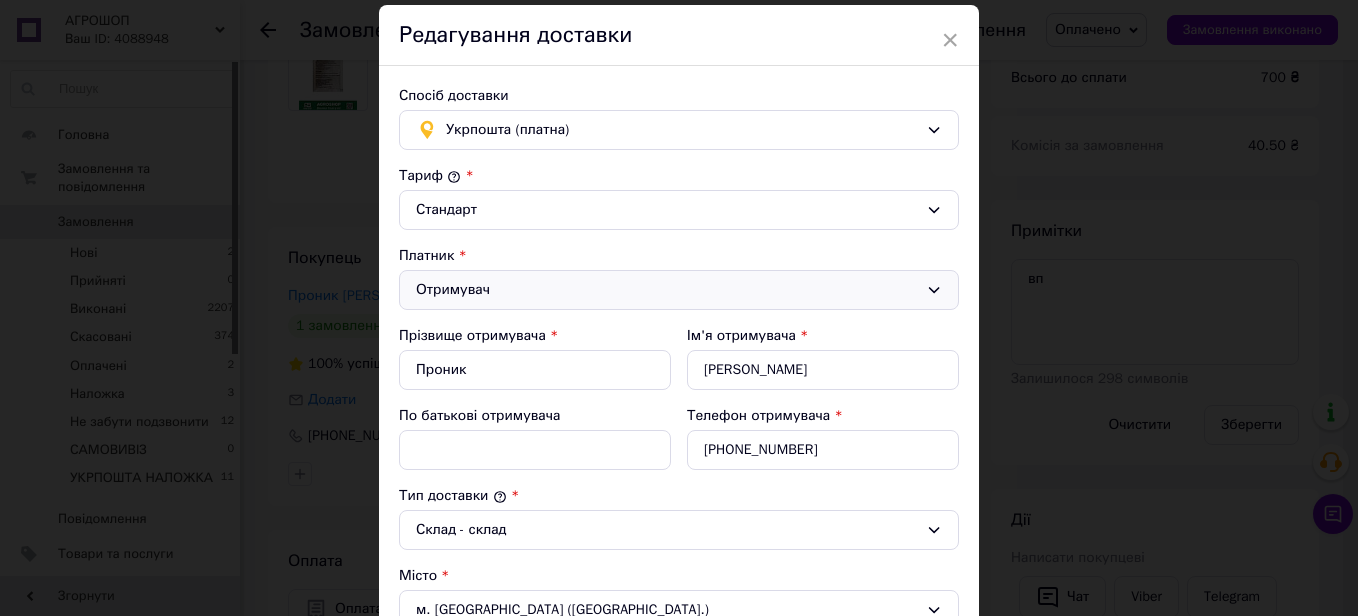 scroll, scrollTop: 100, scrollLeft: 0, axis: vertical 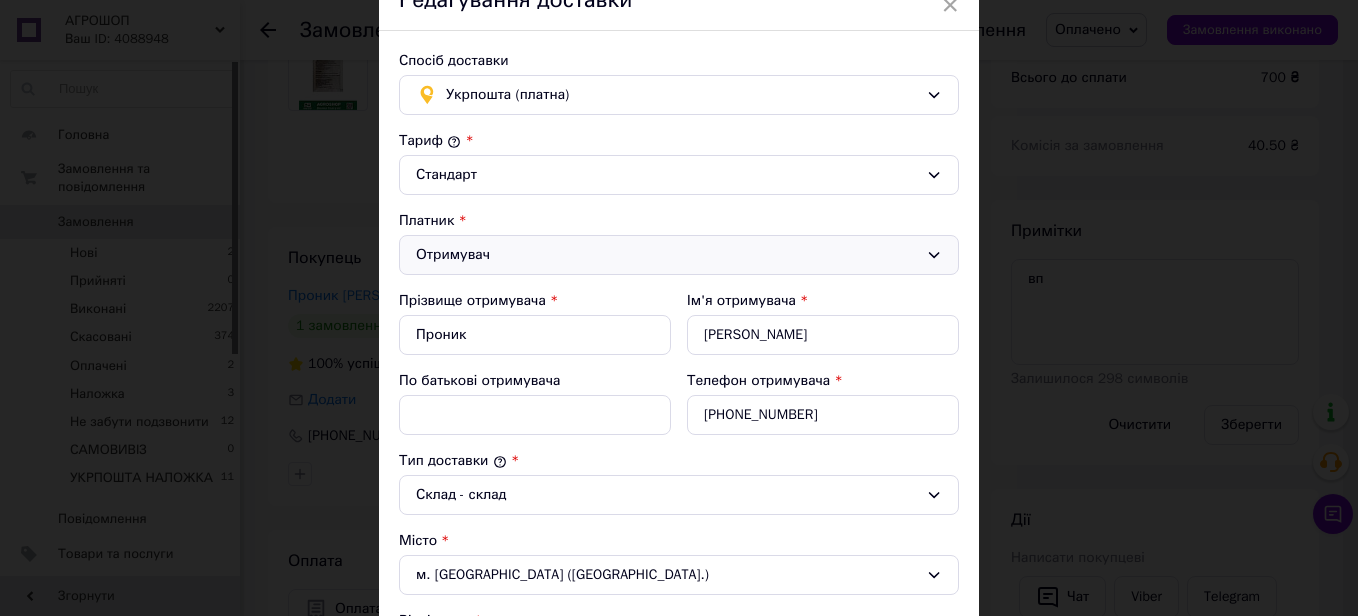 click on "Отримувач" at bounding box center [667, 255] 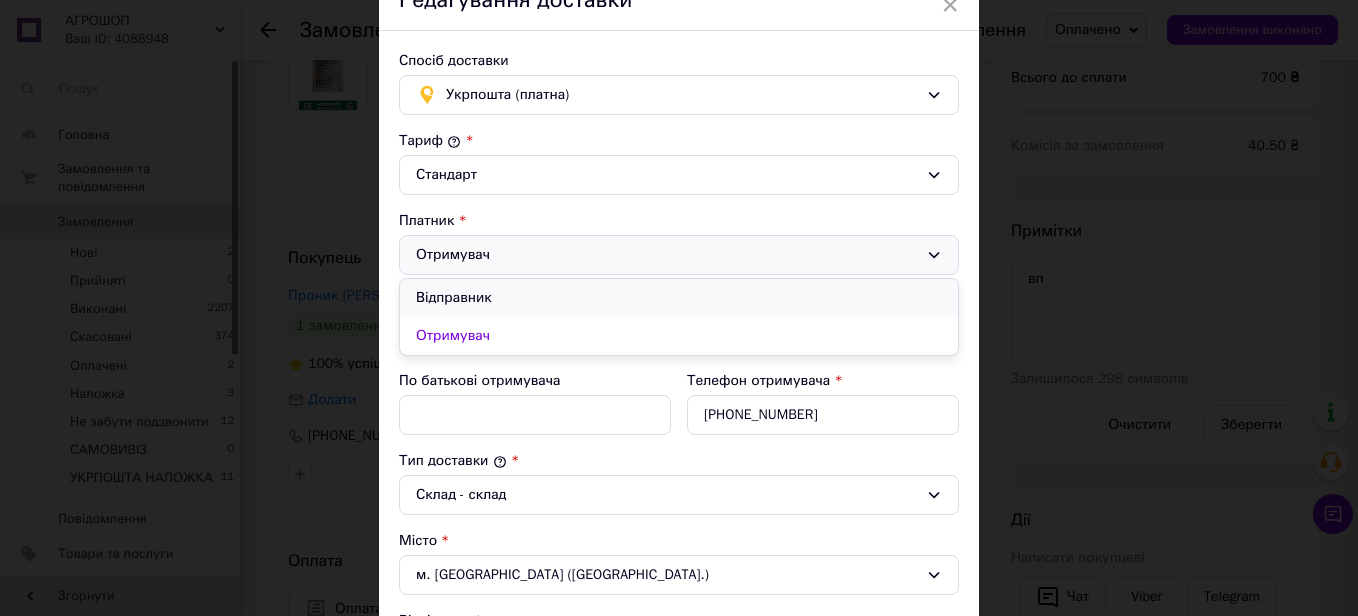 click on "Відправник" at bounding box center (679, 298) 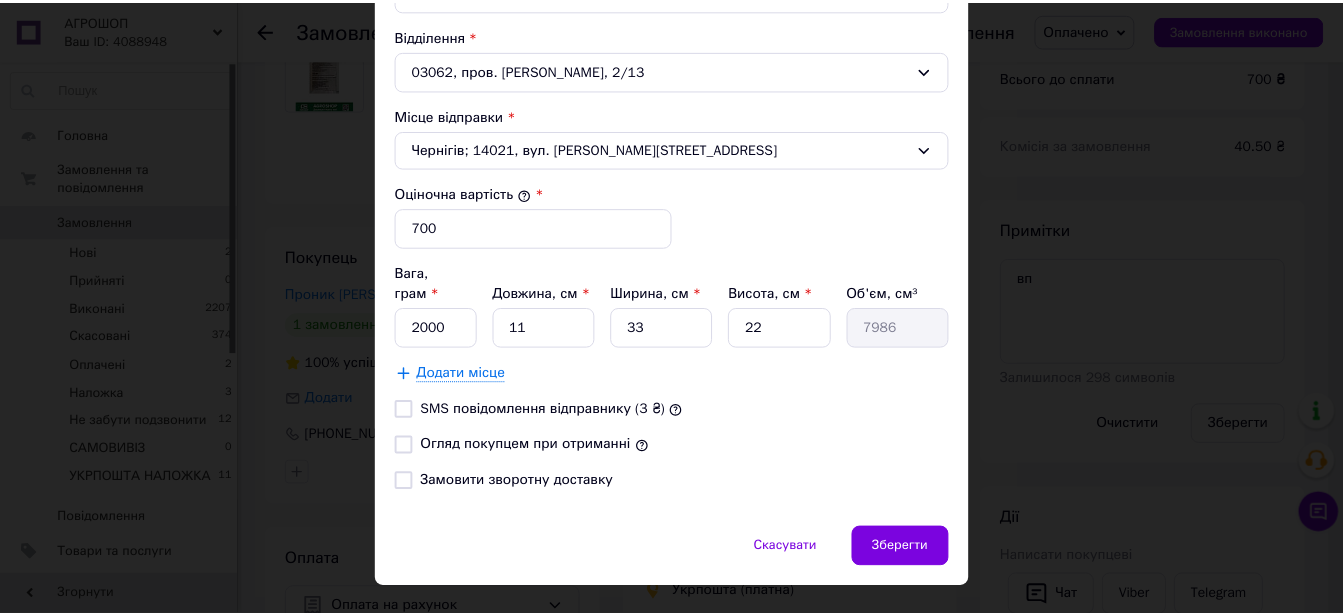 scroll, scrollTop: 700, scrollLeft: 0, axis: vertical 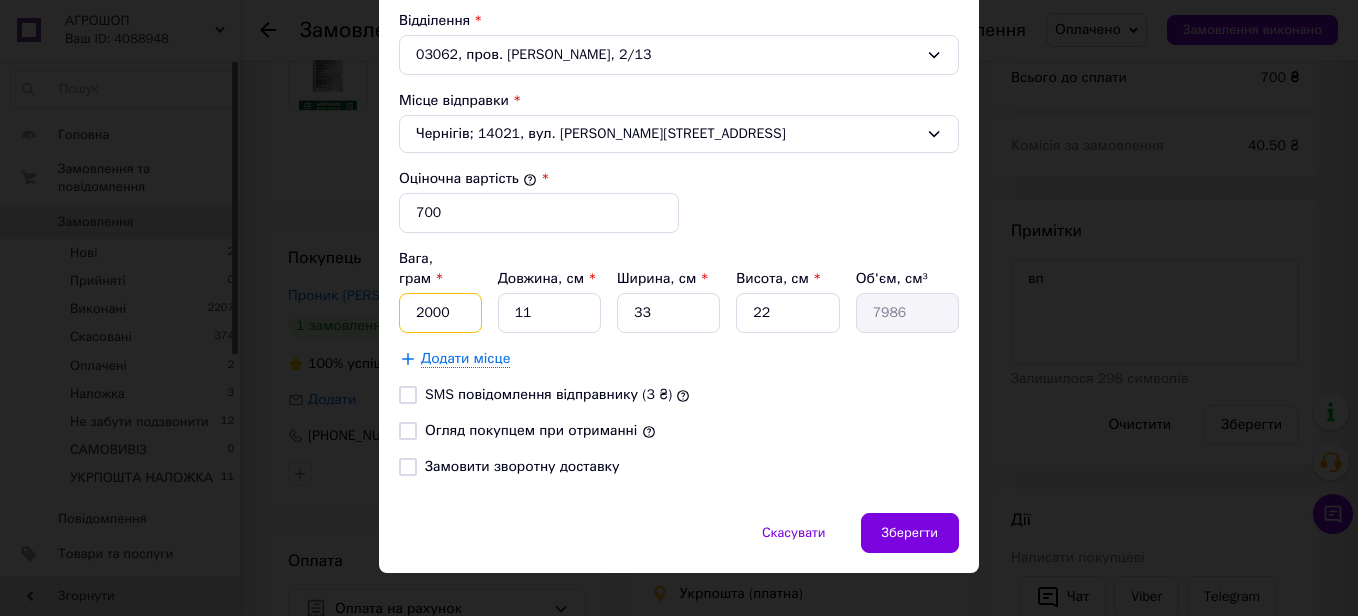 click on "2000" at bounding box center [440, 313] 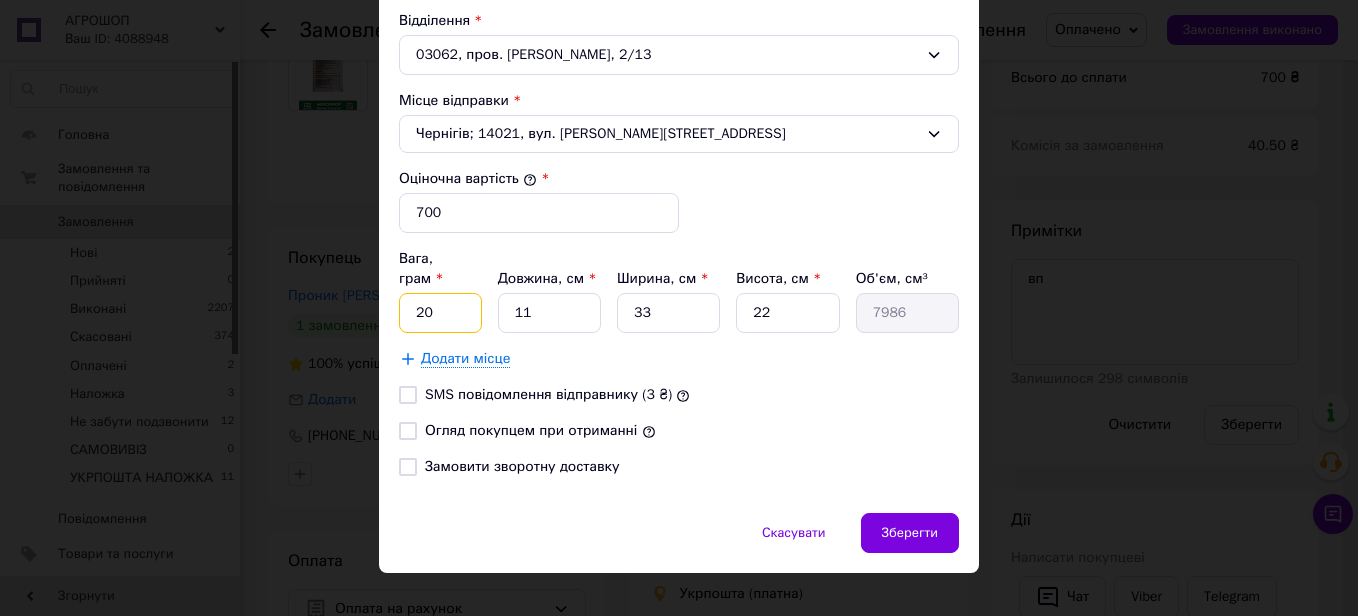 type on "2" 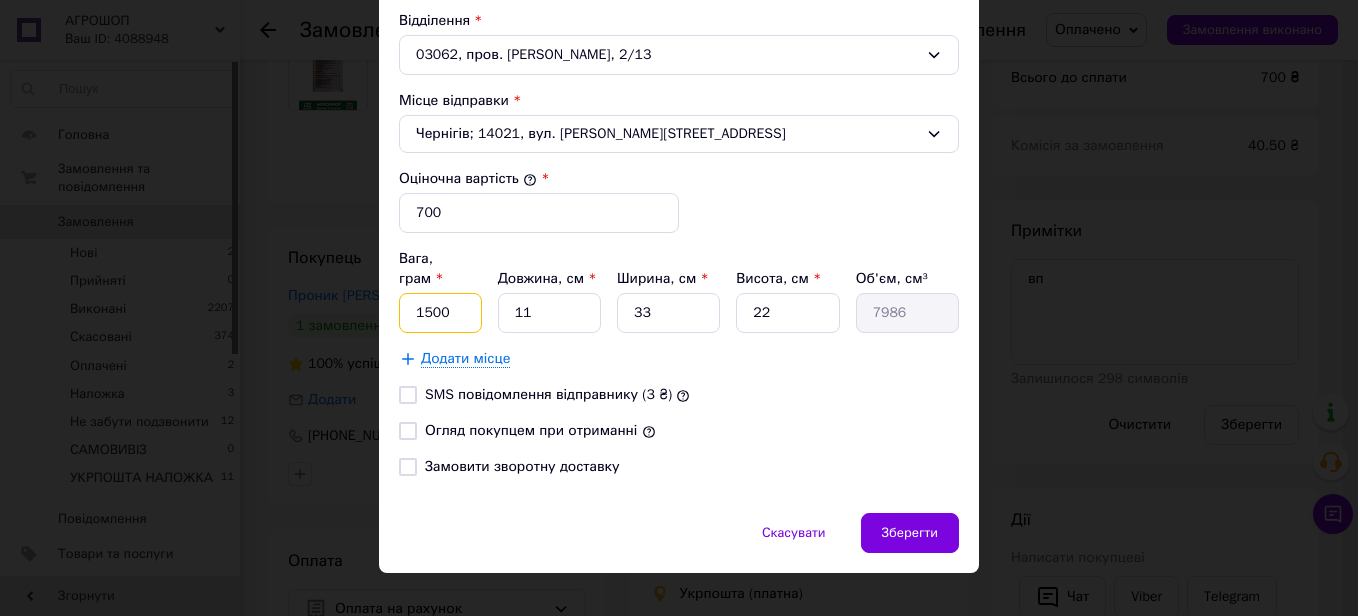 type on "1500" 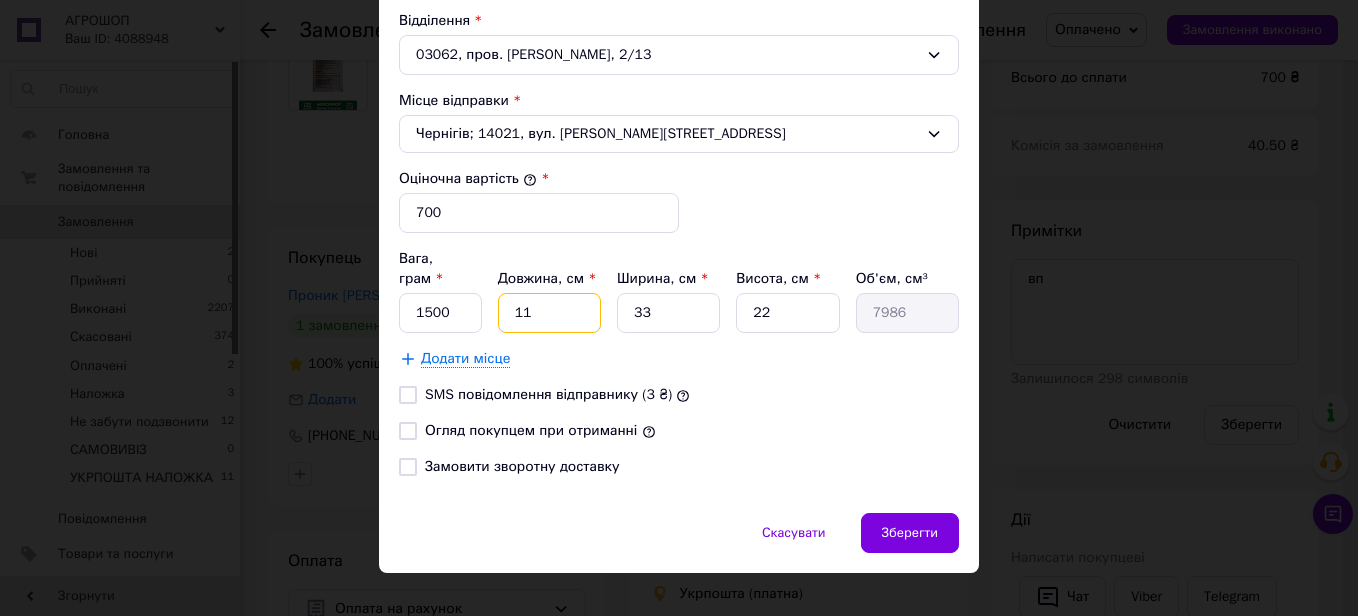 type on "2" 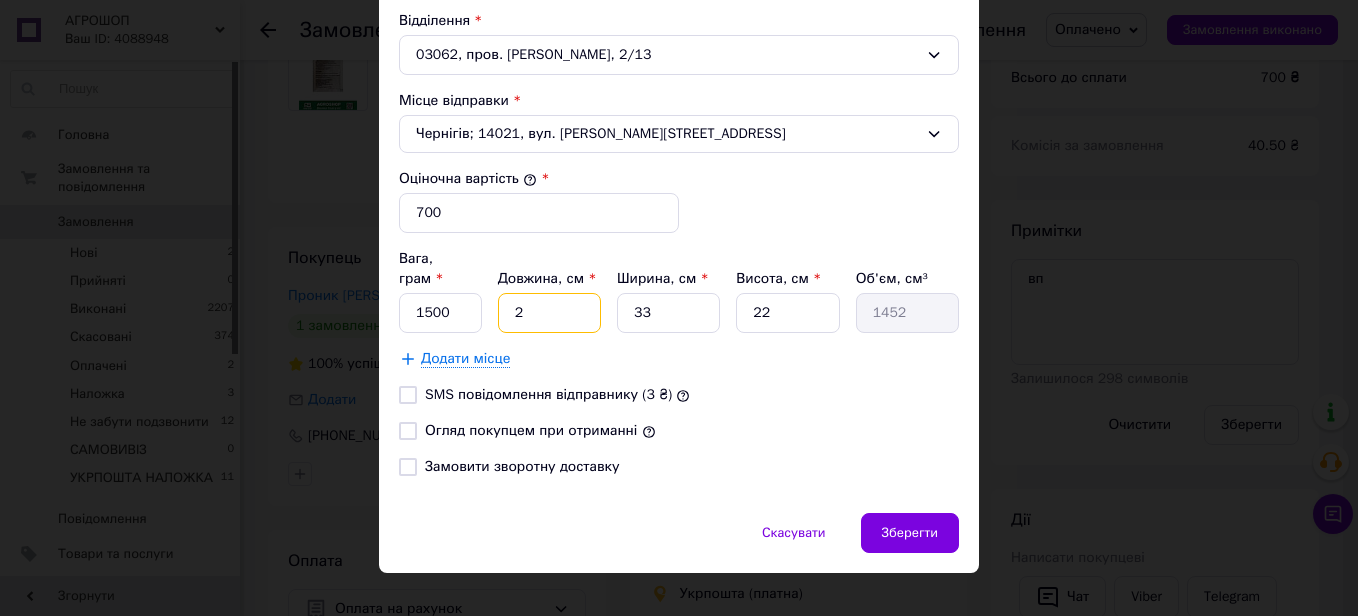 type on "20" 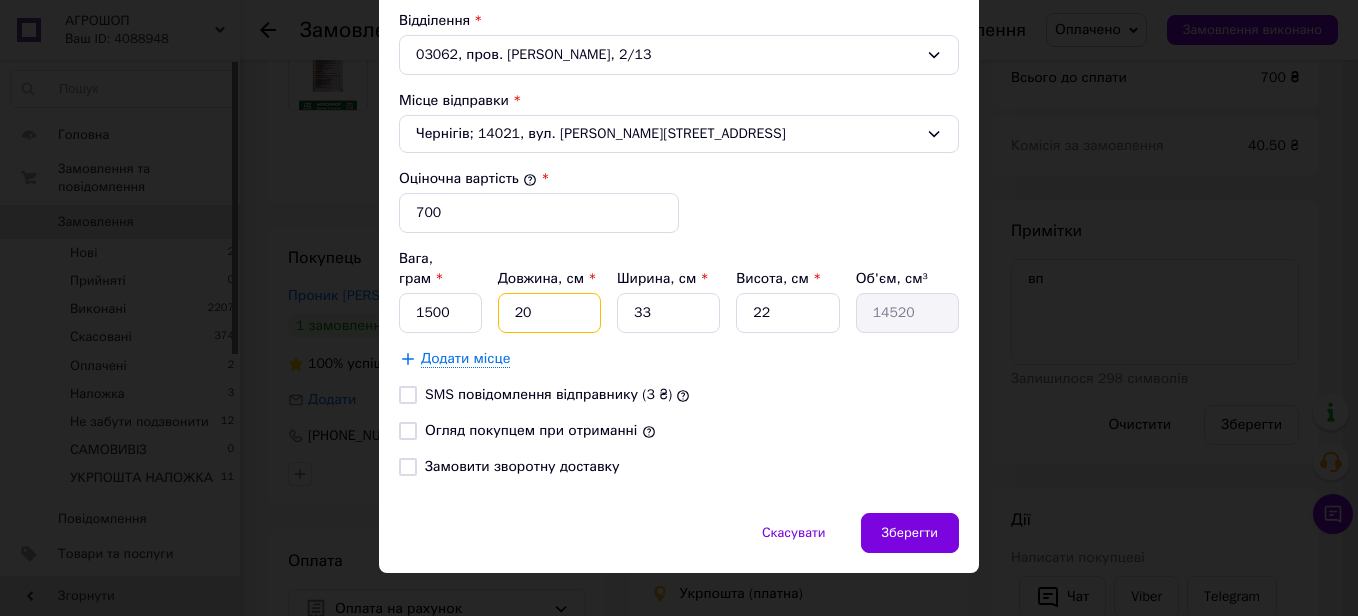 type on "20" 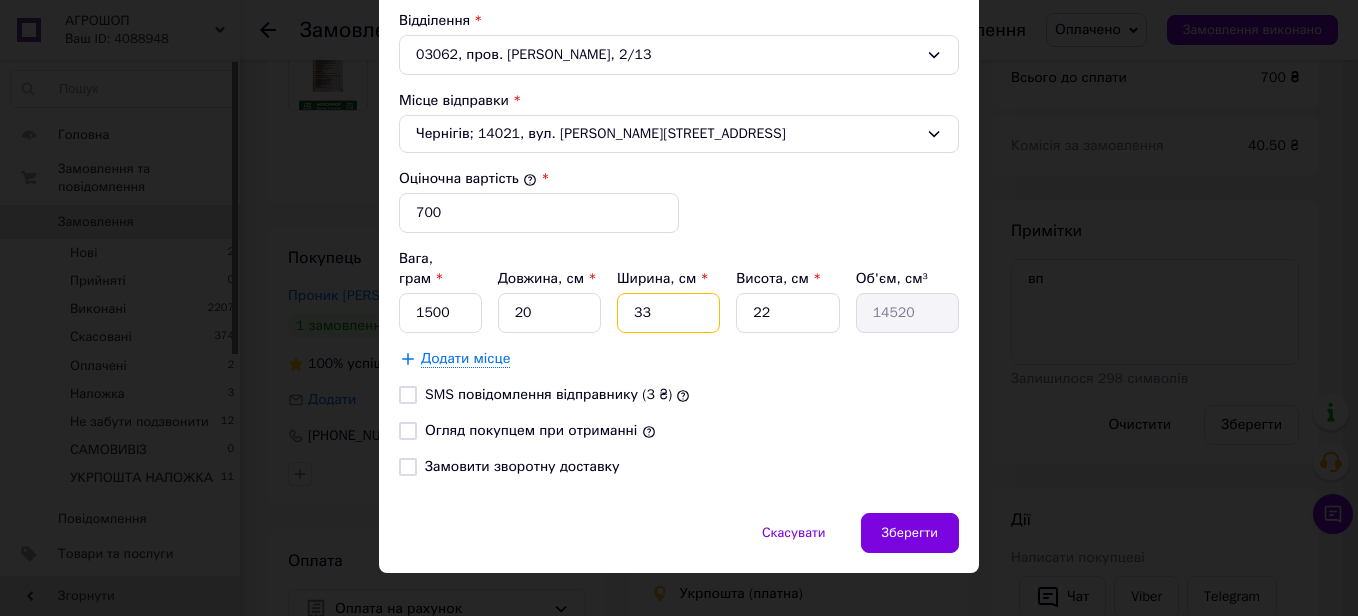 type on "1" 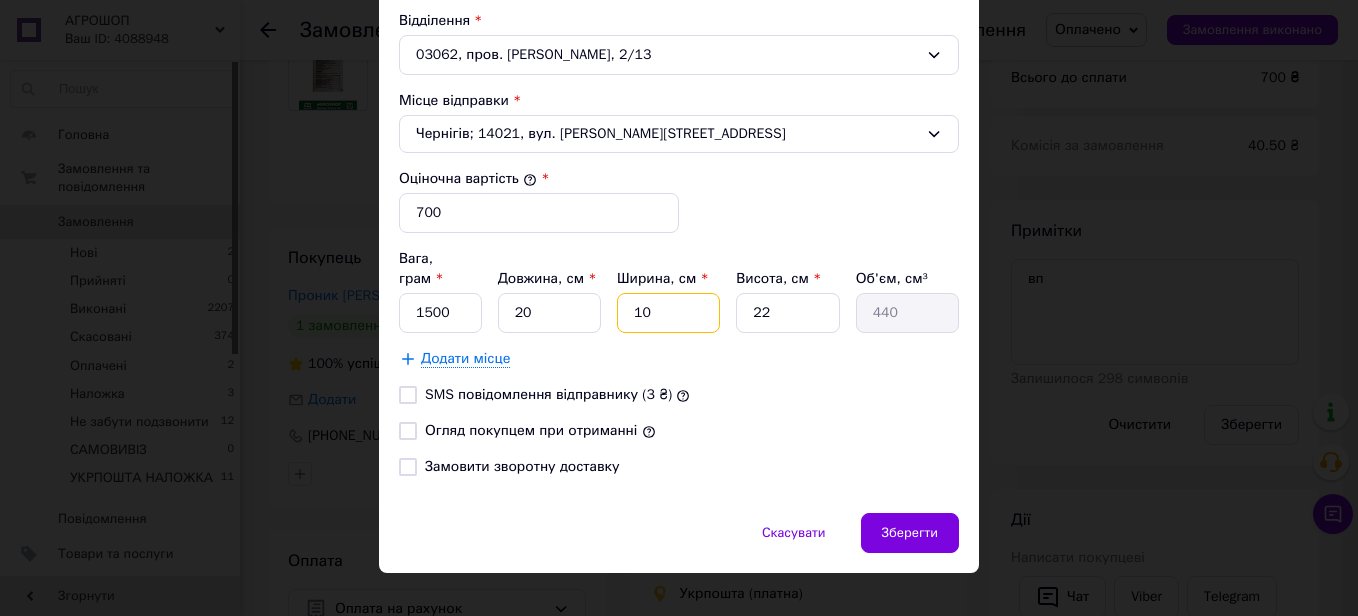type on "10" 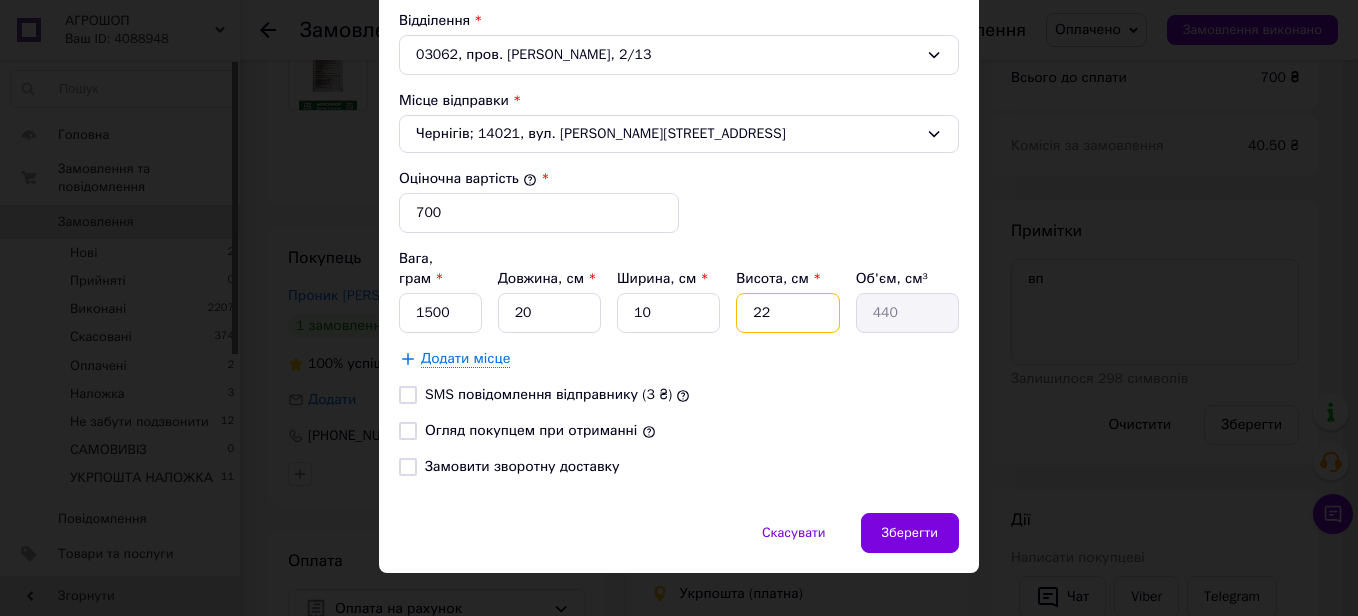 type on "4400" 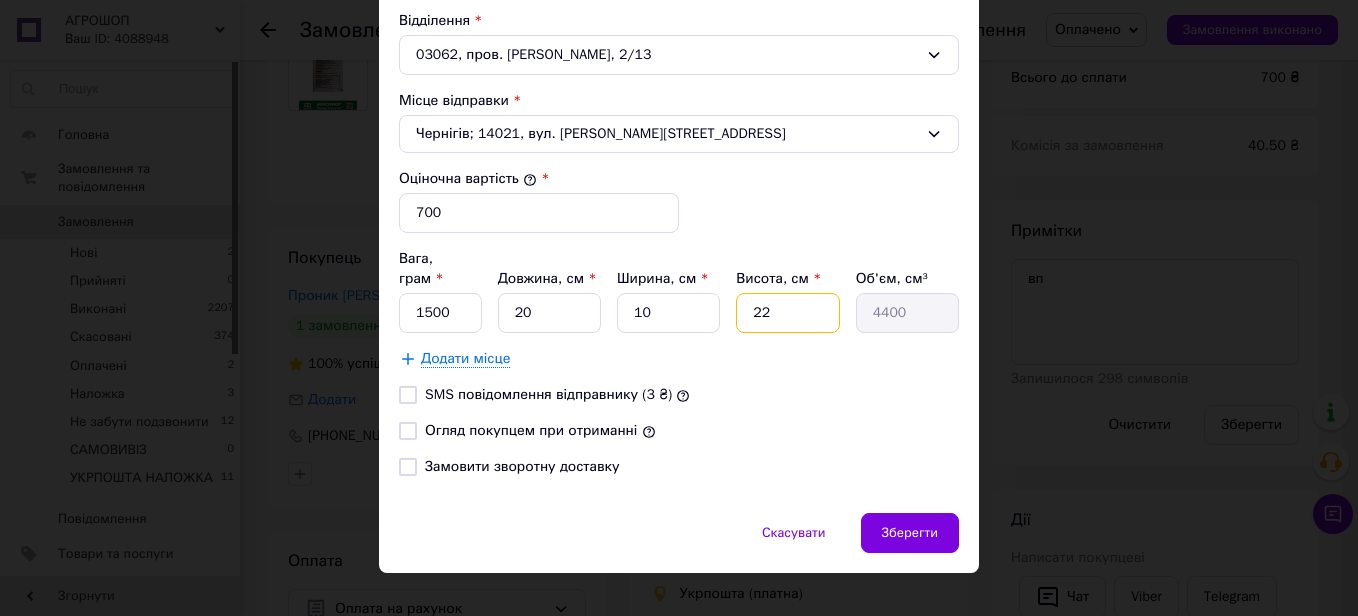 type on "2" 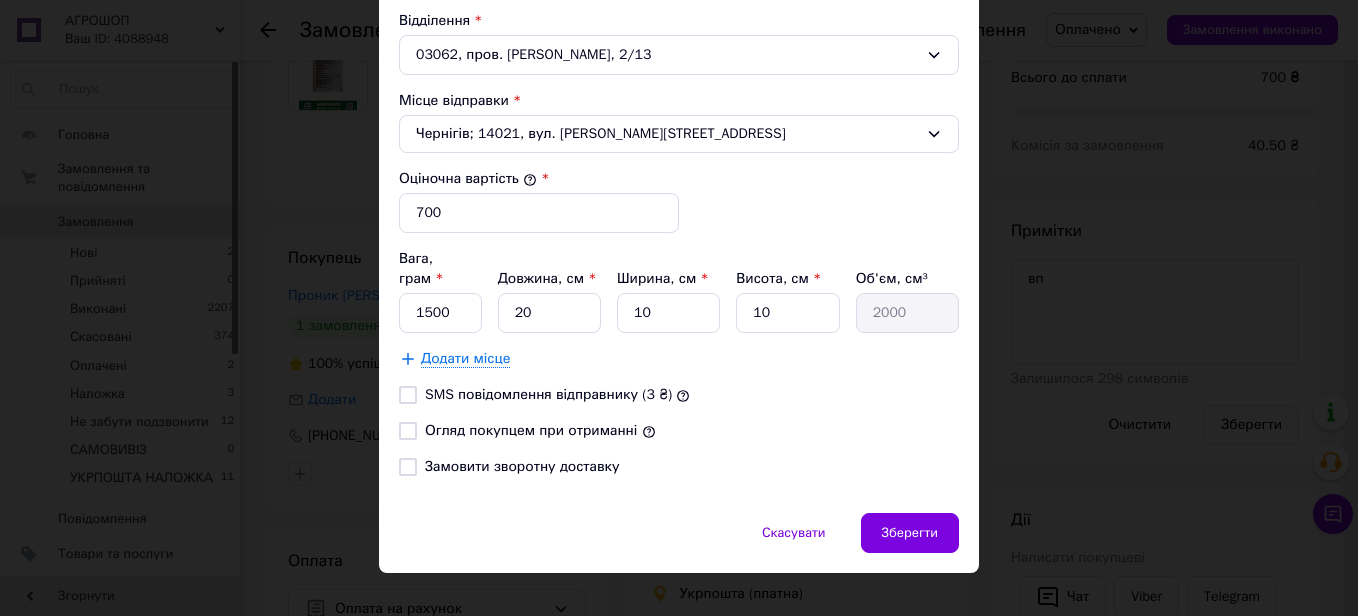 click on "Огляд покупцем при отриманні" at bounding box center (408, 431) 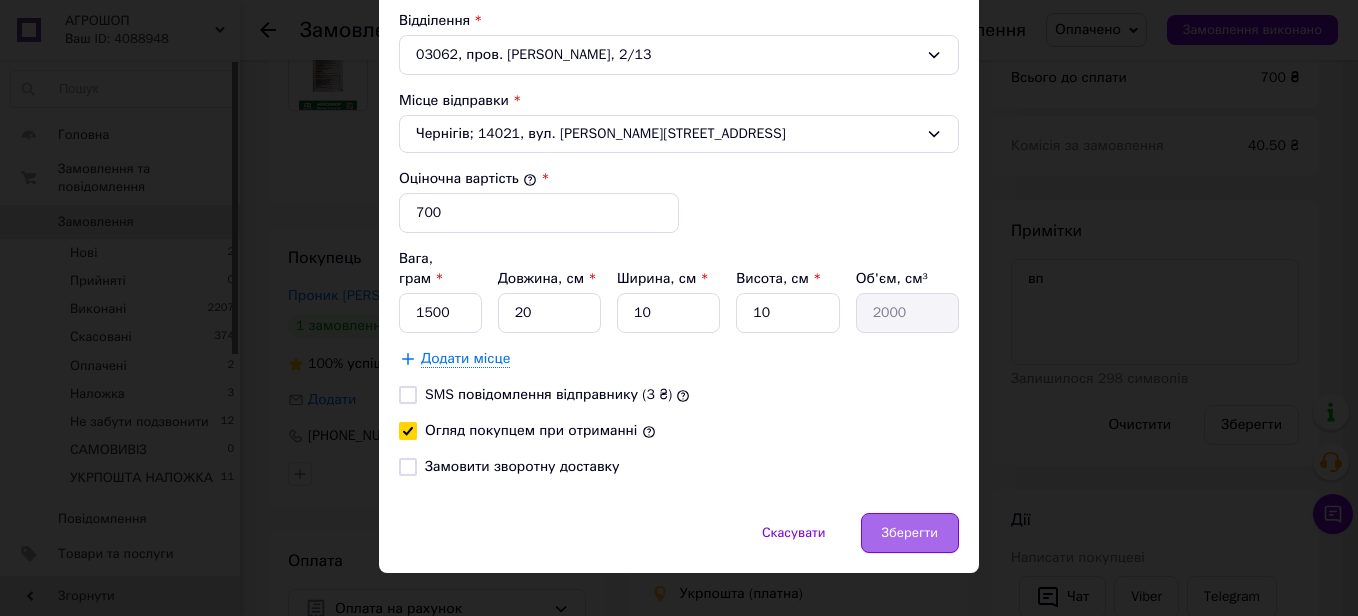 click on "Зберегти" at bounding box center [910, 533] 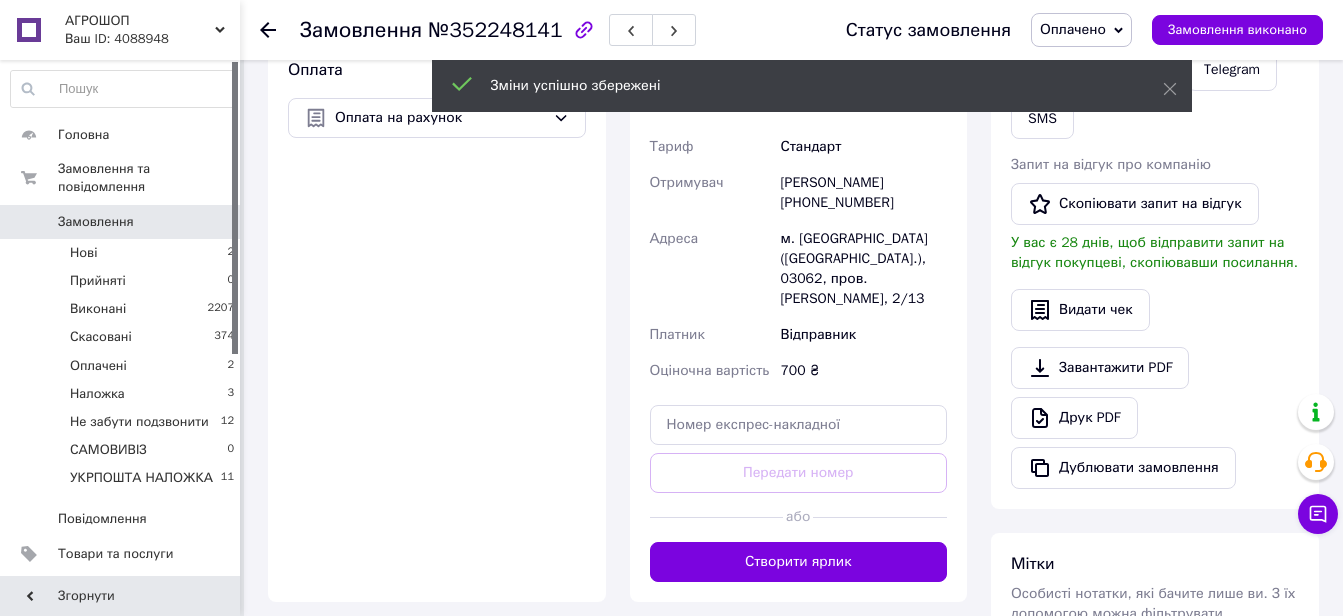 scroll, scrollTop: 800, scrollLeft: 0, axis: vertical 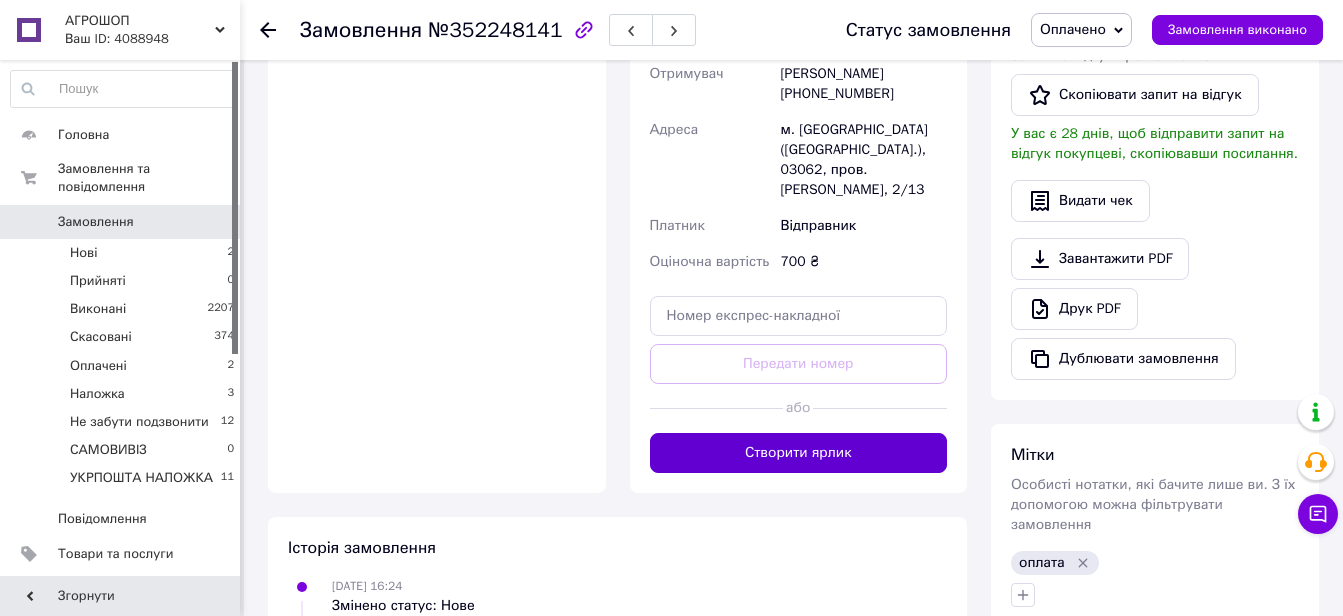 click on "Створити ярлик" at bounding box center [799, 453] 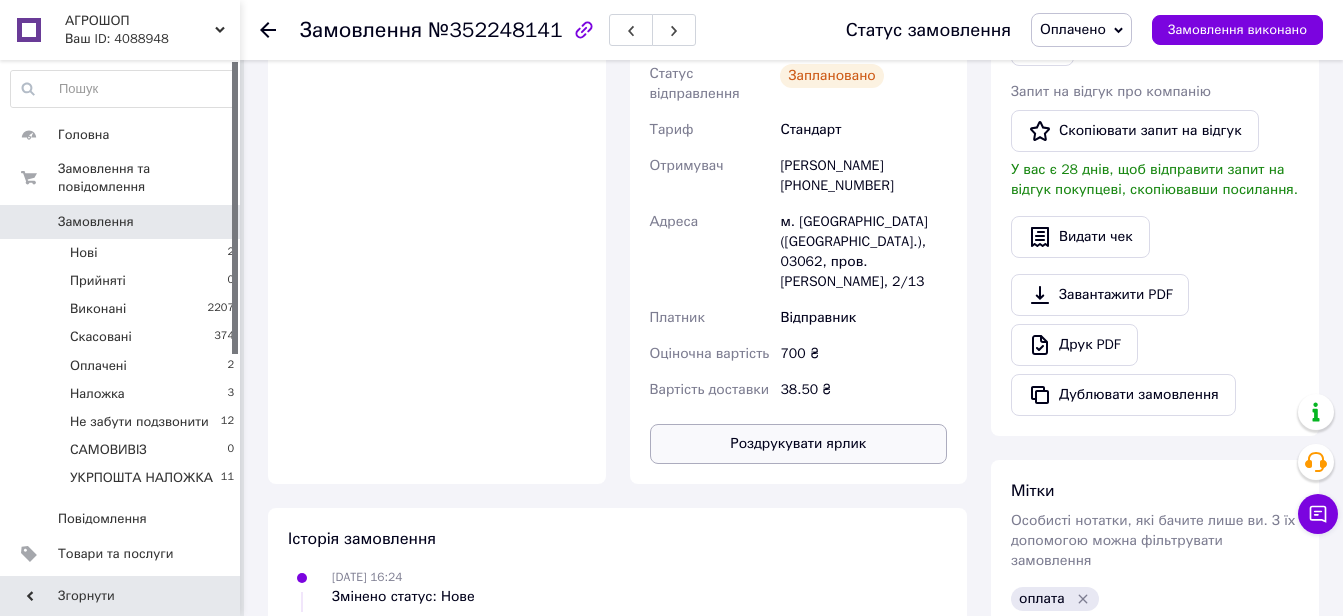 click on "Роздрукувати ярлик" at bounding box center (799, 444) 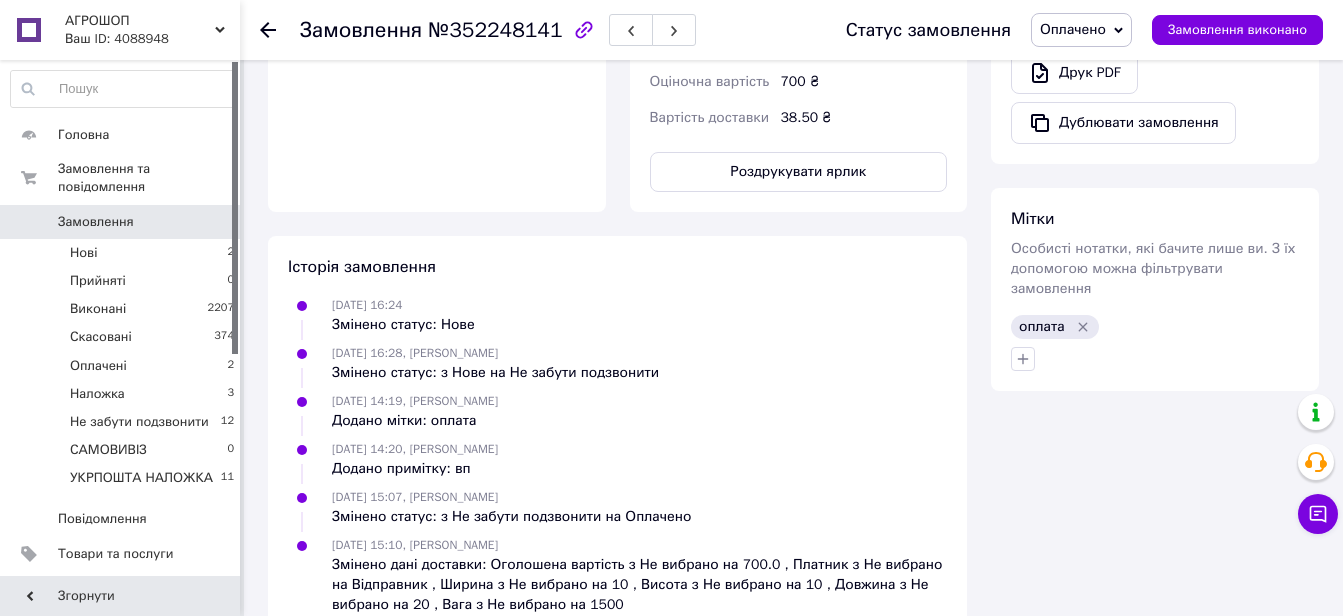 scroll, scrollTop: 1075, scrollLeft: 0, axis: vertical 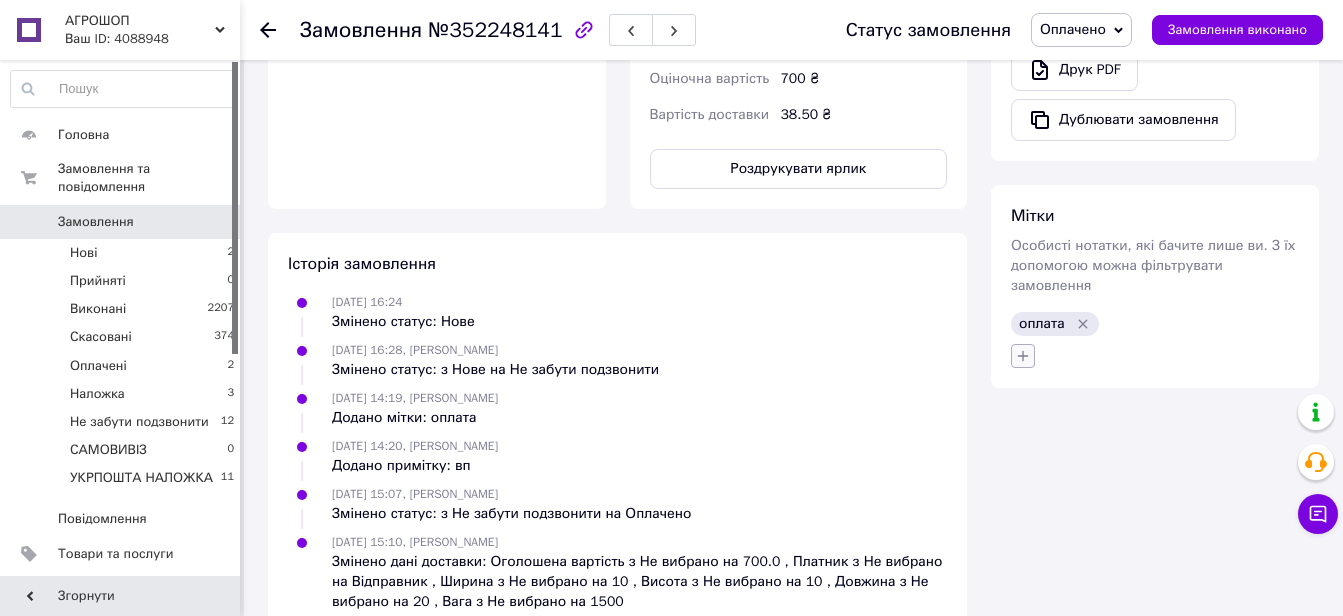 click 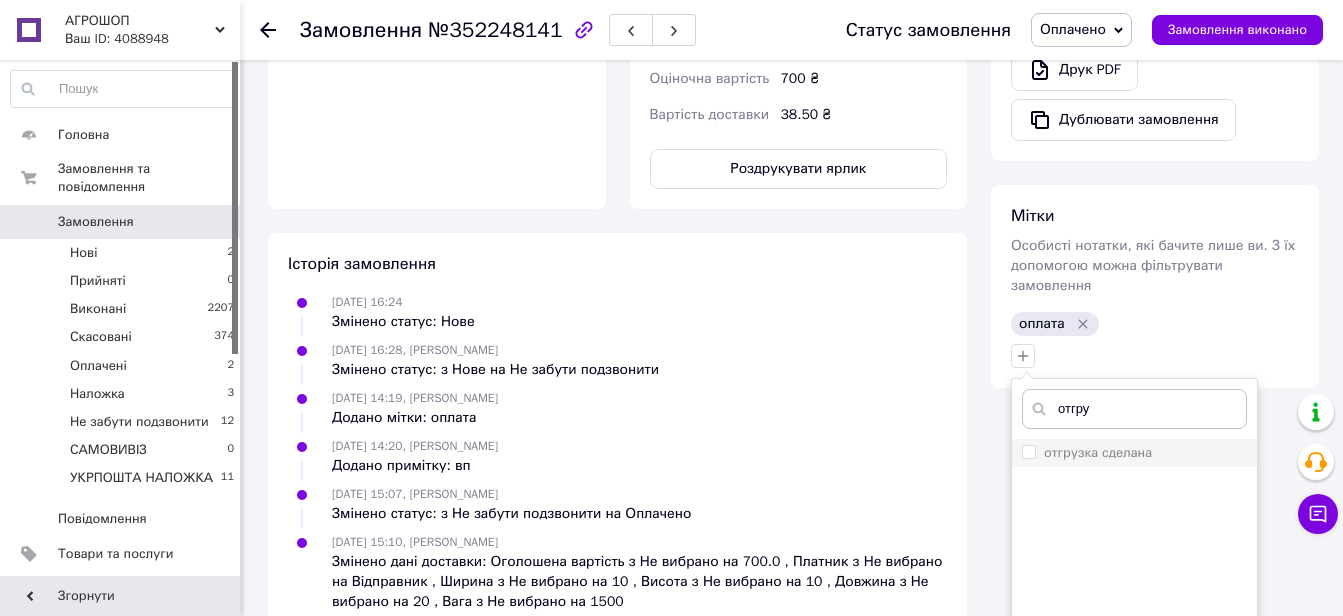 click on "отгрузка сделана" at bounding box center (1028, 451) 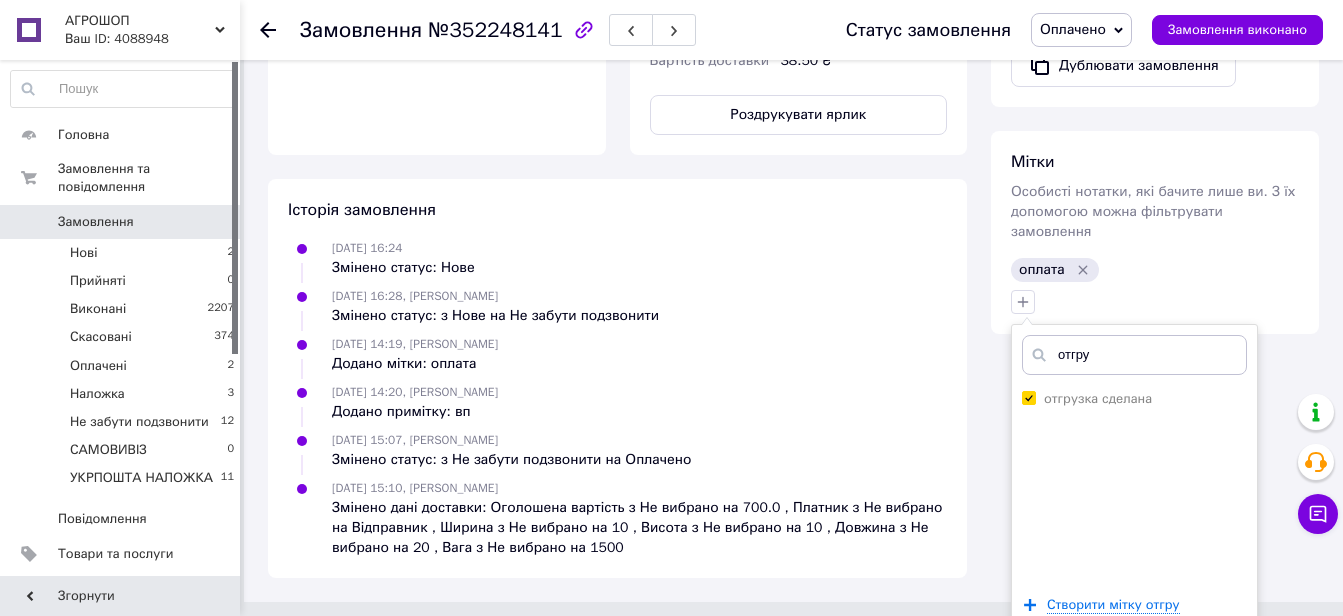 scroll, scrollTop: 1189, scrollLeft: 0, axis: vertical 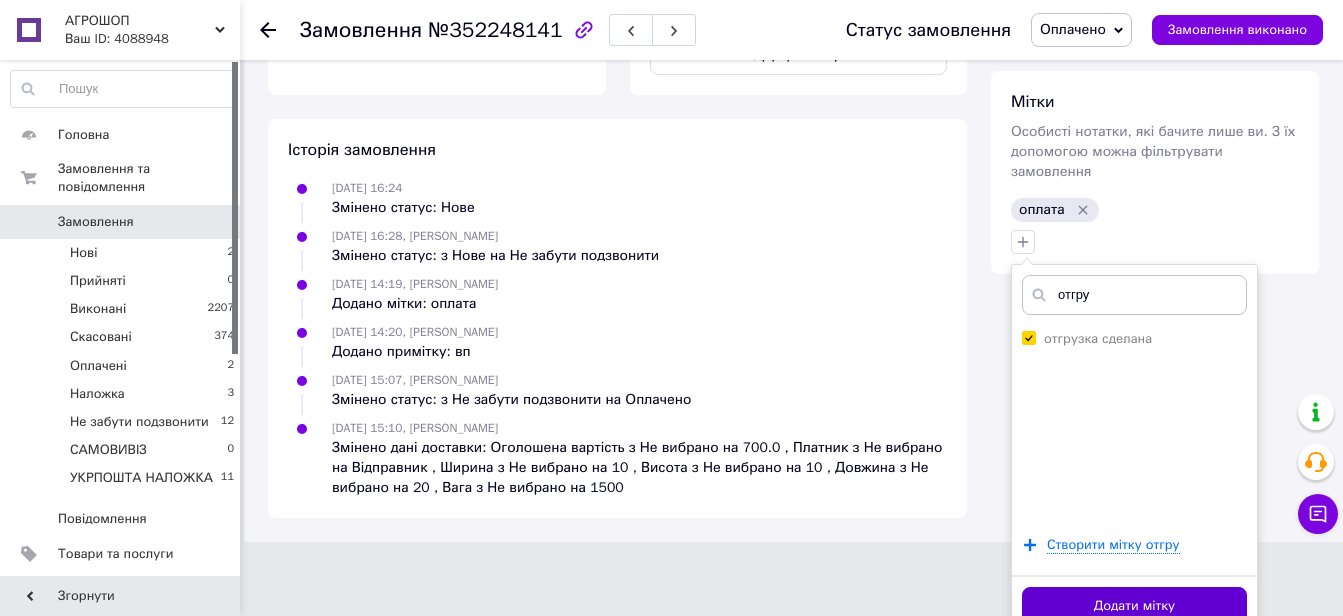 click on "Додати мітку" at bounding box center (1134, 606) 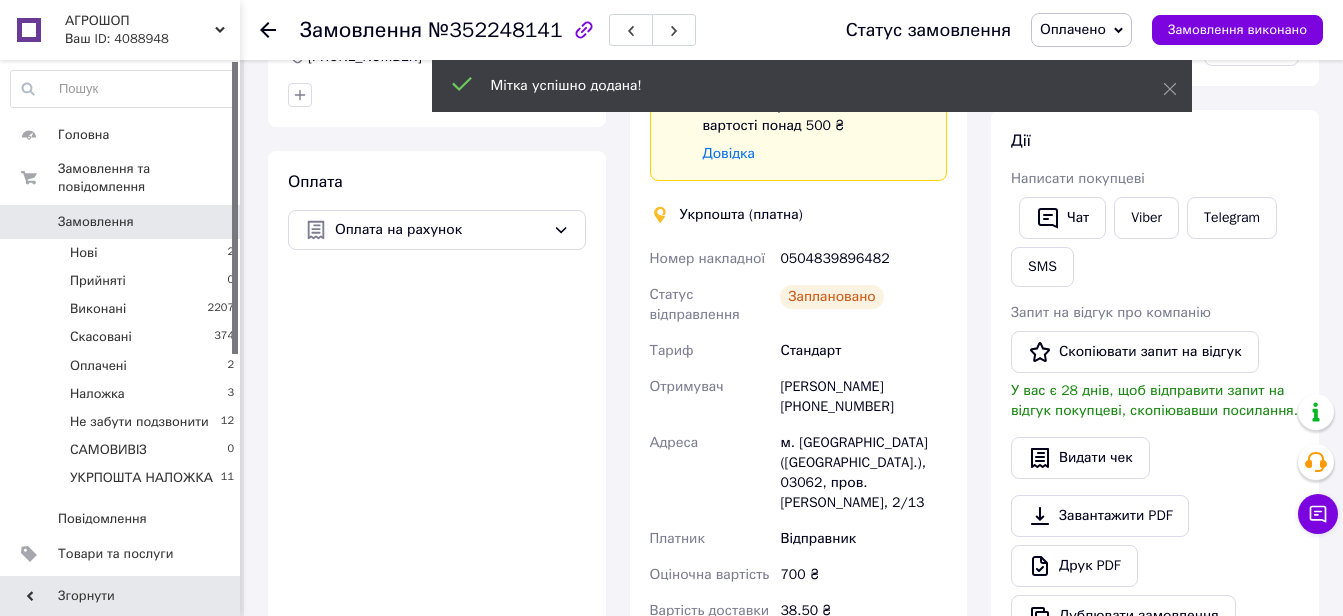 scroll, scrollTop: 575, scrollLeft: 0, axis: vertical 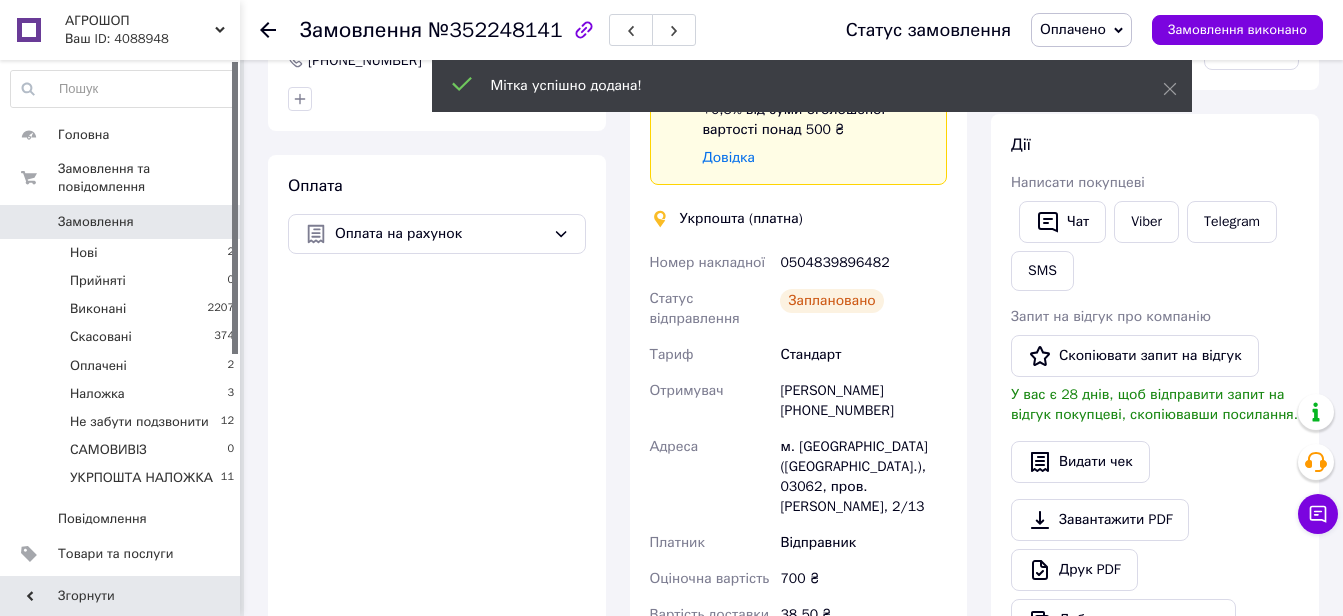 click on "0504839896482" at bounding box center [863, 263] 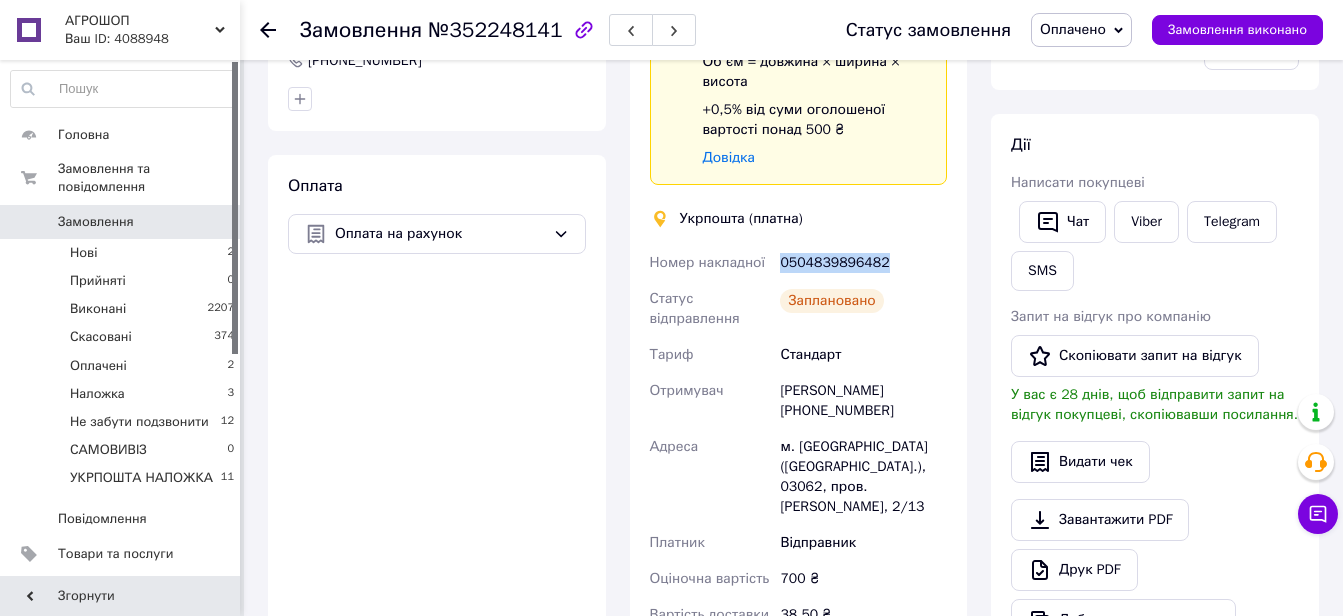 click on "0504839896482" at bounding box center [863, 263] 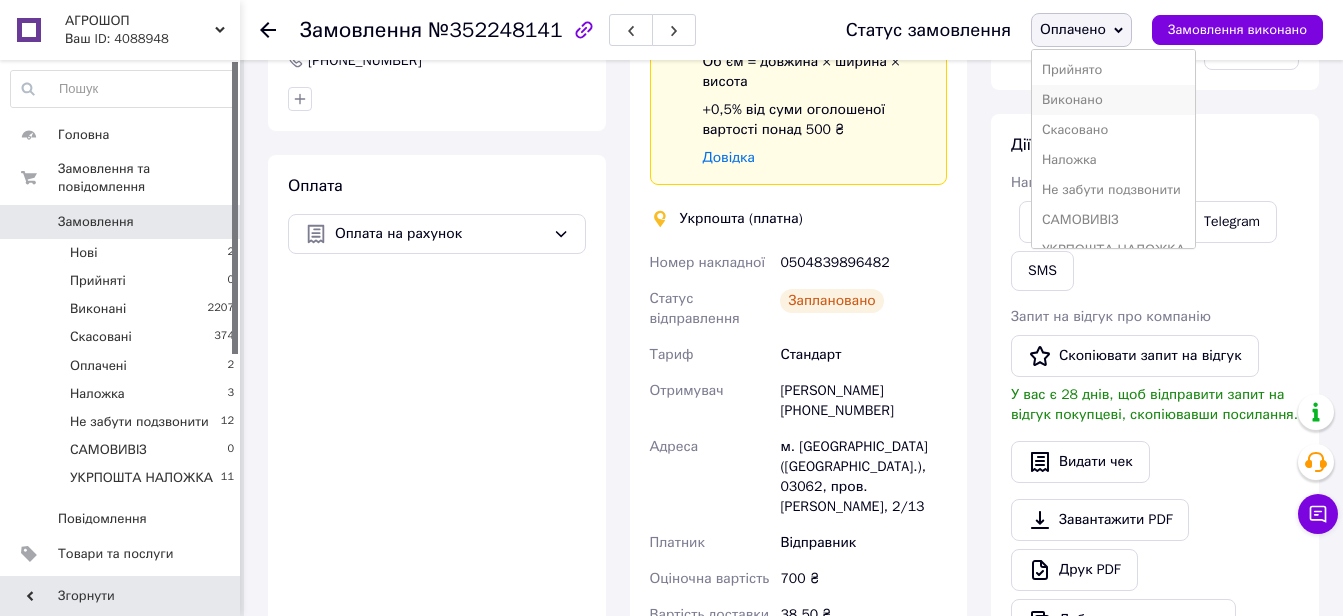 click on "Виконано" at bounding box center (1113, 100) 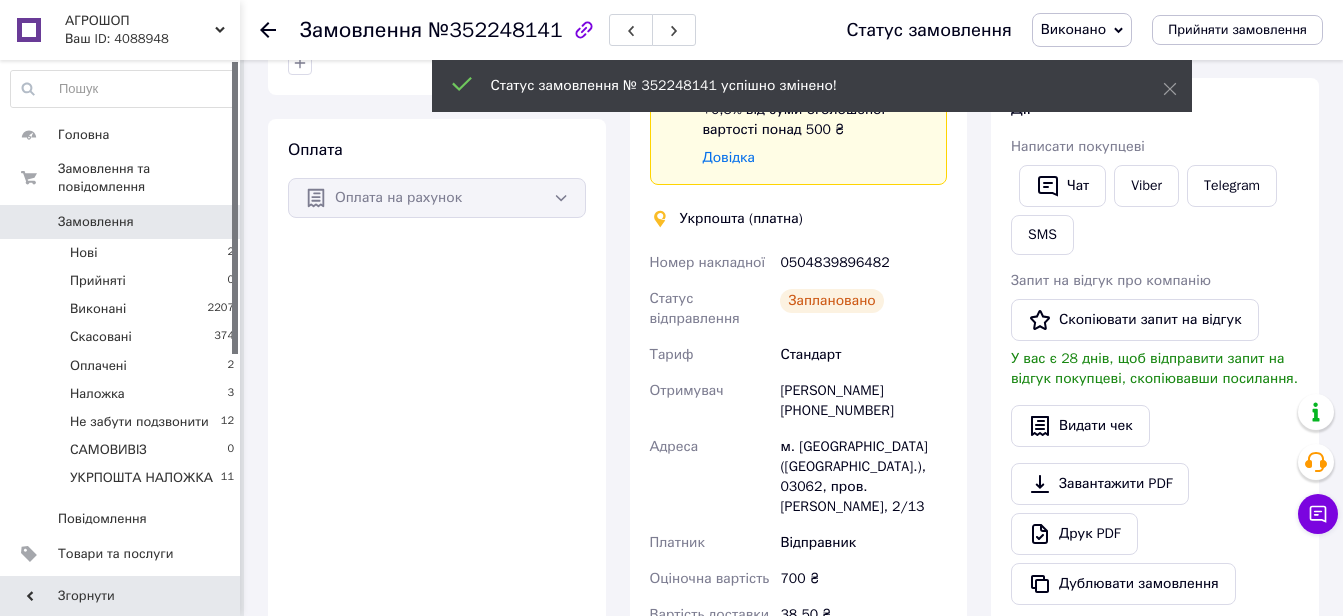 scroll, scrollTop: 539, scrollLeft: 0, axis: vertical 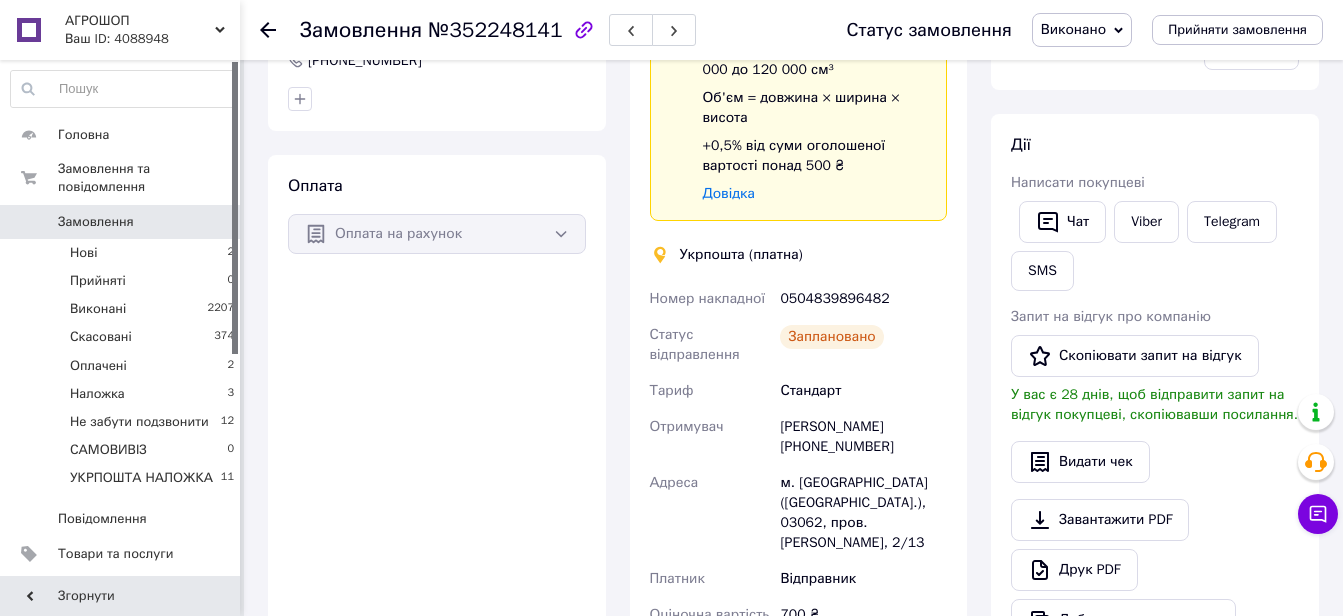 click on "Виконано" at bounding box center (1082, 30) 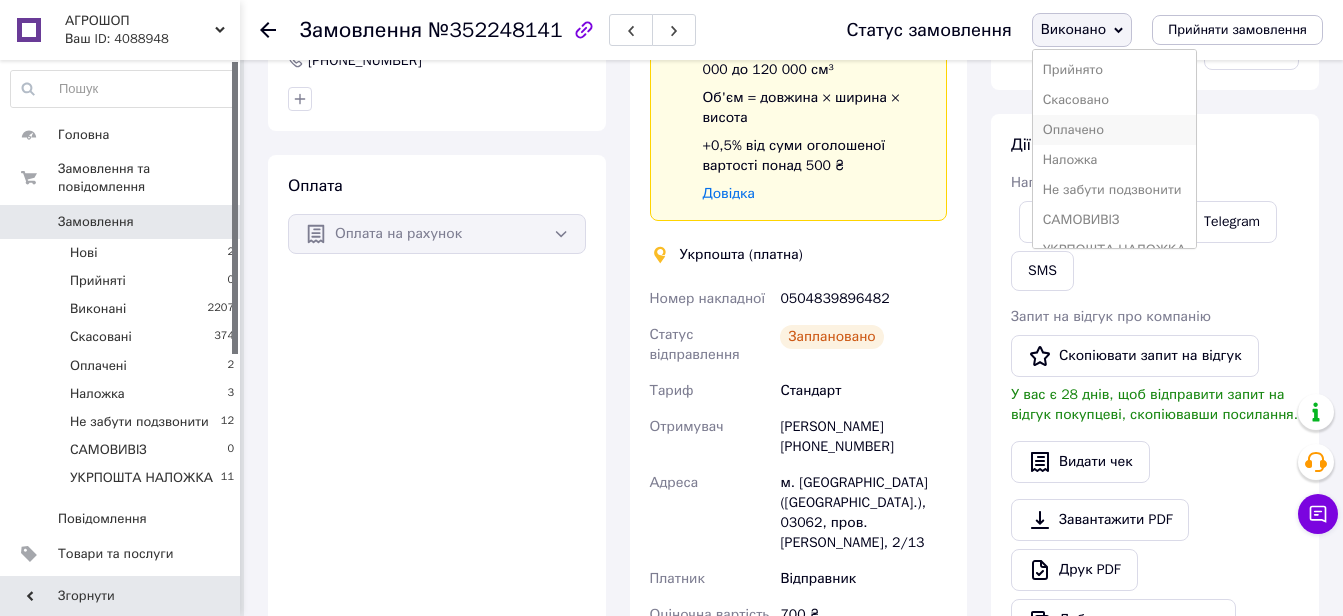 click on "Оплачено" at bounding box center (1114, 130) 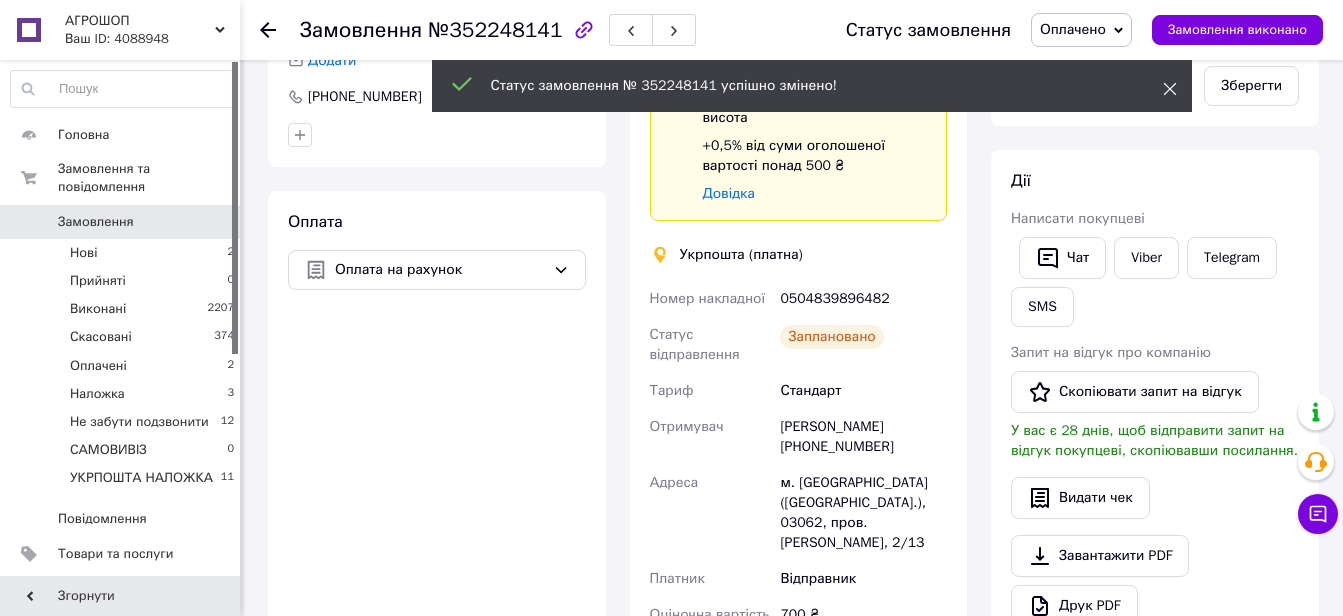 scroll, scrollTop: 575, scrollLeft: 0, axis: vertical 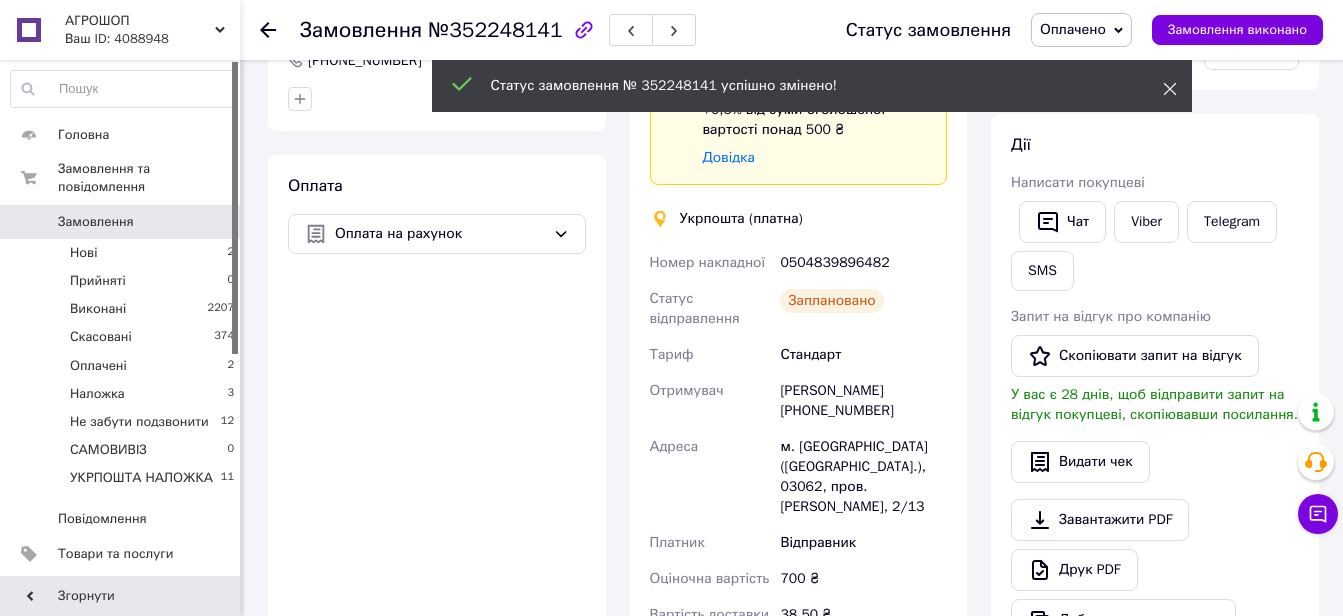 click 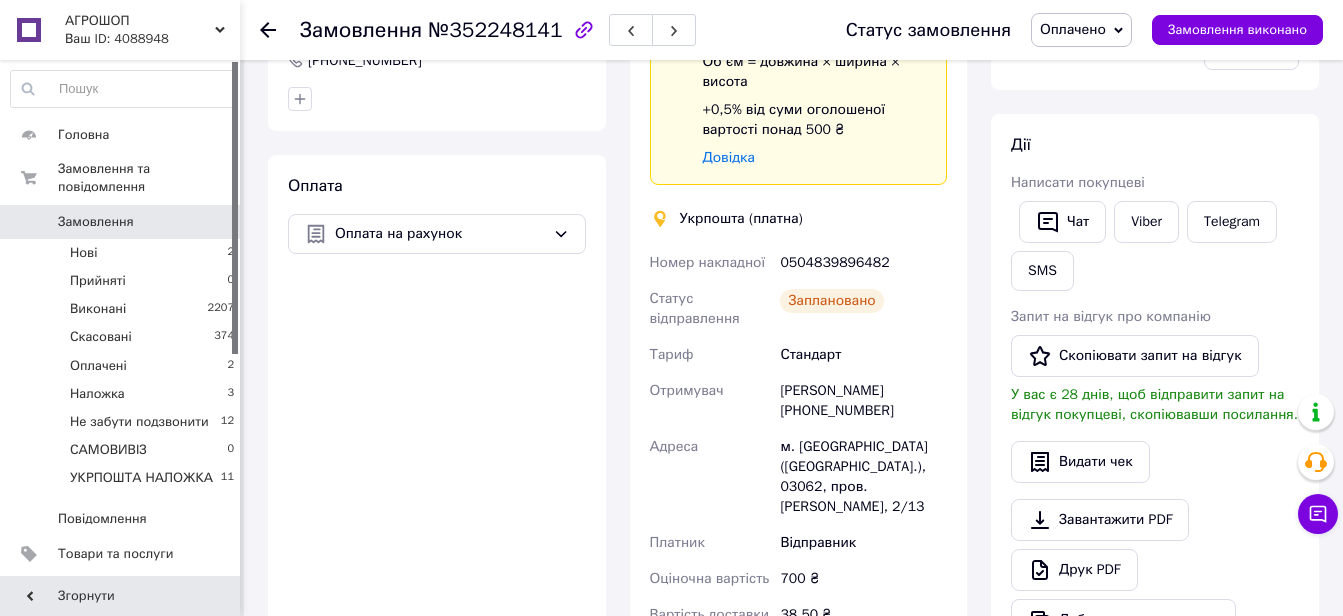 scroll, scrollTop: 0, scrollLeft: 0, axis: both 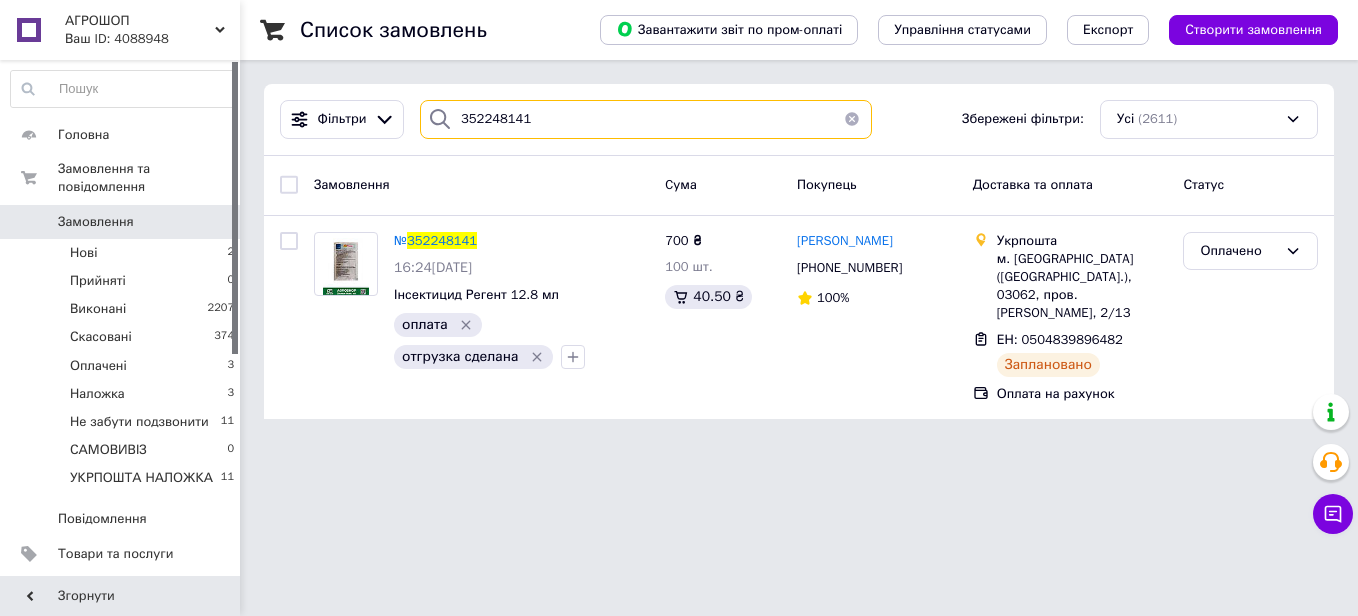 drag, startPoint x: 549, startPoint y: 125, endPoint x: 413, endPoint y: 125, distance: 136 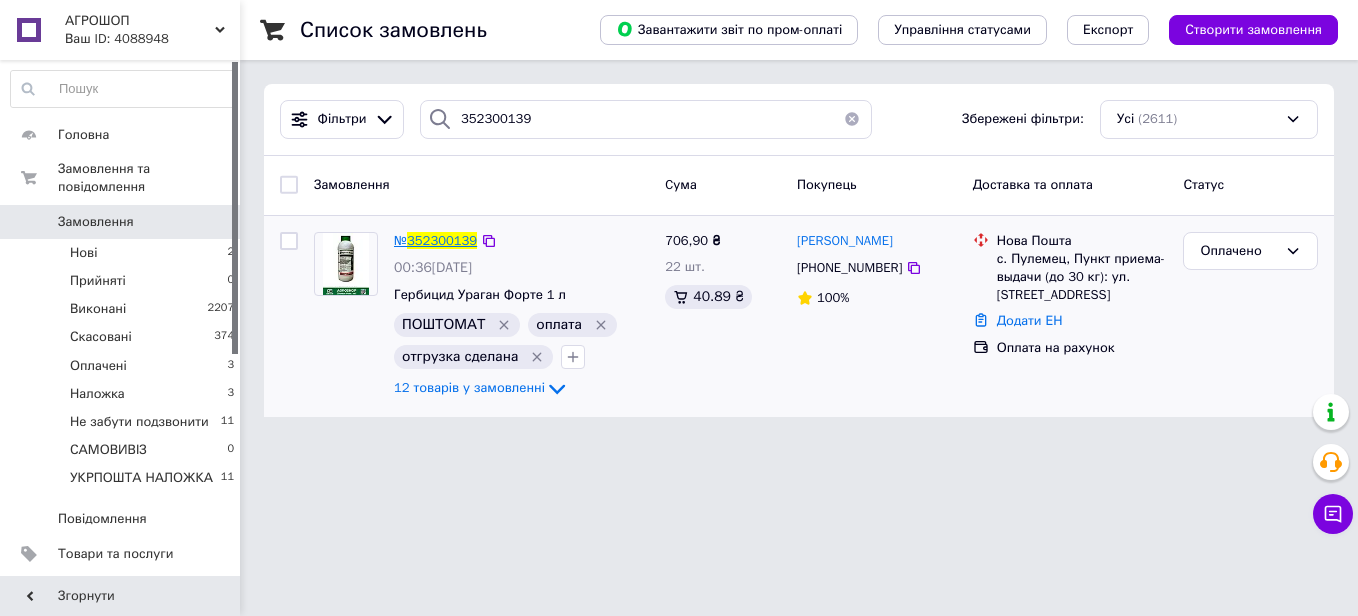 click on "352300139" at bounding box center [442, 240] 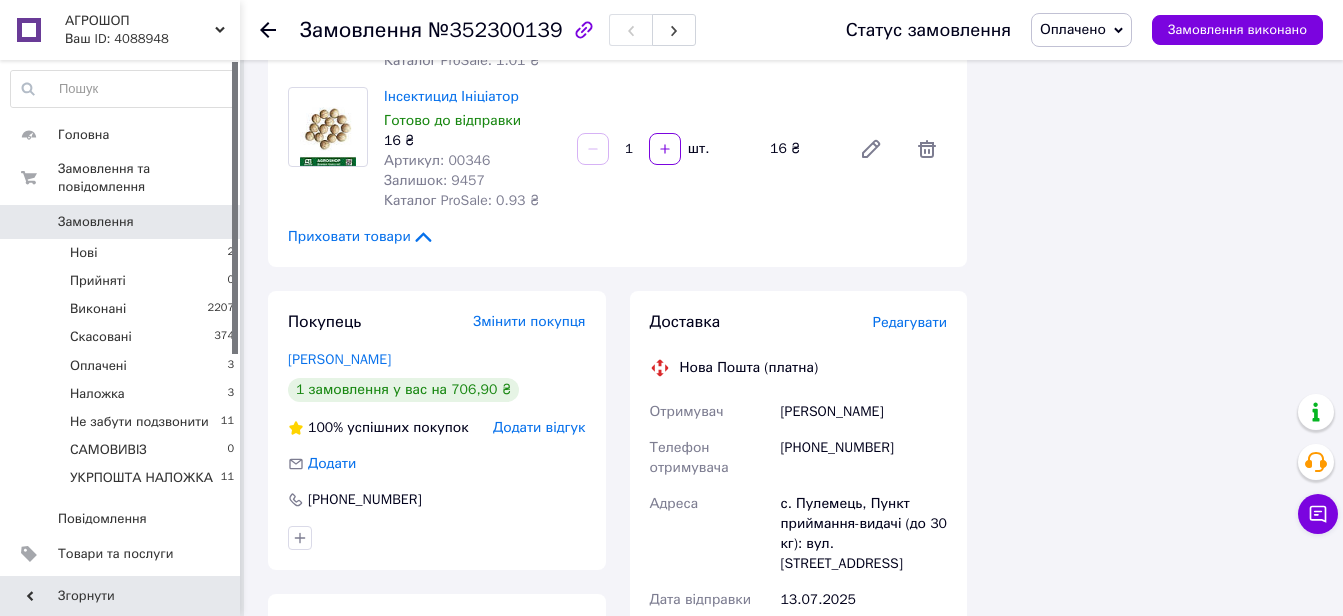 scroll, scrollTop: 1600, scrollLeft: 0, axis: vertical 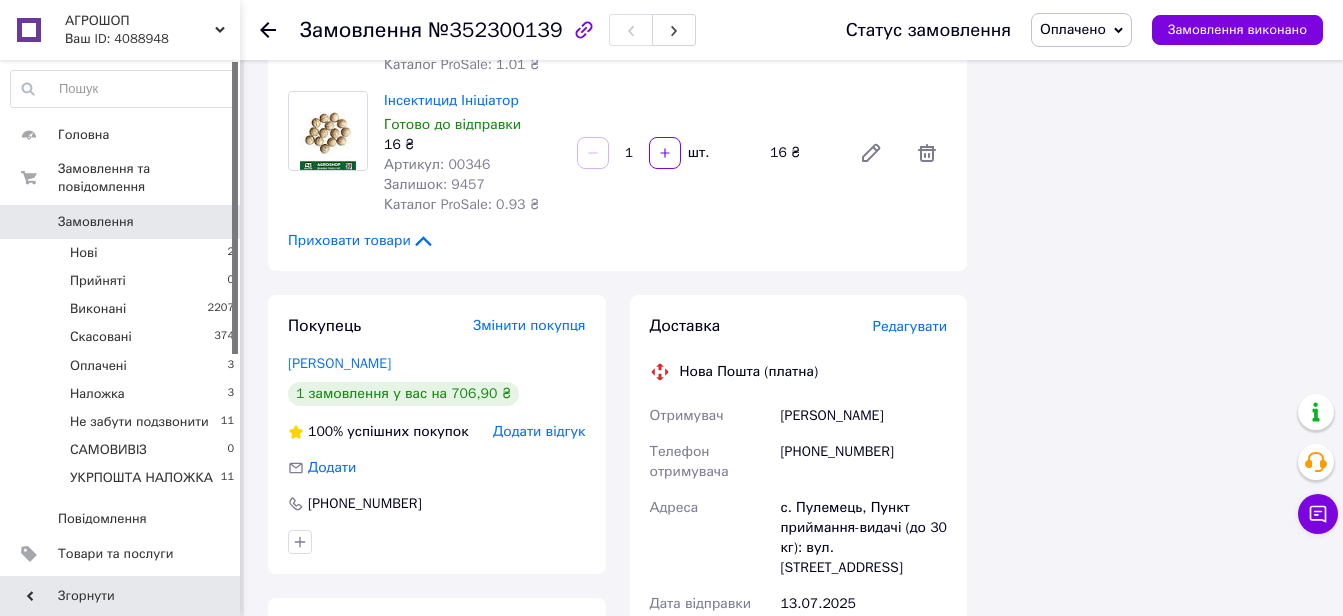 drag, startPoint x: 912, startPoint y: 397, endPoint x: 774, endPoint y: 397, distance: 138 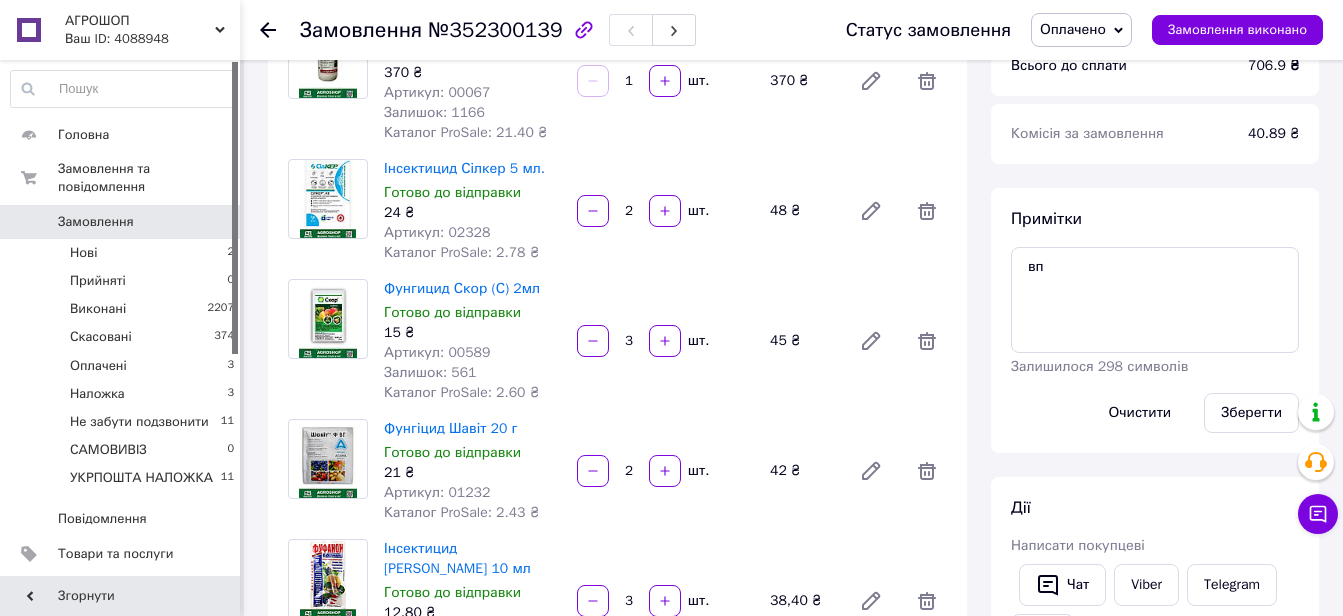 scroll, scrollTop: 200, scrollLeft: 0, axis: vertical 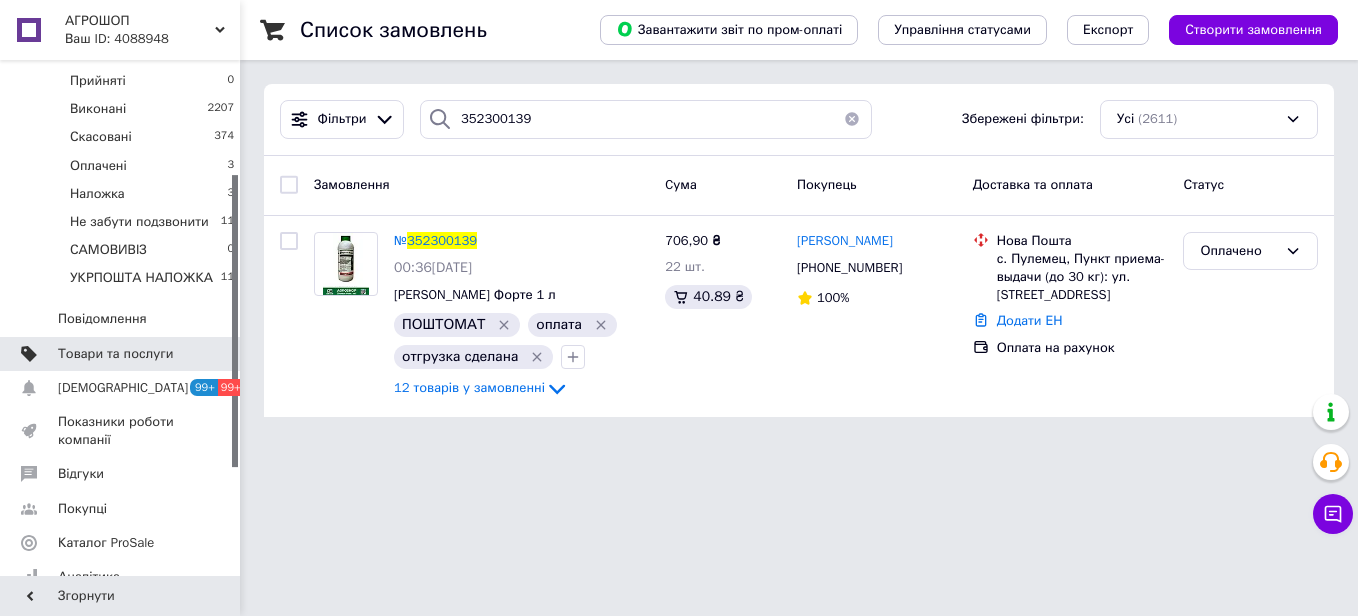 click on "Товари та послуги" at bounding box center [115, 354] 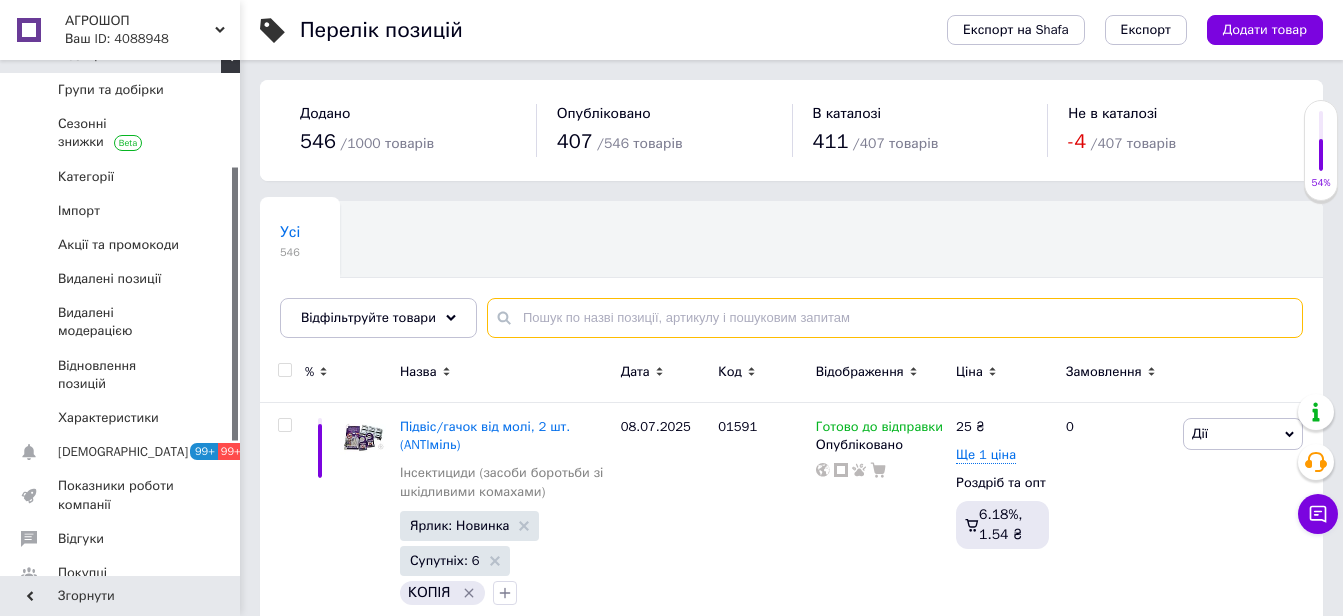 click at bounding box center [895, 318] 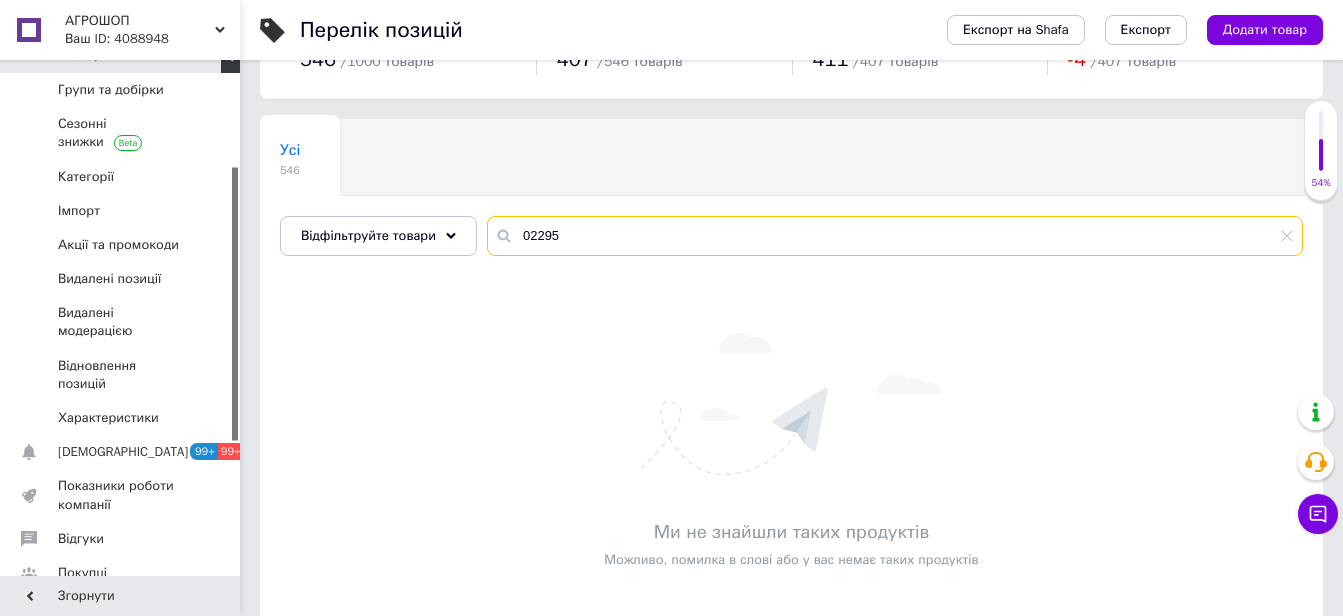 scroll, scrollTop: 100, scrollLeft: 0, axis: vertical 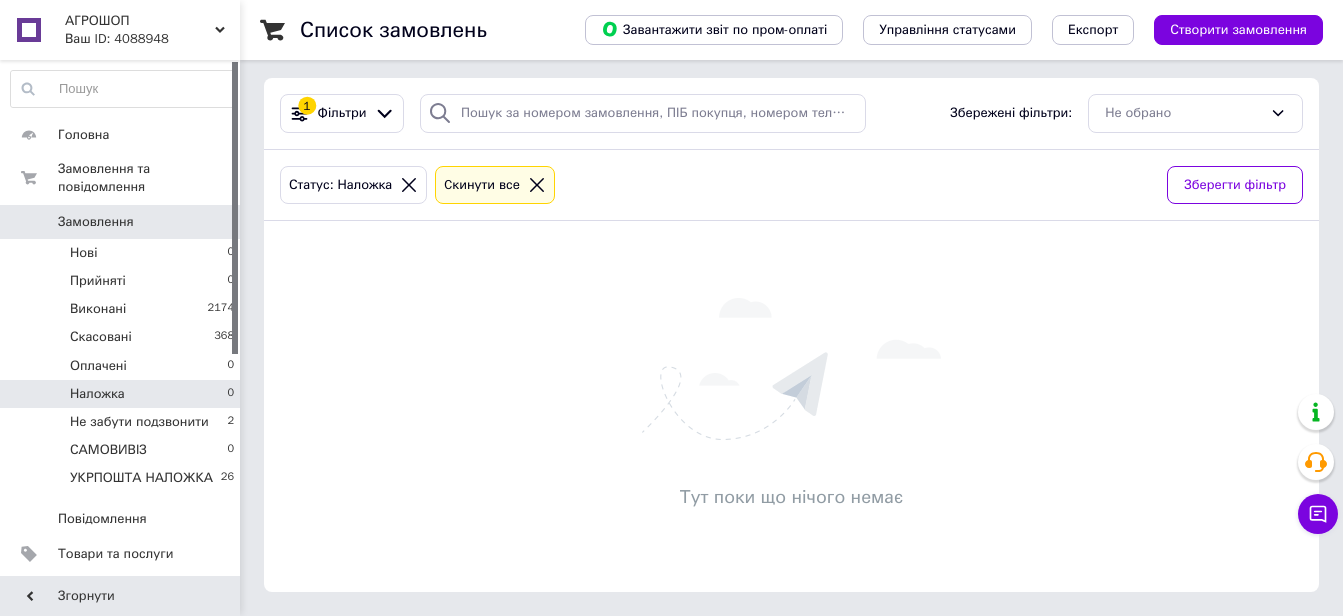 click 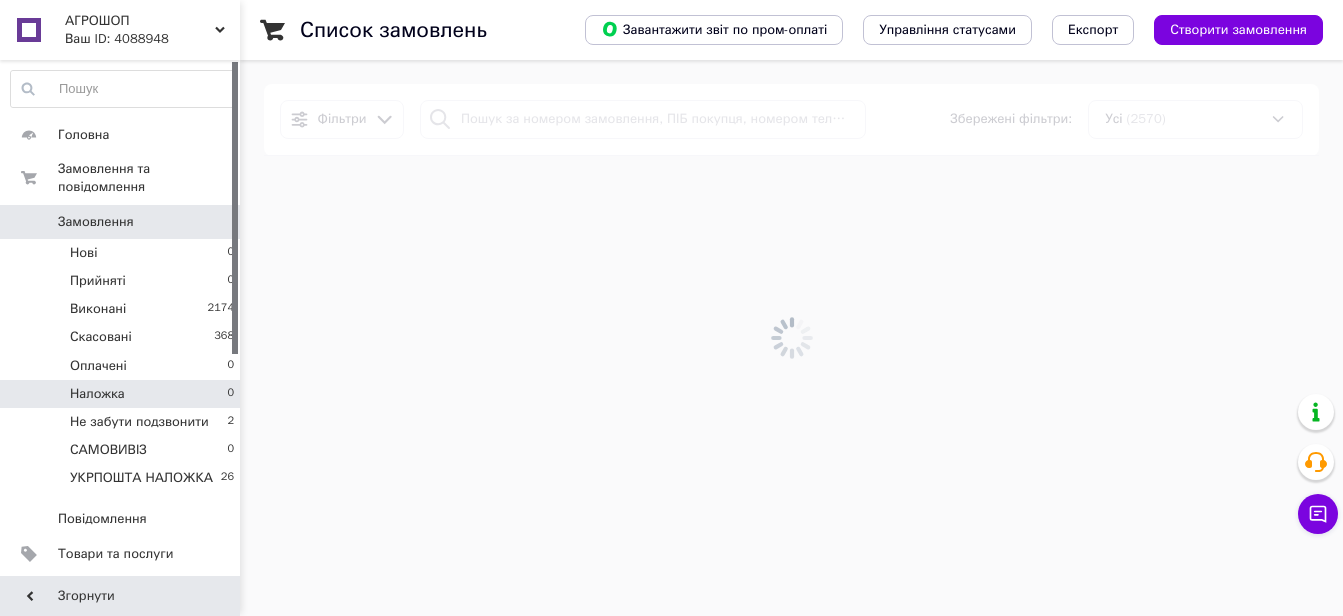 scroll, scrollTop: 0, scrollLeft: 0, axis: both 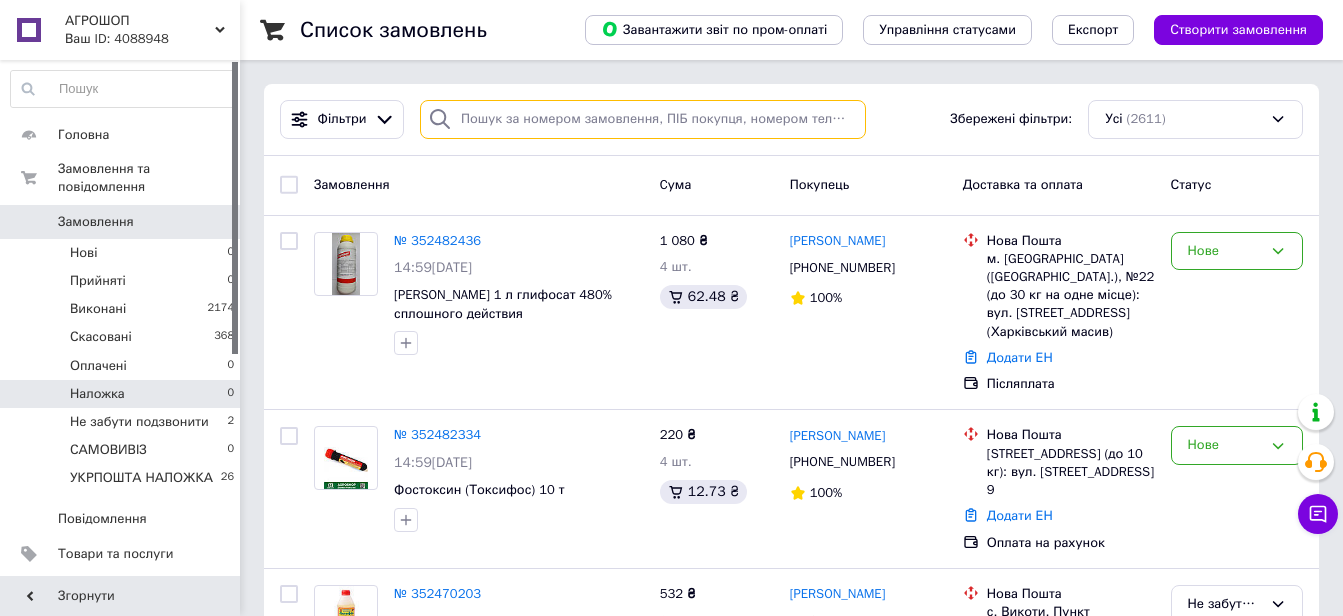 click at bounding box center [643, 119] 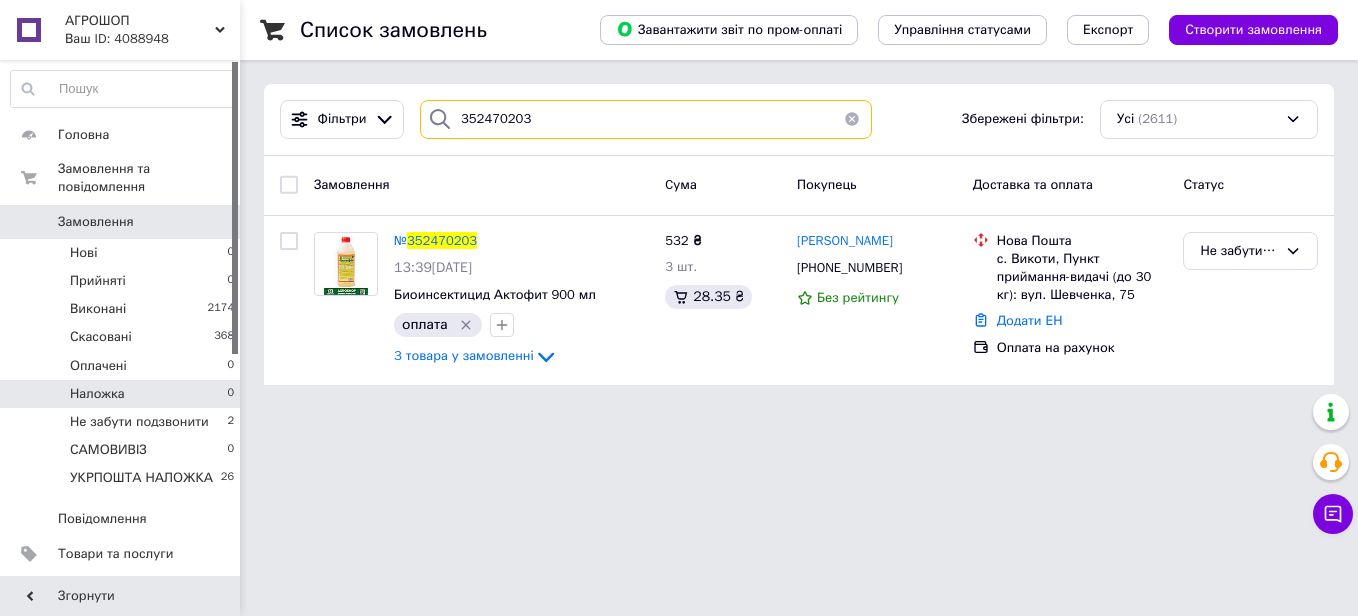 type on "352470203" 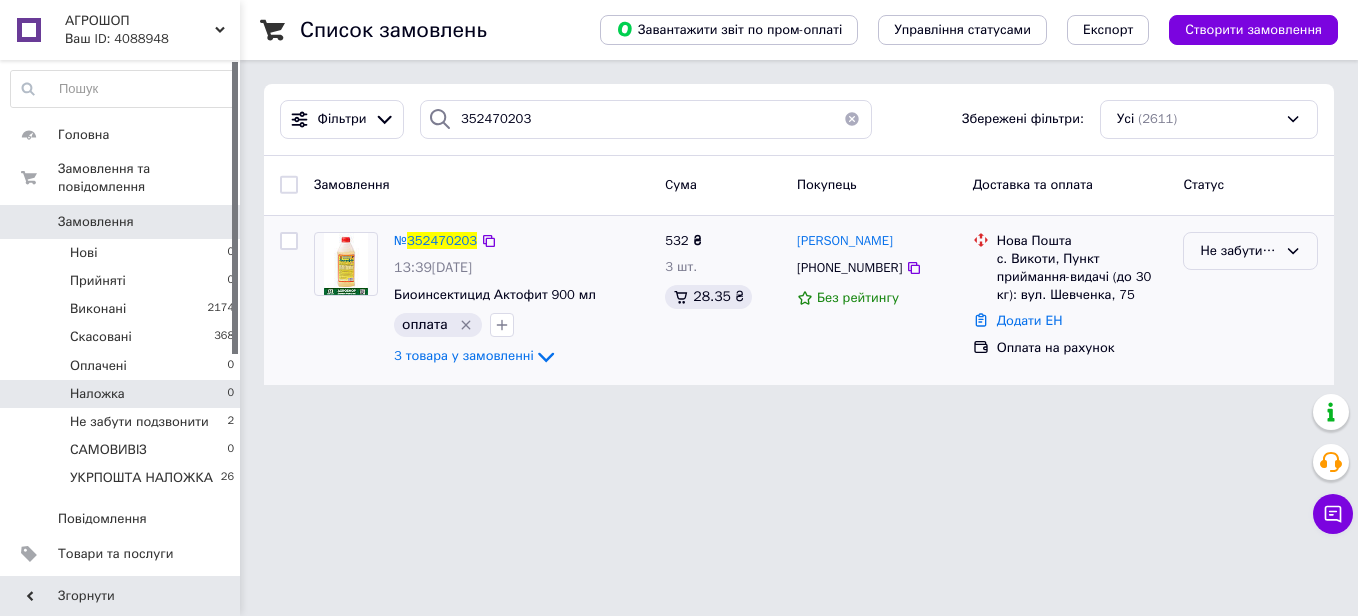 click on "Не забути подзвонити" at bounding box center (1238, 251) 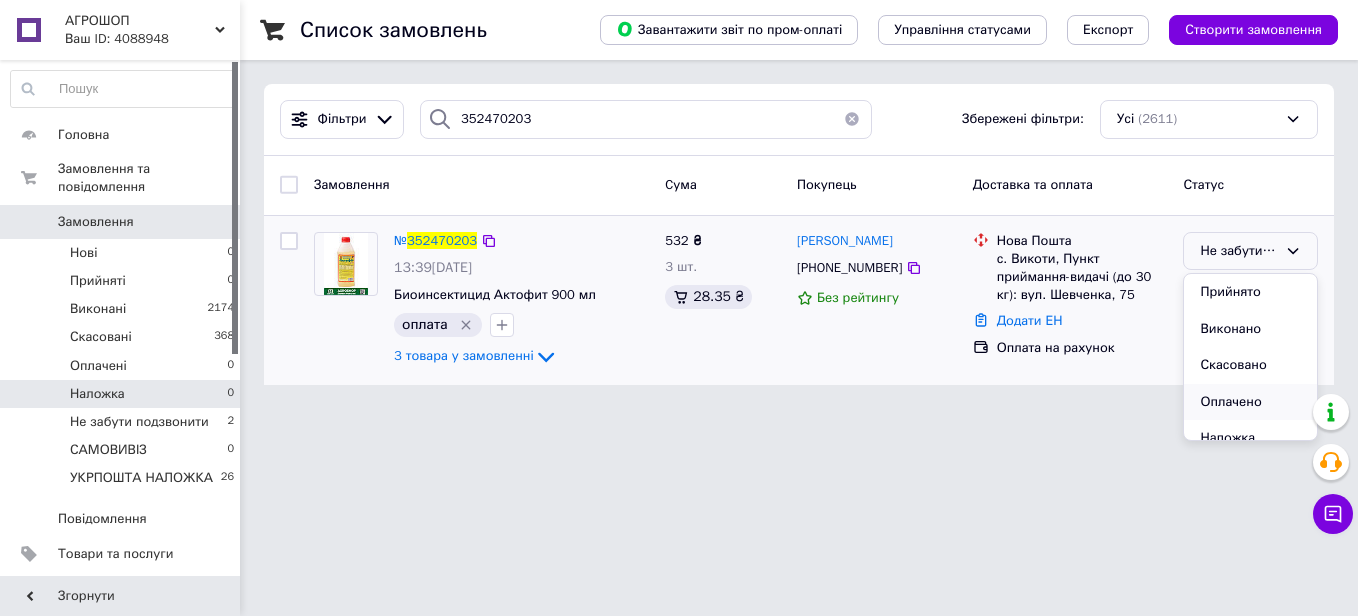click on "Оплачено" at bounding box center [1250, 402] 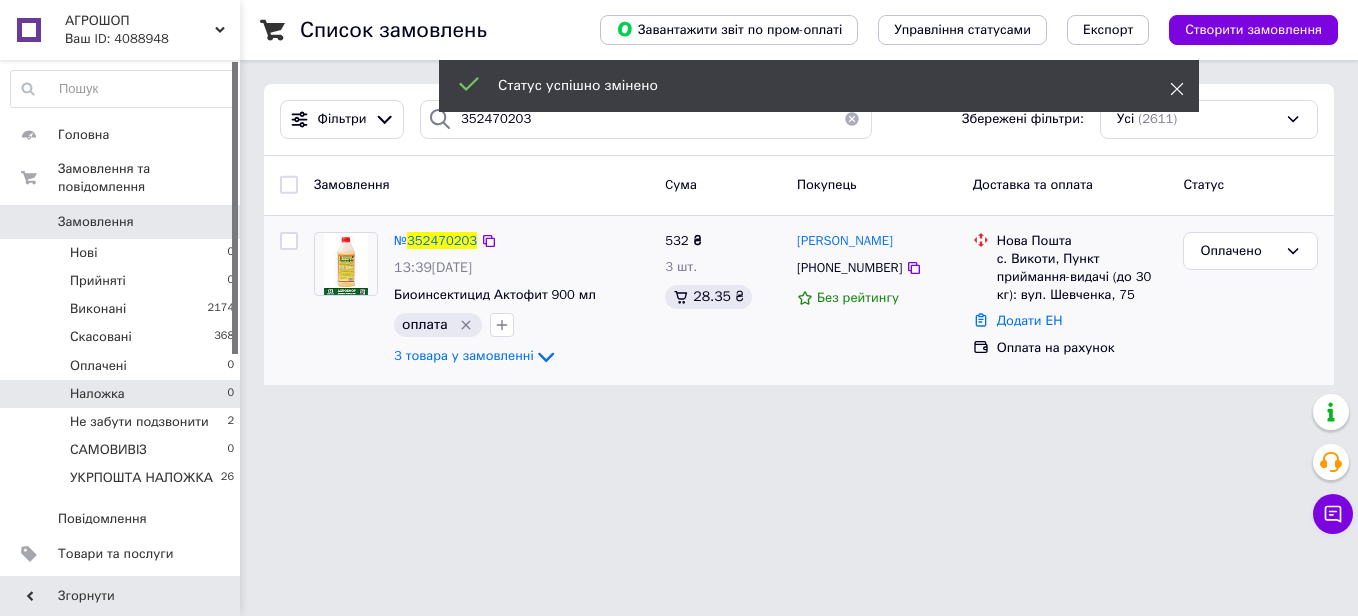 click 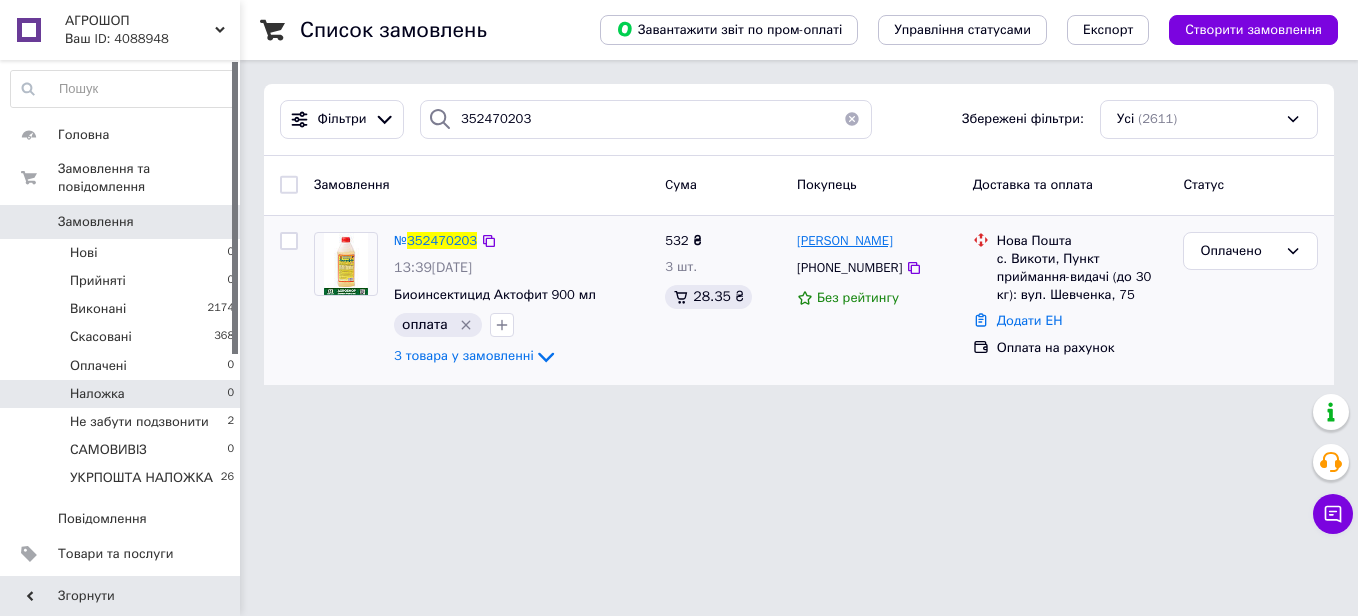drag, startPoint x: 907, startPoint y: 241, endPoint x: 798, endPoint y: 244, distance: 109.041275 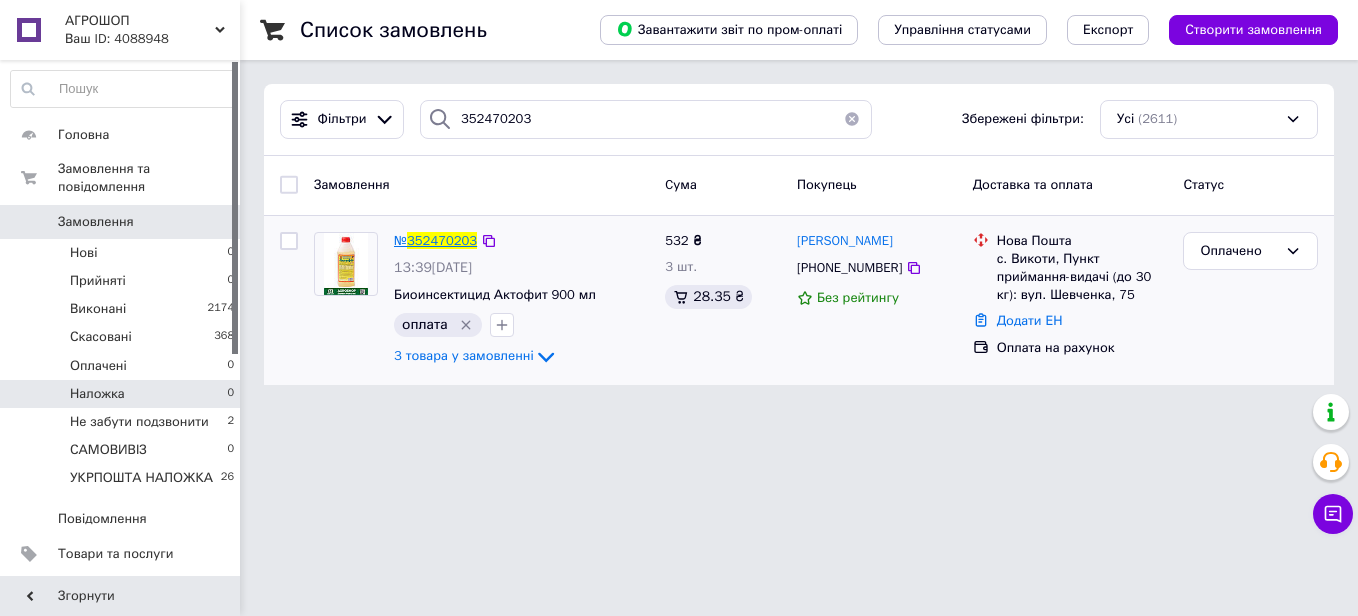 click on "352470203" at bounding box center [442, 240] 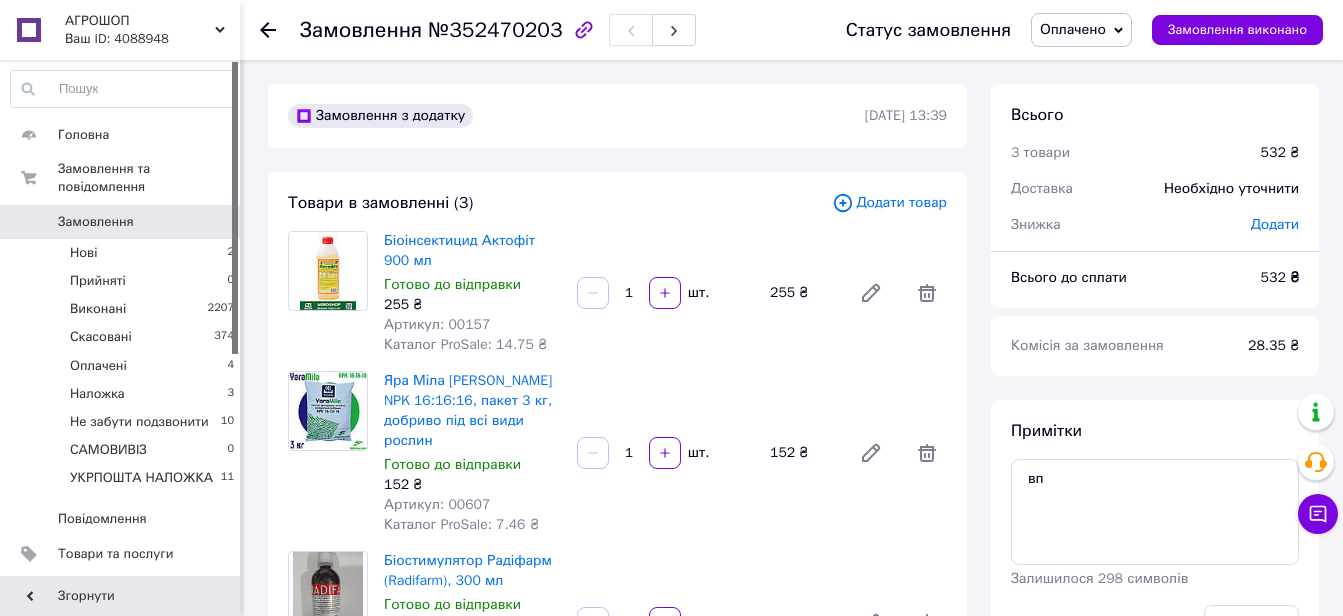 click on "Артикул: 00157" at bounding box center (437, 324) 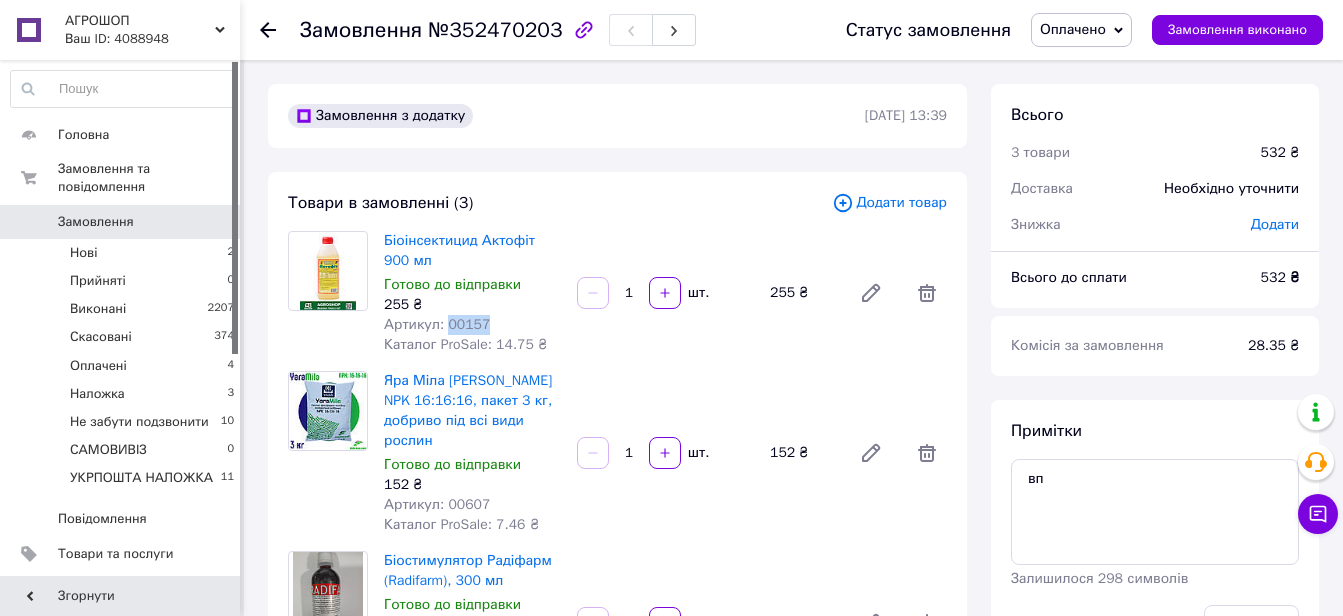 click on "Артикул: 00157" at bounding box center (437, 324) 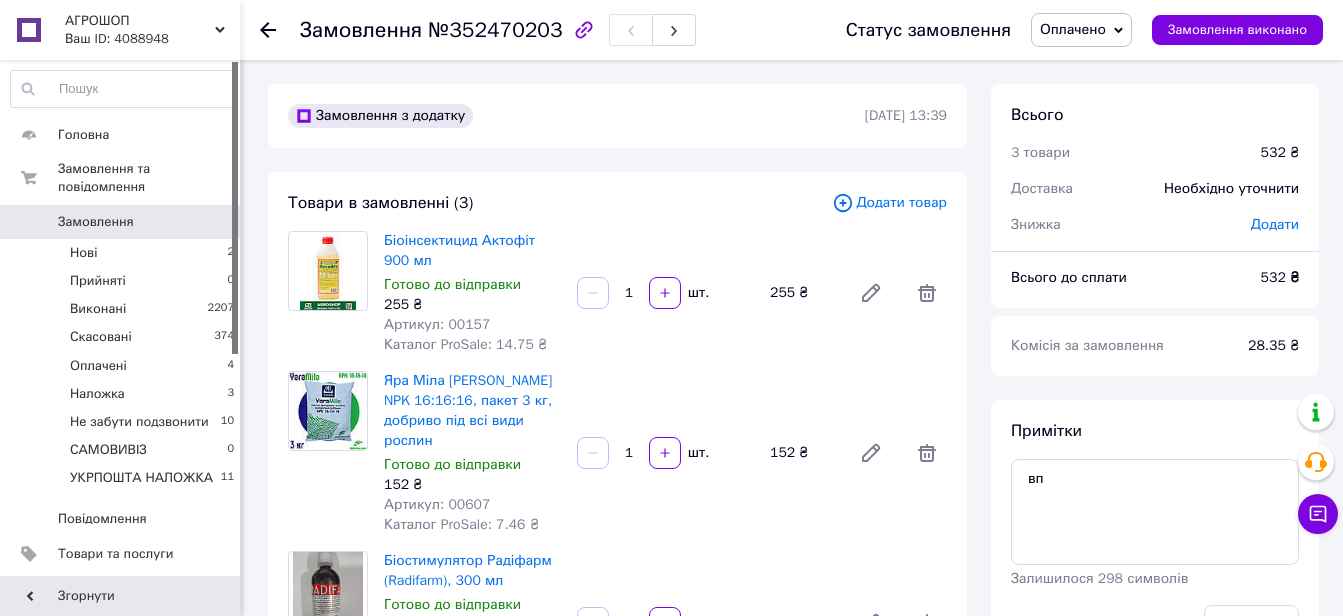 click on "Артикул: 00607" at bounding box center [437, 504] 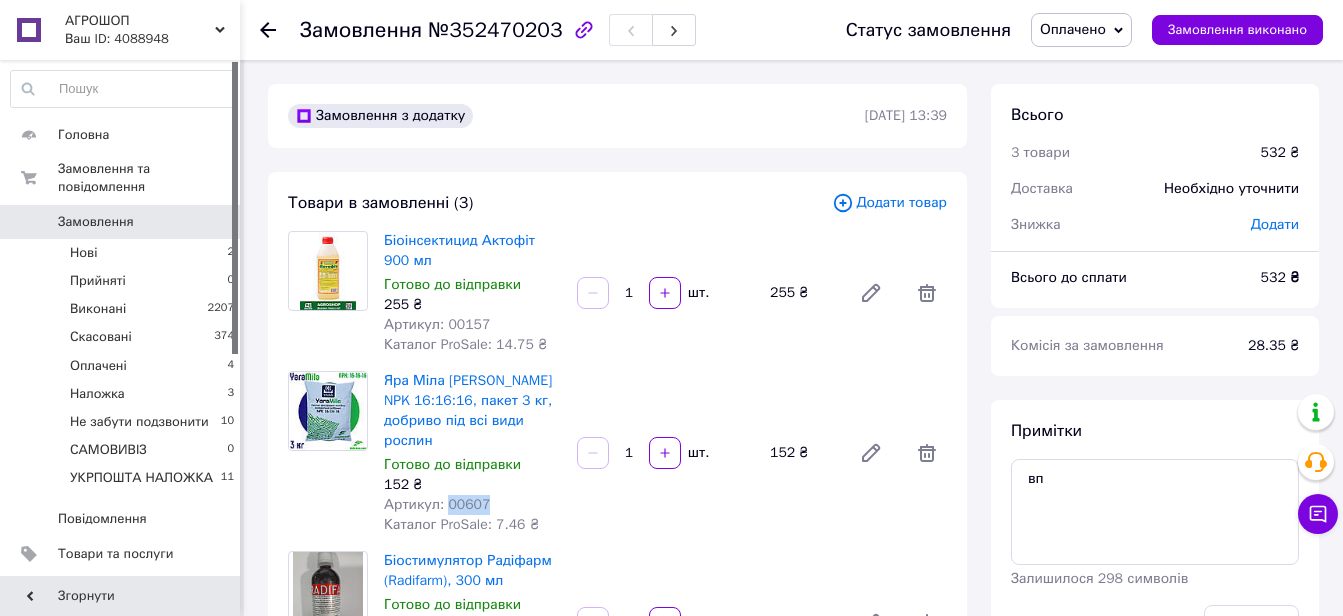 click on "Артикул: 00607" at bounding box center [437, 504] 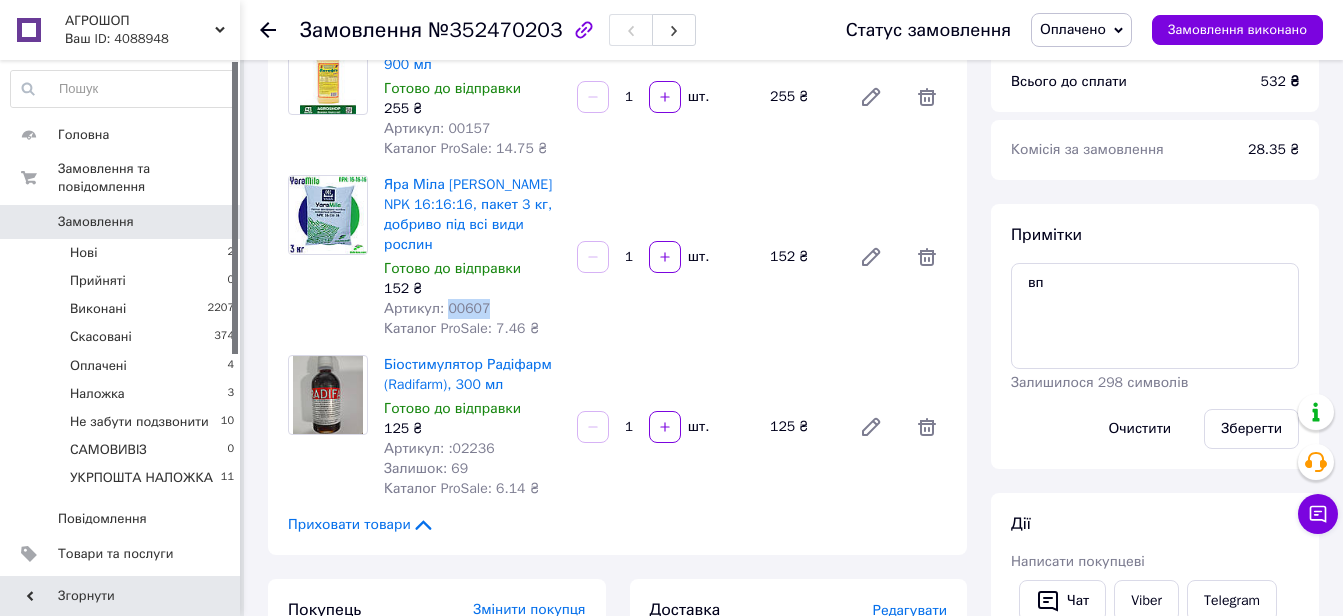 scroll, scrollTop: 200, scrollLeft: 0, axis: vertical 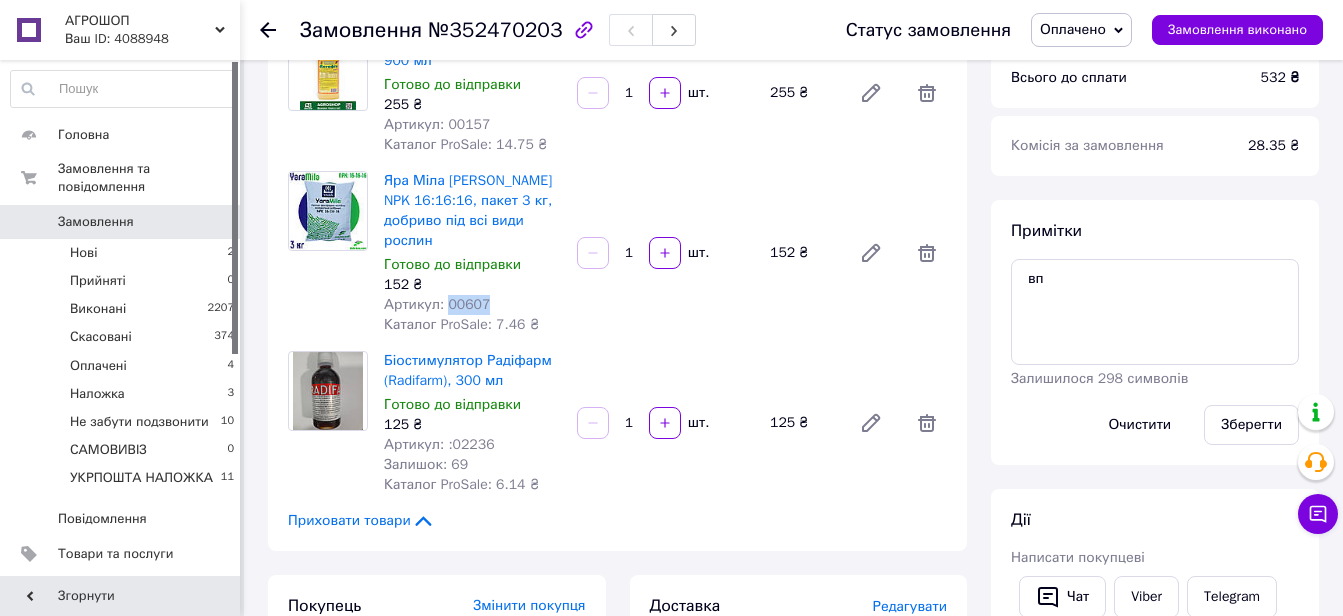 click on "Артикул: :02236" at bounding box center (439, 444) 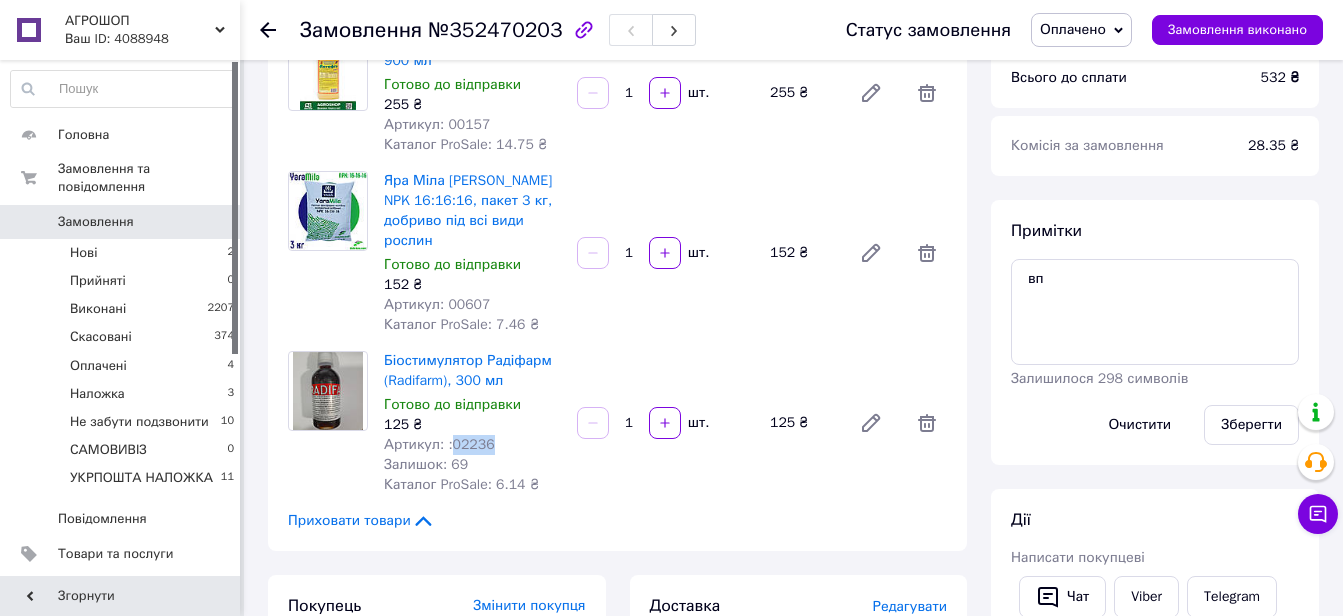 click on "Артикул: :02236" at bounding box center (439, 444) 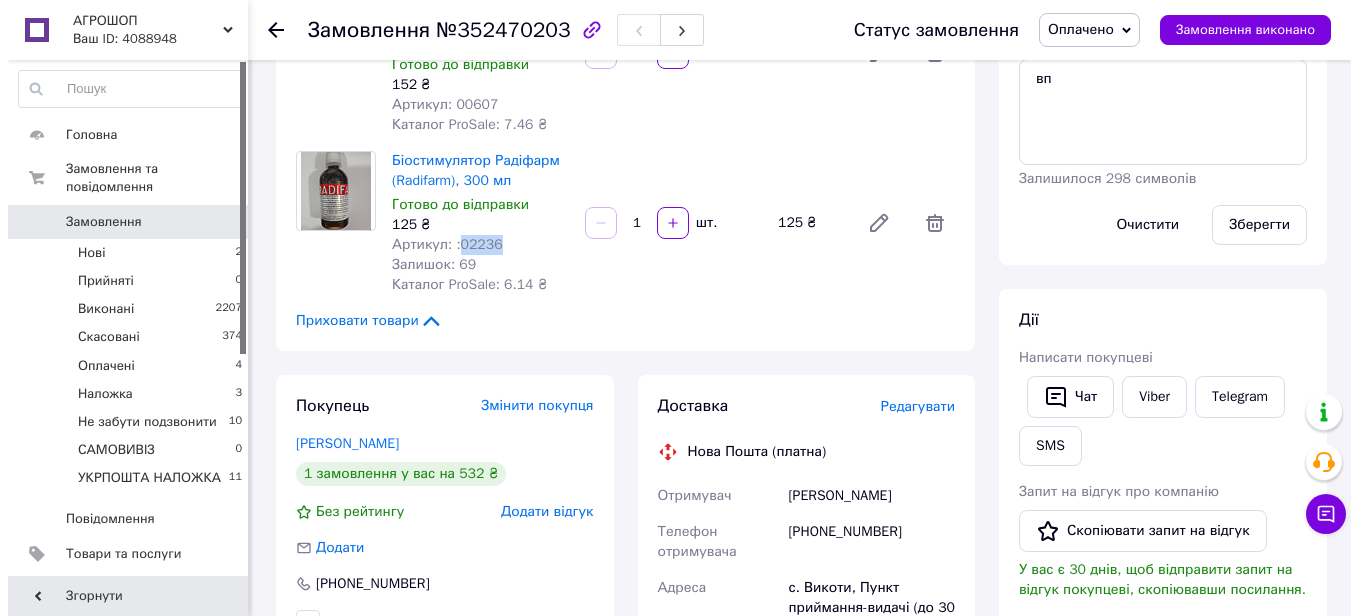 scroll, scrollTop: 500, scrollLeft: 0, axis: vertical 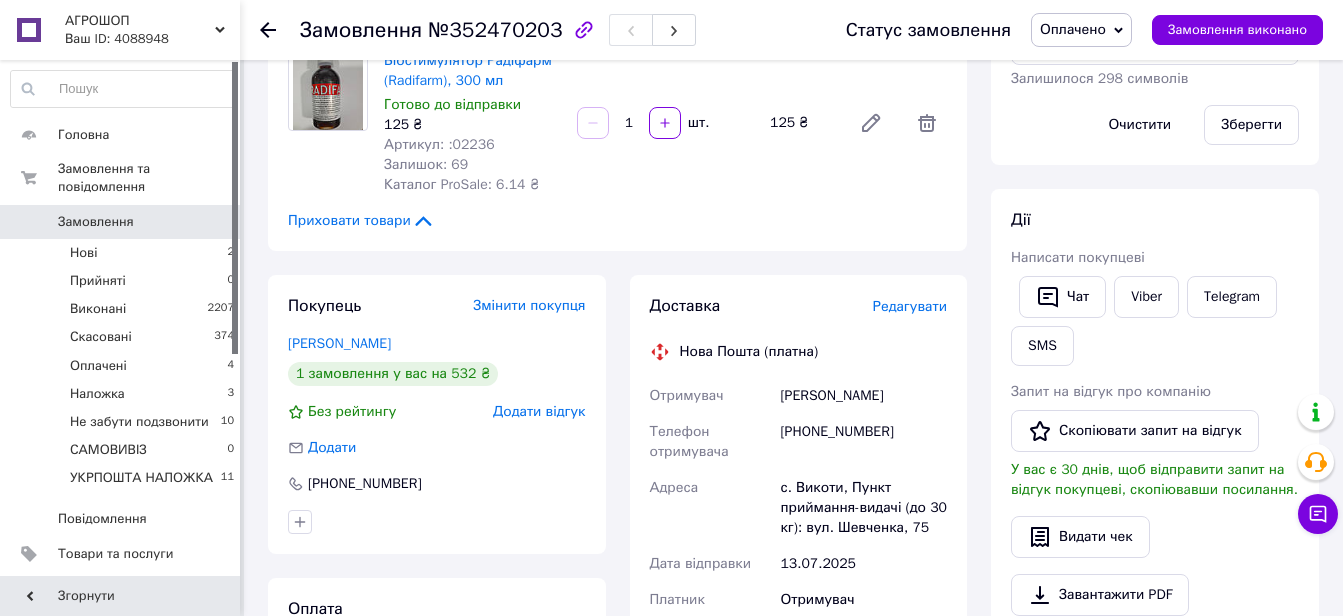 click on "Редагувати" at bounding box center [910, 306] 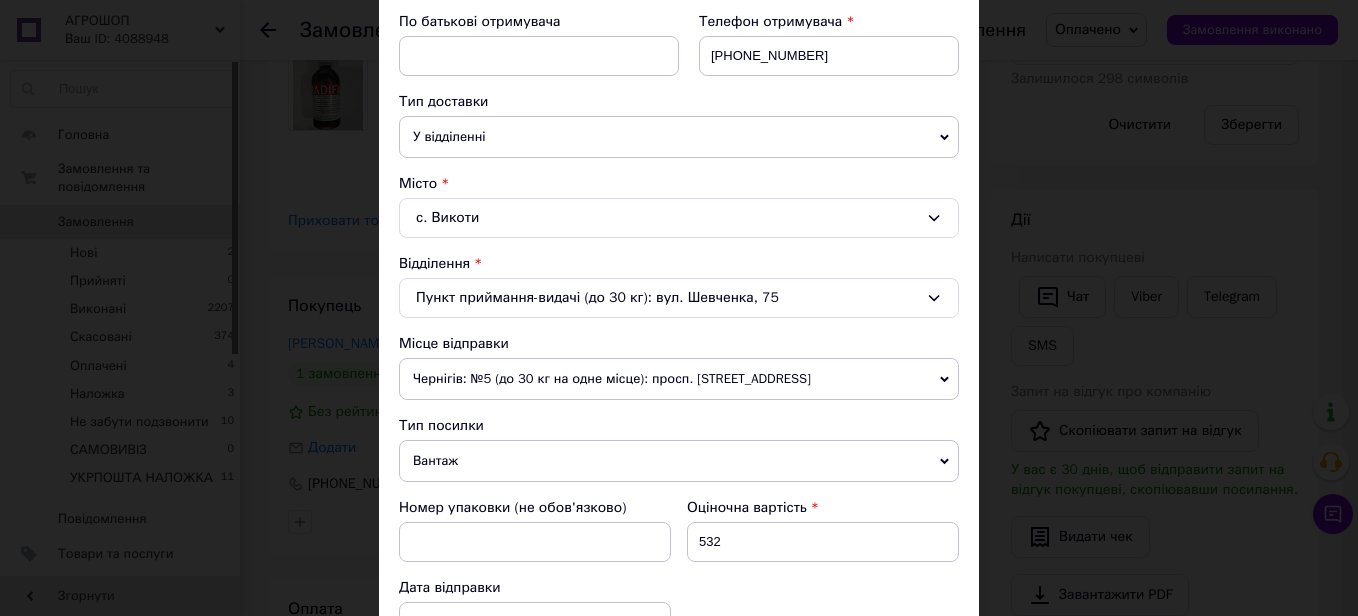 scroll, scrollTop: 500, scrollLeft: 0, axis: vertical 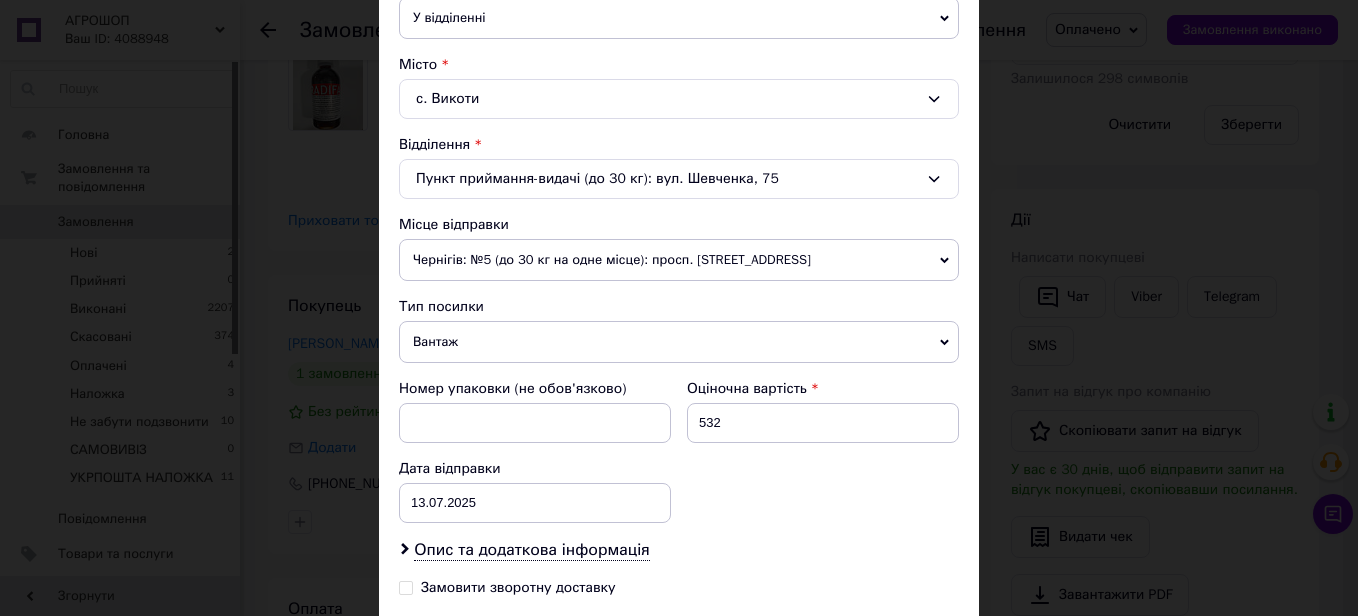 click on "Чернігів: №5 (до 30 кг на одне місце): просп. [STREET_ADDRESS]" at bounding box center (679, 260) 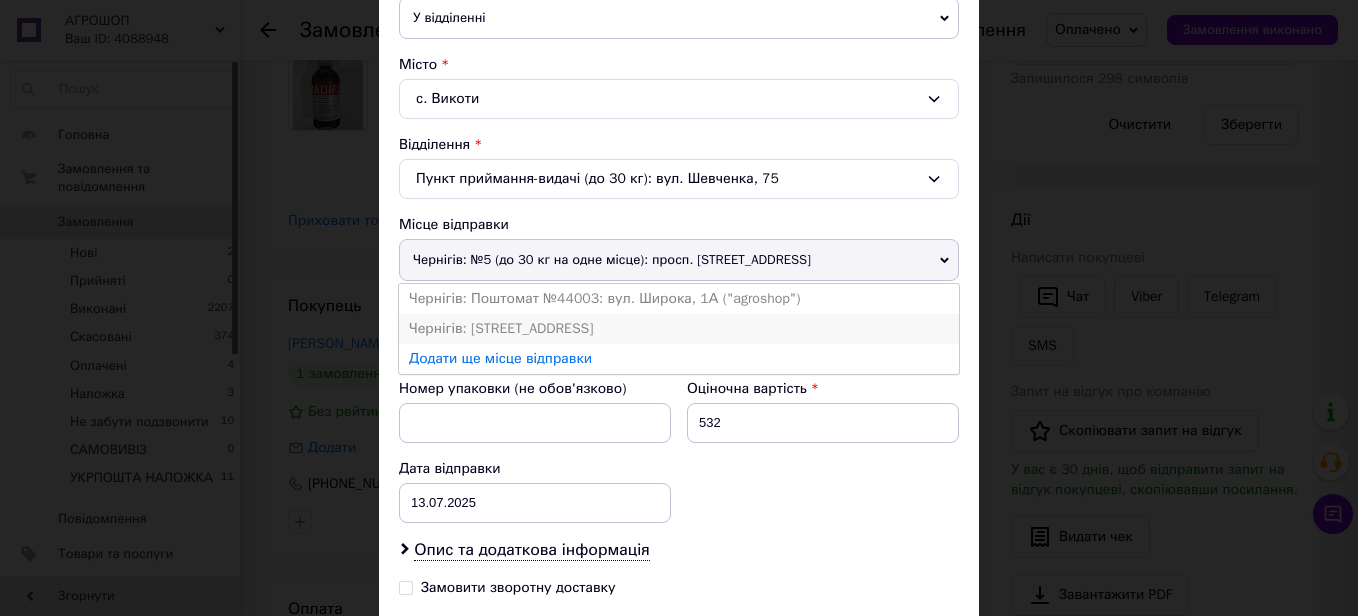 click on "Чернігів: [STREET_ADDRESS]" at bounding box center [679, 329] 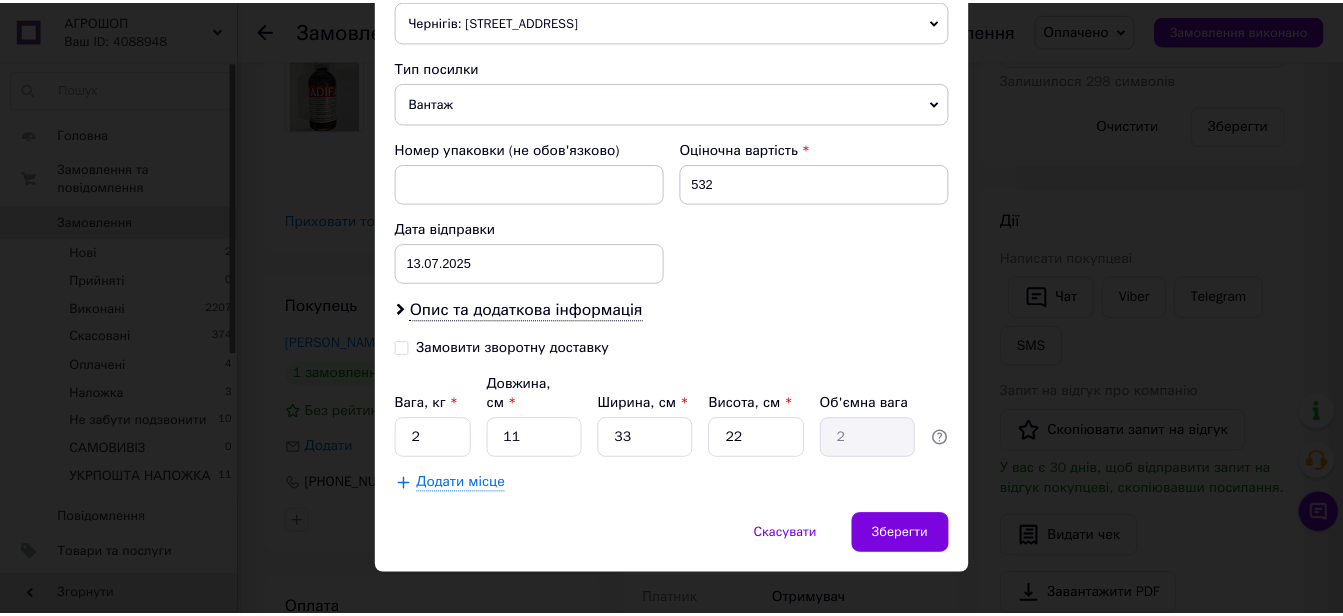 scroll, scrollTop: 748, scrollLeft: 0, axis: vertical 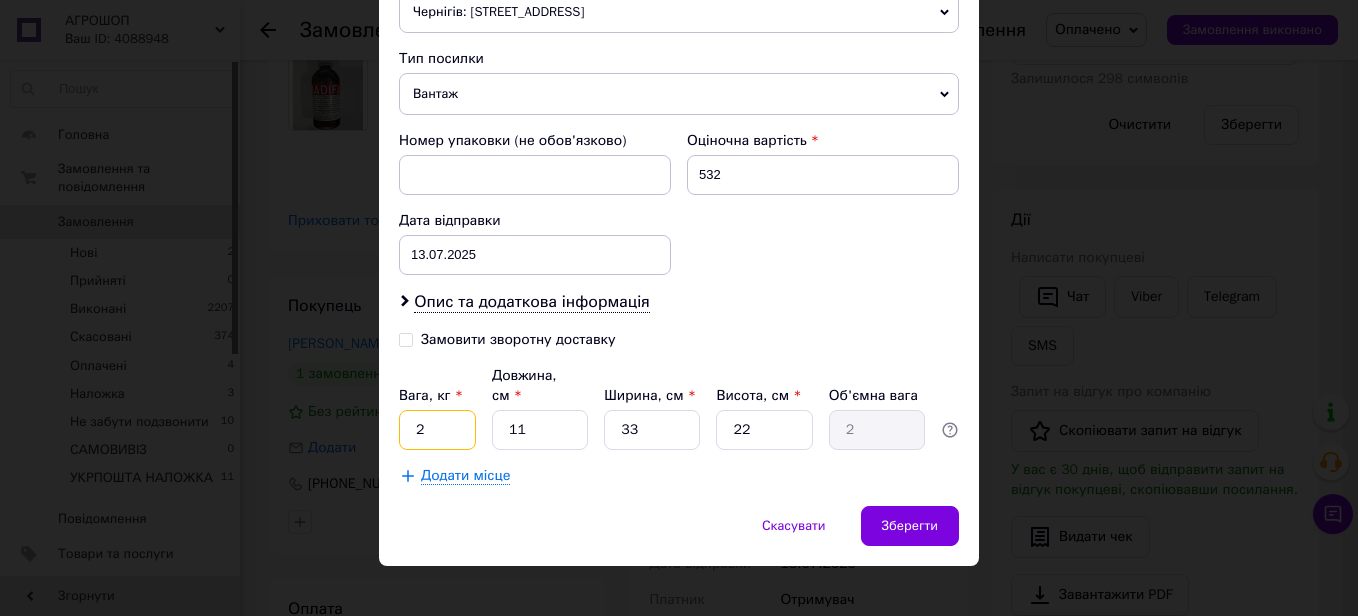 click on "2" at bounding box center [437, 430] 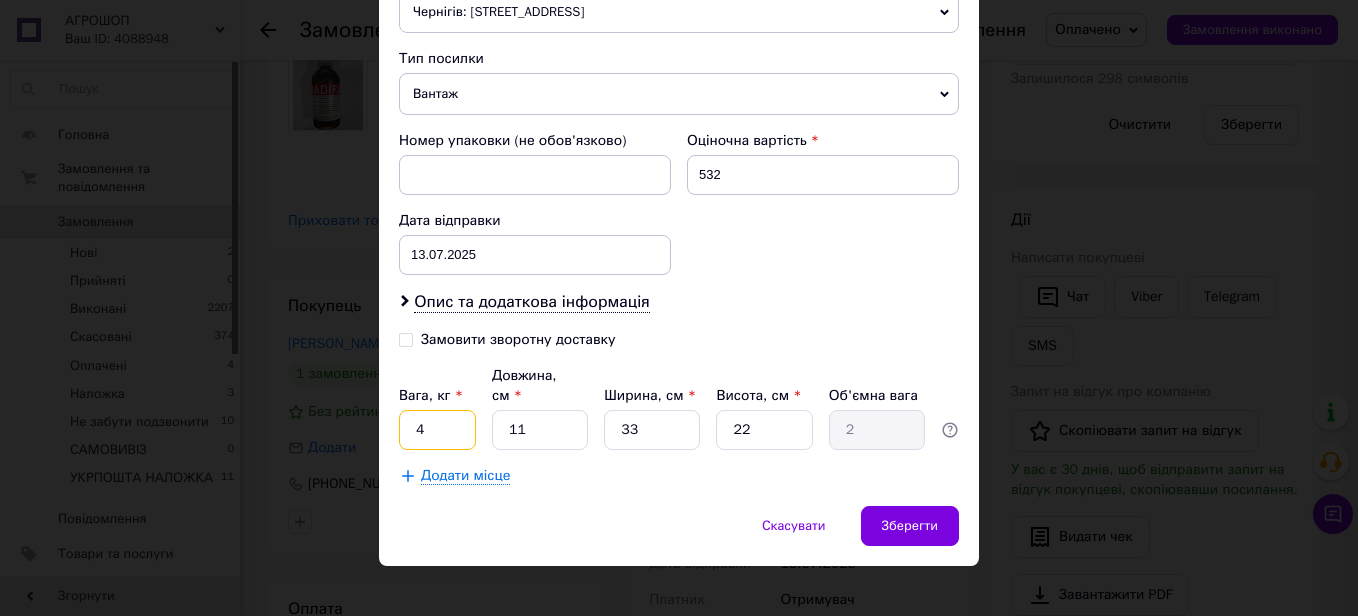 type on "4" 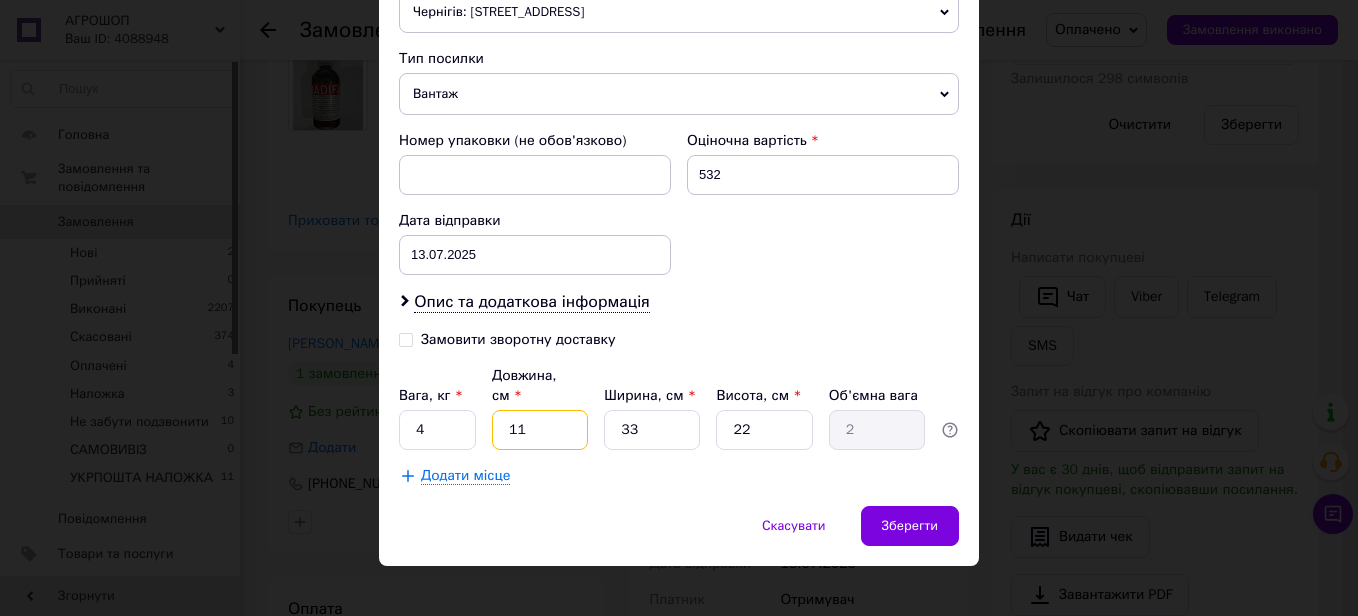 type on "4" 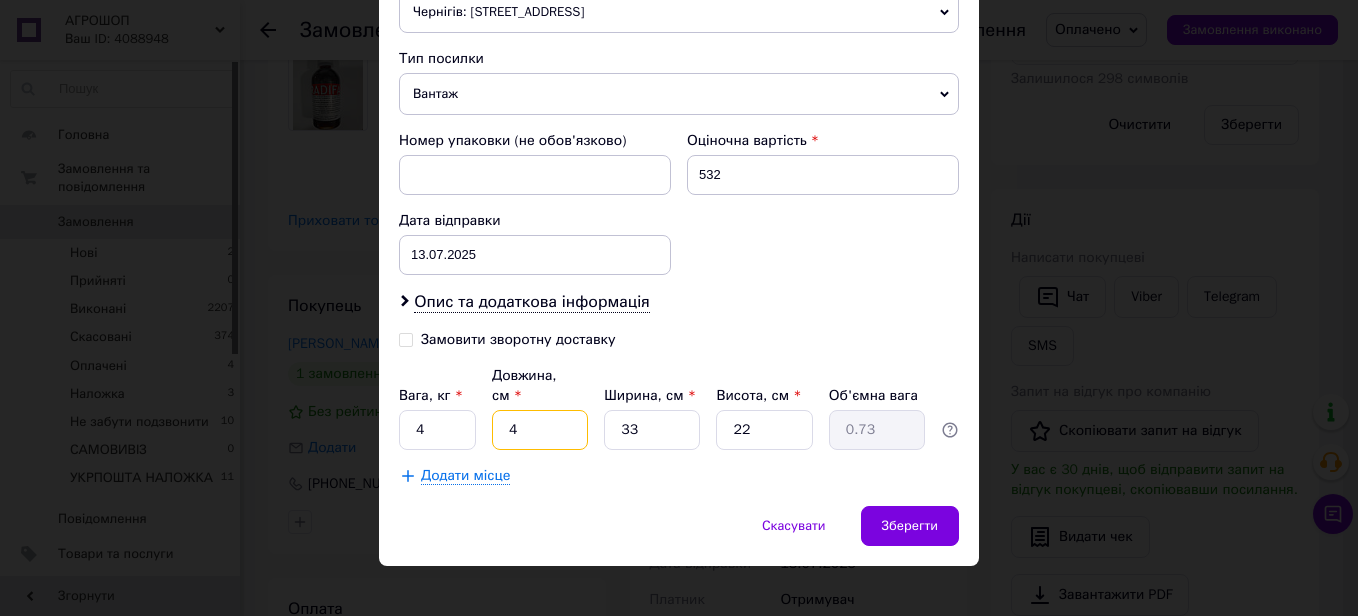 type on "40" 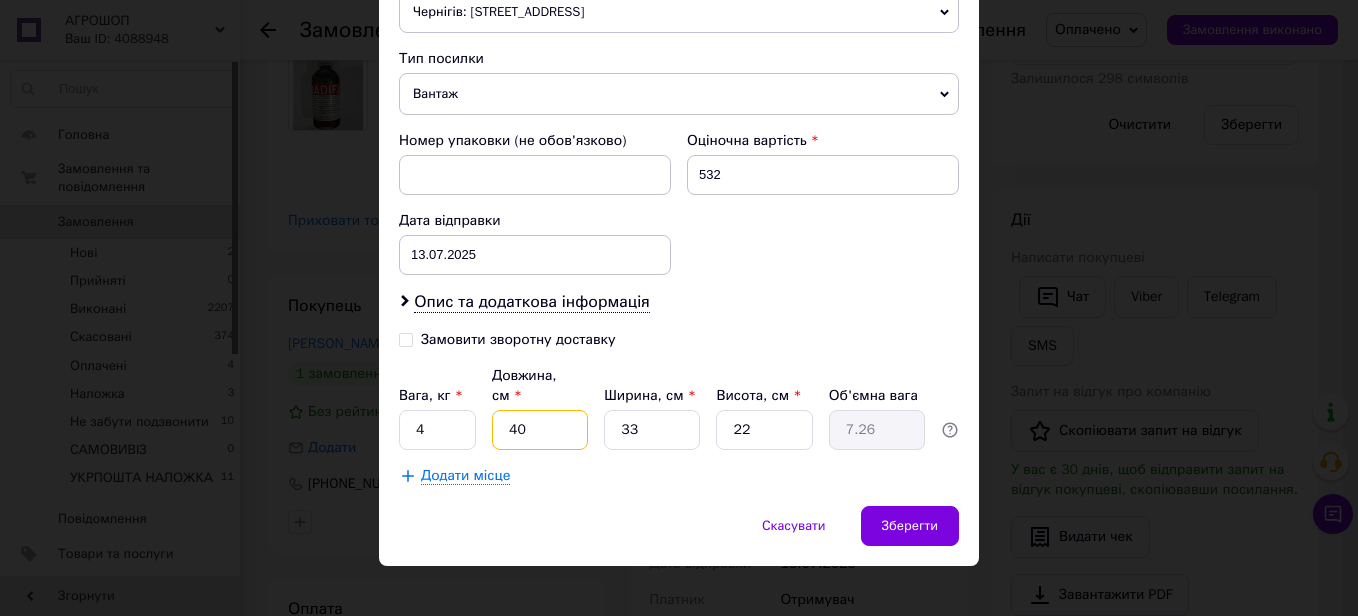 type on "40" 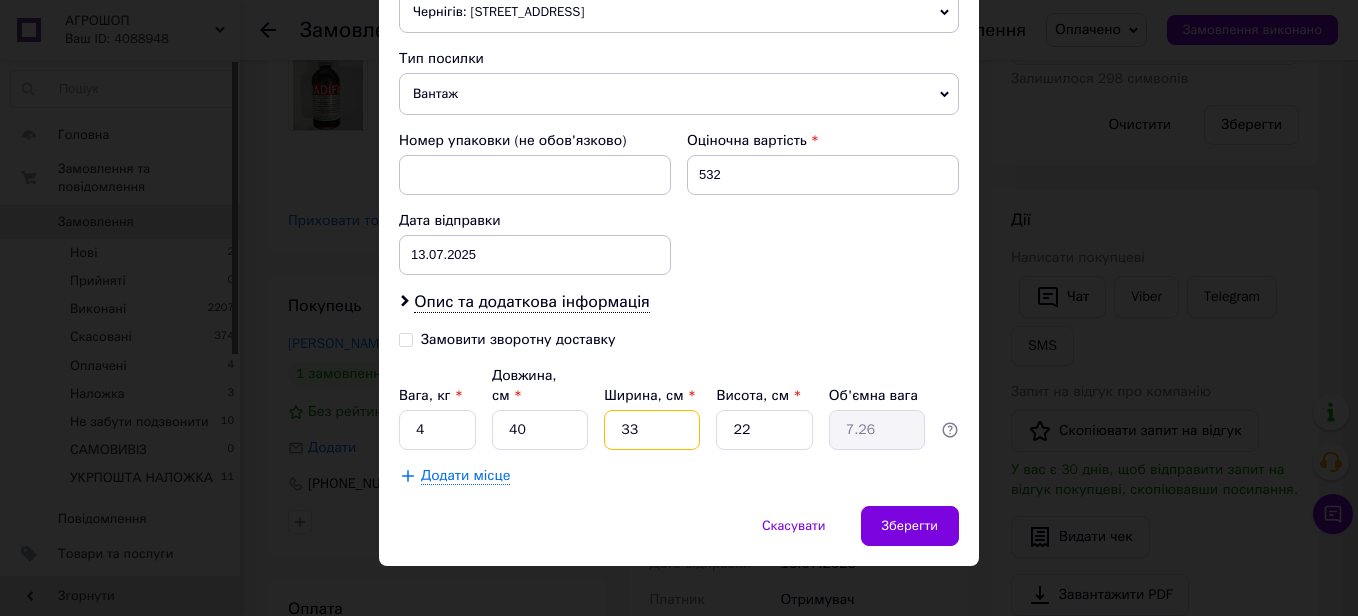 type on "2" 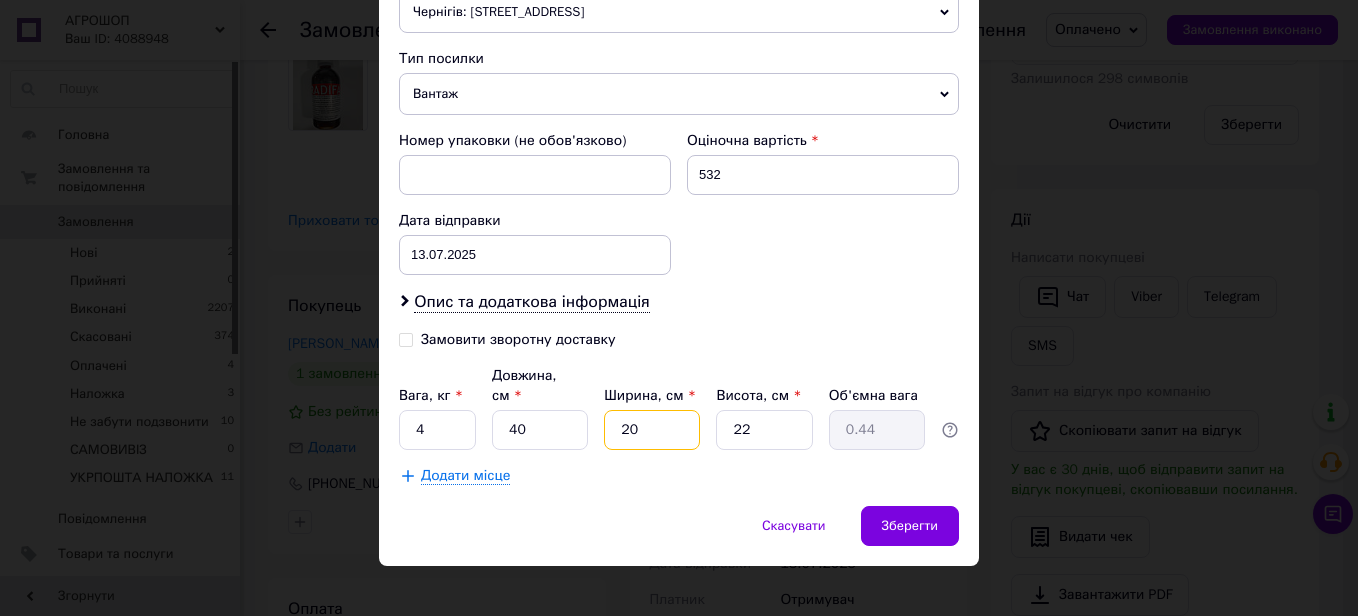 type on "20" 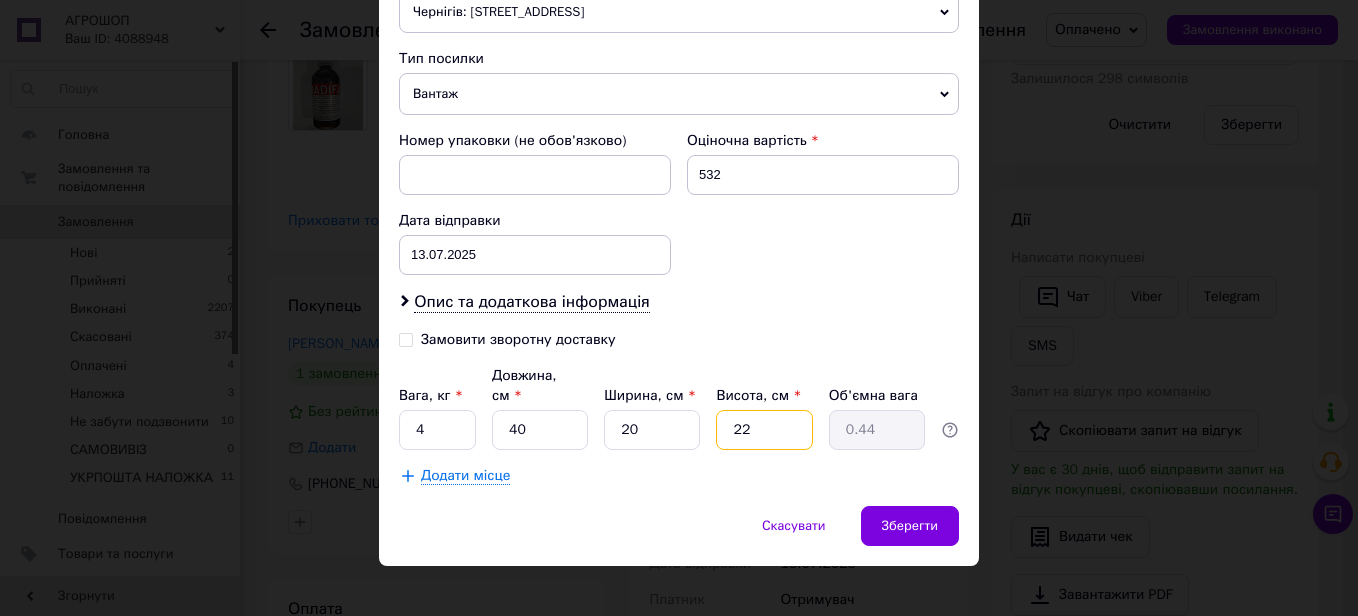 type on "4.4" 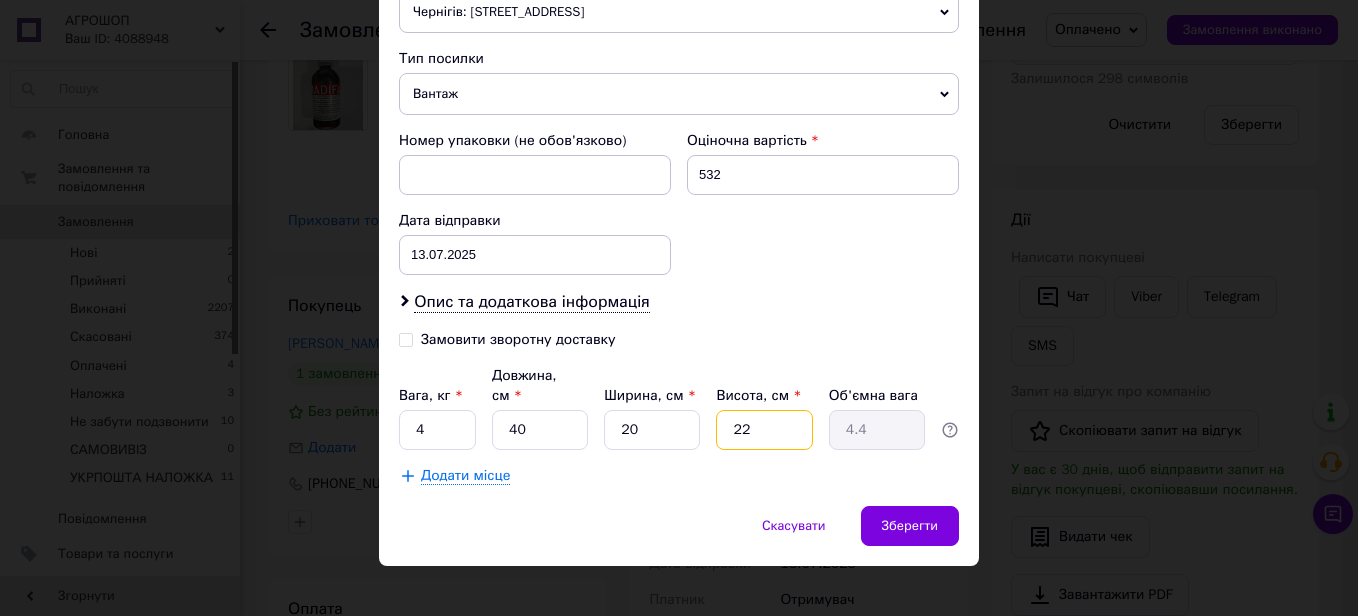 type on "2" 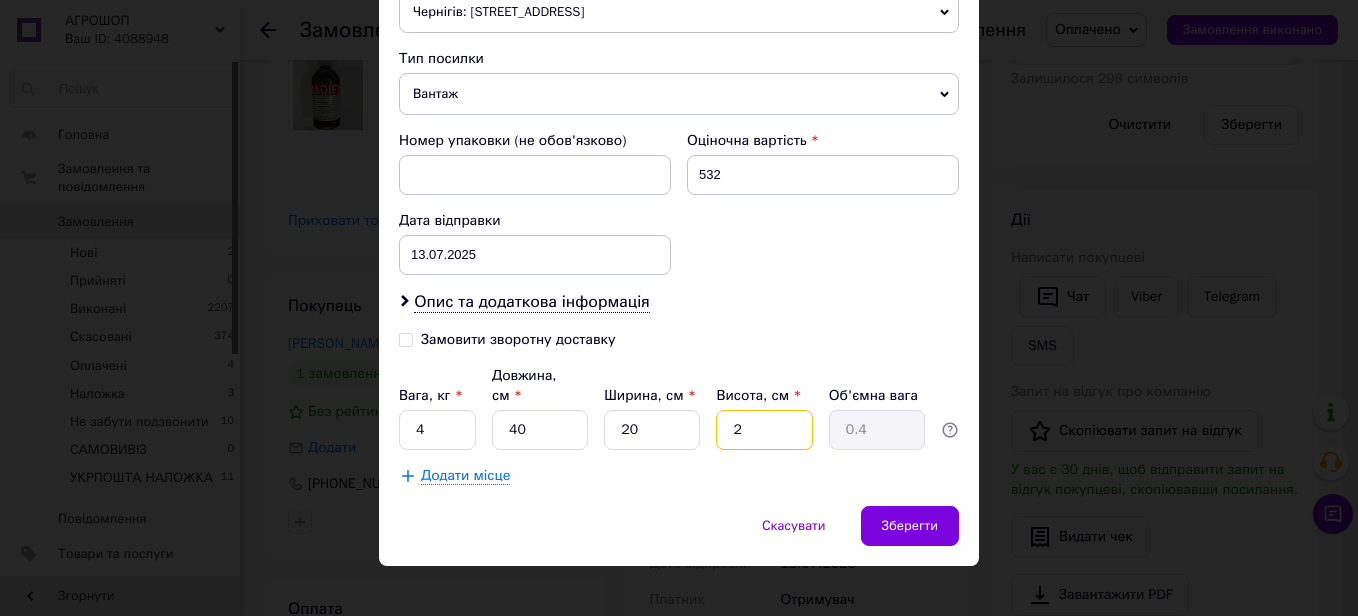 type on "20" 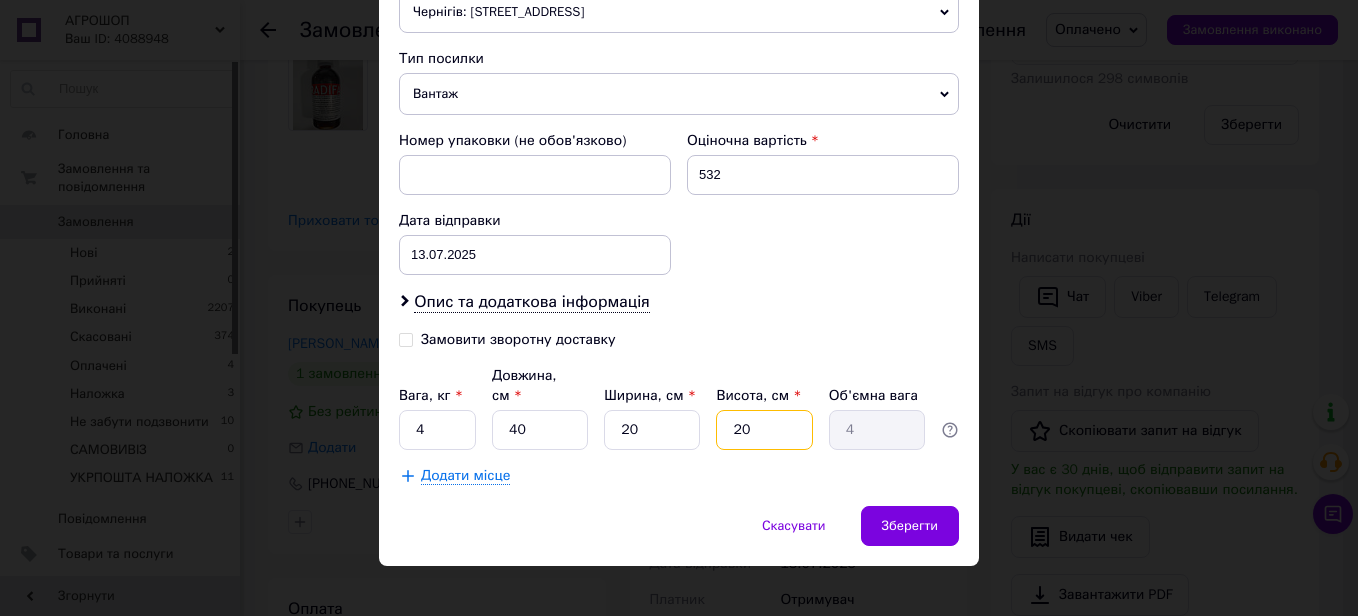 type on "20" 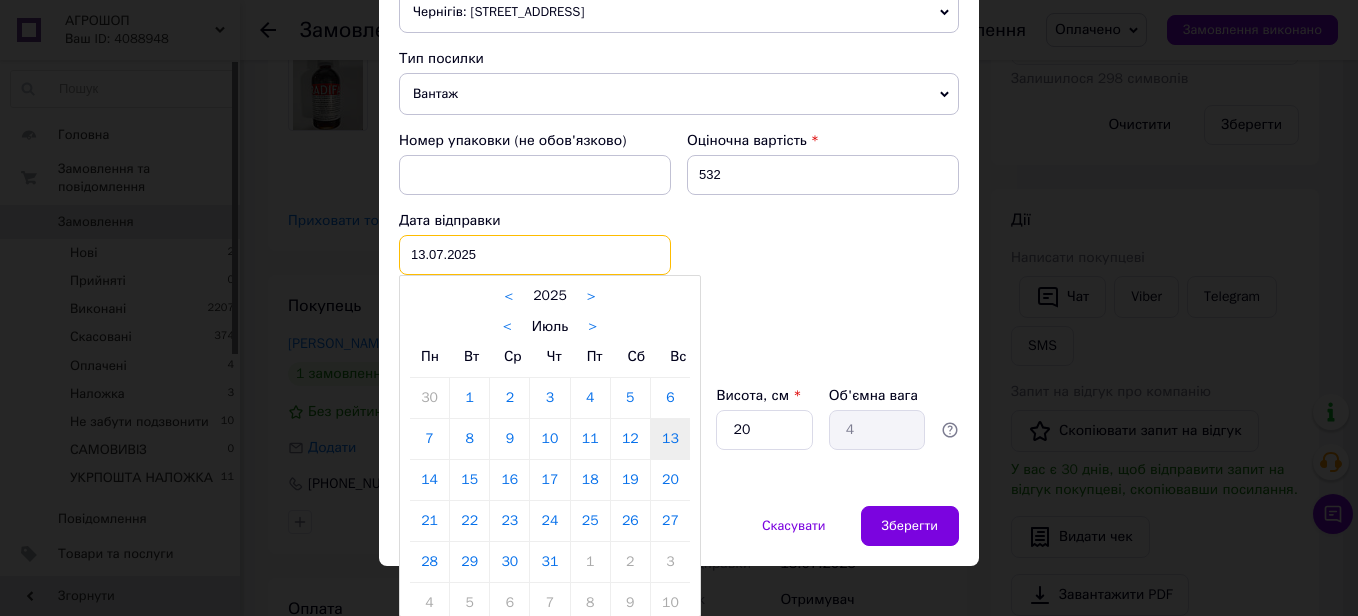 click on "[DATE] < 2025 > < Июль > Пн Вт Ср Чт Пт Сб Вс 30 1 2 3 4 5 6 7 8 9 10 11 12 13 14 15 16 17 18 19 20 21 22 23 24 25 26 27 28 29 30 31 1 2 3 4 5 6 7 8 9 10" at bounding box center (535, 255) 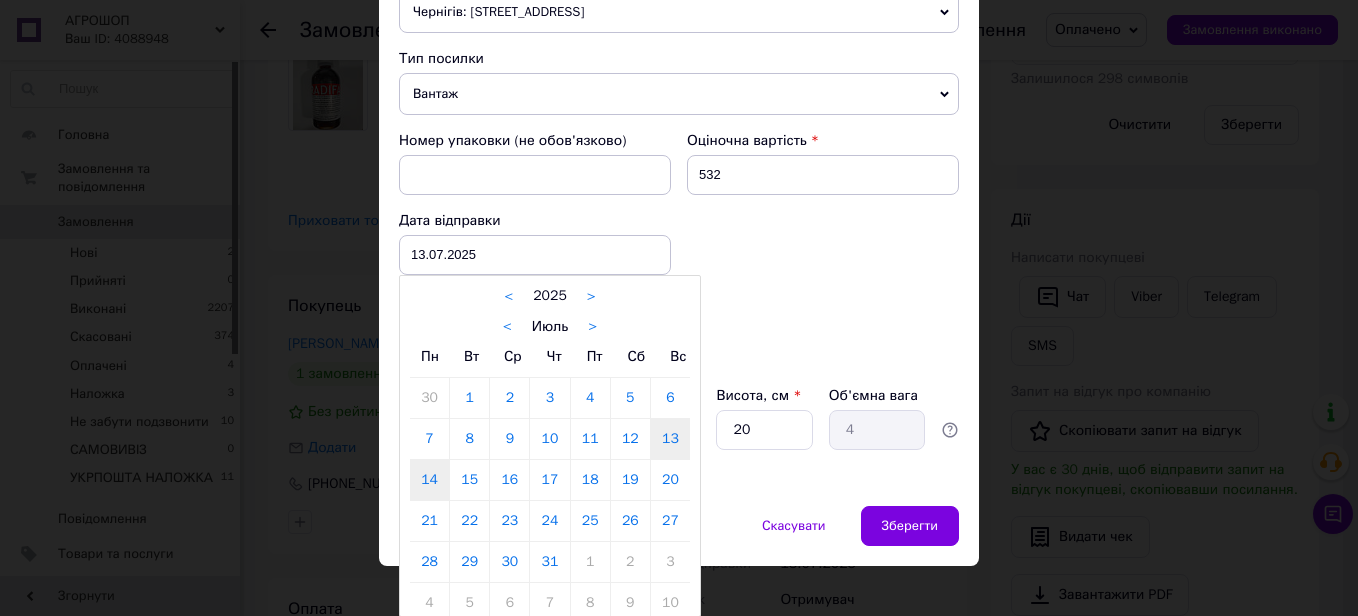 click on "14" at bounding box center [429, 480] 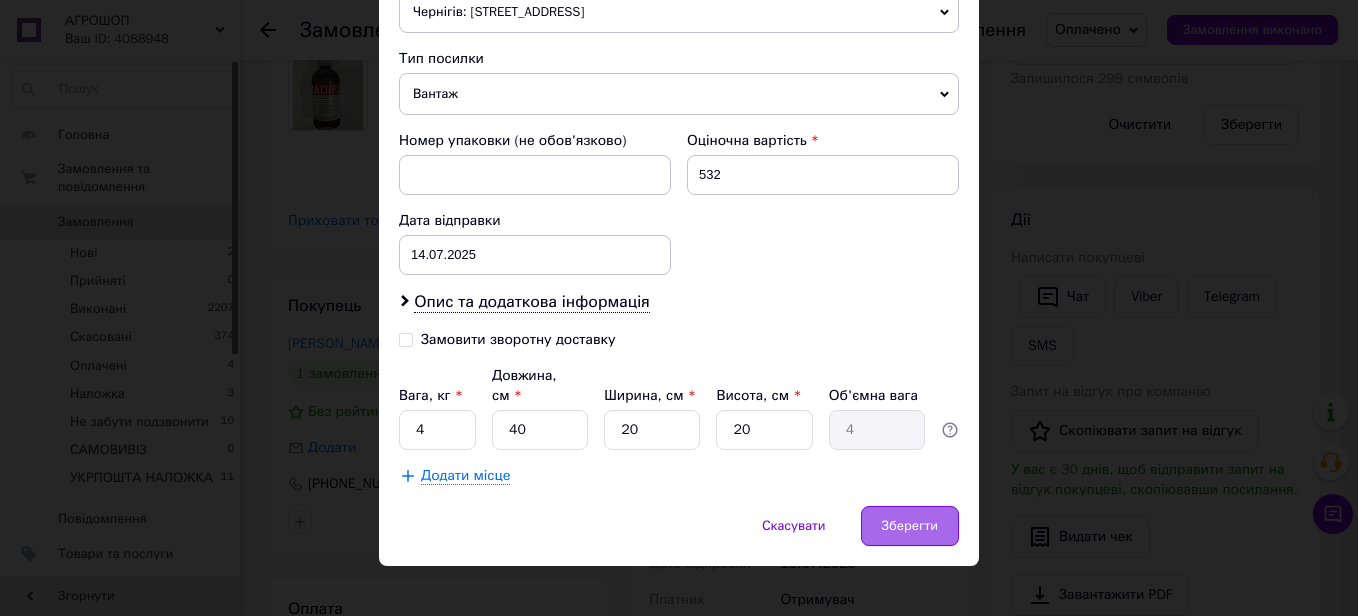 click on "Зберегти" at bounding box center [910, 526] 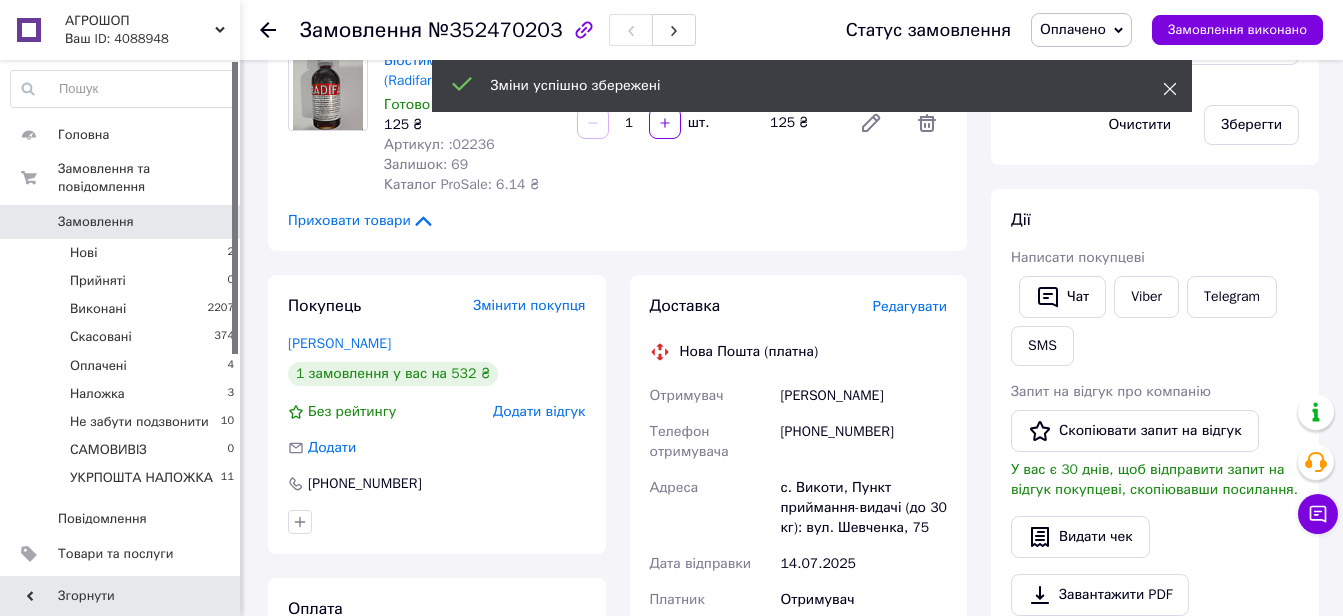click 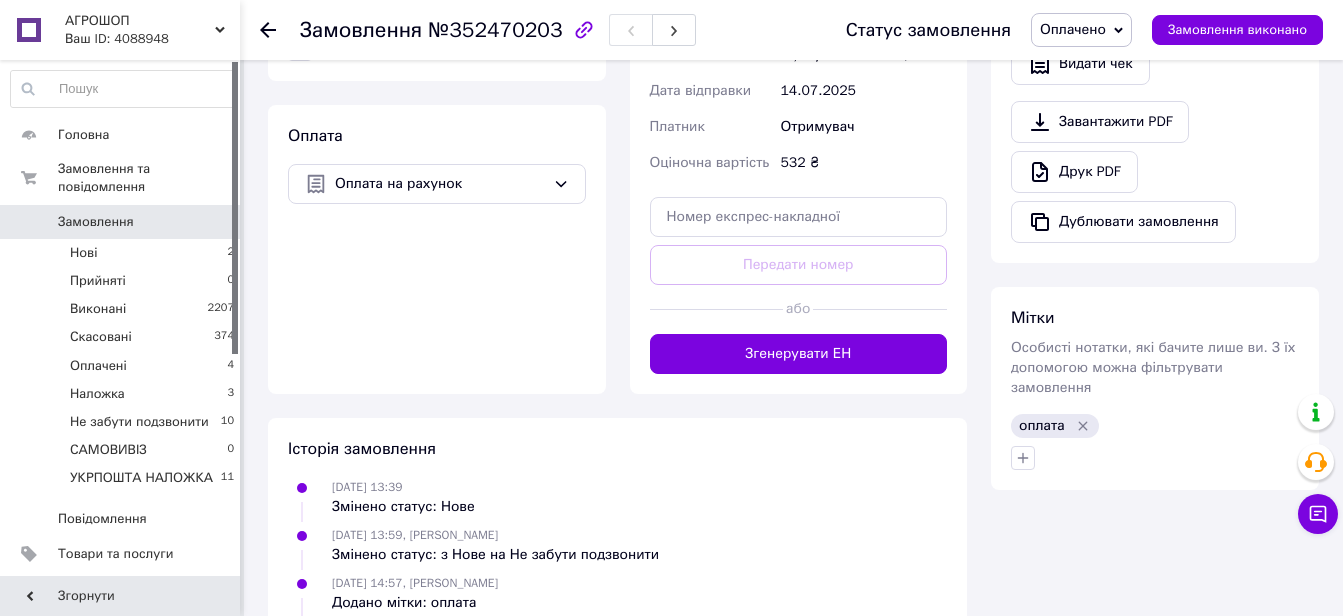 scroll, scrollTop: 1000, scrollLeft: 0, axis: vertical 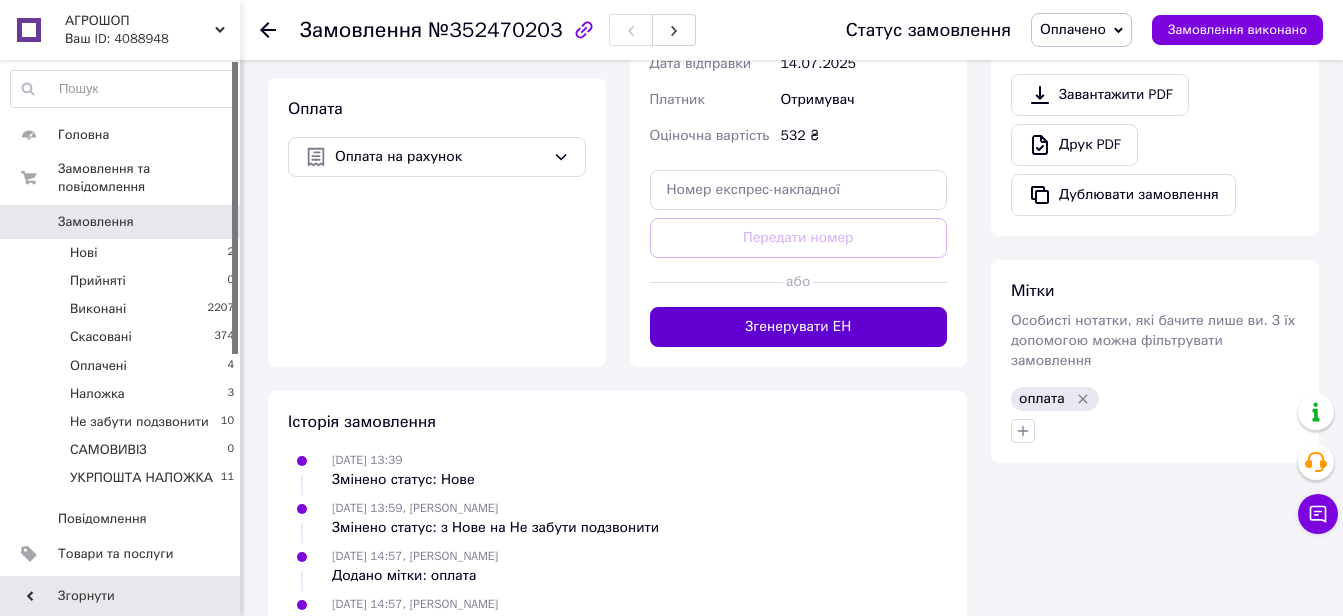 click on "Згенерувати ЕН" at bounding box center [799, 327] 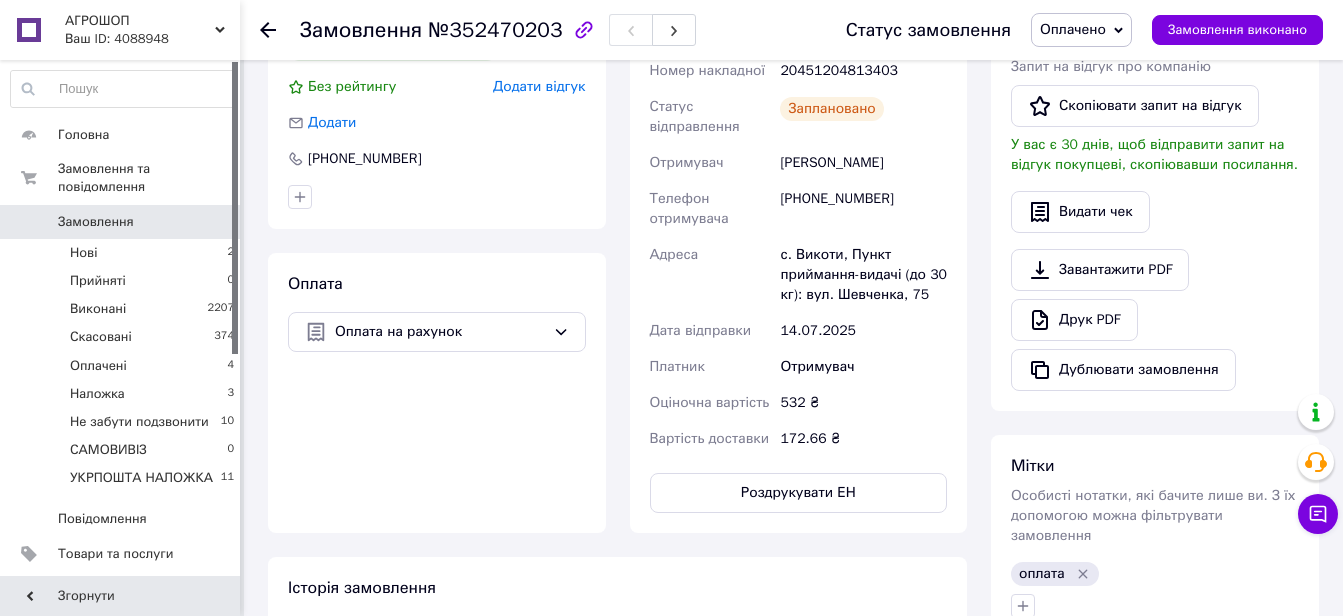 scroll, scrollTop: 800, scrollLeft: 0, axis: vertical 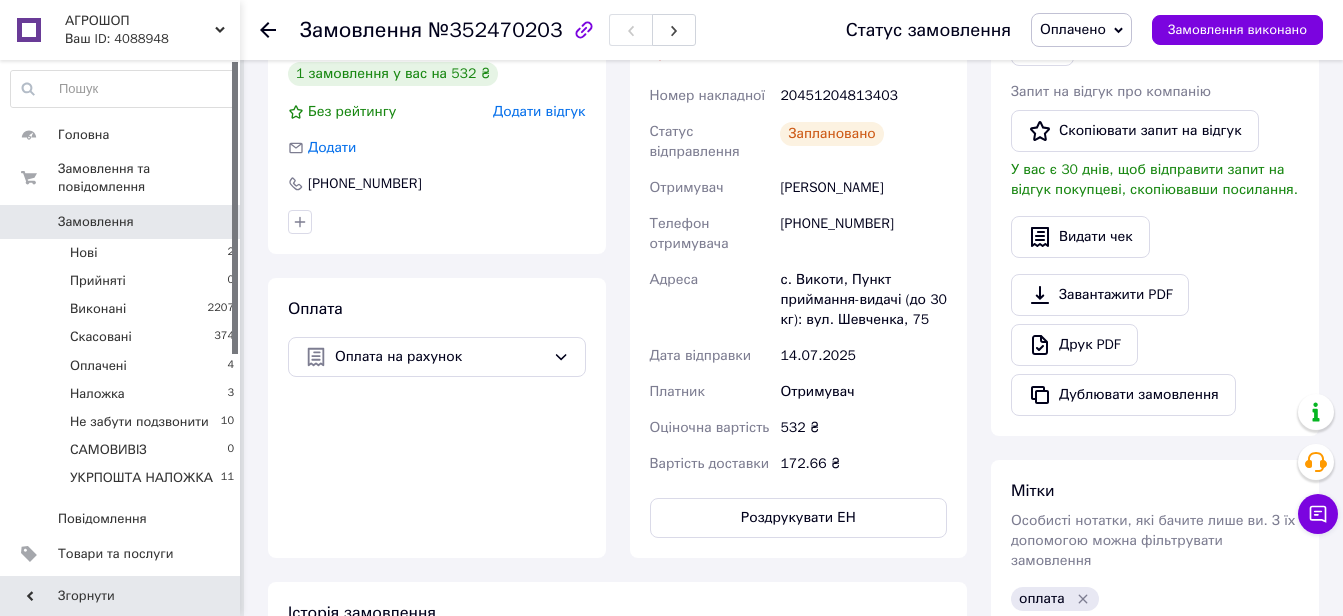 click on "20451204813403" at bounding box center (863, 96) 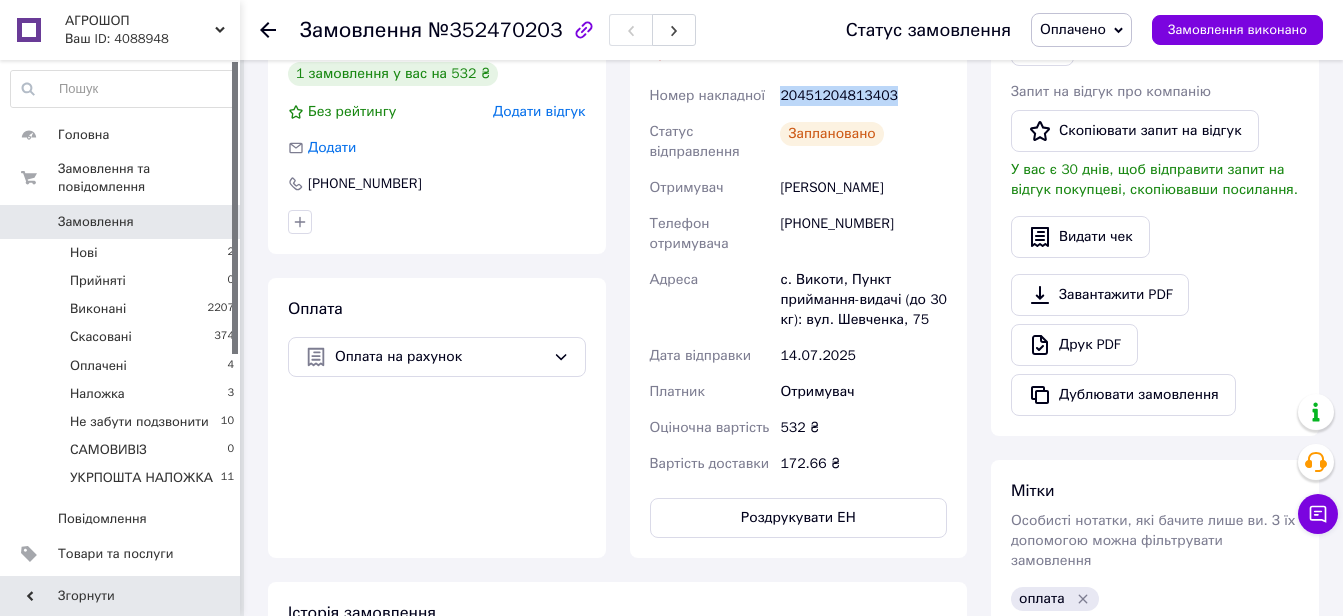 click on "20451204813403" at bounding box center [863, 96] 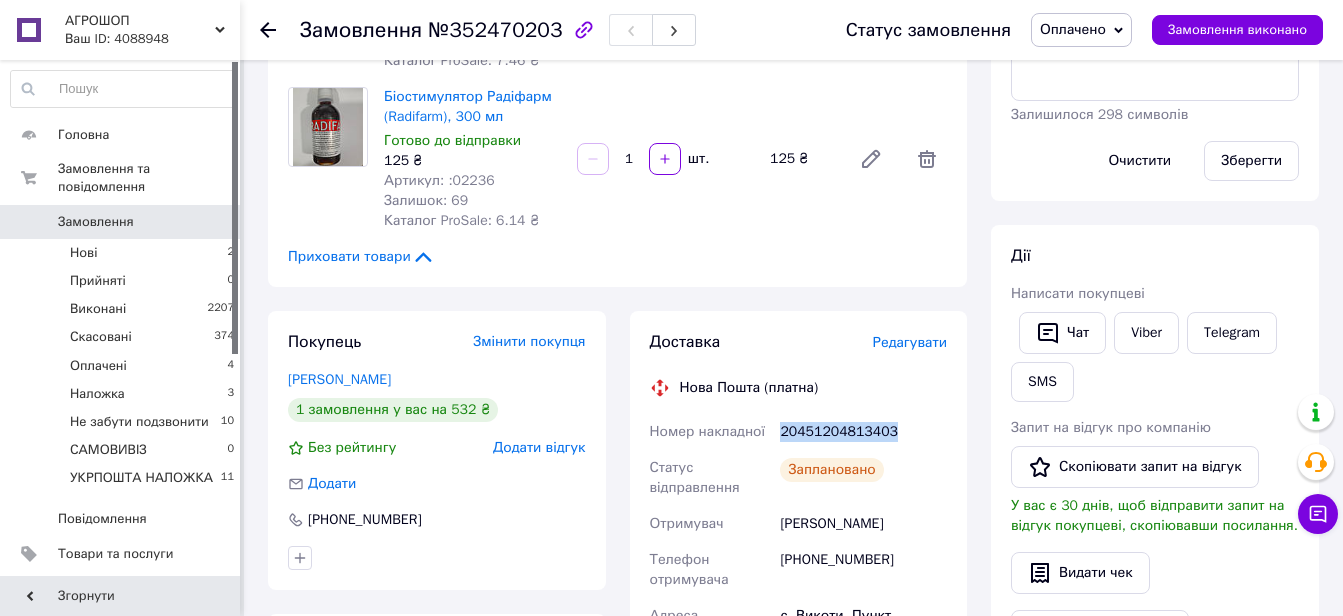 scroll, scrollTop: 500, scrollLeft: 0, axis: vertical 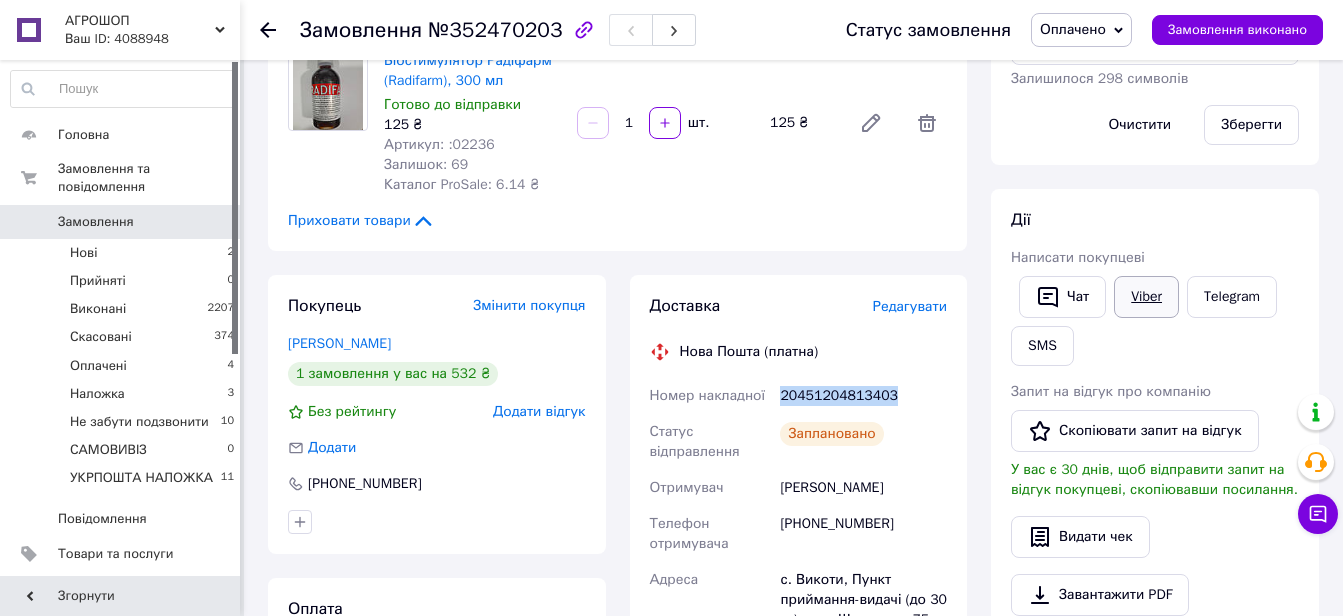 click on "Viber" at bounding box center (1146, 297) 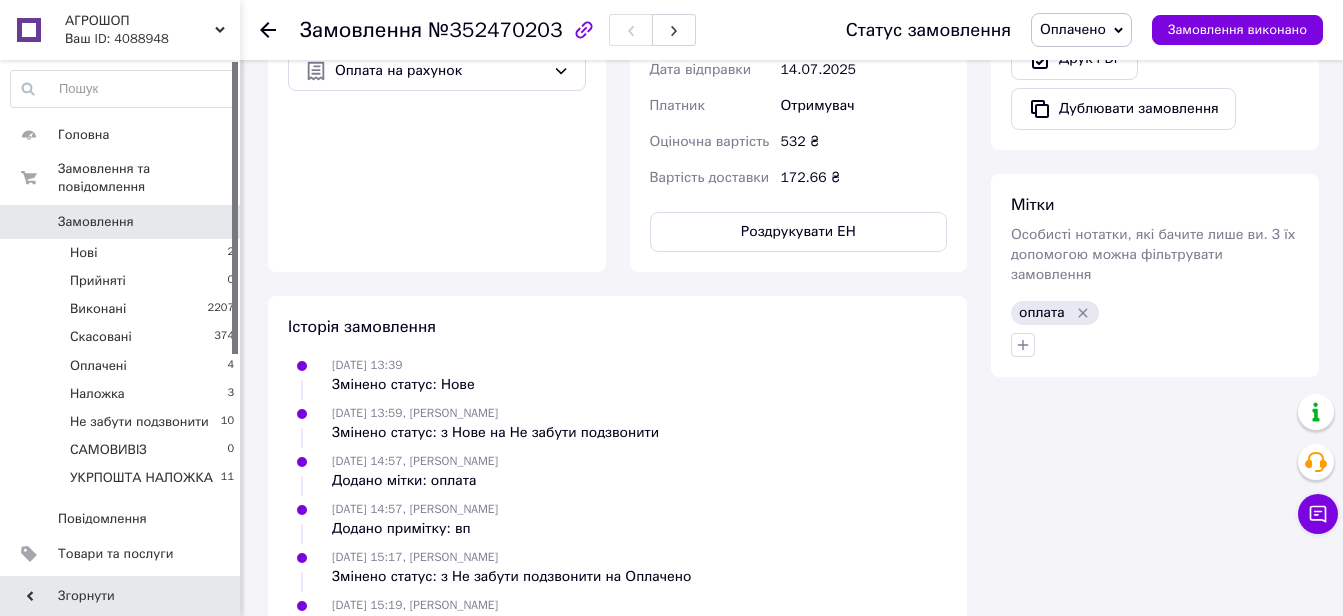 scroll, scrollTop: 1100, scrollLeft: 0, axis: vertical 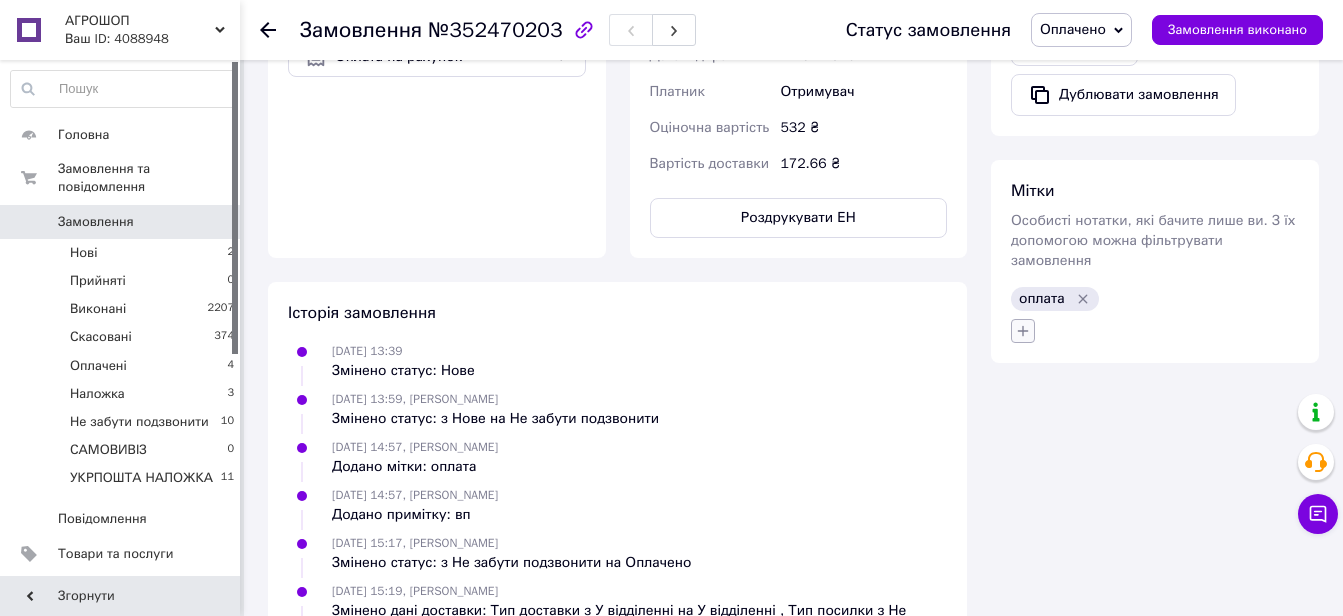click 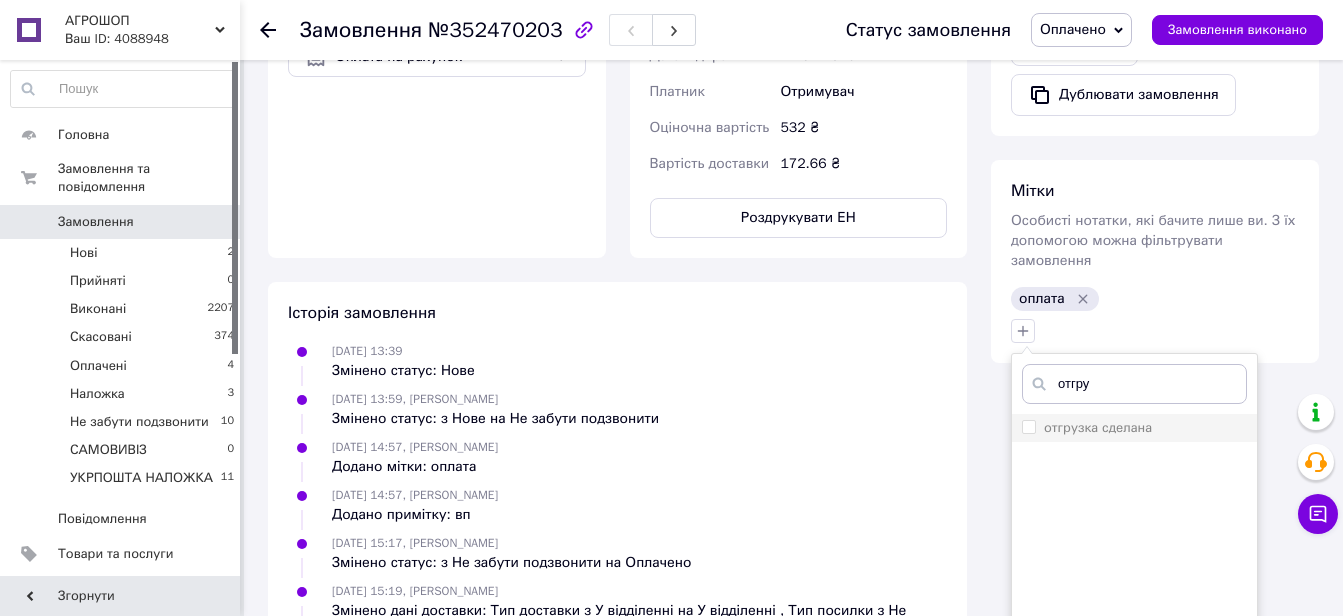 type on "отгру" 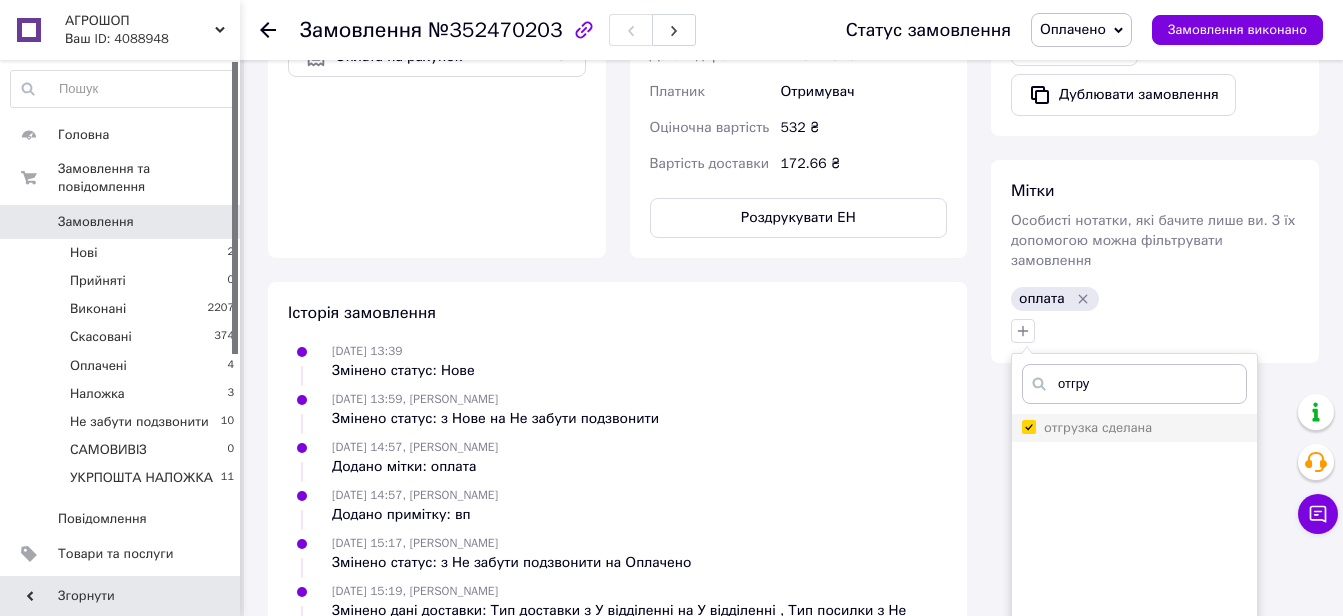 checkbox on "true" 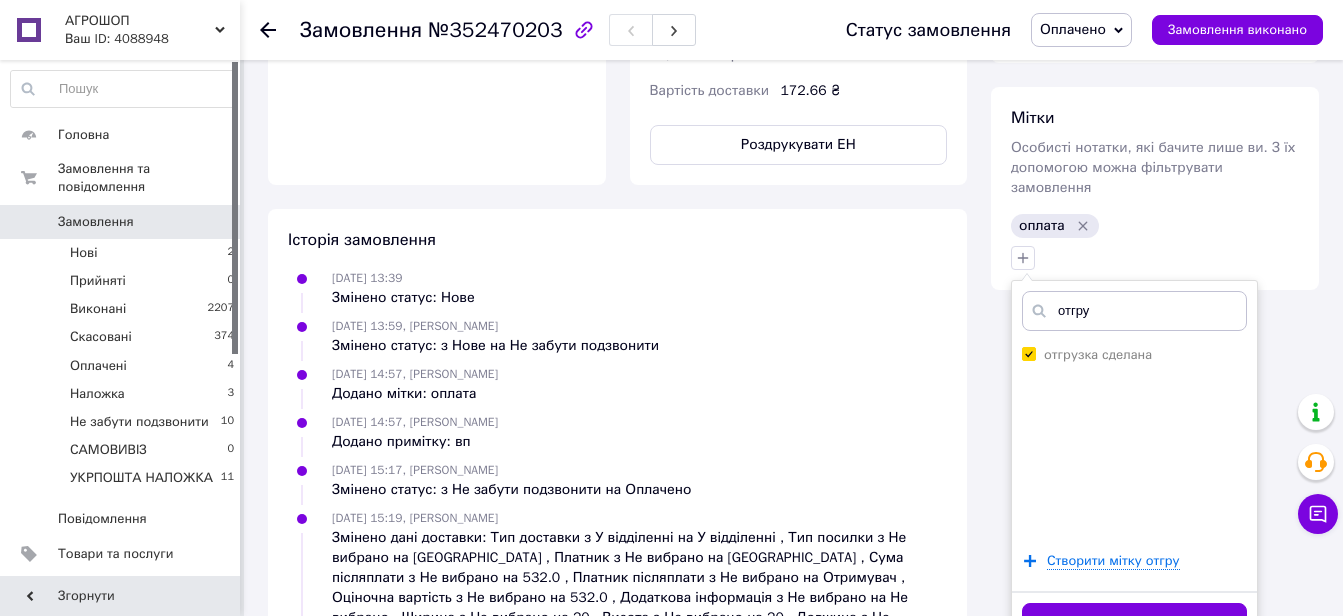 scroll, scrollTop: 1317, scrollLeft: 0, axis: vertical 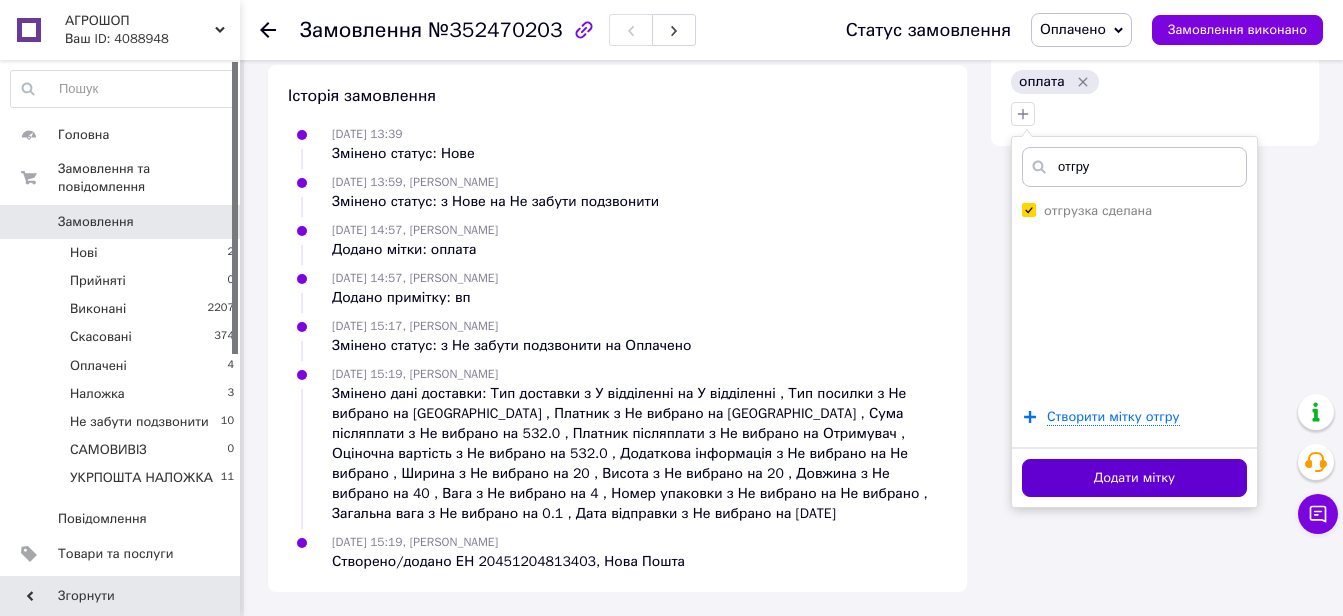 click on "Додати мітку" at bounding box center [1134, 478] 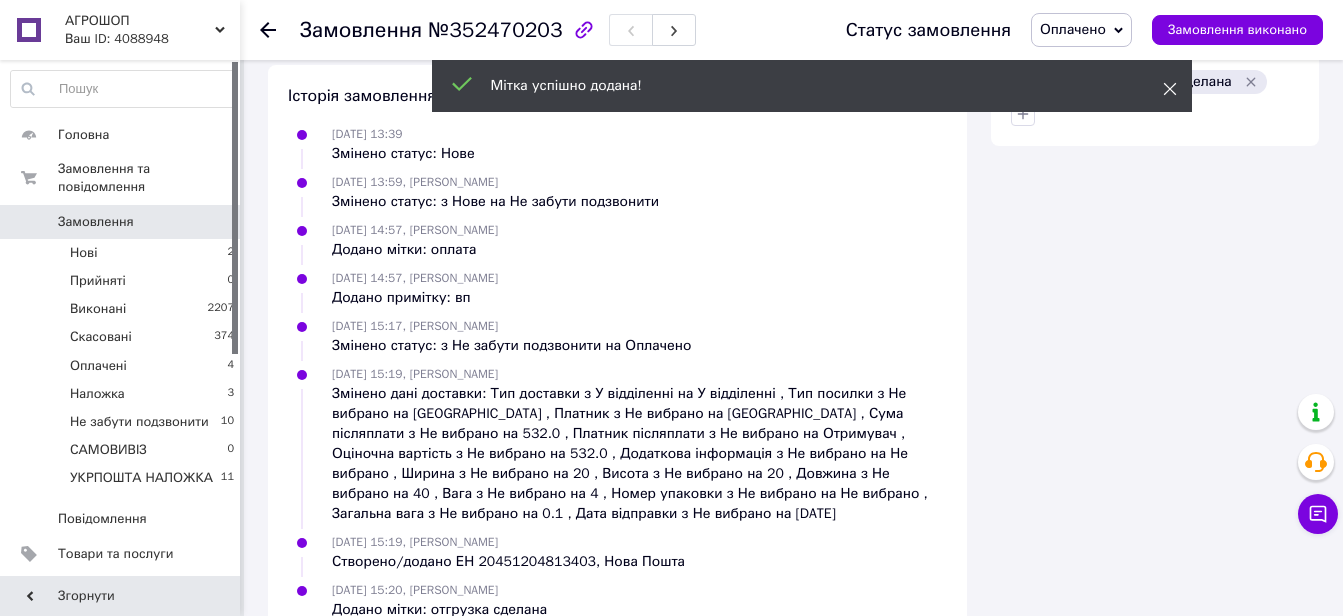 click 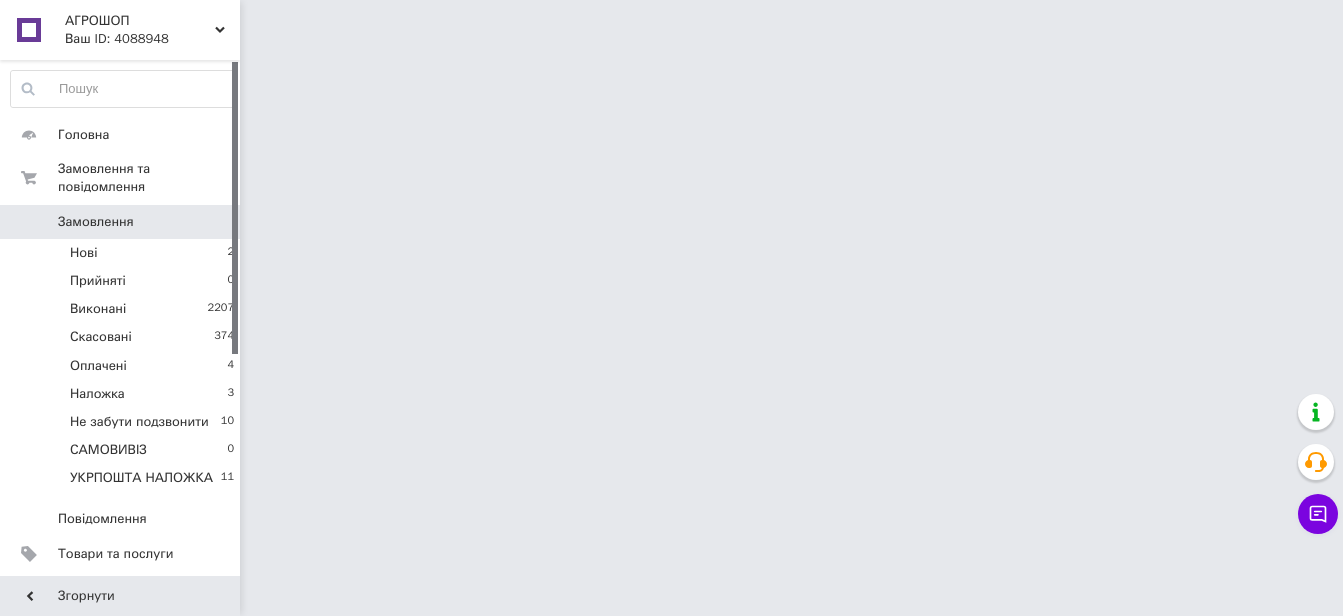 scroll, scrollTop: 0, scrollLeft: 0, axis: both 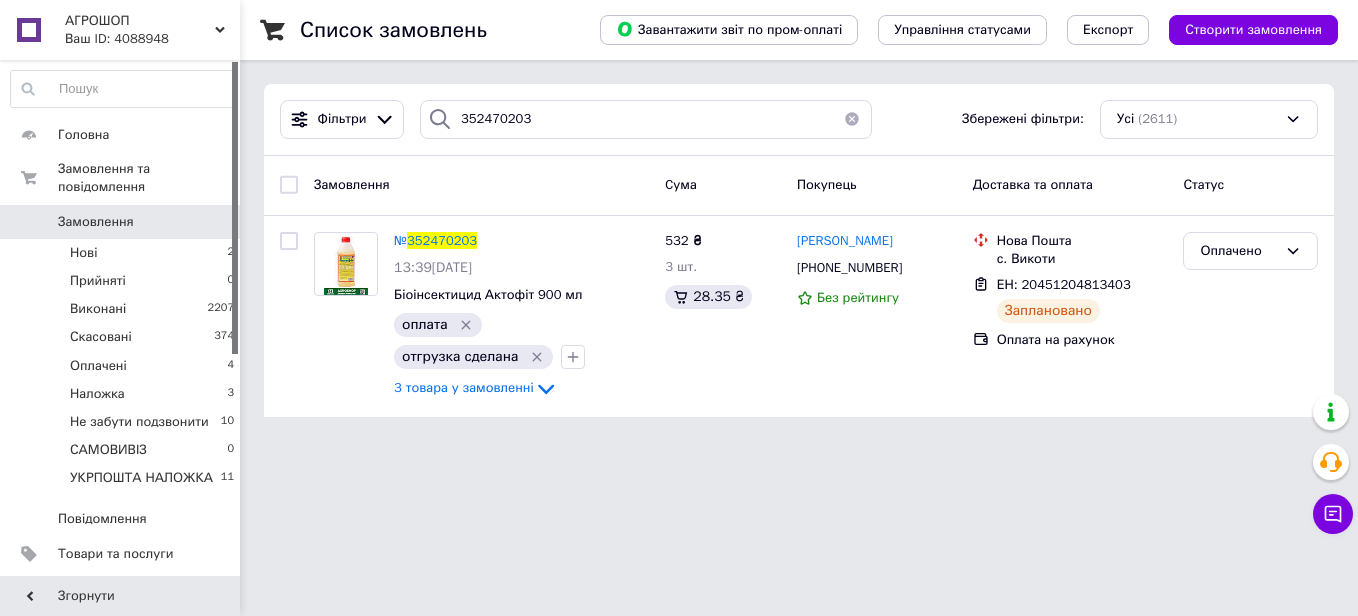 type 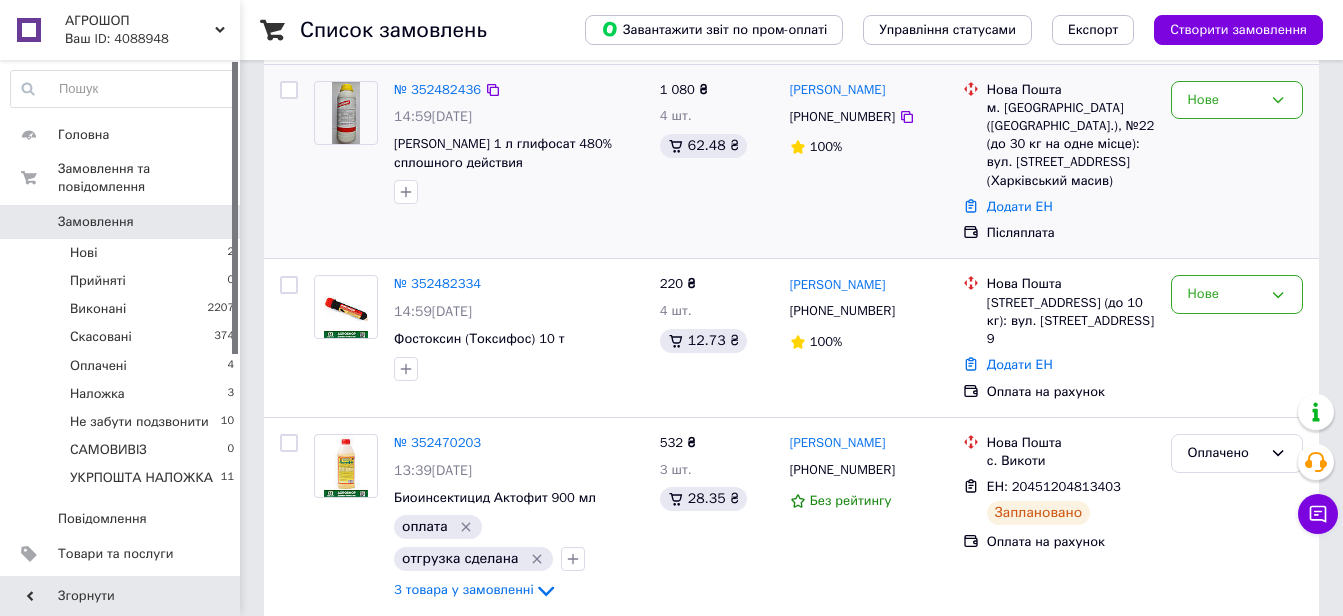 scroll, scrollTop: 500, scrollLeft: 0, axis: vertical 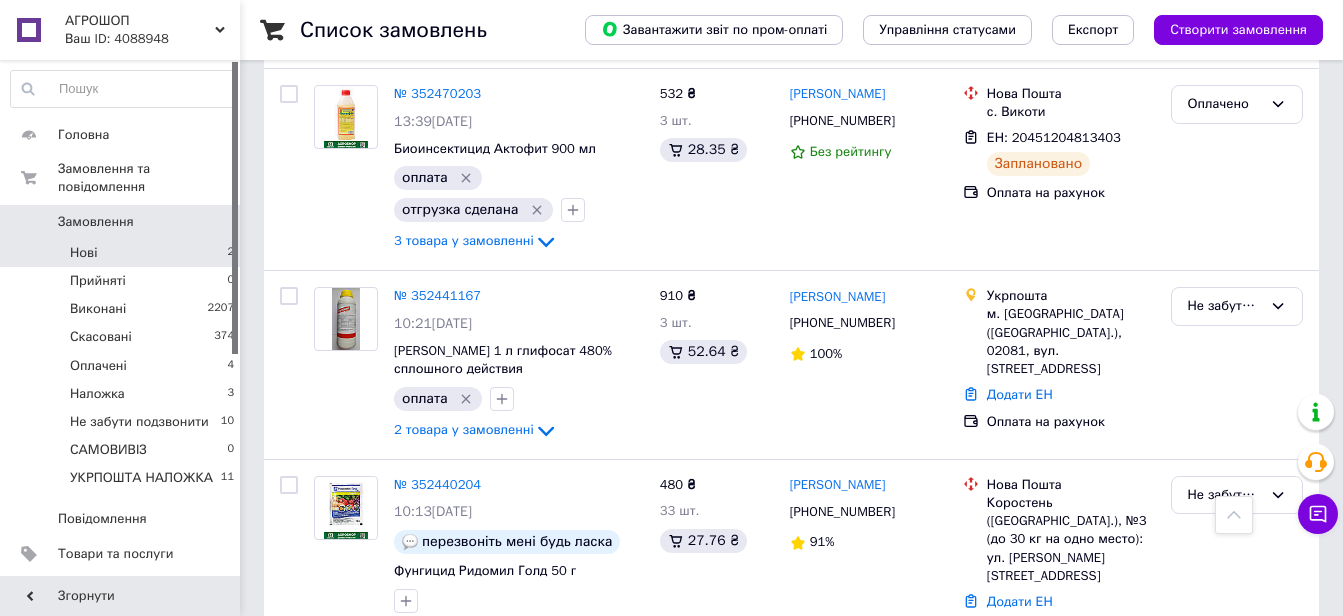 click on "Нові" at bounding box center [83, 253] 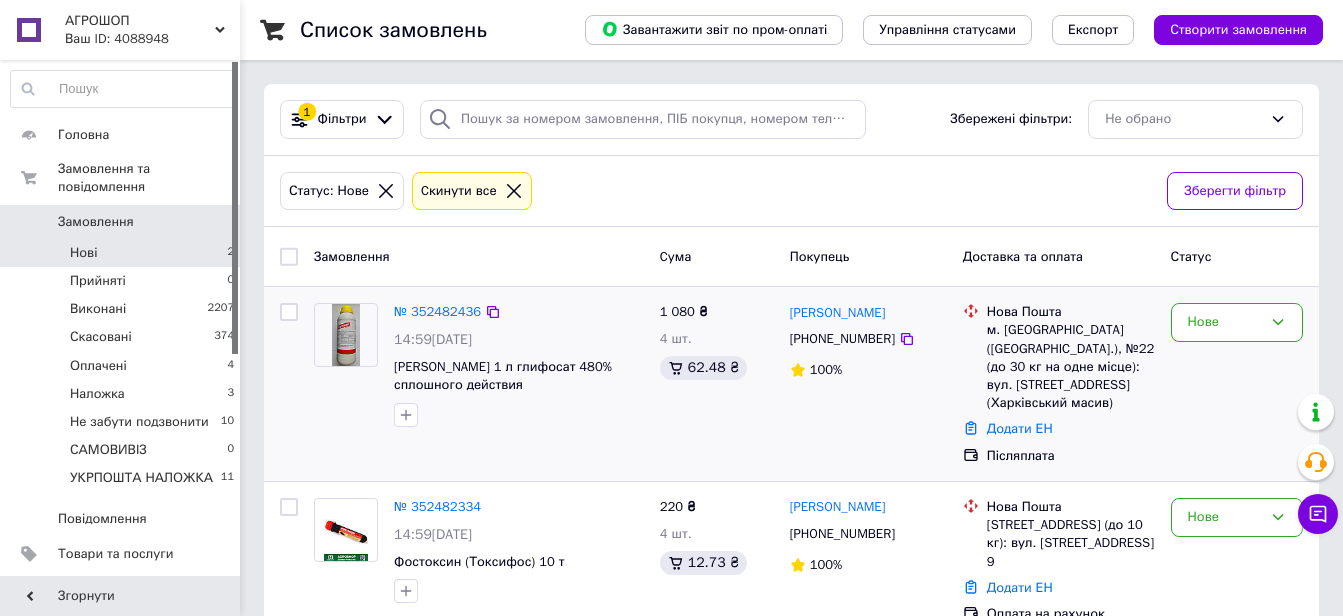 scroll, scrollTop: 48, scrollLeft: 0, axis: vertical 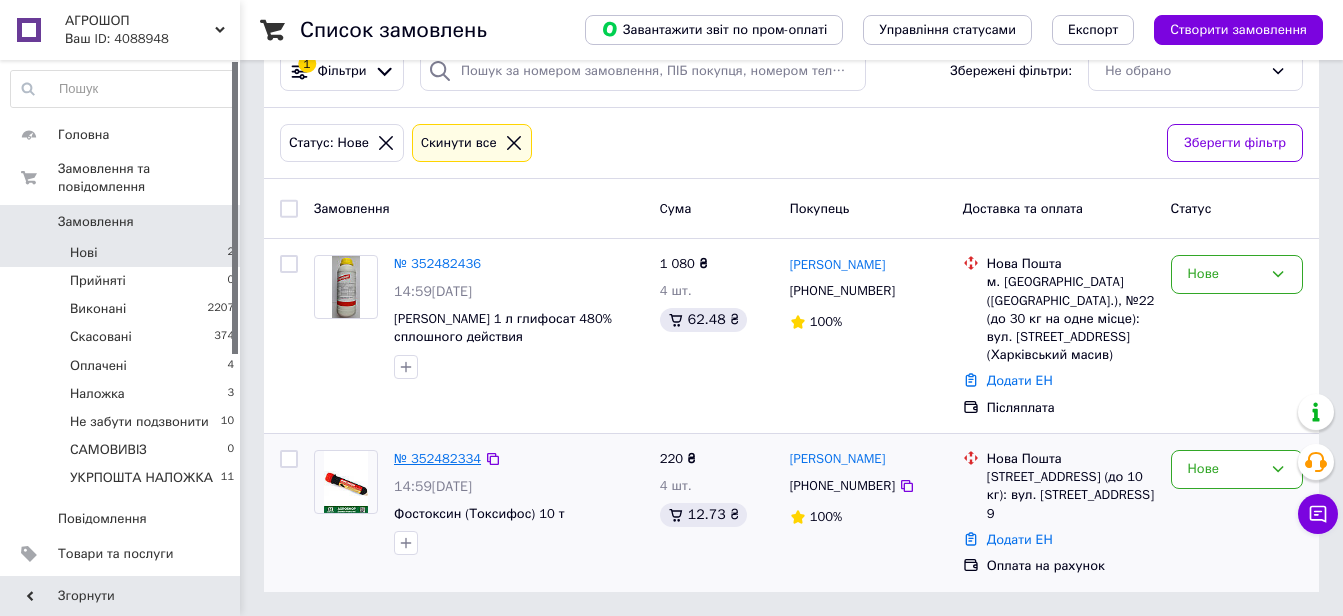 click on "№ 352482334" at bounding box center [437, 458] 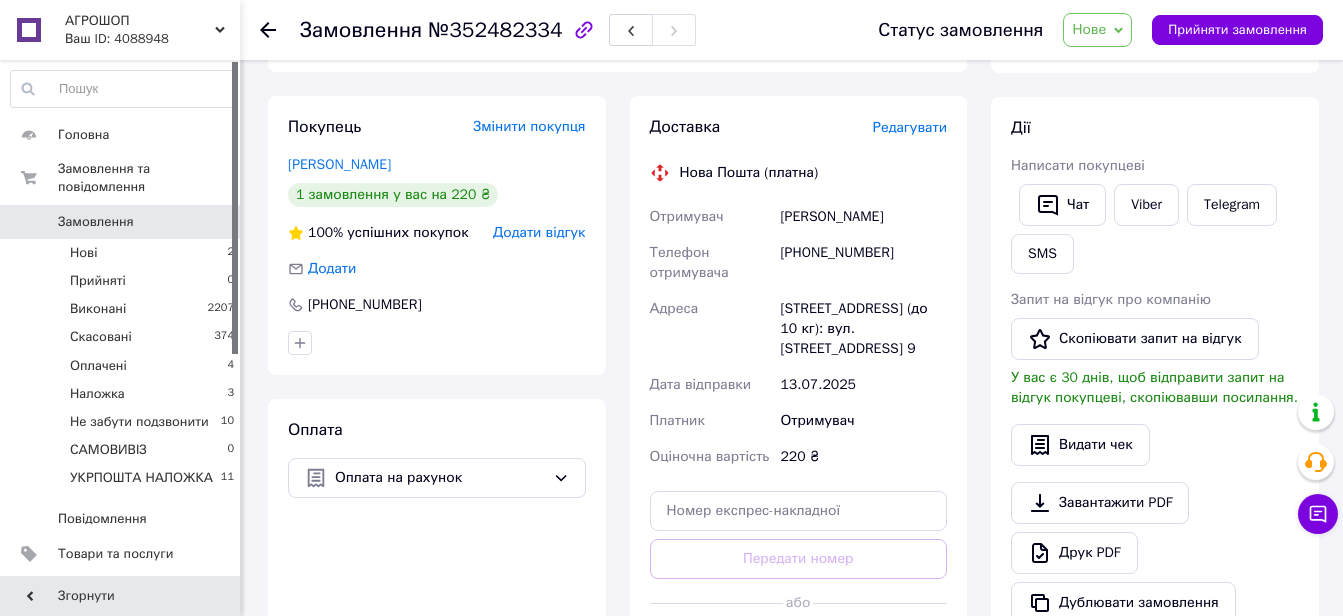 scroll, scrollTop: 248, scrollLeft: 0, axis: vertical 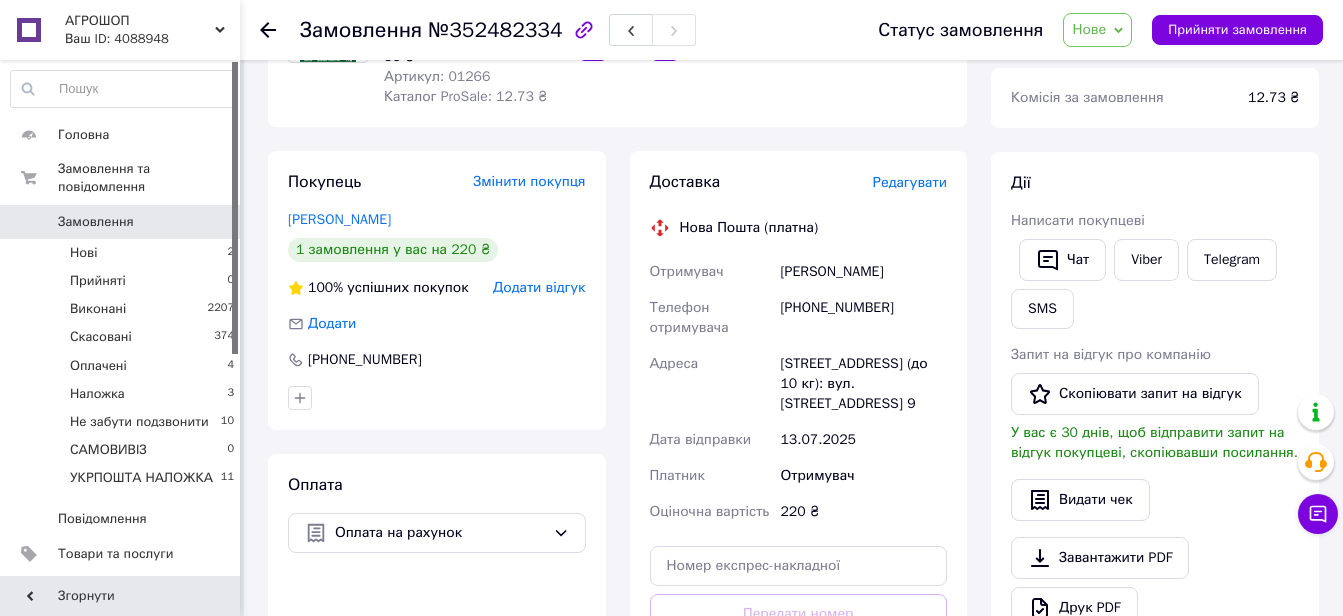 click on "Нове" at bounding box center (1089, 29) 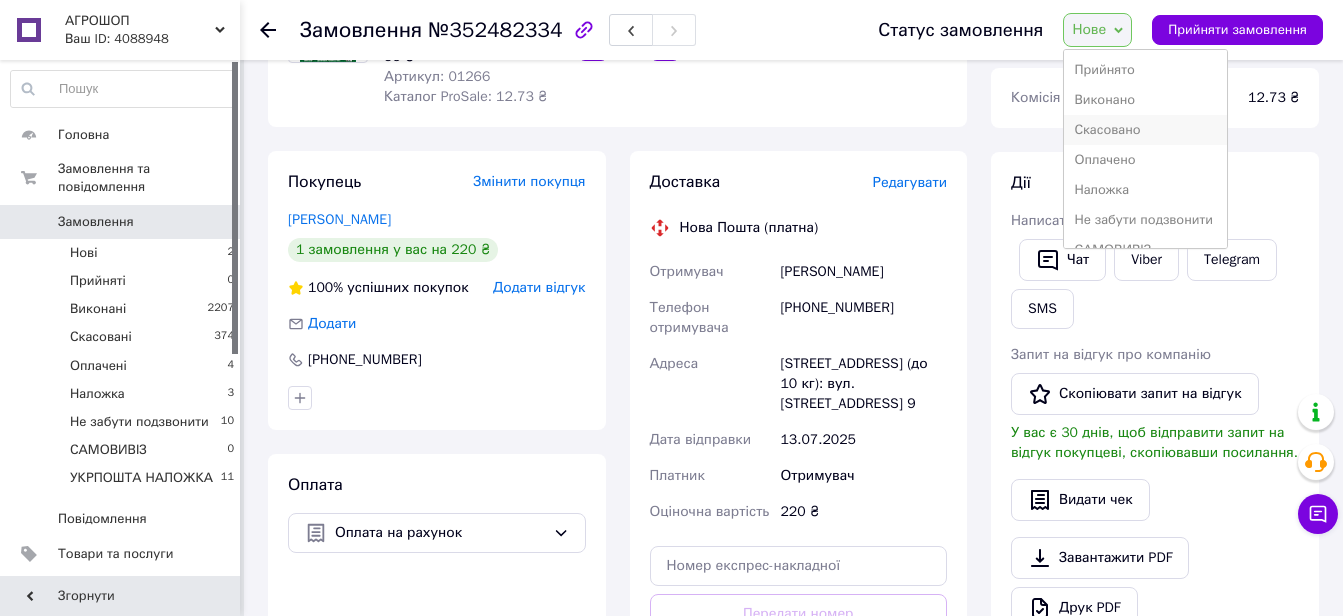 scroll, scrollTop: 52, scrollLeft: 0, axis: vertical 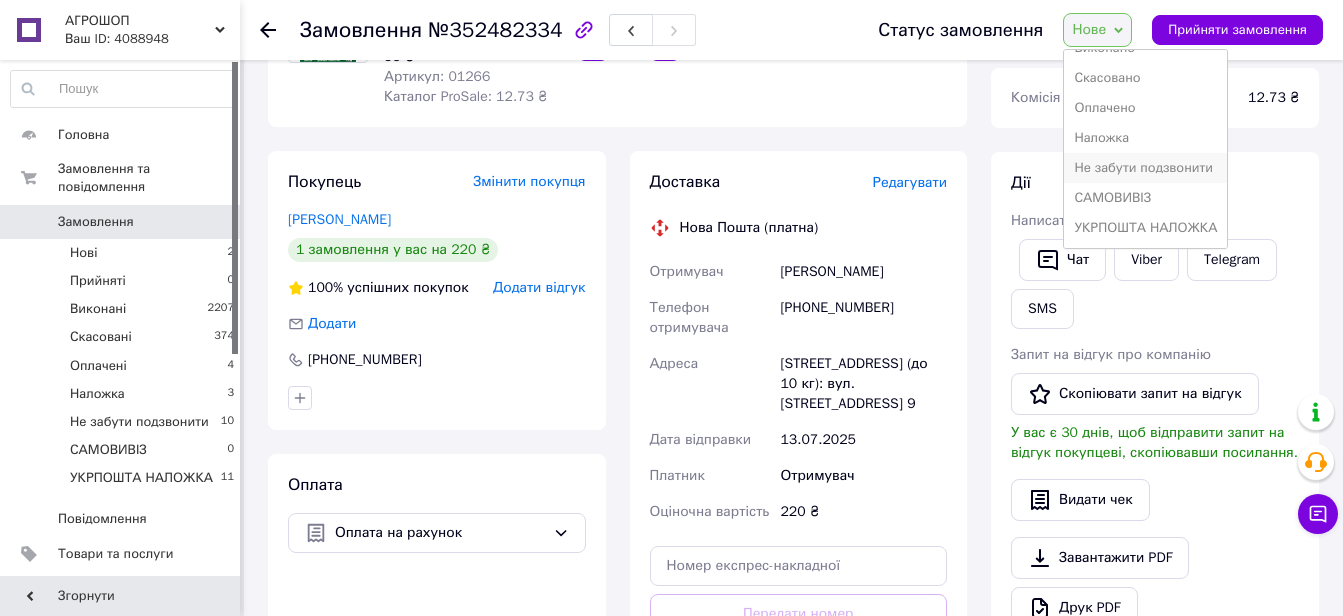 click on "Не забути подзвонити" at bounding box center (1145, 168) 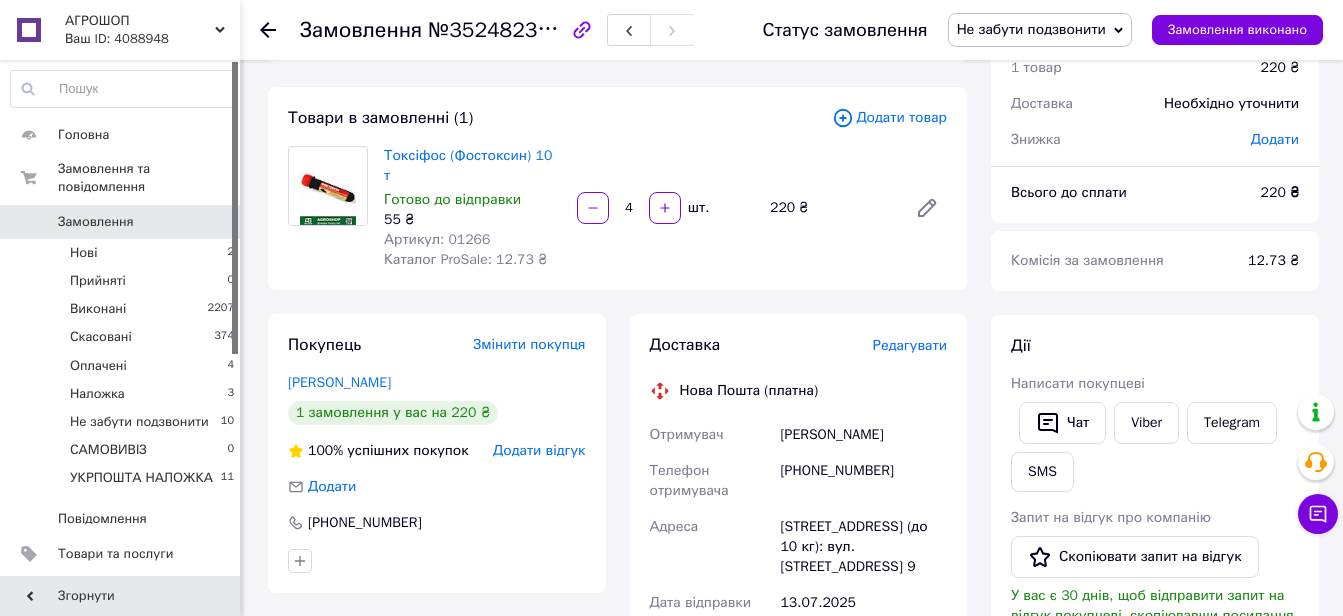 scroll, scrollTop: 200, scrollLeft: 0, axis: vertical 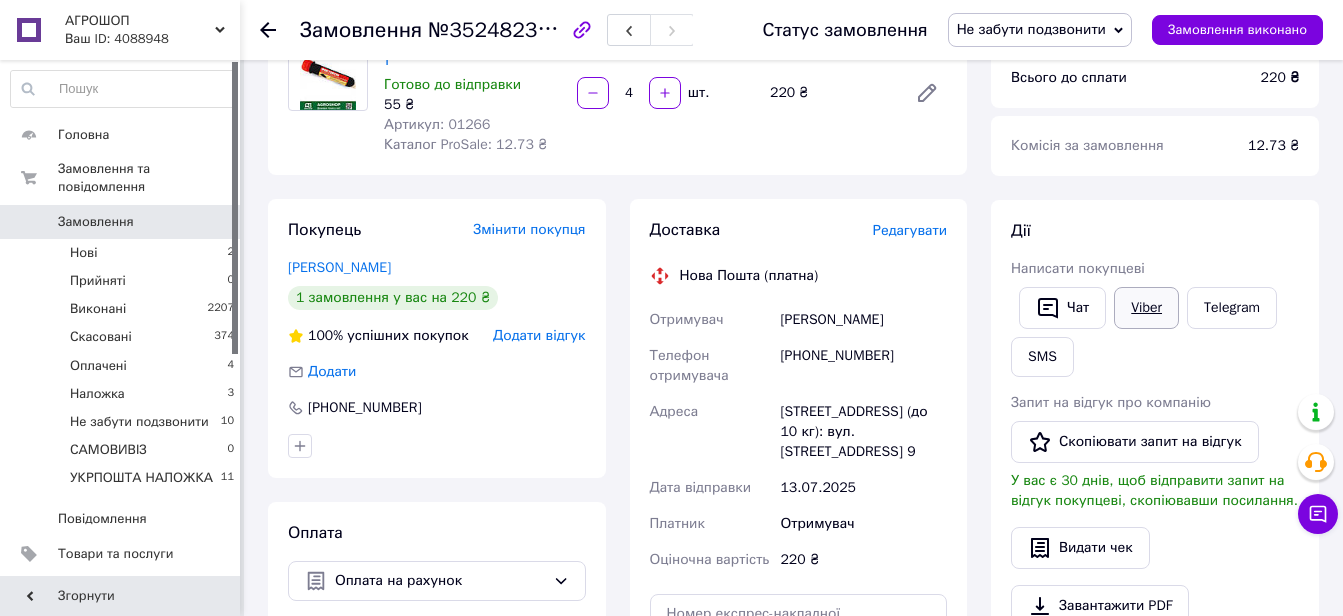 click on "Viber" at bounding box center (1146, 308) 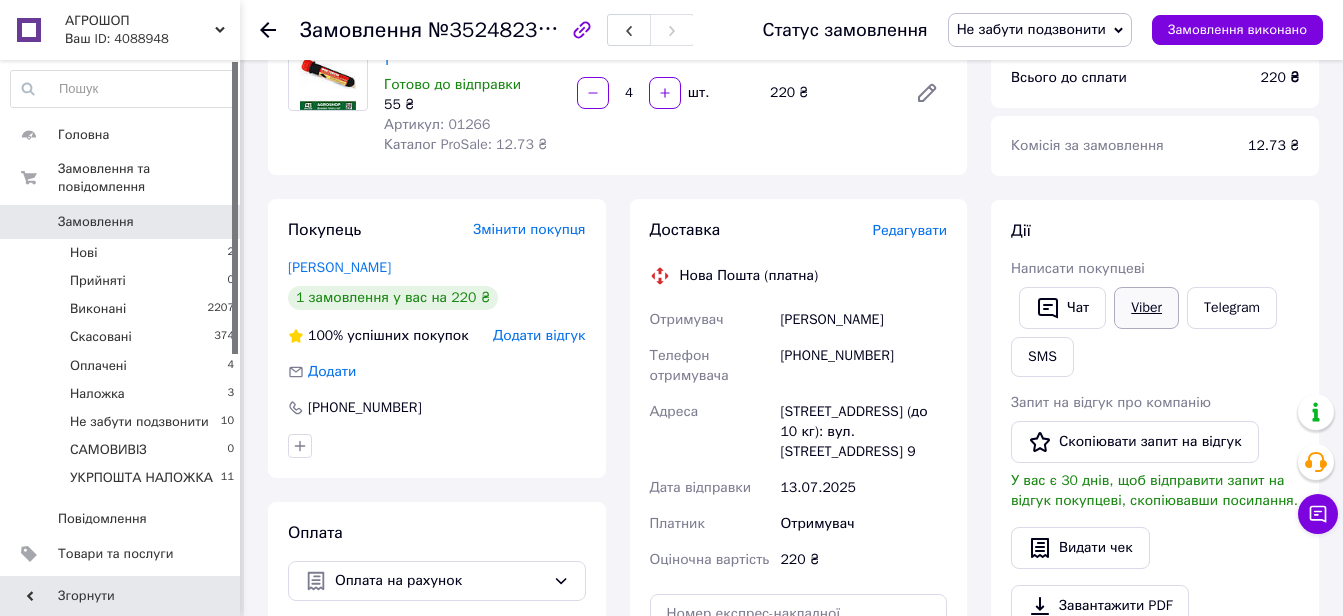 click on "Viber" at bounding box center [1146, 308] 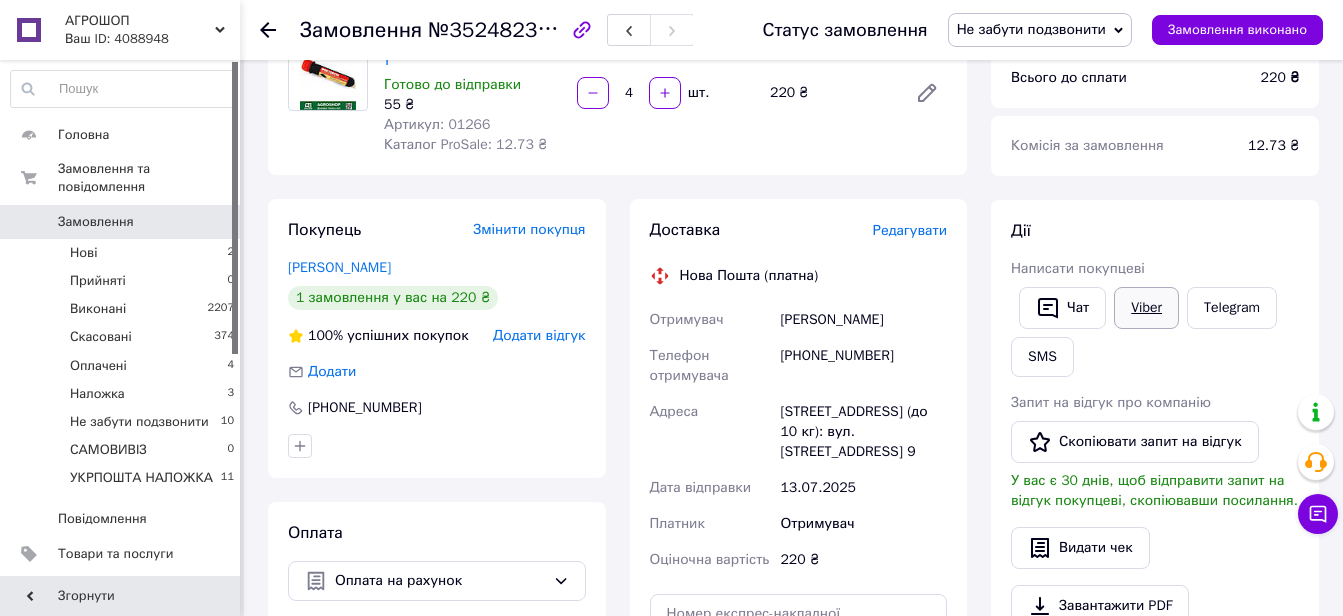 click on "Viber" at bounding box center (1146, 308) 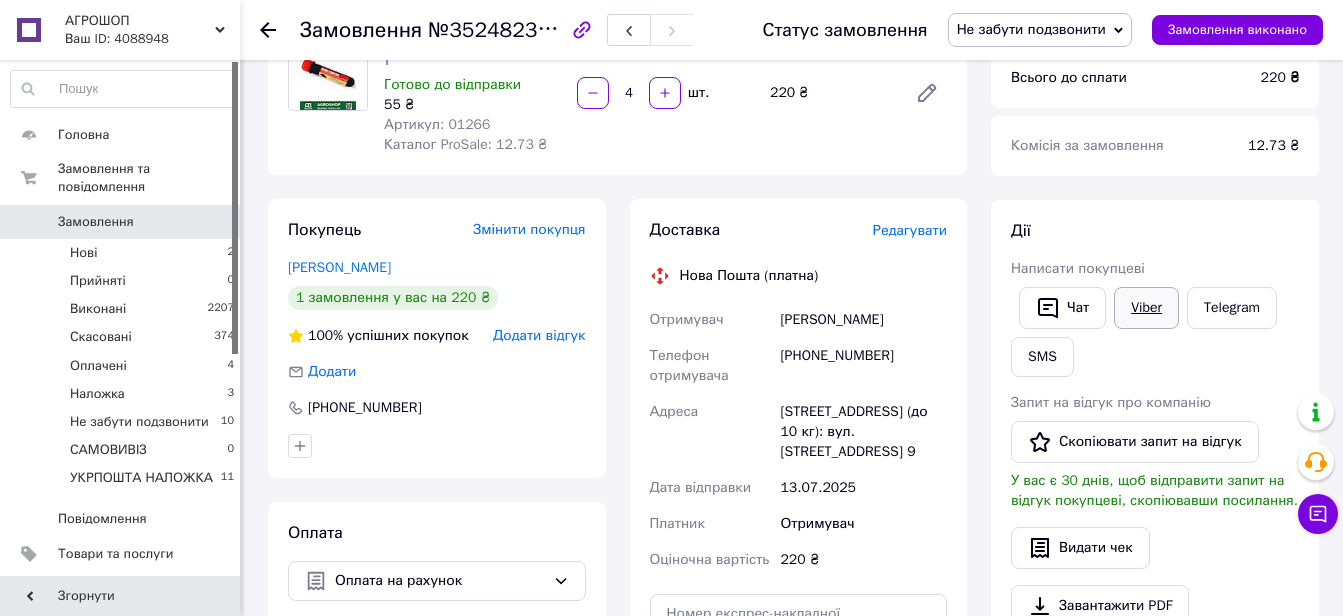 click on "Viber" at bounding box center [1146, 308] 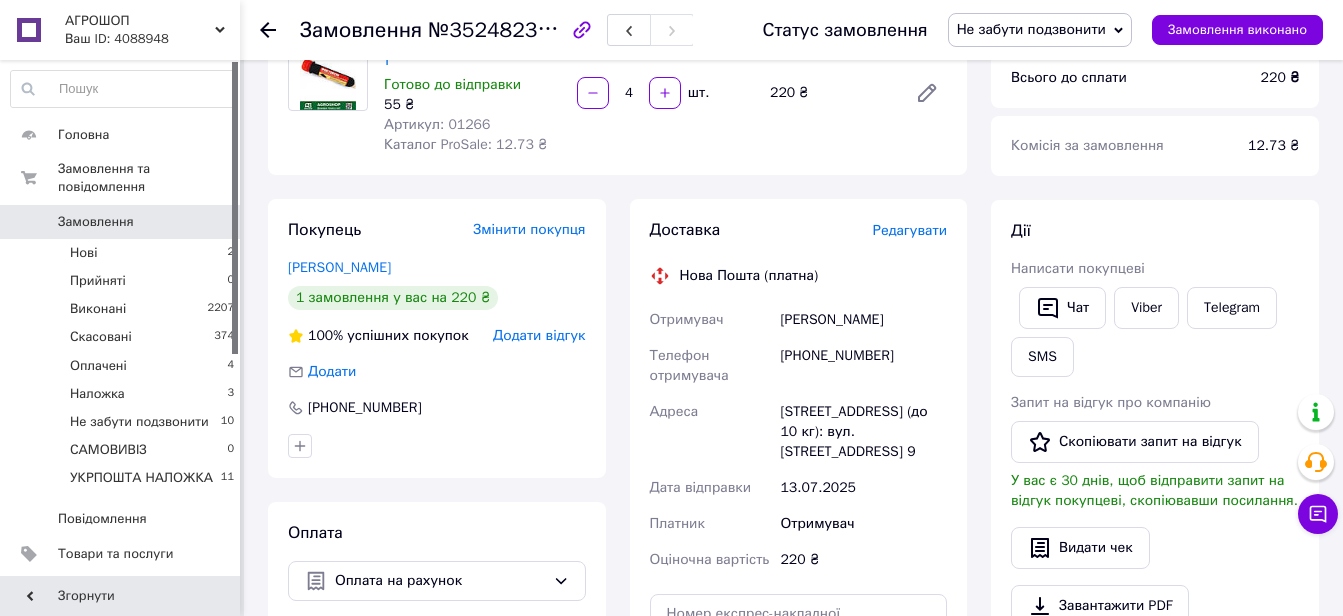 click on "№352482334" at bounding box center (495, 29) 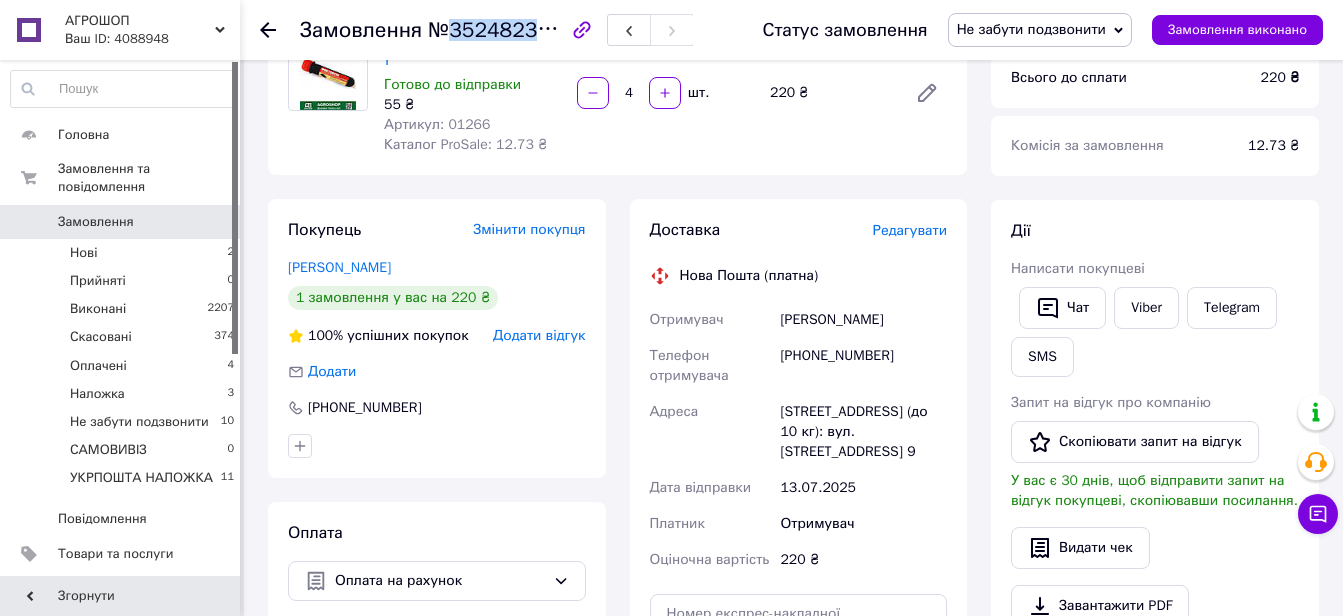 click on "№352482334" at bounding box center [495, 29] 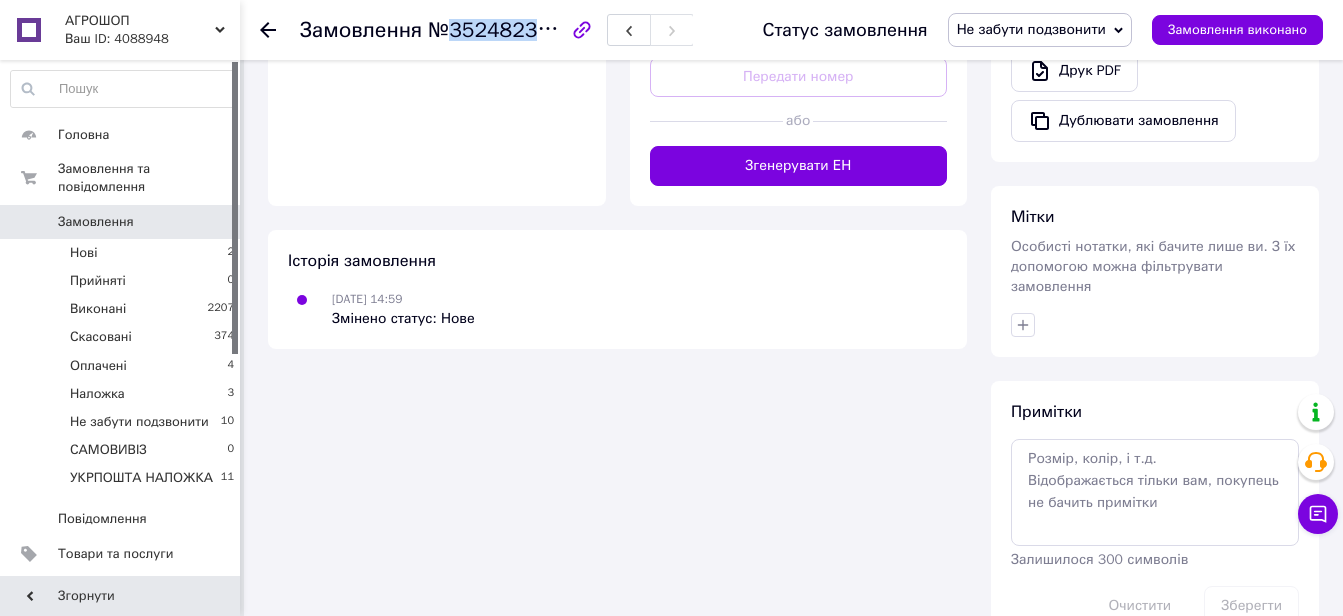 scroll, scrollTop: 819, scrollLeft: 0, axis: vertical 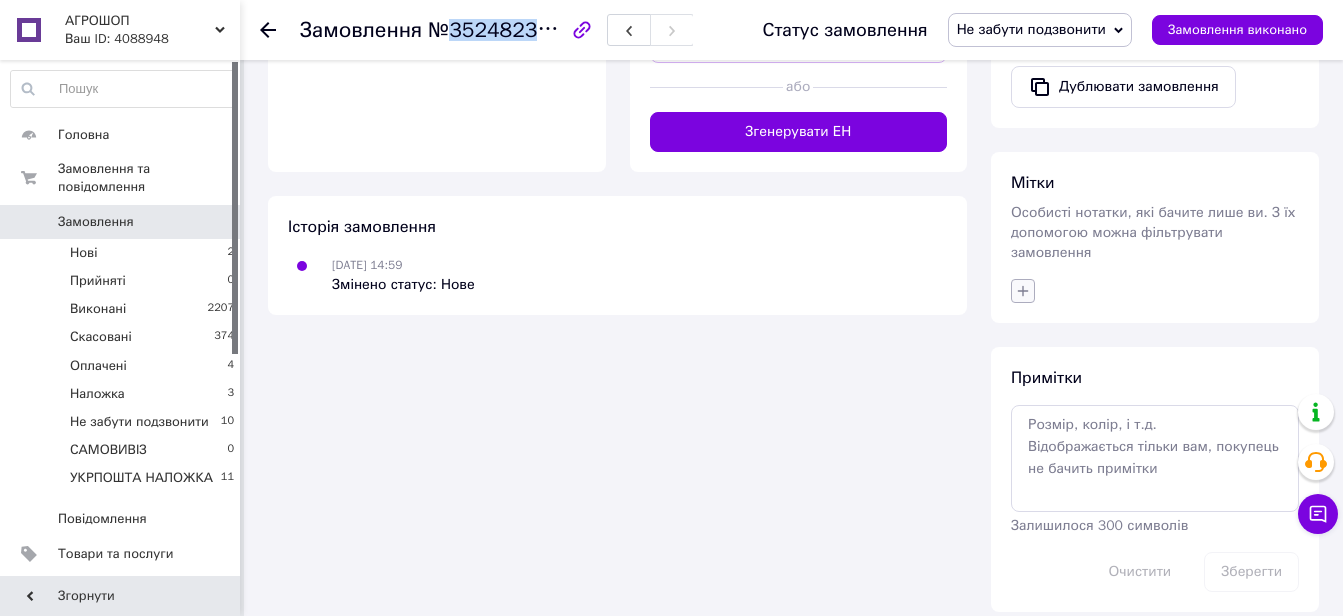 click 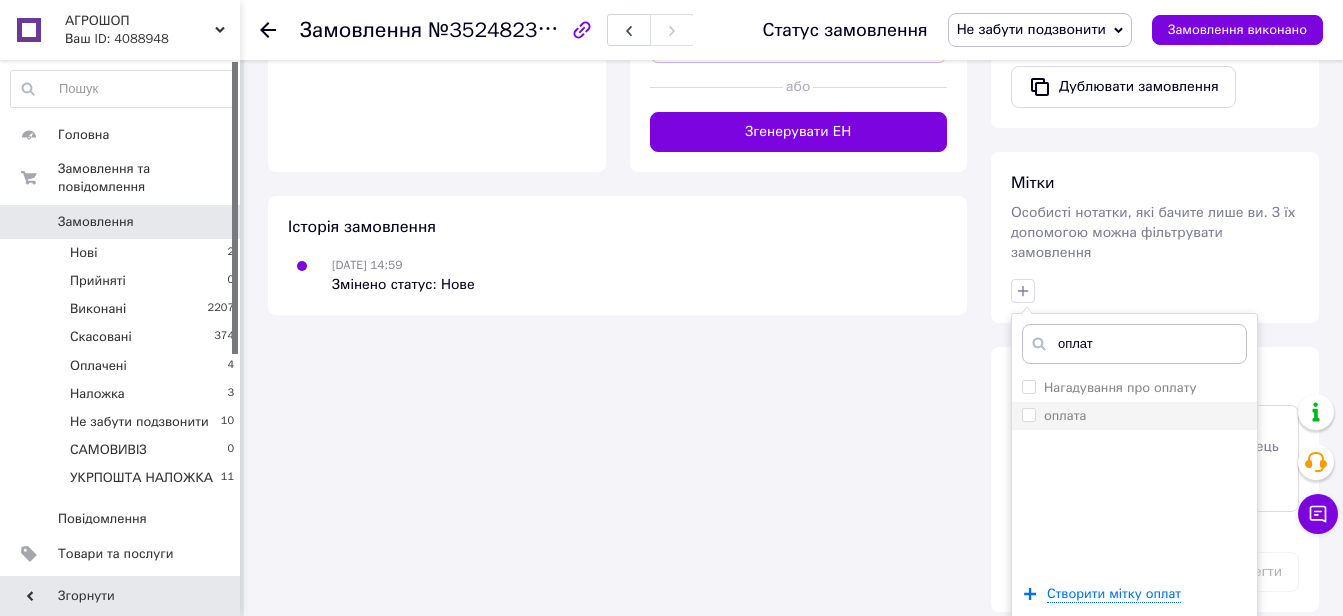 type on "оплат" 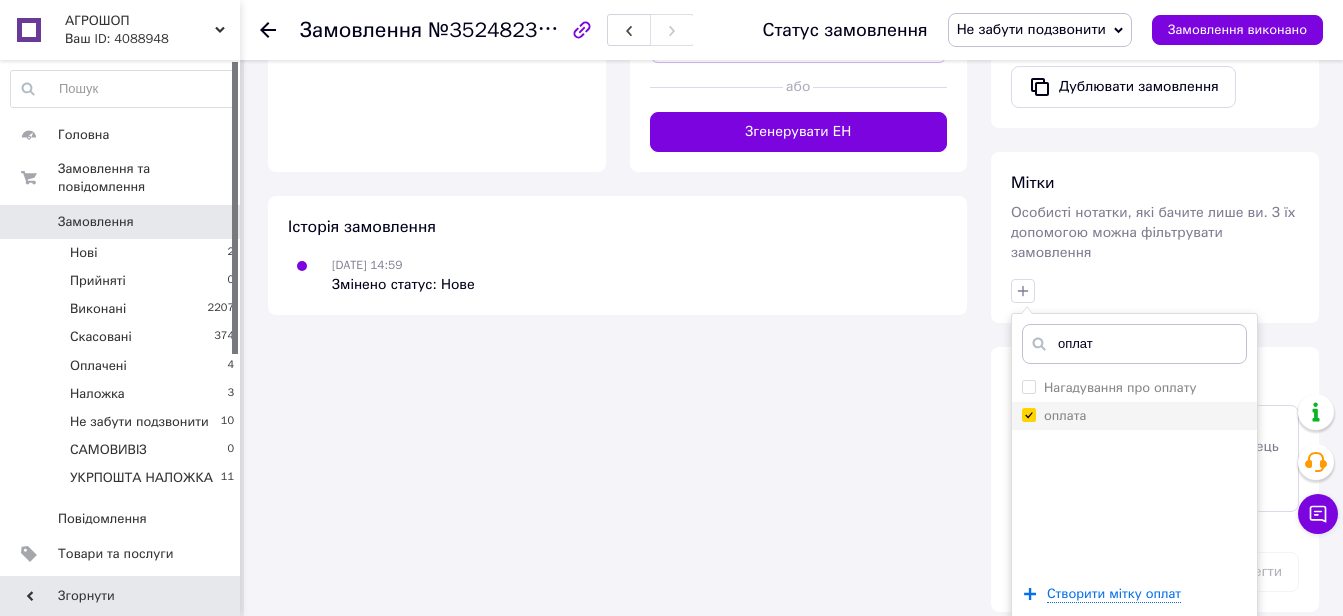 checkbox on "true" 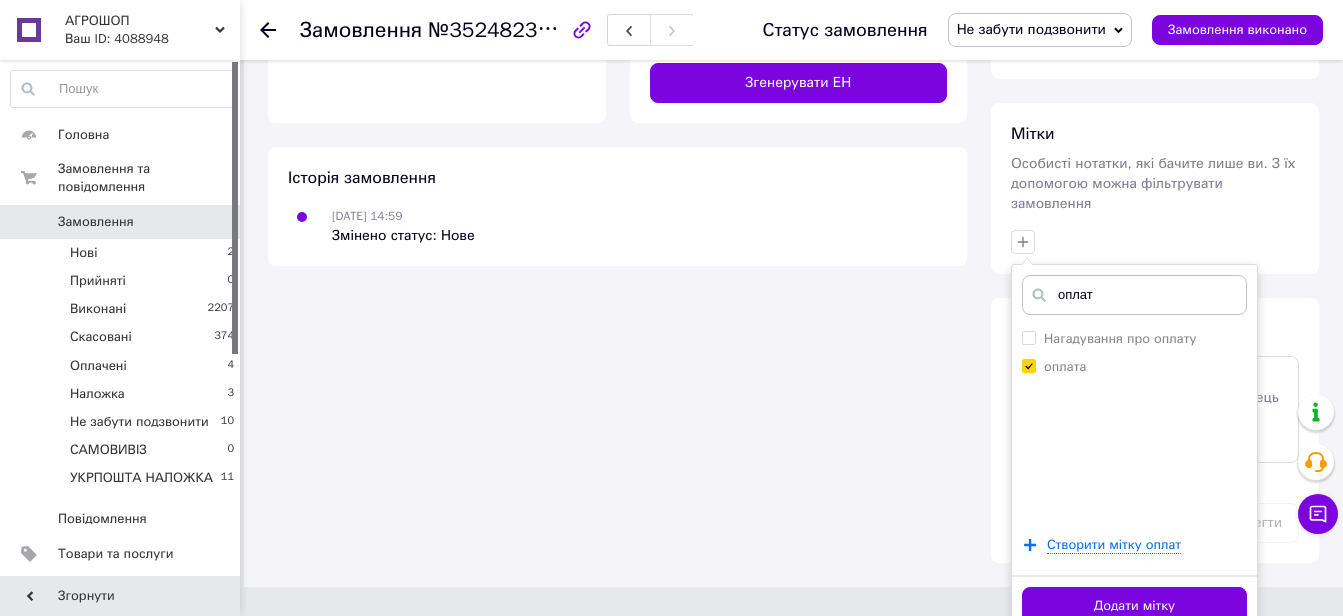 drag, startPoint x: 1102, startPoint y: 580, endPoint x: 1102, endPoint y: 557, distance: 23 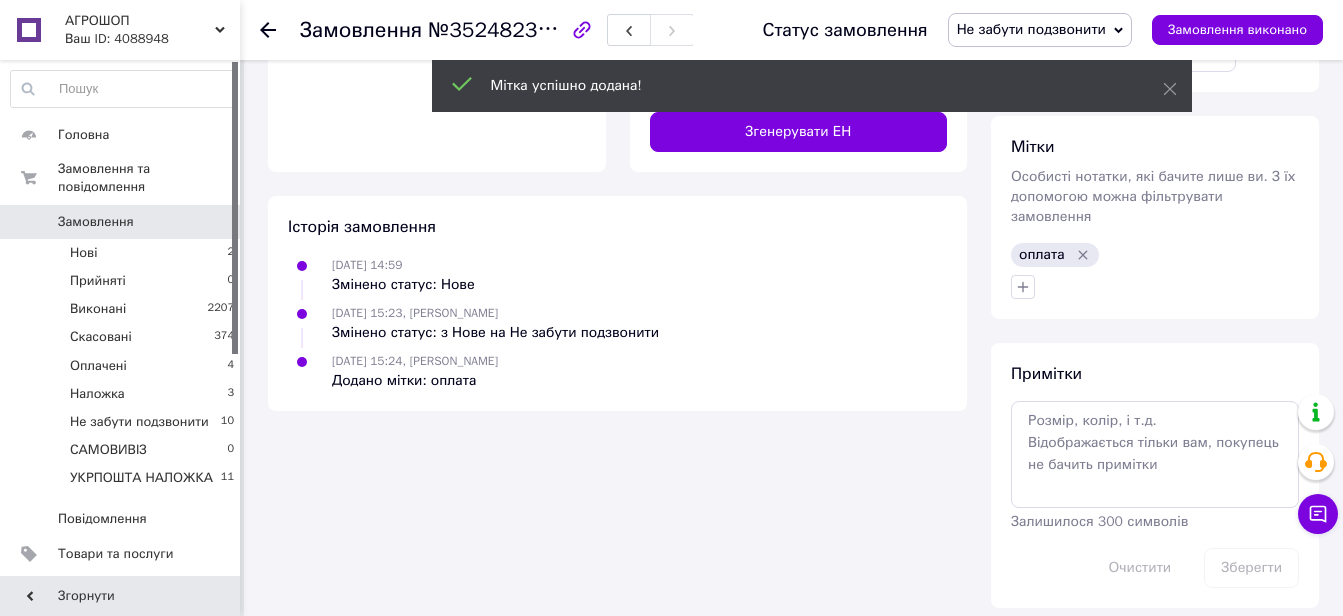 scroll, scrollTop: 815, scrollLeft: 0, axis: vertical 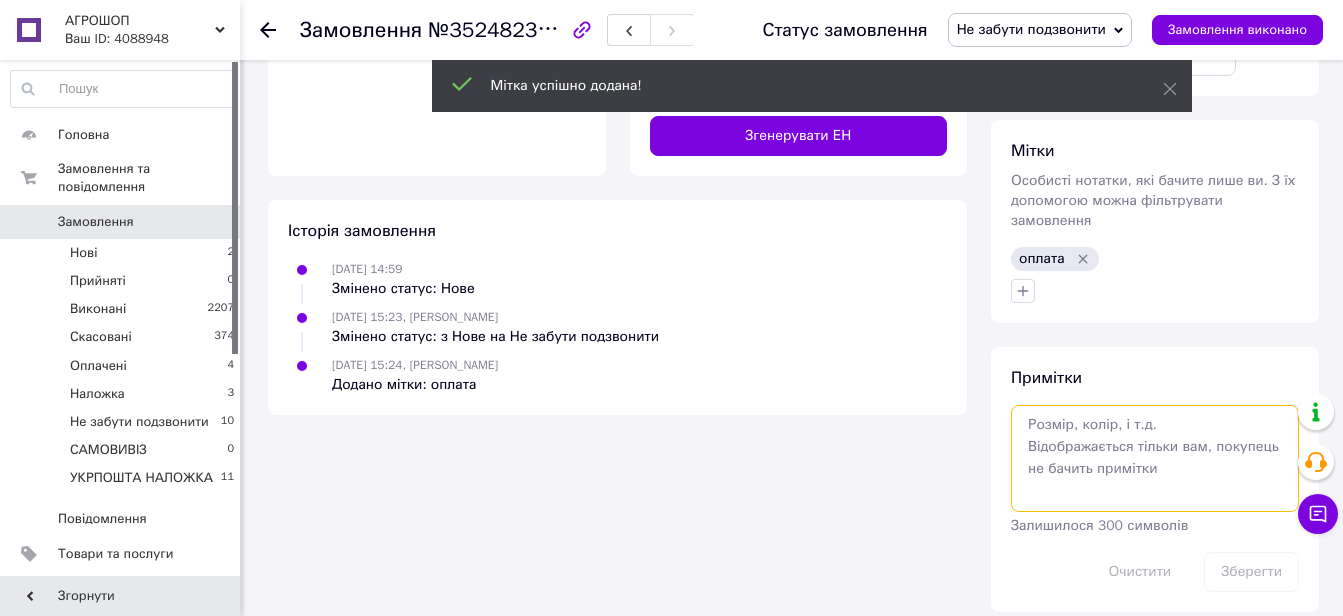 click at bounding box center (1155, 458) 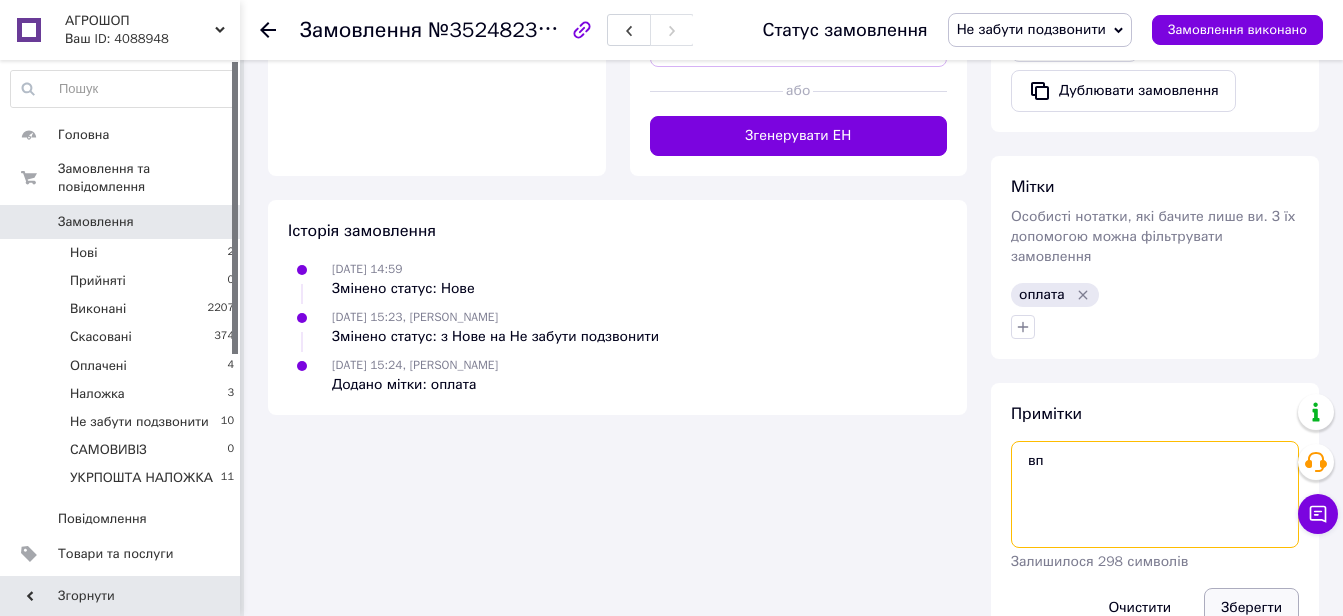 type on "вп" 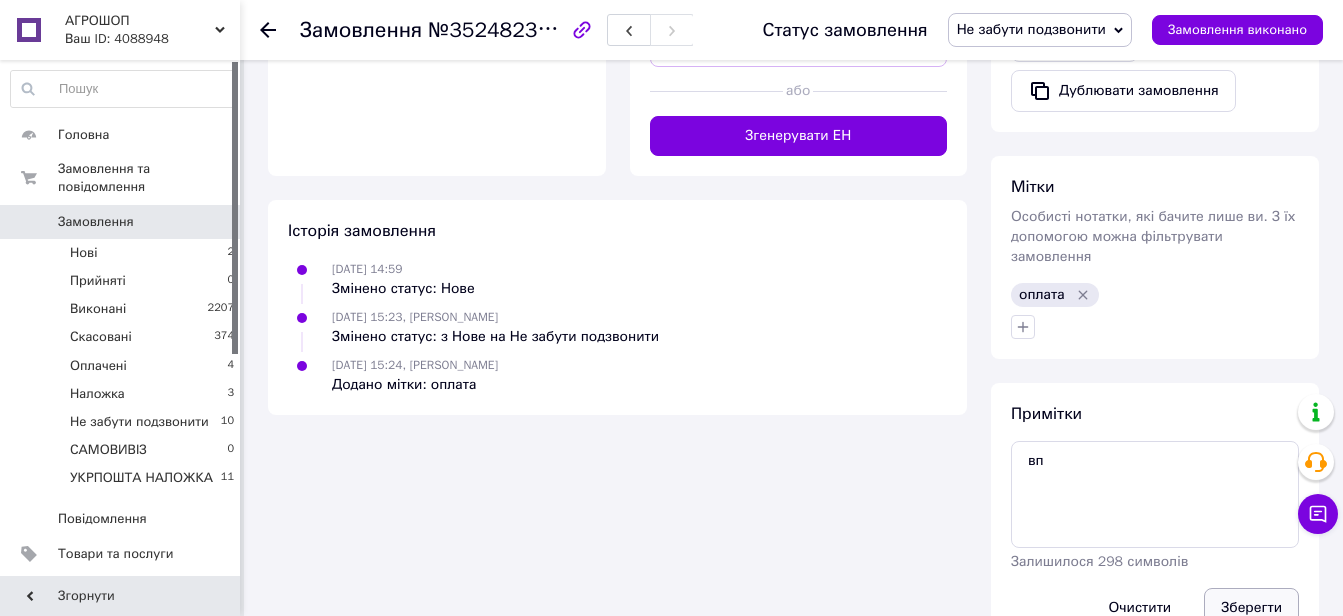 click on "Зберегти" at bounding box center [1251, 608] 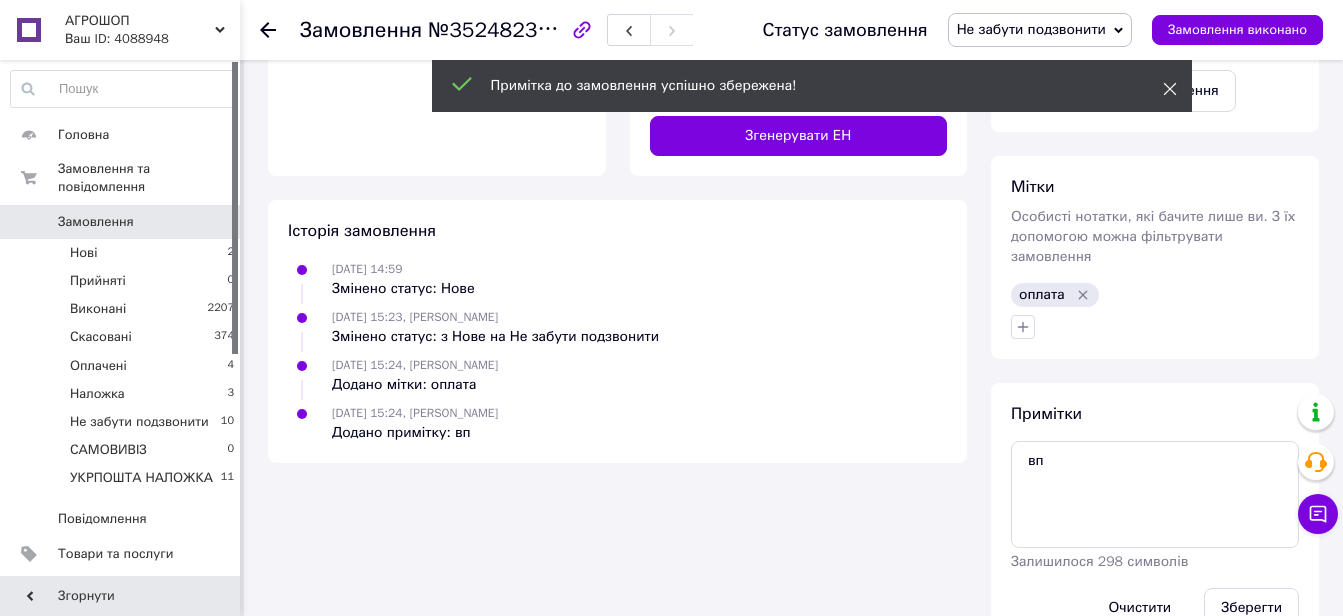 click 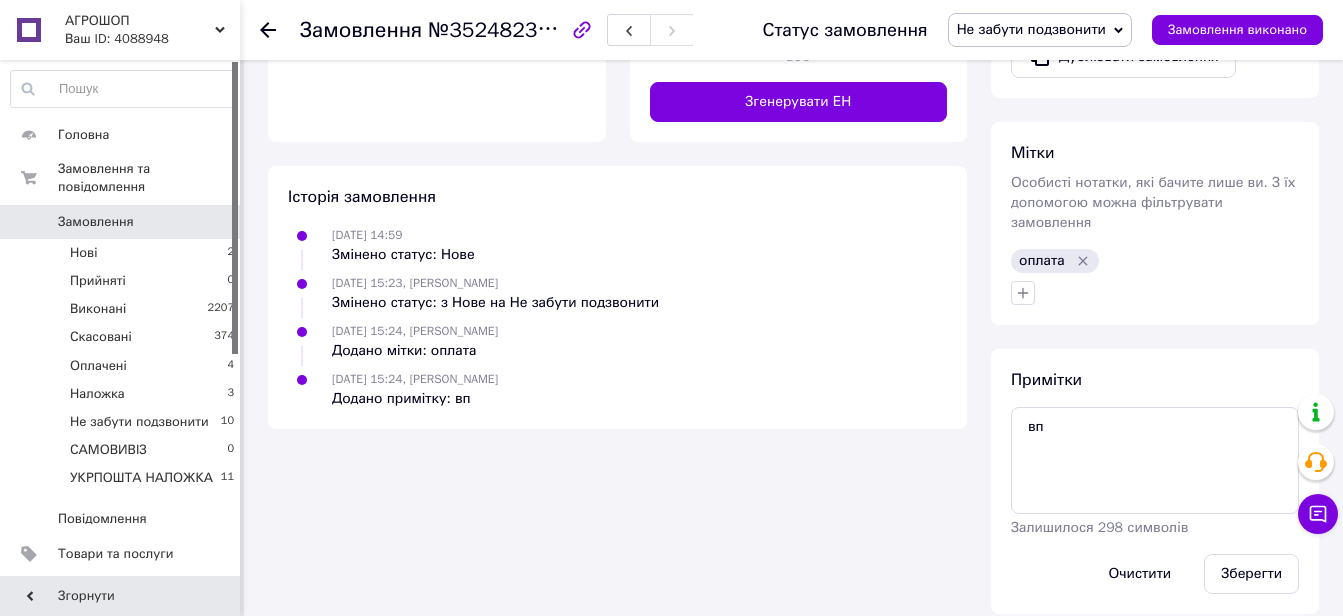 scroll, scrollTop: 851, scrollLeft: 0, axis: vertical 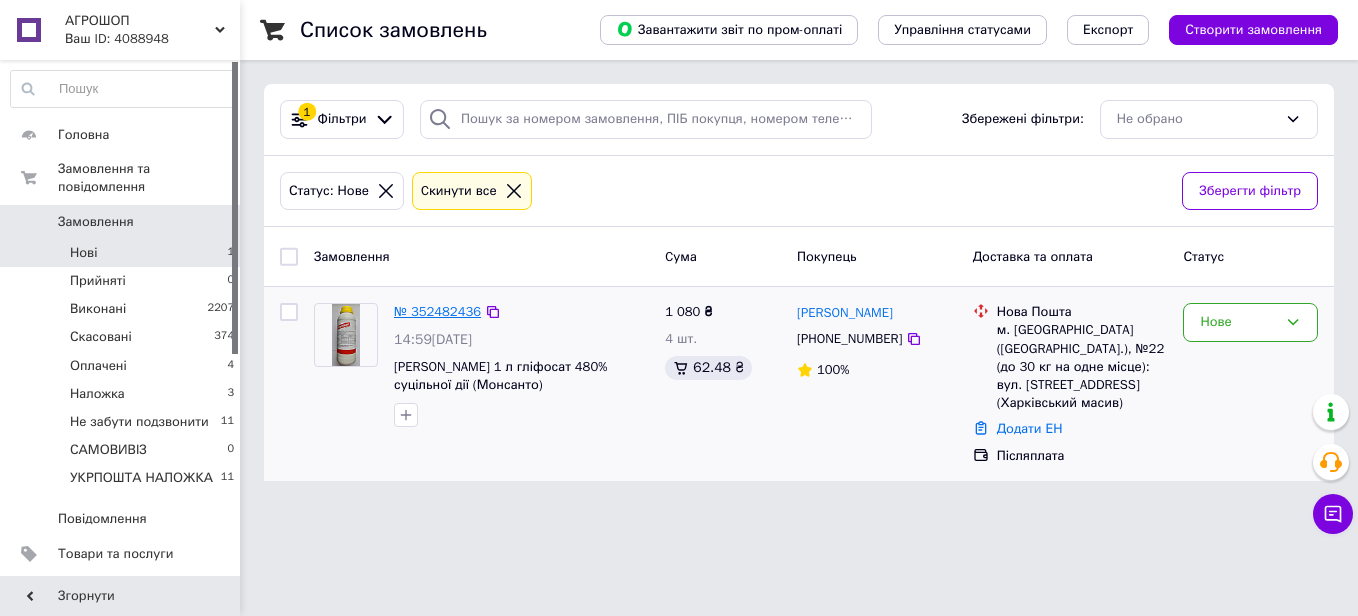 click on "№ 352482436" at bounding box center (437, 311) 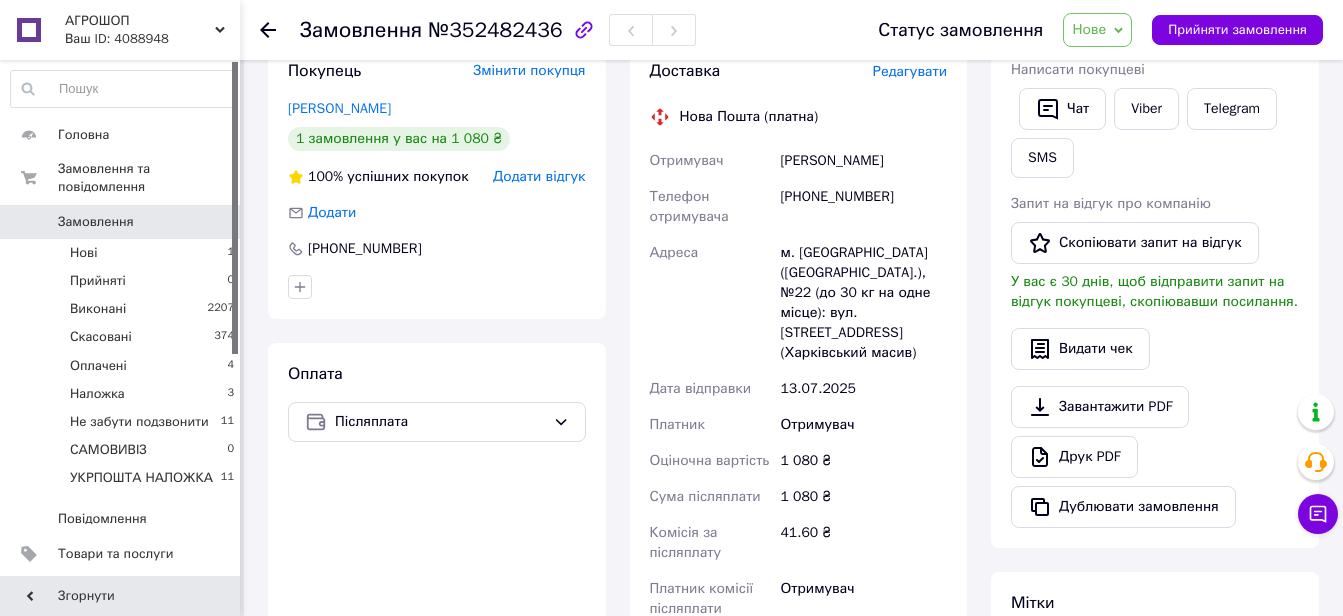 scroll, scrollTop: 400, scrollLeft: 0, axis: vertical 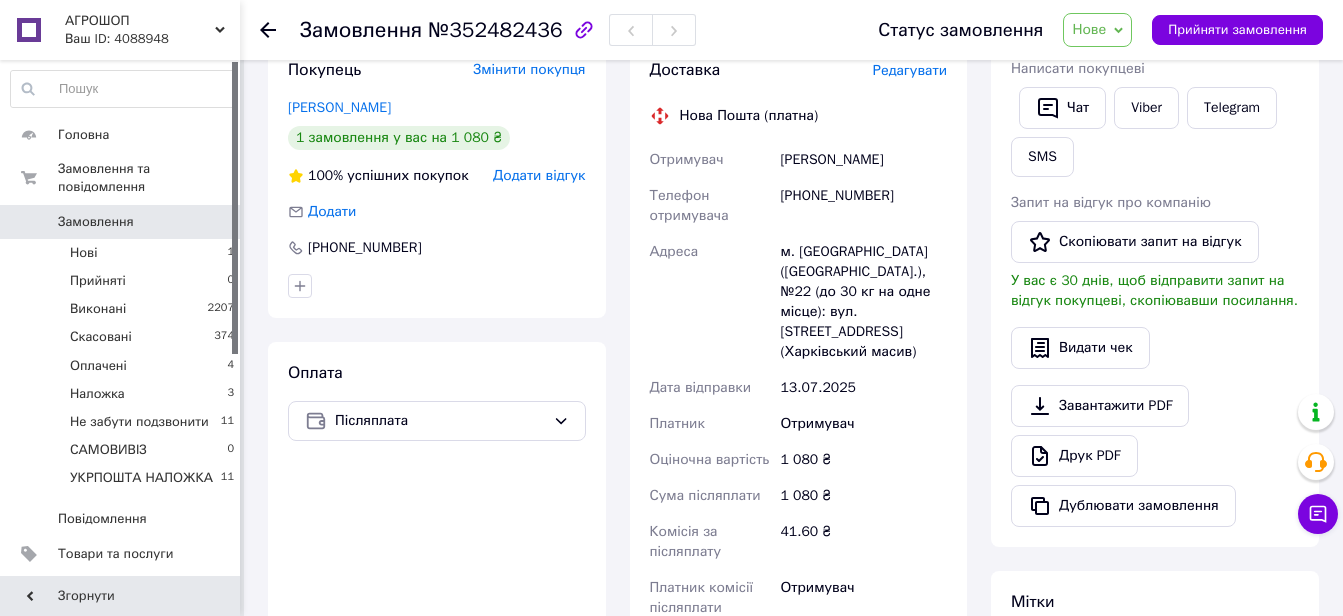 click 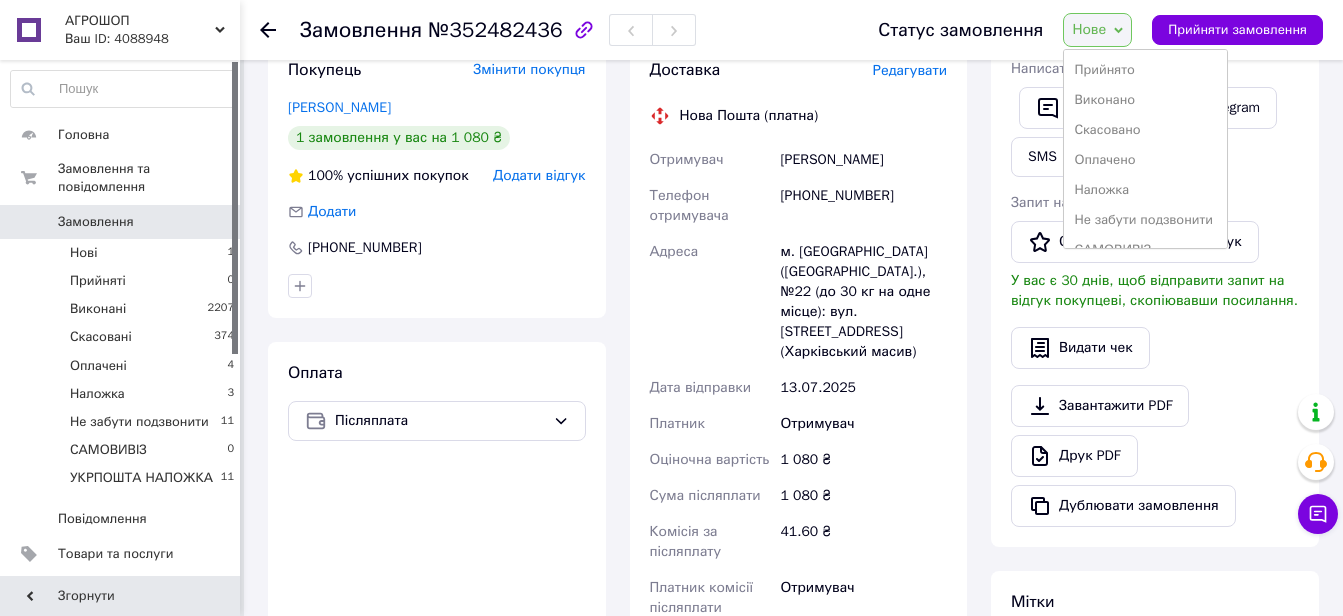 click on "Нова Пошта (платна)" at bounding box center [799, 116] 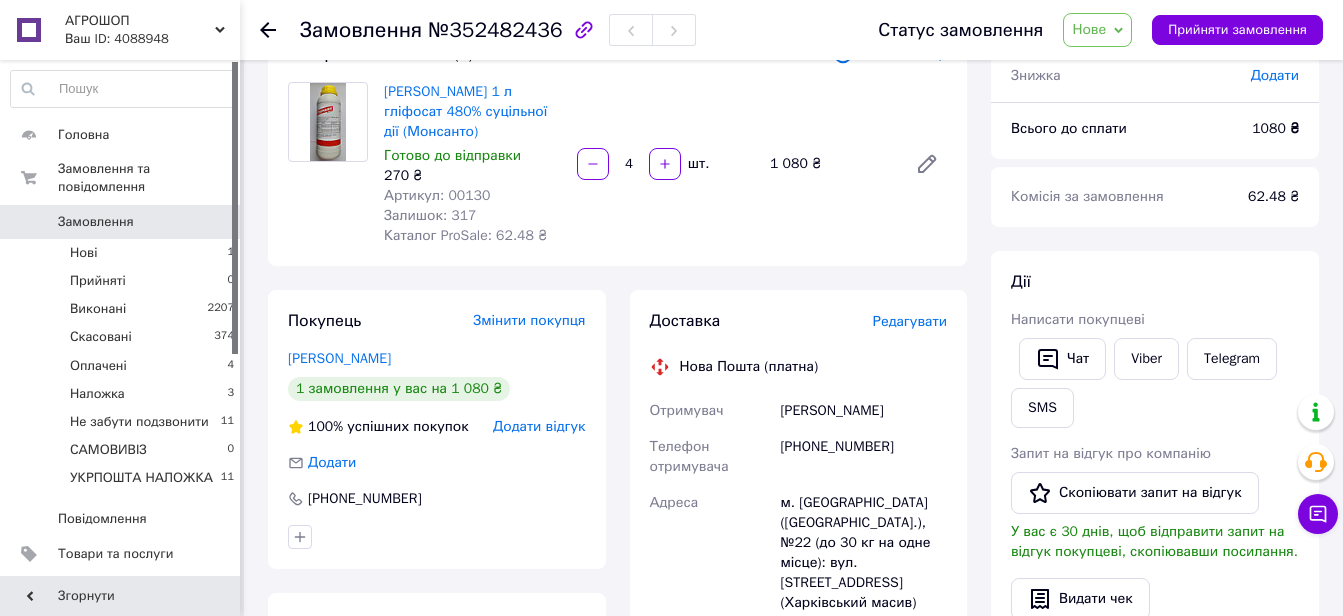scroll, scrollTop: 0, scrollLeft: 0, axis: both 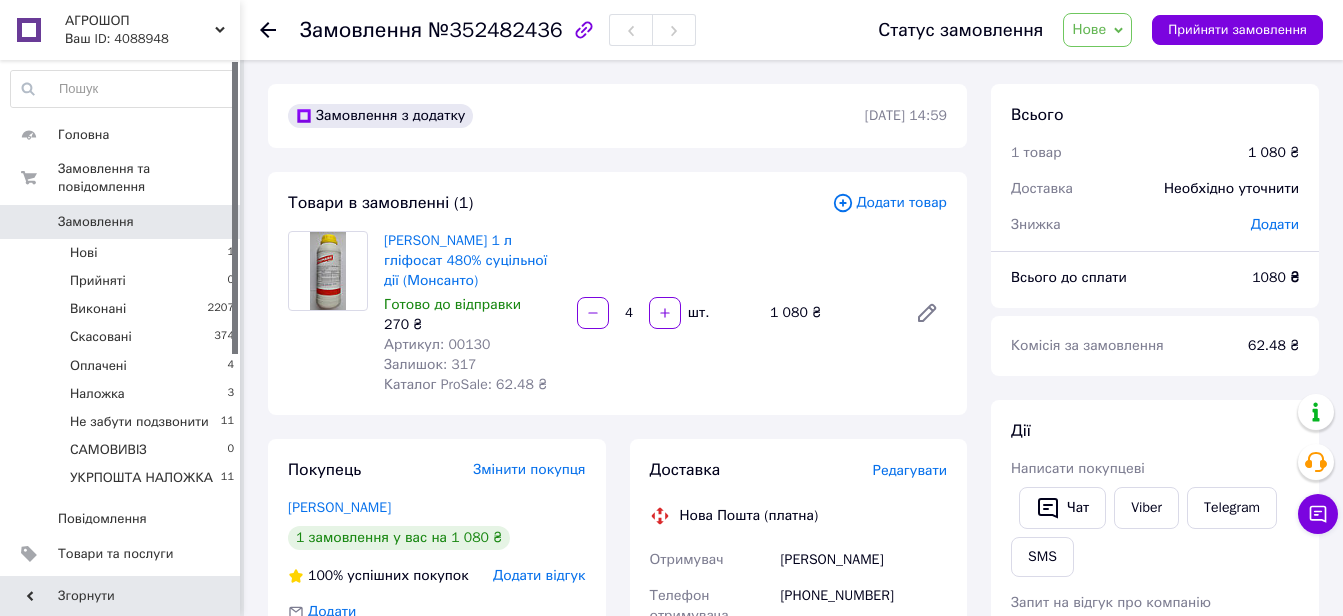 click on "Нове" at bounding box center [1097, 30] 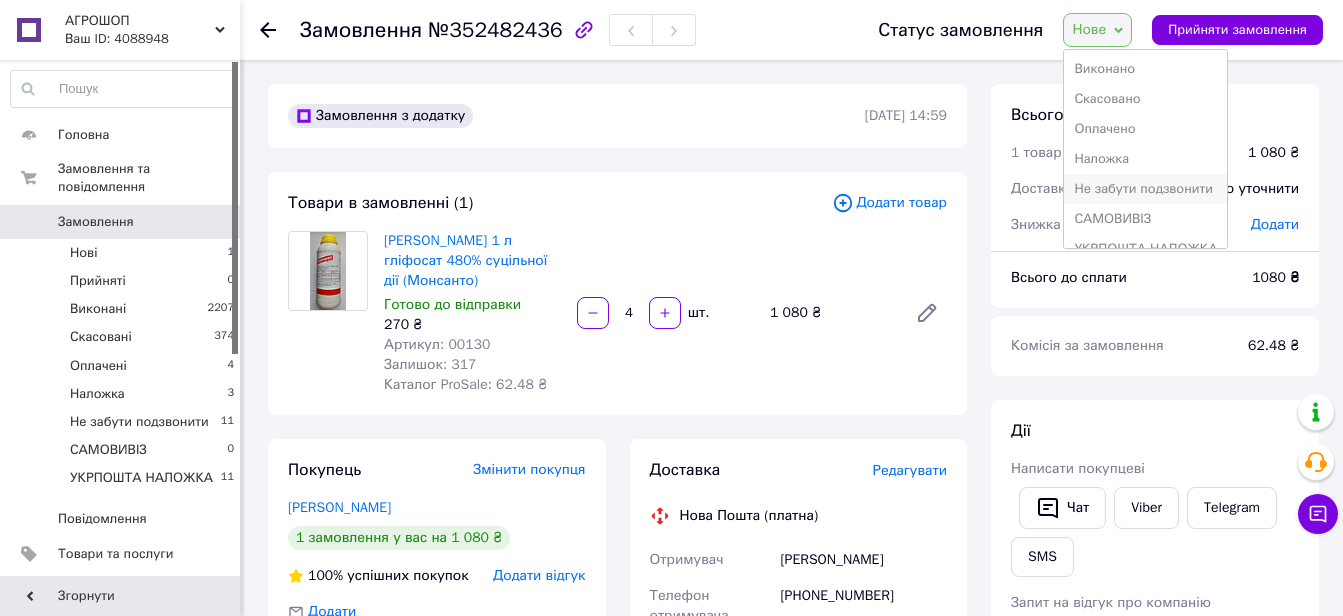 scroll, scrollTop: 52, scrollLeft: 0, axis: vertical 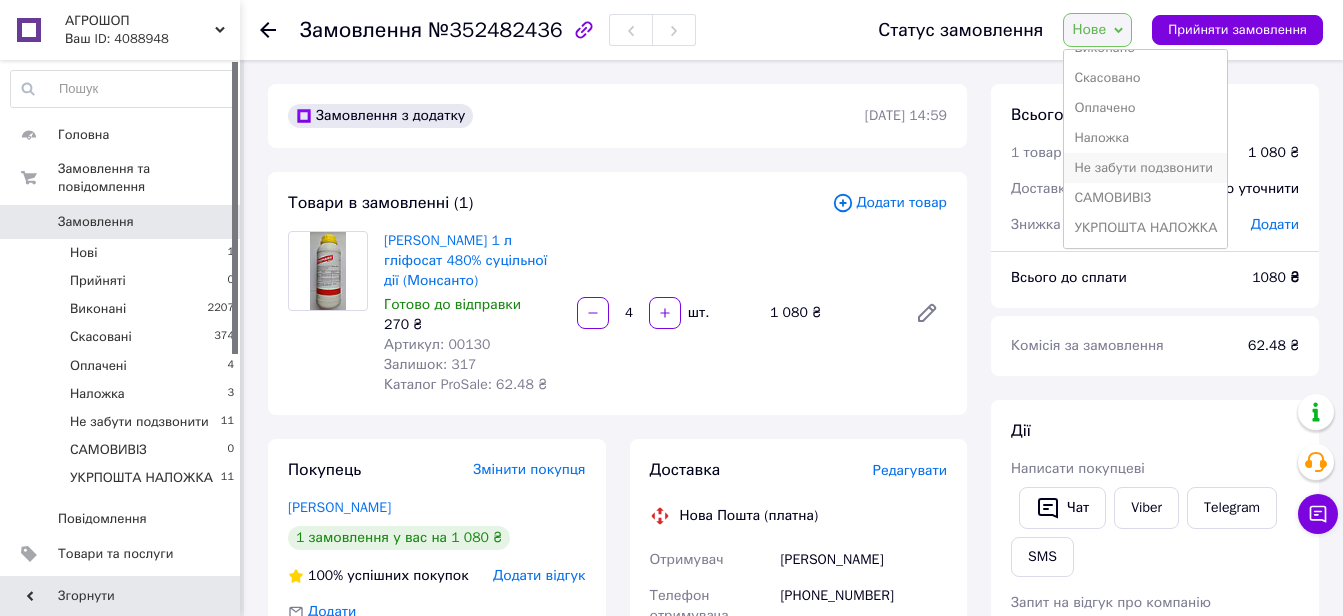 click on "Не забути подзвонити" at bounding box center [1145, 168] 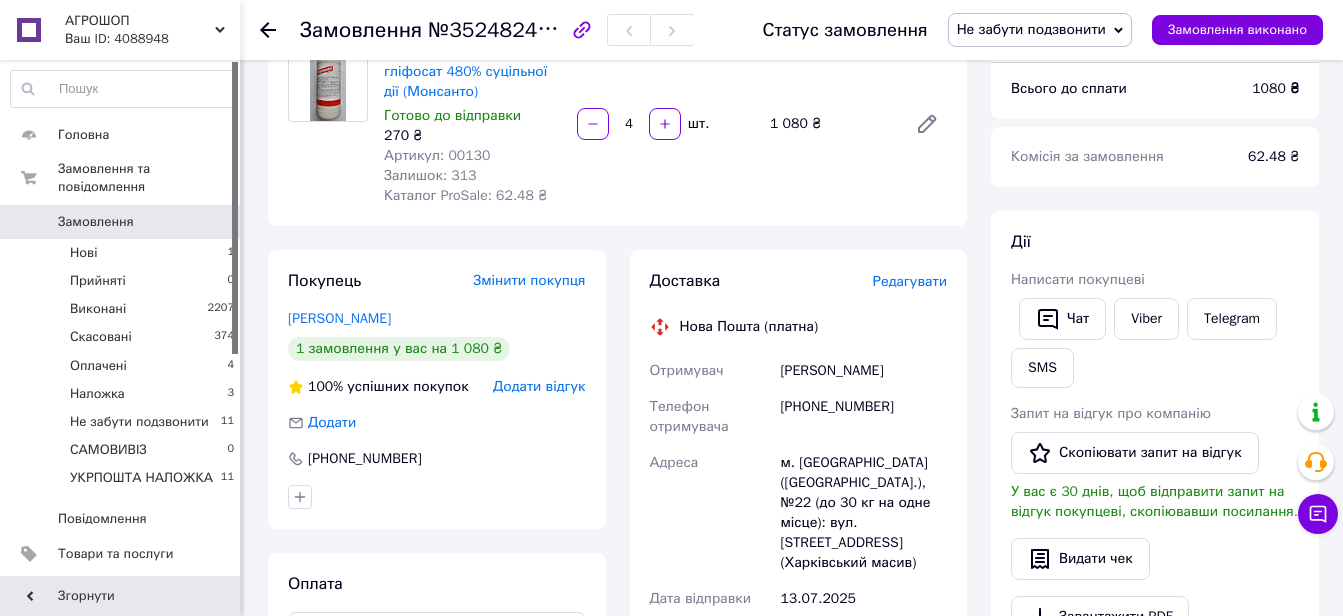 scroll, scrollTop: 0, scrollLeft: 0, axis: both 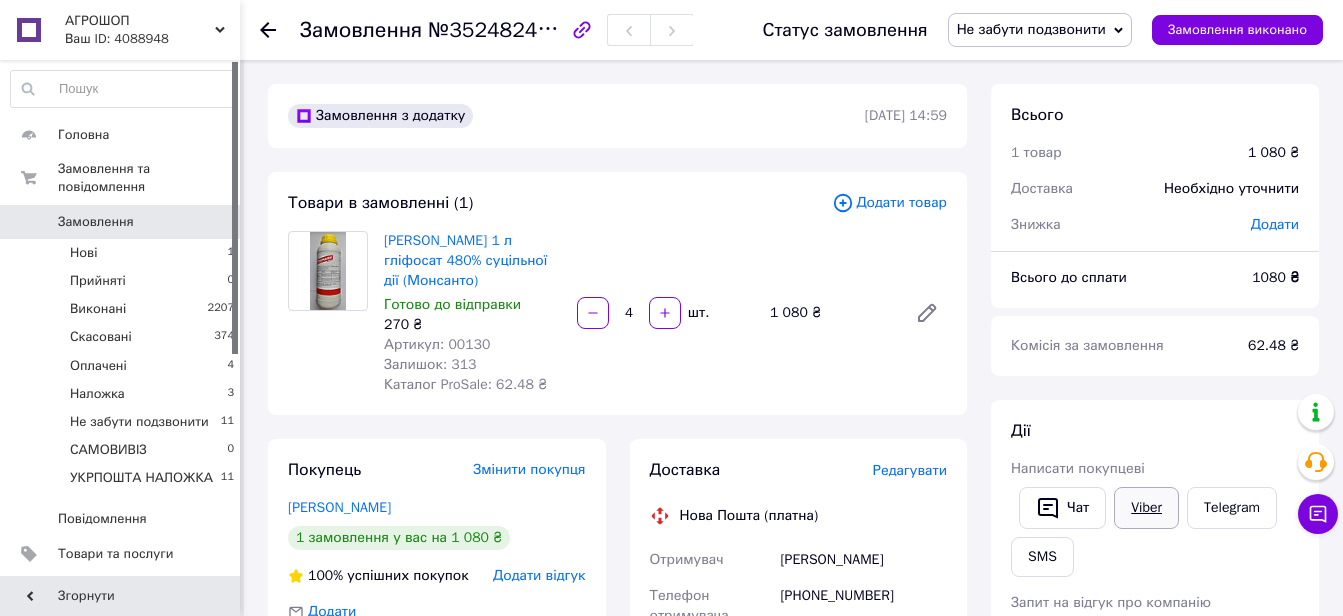 click on "Viber" at bounding box center (1146, 508) 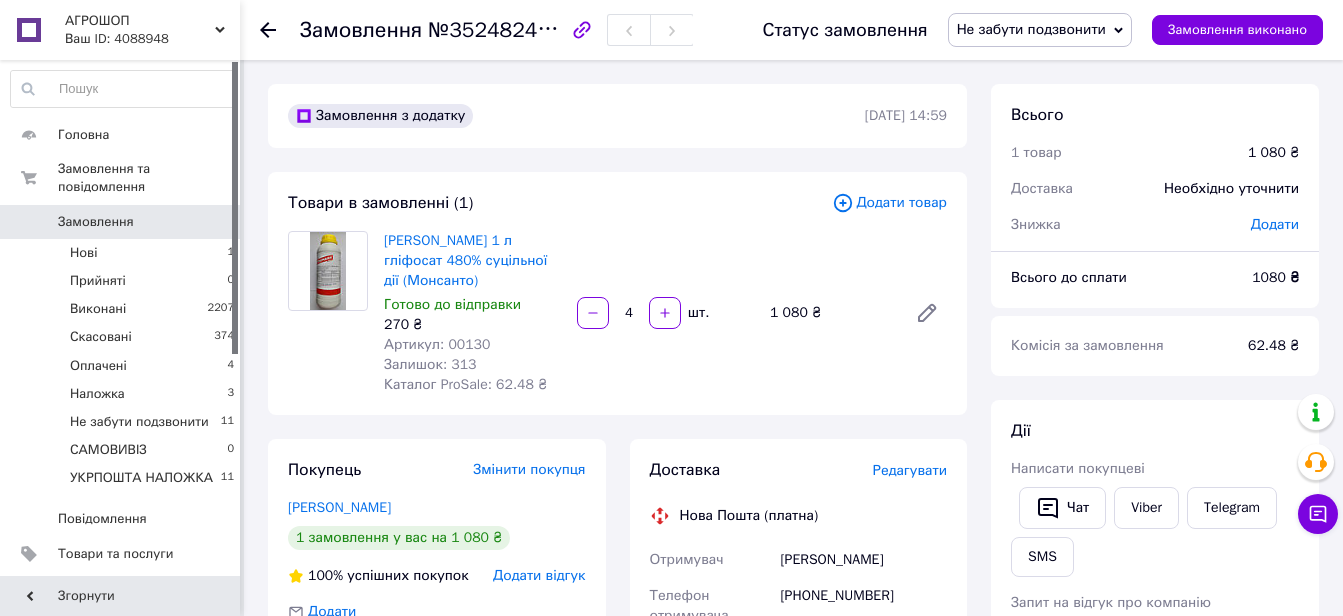 click on "№352482436" at bounding box center [495, 29] 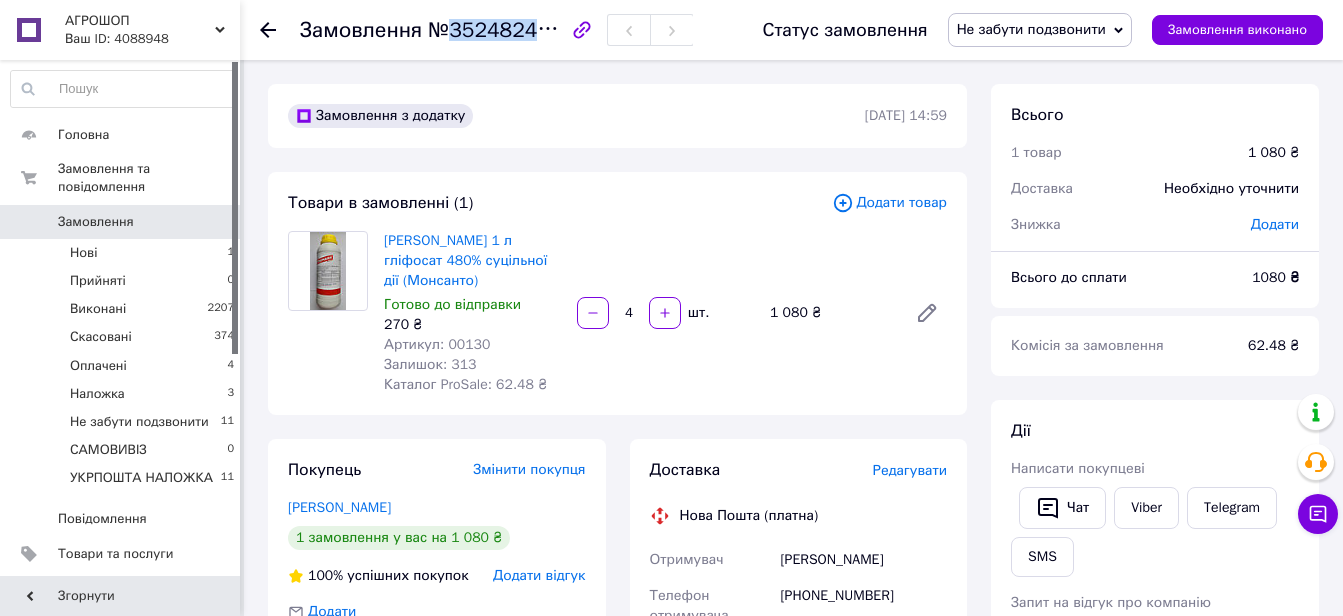 click on "№352482436" at bounding box center (495, 29) 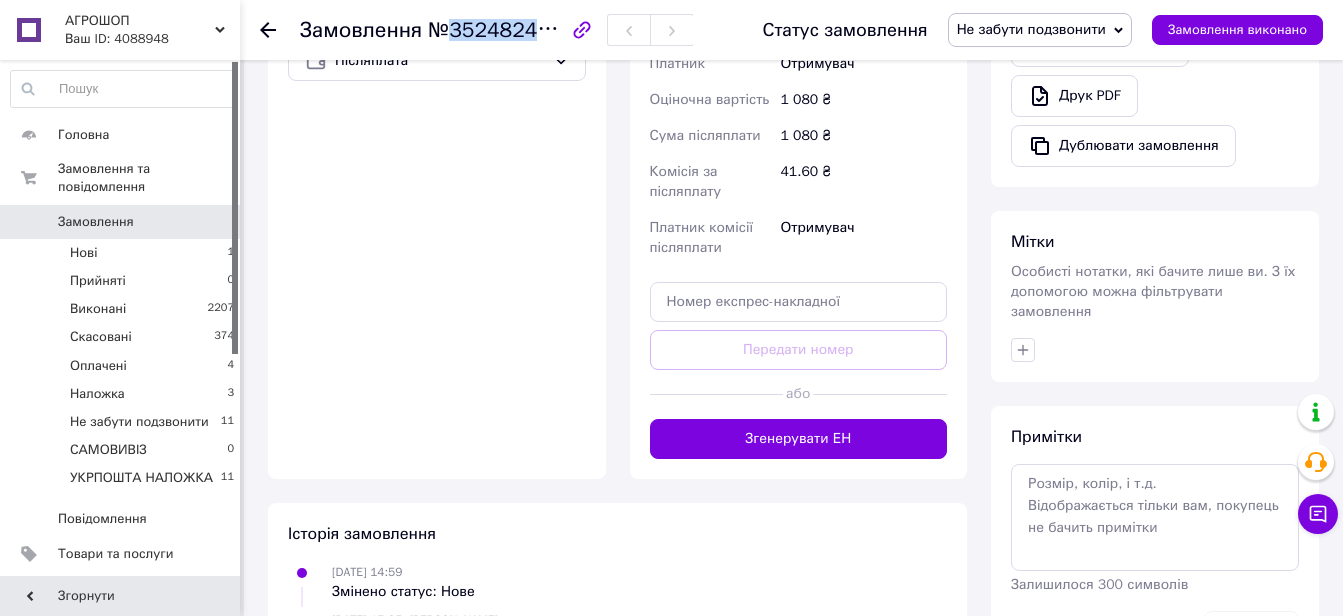 scroll, scrollTop: 819, scrollLeft: 0, axis: vertical 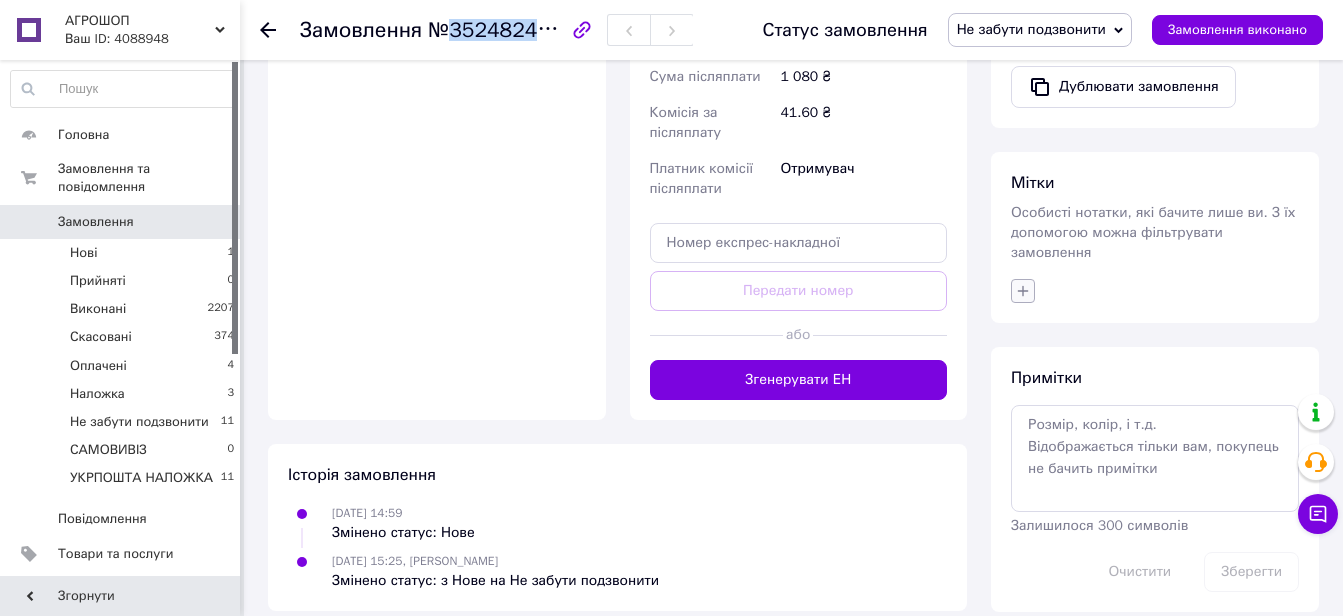 click 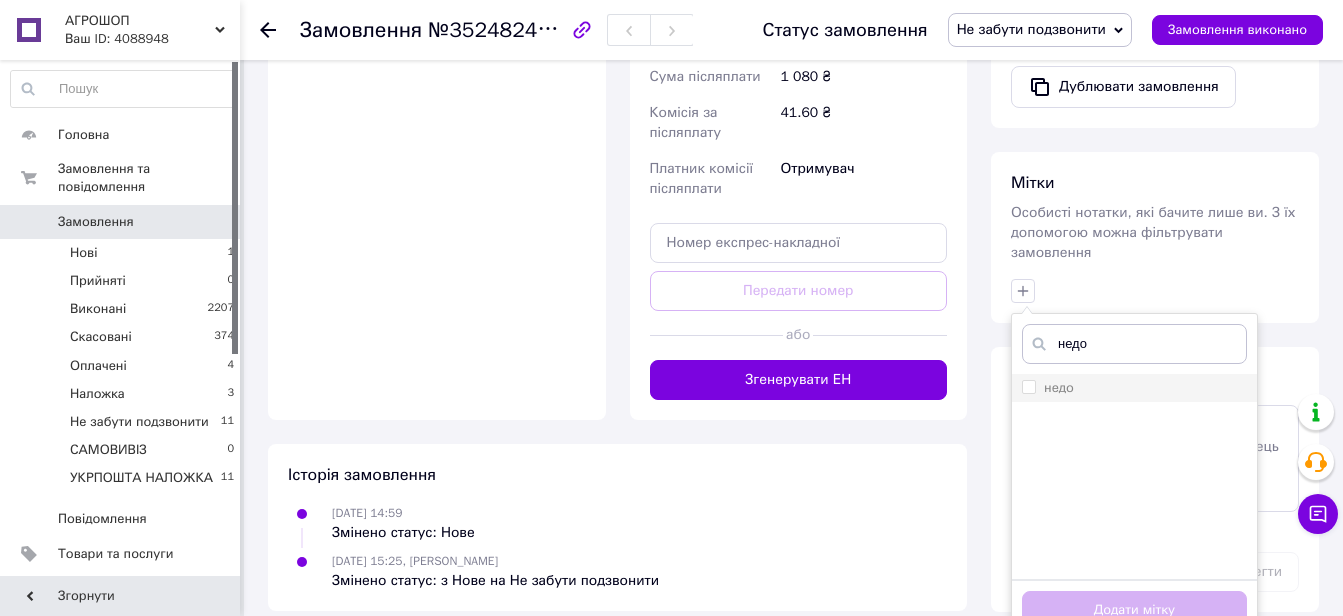 type on "недо" 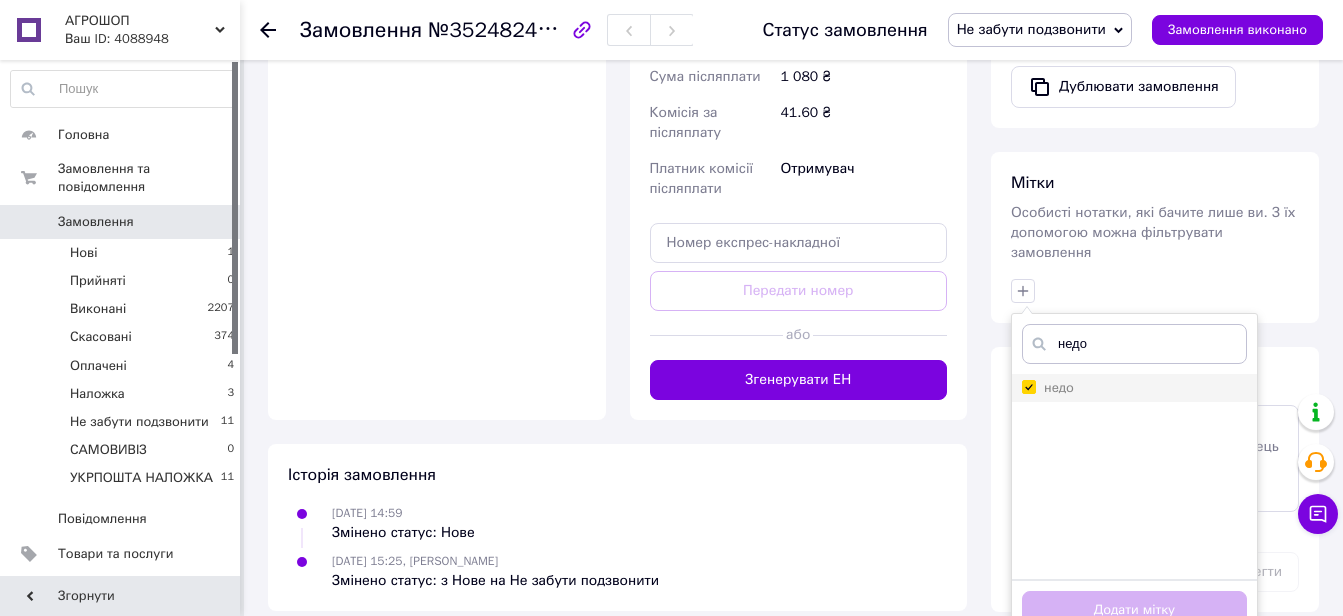 checkbox on "true" 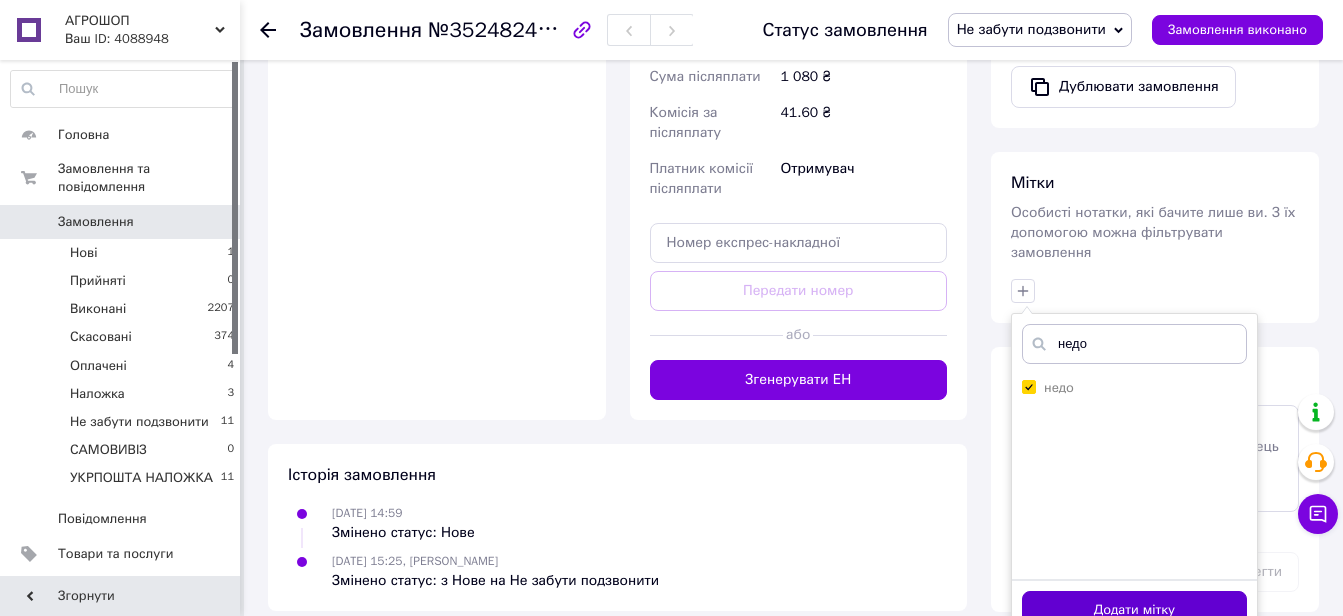 click on "Додати мітку" at bounding box center [1134, 610] 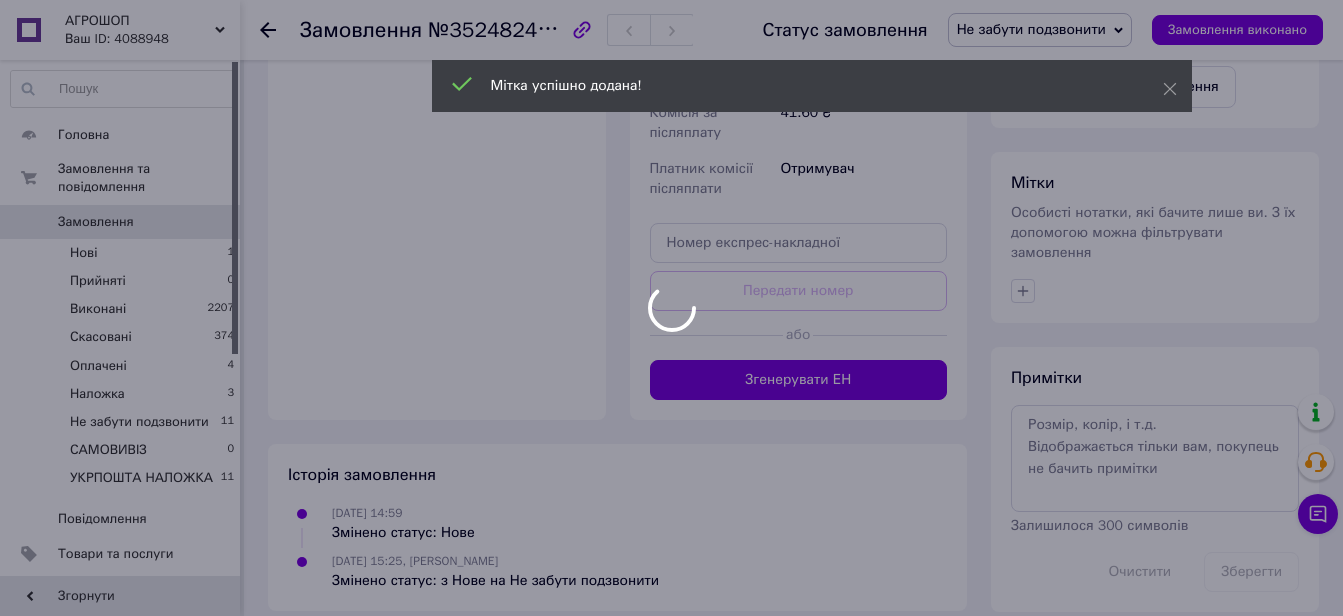 click at bounding box center [671, 308] 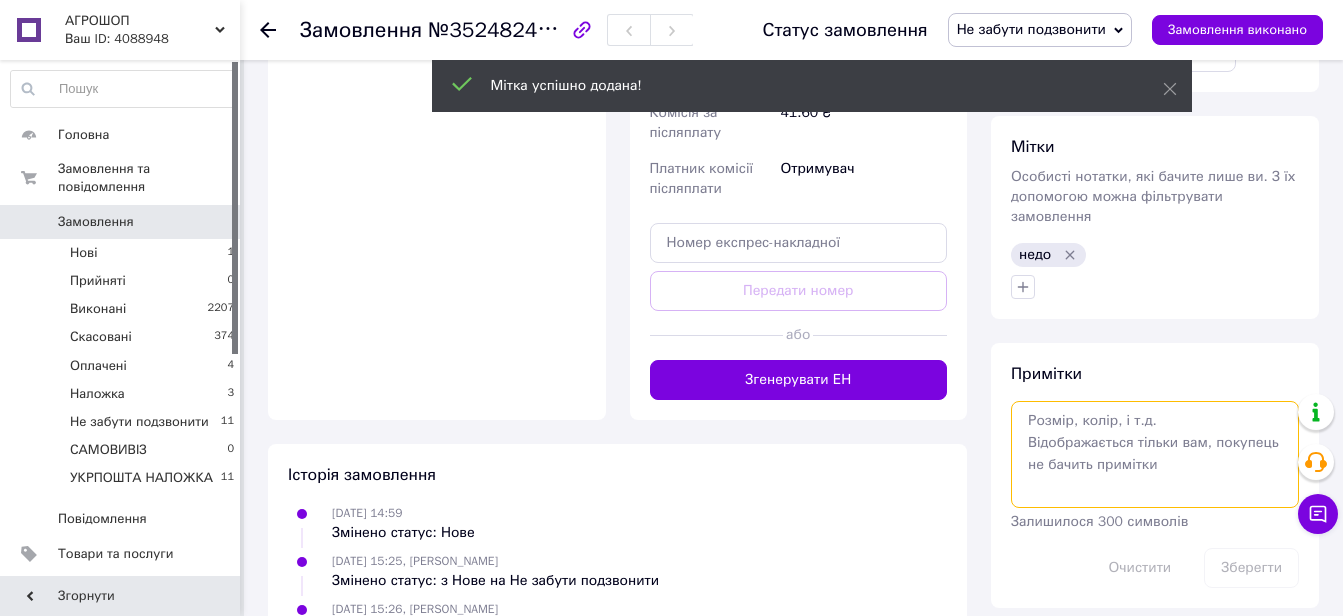 click at bounding box center [1155, 454] 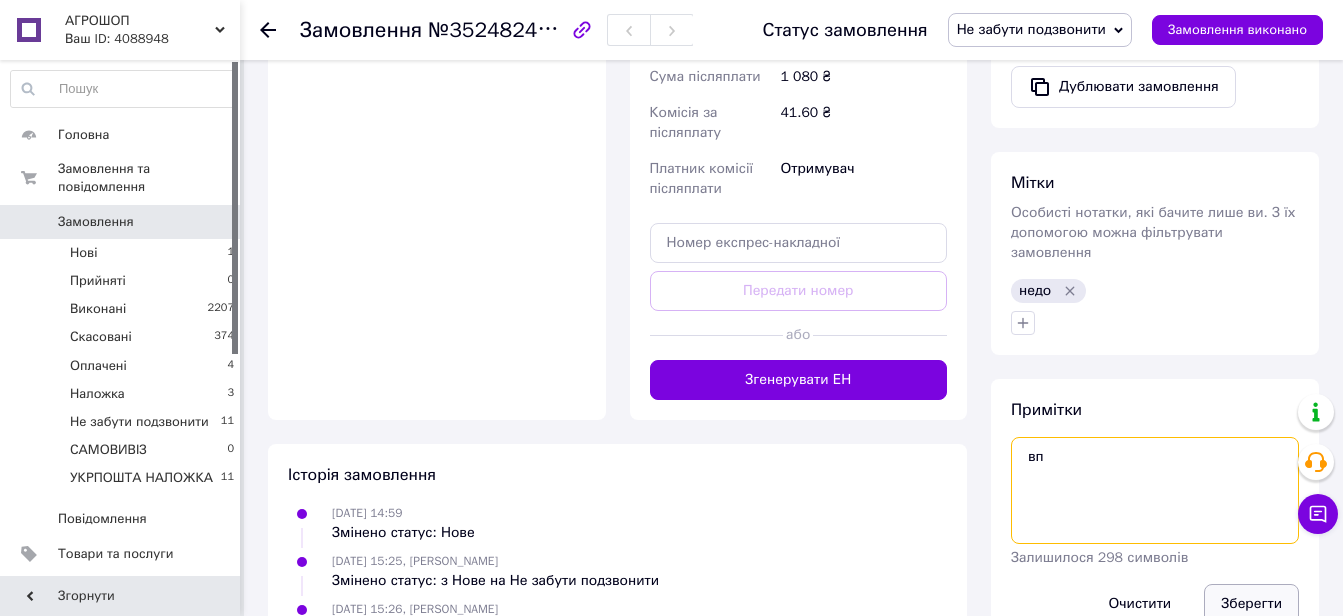 type on "вп" 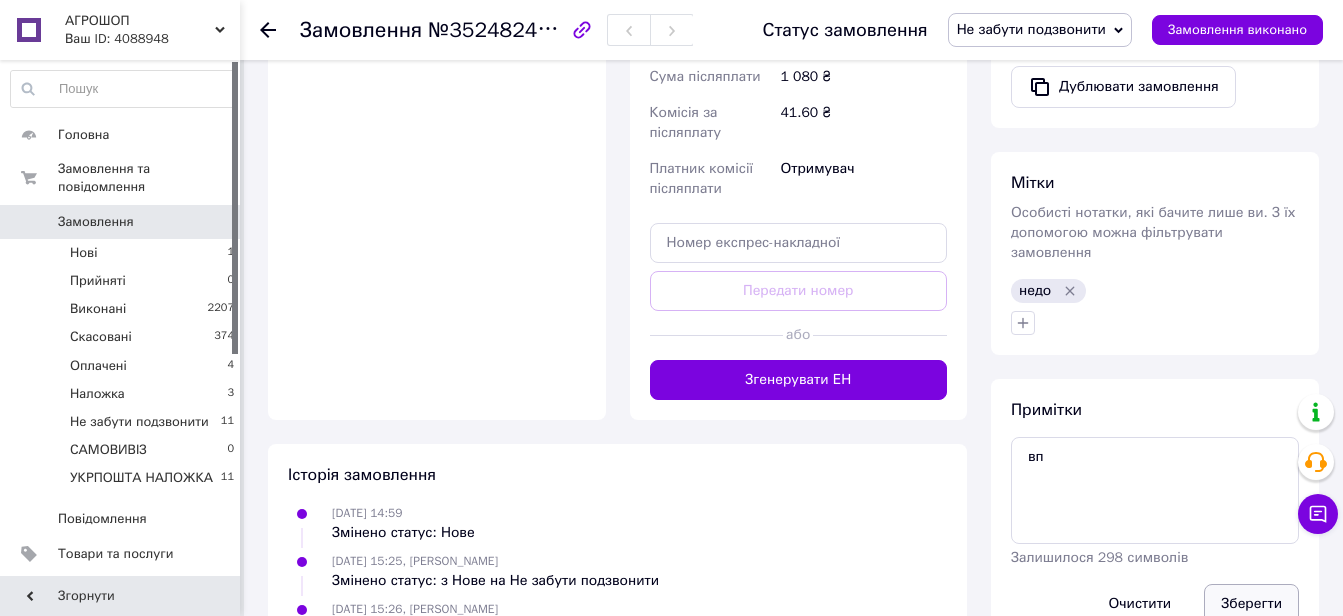 click on "Зберегти" at bounding box center [1251, 604] 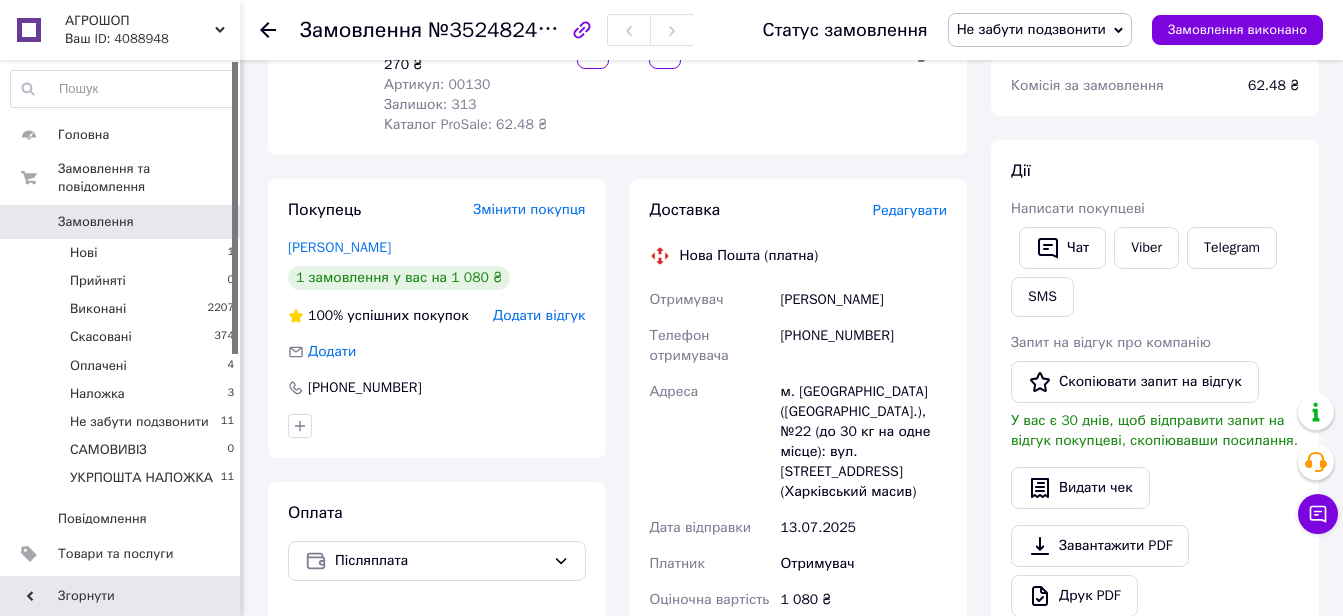 scroll, scrollTop: 219, scrollLeft: 0, axis: vertical 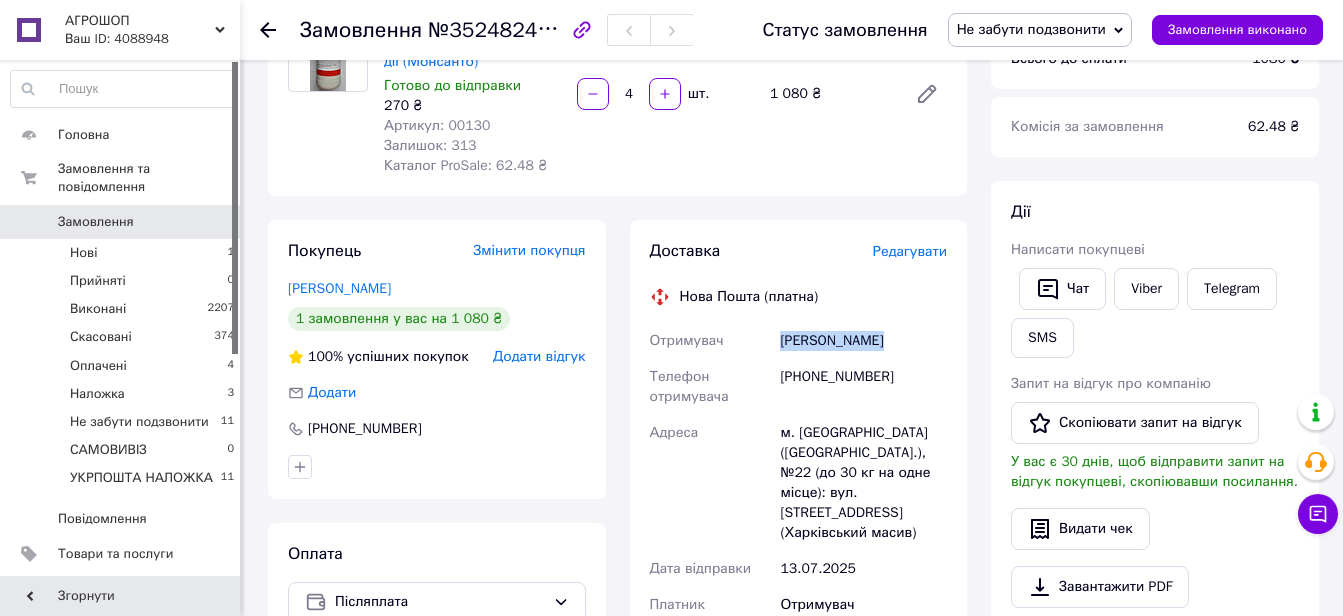 drag, startPoint x: 900, startPoint y: 338, endPoint x: 777, endPoint y: 343, distance: 123.101585 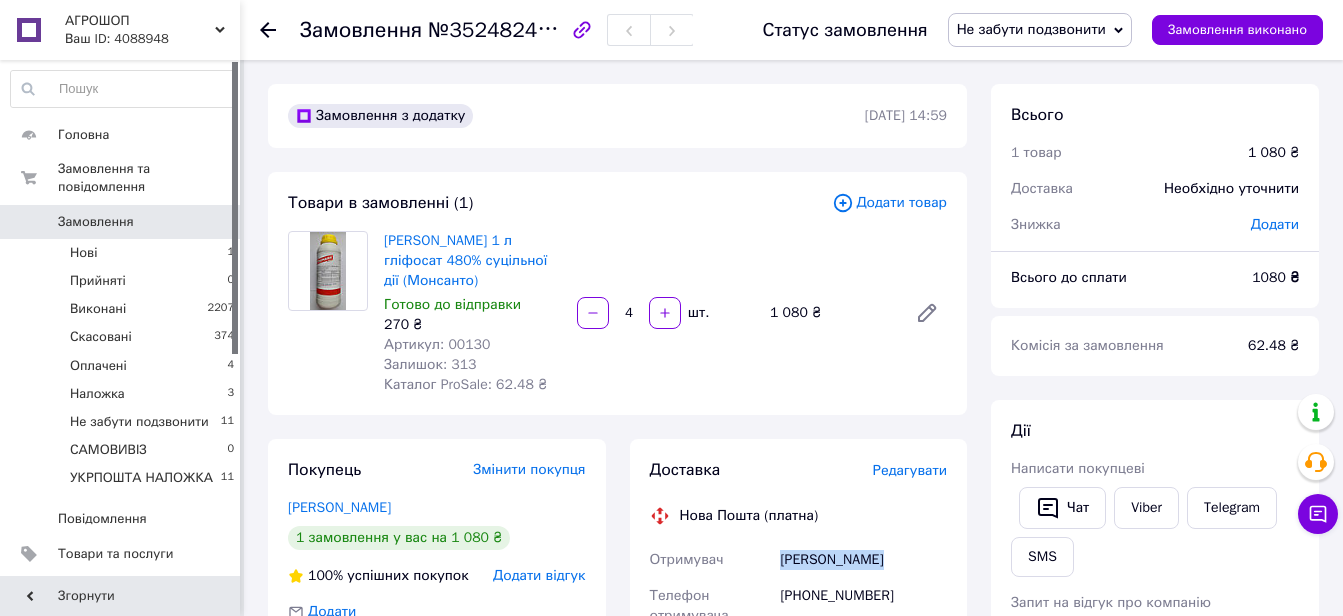 click on "Артикул: 00130" at bounding box center (437, 344) 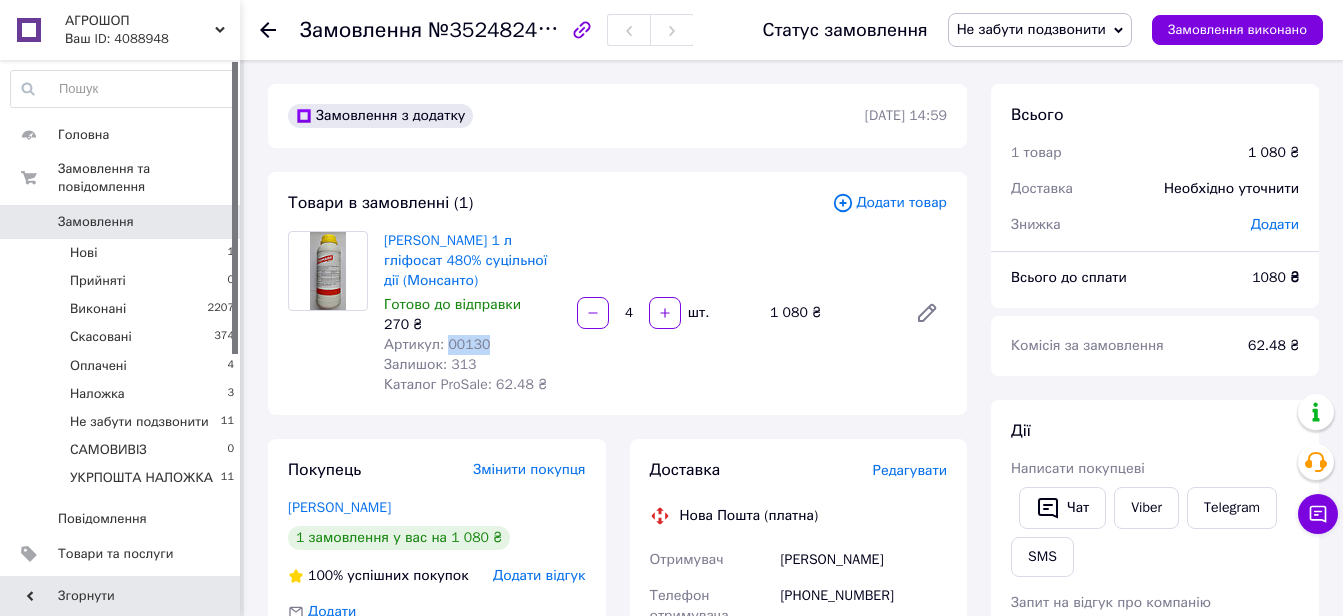 click on "Артикул: 00130" at bounding box center [437, 344] 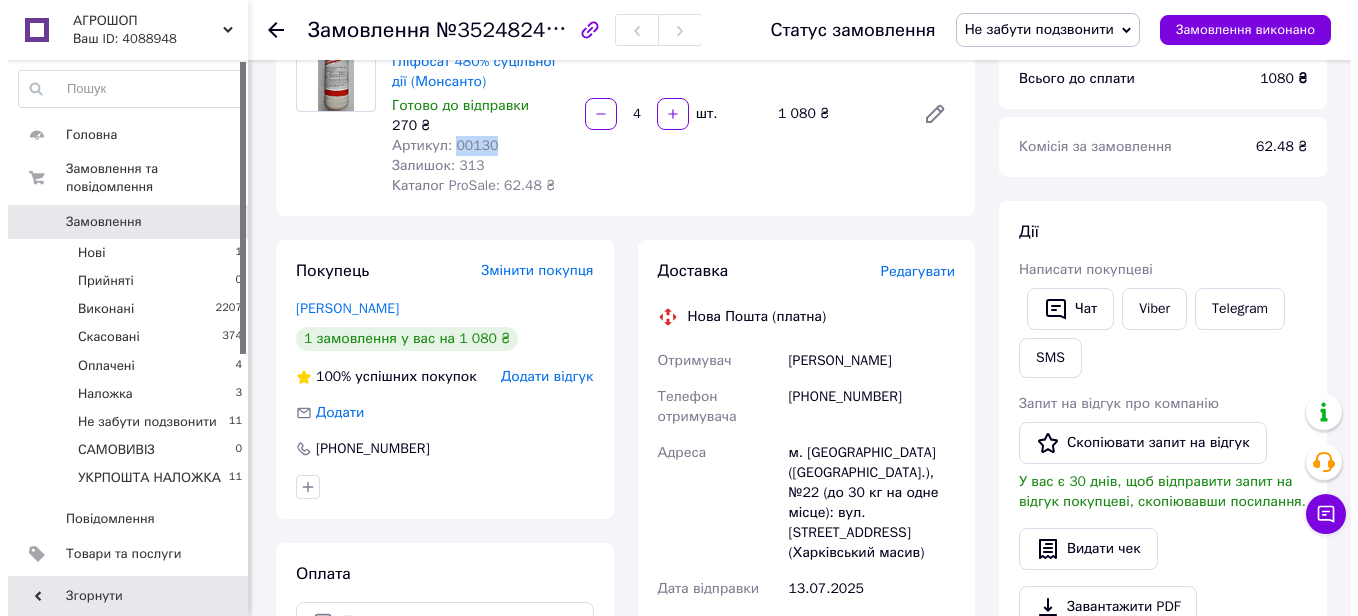 scroll, scrollTop: 300, scrollLeft: 0, axis: vertical 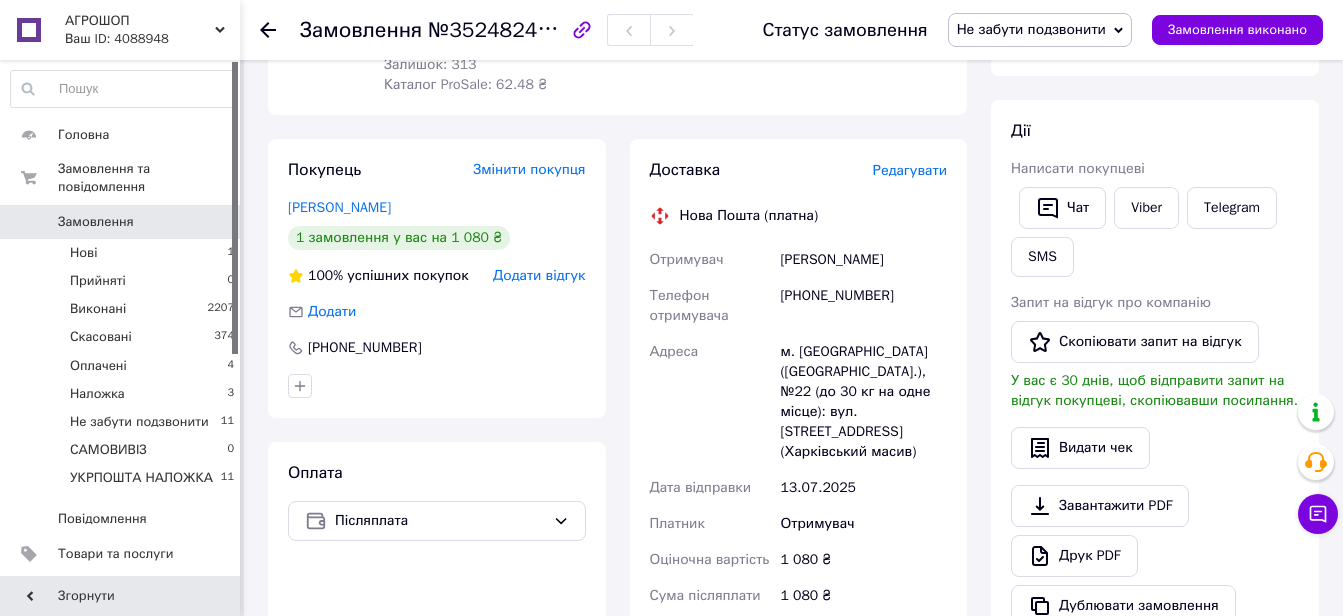 click on "Редагувати" at bounding box center [910, 170] 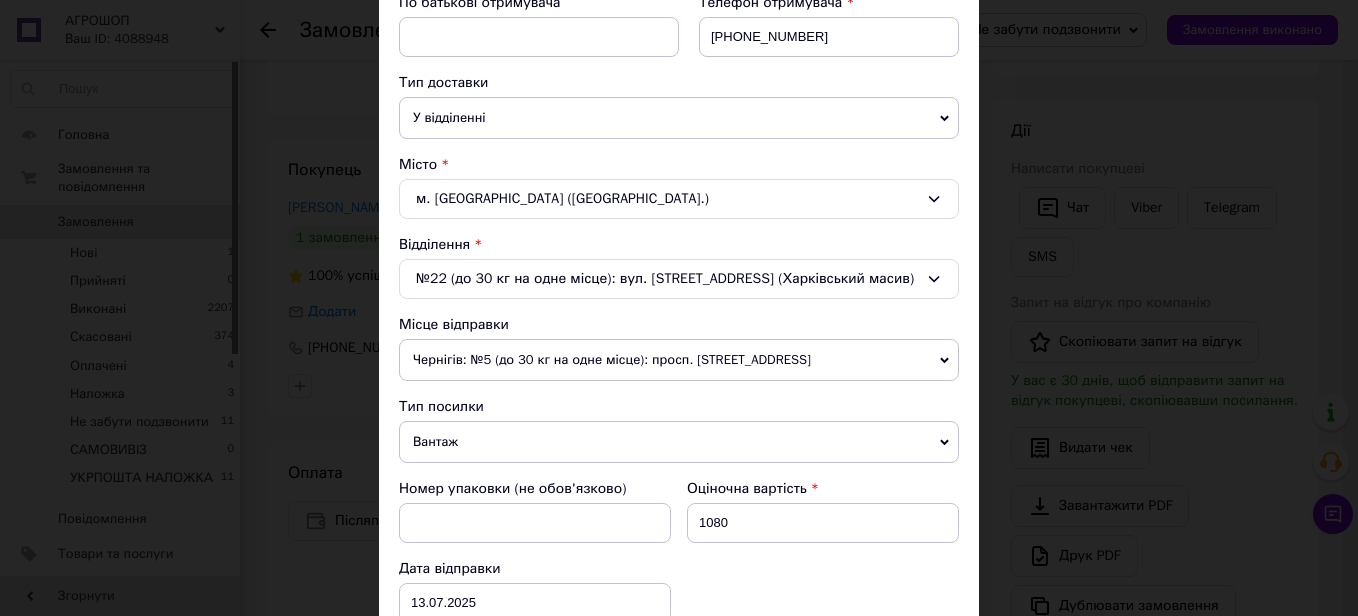 scroll, scrollTop: 500, scrollLeft: 0, axis: vertical 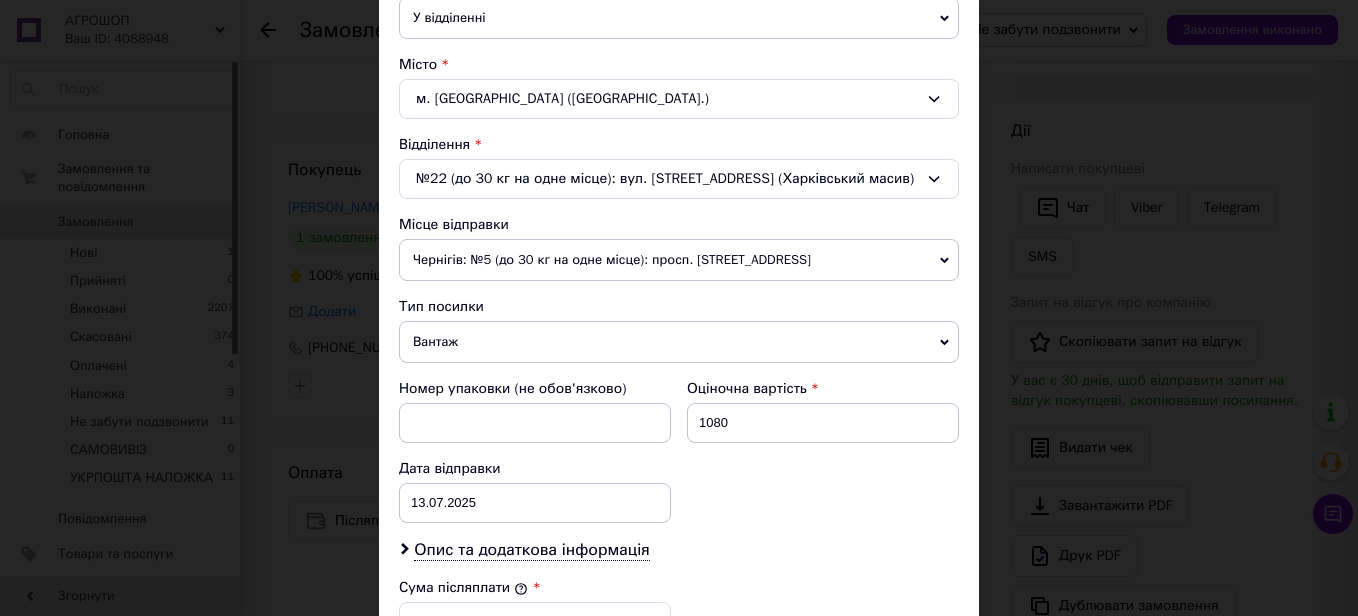 click on "Чернігів: №5 (до 30 кг на одне місце): просп. [STREET_ADDRESS]" at bounding box center [679, 260] 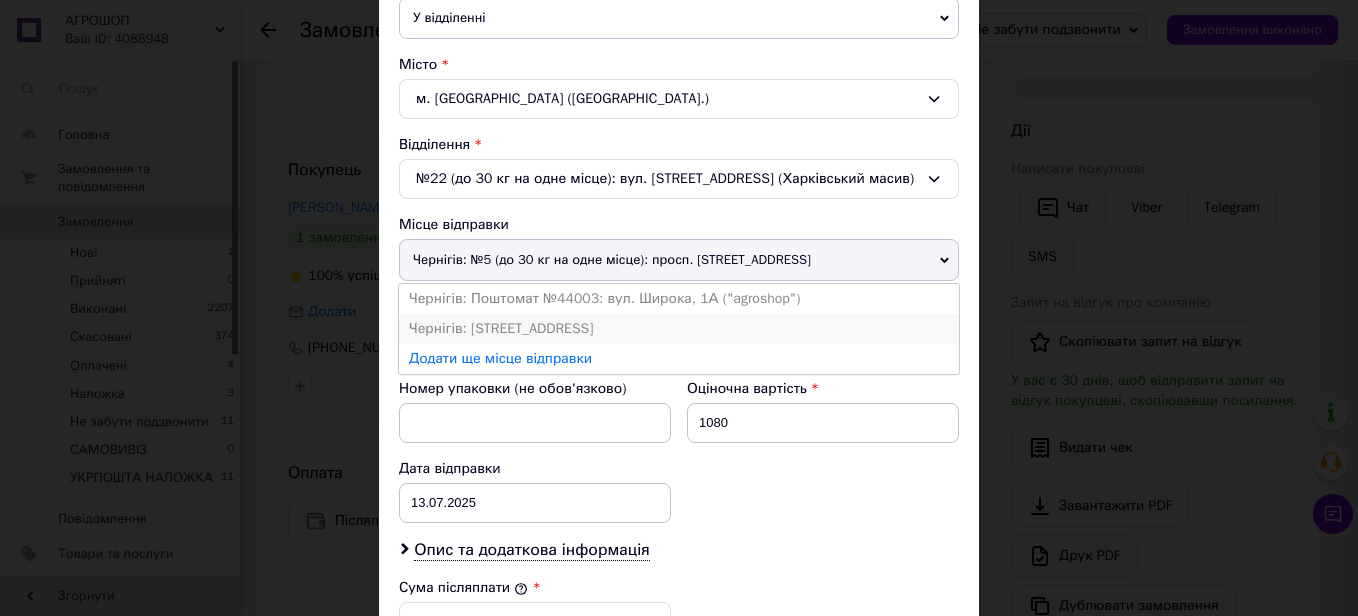 click on "Чернігів: [STREET_ADDRESS]" at bounding box center [679, 329] 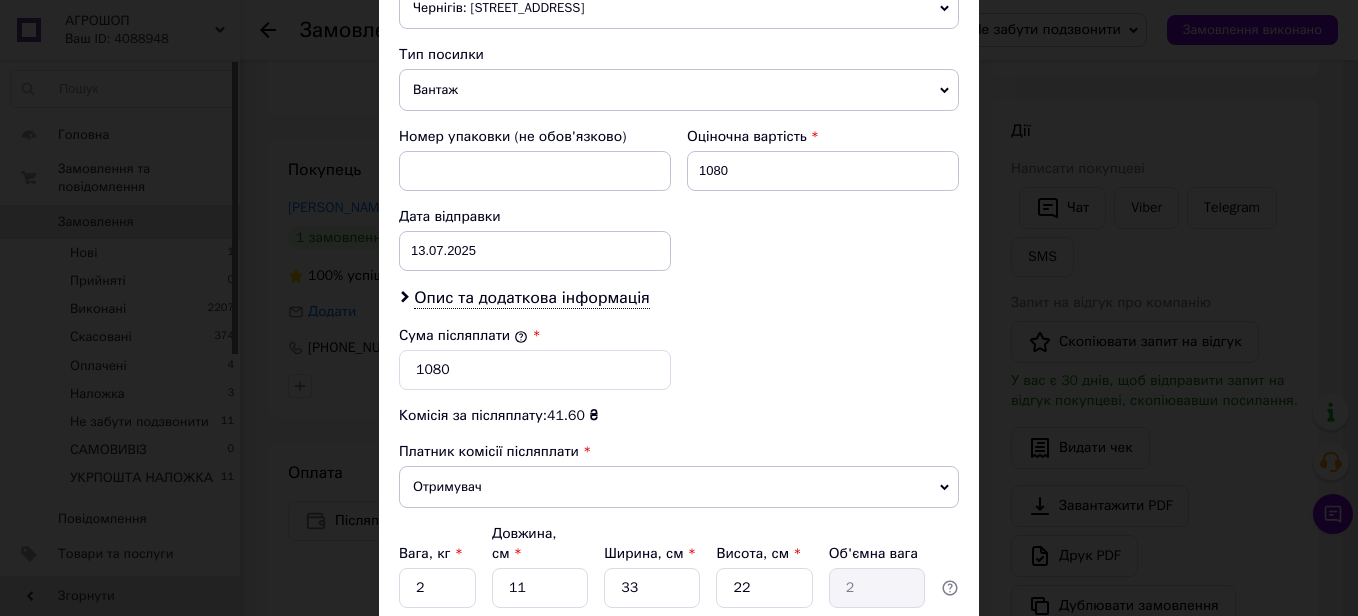 scroll, scrollTop: 800, scrollLeft: 0, axis: vertical 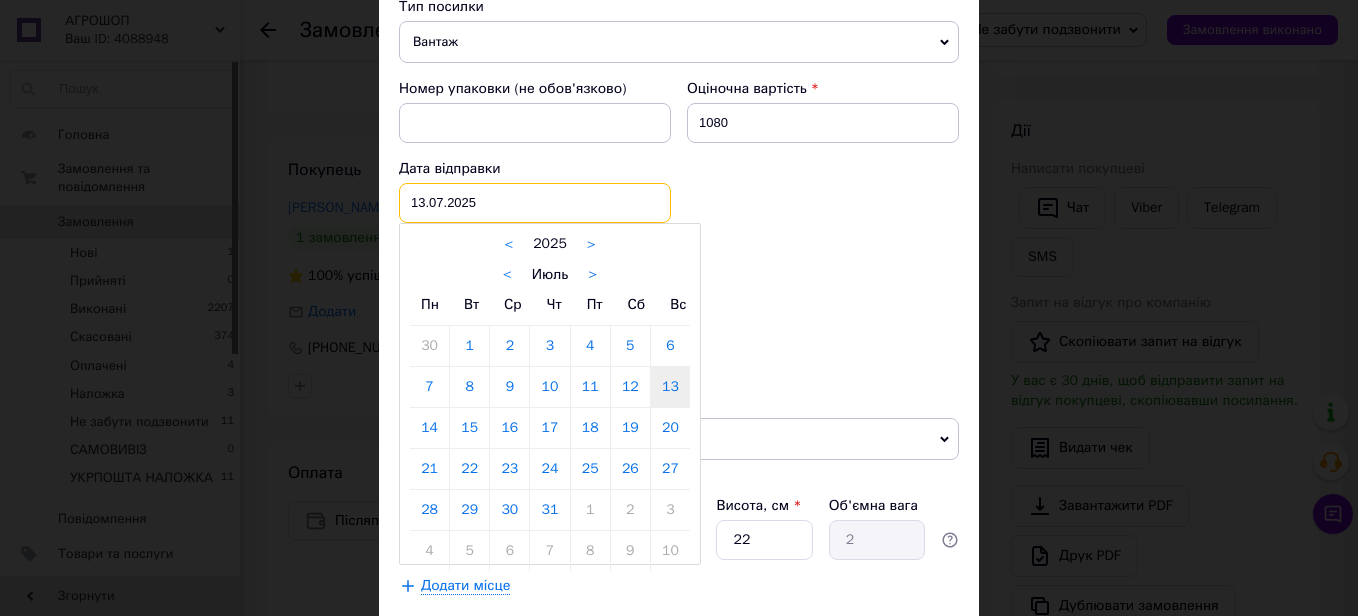 click on "[DATE] < 2025 > < Июль > Пн Вт Ср Чт Пт Сб Вс 30 1 2 3 4 5 6 7 8 9 10 11 12 13 14 15 16 17 18 19 20 21 22 23 24 25 26 27 28 29 30 31 1 2 3 4 5 6 7 8 9 10" at bounding box center [535, 203] 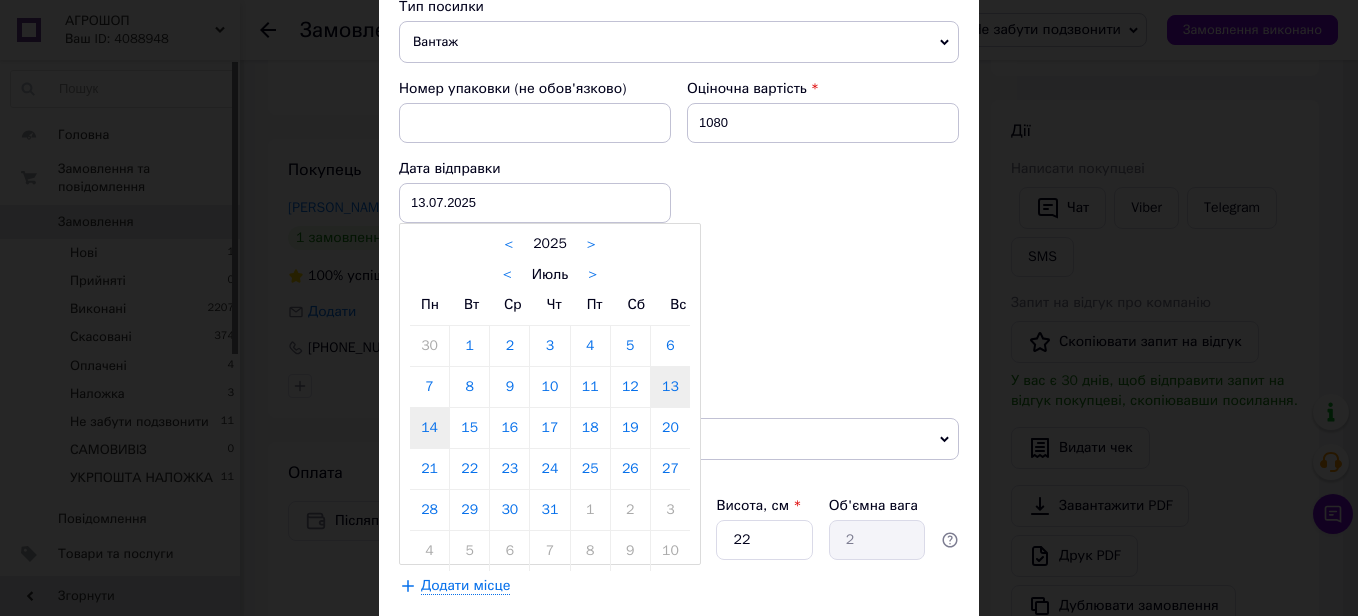 click on "14" at bounding box center [429, 428] 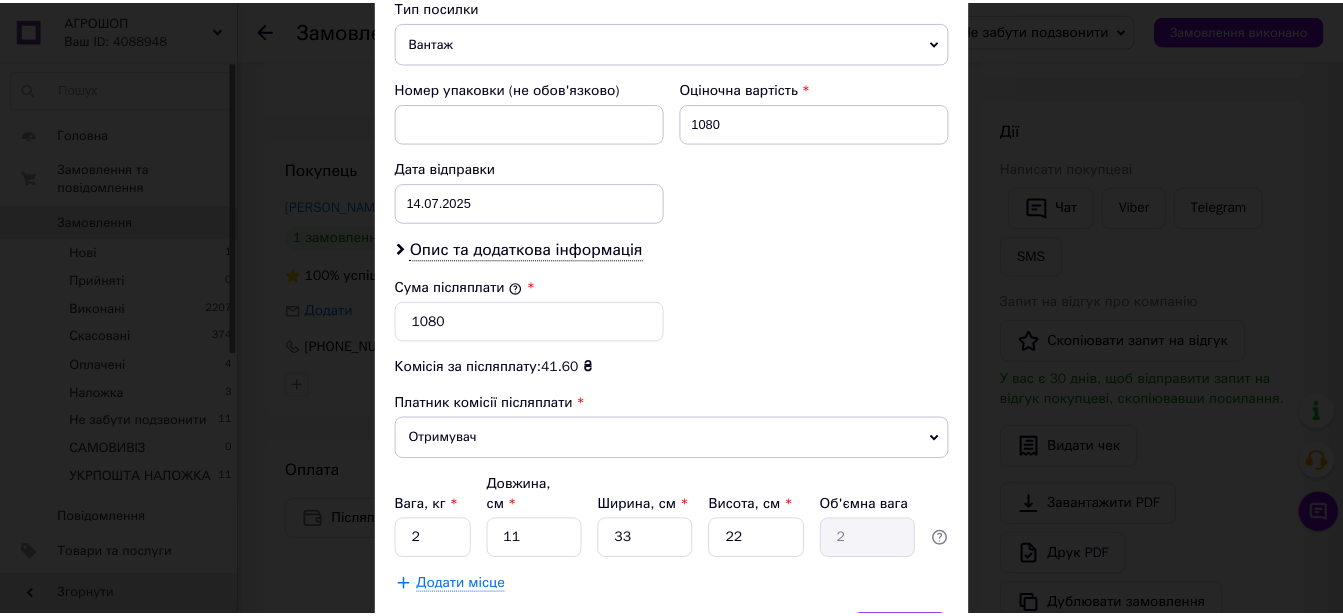scroll, scrollTop: 910, scrollLeft: 0, axis: vertical 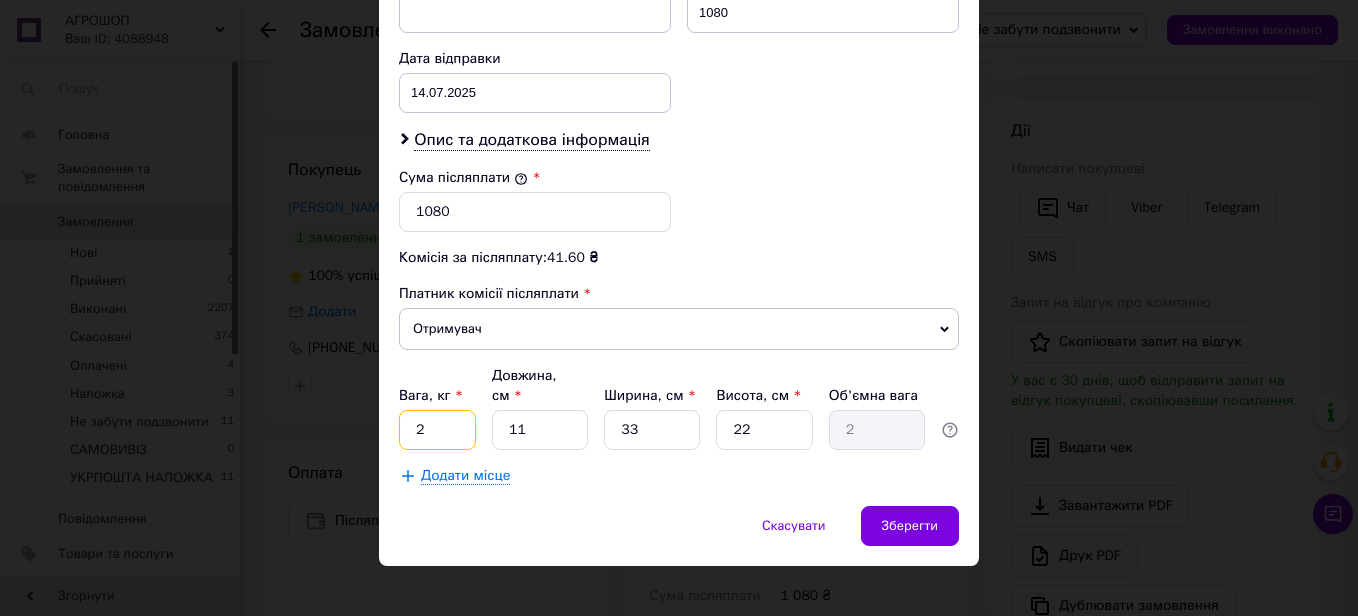 click on "2" at bounding box center (437, 430) 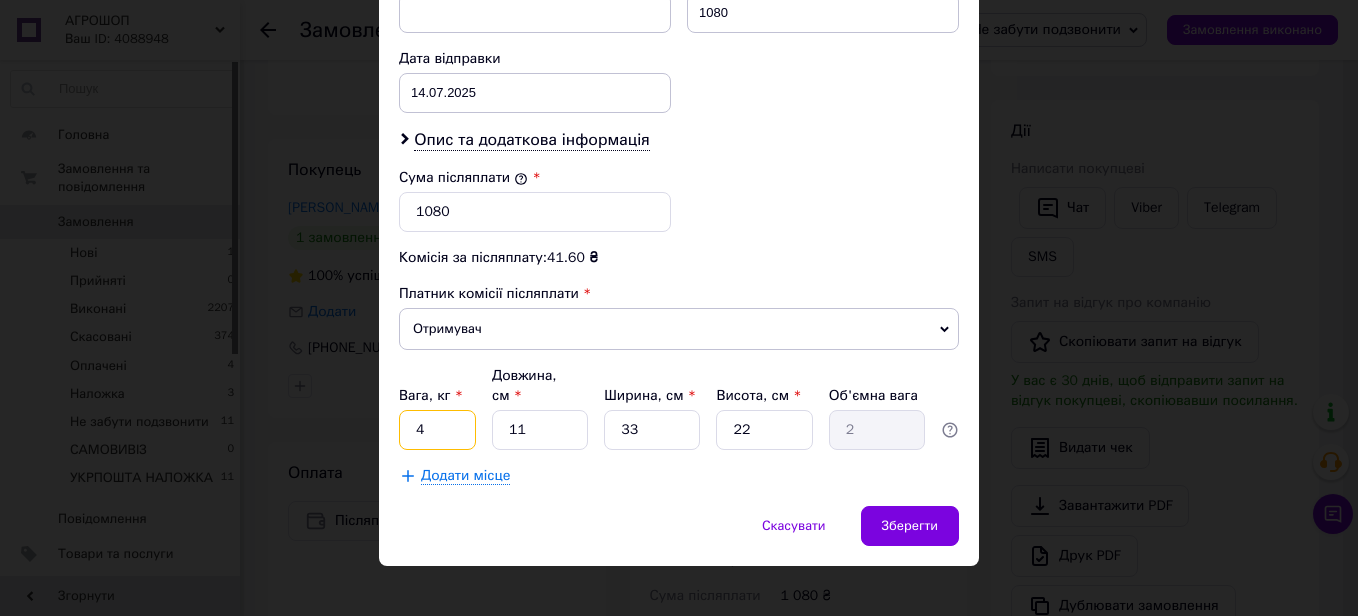 type on "4" 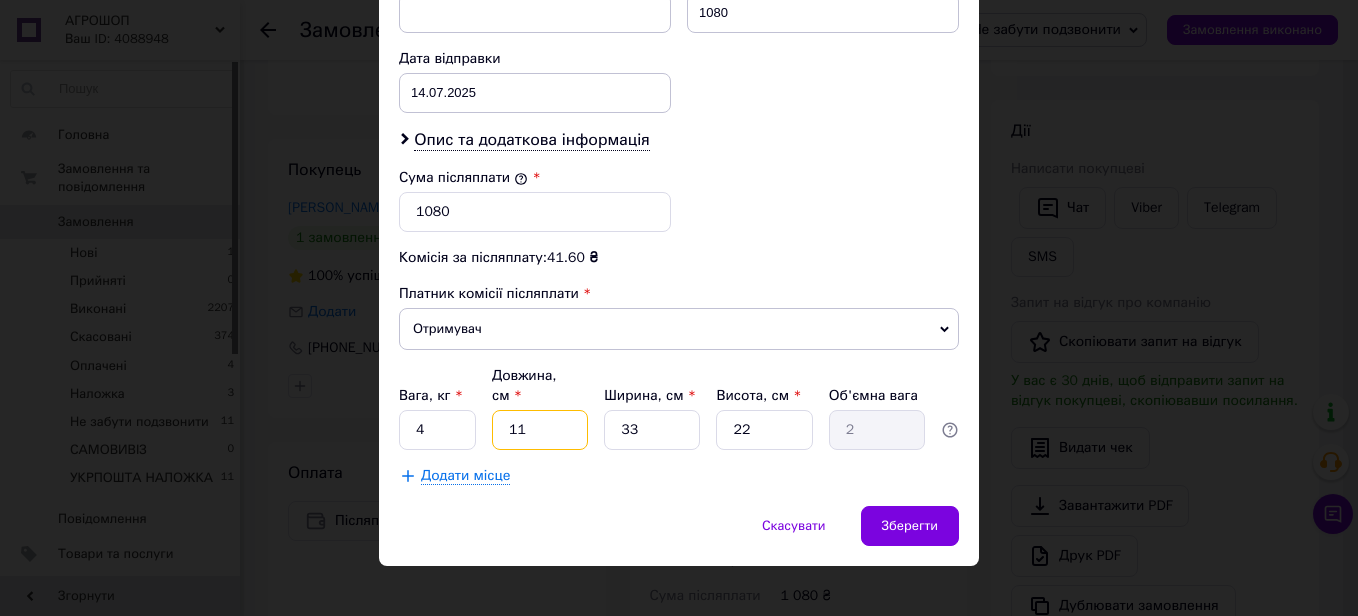 type on "3" 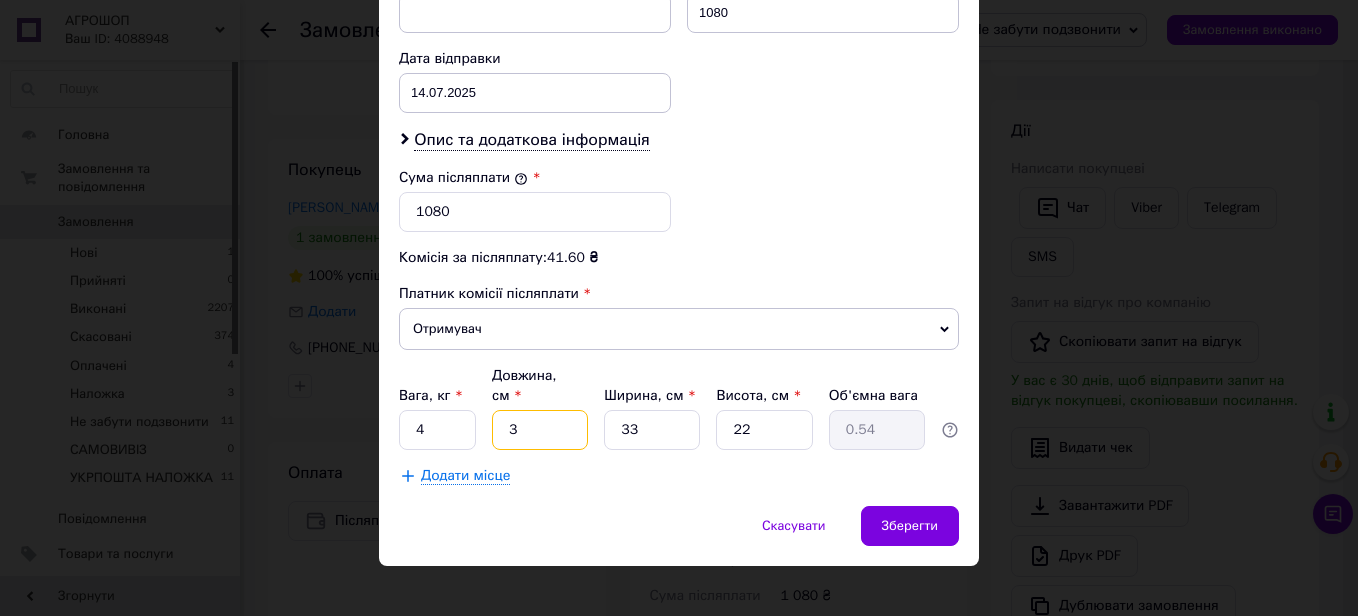 type on "30" 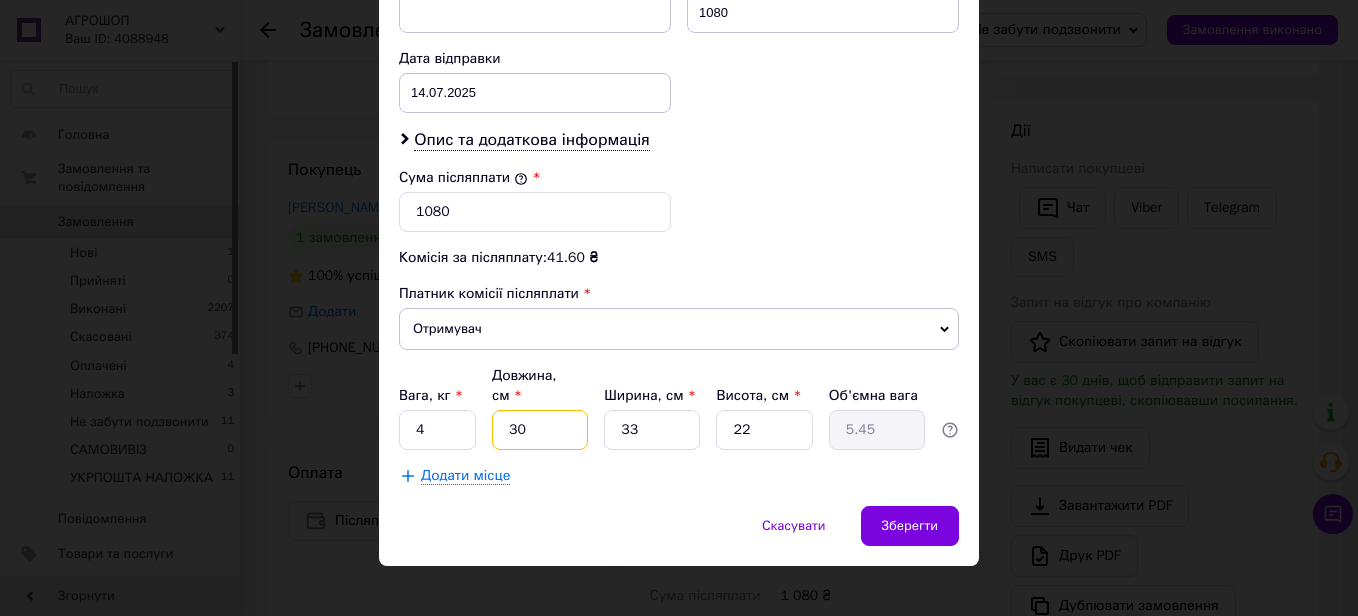 type on "30" 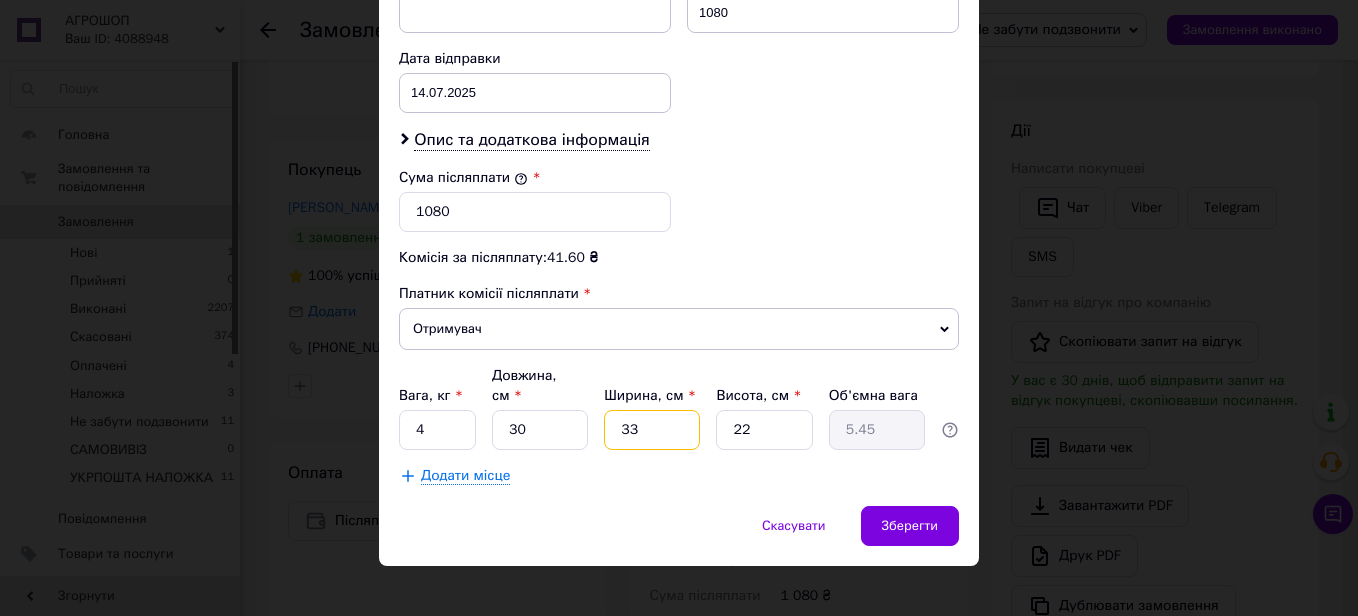 type on "2" 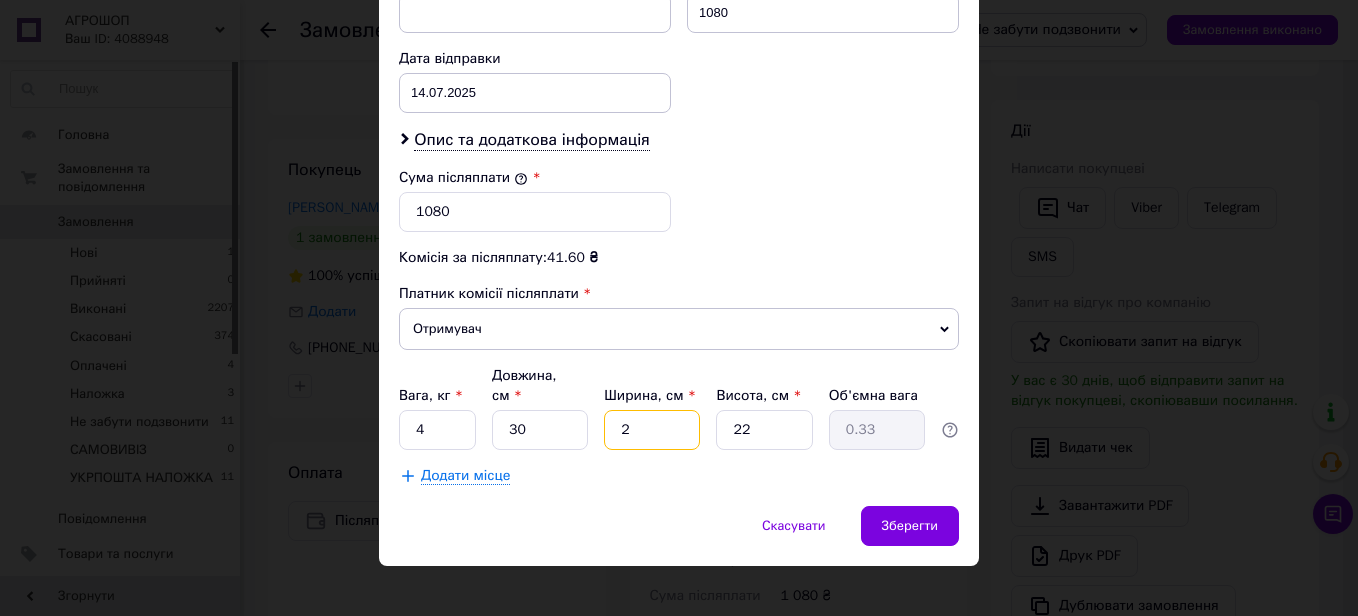 type on "20" 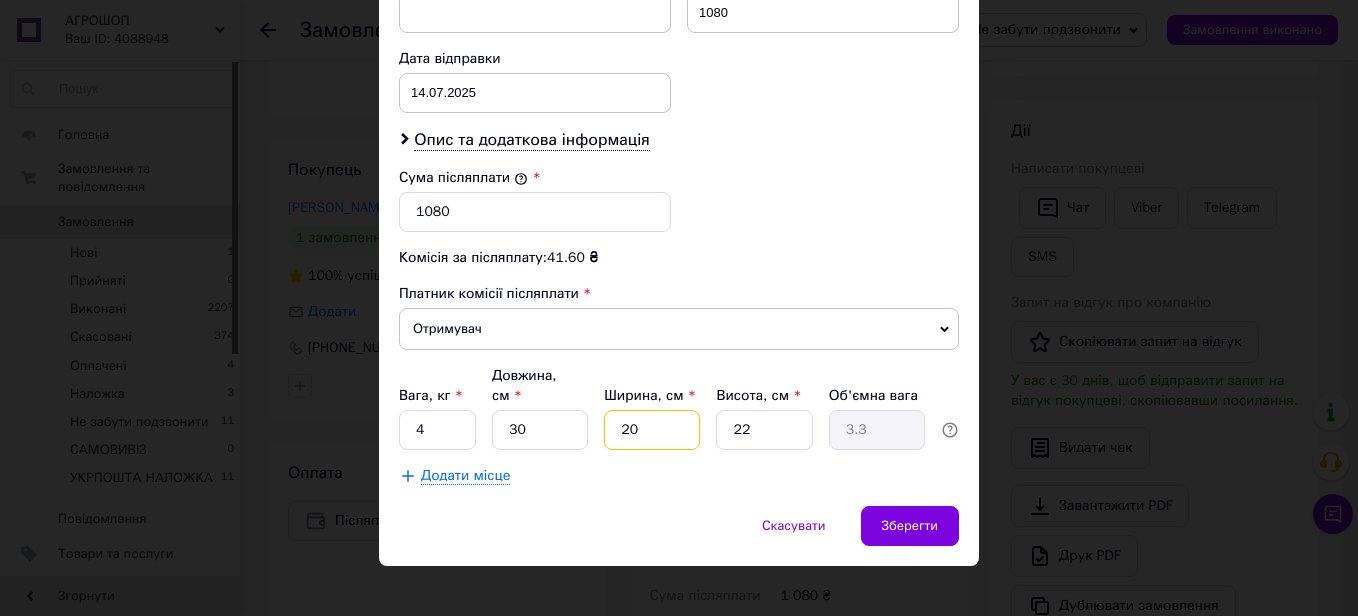 type on "20" 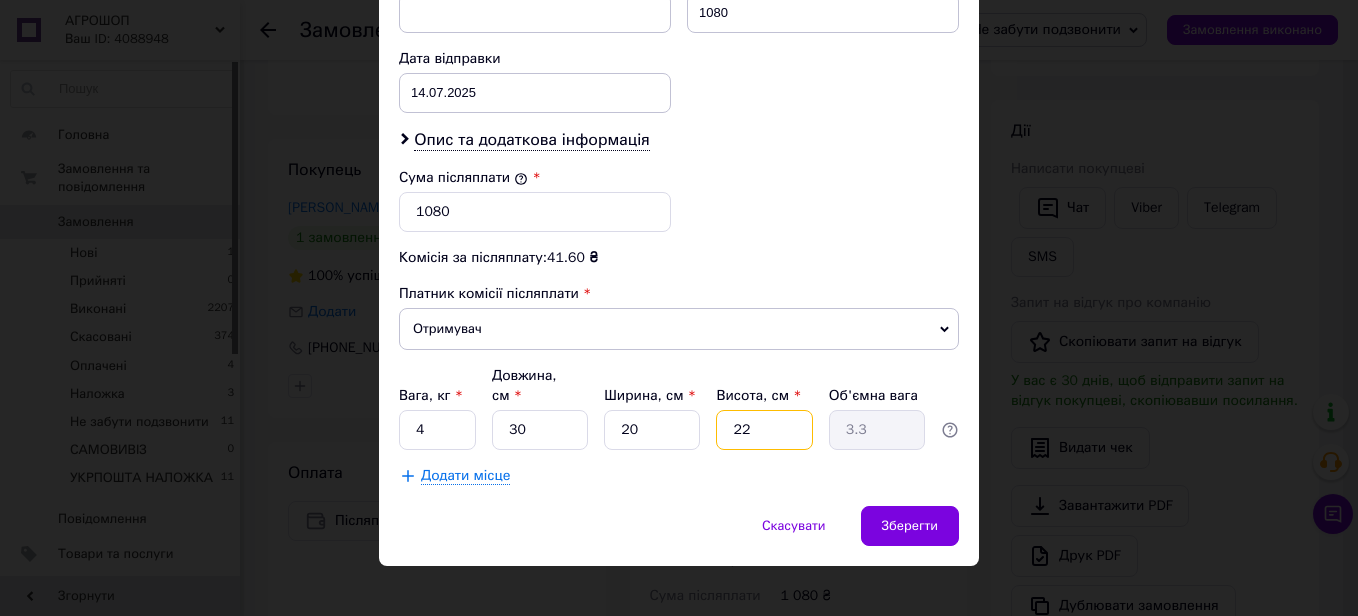 type on "1" 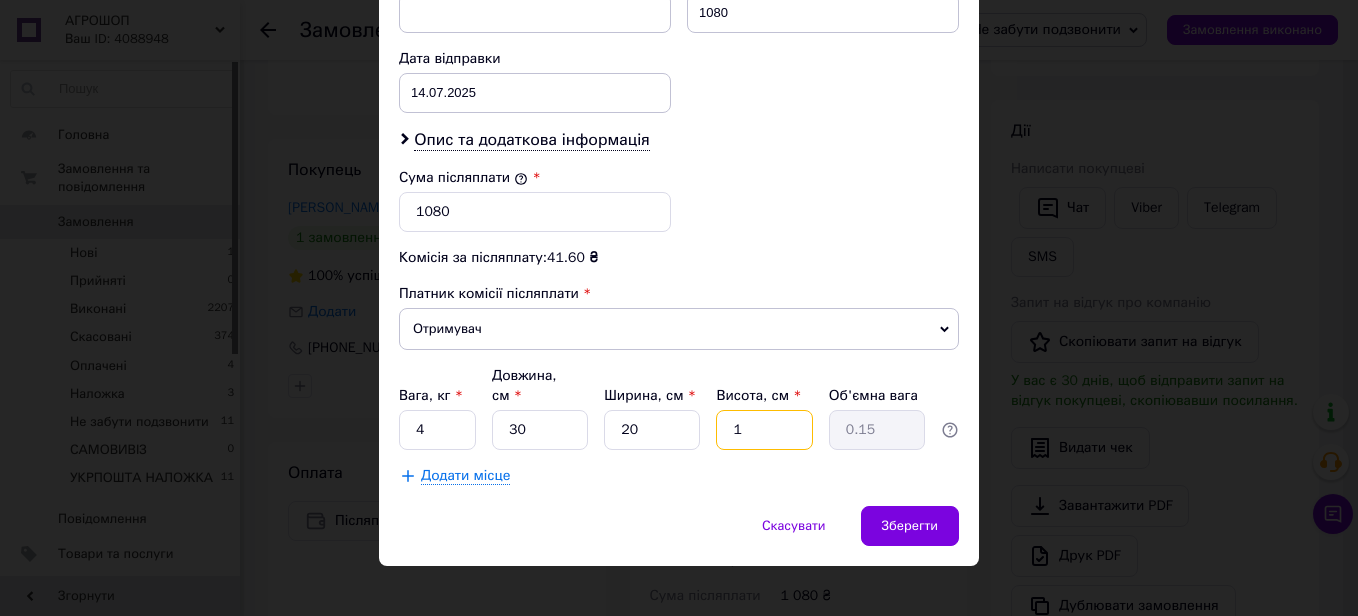 type 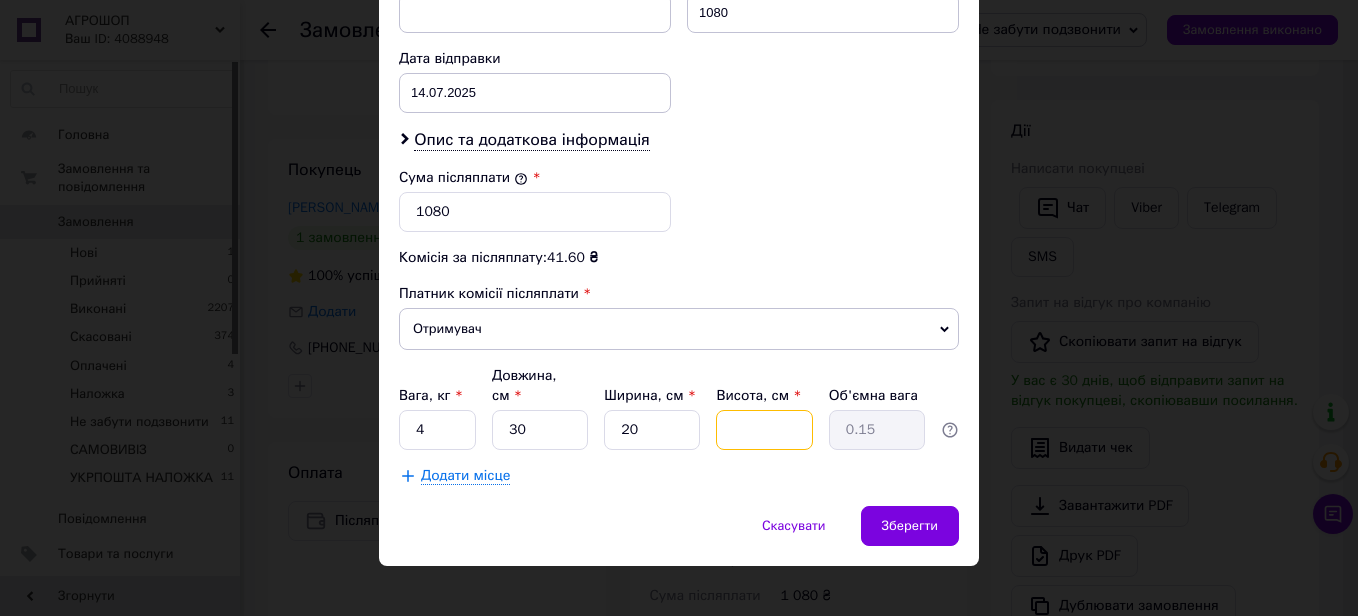 type 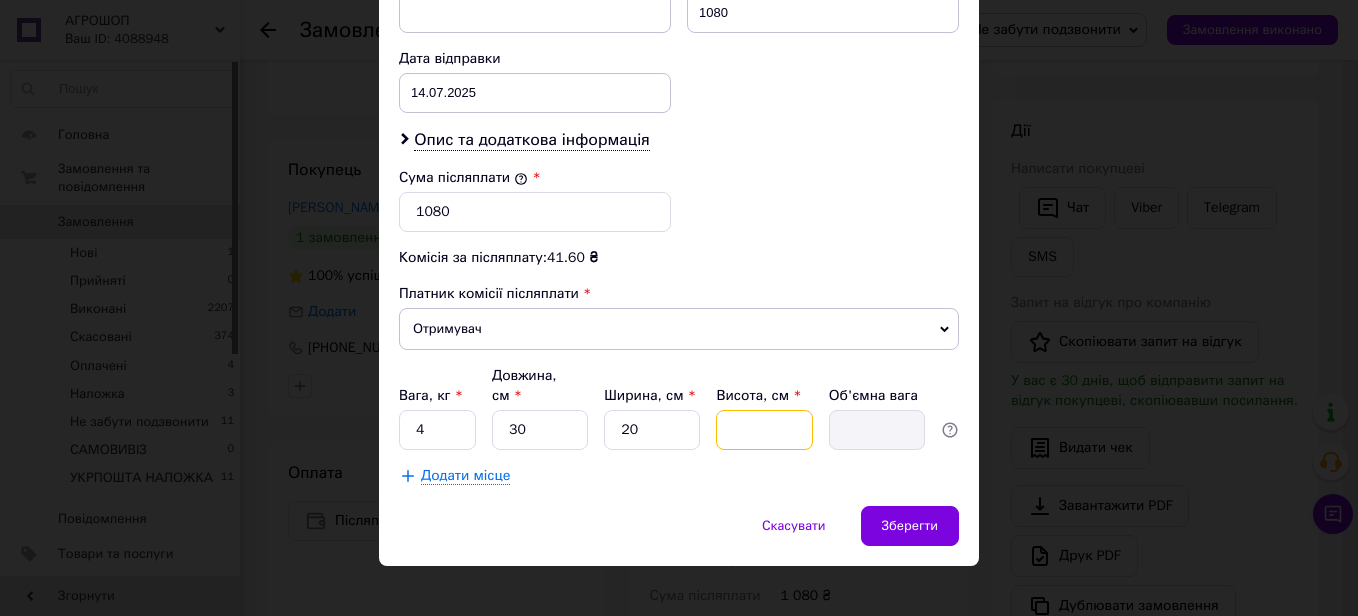 type on "2" 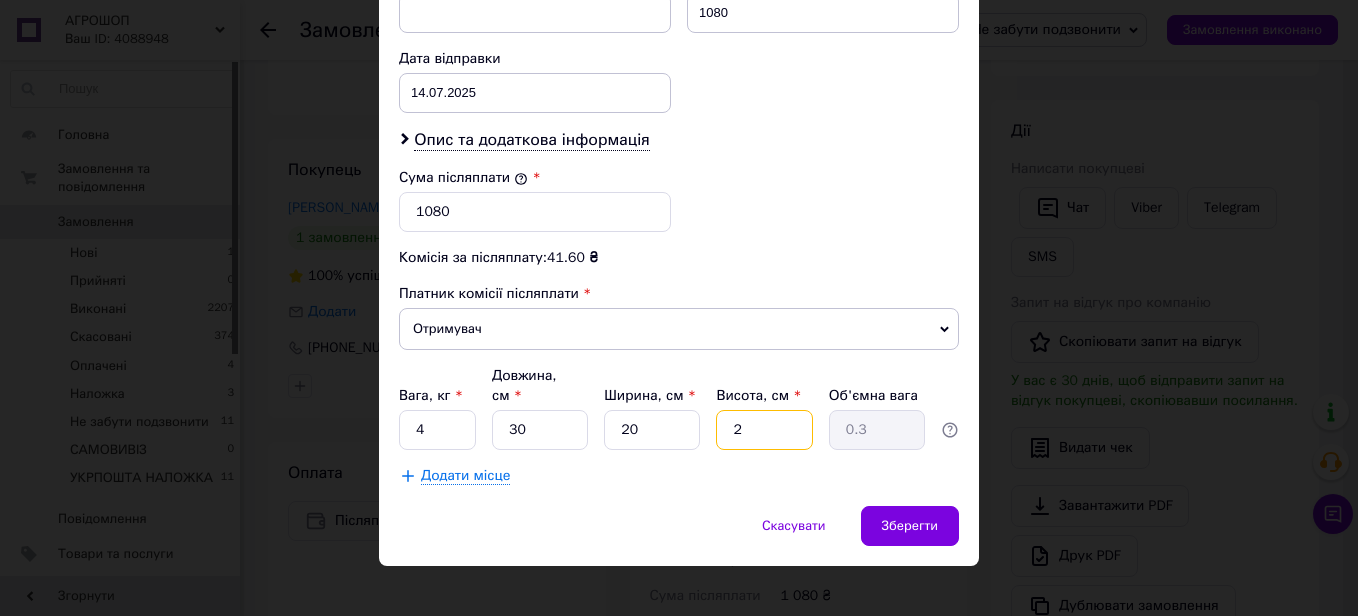 type on "20" 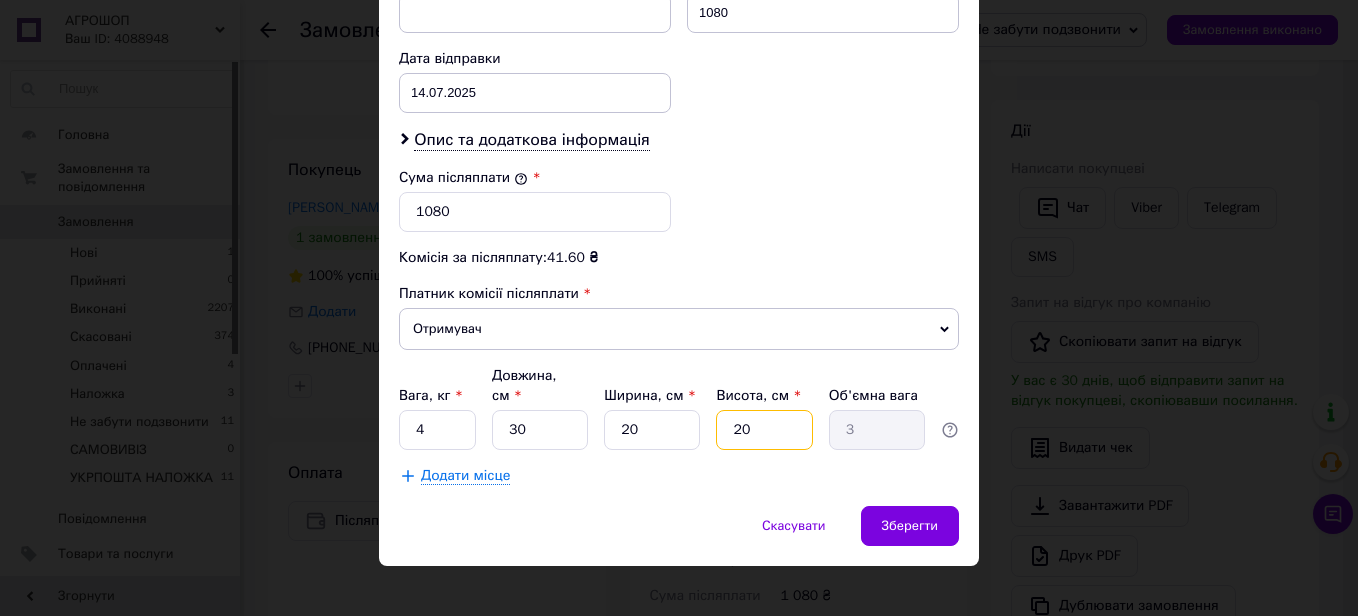 type on "2" 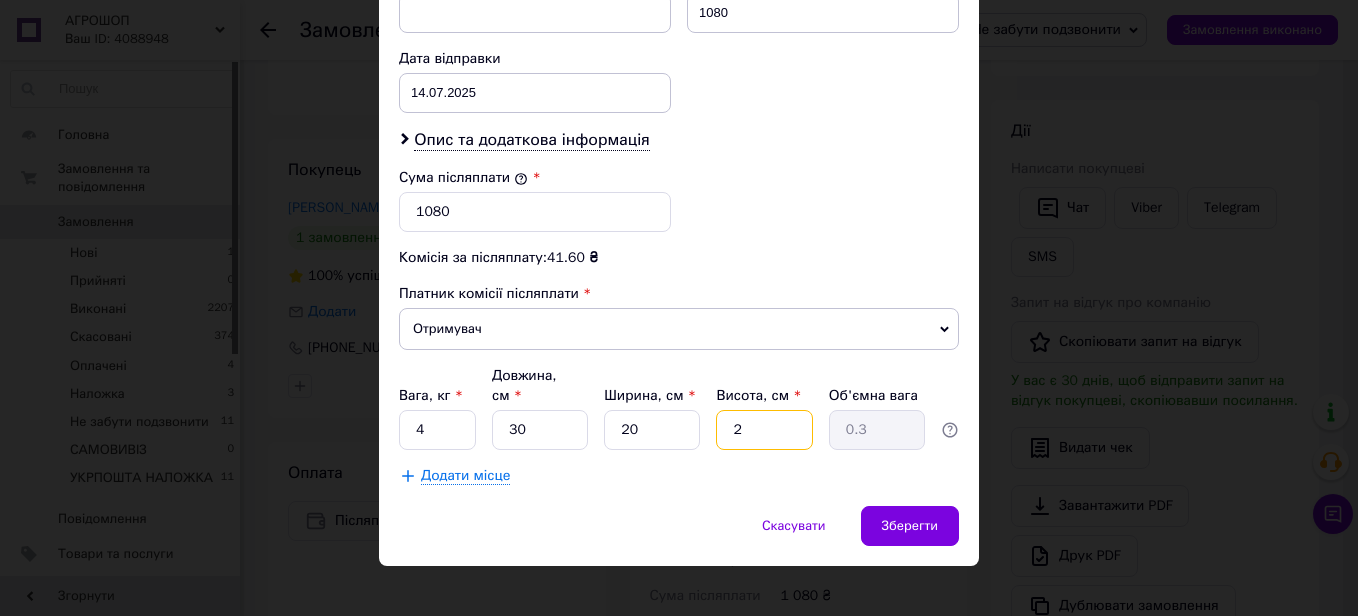type 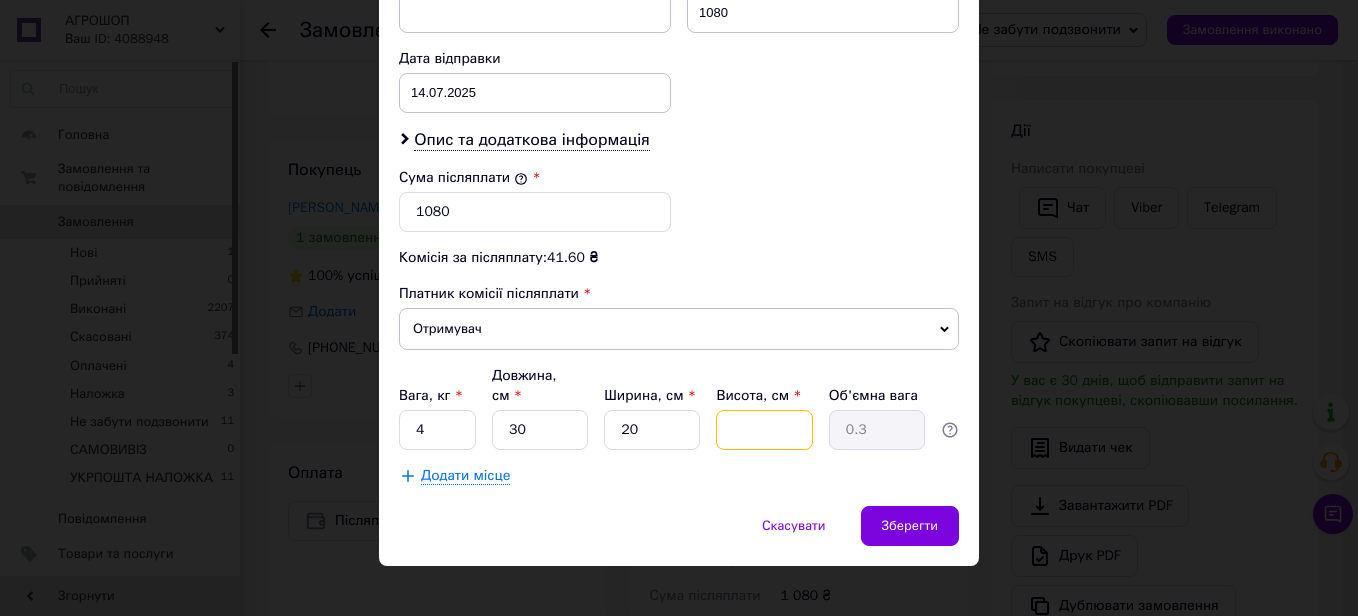 type 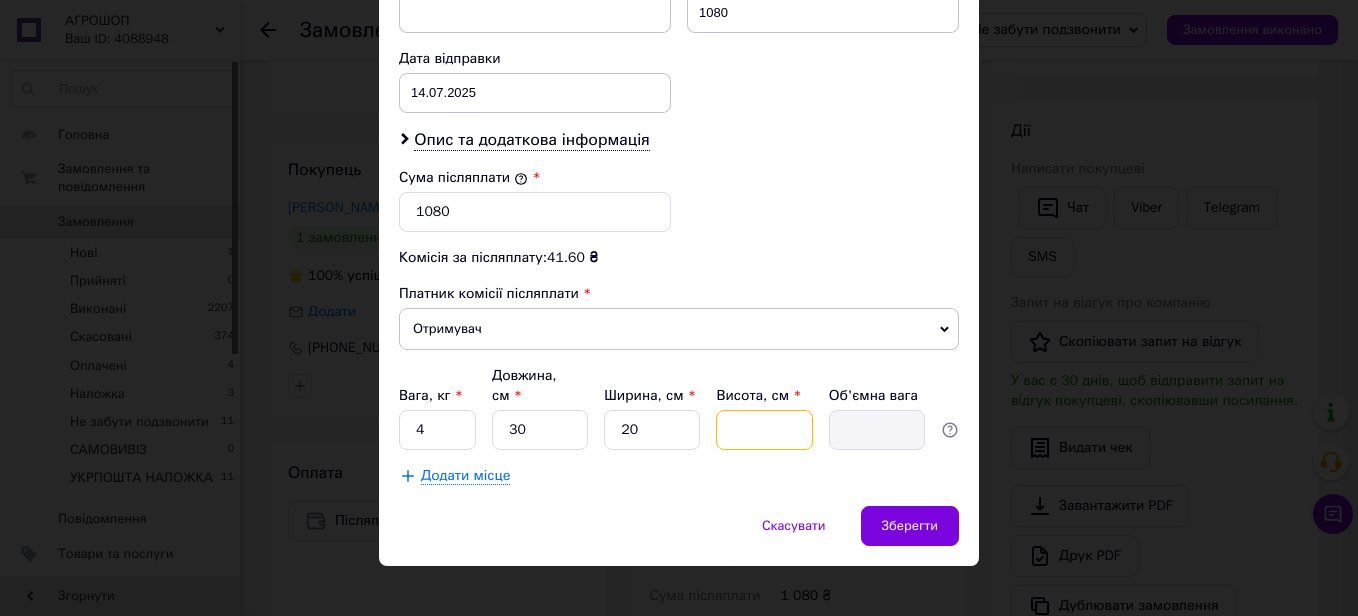 type on "3" 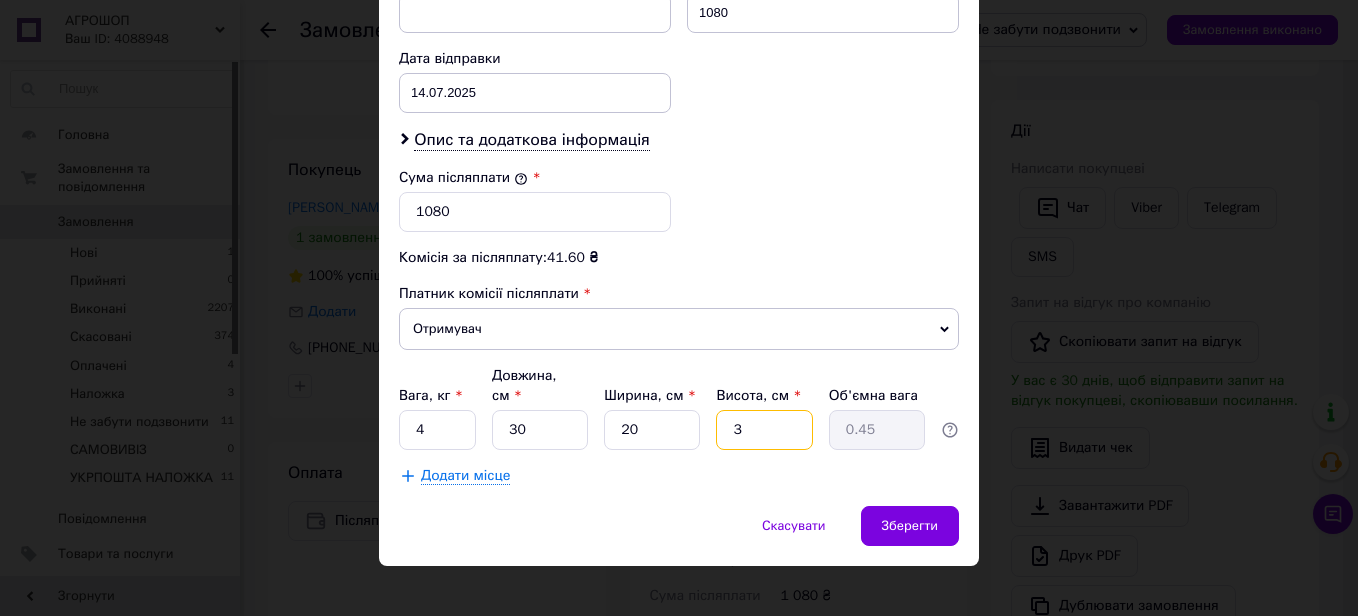 type on "30" 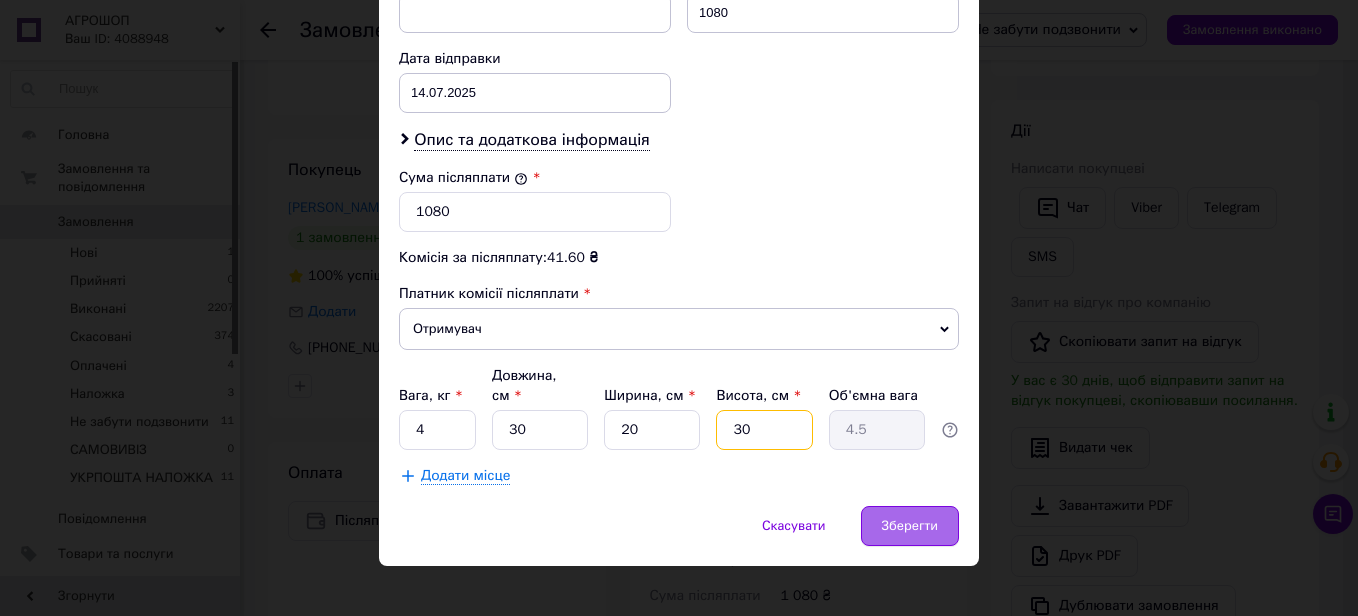 type on "30" 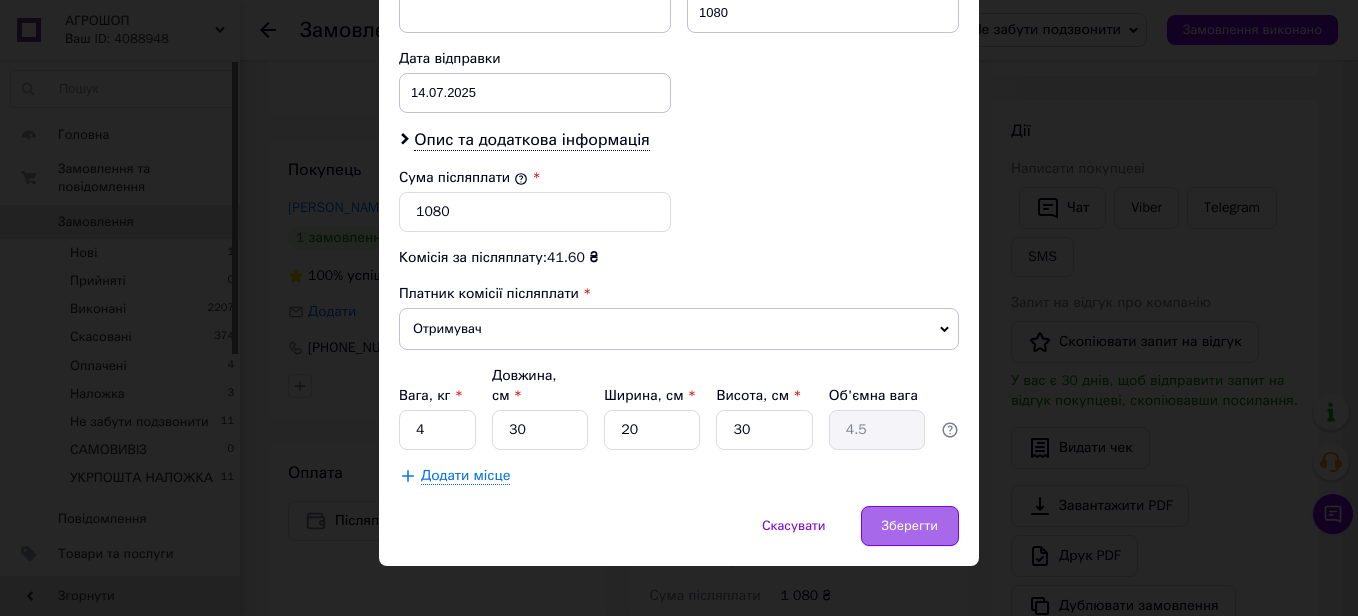 click on "Зберегти" at bounding box center (910, 526) 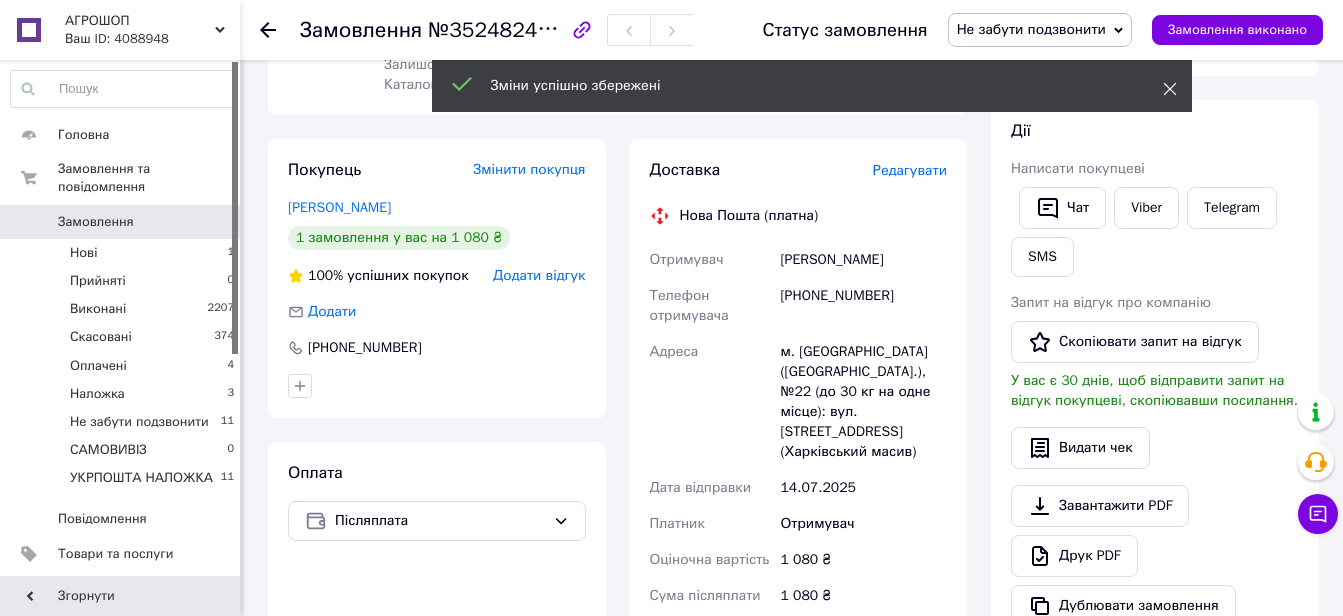 click 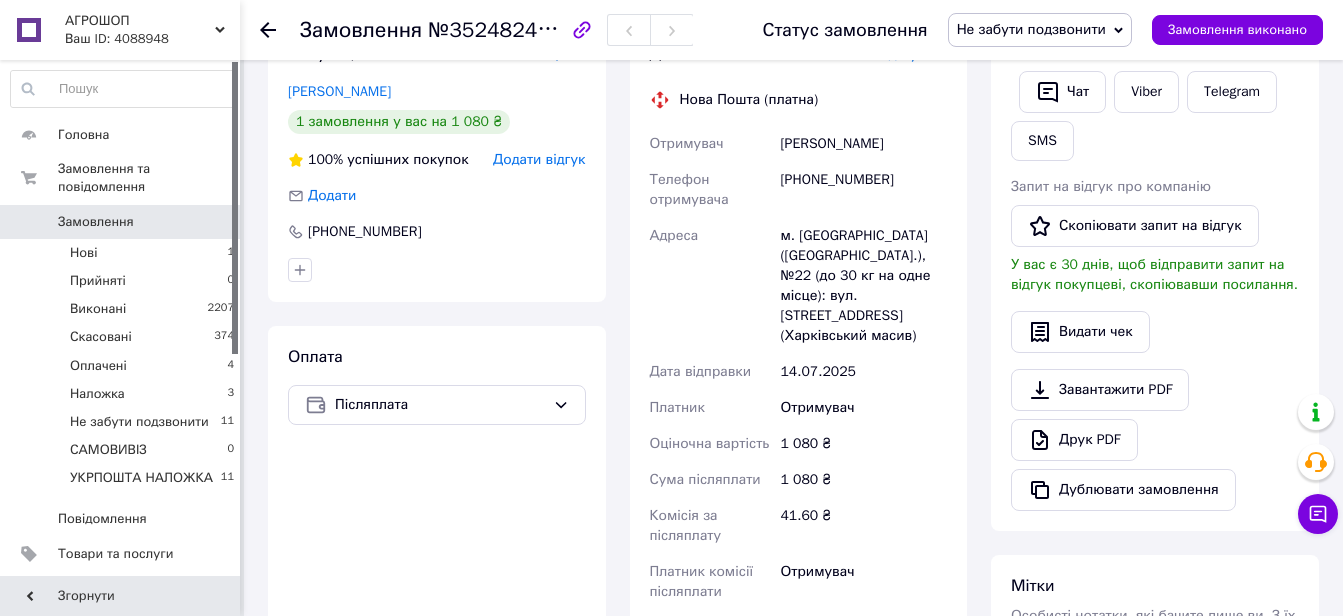 scroll, scrollTop: 700, scrollLeft: 0, axis: vertical 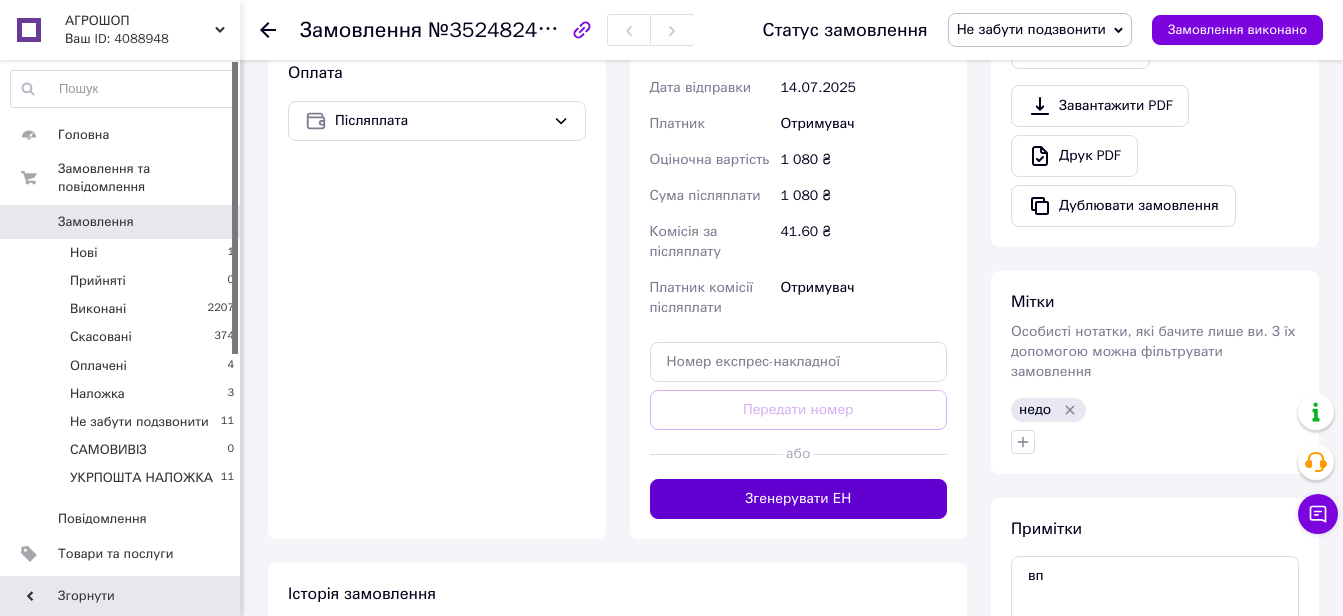 click on "Згенерувати ЕН" at bounding box center (799, 499) 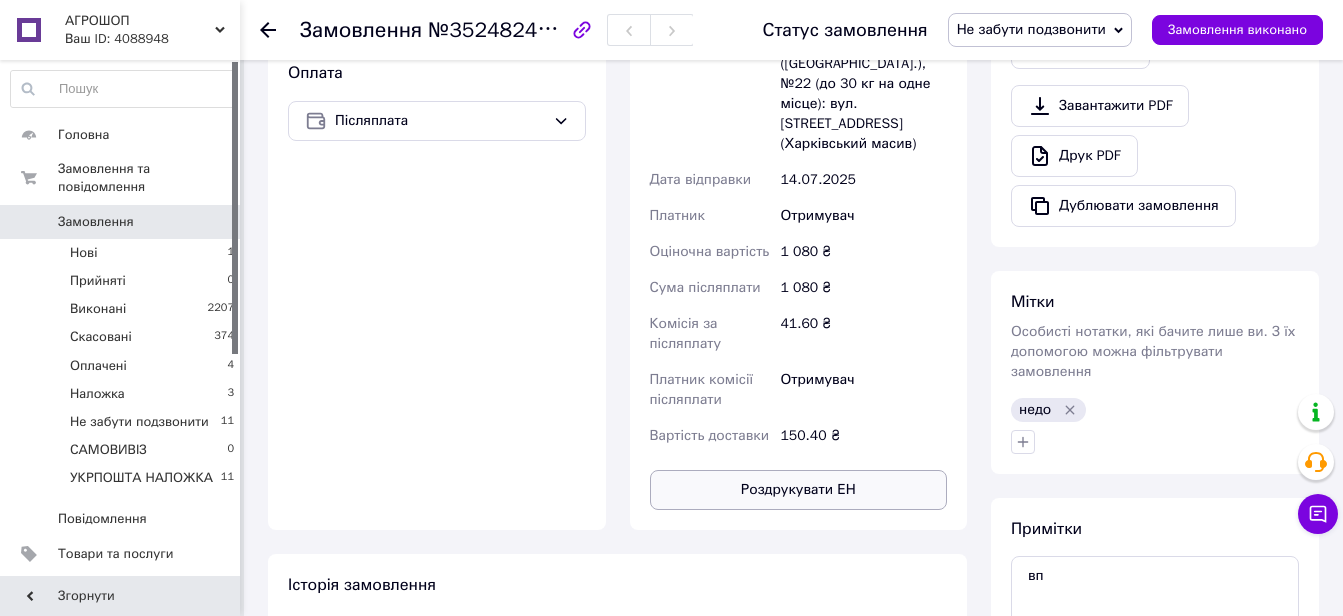 scroll, scrollTop: 400, scrollLeft: 0, axis: vertical 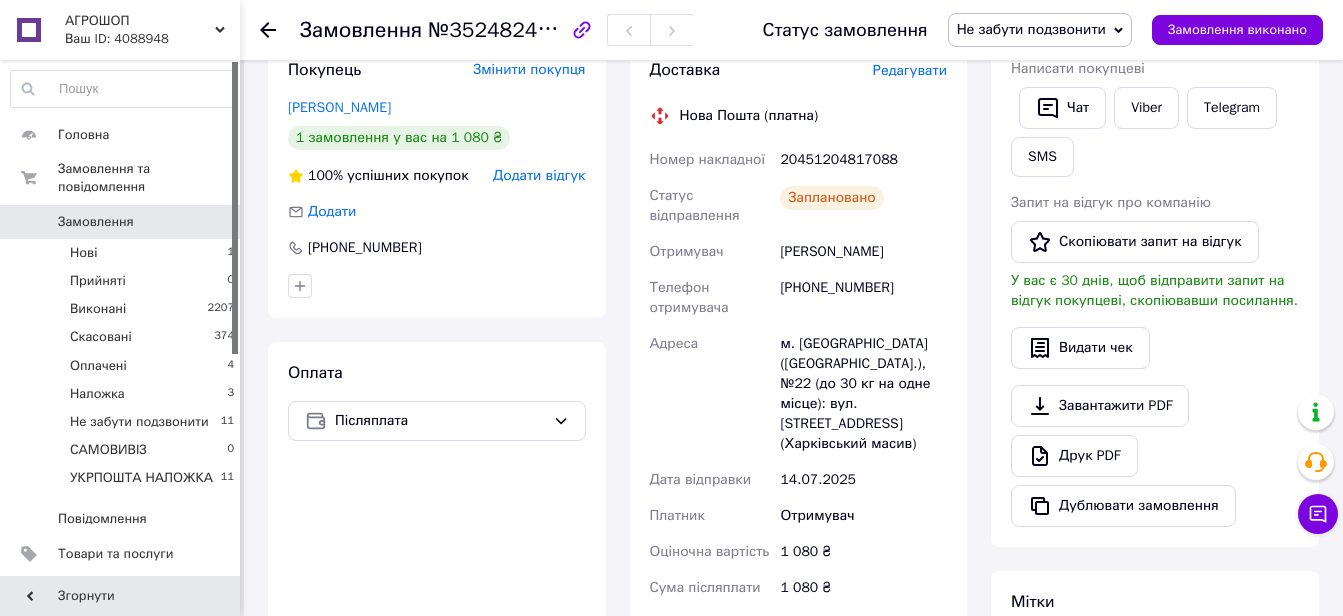 click on "20451204817088" at bounding box center [863, 160] 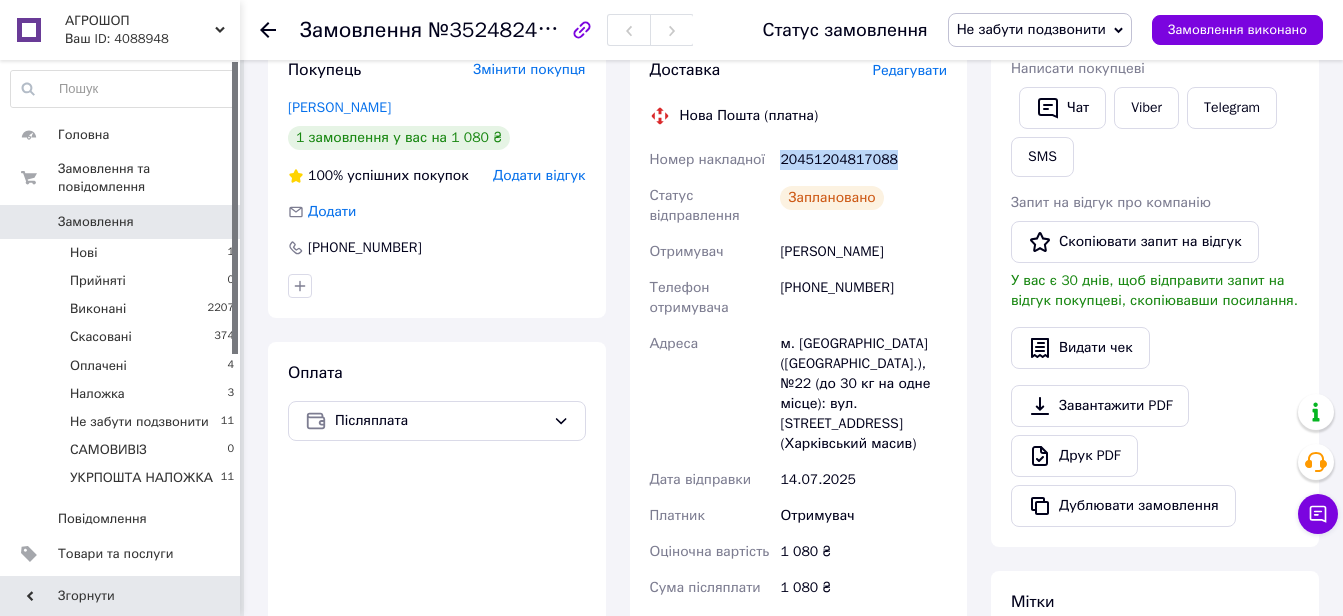 click on "20451204817088" at bounding box center (863, 160) 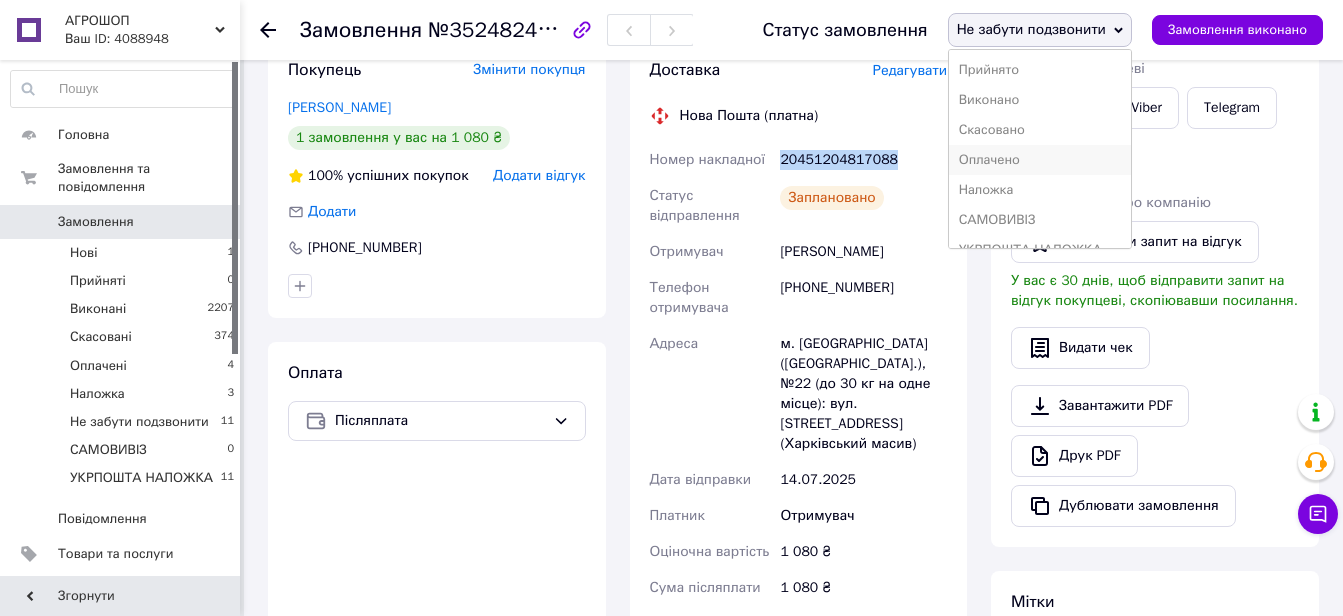 scroll, scrollTop: 22, scrollLeft: 0, axis: vertical 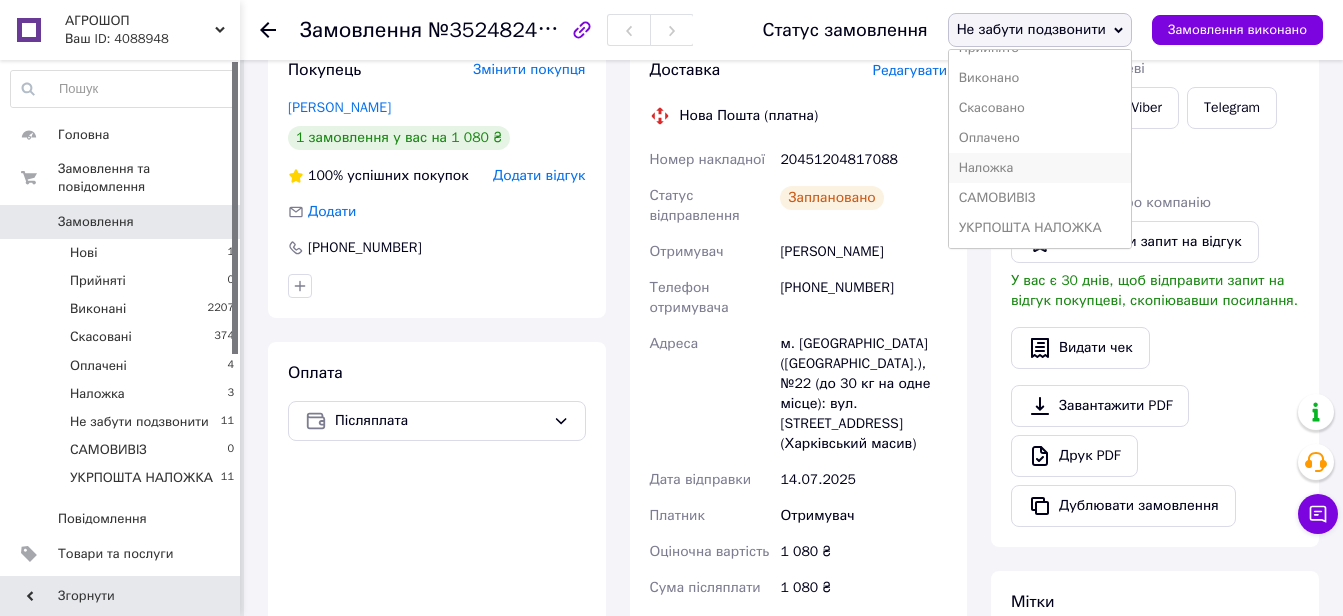 click on "Наложка" at bounding box center (1040, 168) 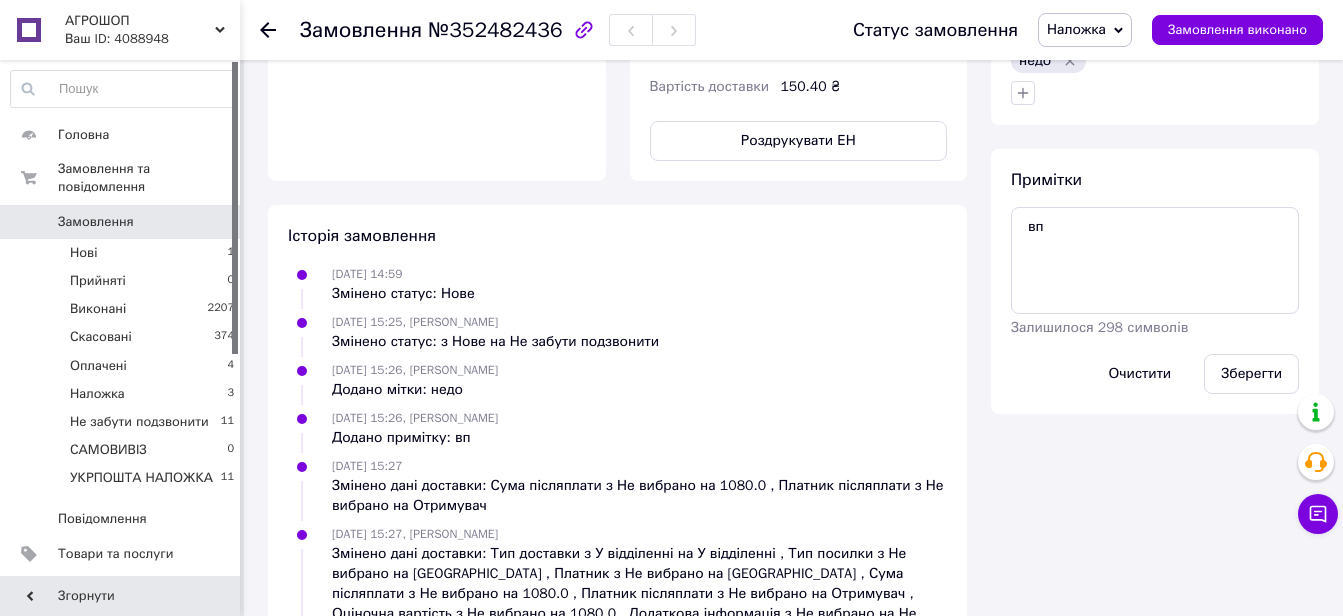scroll, scrollTop: 900, scrollLeft: 0, axis: vertical 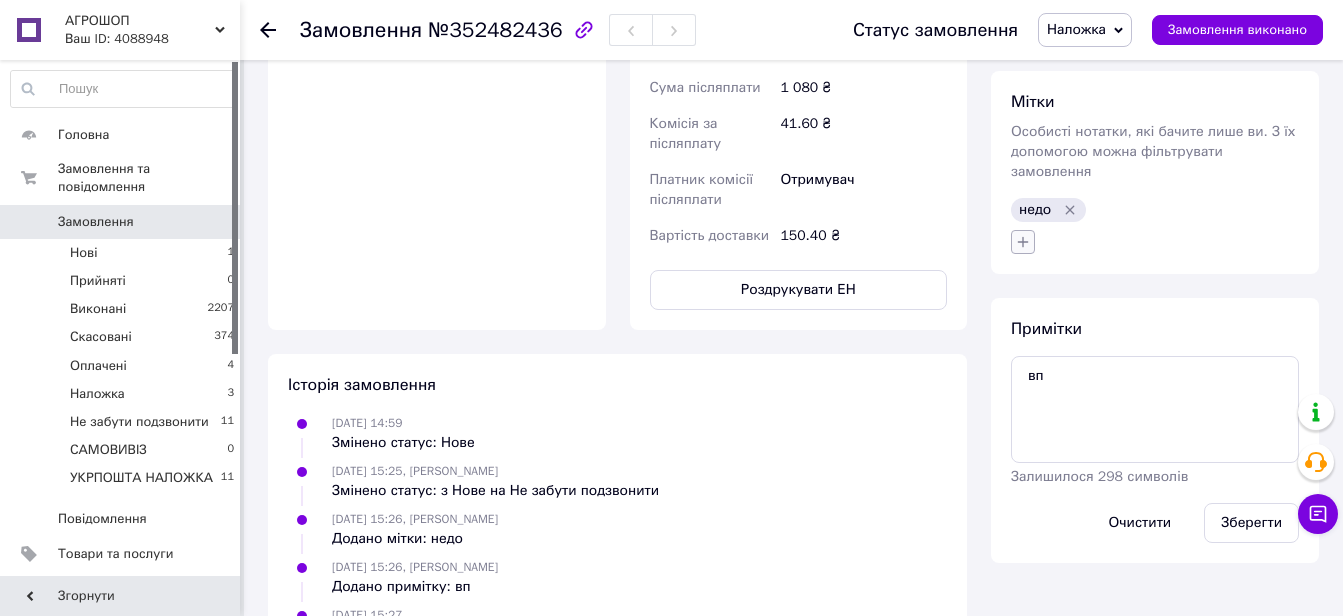 click 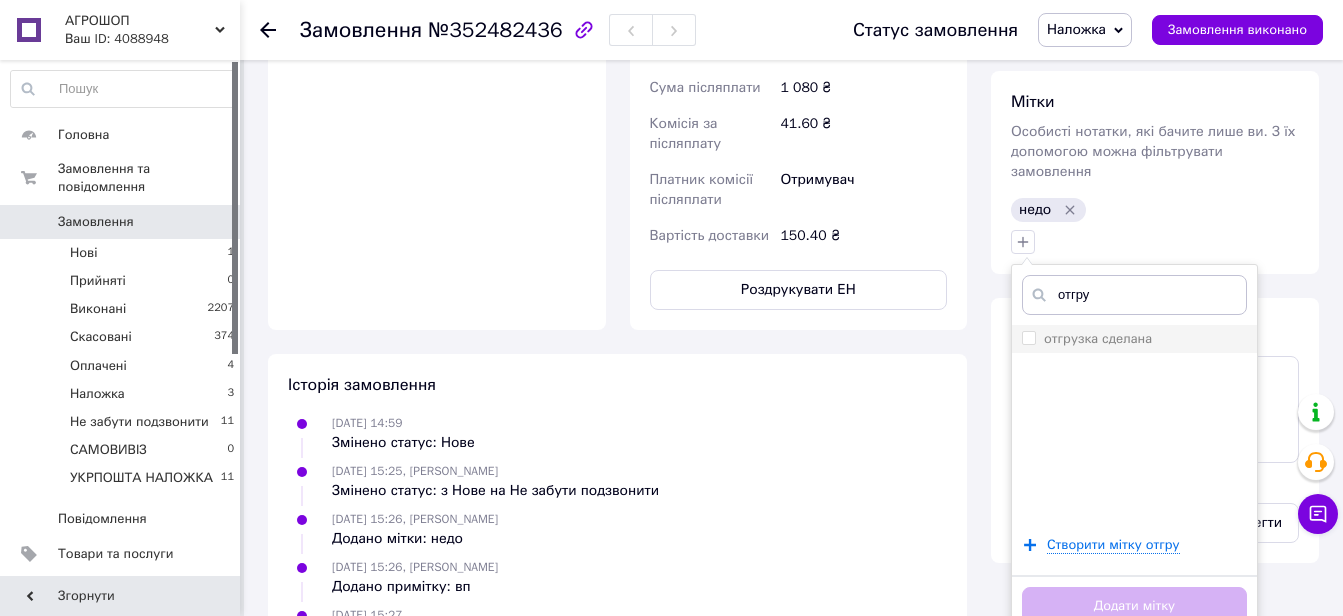 type on "отгру" 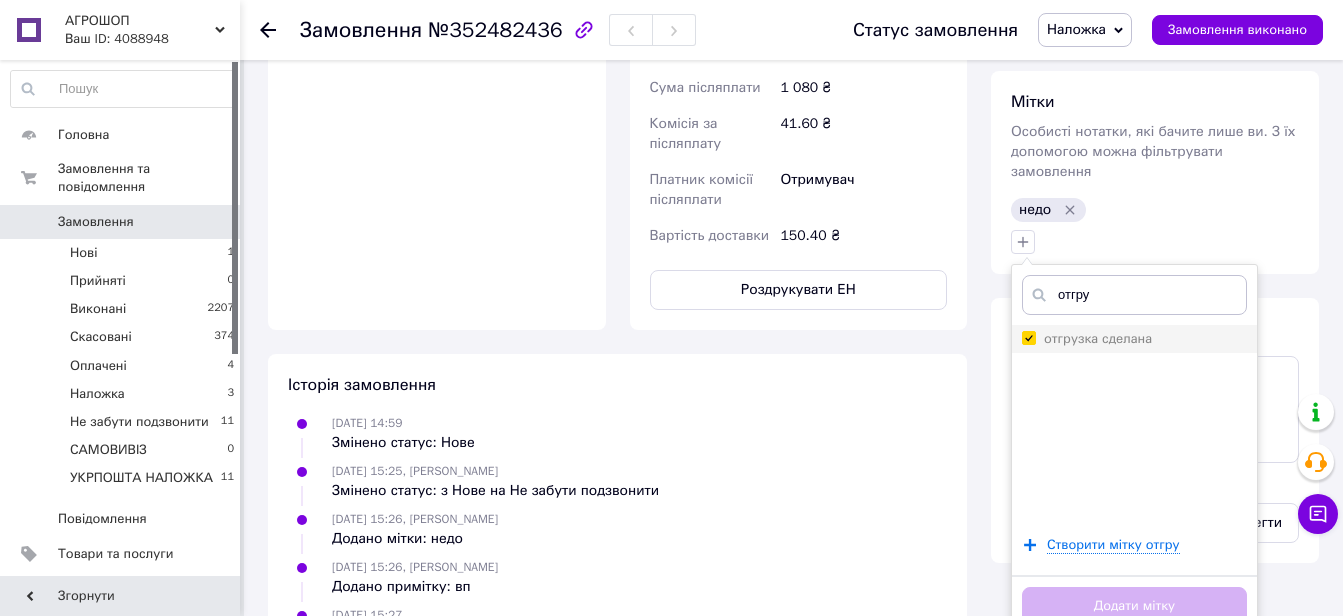 checkbox on "true" 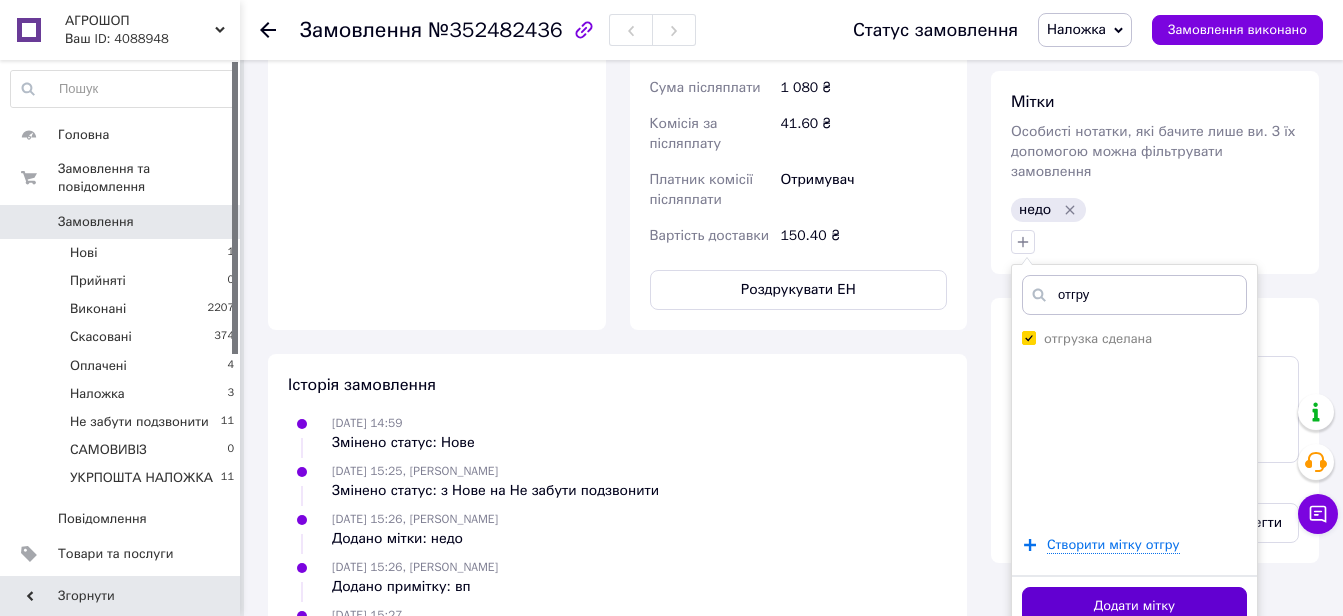 click on "Додати мітку" at bounding box center (1134, 606) 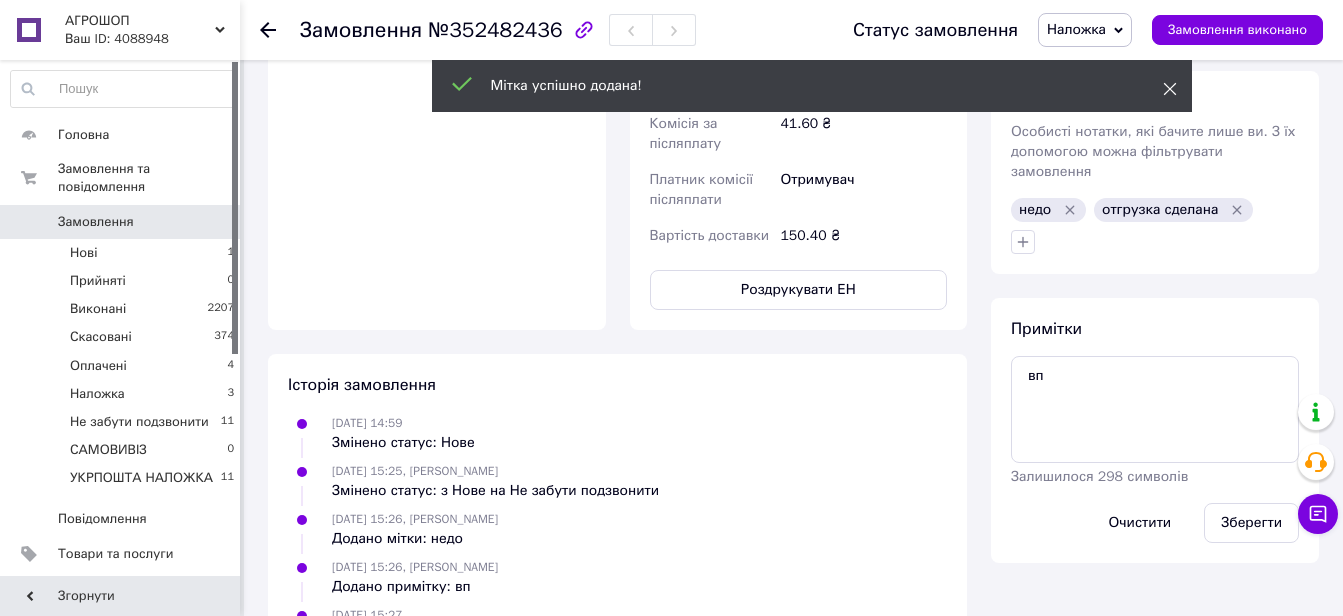 click 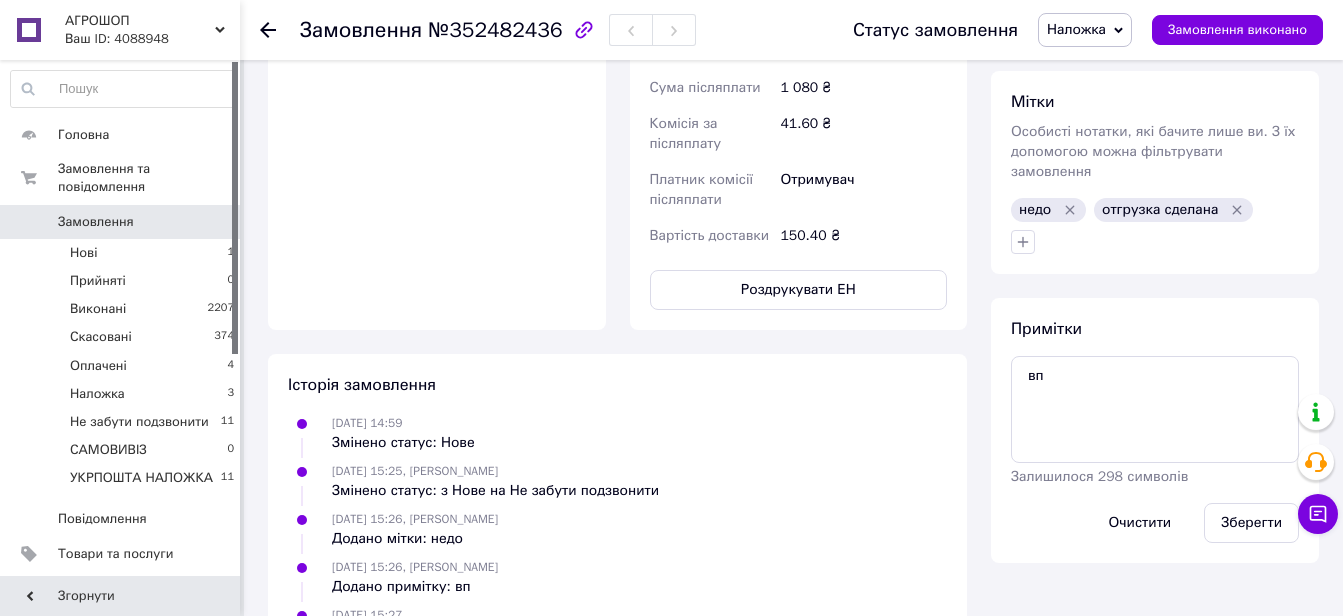 scroll, scrollTop: 0, scrollLeft: 0, axis: both 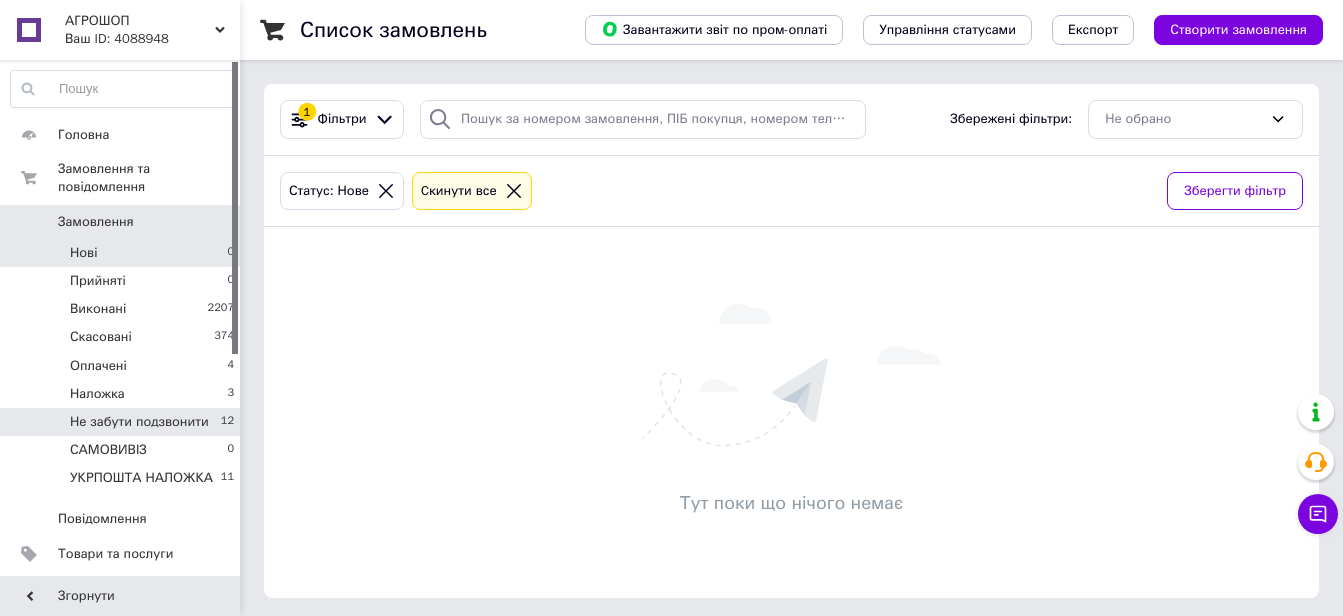 click on "Не забути подзвонити" at bounding box center [139, 422] 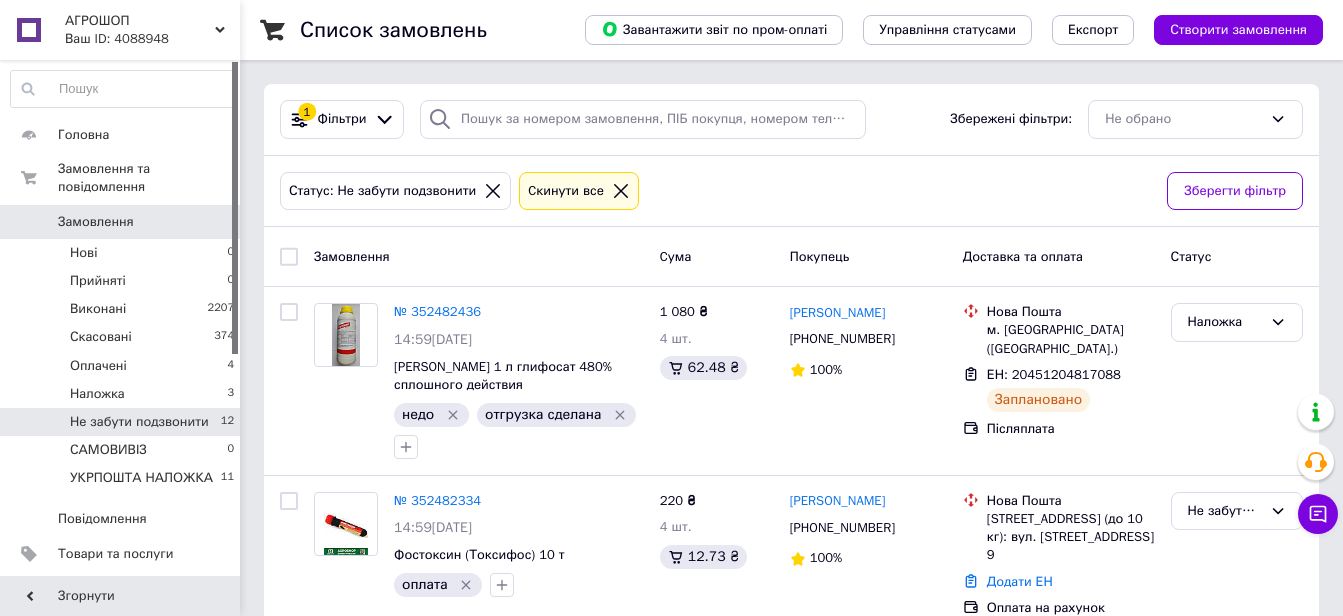 click on "Не забути подзвонити" at bounding box center (139, 422) 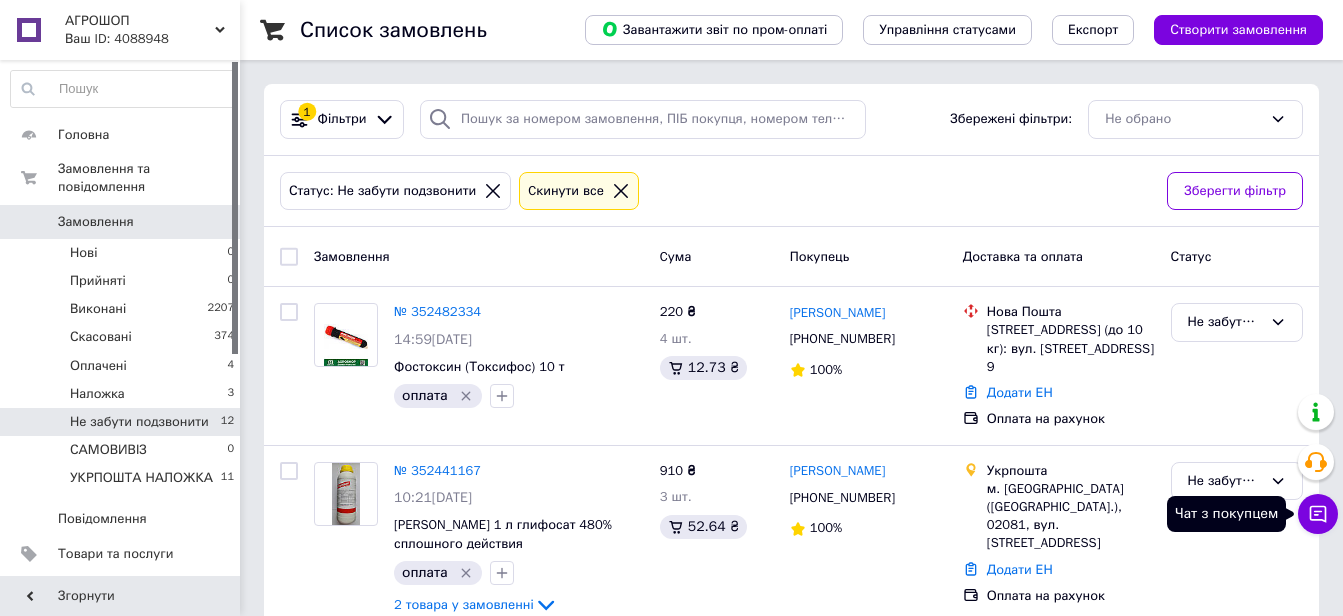 click 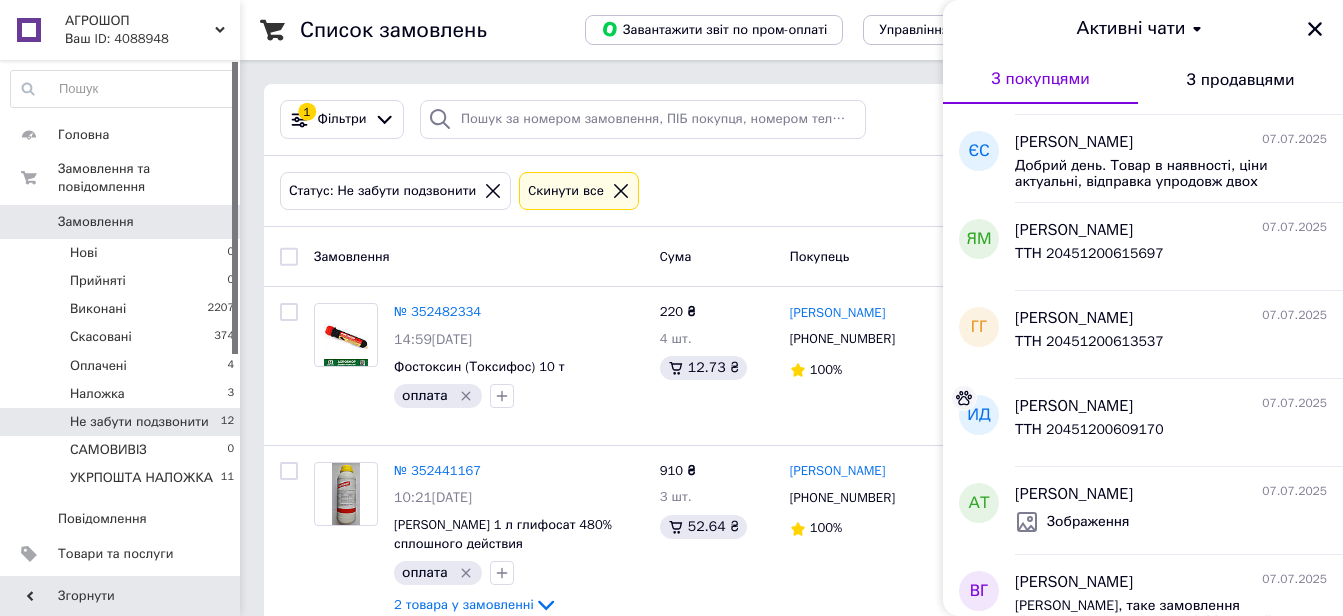 scroll, scrollTop: 1248, scrollLeft: 0, axis: vertical 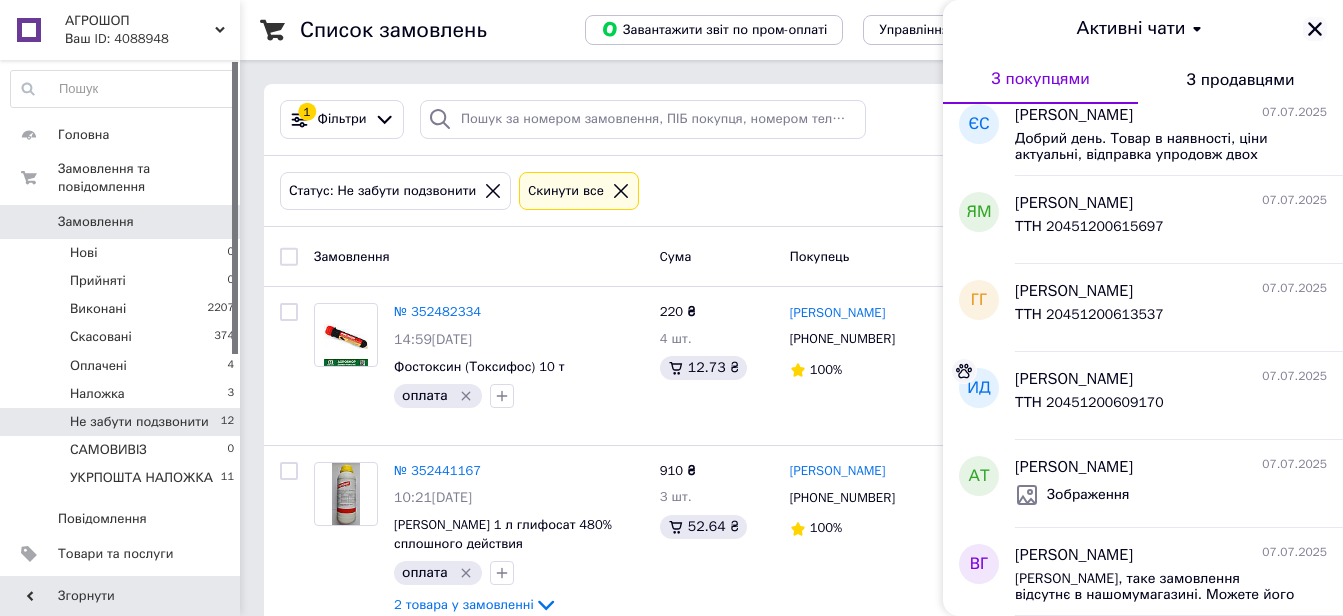 click 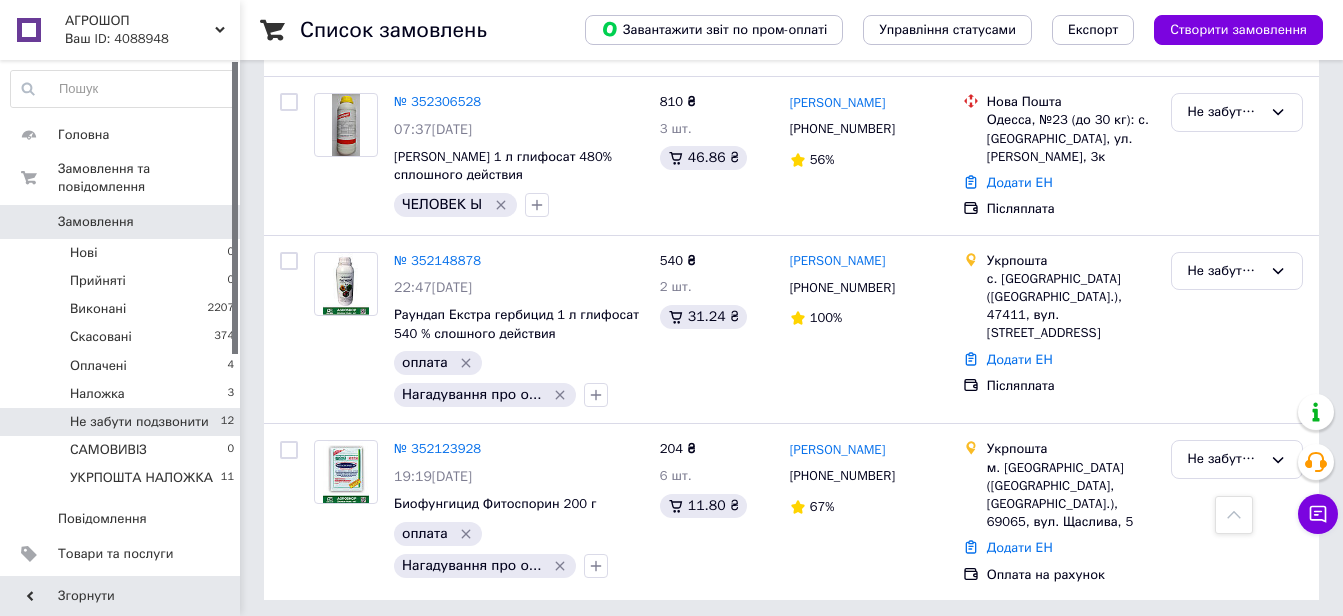 scroll, scrollTop: 1614, scrollLeft: 0, axis: vertical 